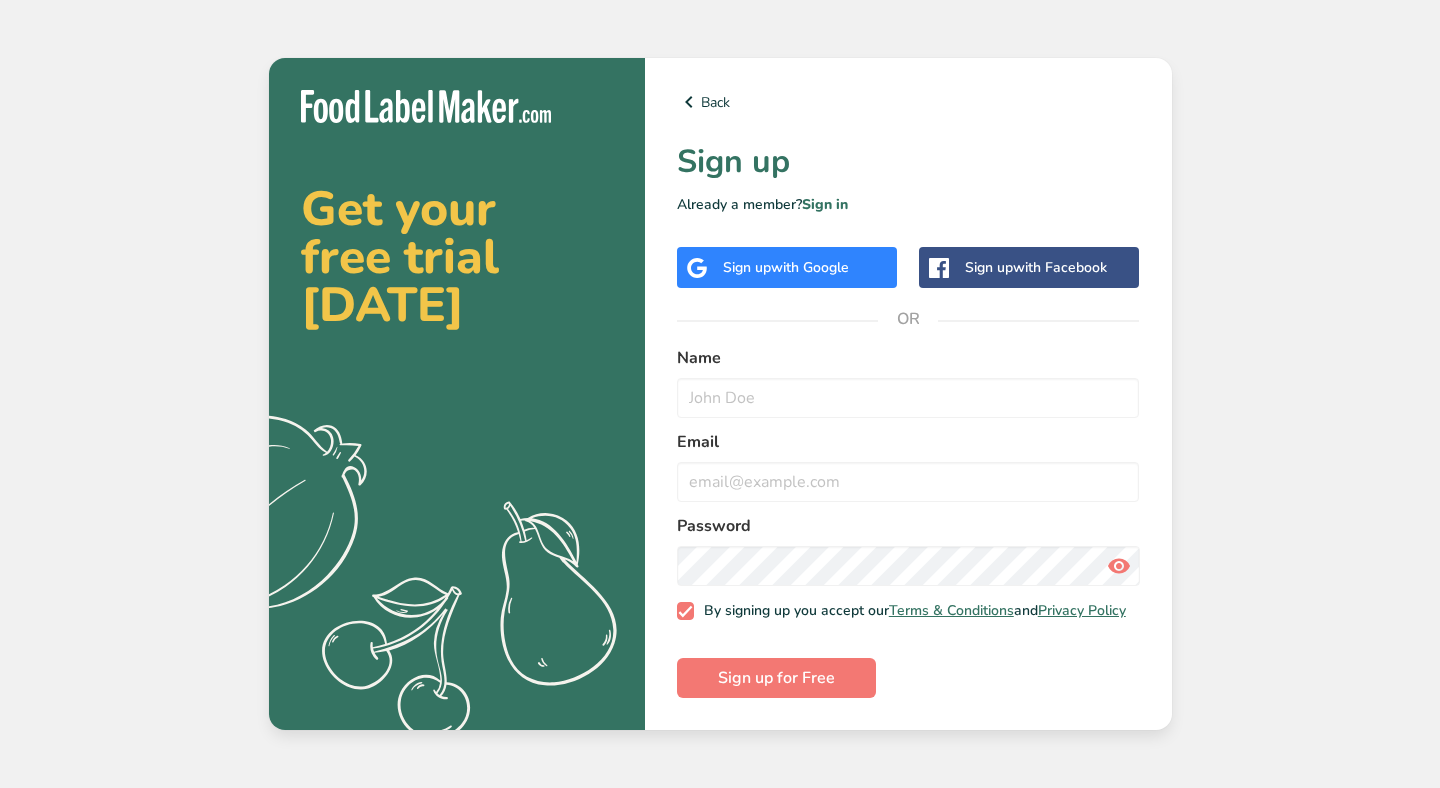 scroll, scrollTop: 0, scrollLeft: 0, axis: both 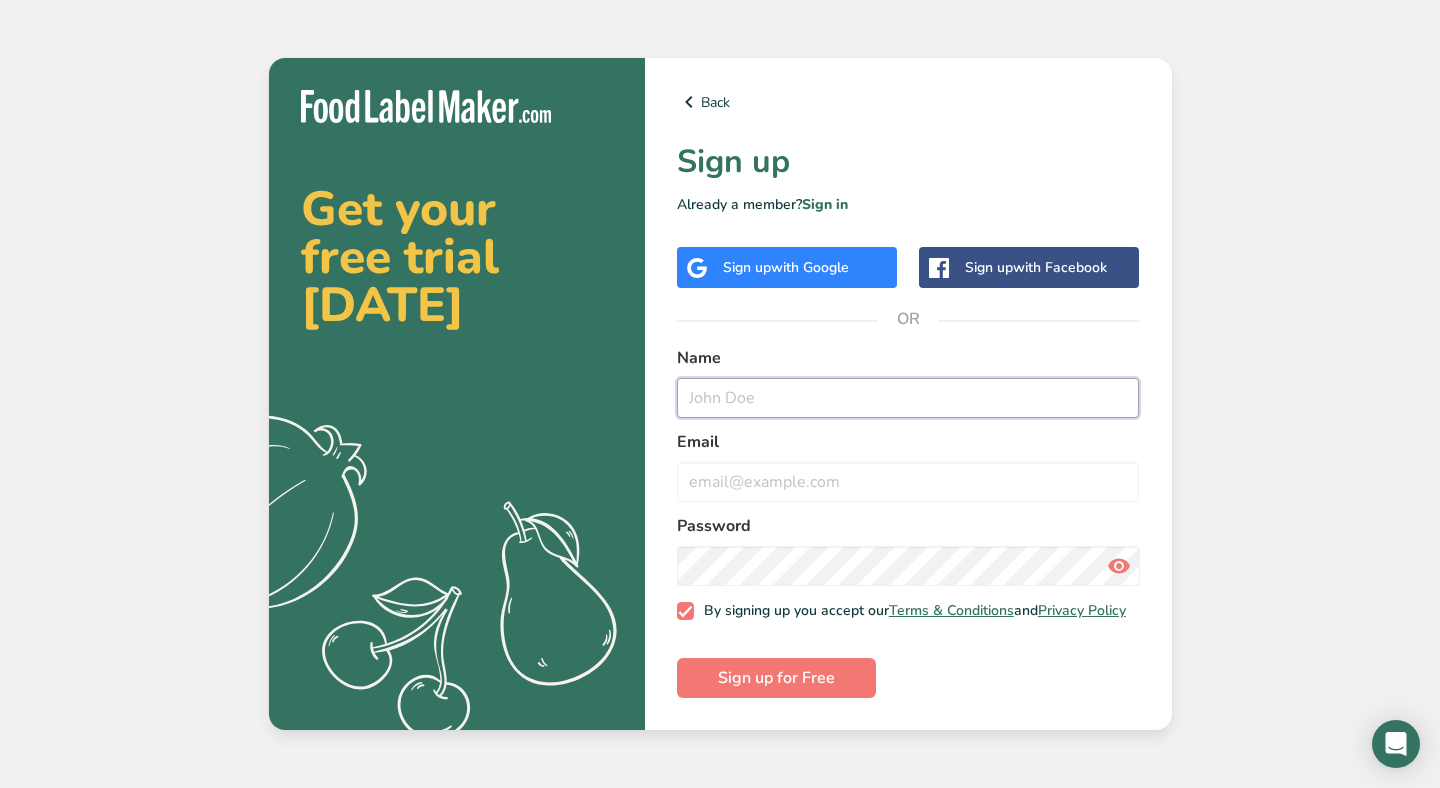 click at bounding box center [908, 398] 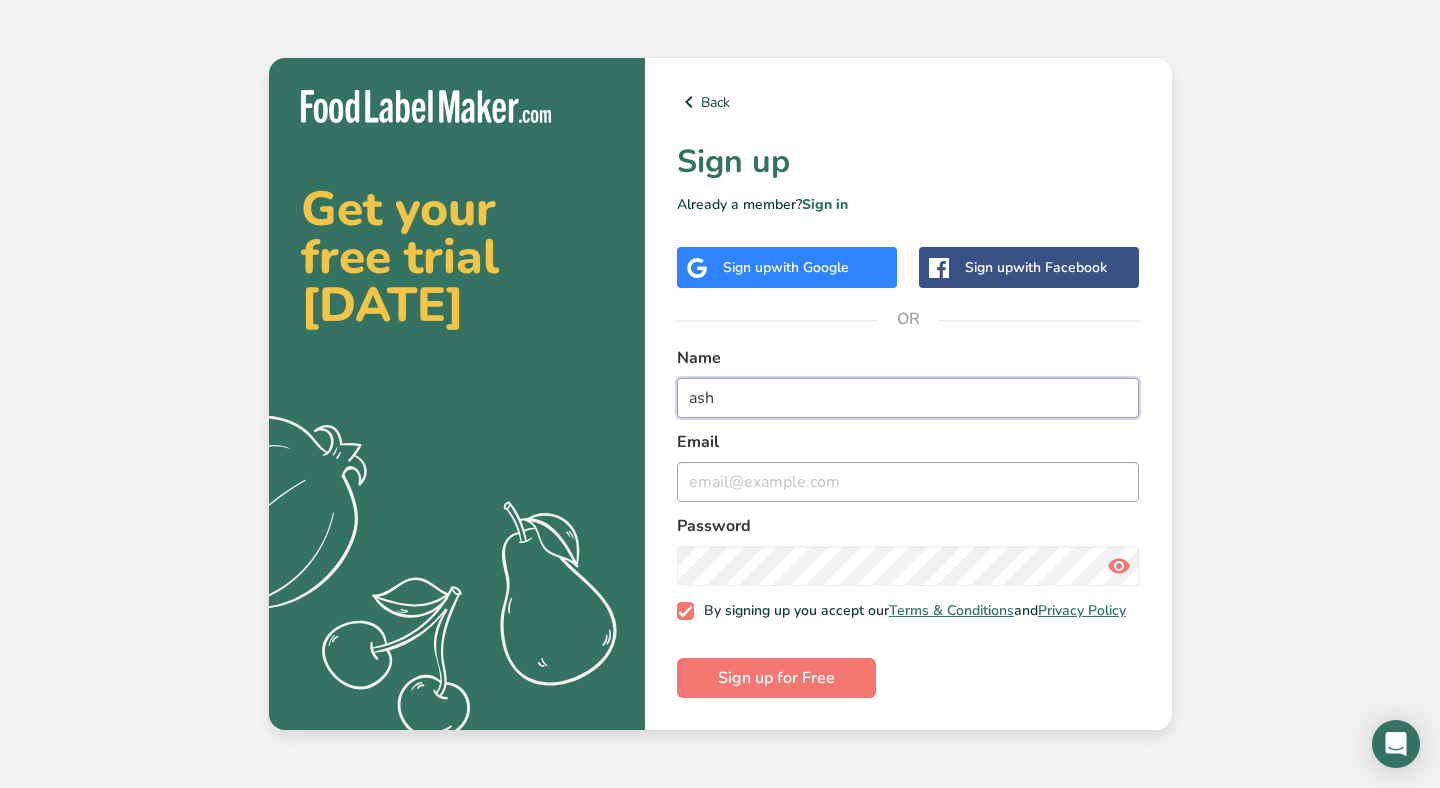 type on "ash" 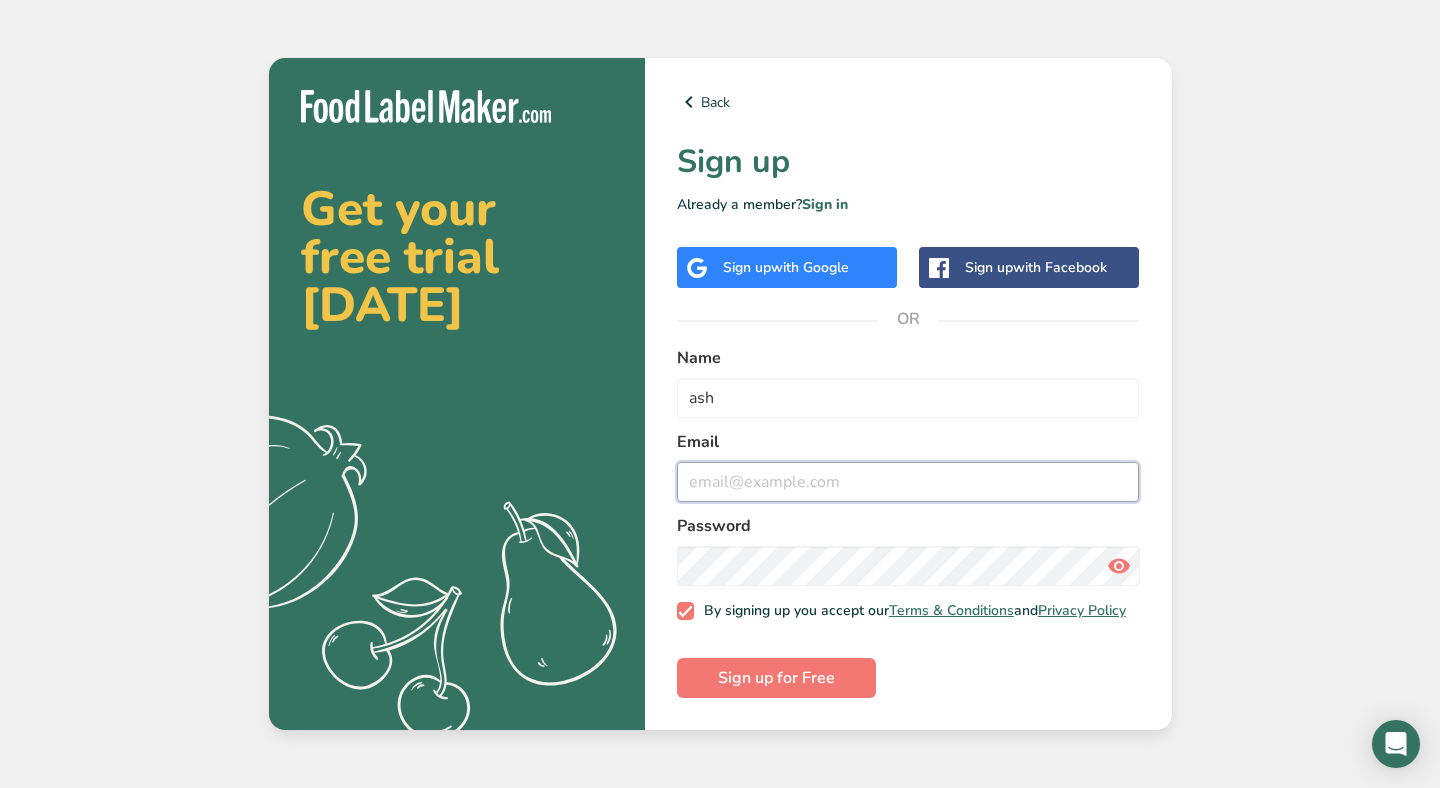click at bounding box center (908, 482) 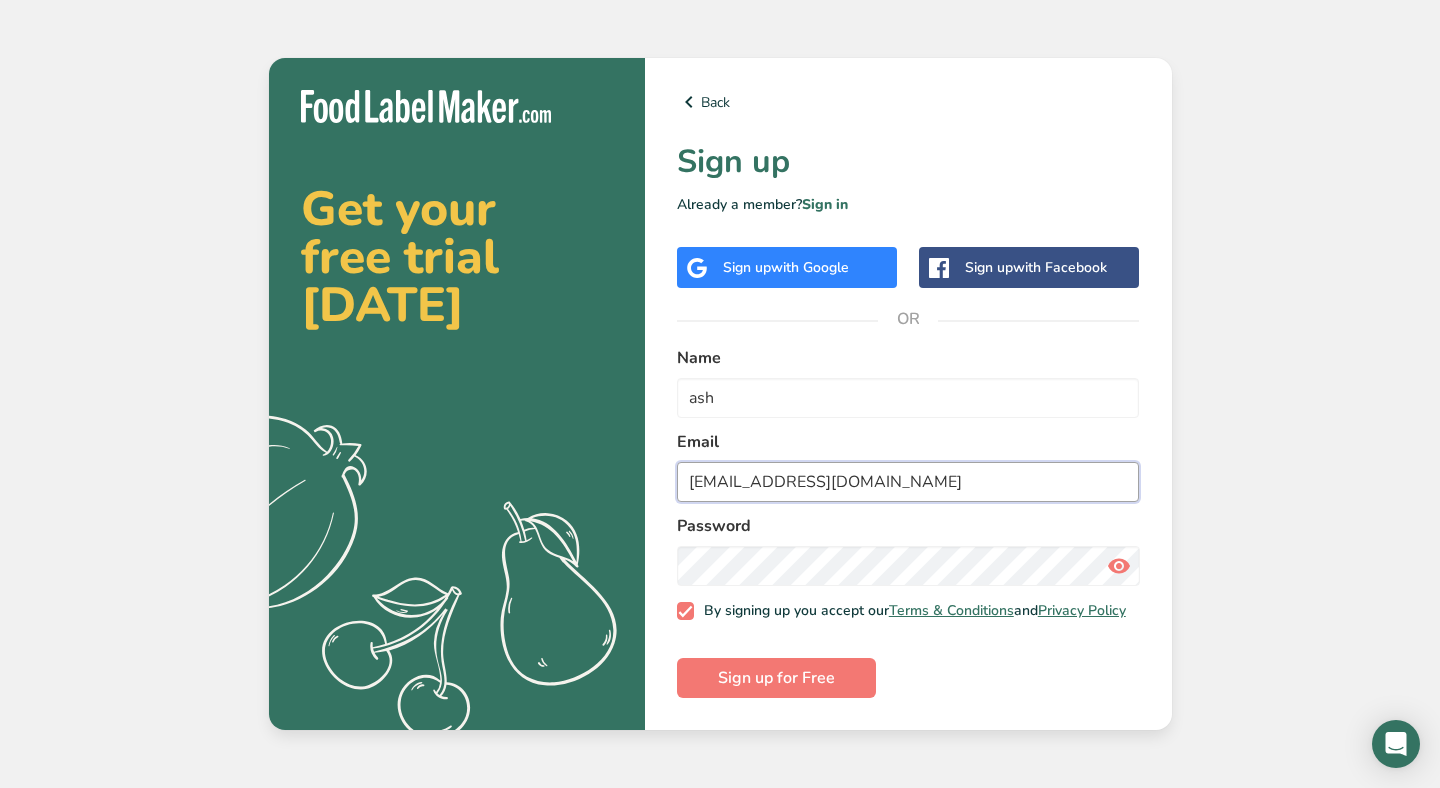 type on "[EMAIL_ADDRESS][DOMAIN_NAME]" 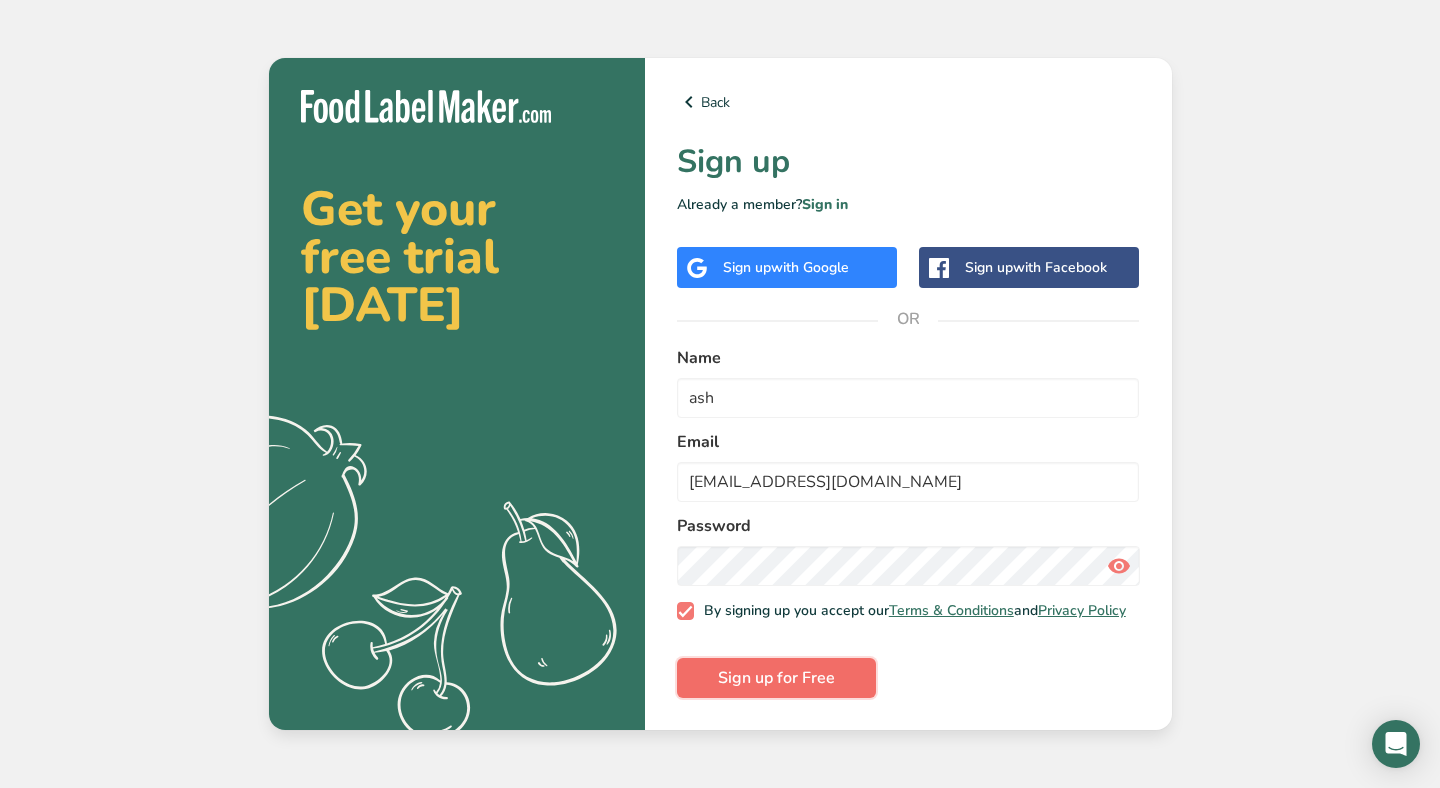 click on "Sign up for Free" at bounding box center (776, 678) 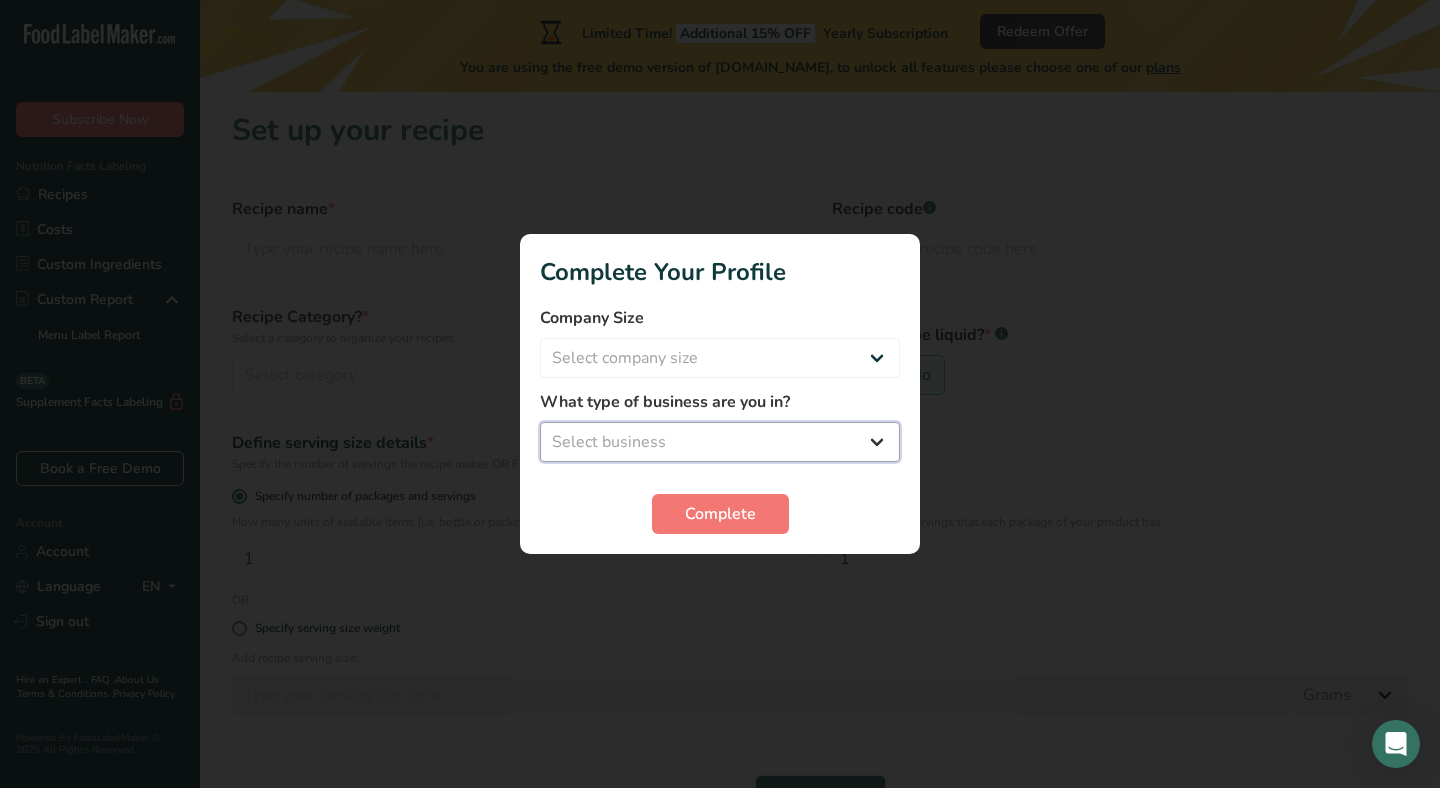 click on "Select business
Packaged Food Manufacturer
Restaurant & Cafe
Bakery
Meal Plans & Catering Company
Nutritionist
Food Blogger
Personal Trainer
Other" at bounding box center [720, 442] 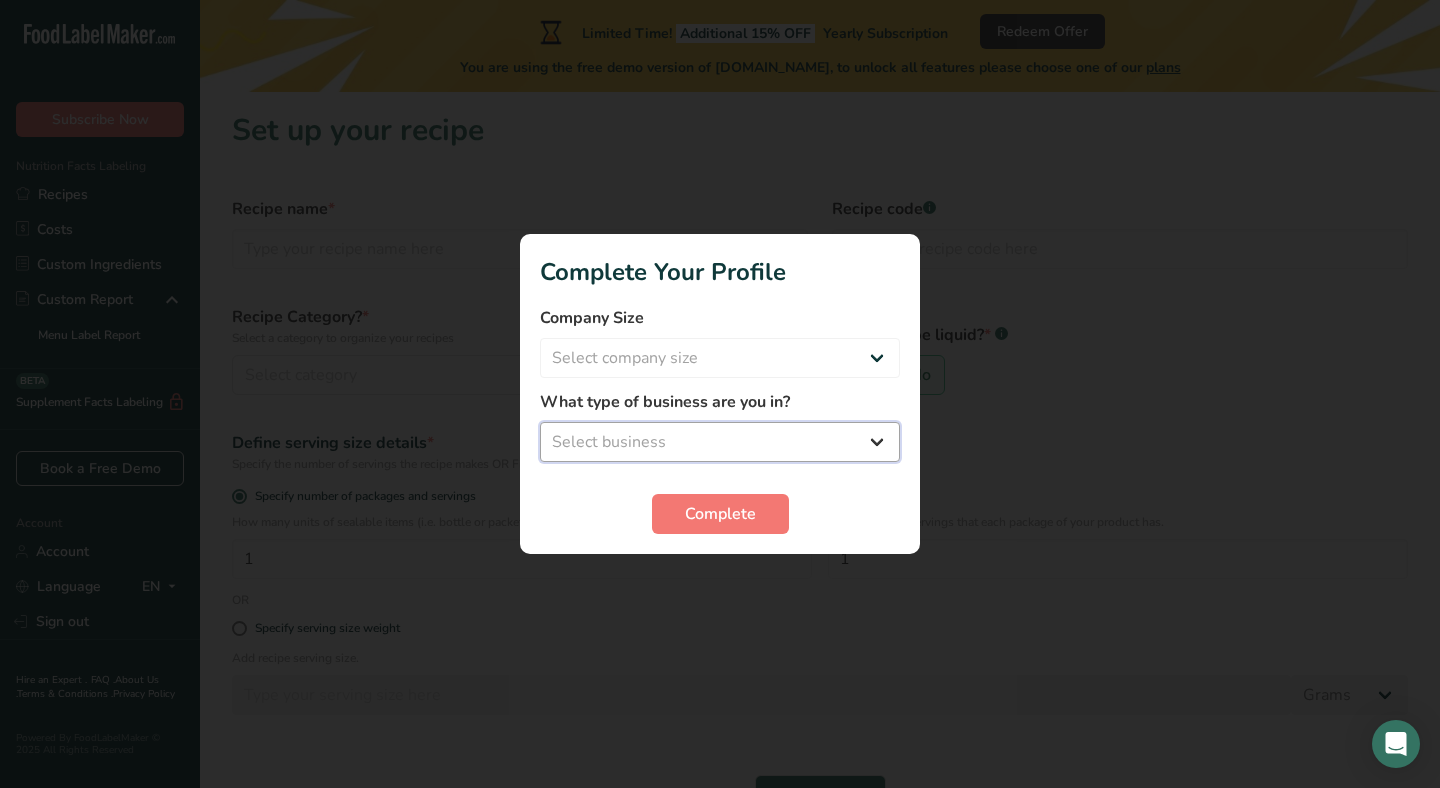 select on "8" 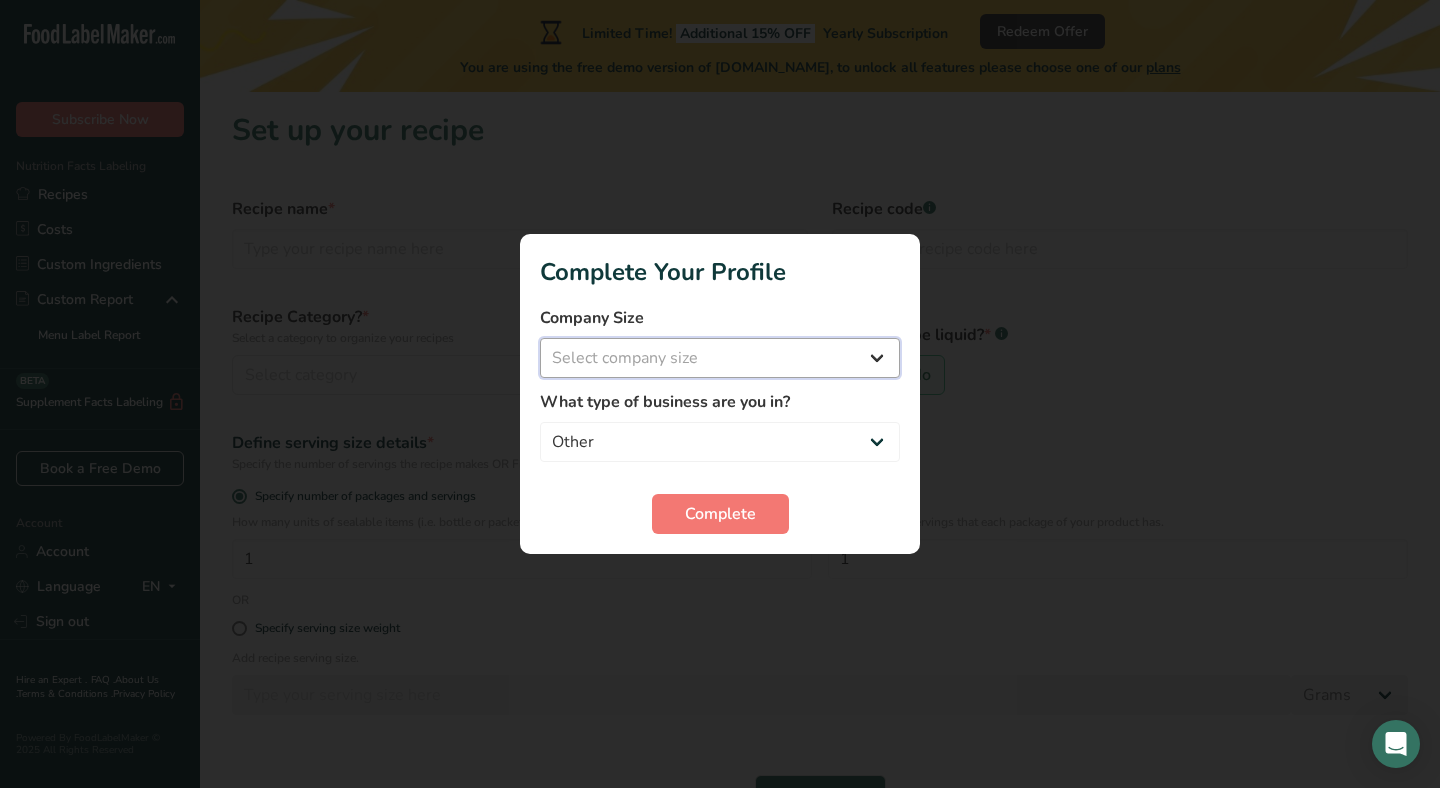 click on "Select company size
Fewer than 10 Employees
10 to 50 Employees
51 to 500 Employees
Over 500 Employees" at bounding box center [720, 358] 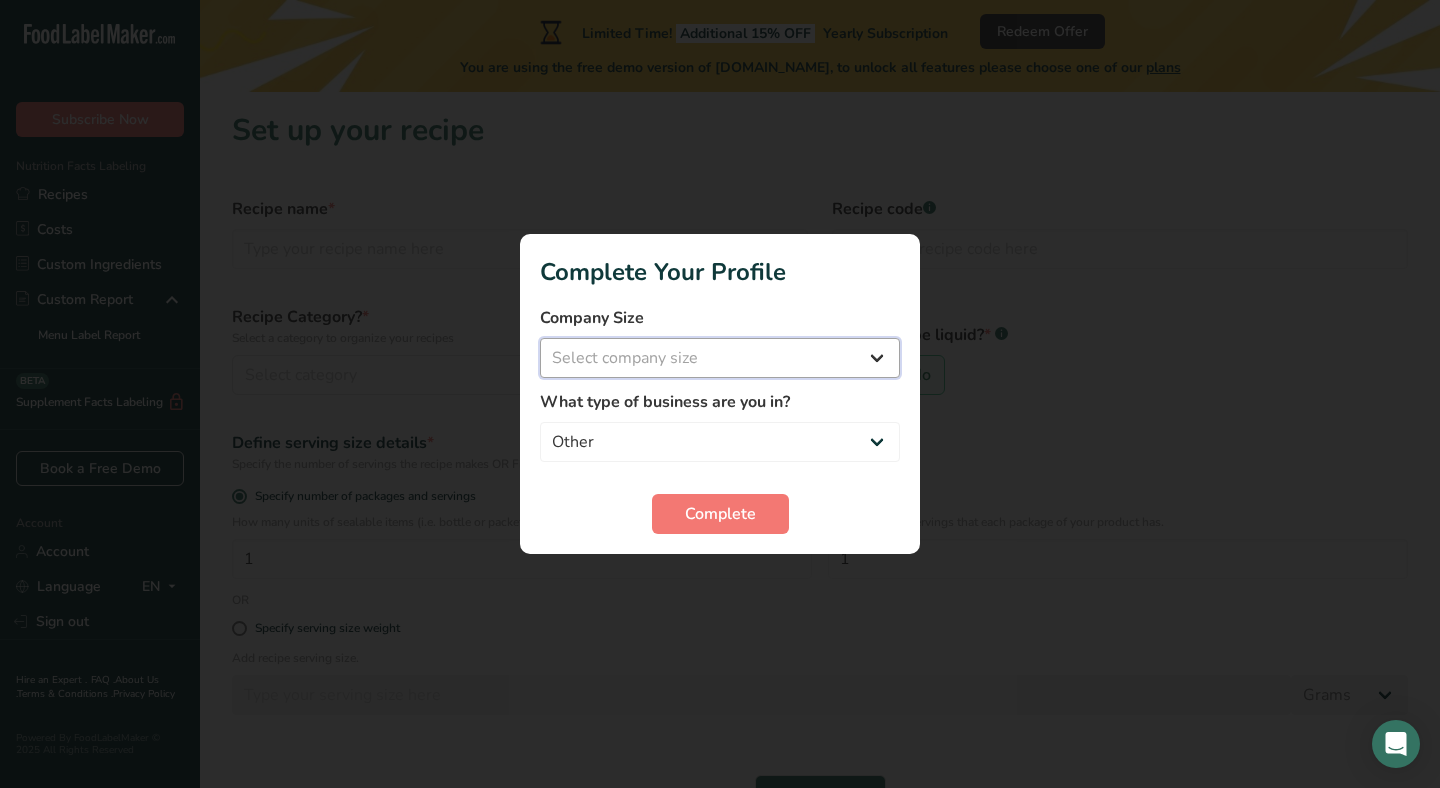 select on "2" 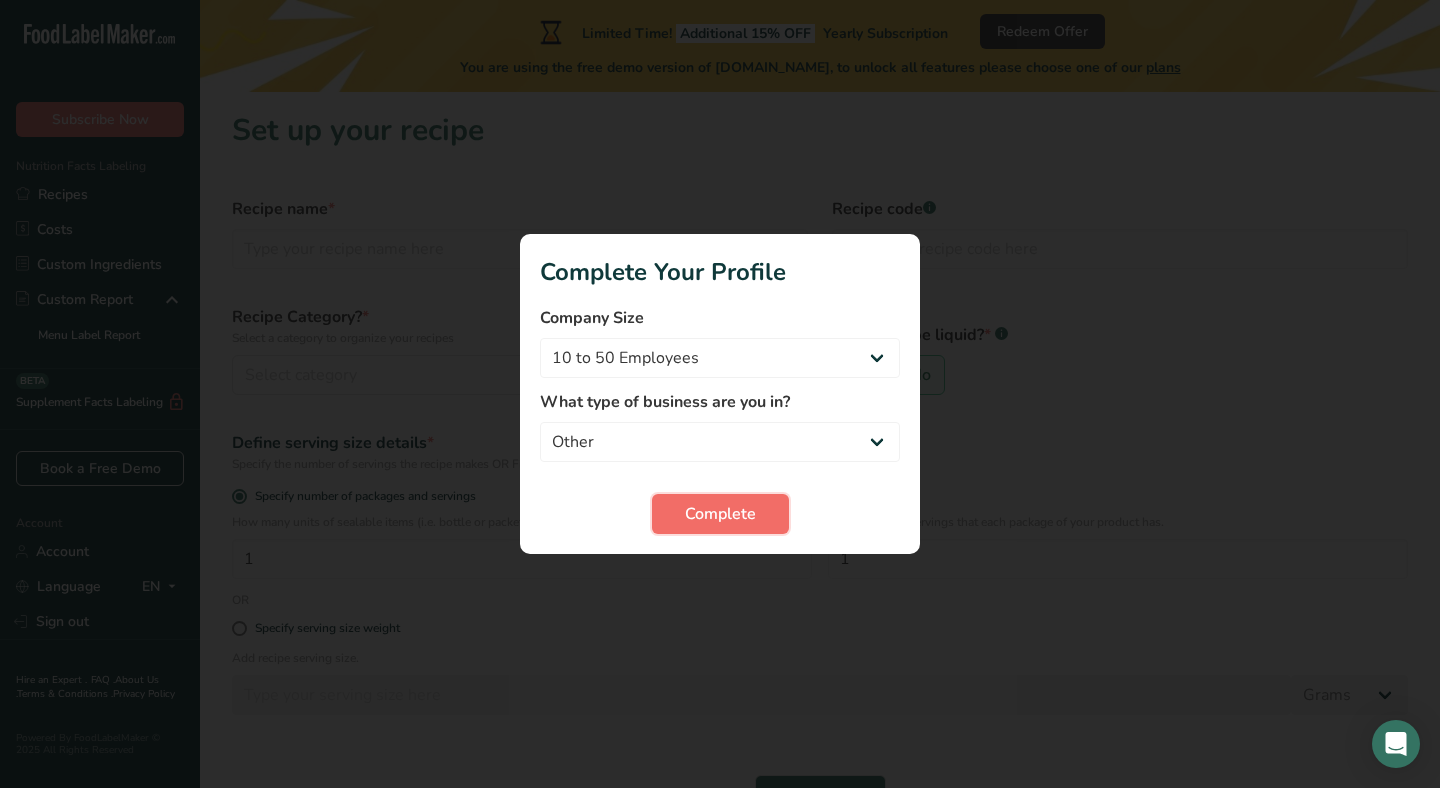 click on "Complete" at bounding box center (720, 514) 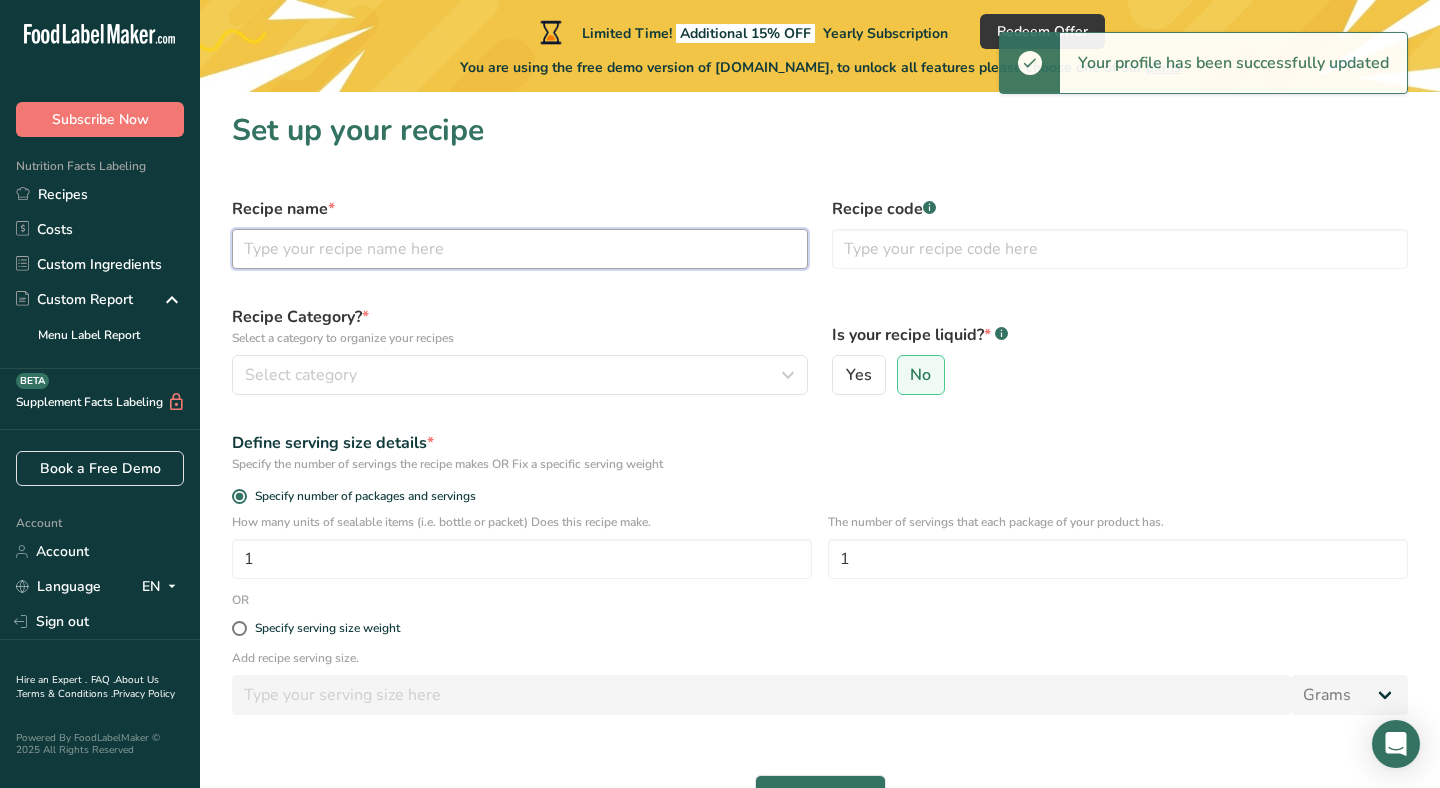 click at bounding box center (520, 249) 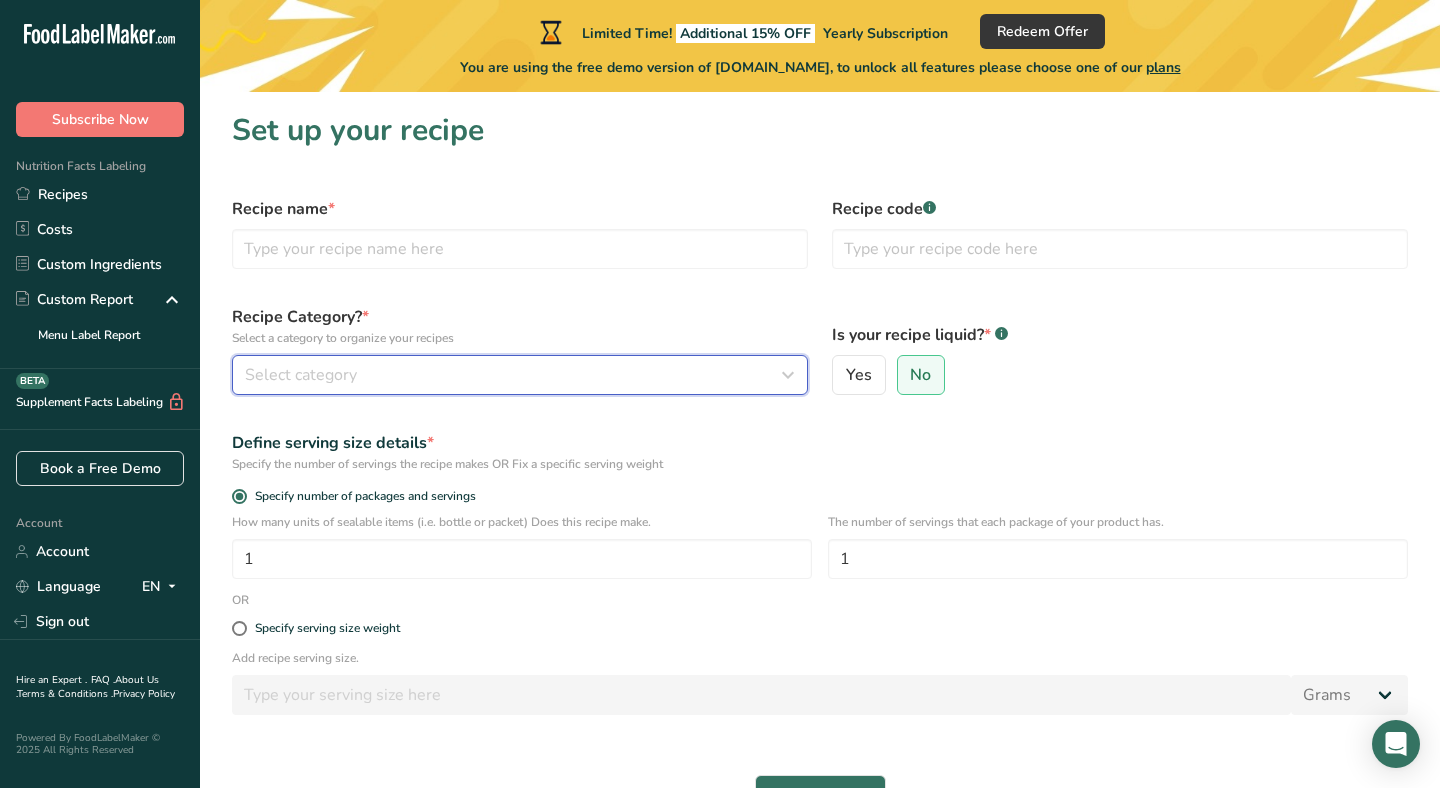 click on "Select category" at bounding box center [520, 375] 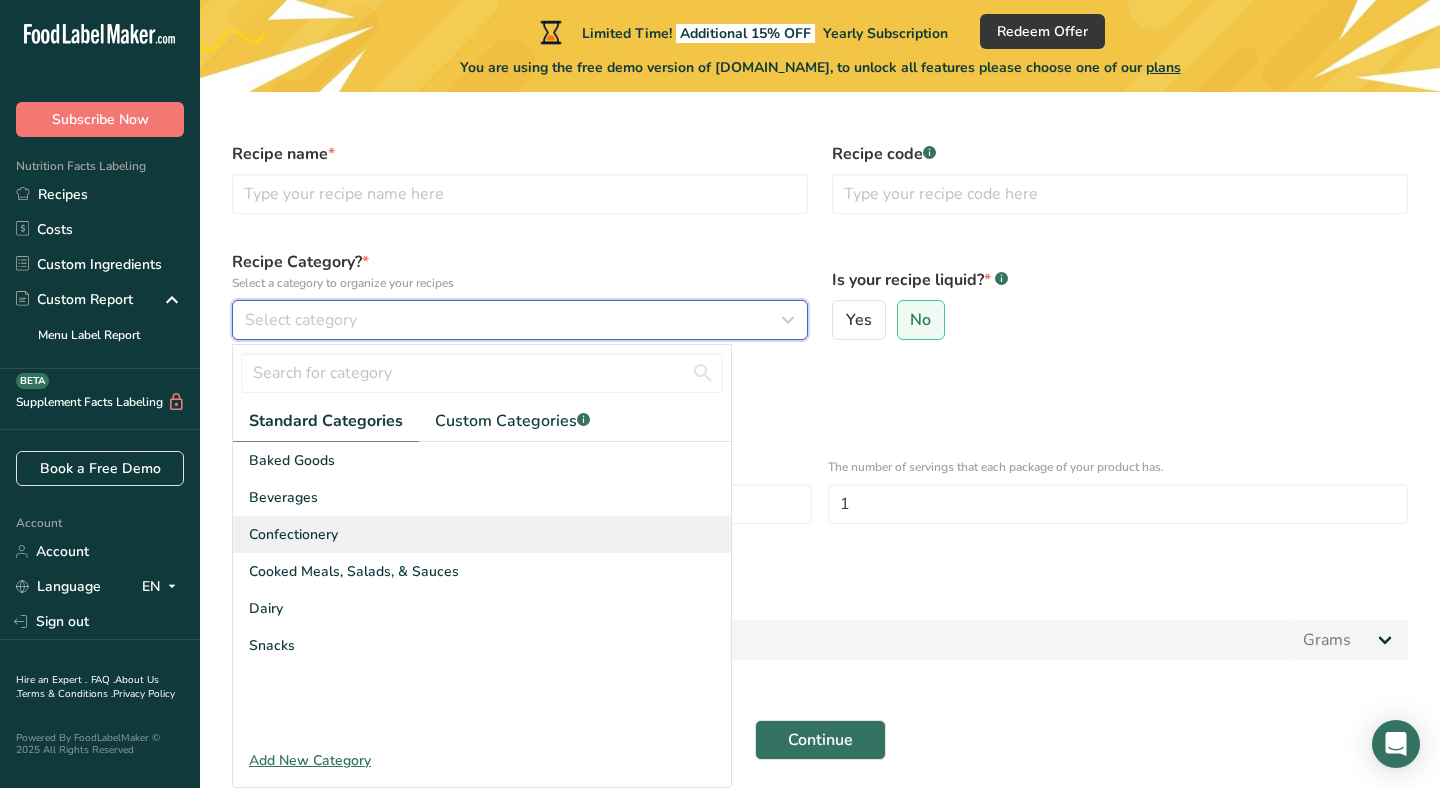 scroll, scrollTop: 23, scrollLeft: 0, axis: vertical 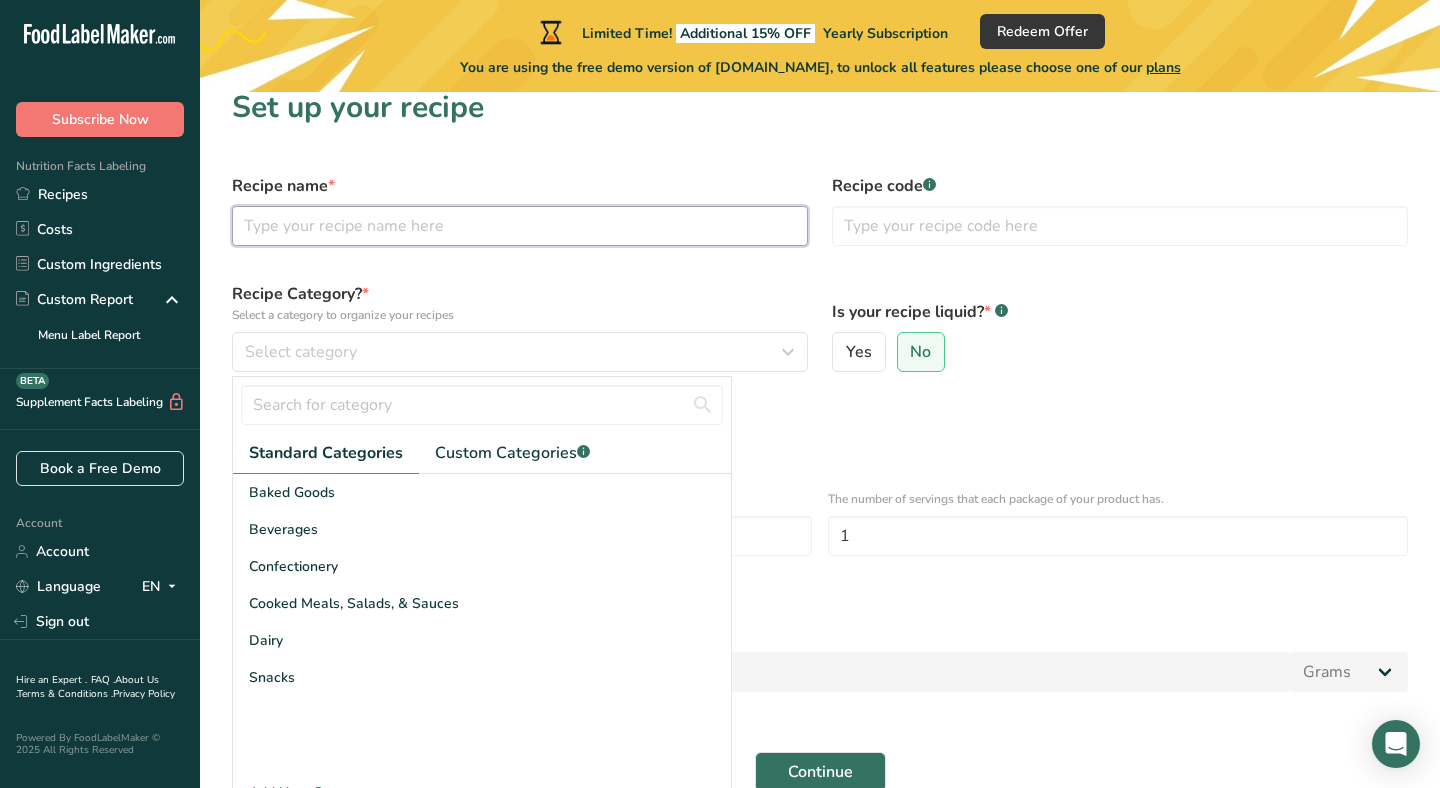 click at bounding box center (520, 226) 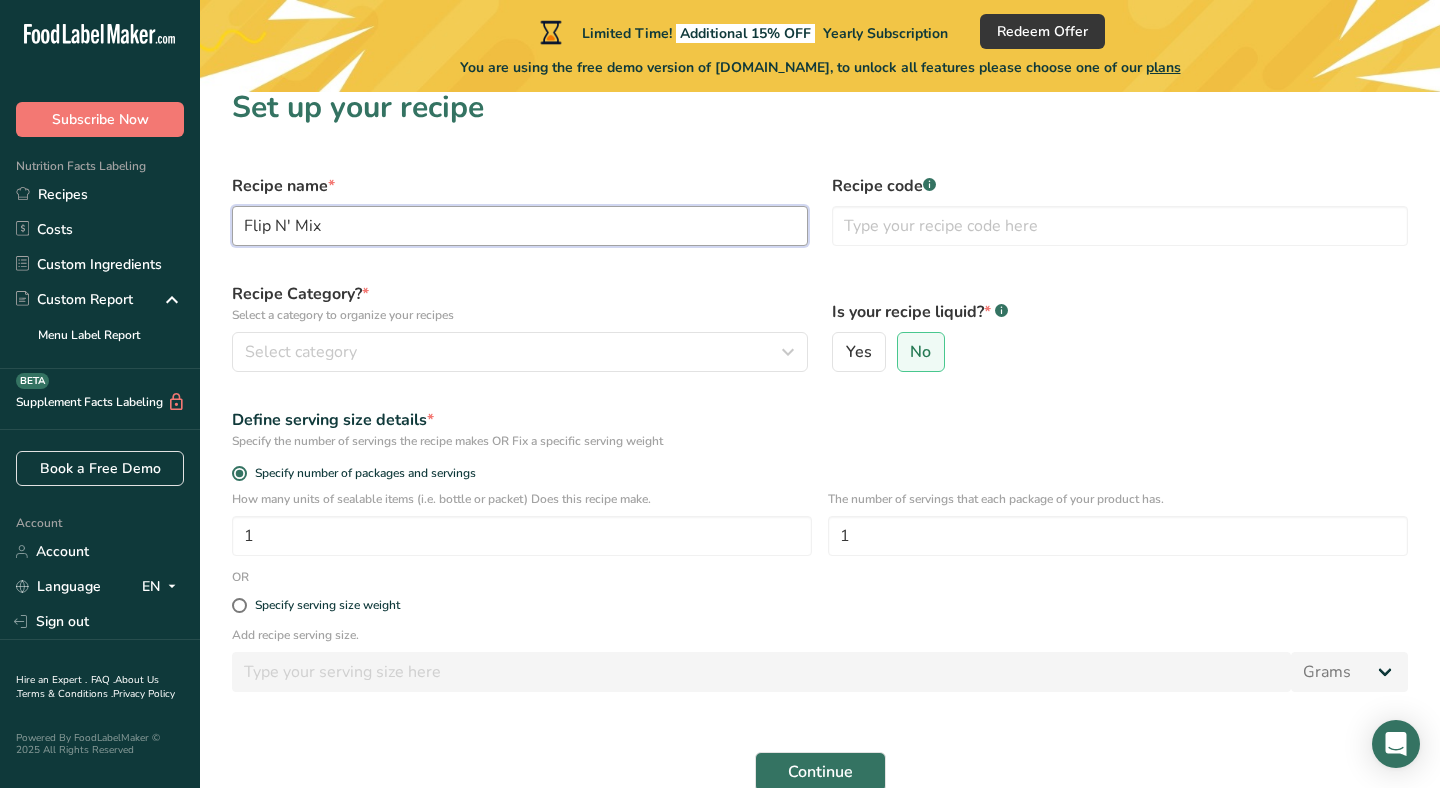 type on "Flip N' Mix" 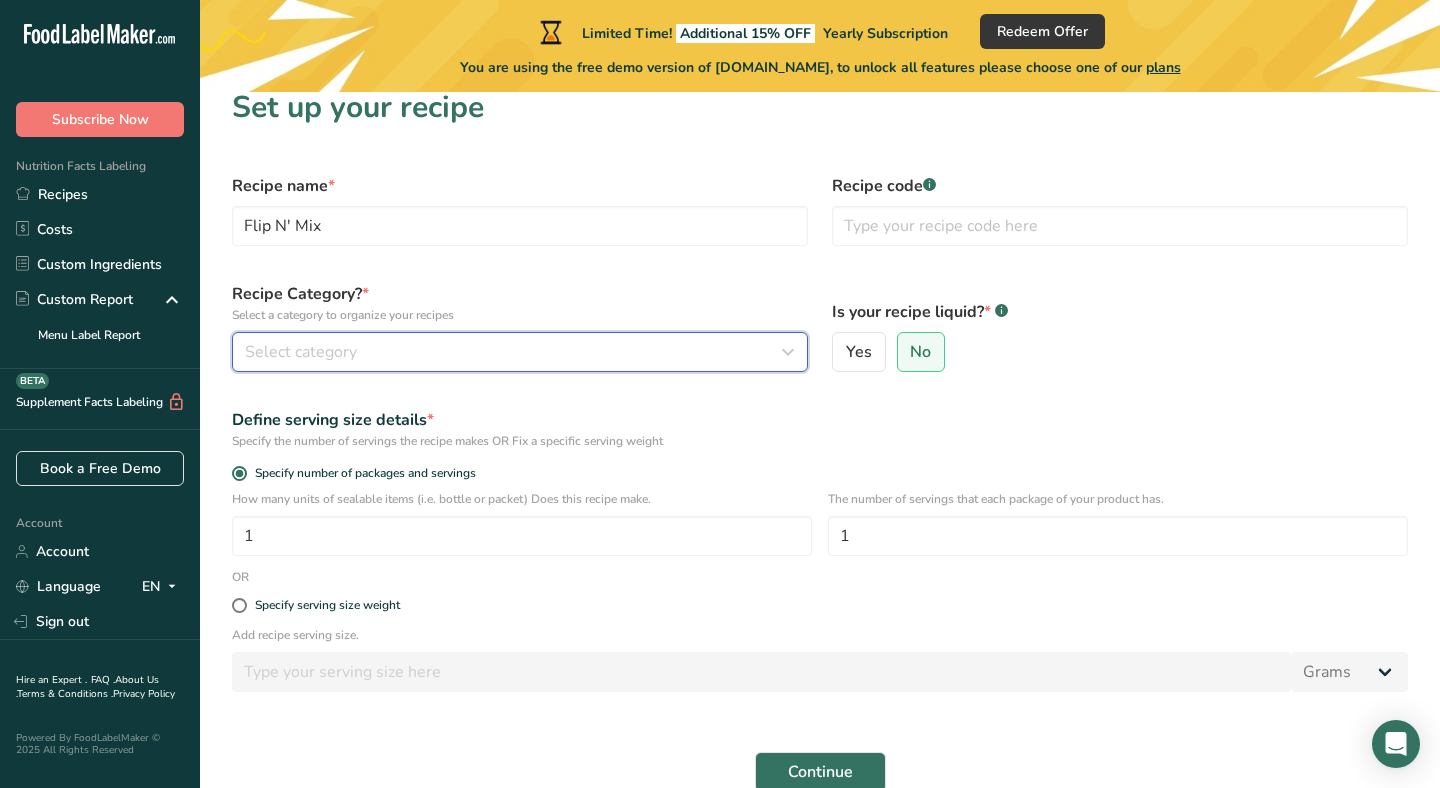 click on "Select category" at bounding box center (514, 352) 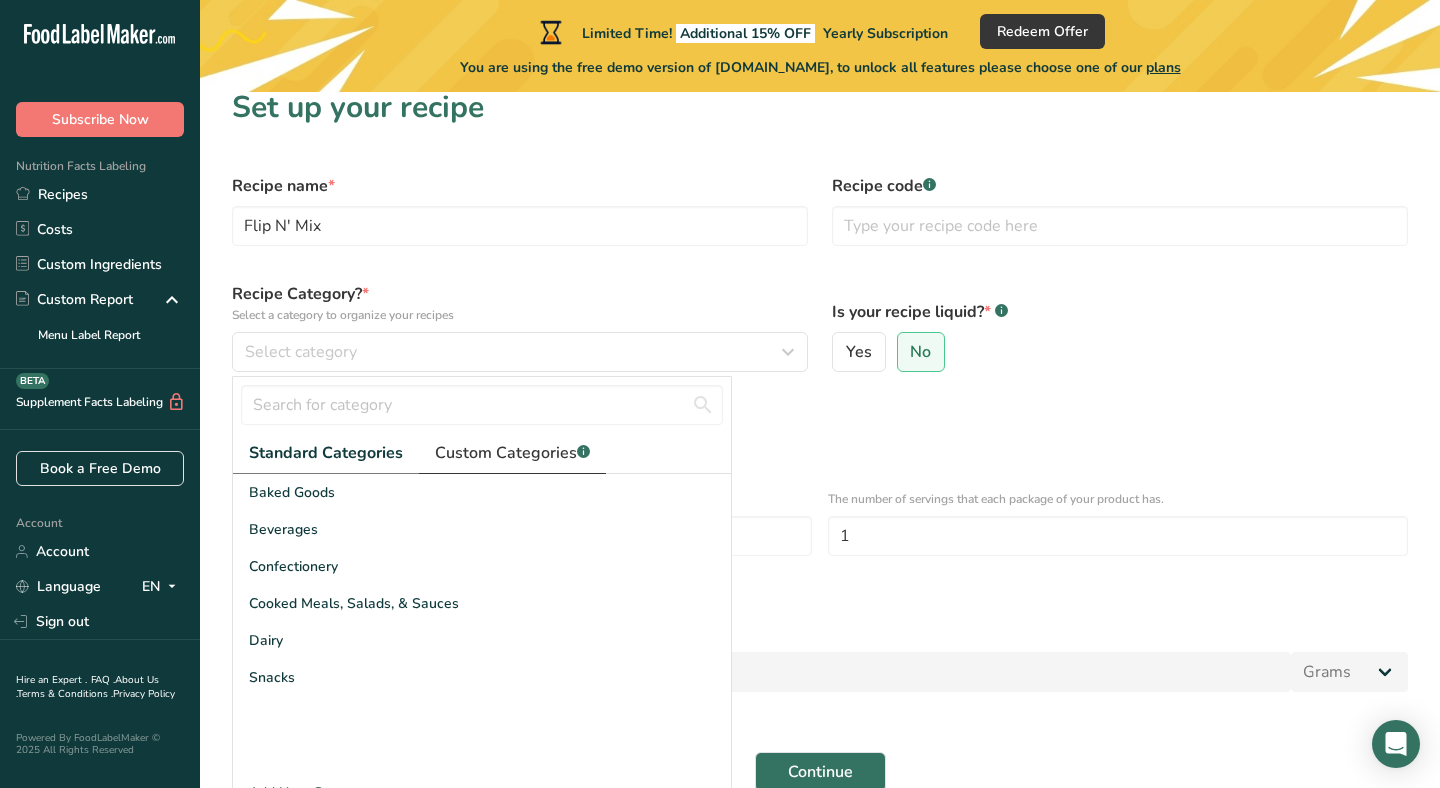 click on "Custom Categories
.a-a{fill:#347362;}.b-a{fill:#fff;}" at bounding box center [512, 453] 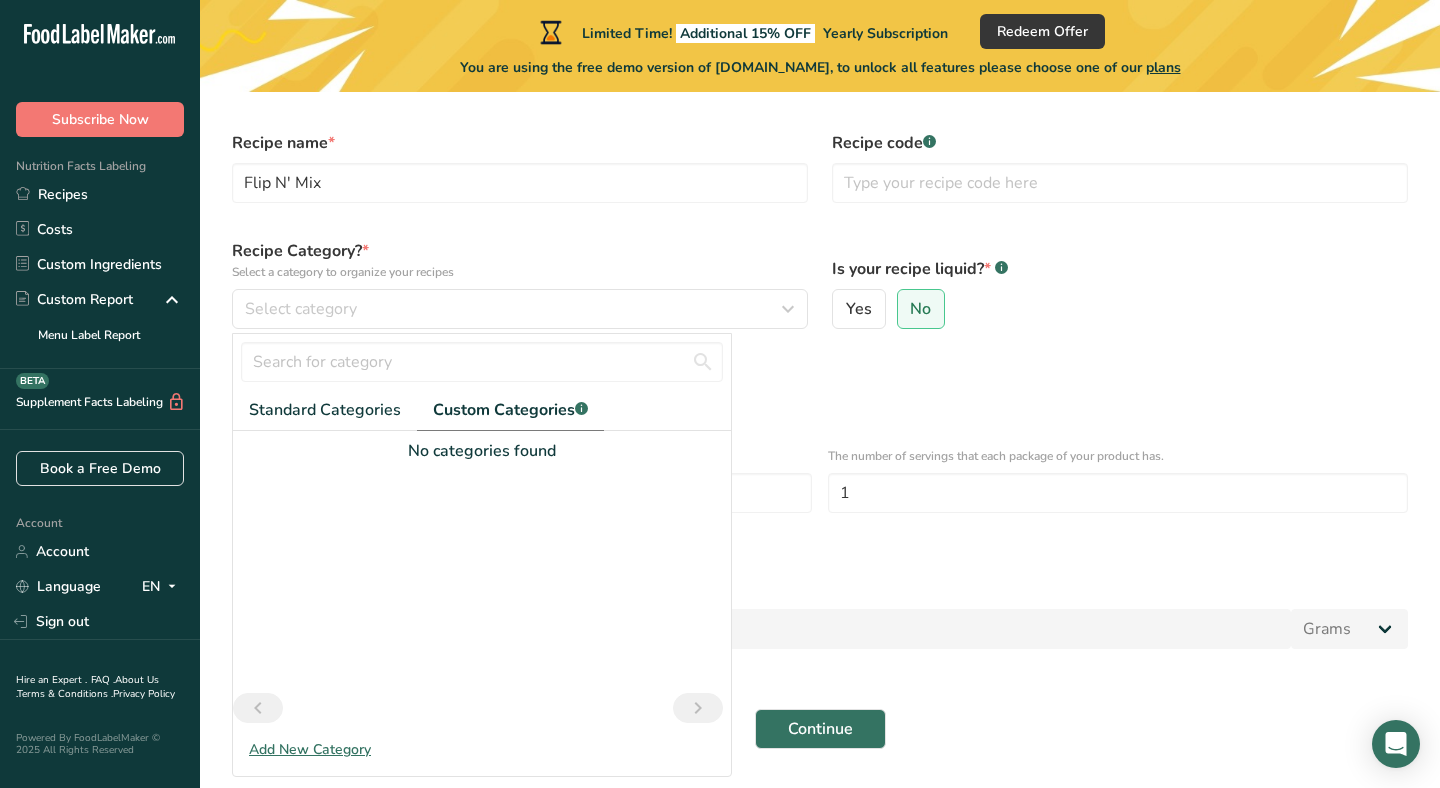 scroll, scrollTop: 67, scrollLeft: 0, axis: vertical 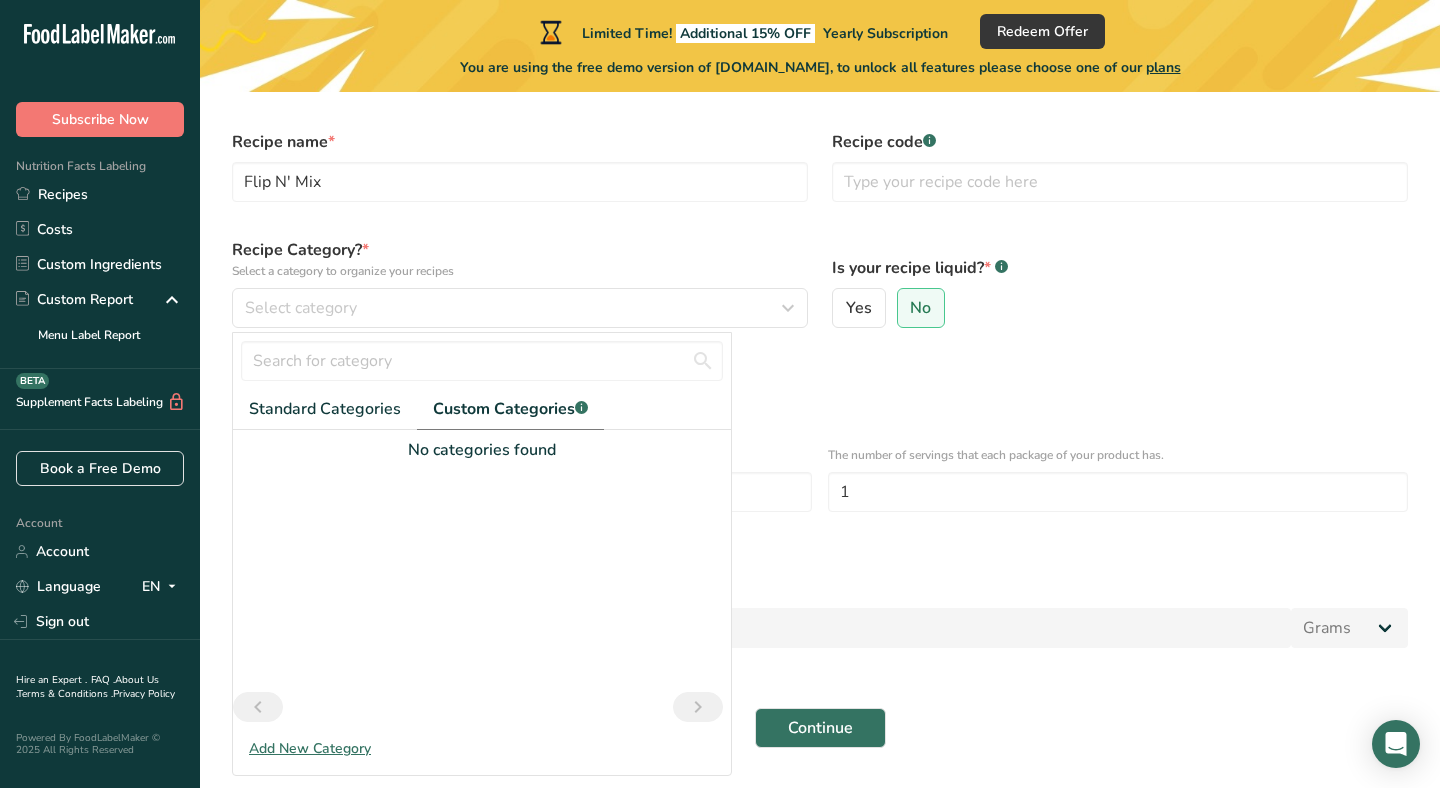 click on "Add New Category" at bounding box center [482, 748] 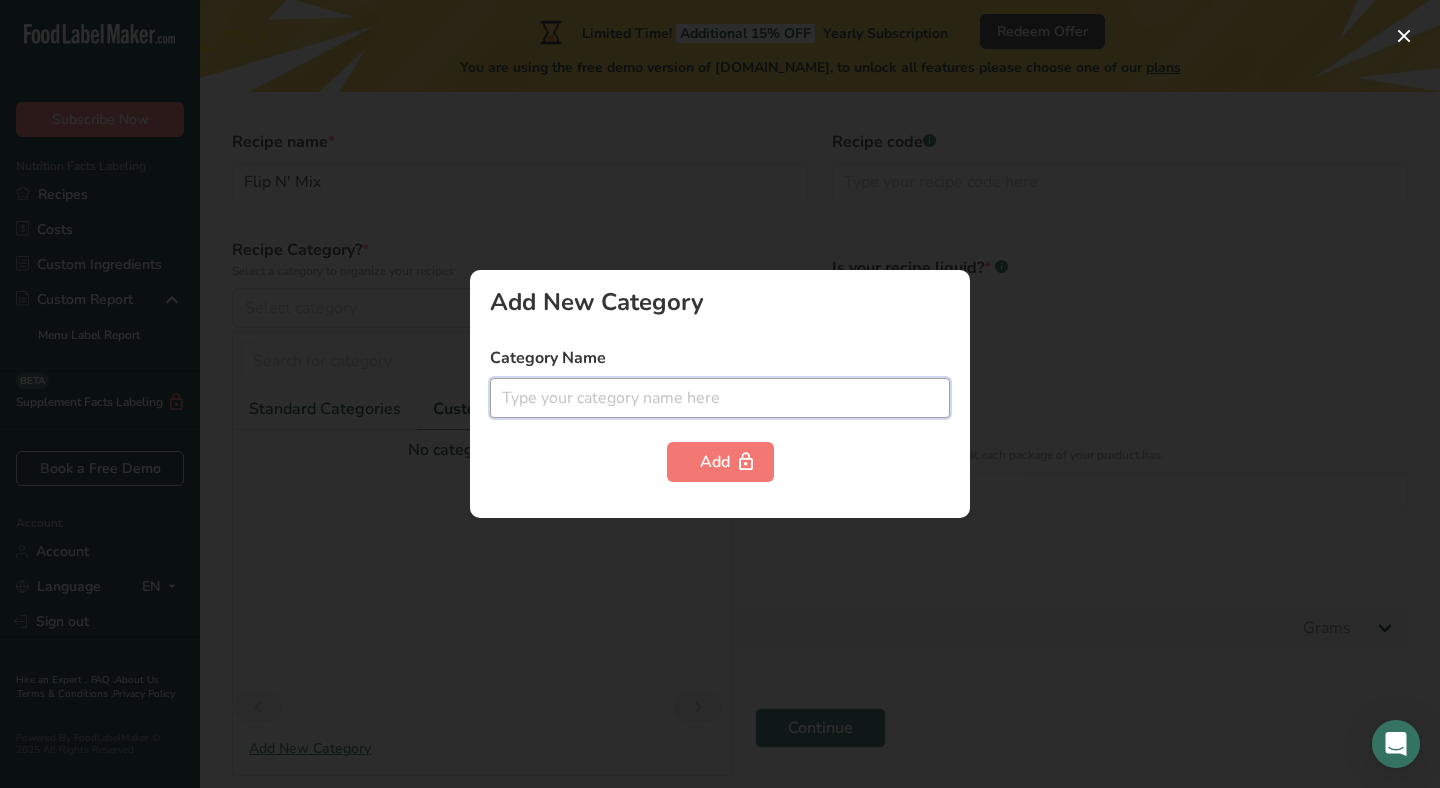 click at bounding box center (720, 398) 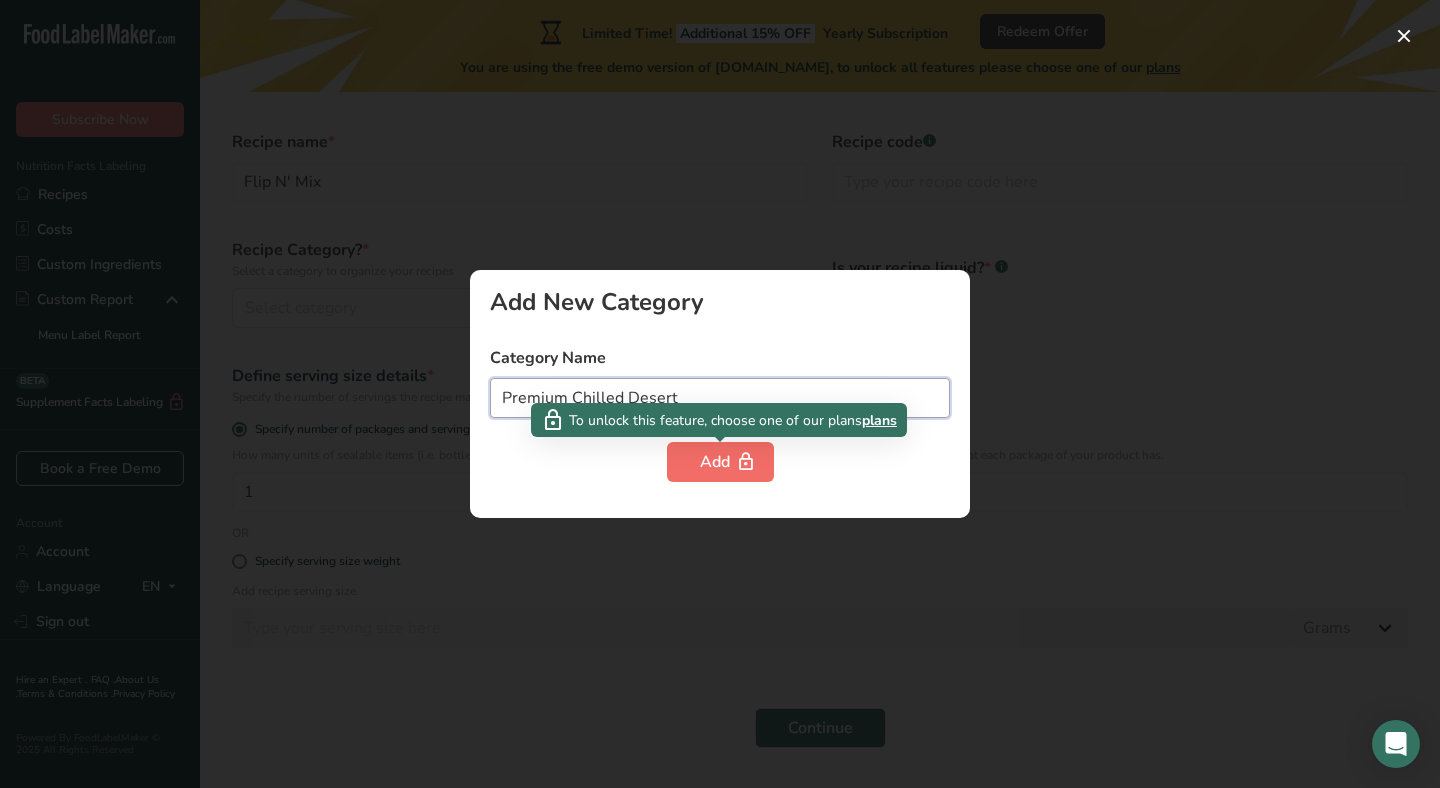 type on "Premium Chilled Desert" 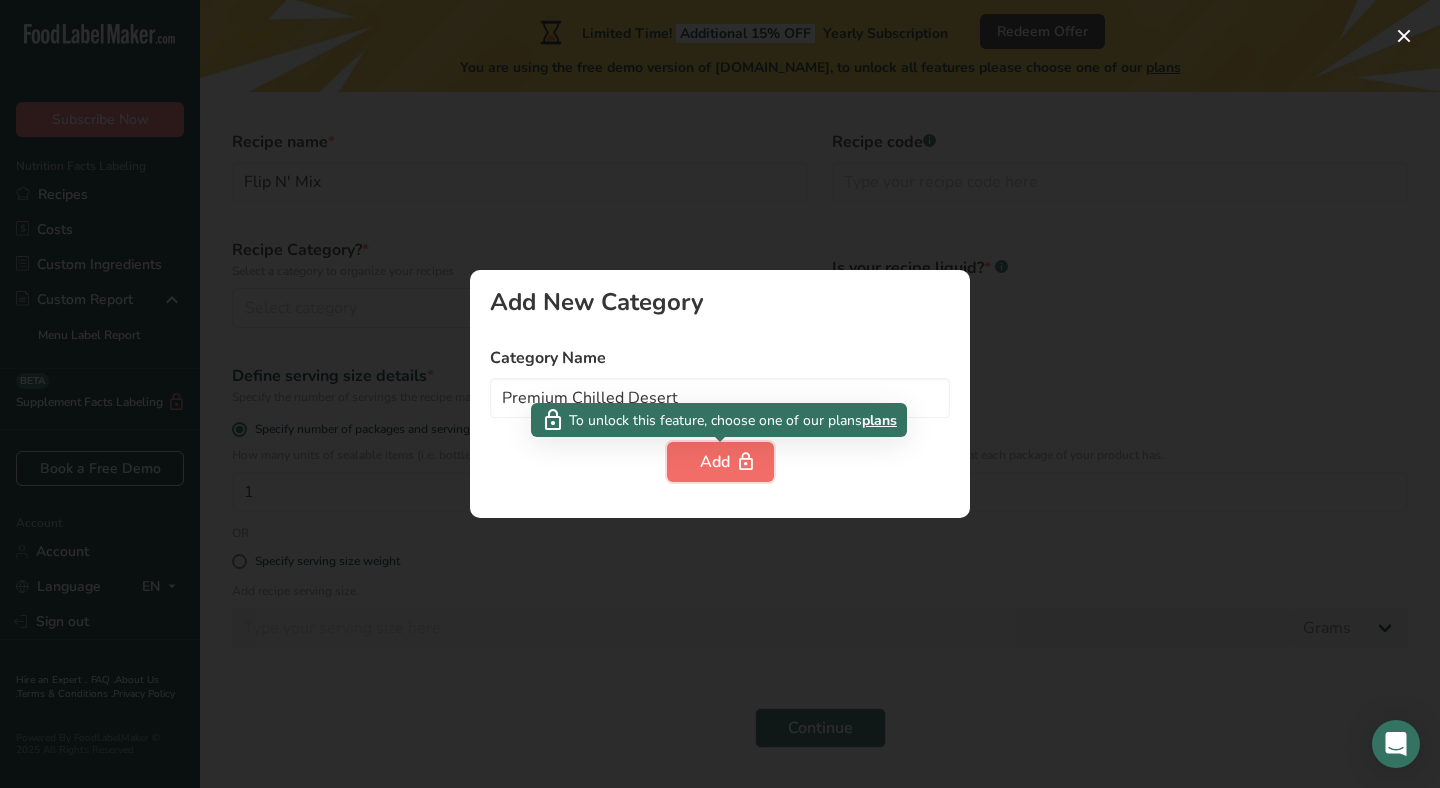 click at bounding box center [746, 462] 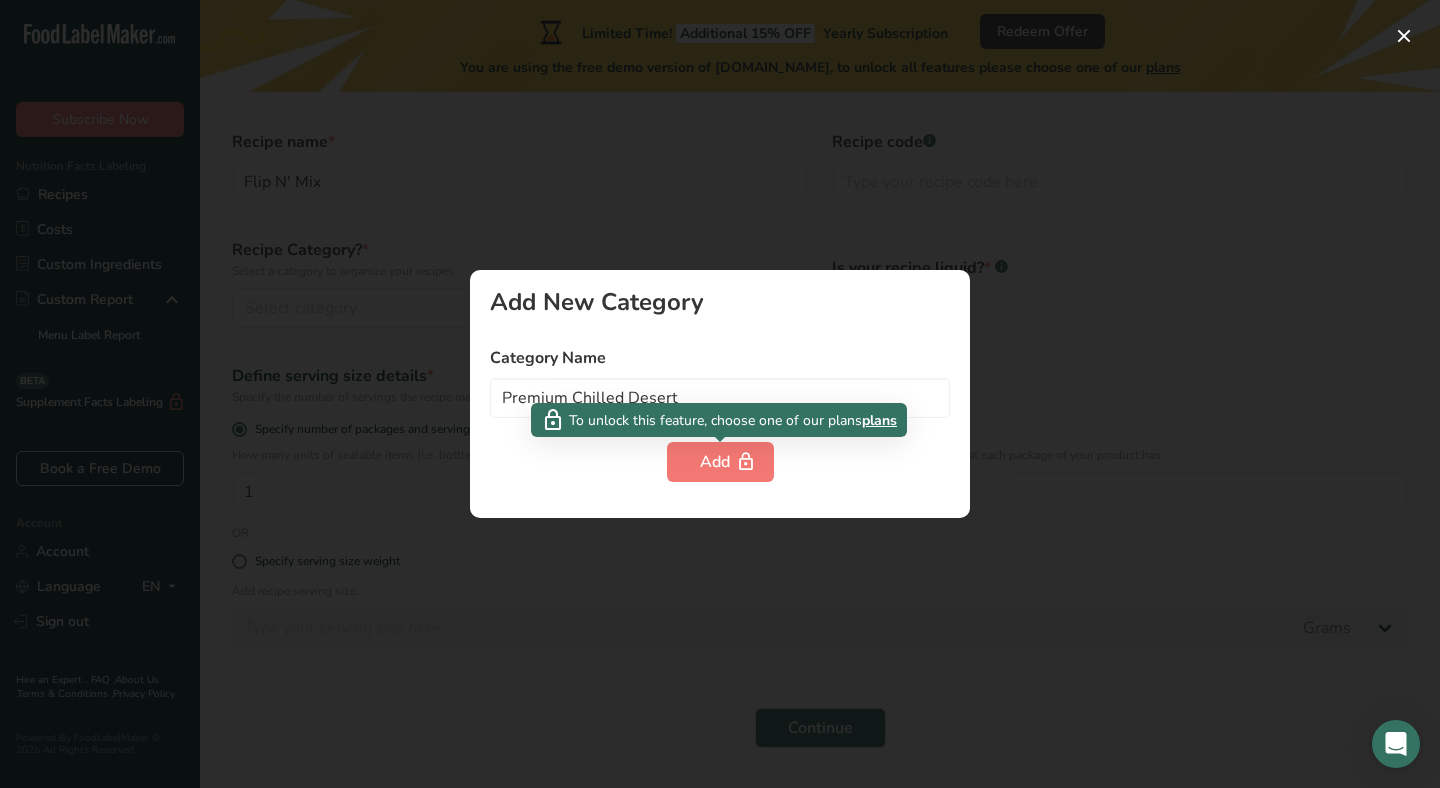 click at bounding box center (720, 394) 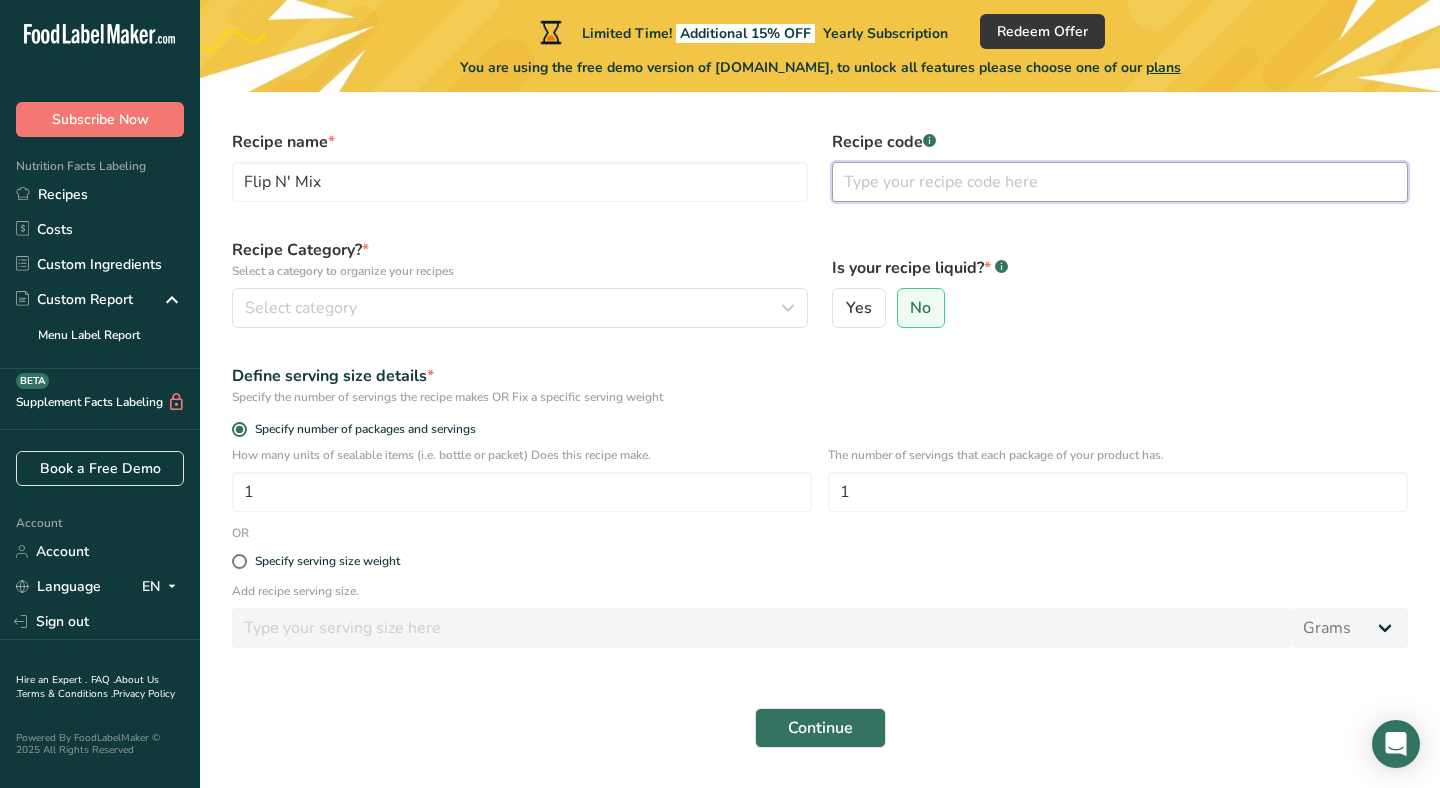 click at bounding box center [1120, 182] 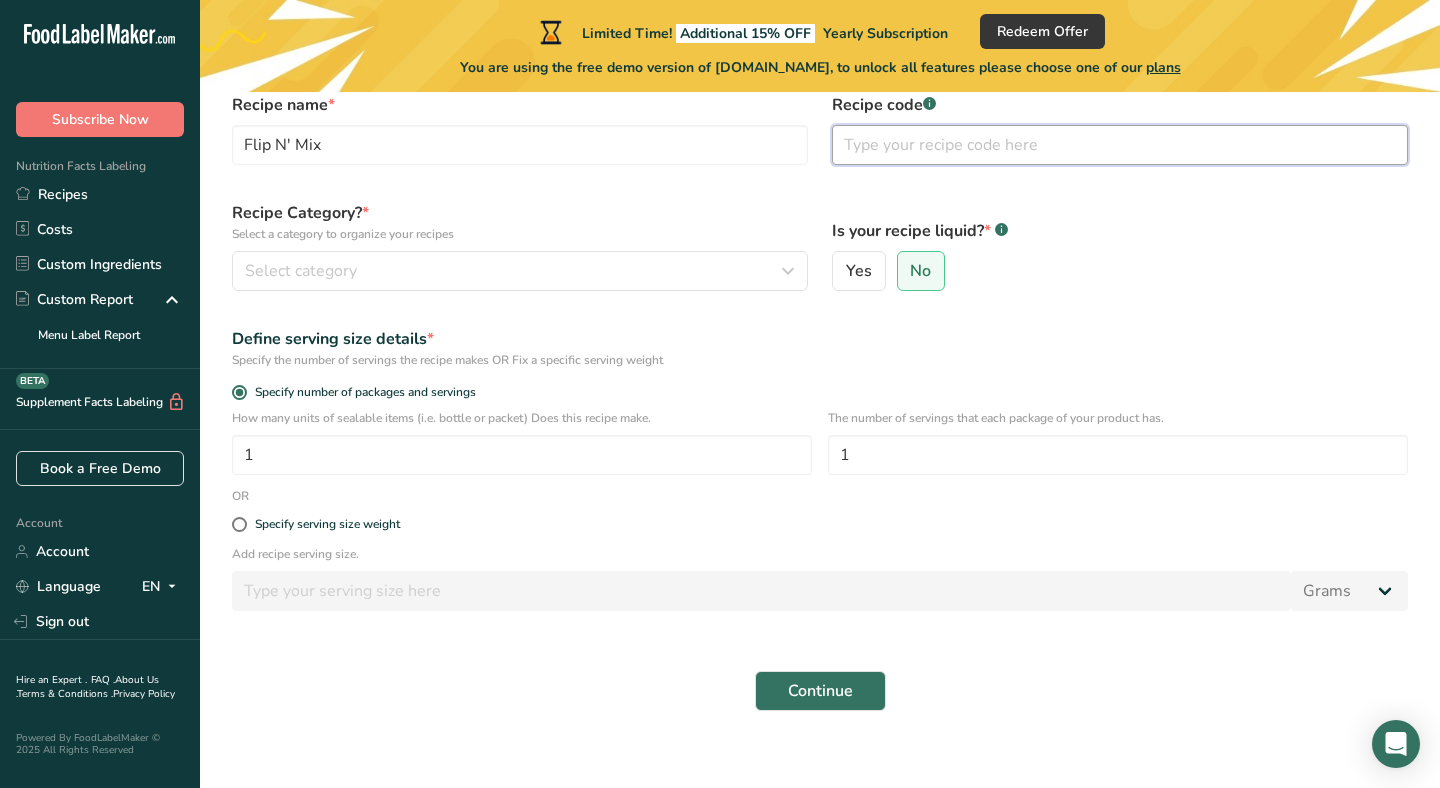 scroll, scrollTop: 141, scrollLeft: 0, axis: vertical 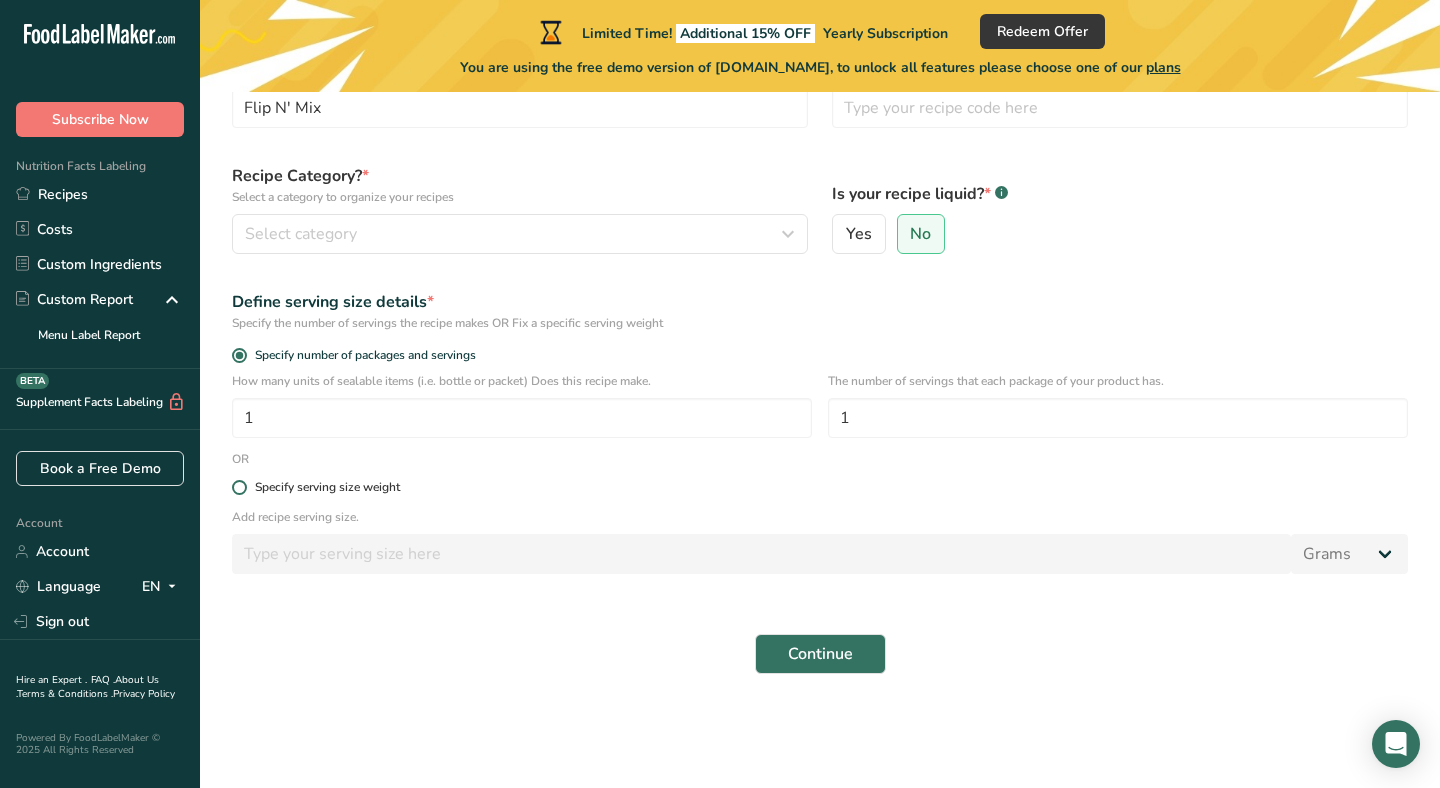 click at bounding box center [239, 487] 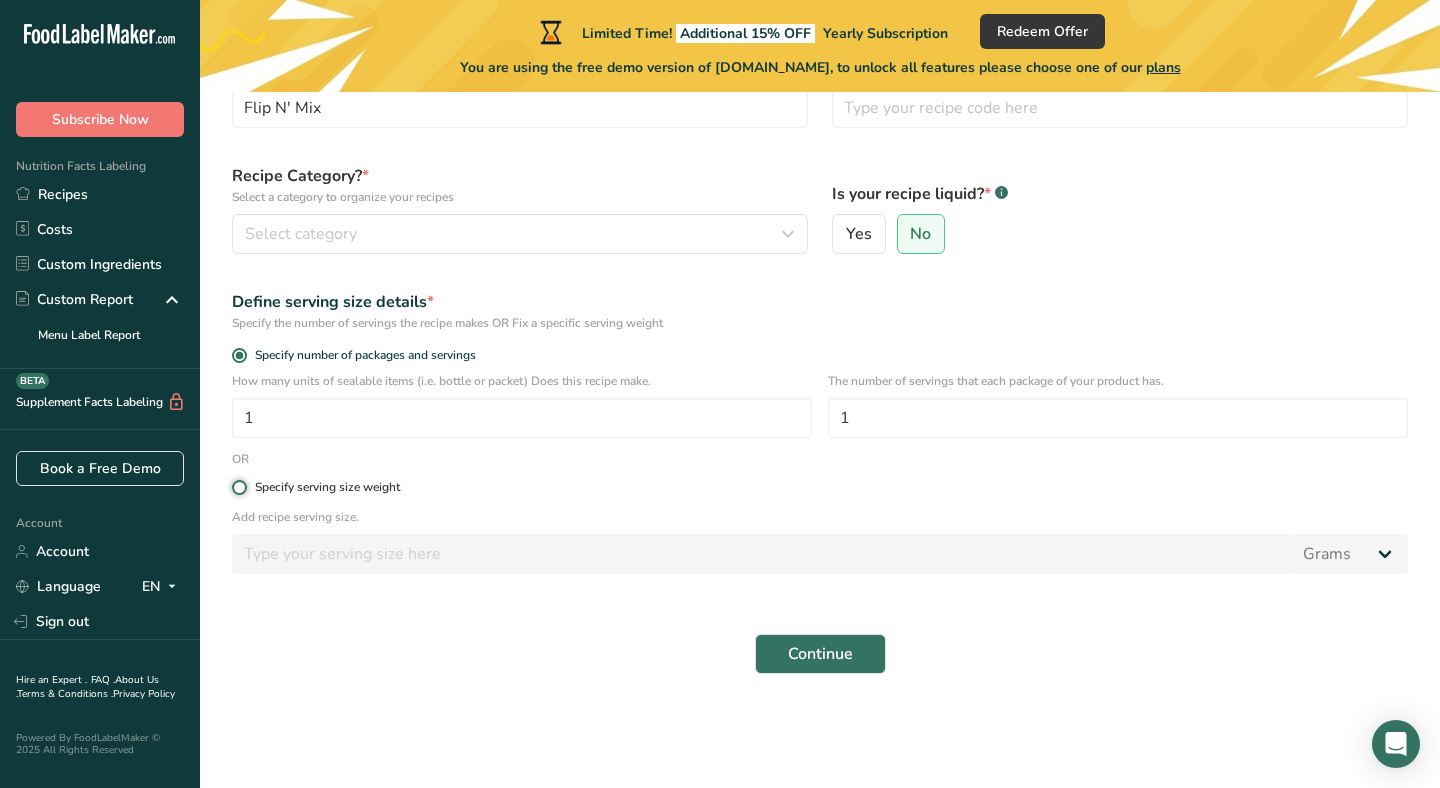 click on "Specify serving size weight" at bounding box center (238, 487) 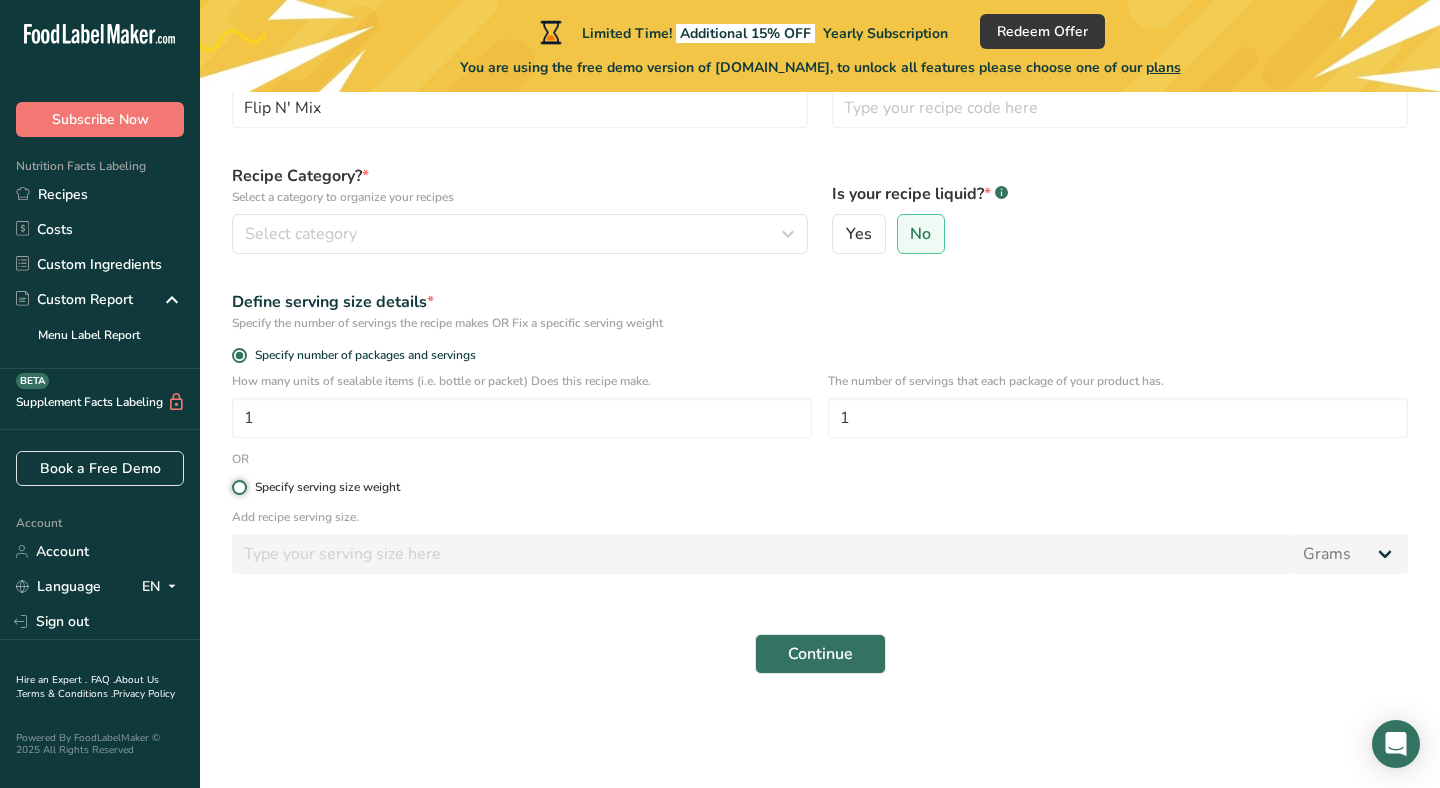 radio on "true" 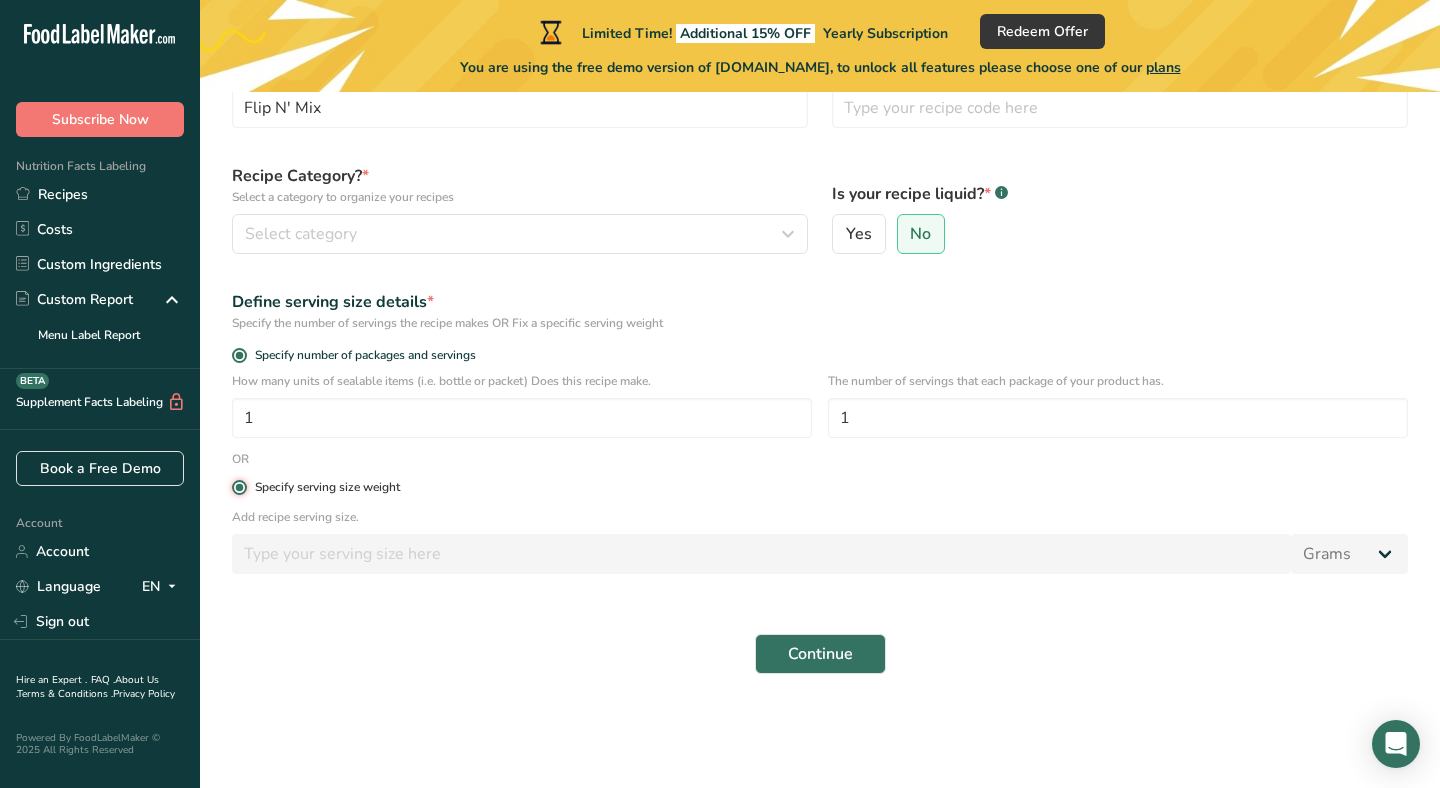 radio on "false" 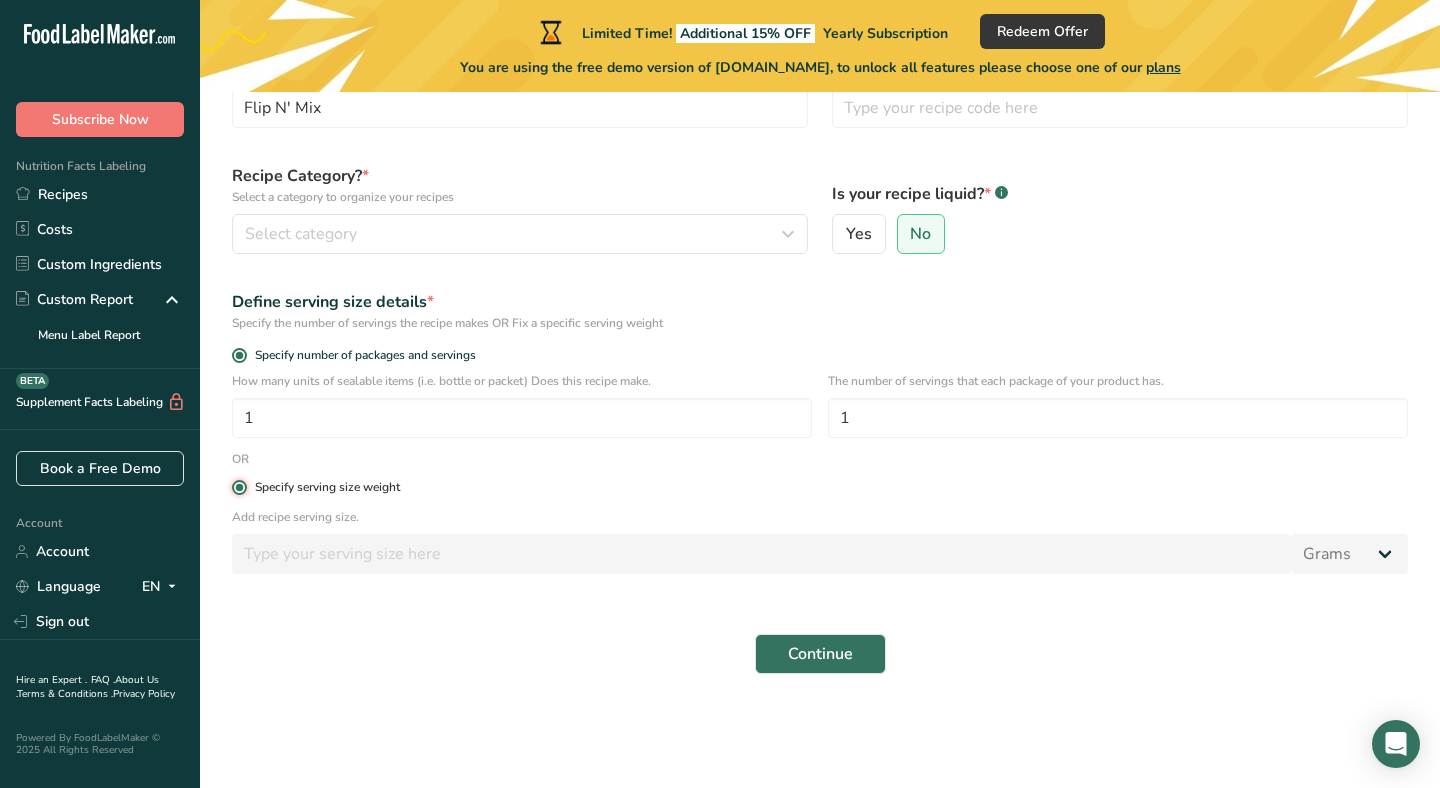 type 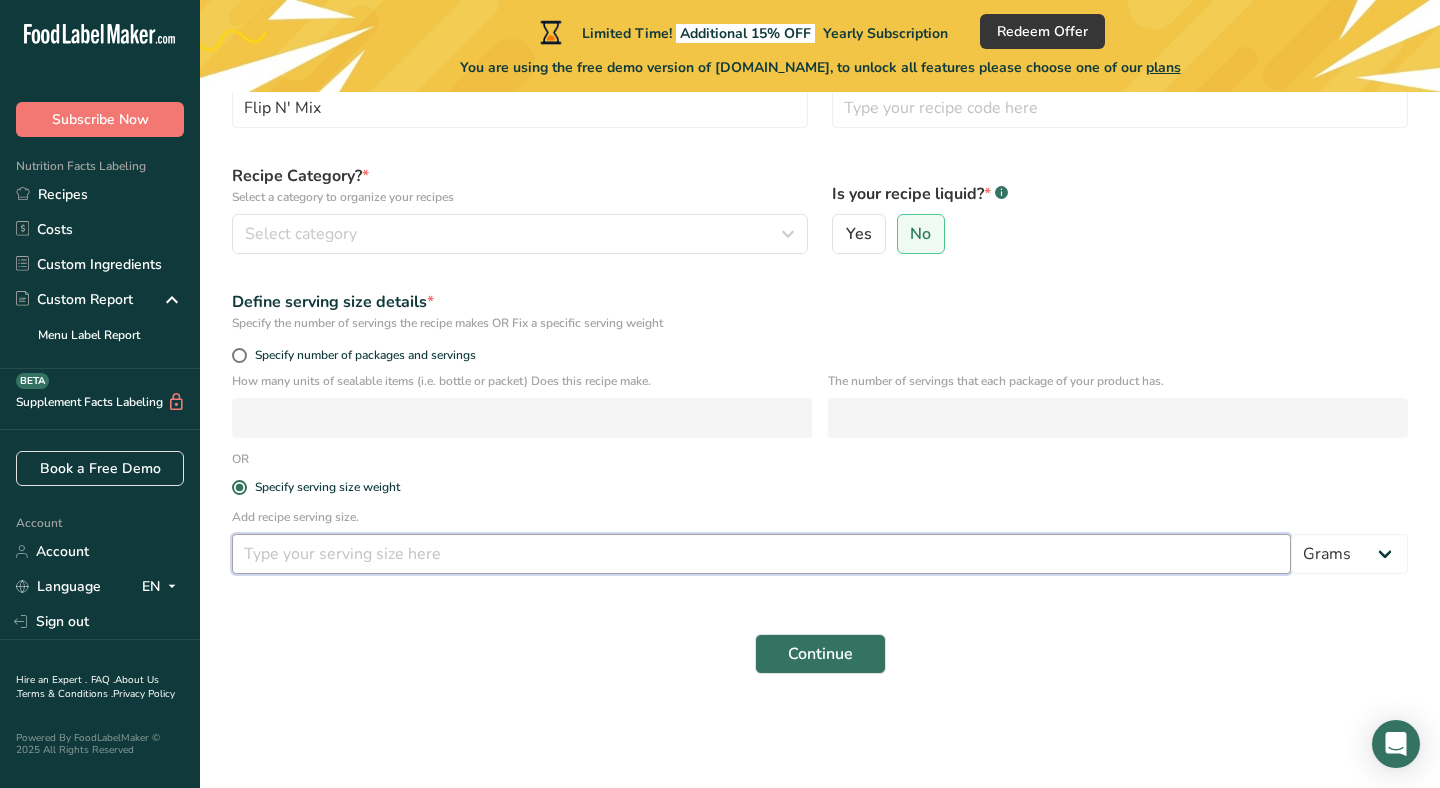 click at bounding box center (761, 554) 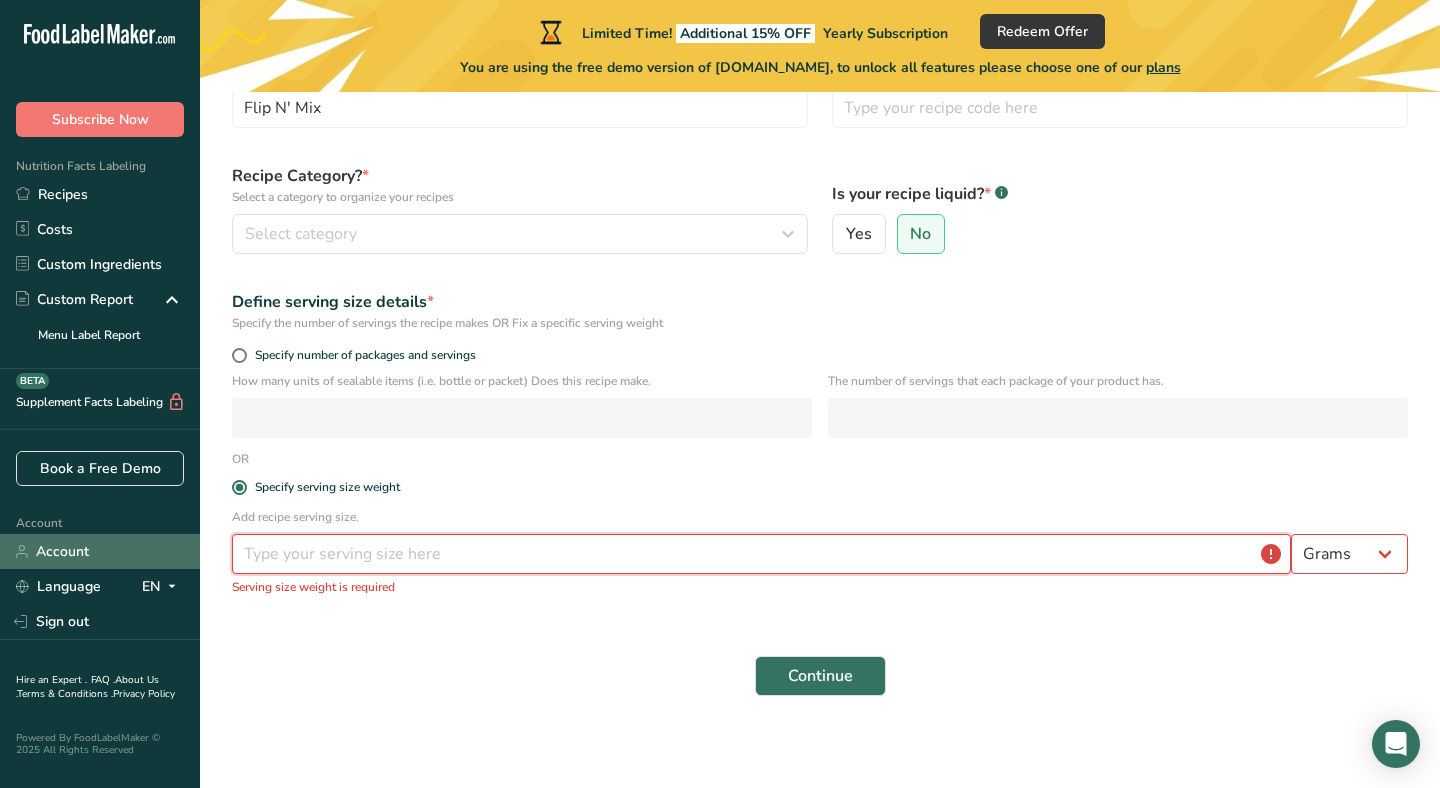 drag, startPoint x: 629, startPoint y: 561, endPoint x: 1, endPoint y: 556, distance: 628.0199 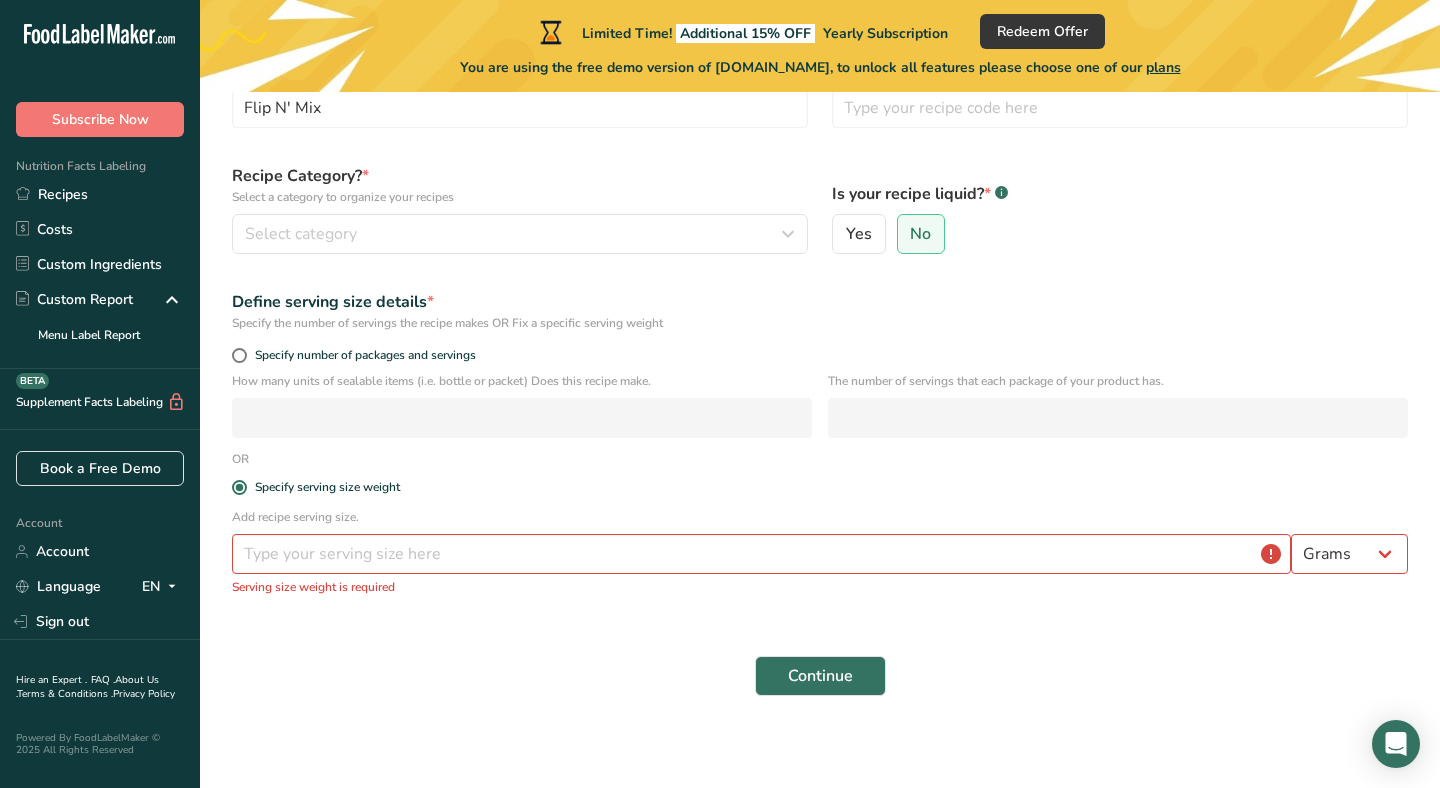 click on "Add recipe serving size." at bounding box center (820, 517) 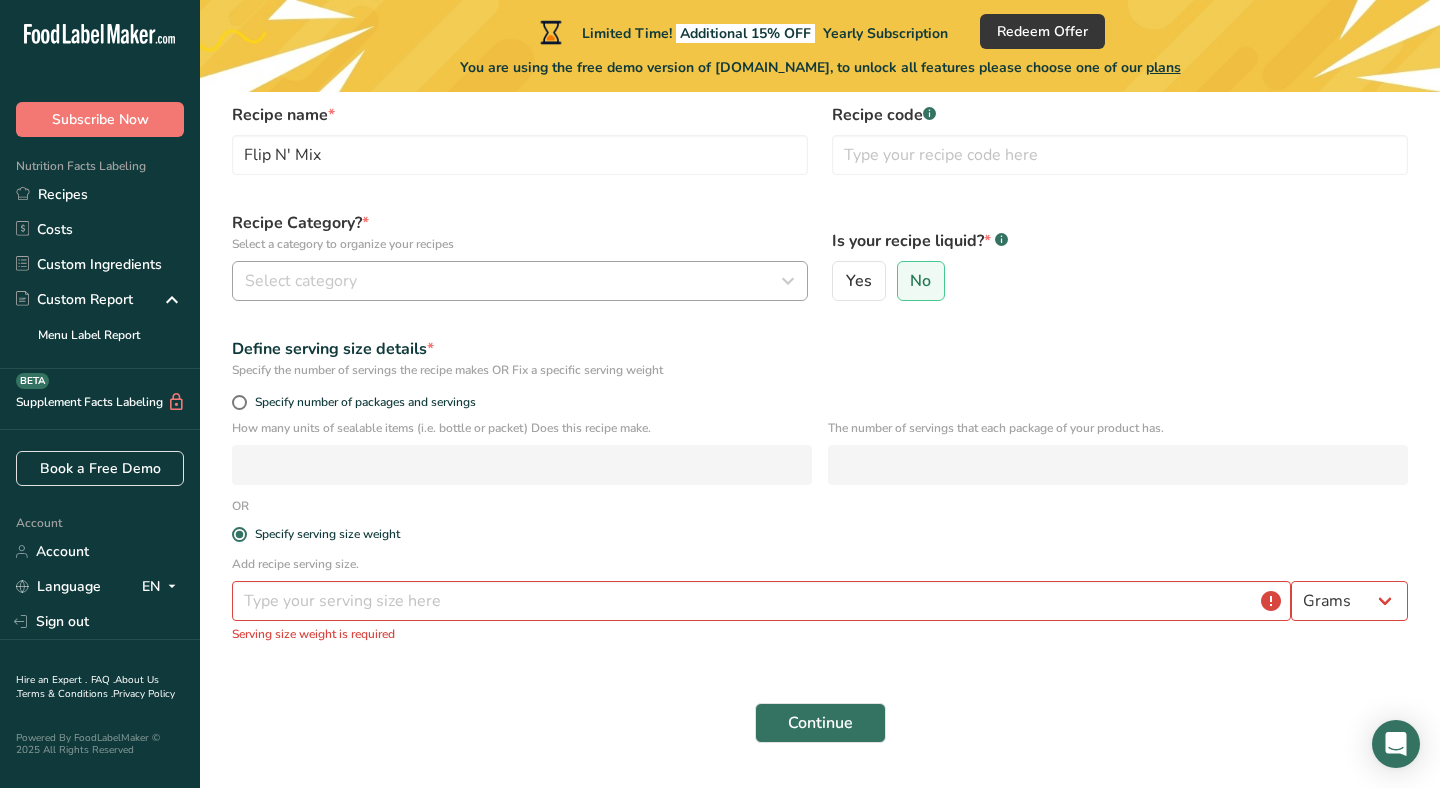 scroll, scrollTop: 169, scrollLeft: 0, axis: vertical 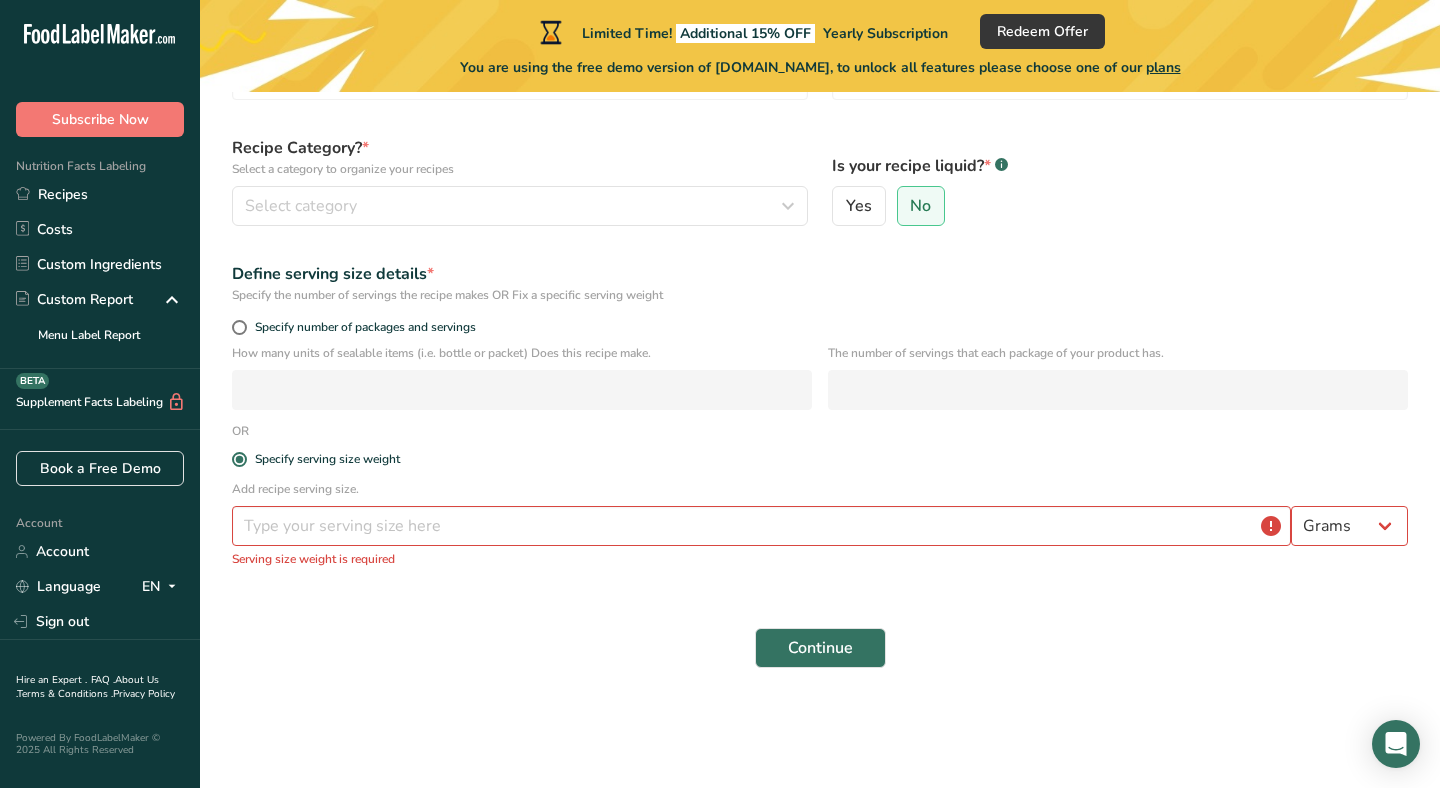 click on "Recipe name *   Flip N' Mix
Recipe code
.a-a{fill:#347362;}.b-a{fill:#fff;}
Recipe Category? *
Select a category to organize your recipes
Select category
Standard Categories
Custom Categories
.a-a{fill:#347362;}.b-a{fill:#fff;}
Baked Goods
[GEOGRAPHIC_DATA]
Confectionery
Cooked Meals, Salads, & Sauces
[GEOGRAPHIC_DATA]
Snacks
1
No categories found
Add New Category
Is your recipe liquid? *   .a-a{fill:#347362;}.b-a{fill:#fff;}           Yes   No
Define serving size details *
Specify the number of servings the recipe makes OR Fix a specific serving weight
Specify number of packages and servings
OR" at bounding box center (820, 348) 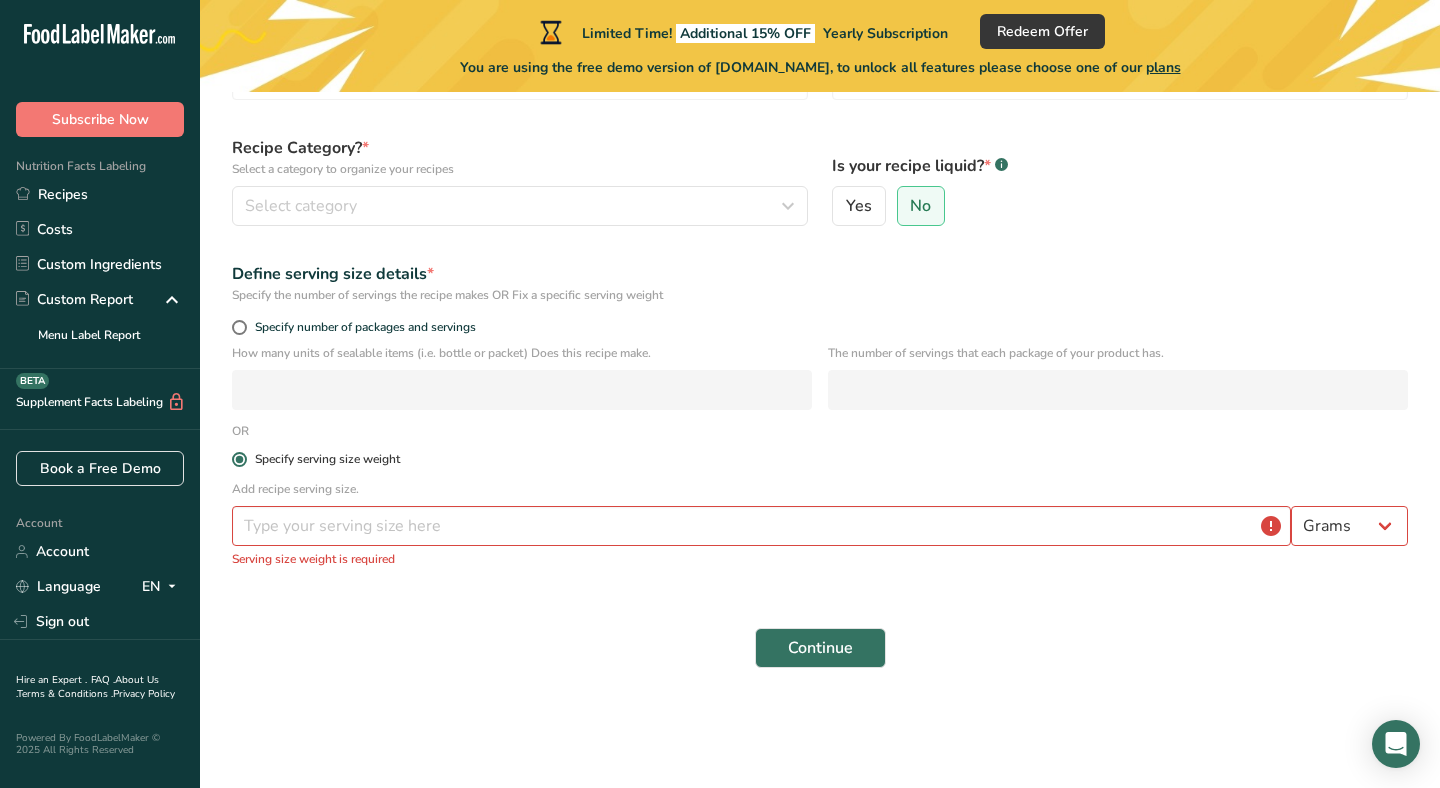 click at bounding box center [239, 459] 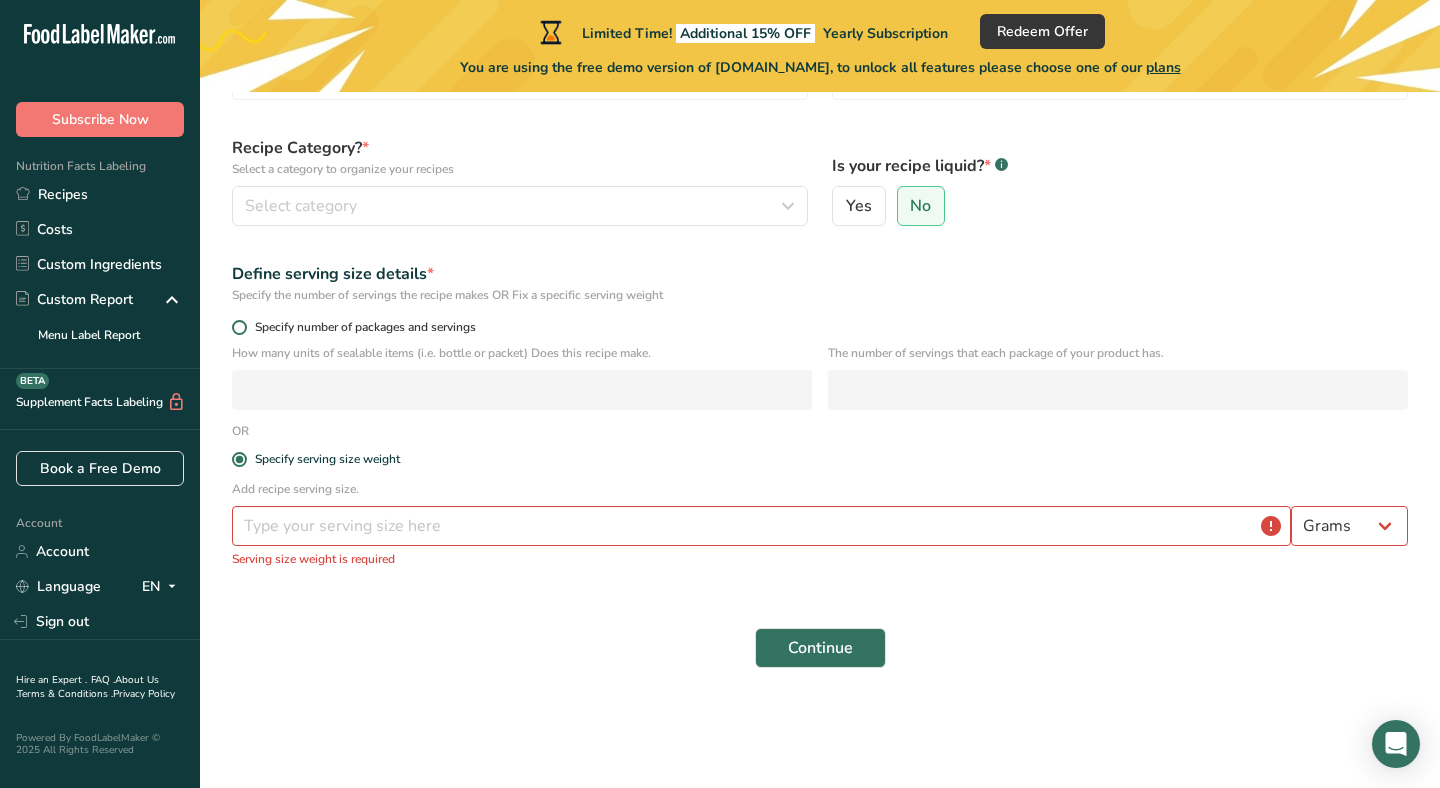 click at bounding box center [239, 327] 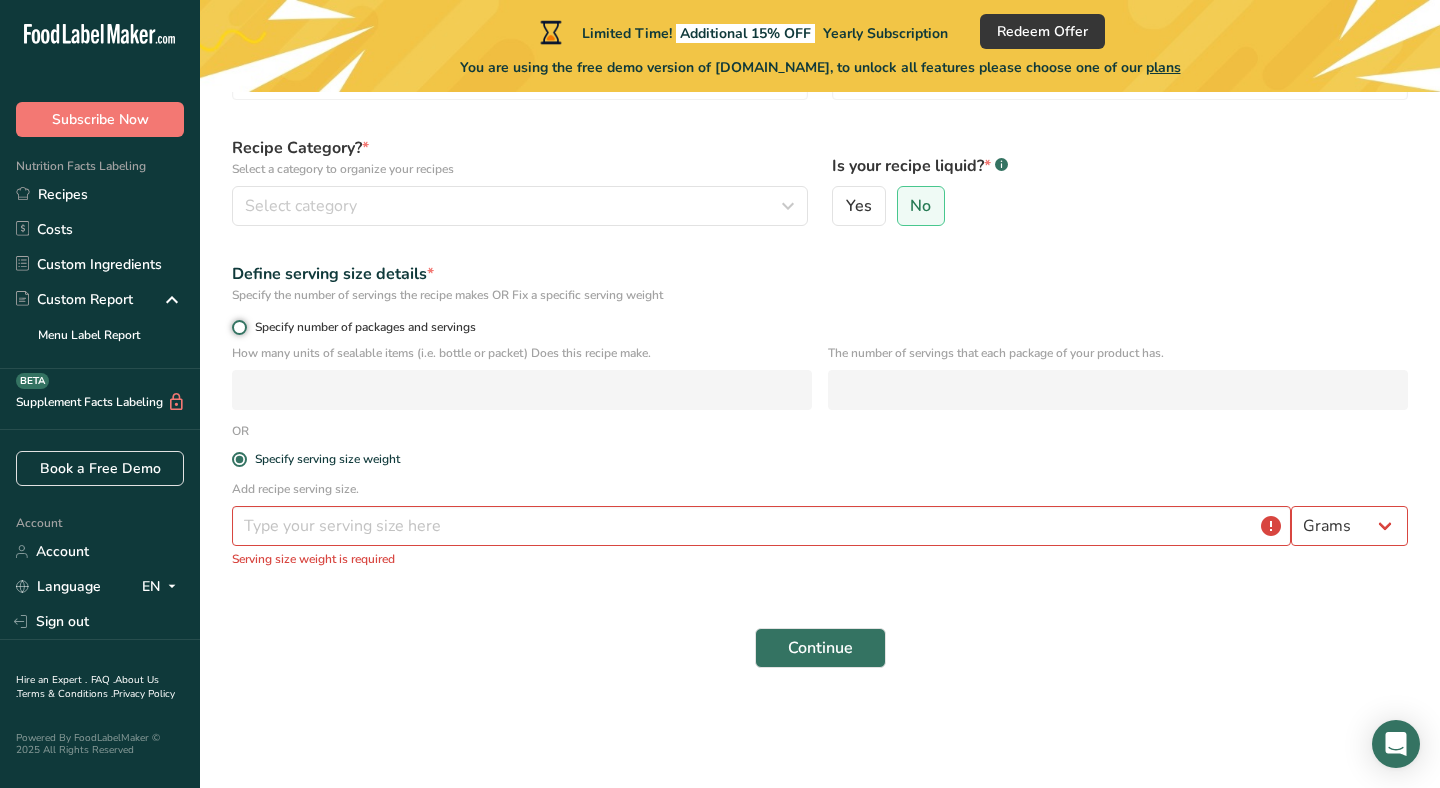 click on "Specify number of packages and servings" at bounding box center [238, 327] 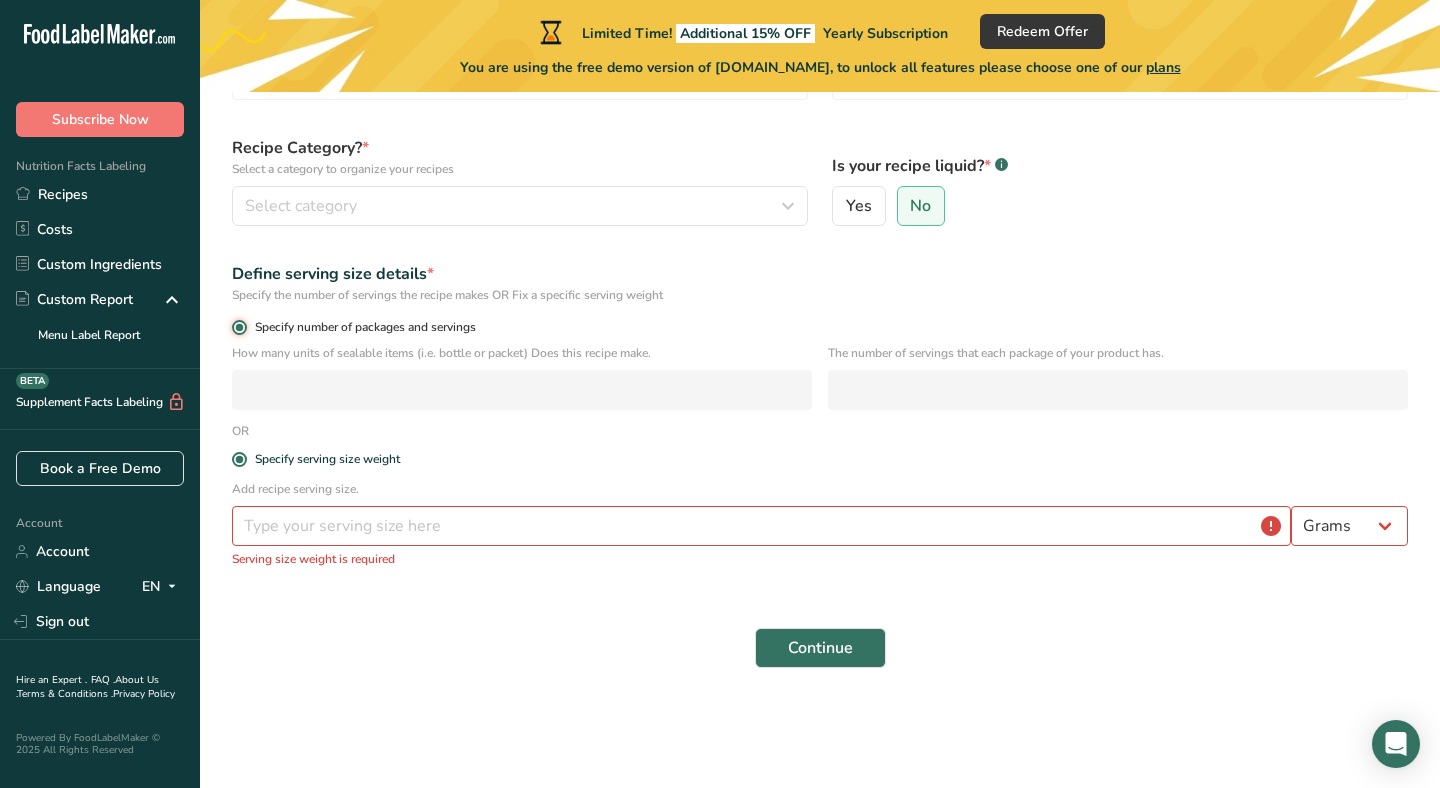 radio on "false" 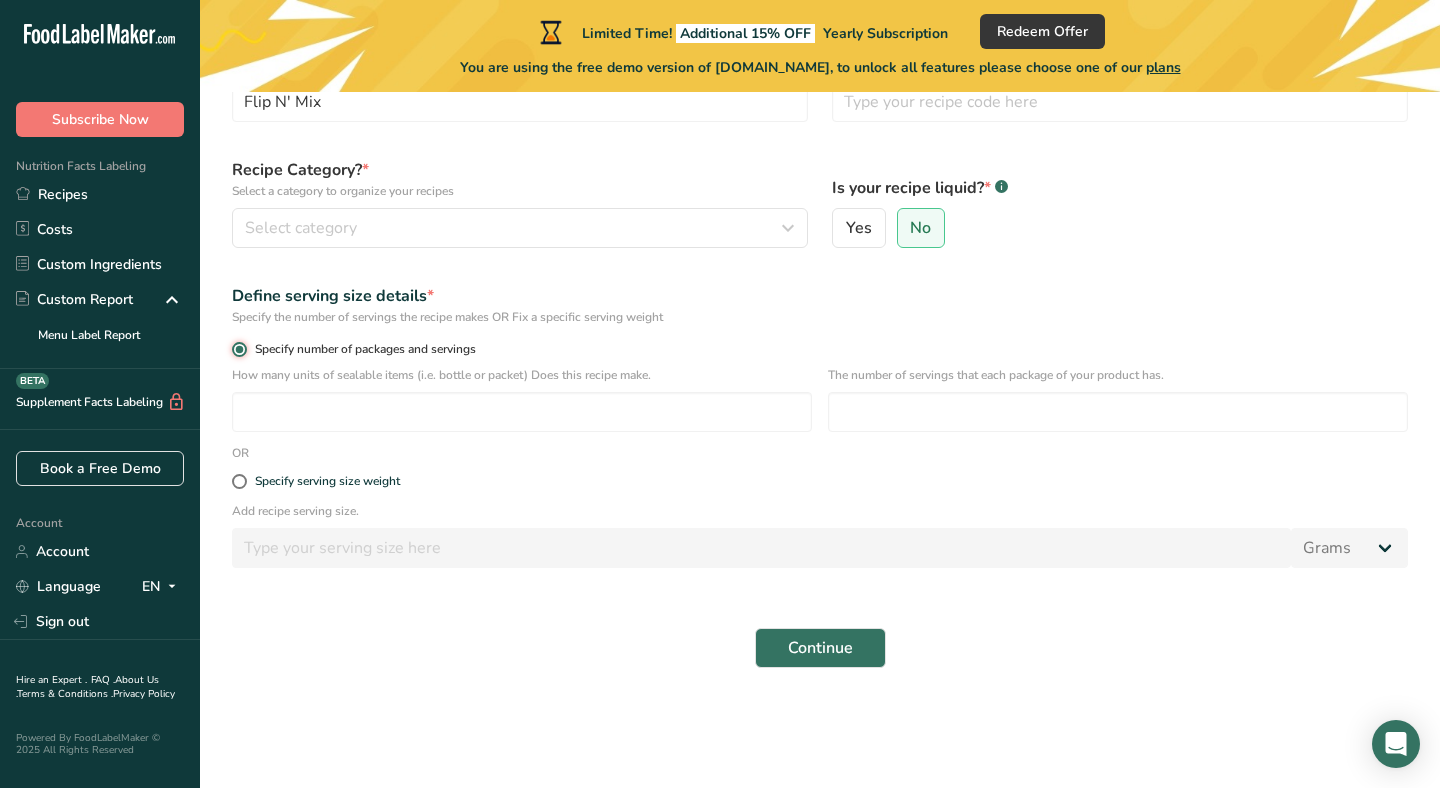 scroll, scrollTop: 147, scrollLeft: 0, axis: vertical 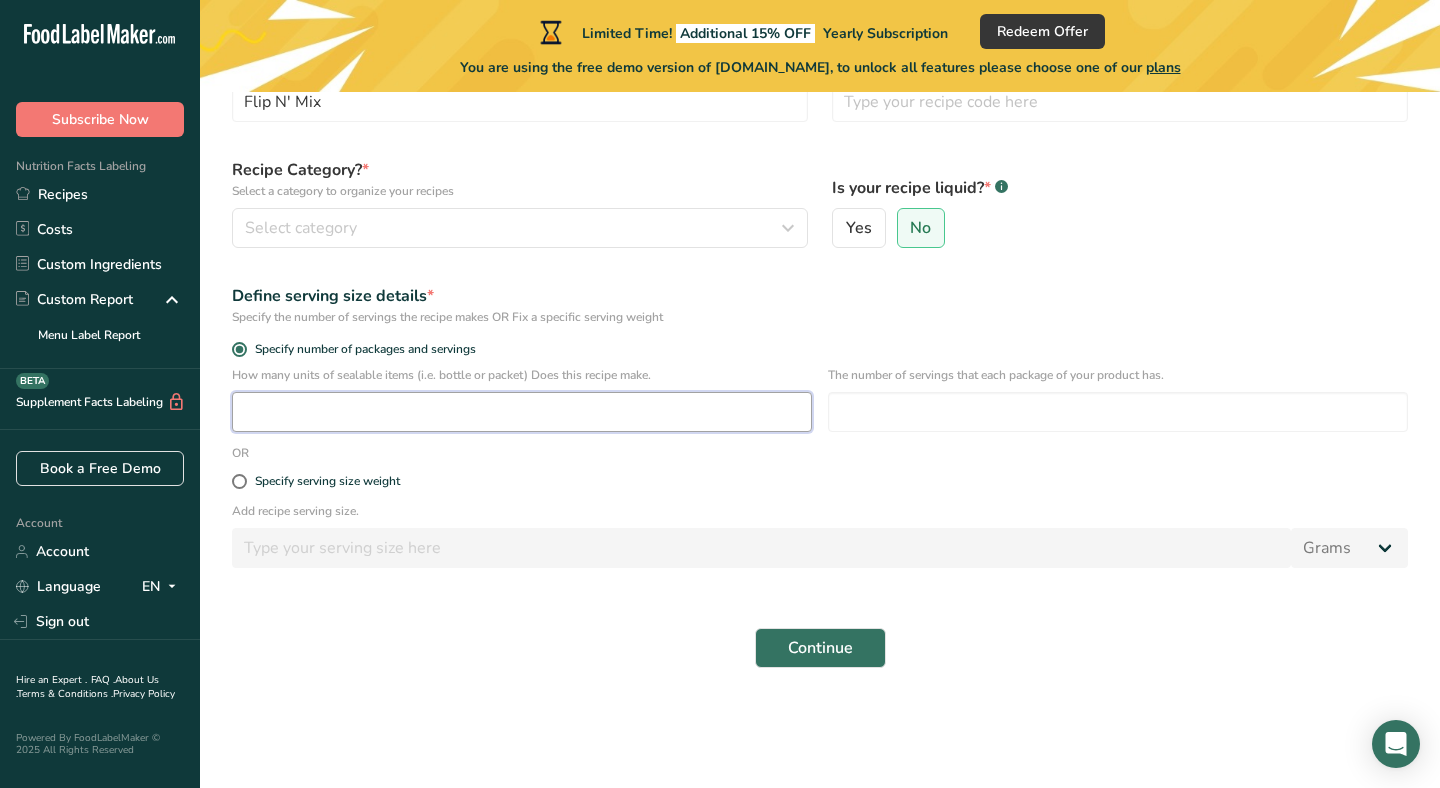 click at bounding box center (522, 412) 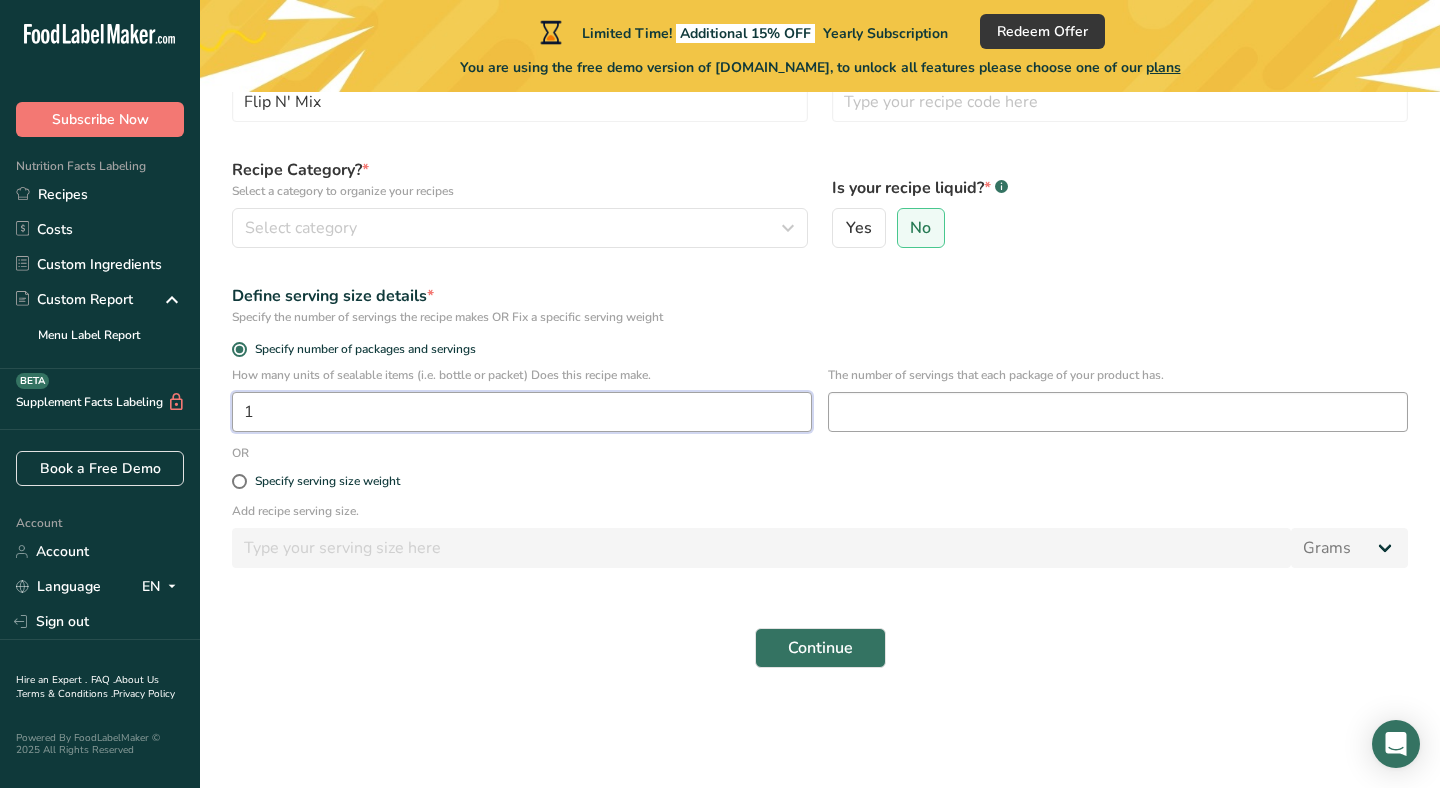 type on "1" 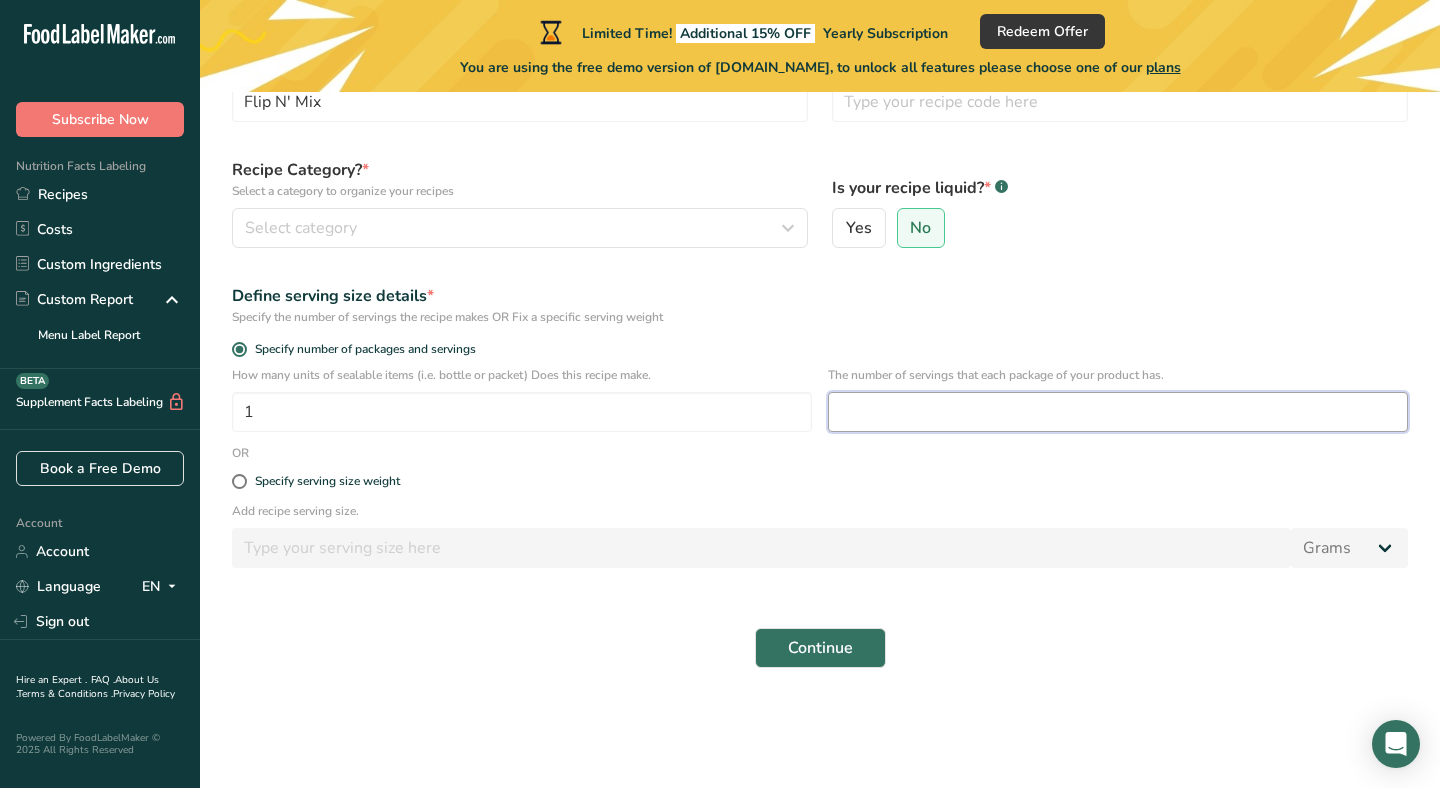 click at bounding box center [1118, 412] 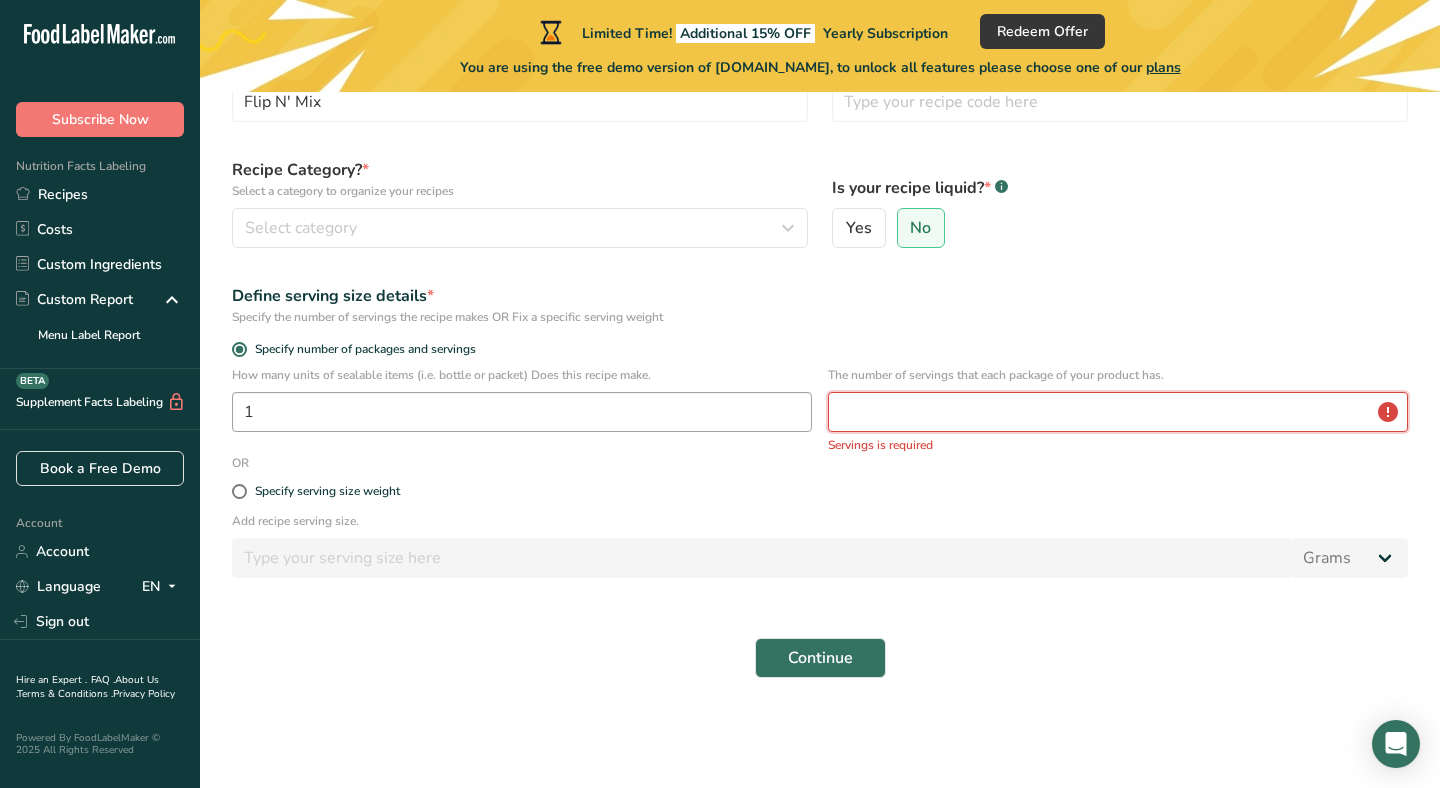 drag, startPoint x: 1161, startPoint y: 417, endPoint x: 691, endPoint y: 417, distance: 470 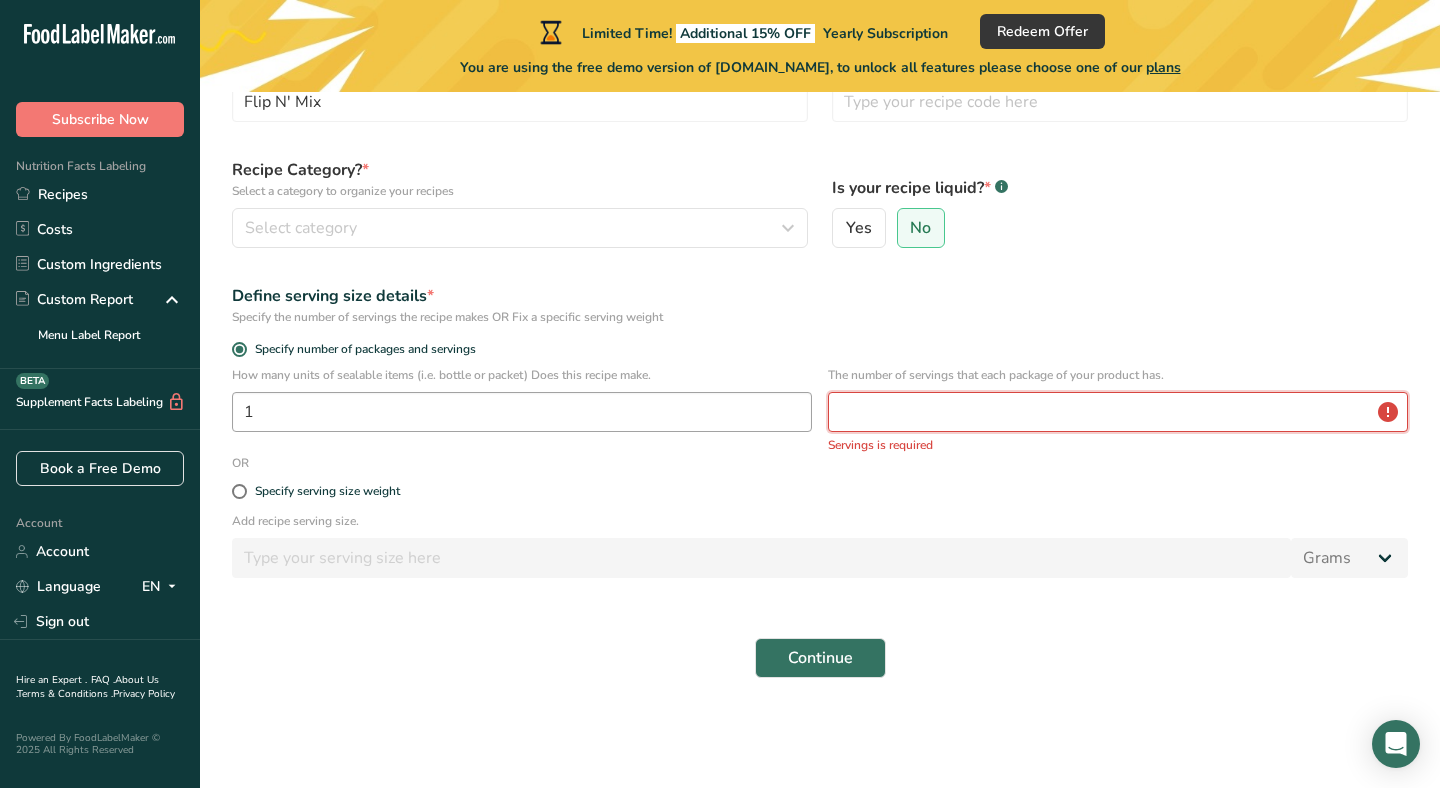 click on "How many units of sealable items (i.e. bottle or packet) Does this recipe make.
1
The number of servings that each package of your product has.
Servings is required" at bounding box center (820, 410) 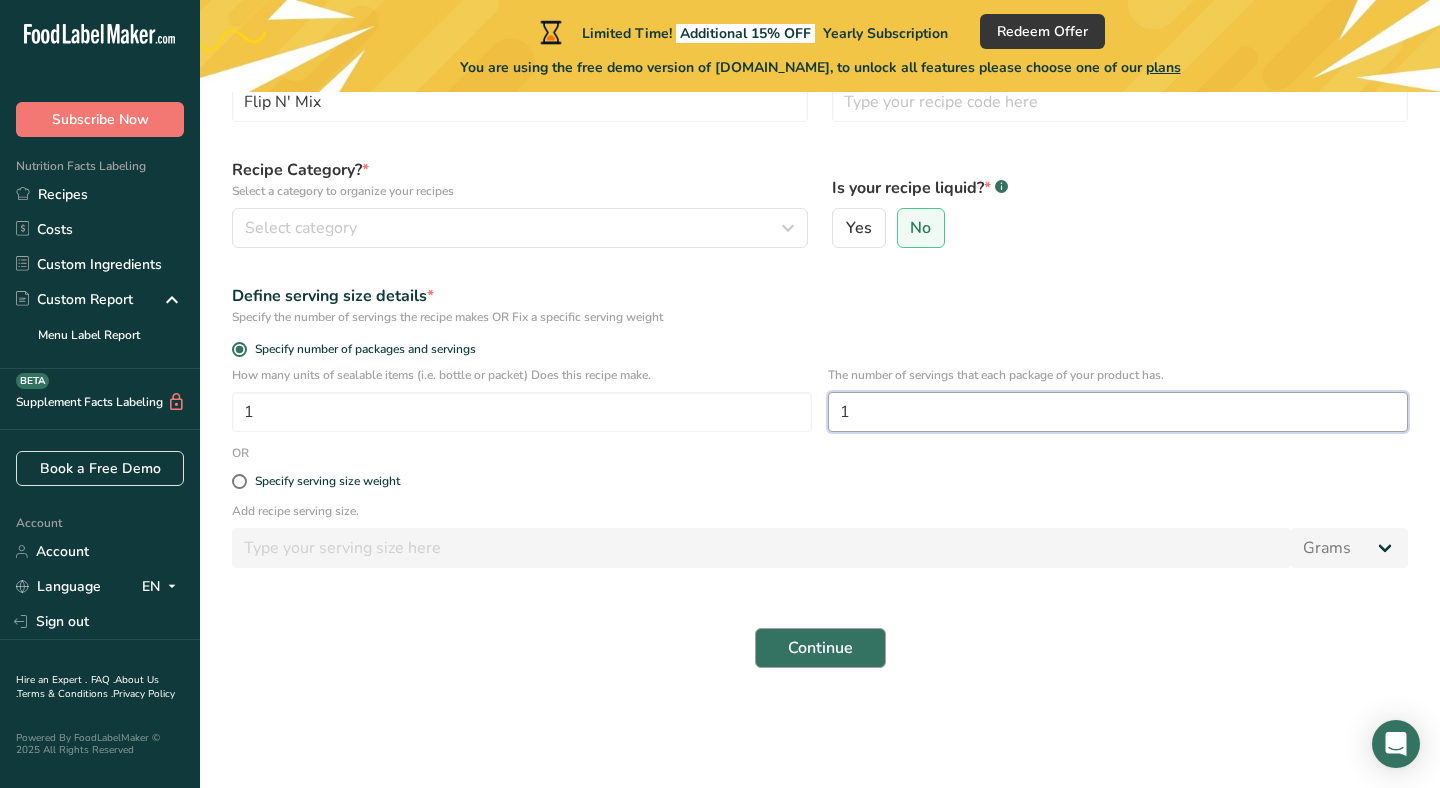 type on "1" 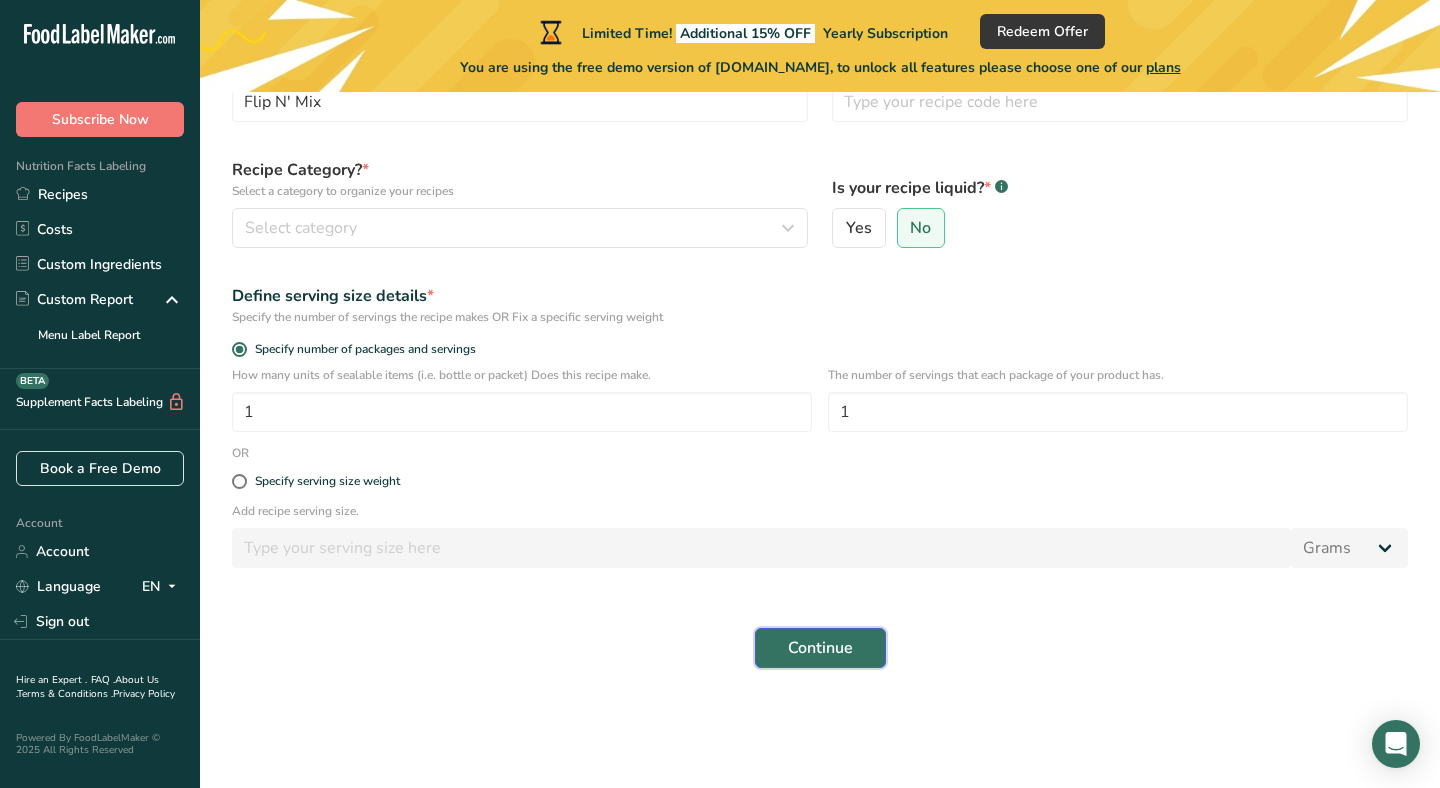 click on "Continue" at bounding box center (820, 648) 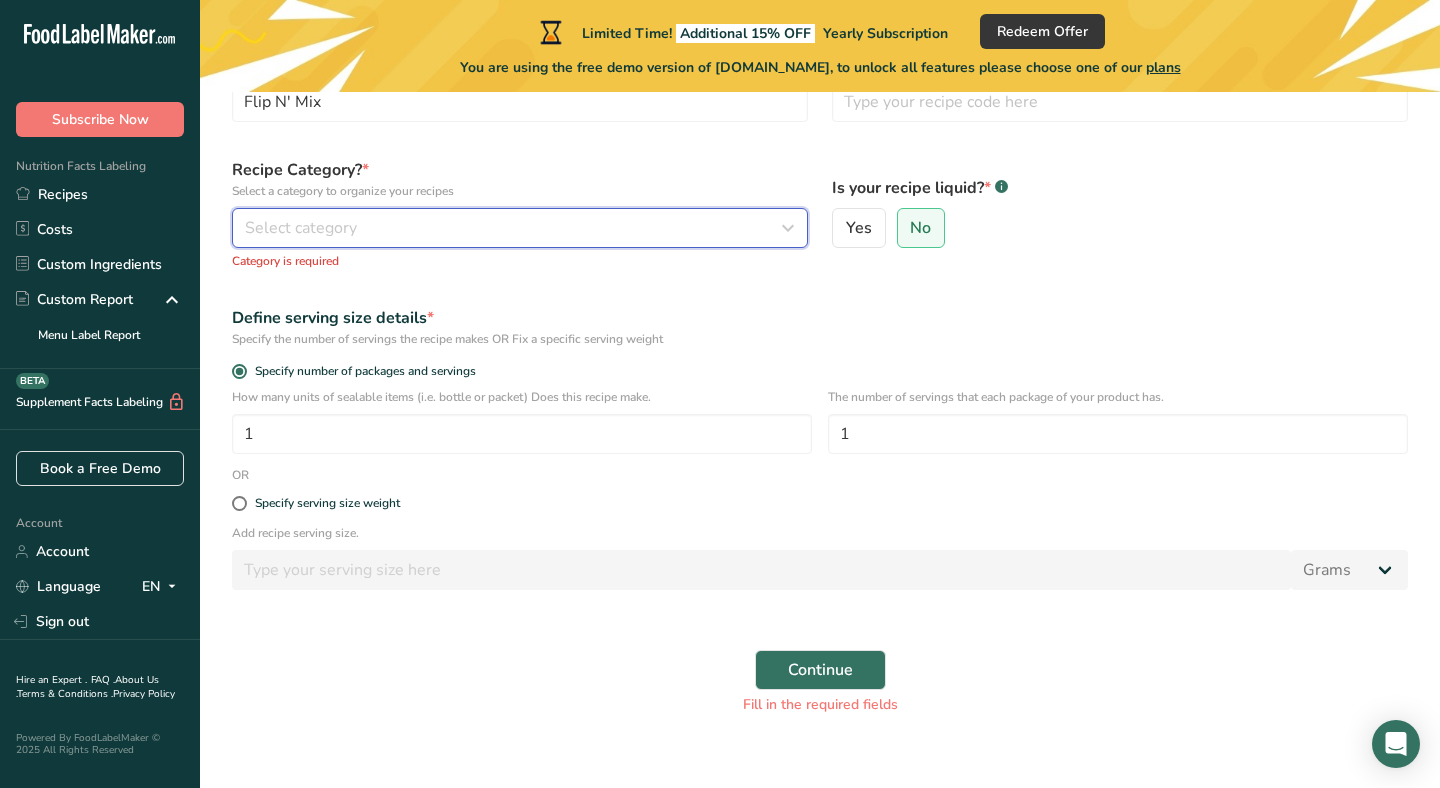 click on "Select category" at bounding box center [514, 228] 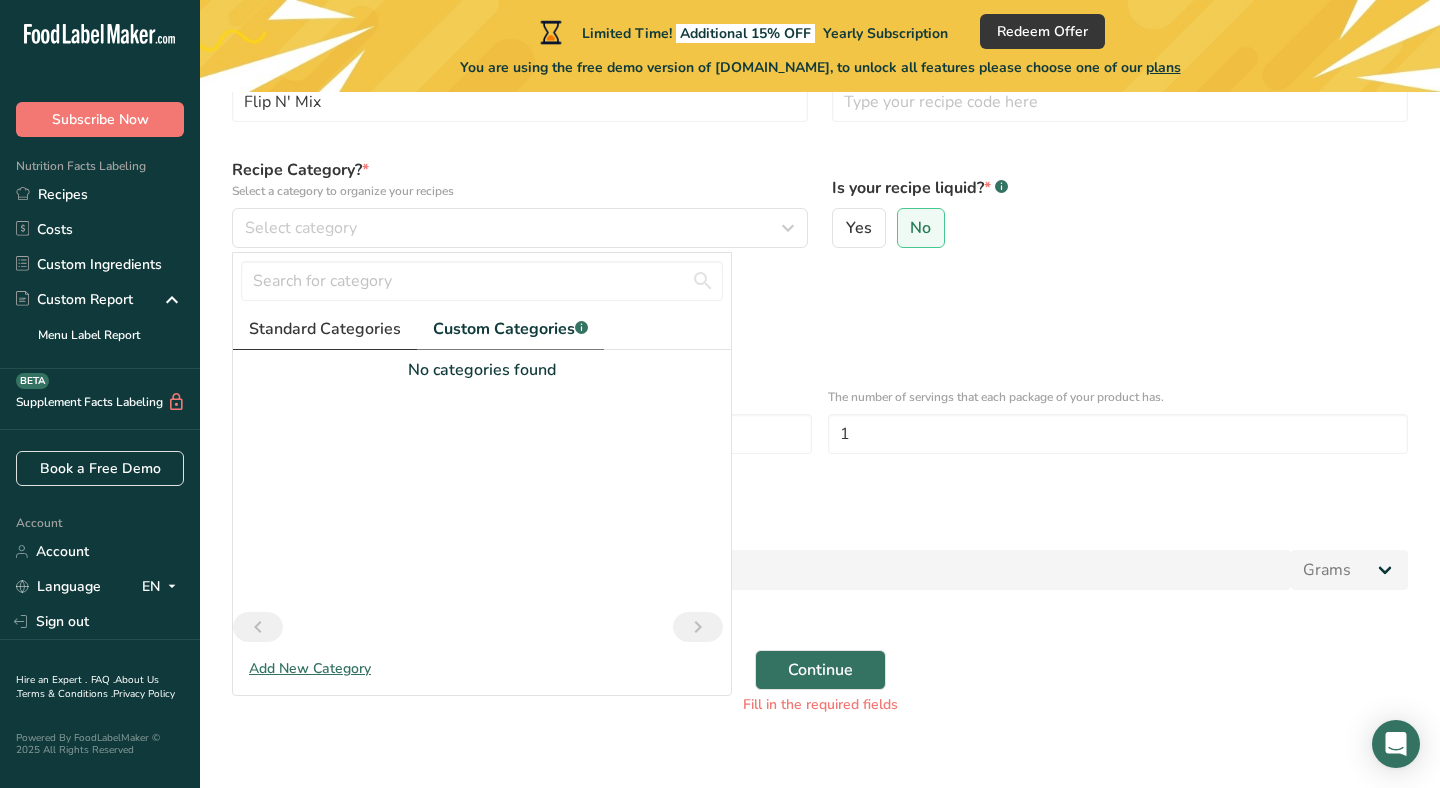click on "Standard Categories" at bounding box center (325, 329) 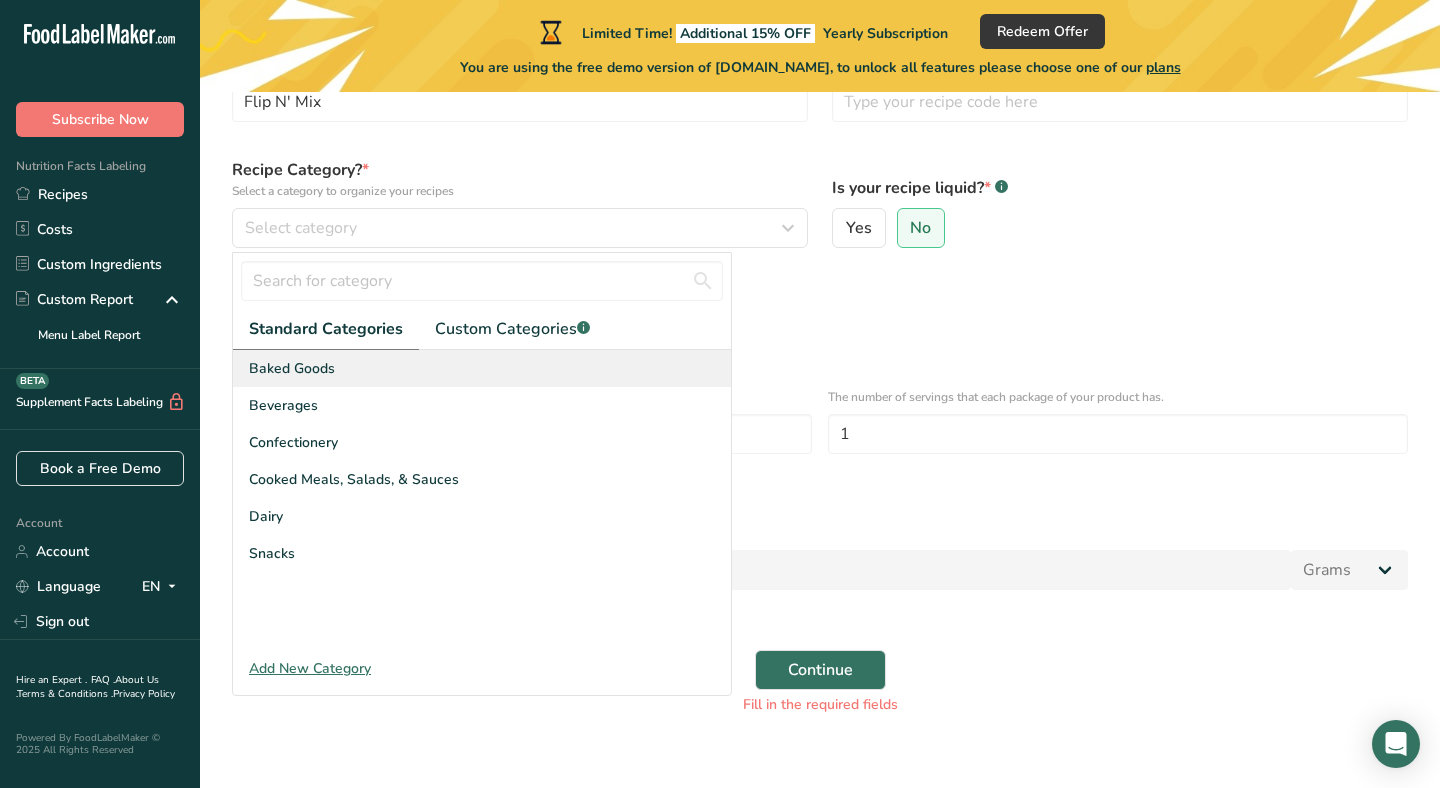 click on "Baked Goods" at bounding box center (482, 368) 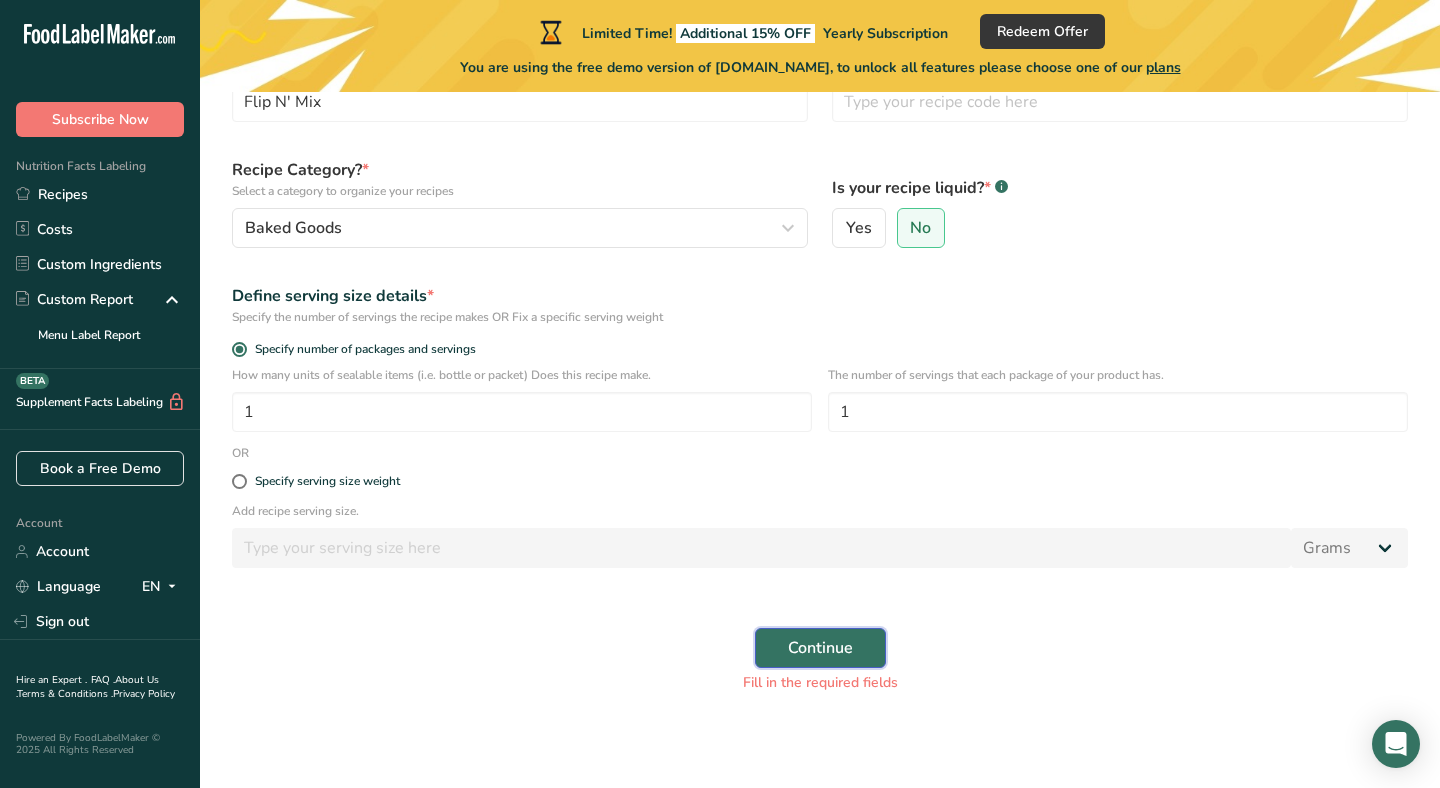click on "Continue" at bounding box center (820, 648) 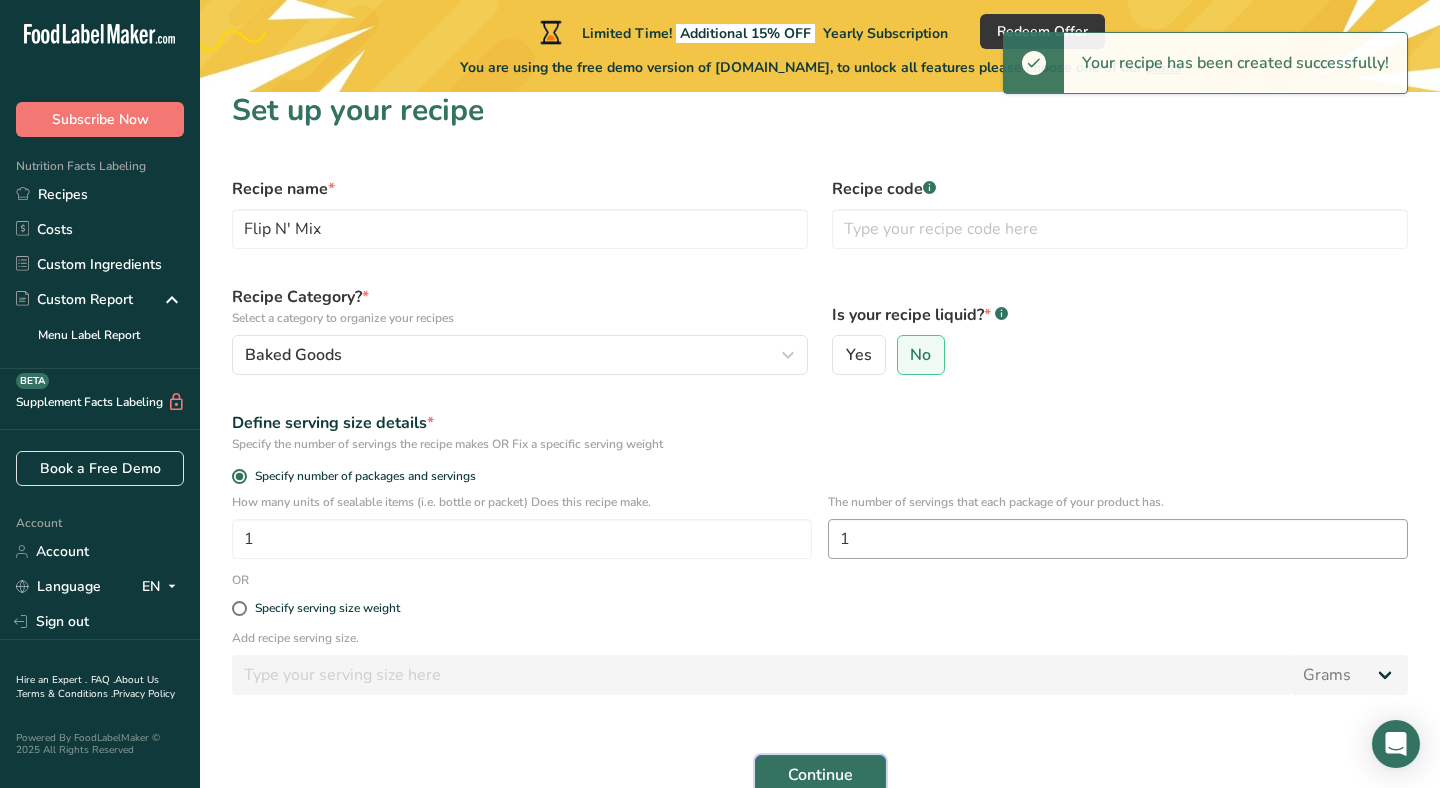 scroll, scrollTop: 15, scrollLeft: 0, axis: vertical 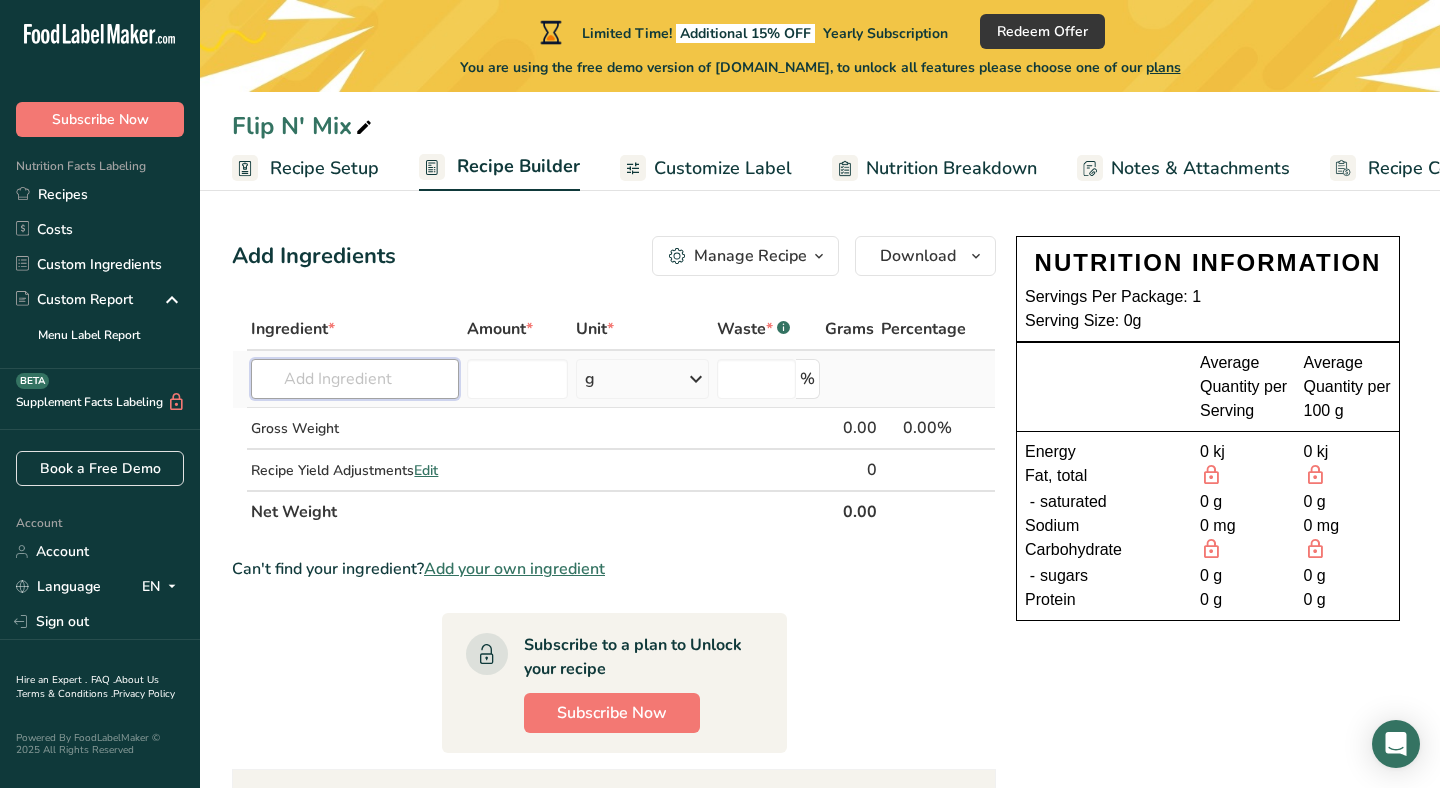click at bounding box center (354, 379) 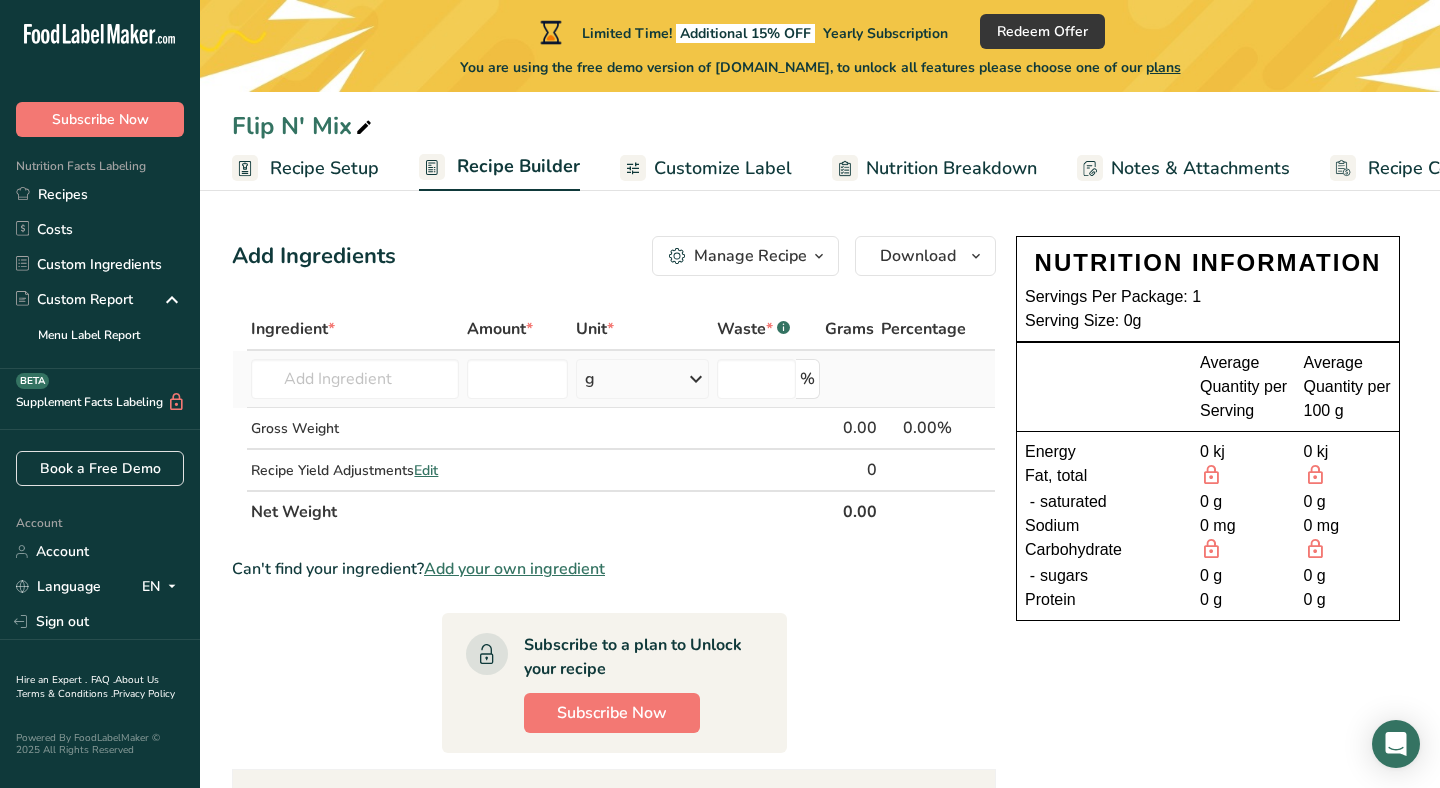 click on "g" at bounding box center (642, 379) 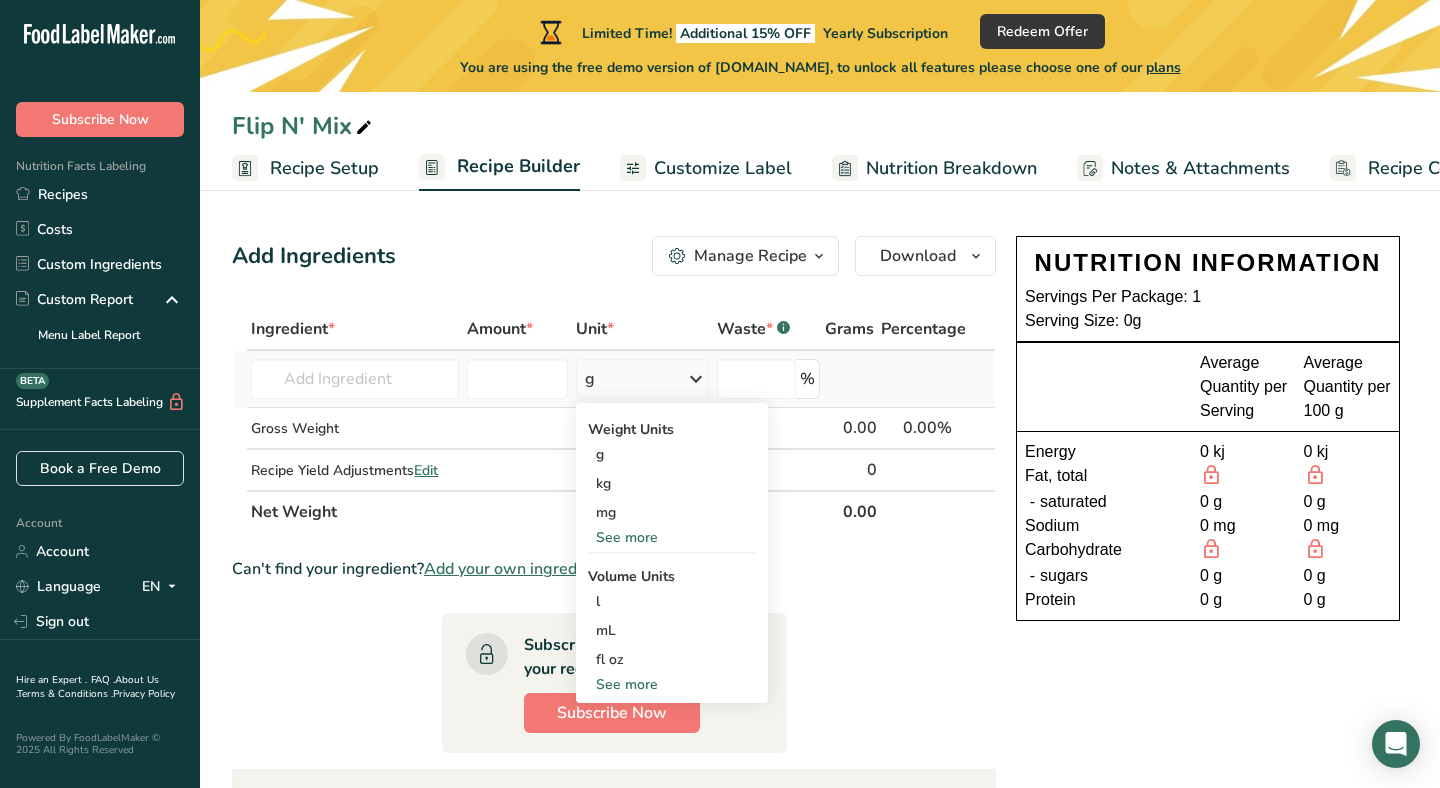 click on "g" at bounding box center [642, 379] 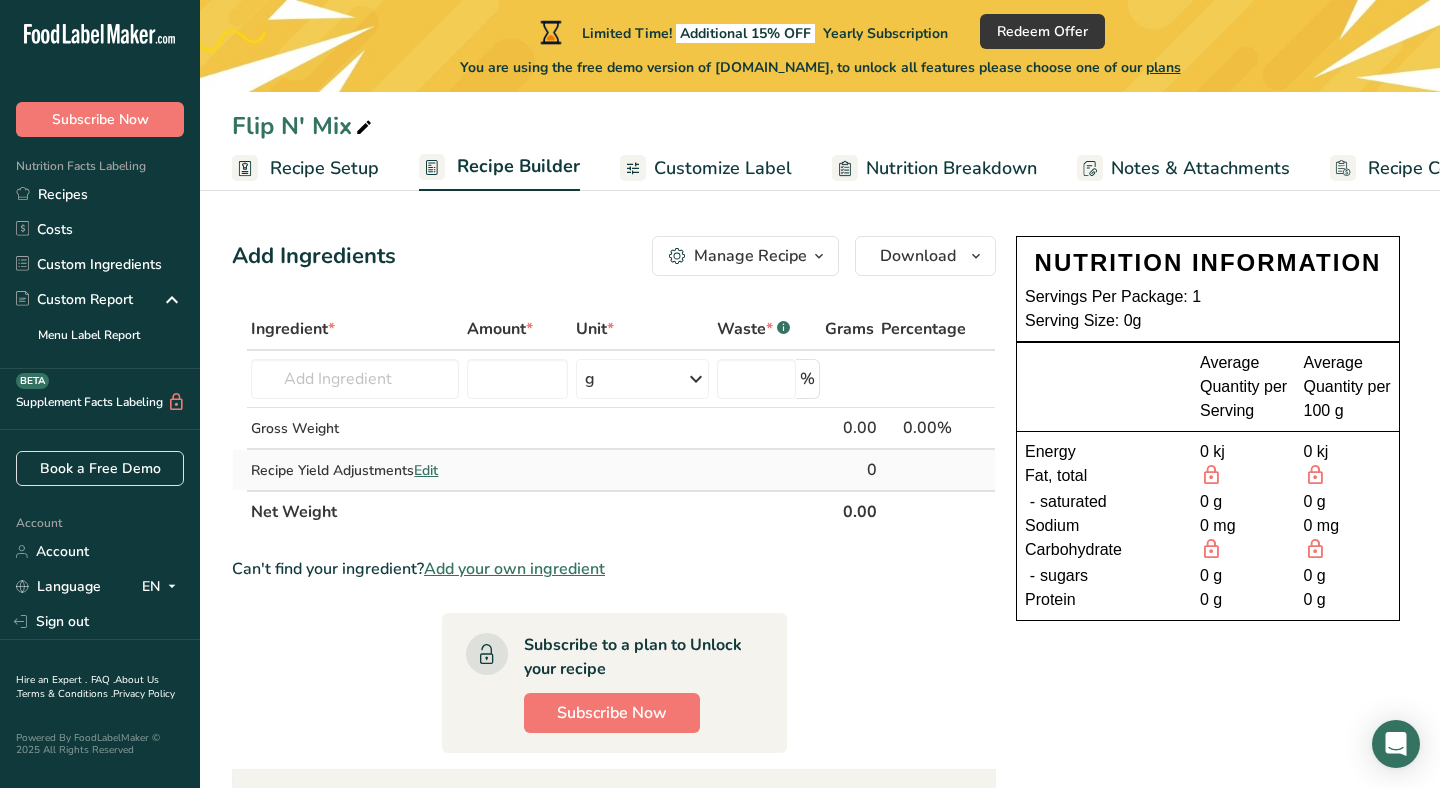 click on "Edit" at bounding box center [426, 470] 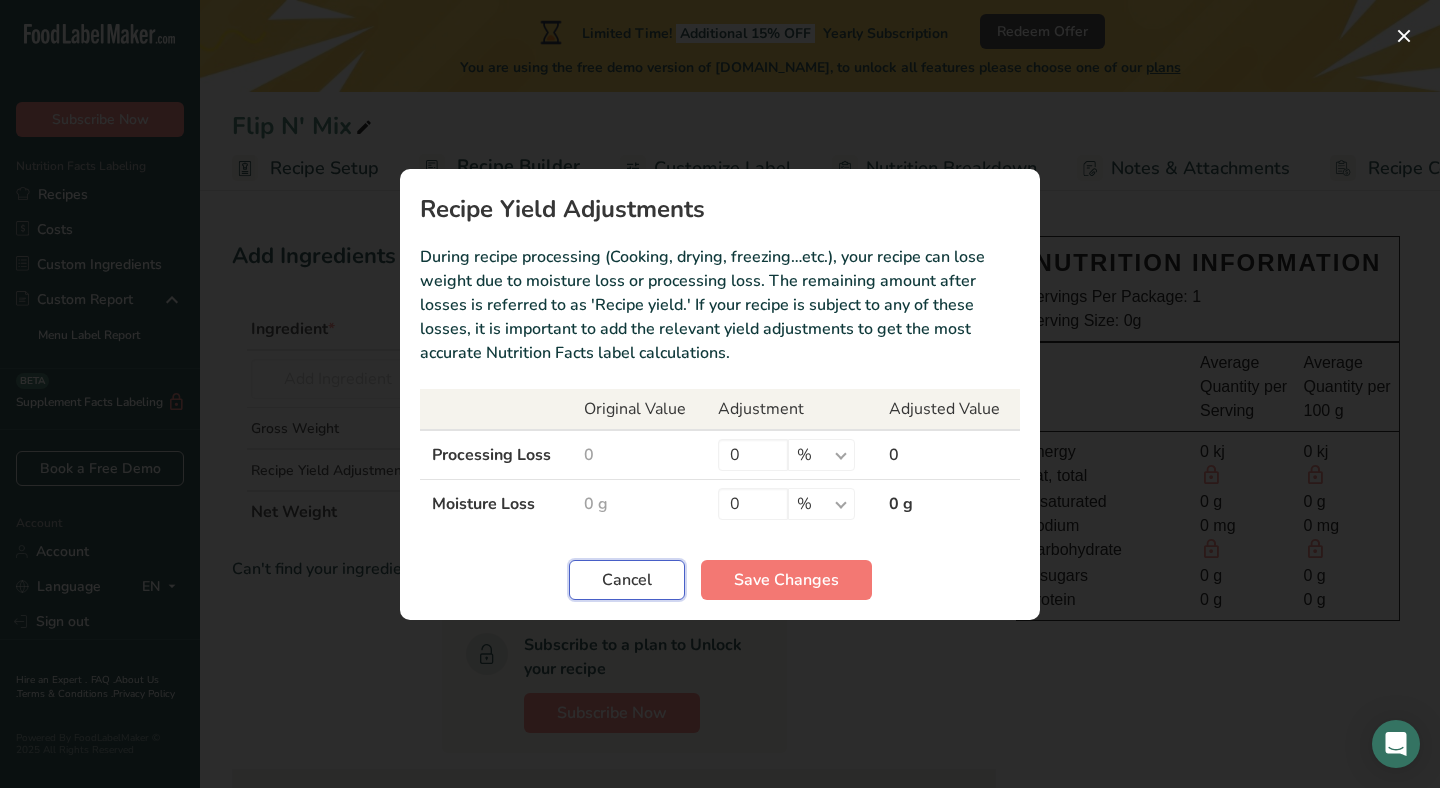click on "Cancel" at bounding box center (627, 580) 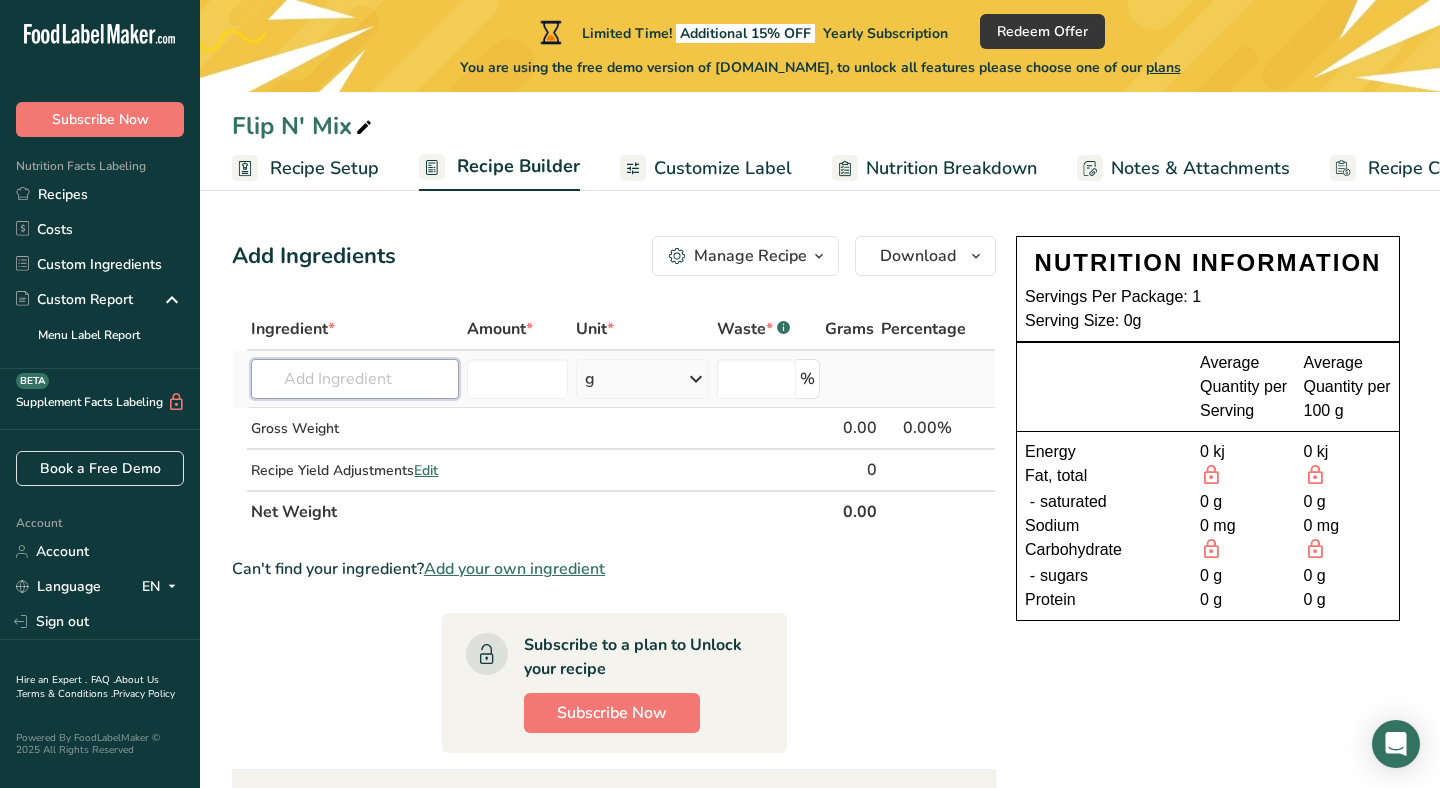 click at bounding box center [354, 379] 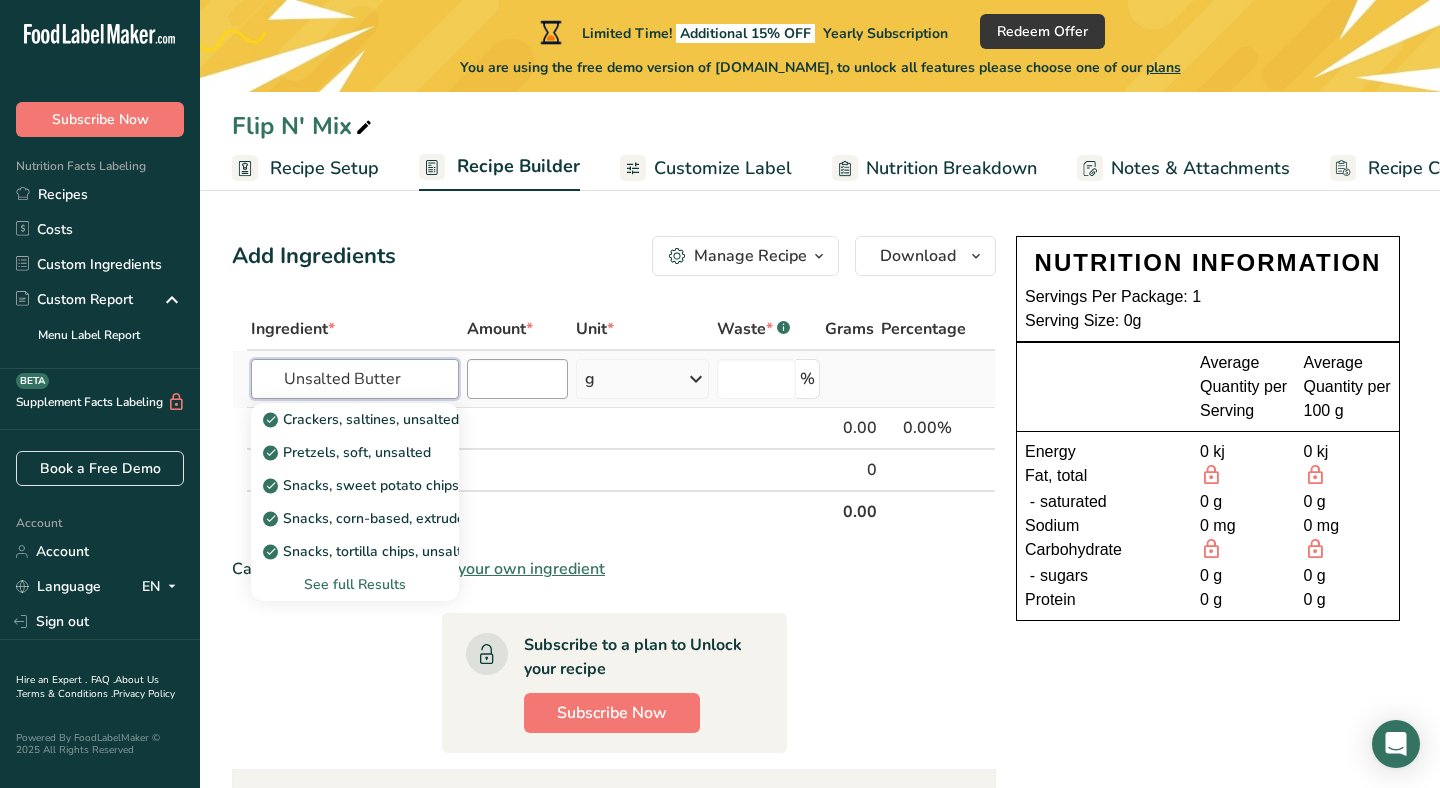 type on "Unsalted Butter" 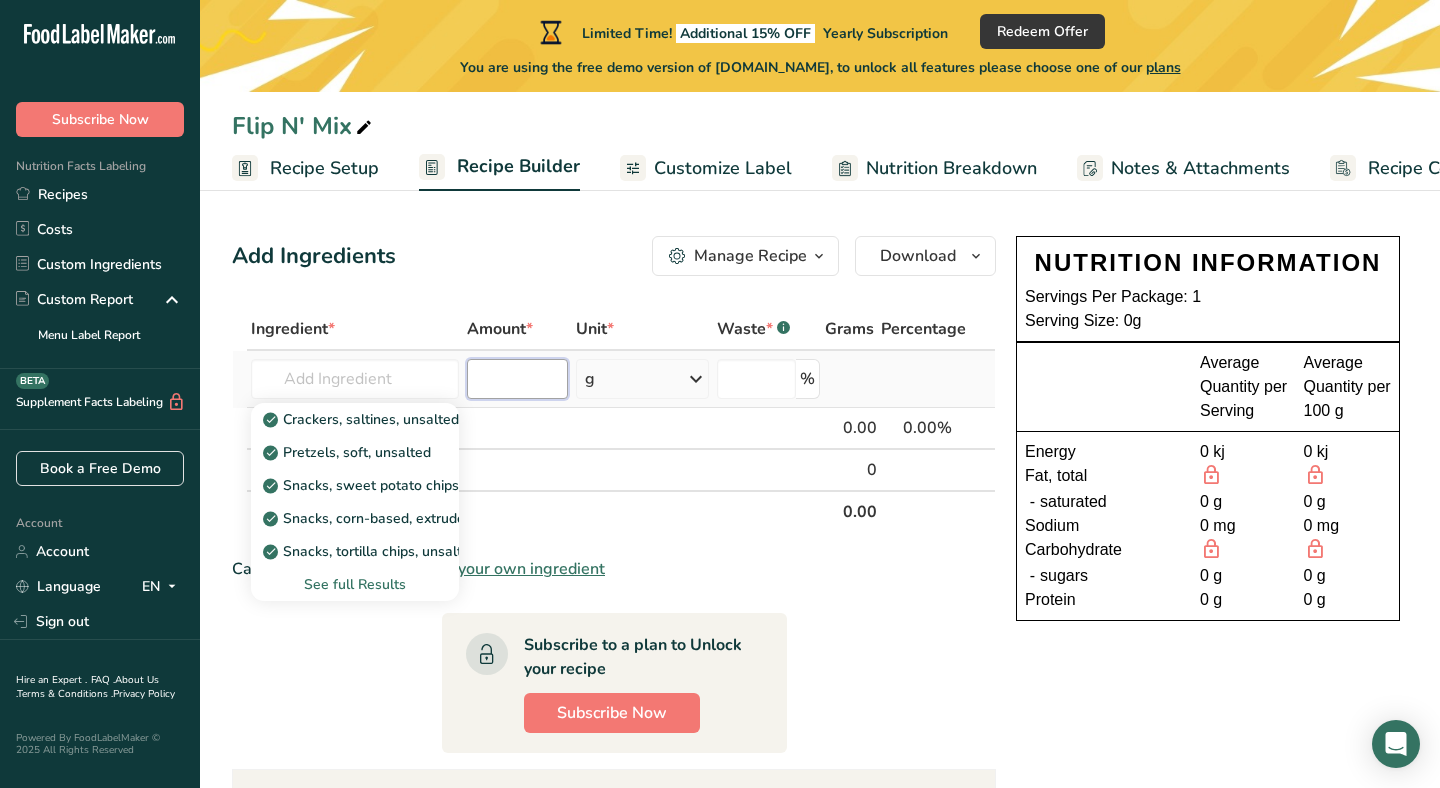 click at bounding box center [518, 379] 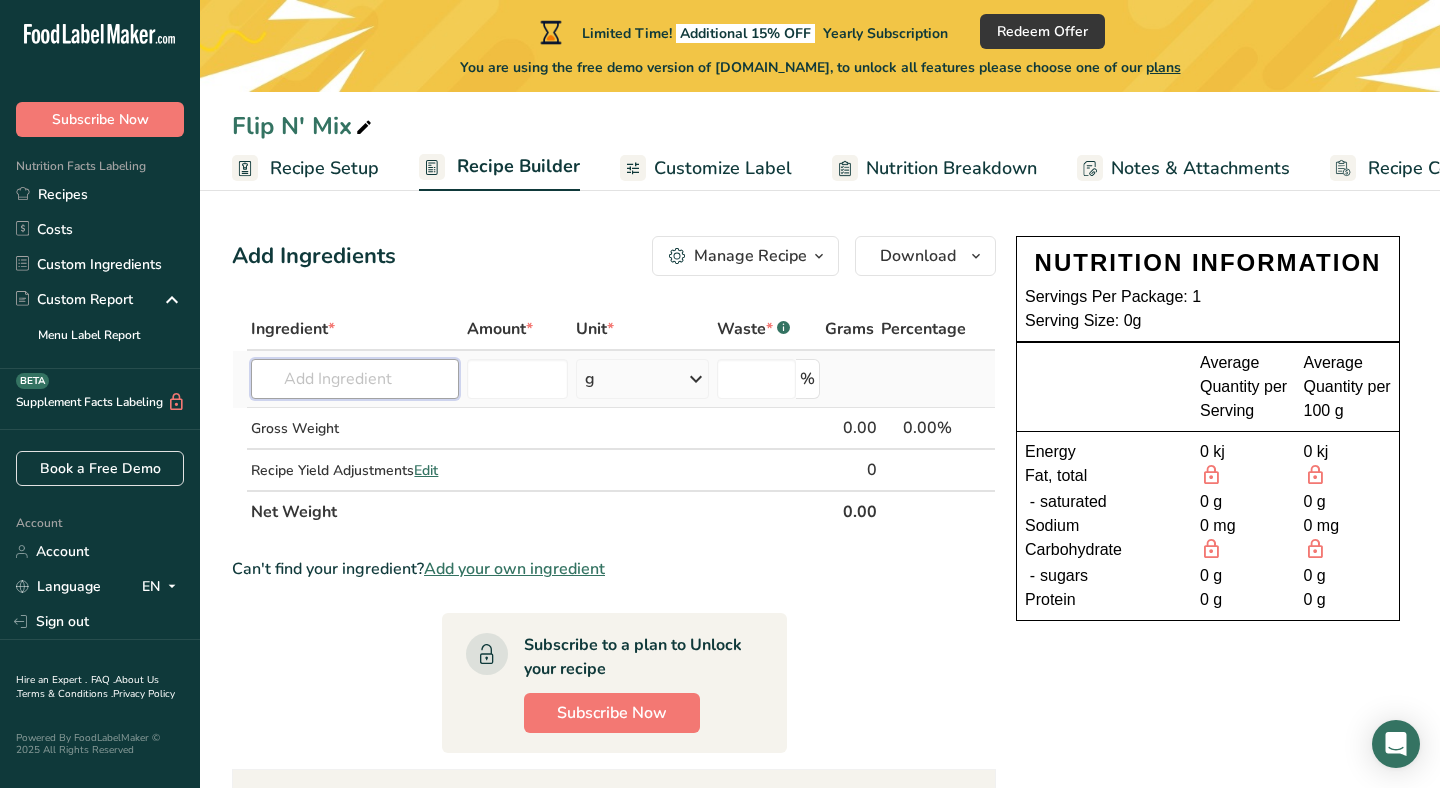 click at bounding box center [354, 379] 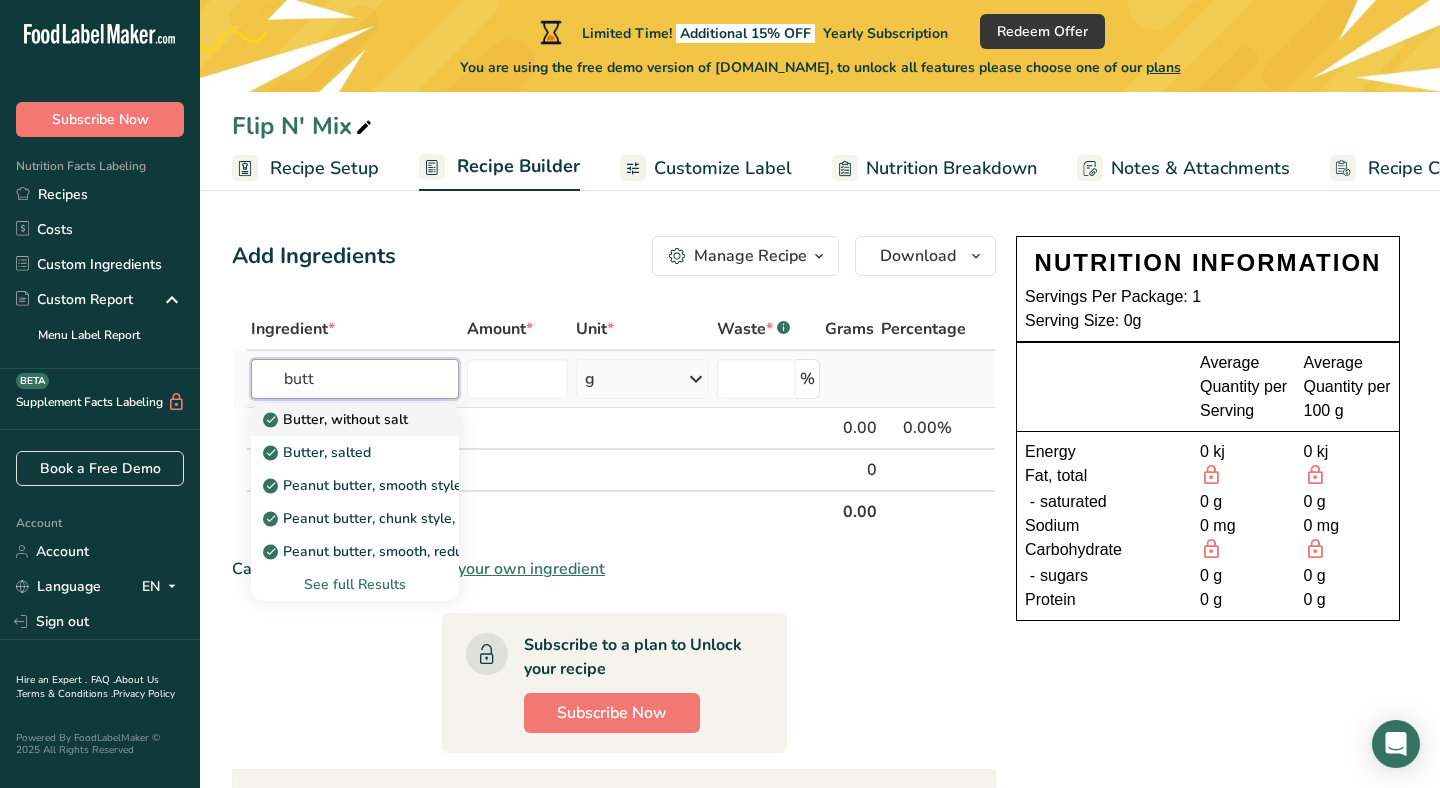 type on "butt" 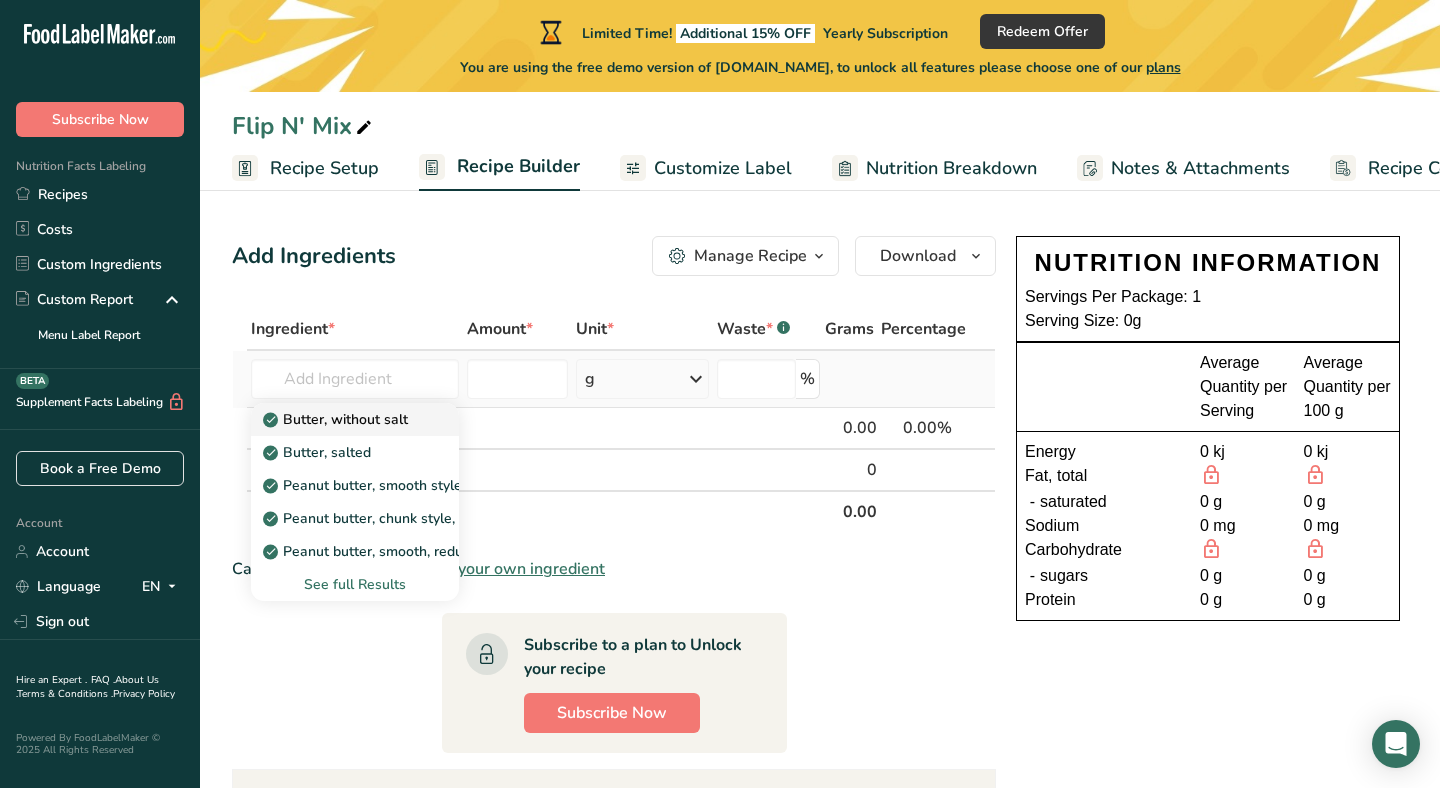 click on "Butter, without salt" at bounding box center (337, 419) 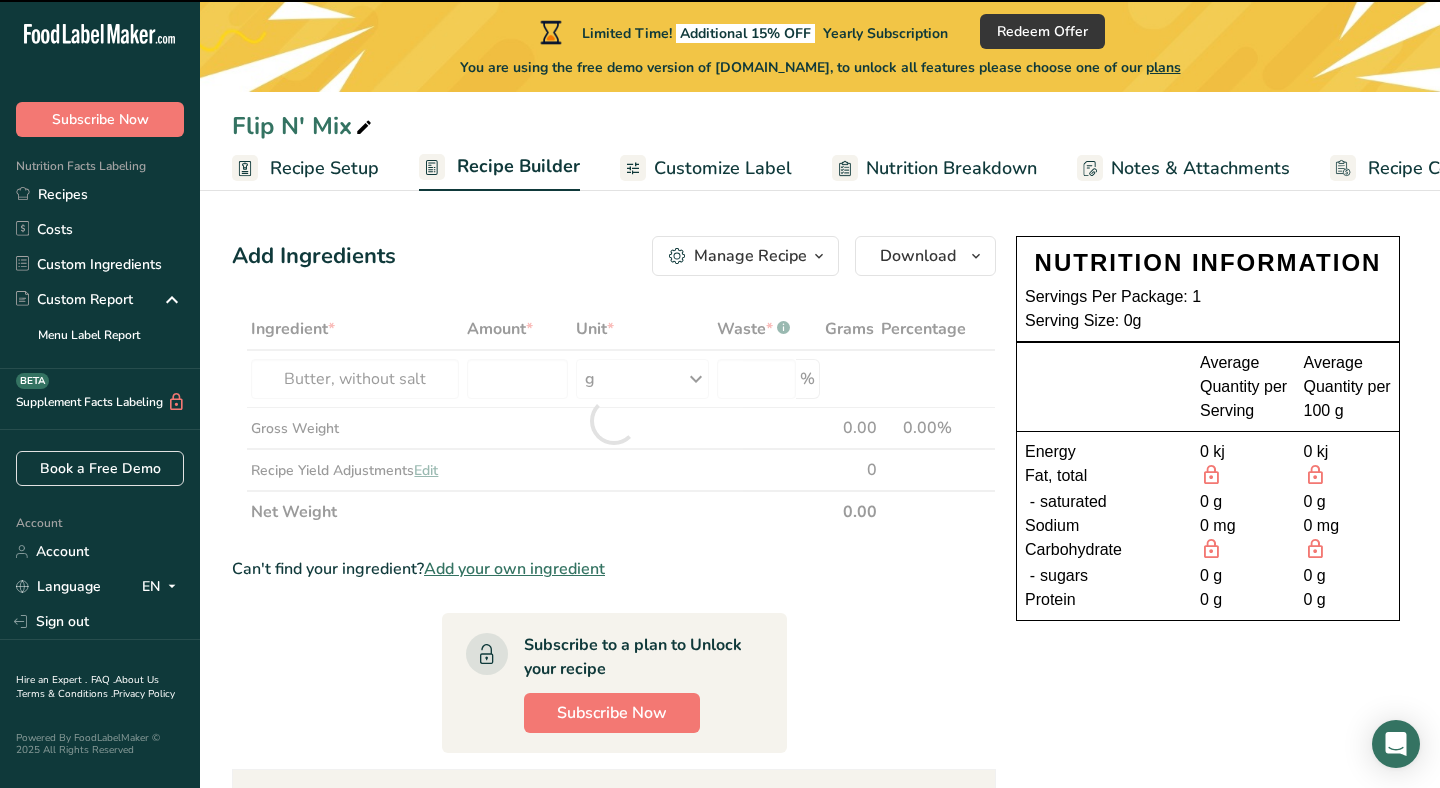 type on "0" 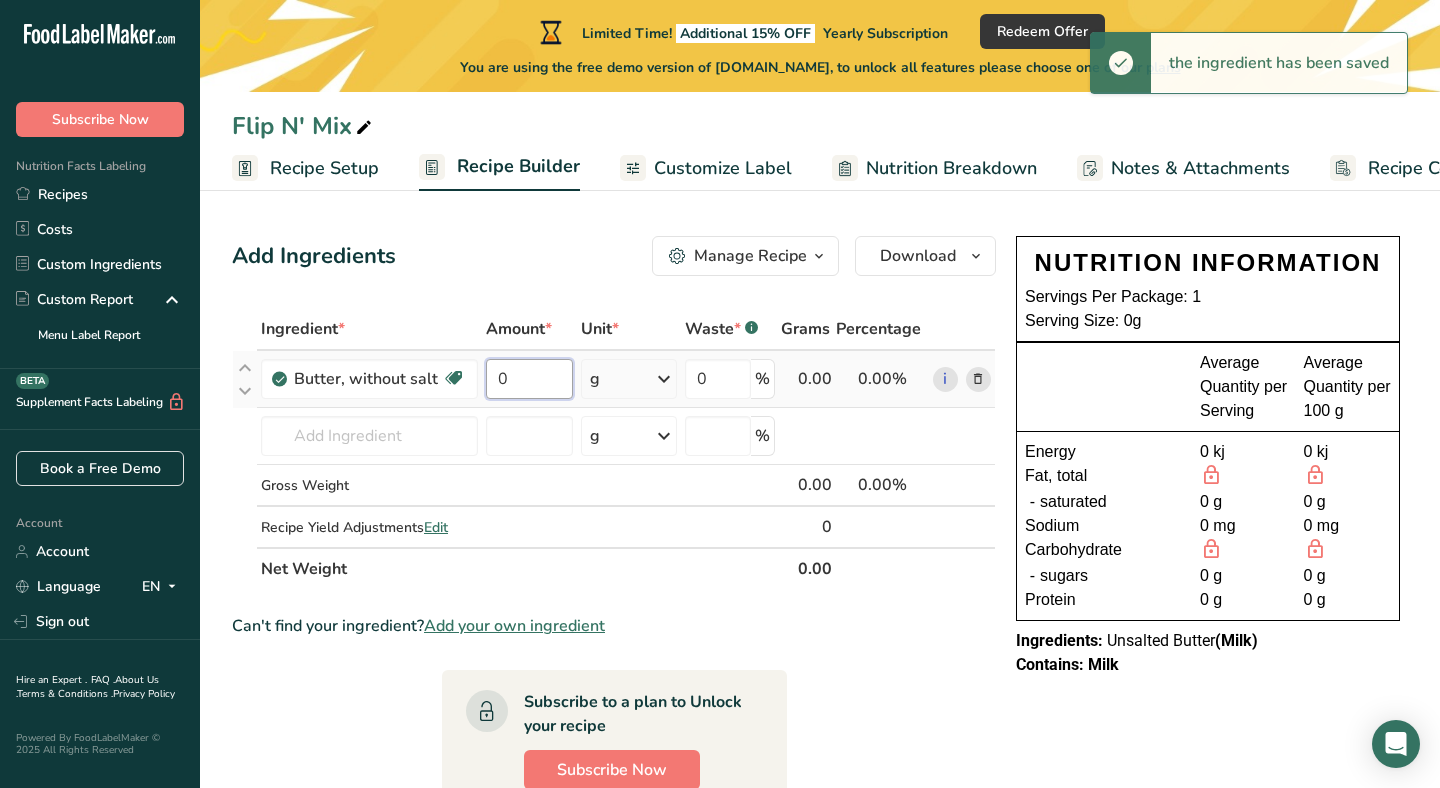 click on "0" at bounding box center (529, 379) 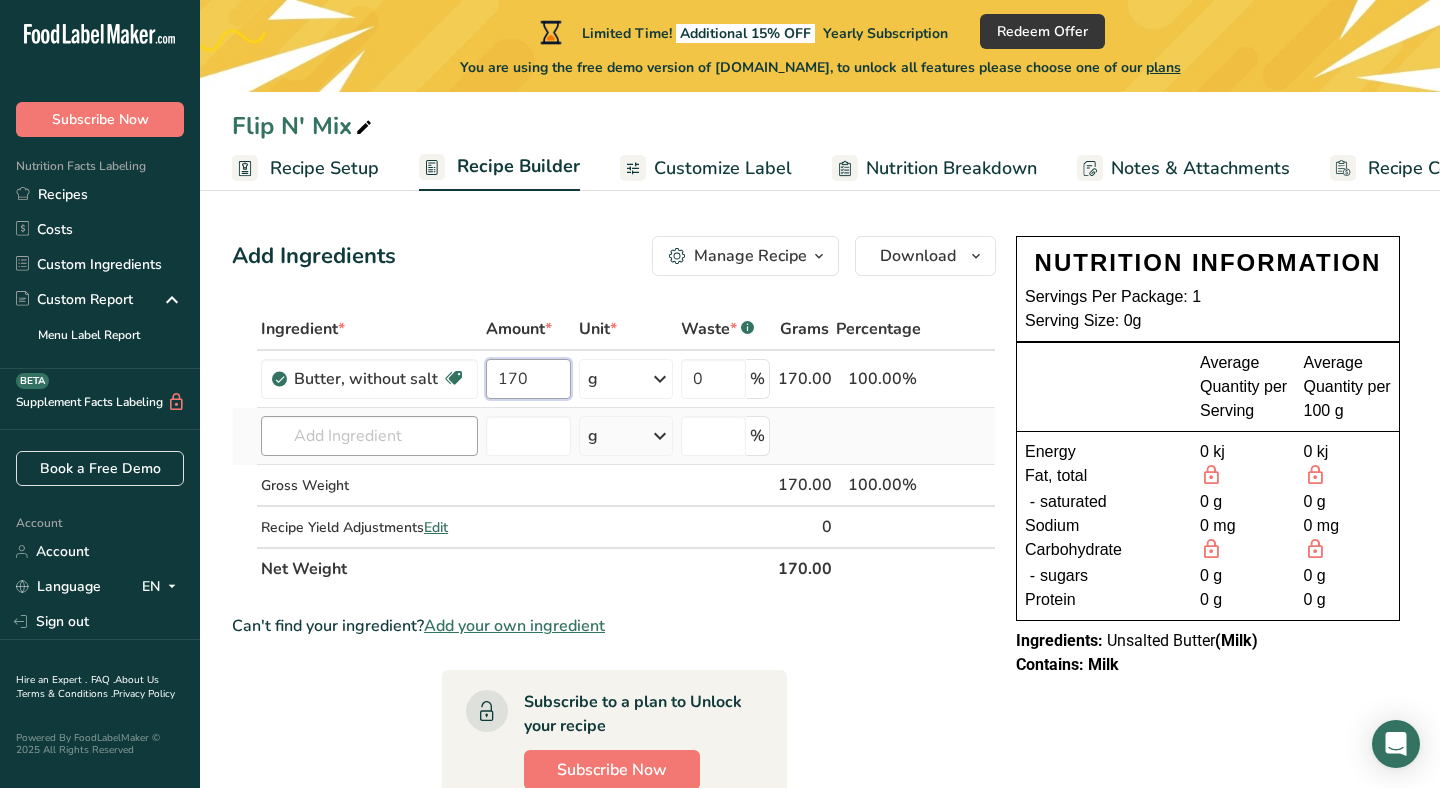 type on "170" 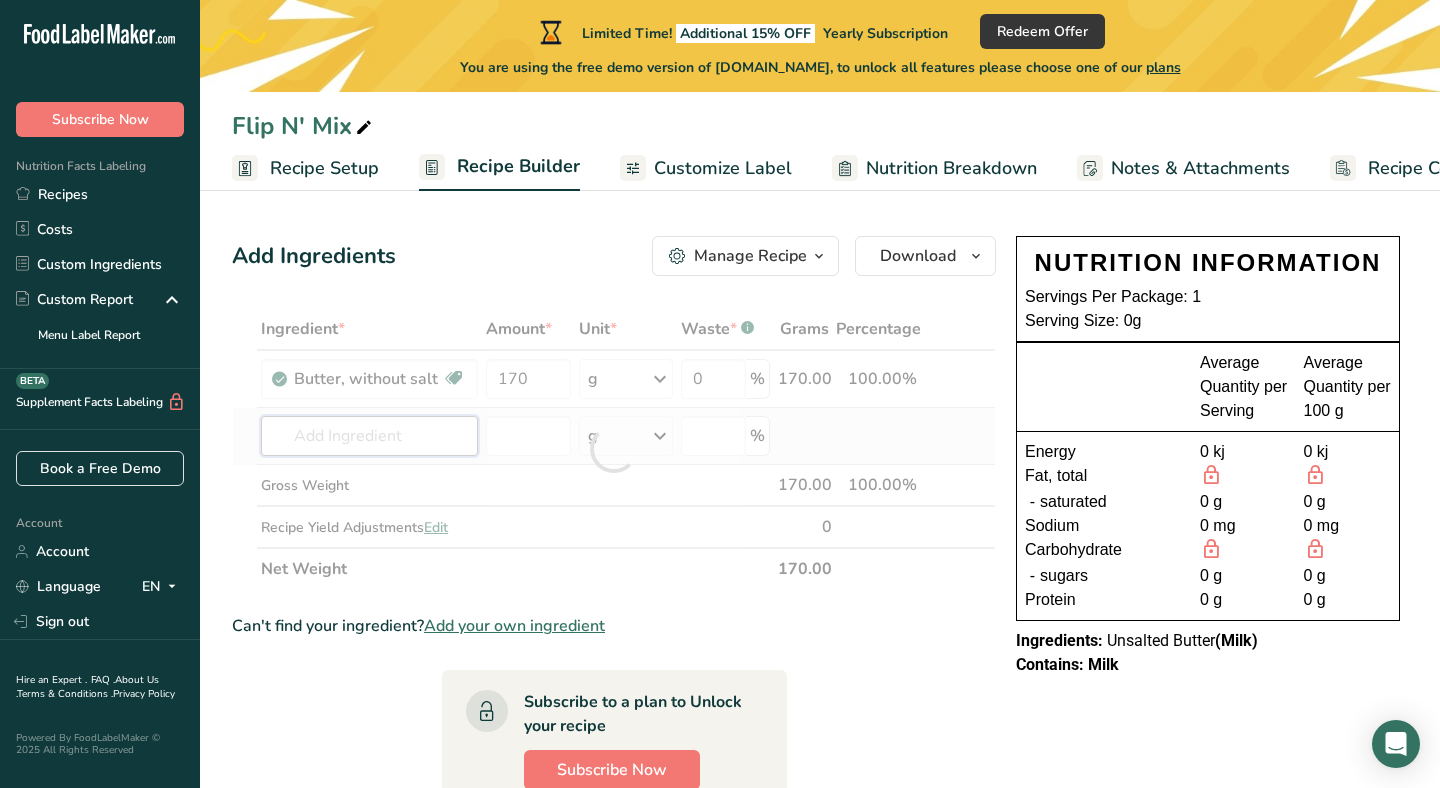 click on "Ingredient *
Amount *
Unit *
Waste *   .a-a{fill:#347362;}.b-a{fill:#fff;}          Grams
Percentage
Butter, without salt
Gluten free
Vegetarian
Soy free
170
g
Portions
1 pat (1" sq, 1/3" high)
1 tbsp
1 cup
See more
Weight Units
g
kg
mg
See more
Volume Units
l
Volume units require a density conversion. If you know your ingredient's density enter it below. Otherwise, click on "RIA" our AI Regulatory bot - she will be able to help you
lb/ft3
g/cm3
Confirm
mL
lb/ft3" at bounding box center [614, 449] 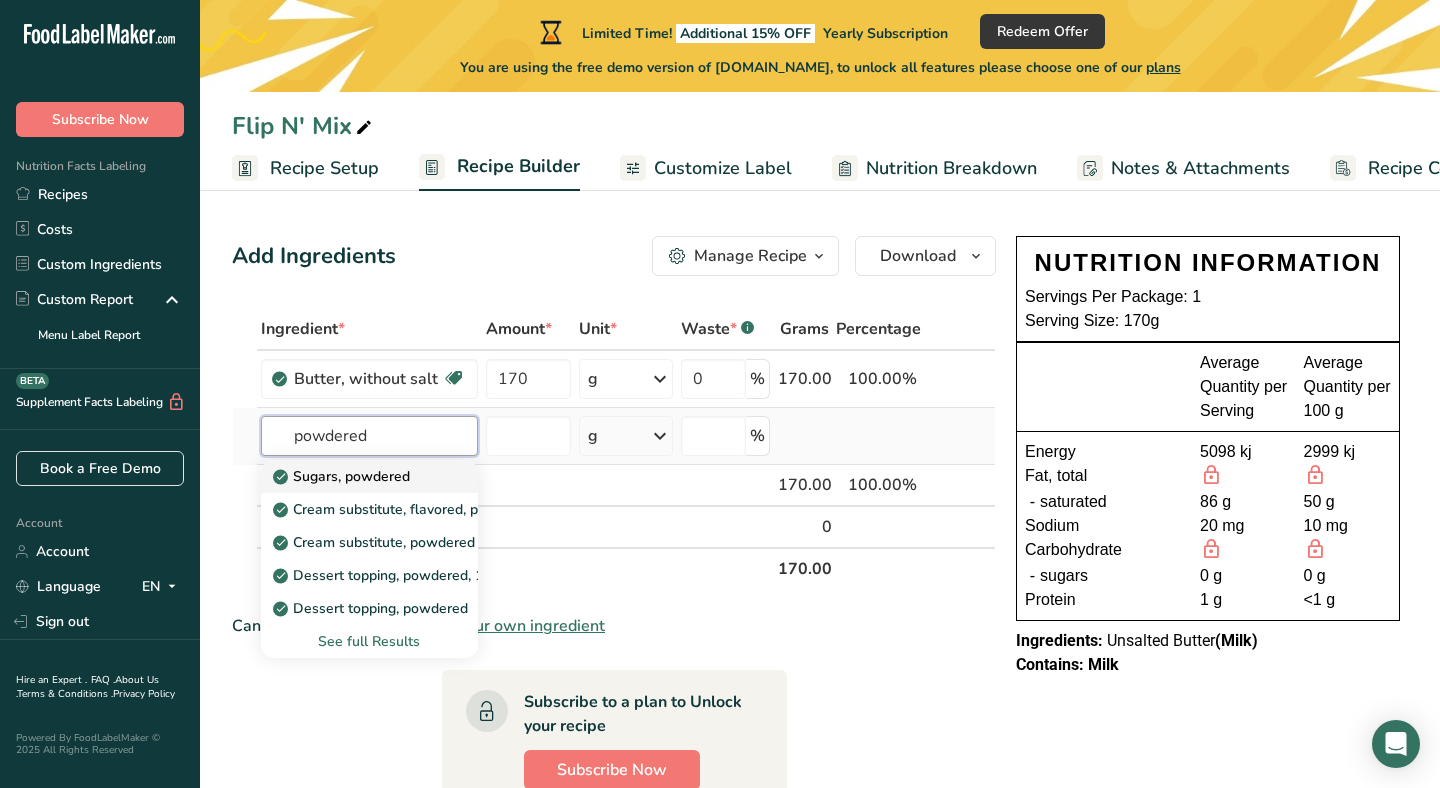 type on "powdered" 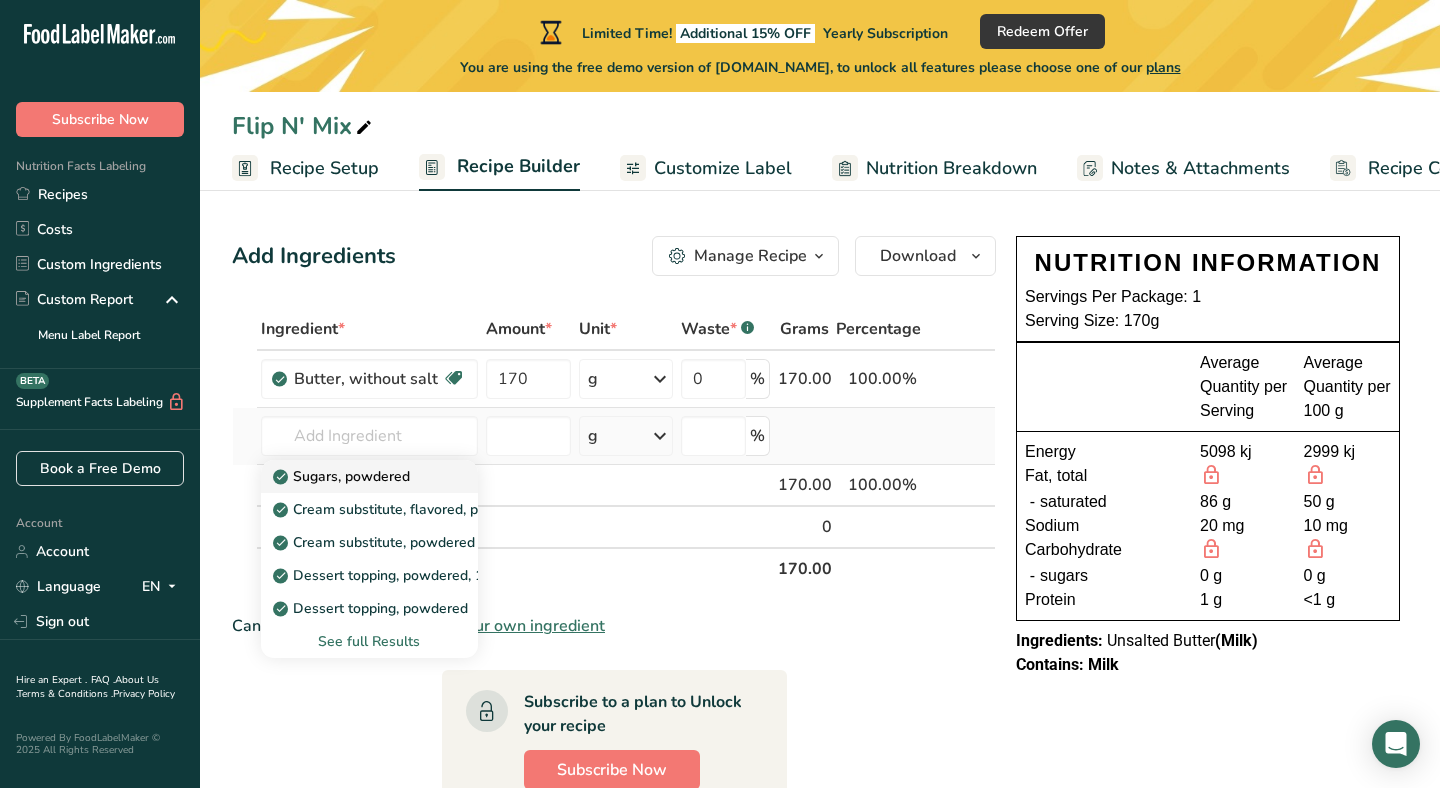 click on "Sugars, powdered" at bounding box center [353, 476] 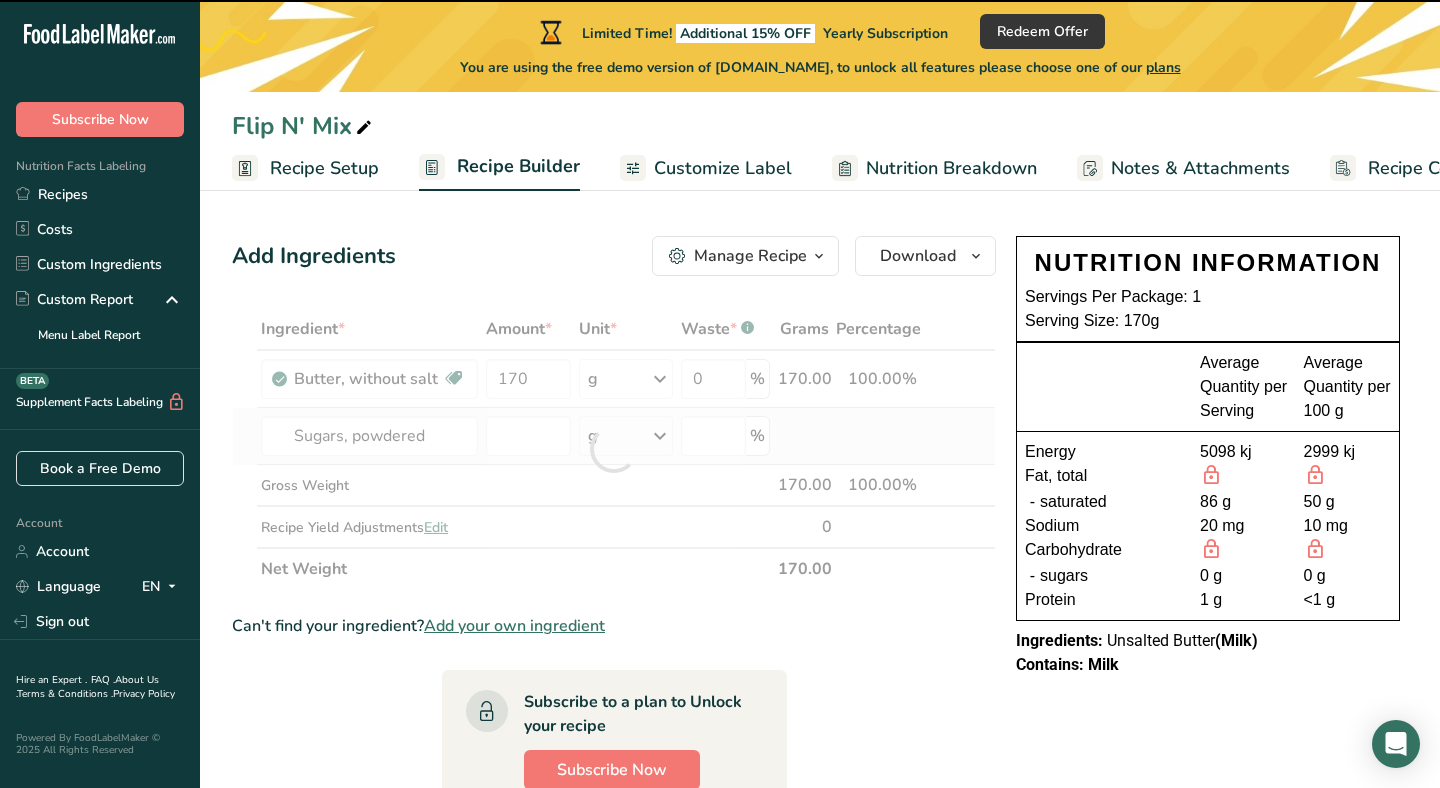 type on "0" 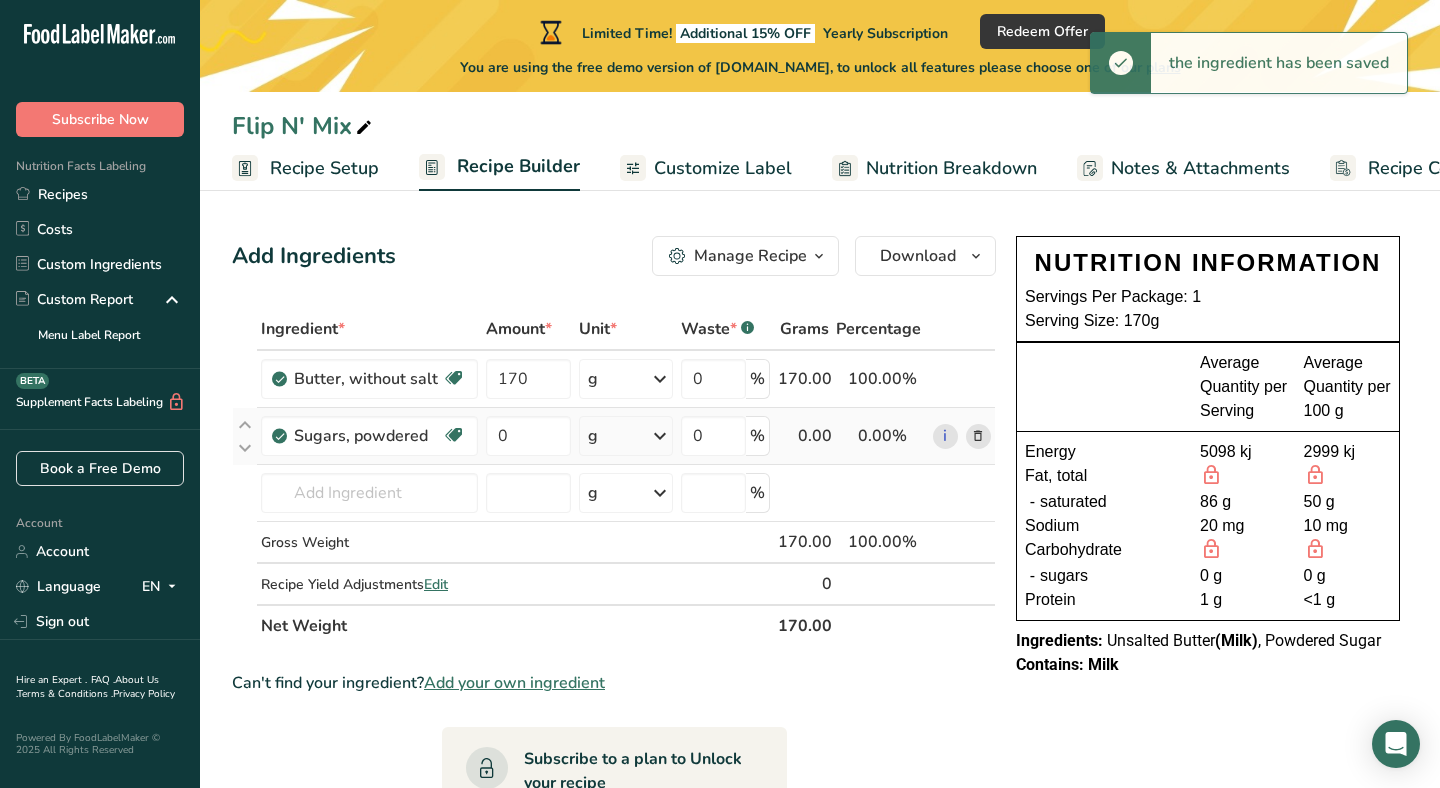 click on "g" at bounding box center (625, 436) 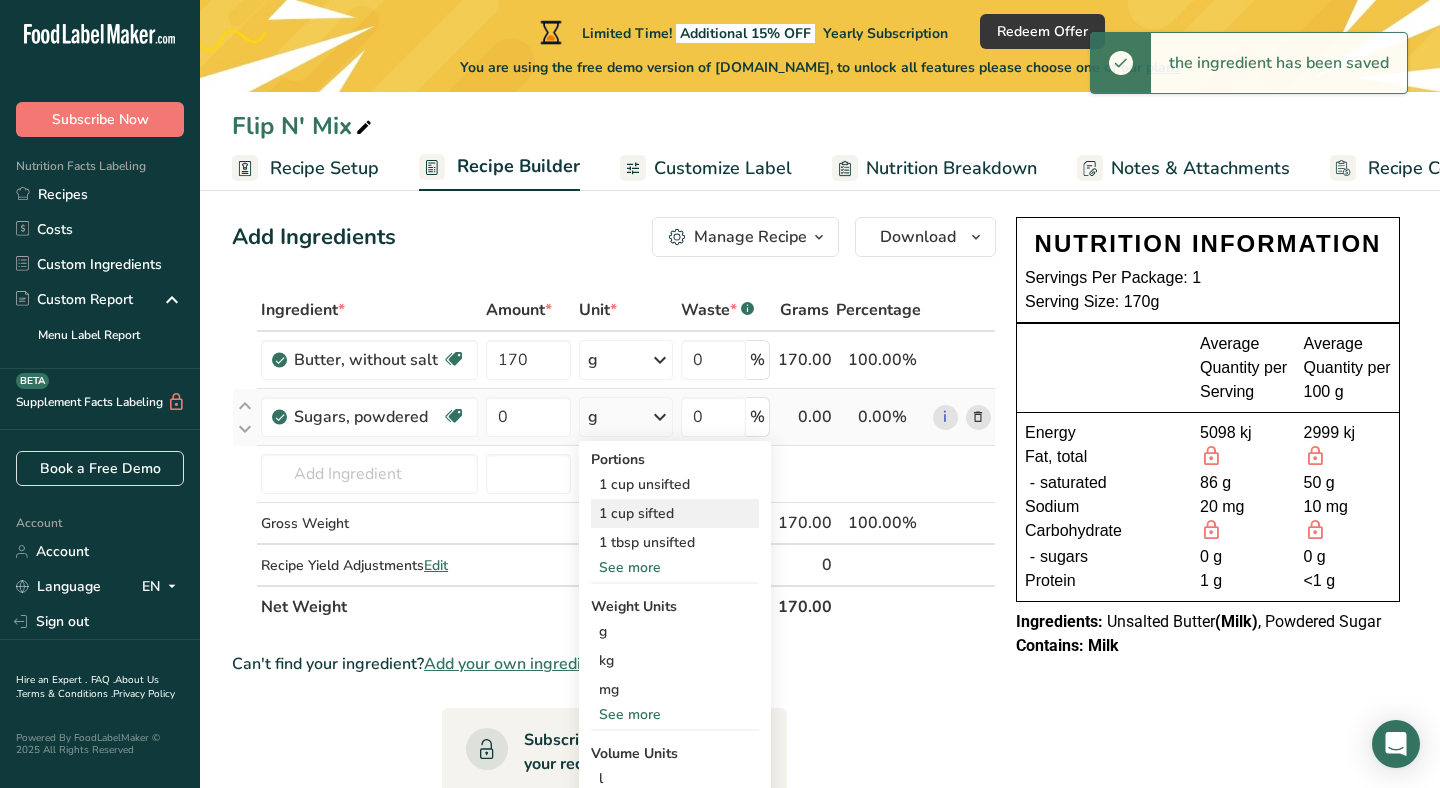 scroll, scrollTop: 20, scrollLeft: 0, axis: vertical 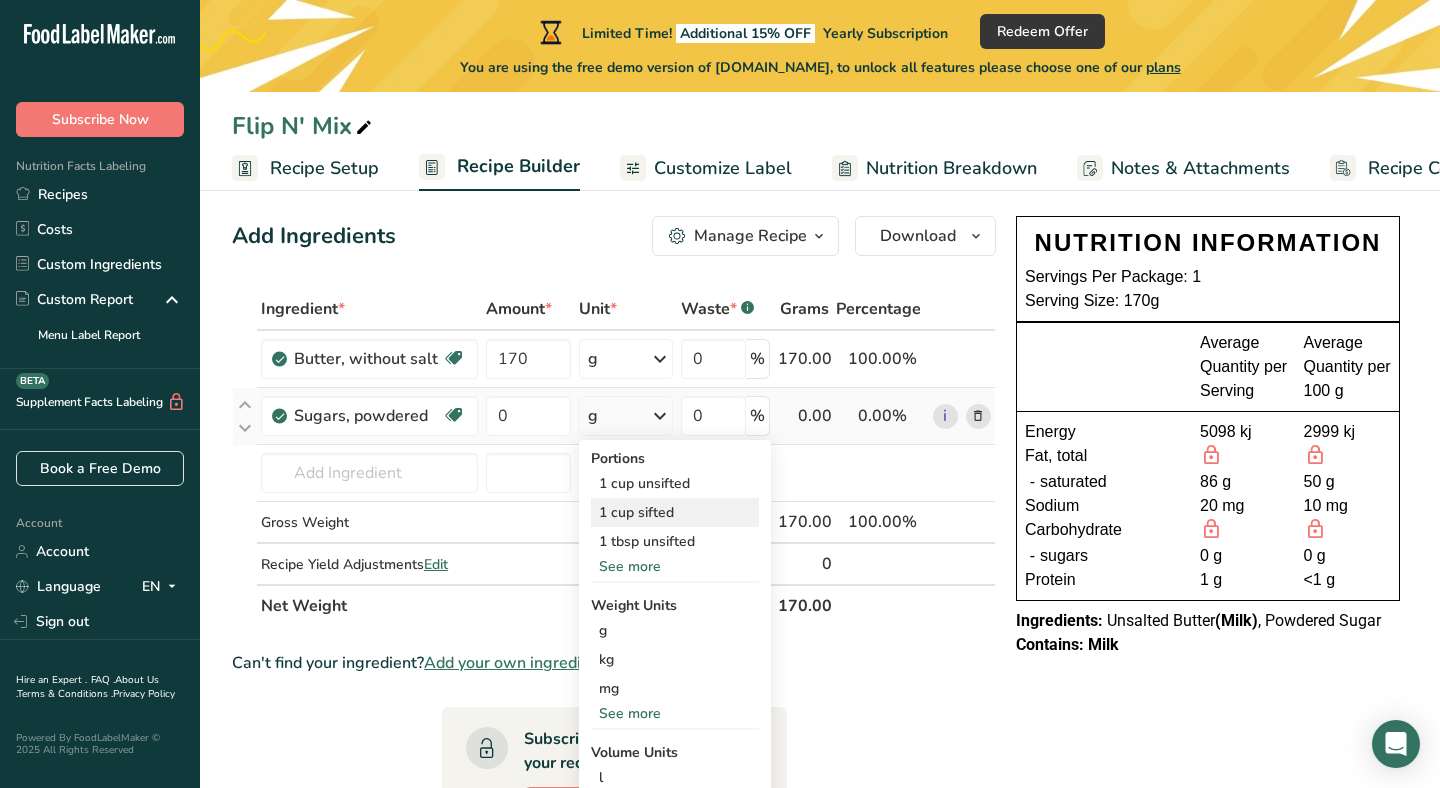 click on "1 cup sifted" at bounding box center [675, 512] 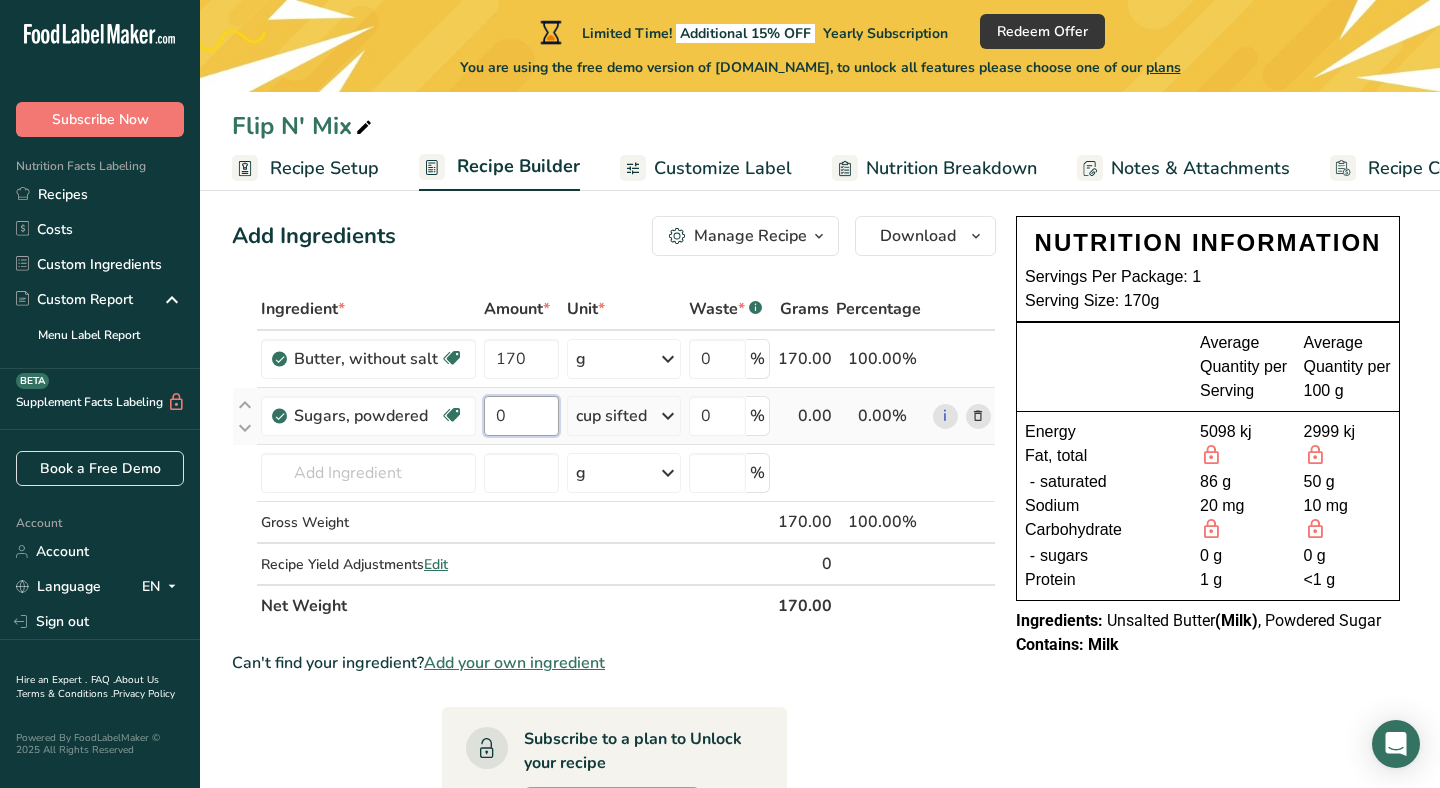 click on "0" at bounding box center [521, 416] 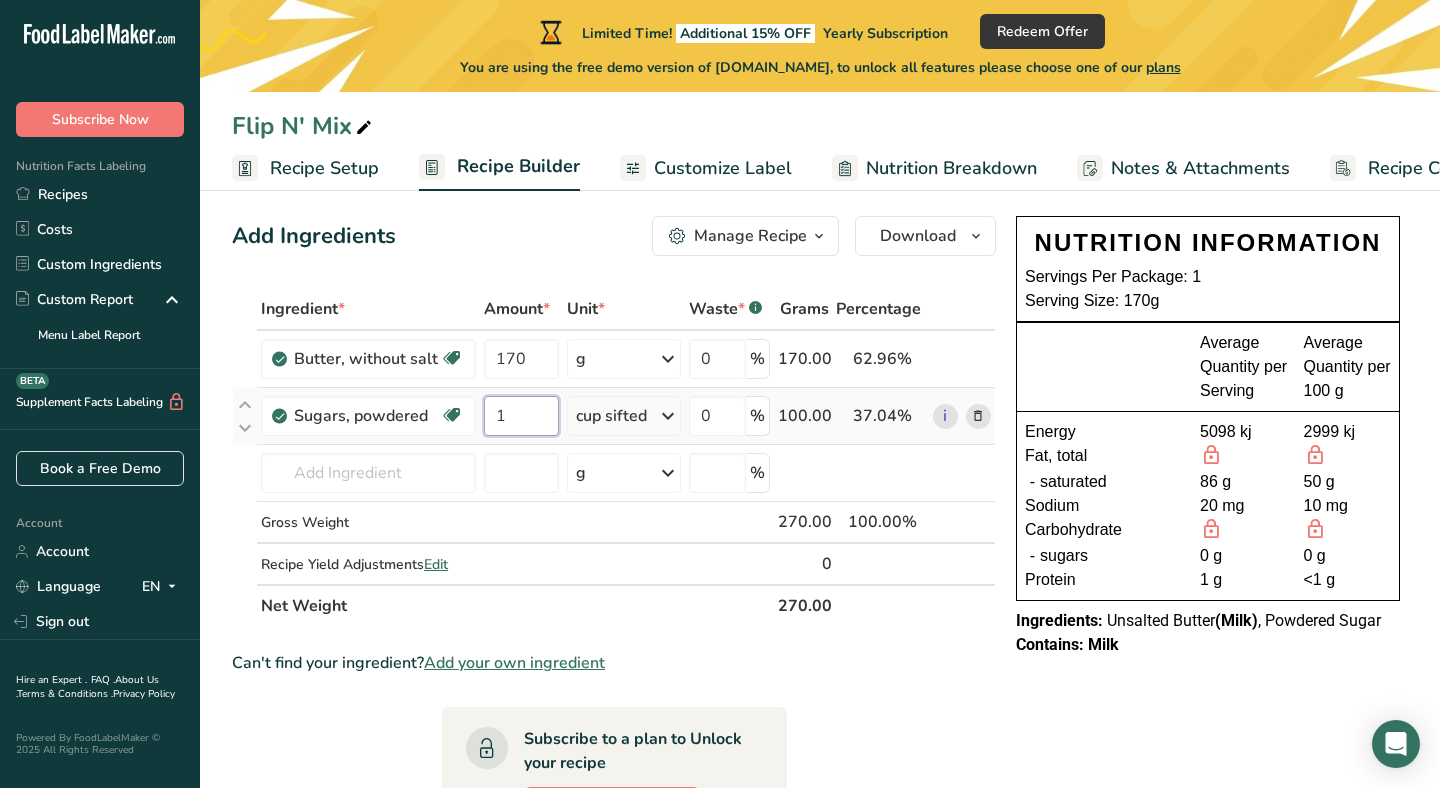 type on "1" 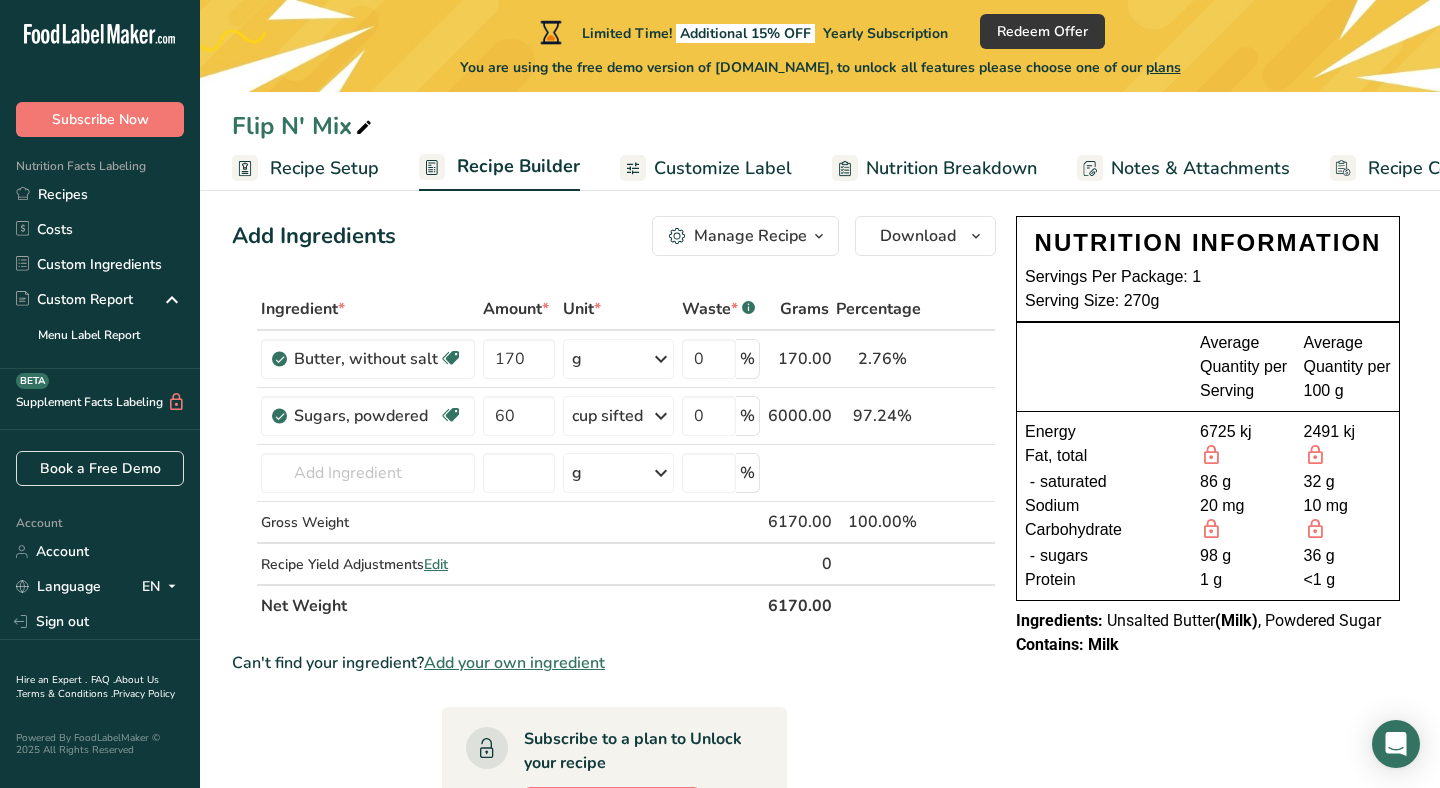 click on "Ingredient *
Amount *
Unit *
Waste *   .a-a{fill:#347362;}.b-a{fill:#fff;}          Grams
Percentage
Butter, without salt
Gluten free
Vegetarian
Soy free
170
g
Portions
1 pat (1" sq, 1/3" high)
1 tbsp
1 cup
See more
Weight Units
g
kg
mg
See more
Volume Units
l
Volume units require a density conversion. If you know your ingredient's density enter it below. Otherwise, click on "RIA" our AI Regulatory bot - she will be able to help you
lb/ft3
g/cm3
Confirm
mL
lb/ft3" at bounding box center [614, 457] 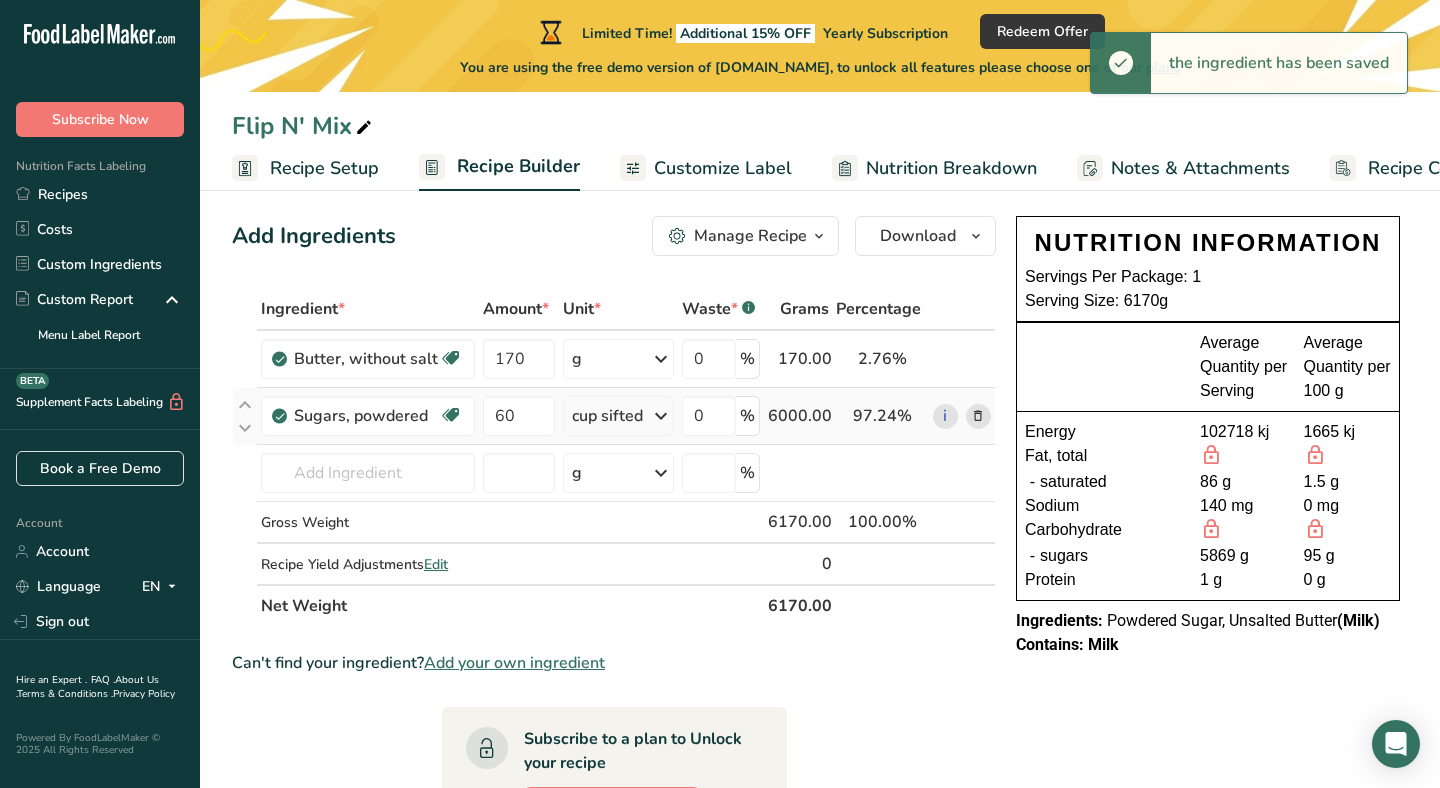 click on "cup sifted" at bounding box center (607, 416) 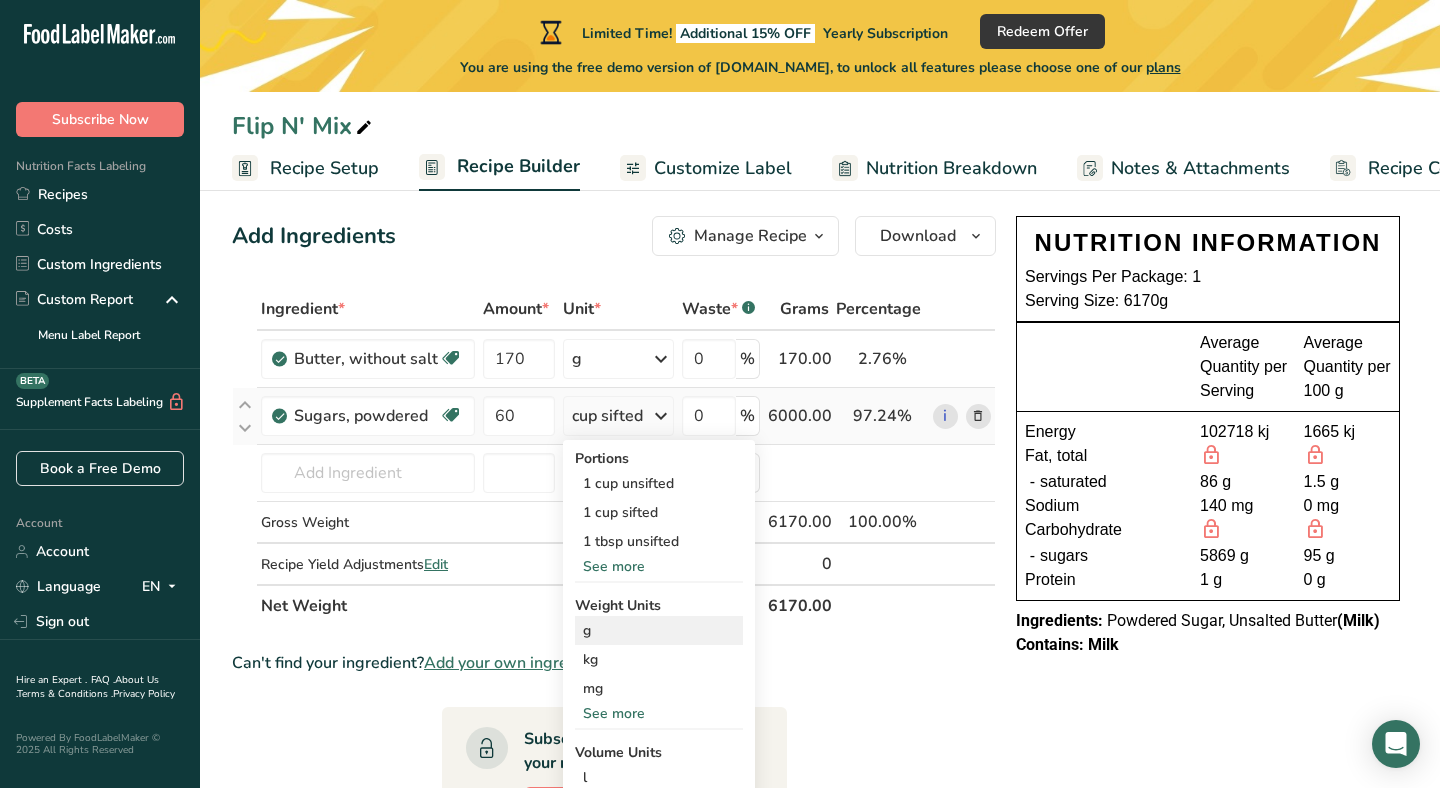 click on "g" at bounding box center (659, 630) 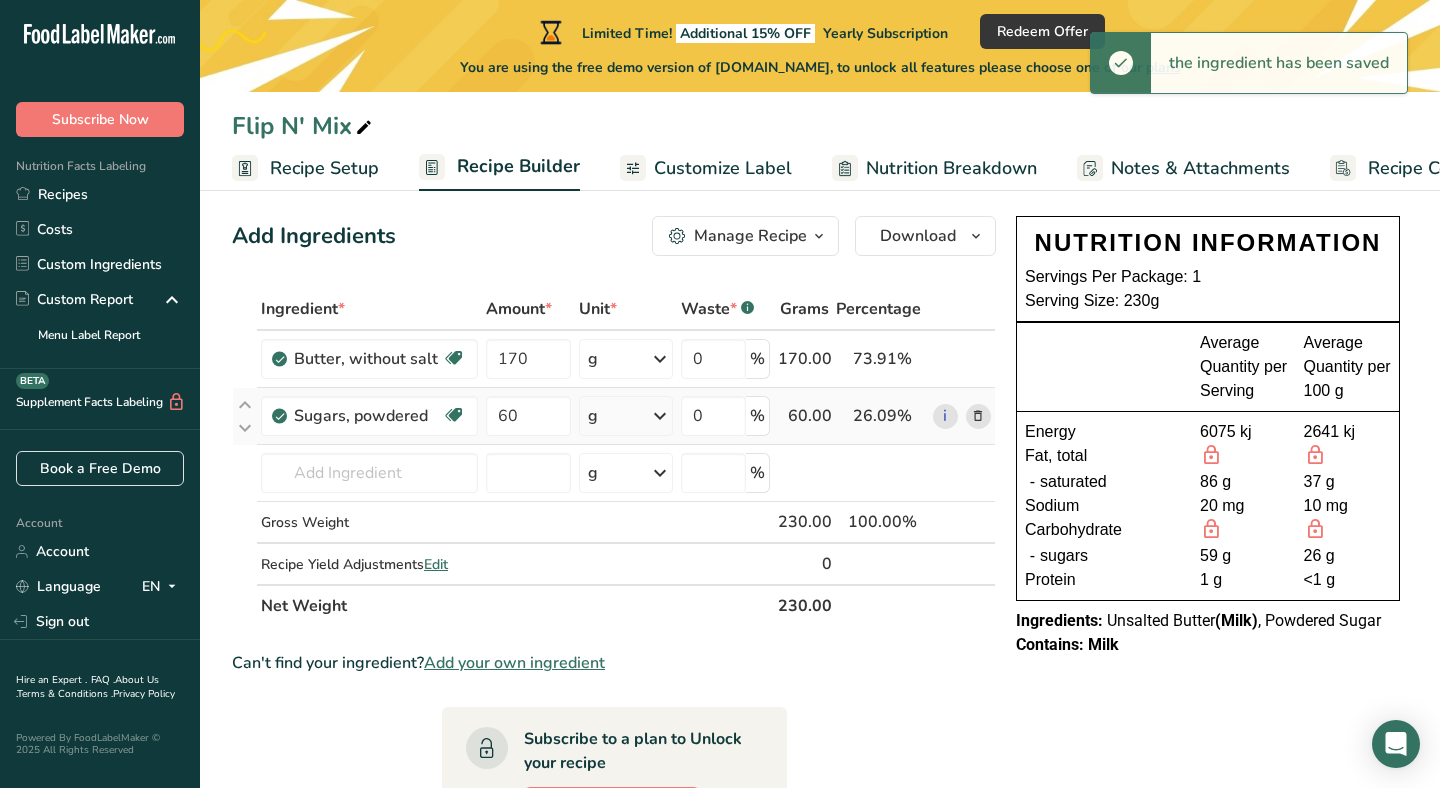 click on "g" at bounding box center [625, 416] 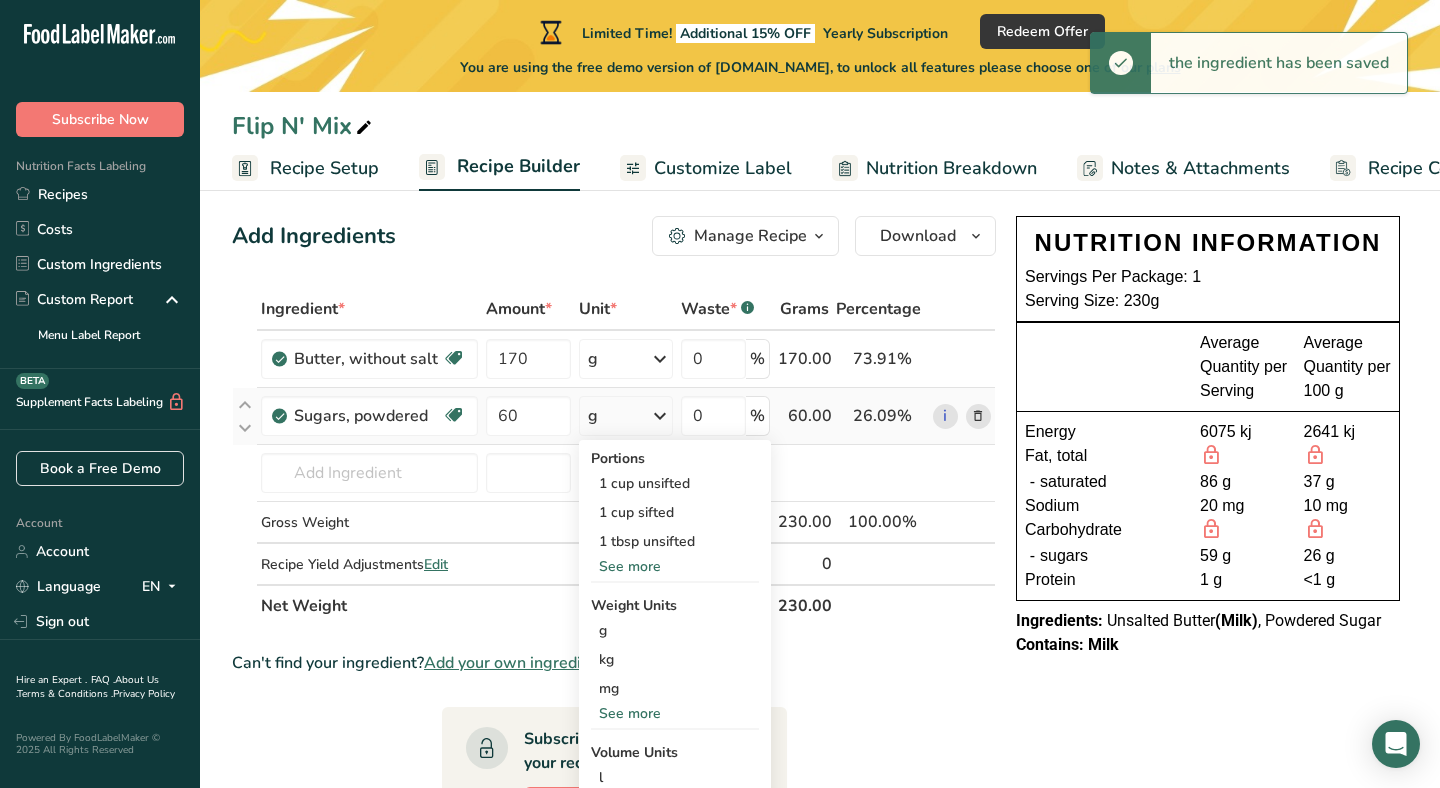 click on "See more" at bounding box center (675, 566) 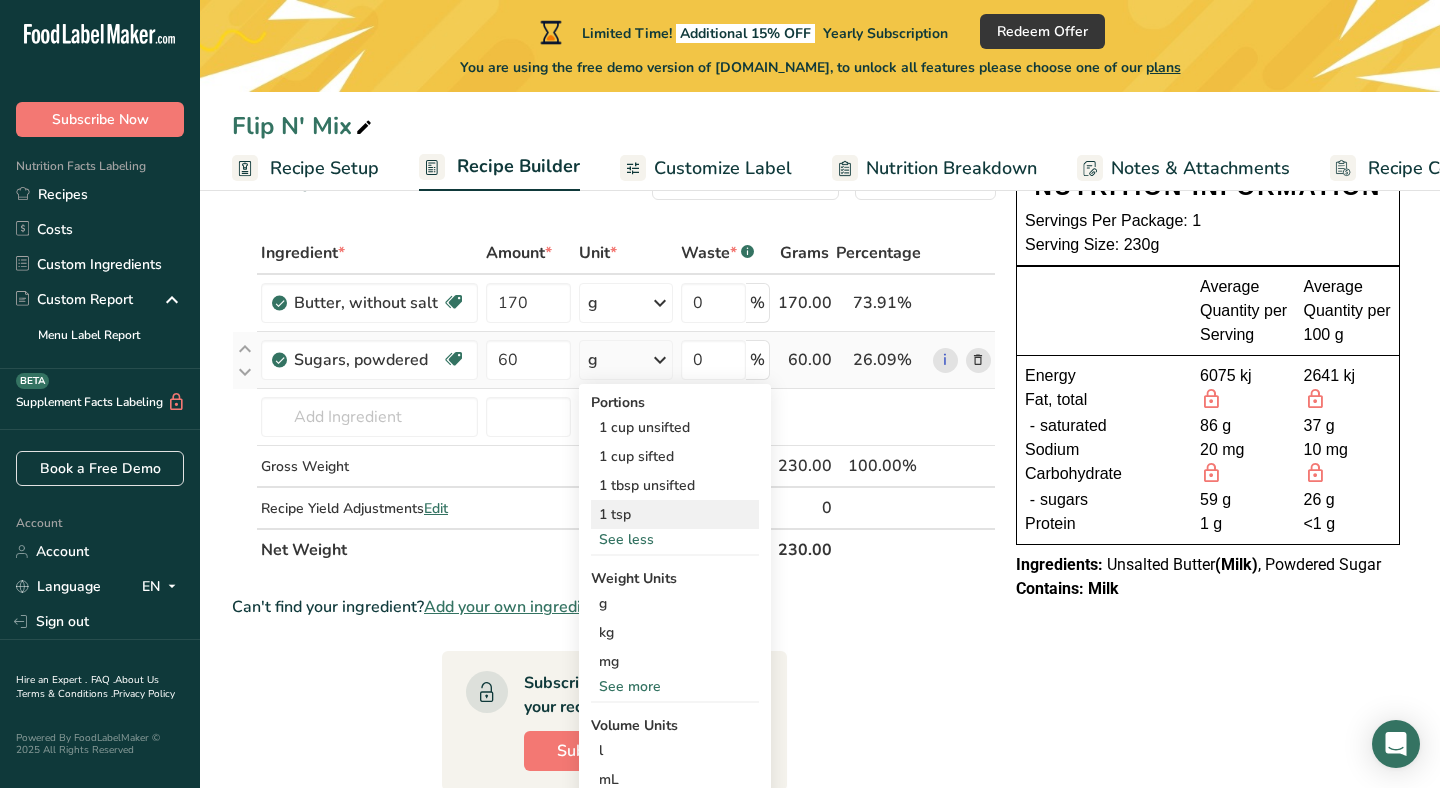scroll, scrollTop: 74, scrollLeft: 0, axis: vertical 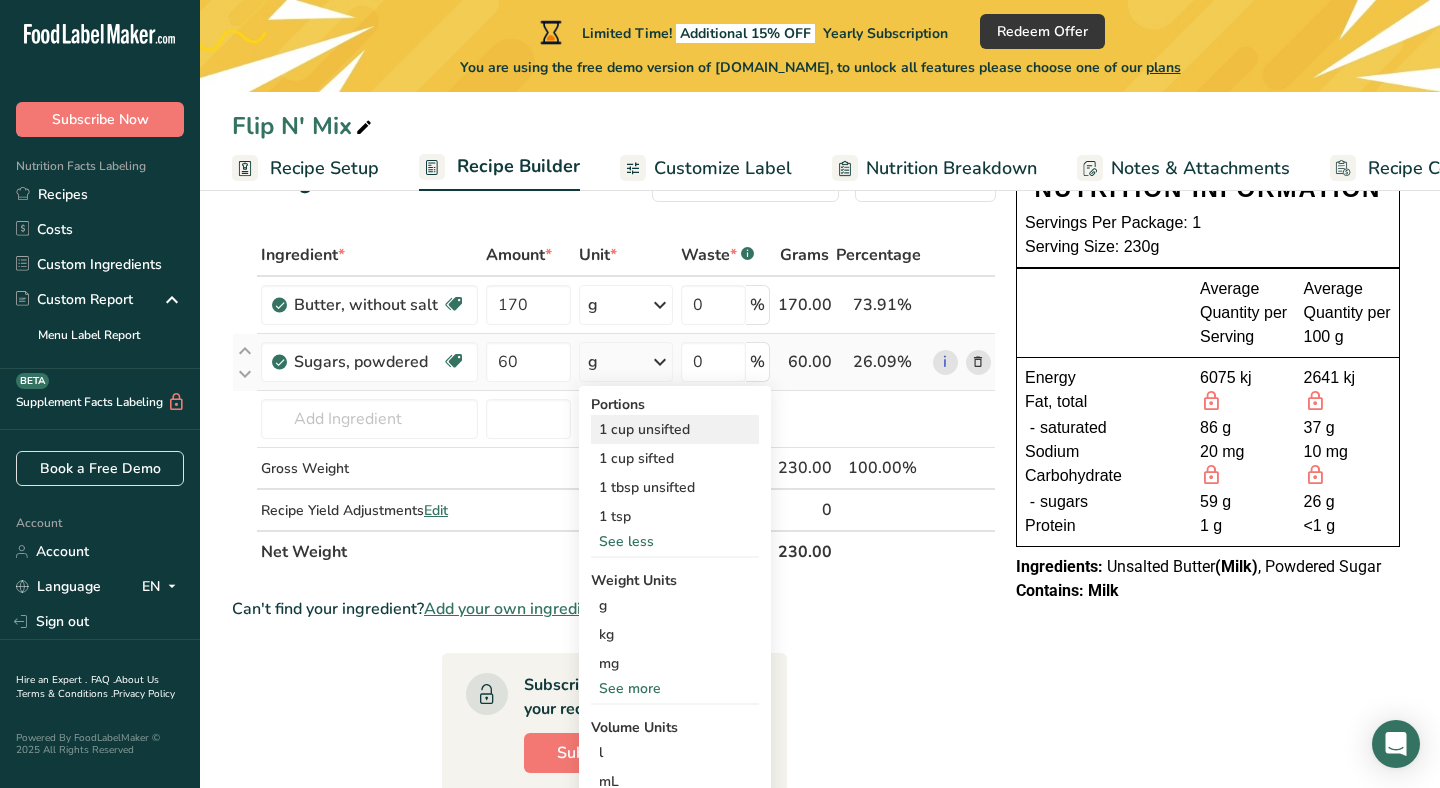 click on "1 cup unsifted" at bounding box center (675, 429) 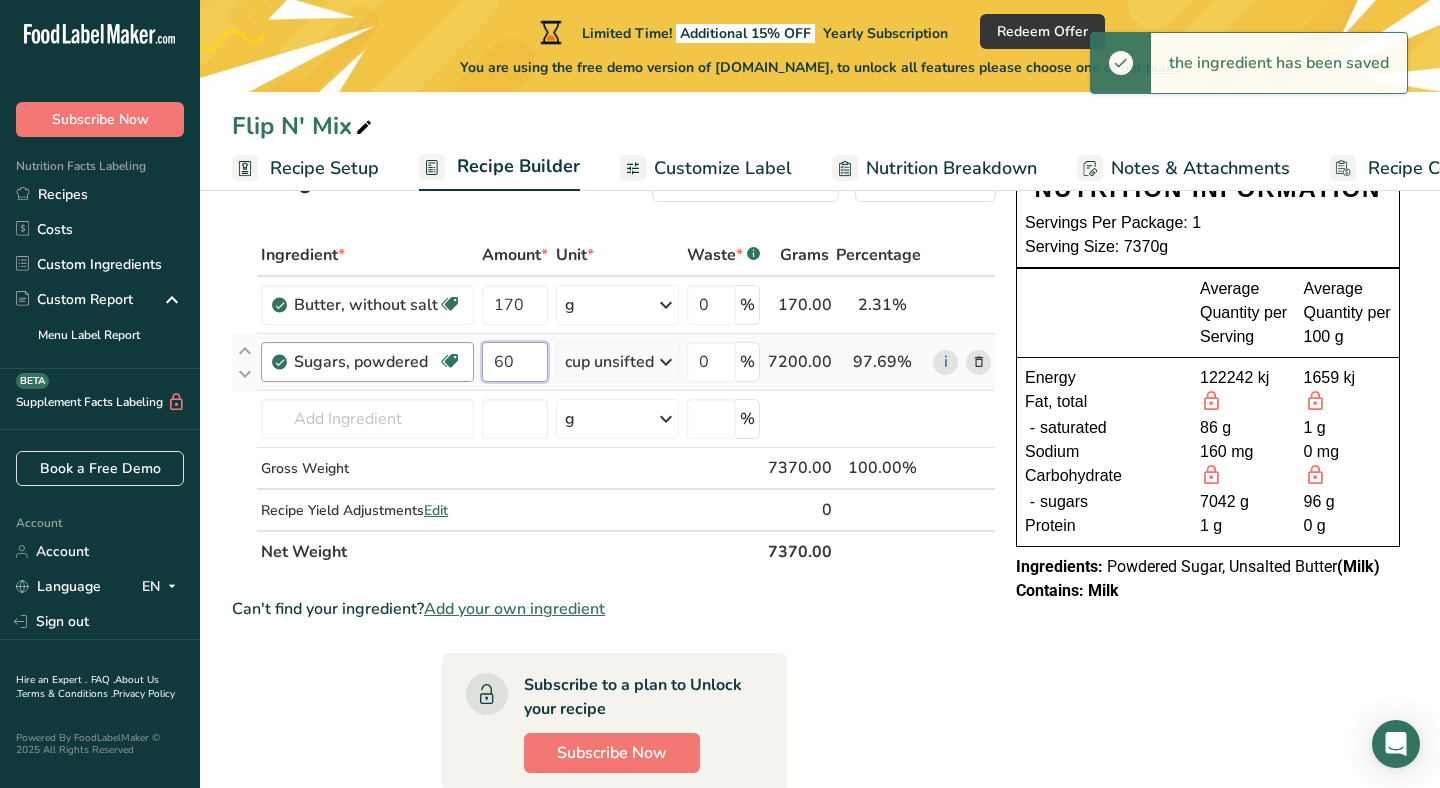 drag, startPoint x: 533, startPoint y: 364, endPoint x: 458, endPoint y: 364, distance: 75 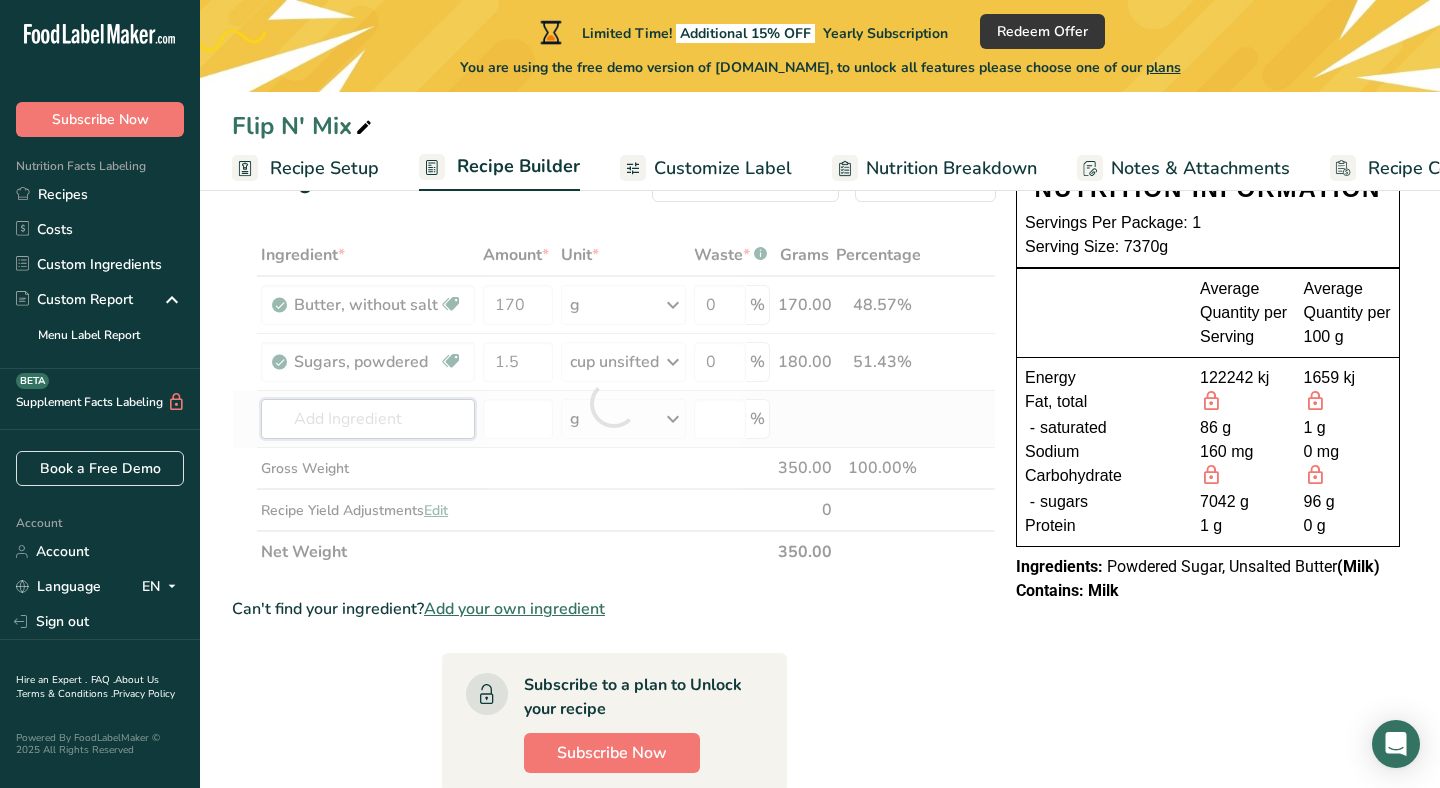 click on "Ingredient *
Amount *
Unit *
Waste *   .a-a{fill:#347362;}.b-a{fill:#fff;}          Grams
Percentage
Butter, without salt
Gluten free
Vegetarian
Soy free
170
g
Portions
1 pat (1" sq, 1/3" high)
1 tbsp
1 cup
See more
Weight Units
g
kg
mg
See more
Volume Units
l
Volume units require a density conversion. If you know your ingredient's density enter it below. Otherwise, click on "RIA" our AI Regulatory bot - she will be able to help you
lb/ft3
g/cm3
Confirm
mL
lb/ft3" at bounding box center (614, 403) 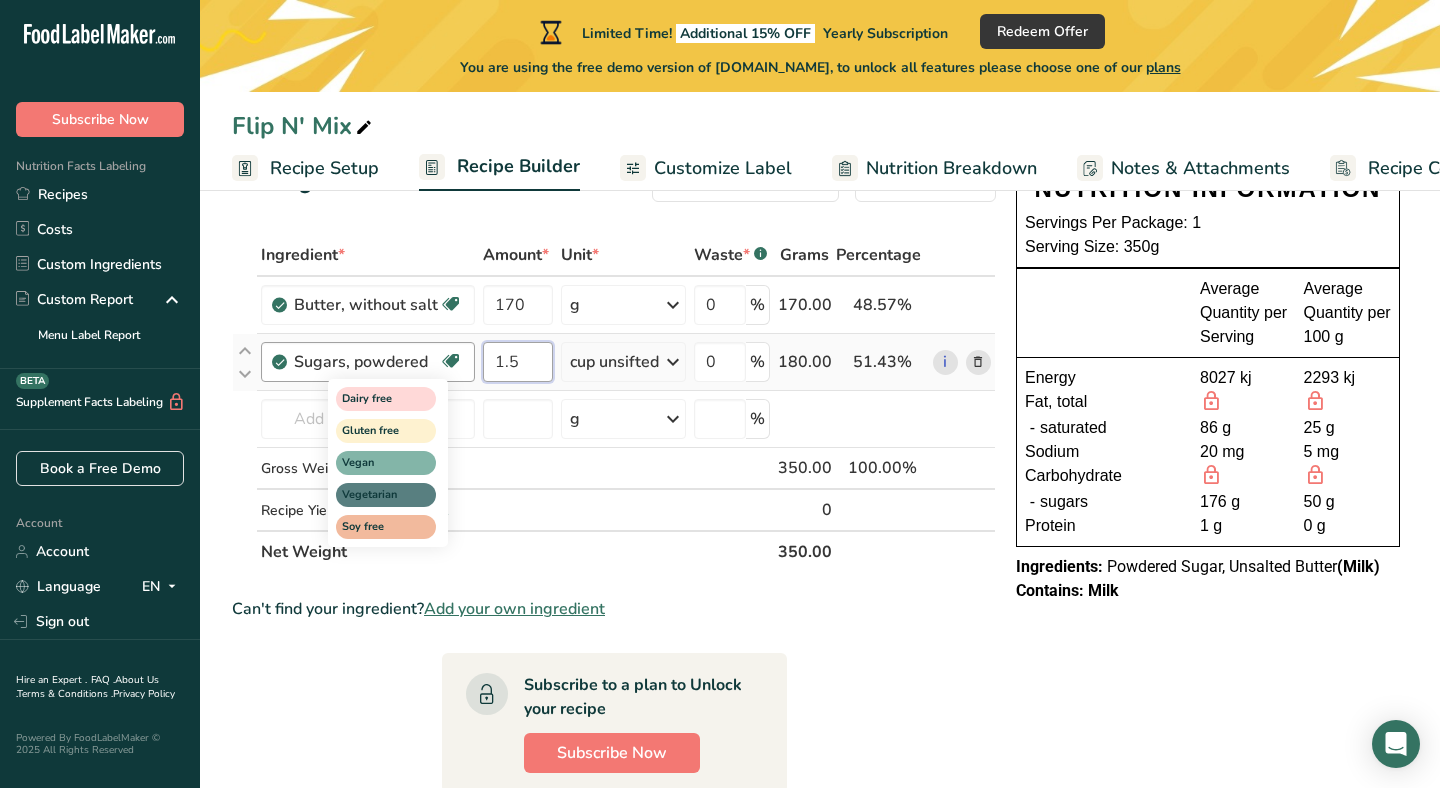 drag, startPoint x: 537, startPoint y: 366, endPoint x: 442, endPoint y: 366, distance: 95 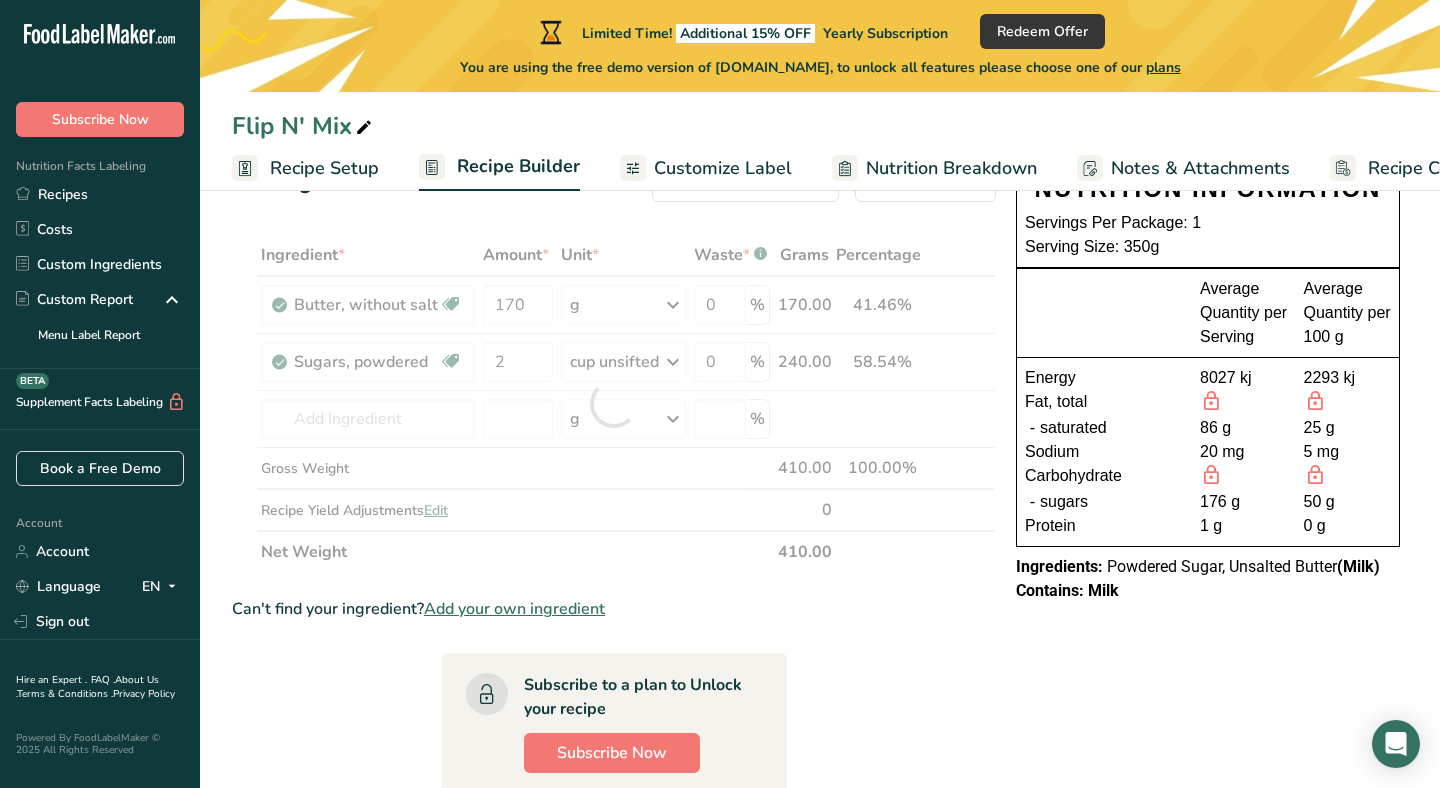 click on "Ingredient *
Amount *
Unit *
Waste *   .a-a{fill:#347362;}.b-a{fill:#fff;}          Grams
Percentage
Butter, without salt
Gluten free
Vegetarian
Soy free
170
g
Portions
1 pat (1" sq, 1/3" high)
1 tbsp
1 cup
See more
Weight Units
g
kg
mg
See more
Volume Units
l
Volume units require a density conversion. If you know your ingredient's density enter it below. Otherwise, click on "RIA" our AI Regulatory bot - she will be able to help you
lb/ft3
g/cm3
Confirm
mL
fl oz" at bounding box center (614, 754) 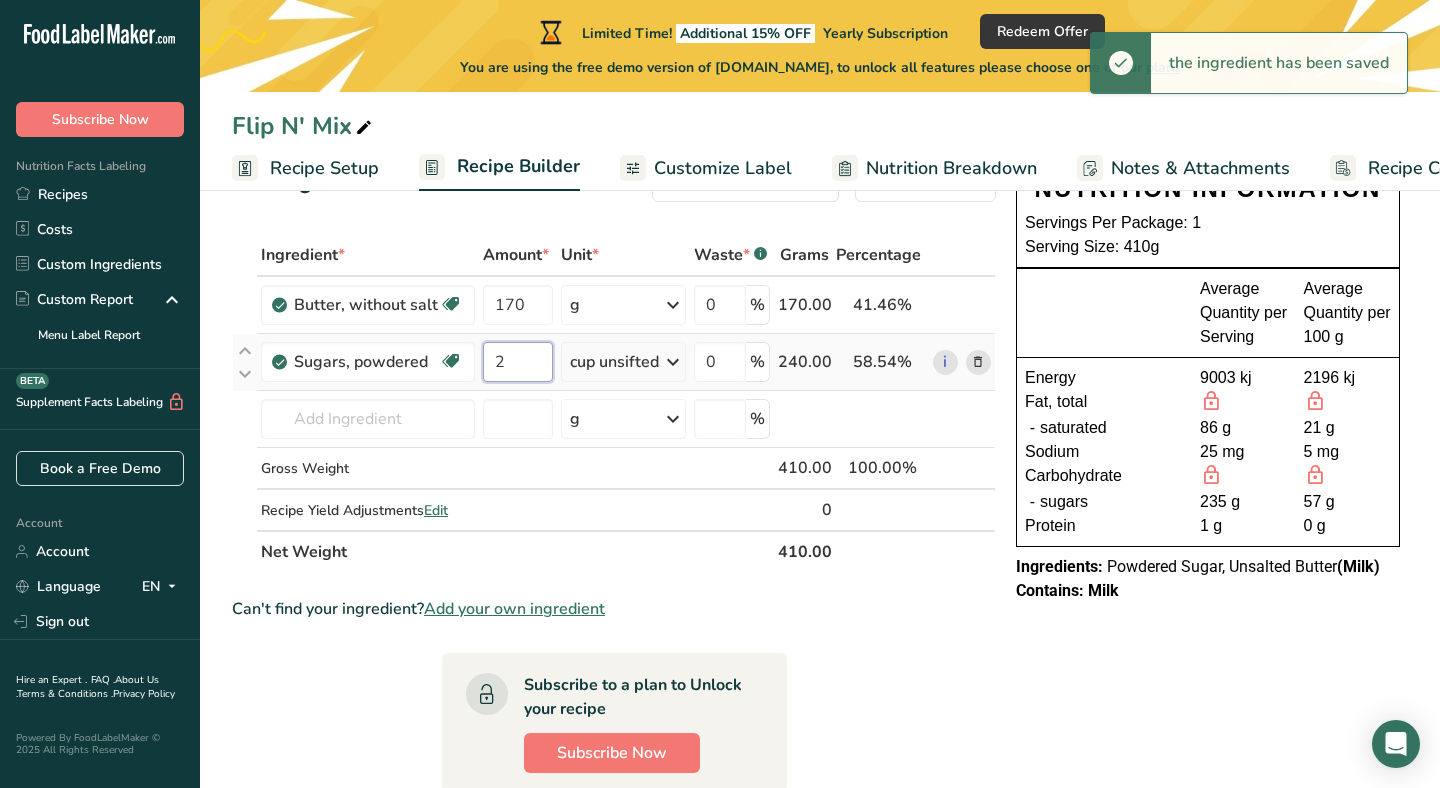 drag, startPoint x: 514, startPoint y: 365, endPoint x: 475, endPoint y: 365, distance: 39 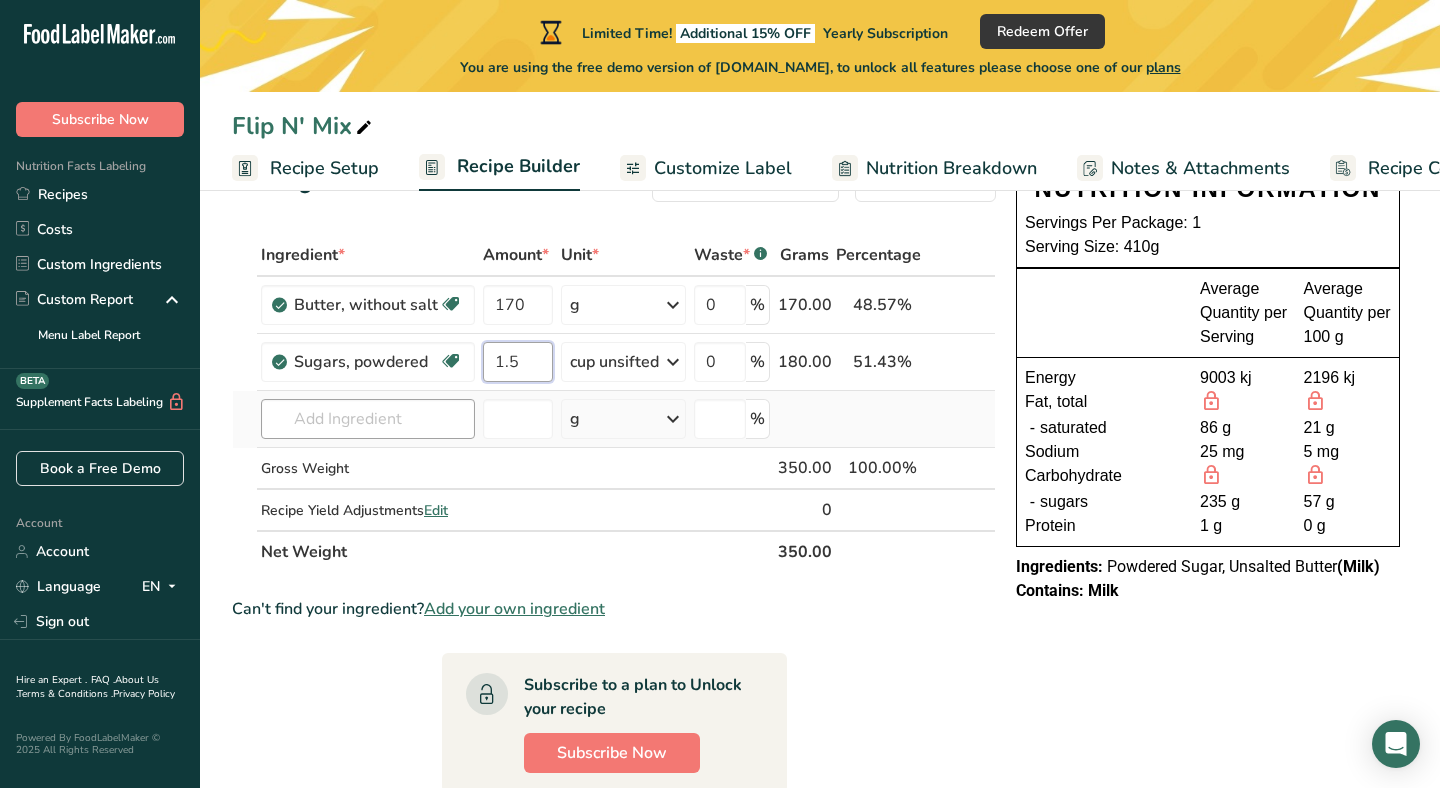 type on "1.5" 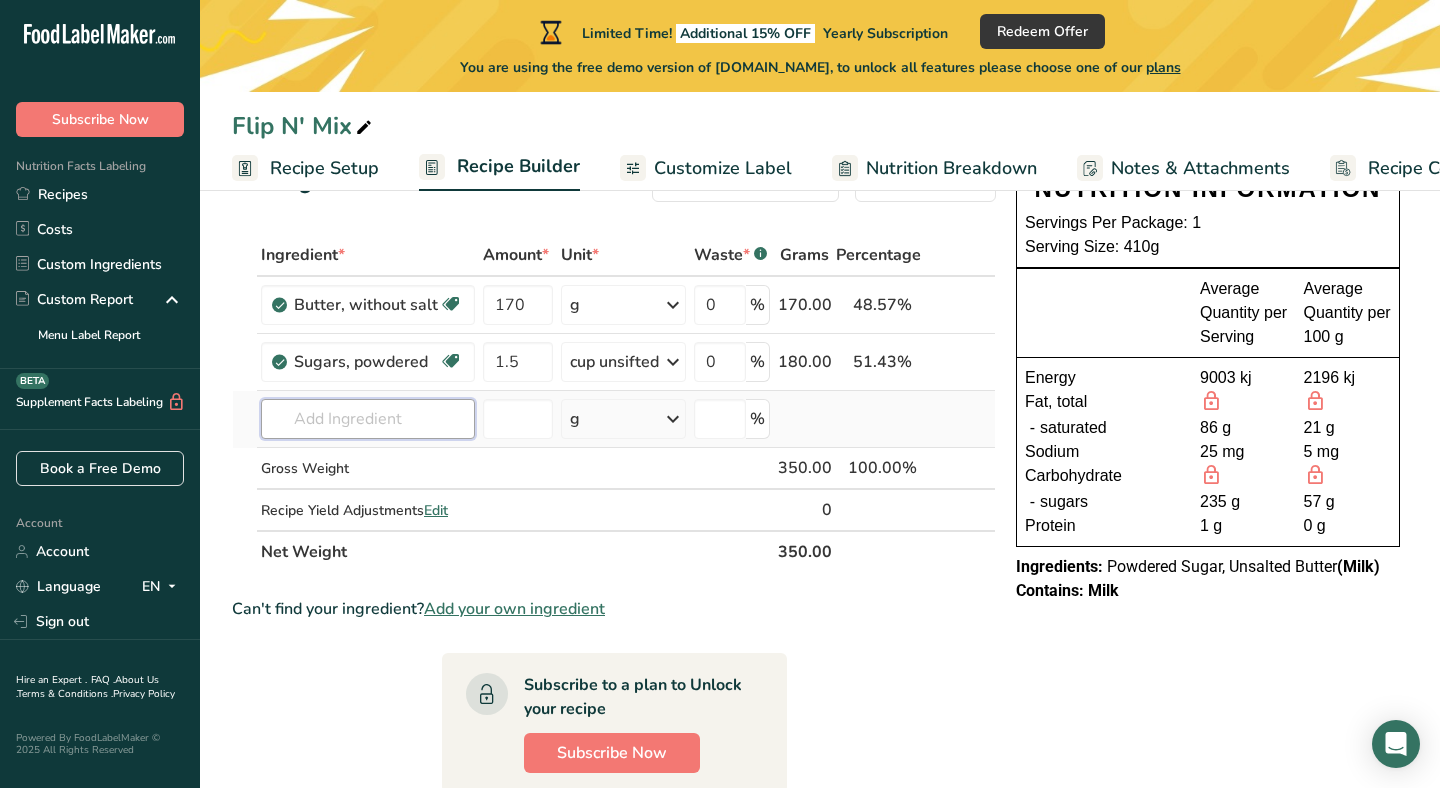 click on "Ingredient *
Amount *
Unit *
Waste *   .a-a{fill:#347362;}.b-a{fill:#fff;}          Grams
Percentage
Butter, without salt
Gluten free
Vegetarian
Soy free
170
g
Portions
1 pat (1" sq, 1/3" high)
1 tbsp
1 cup
See more
Weight Units
g
kg
mg
See more
Volume Units
l
Volume units require a density conversion. If you know your ingredient's density enter it below. Otherwise, click on "RIA" our AI Regulatory bot - she will be able to help you
lb/ft3
g/cm3
Confirm
mL
lb/ft3" at bounding box center (614, 403) 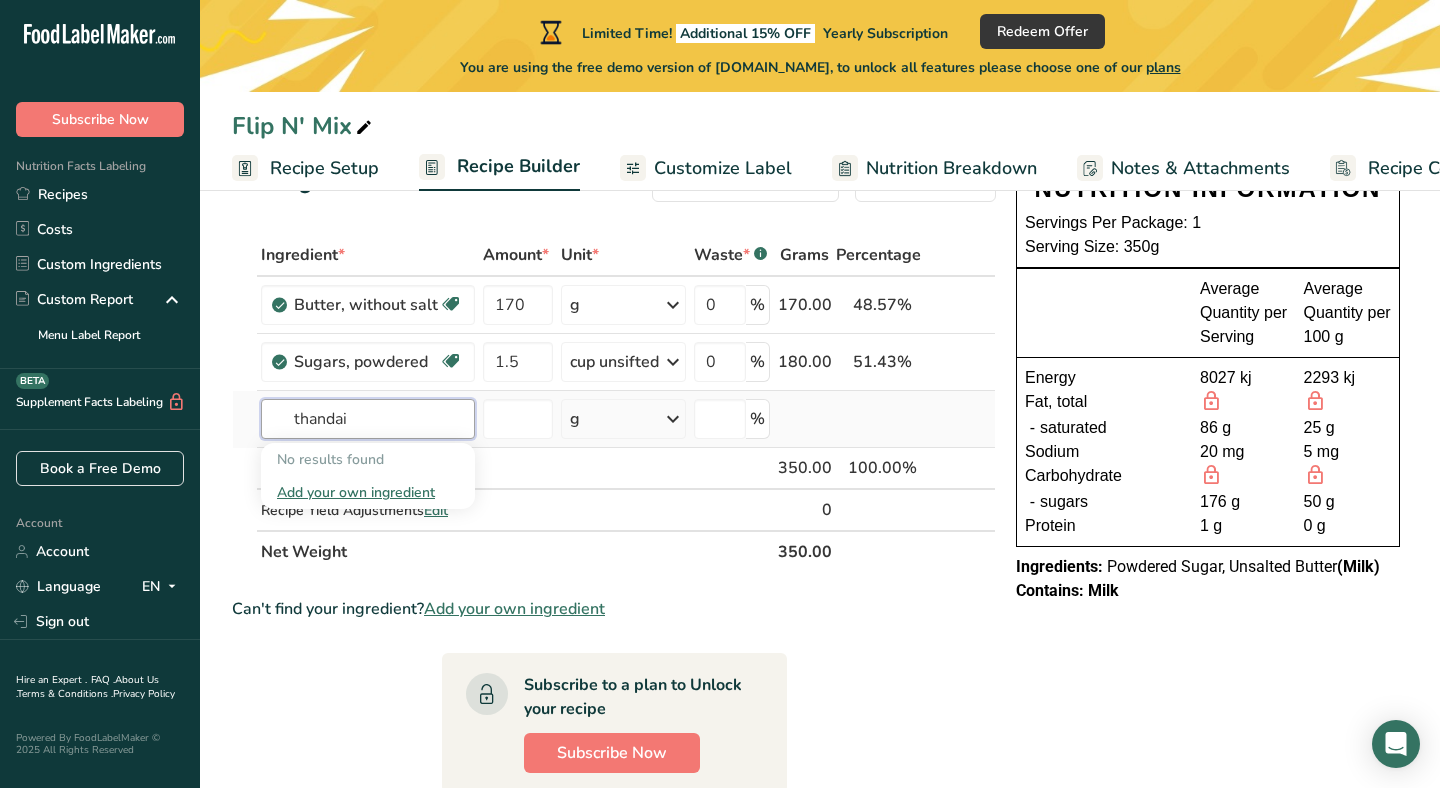 type on "thandai" 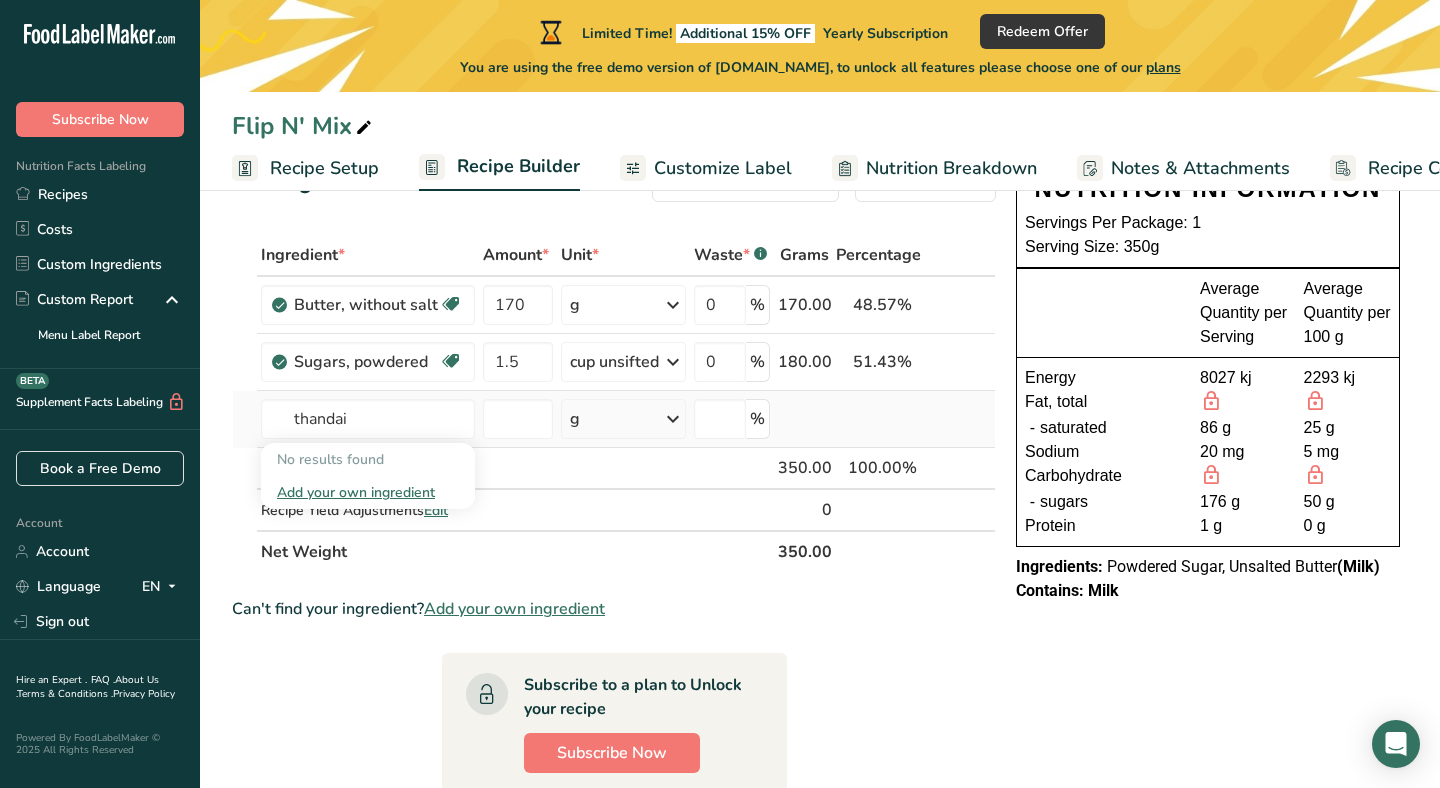 type 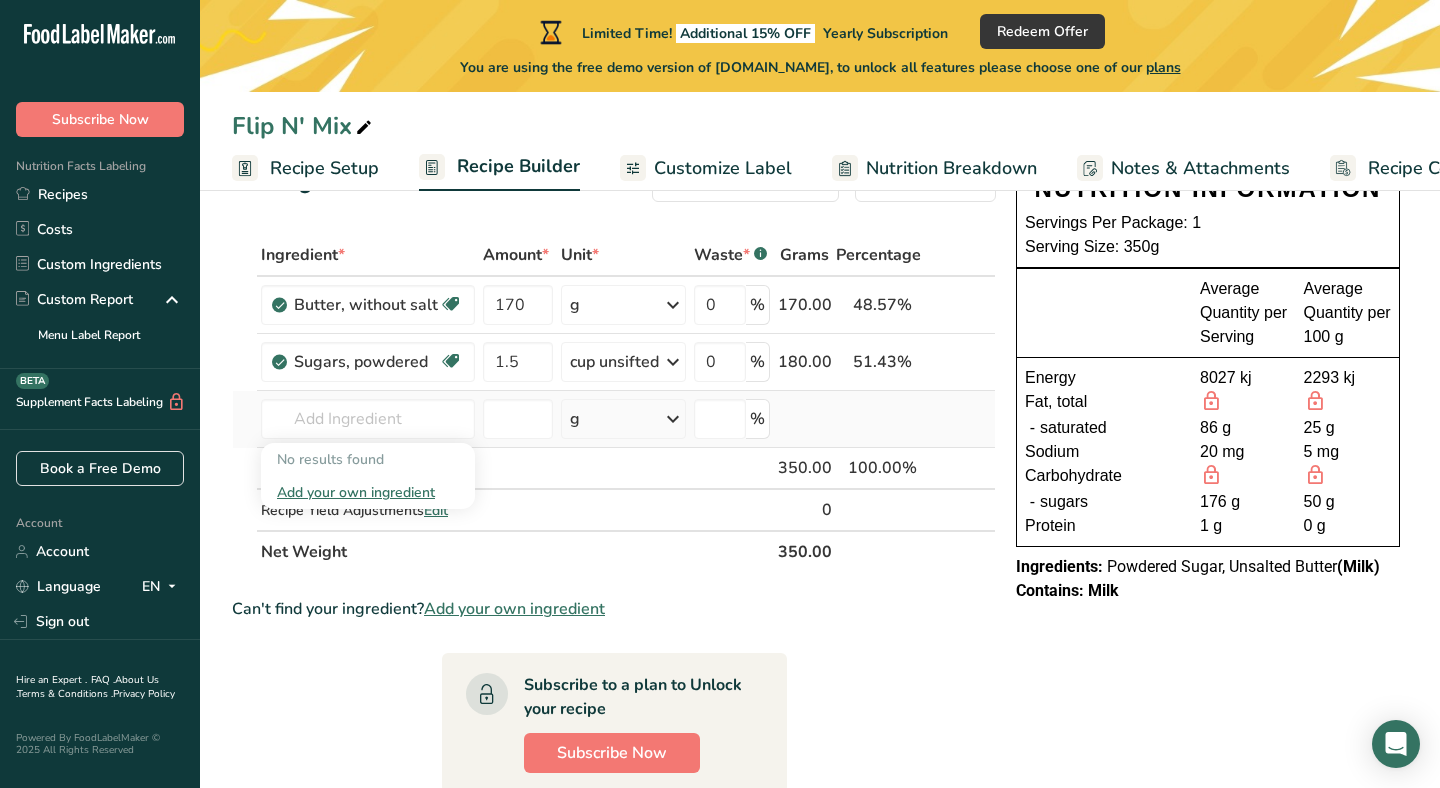click on "Add your own ingredient" at bounding box center [368, 492] 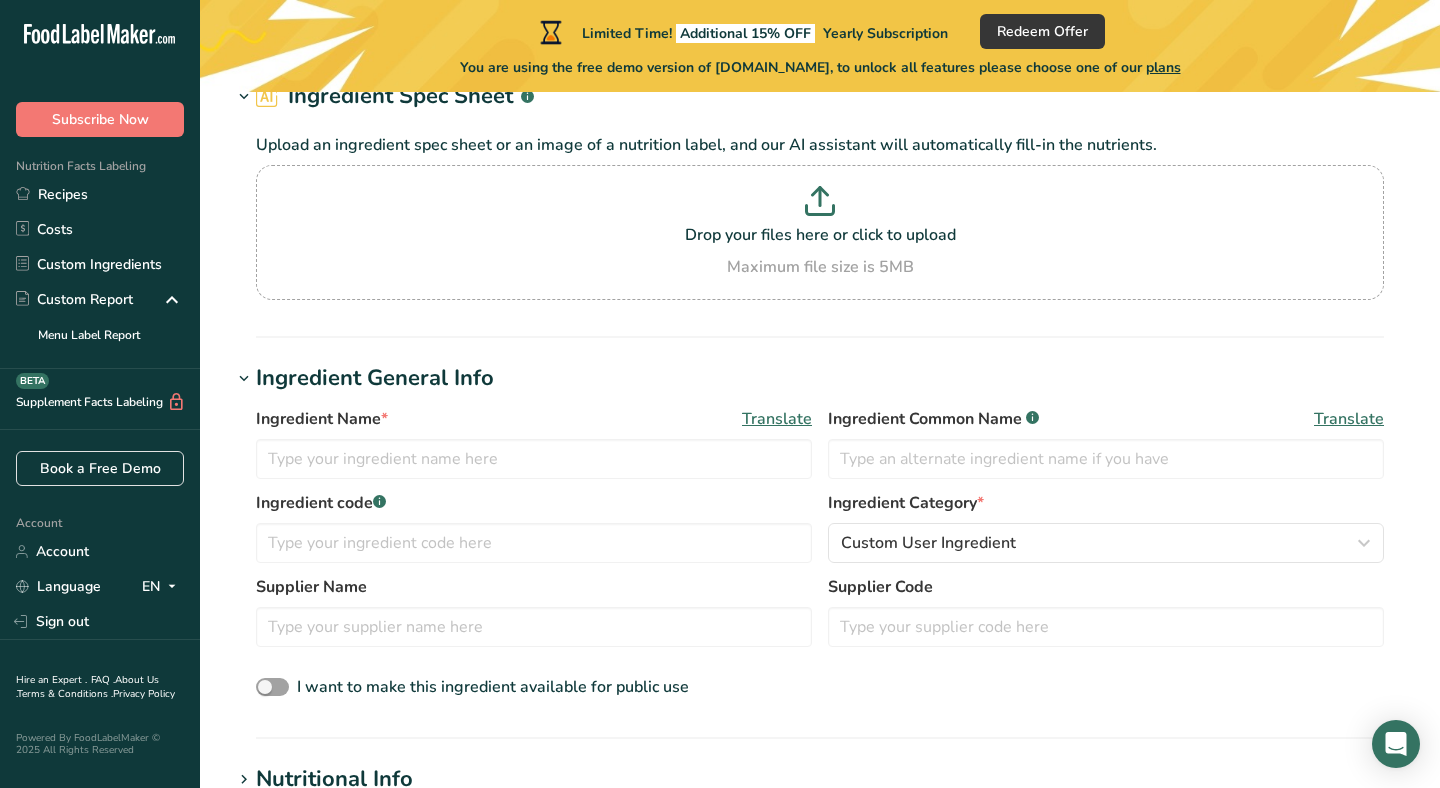 scroll, scrollTop: 126, scrollLeft: 0, axis: vertical 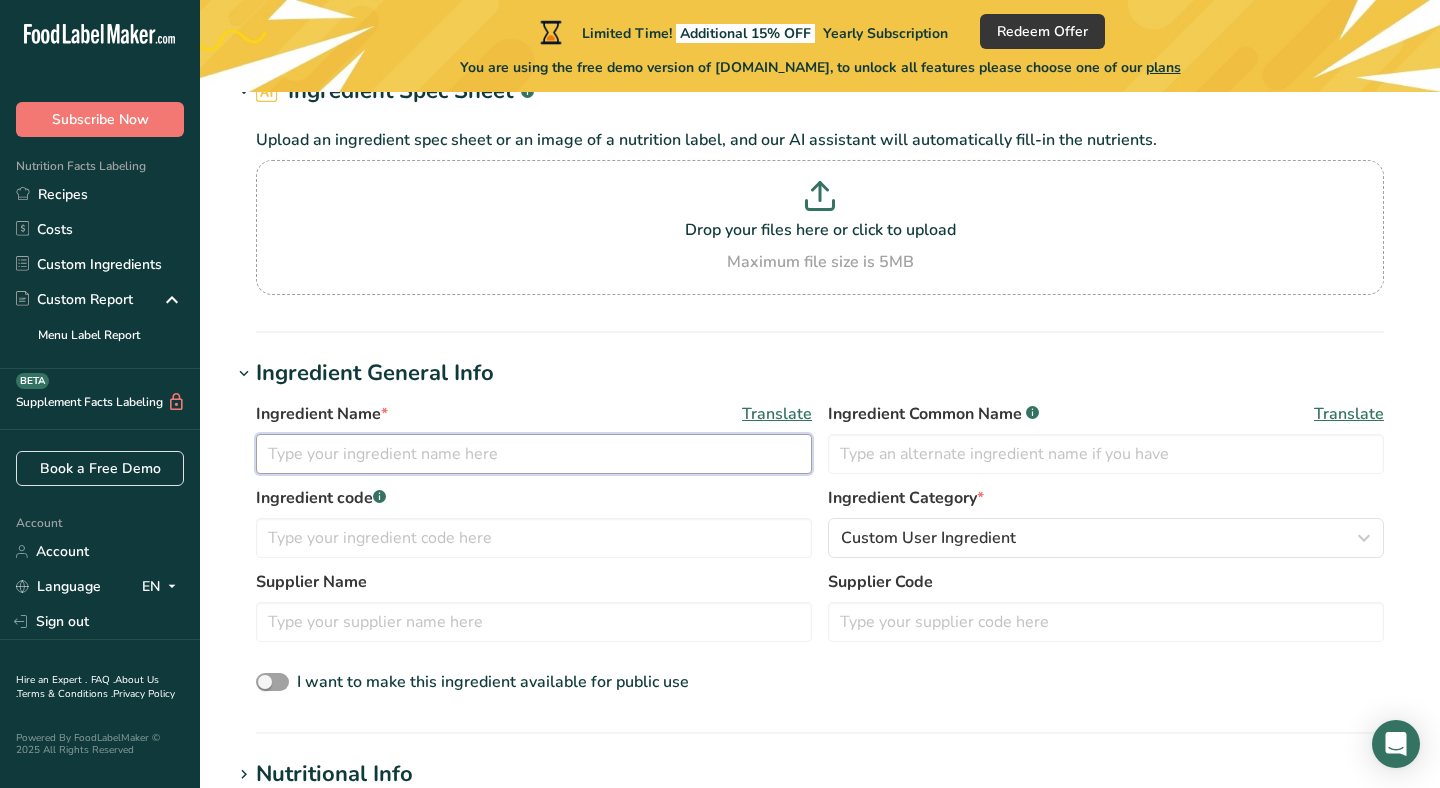 click at bounding box center [534, 454] 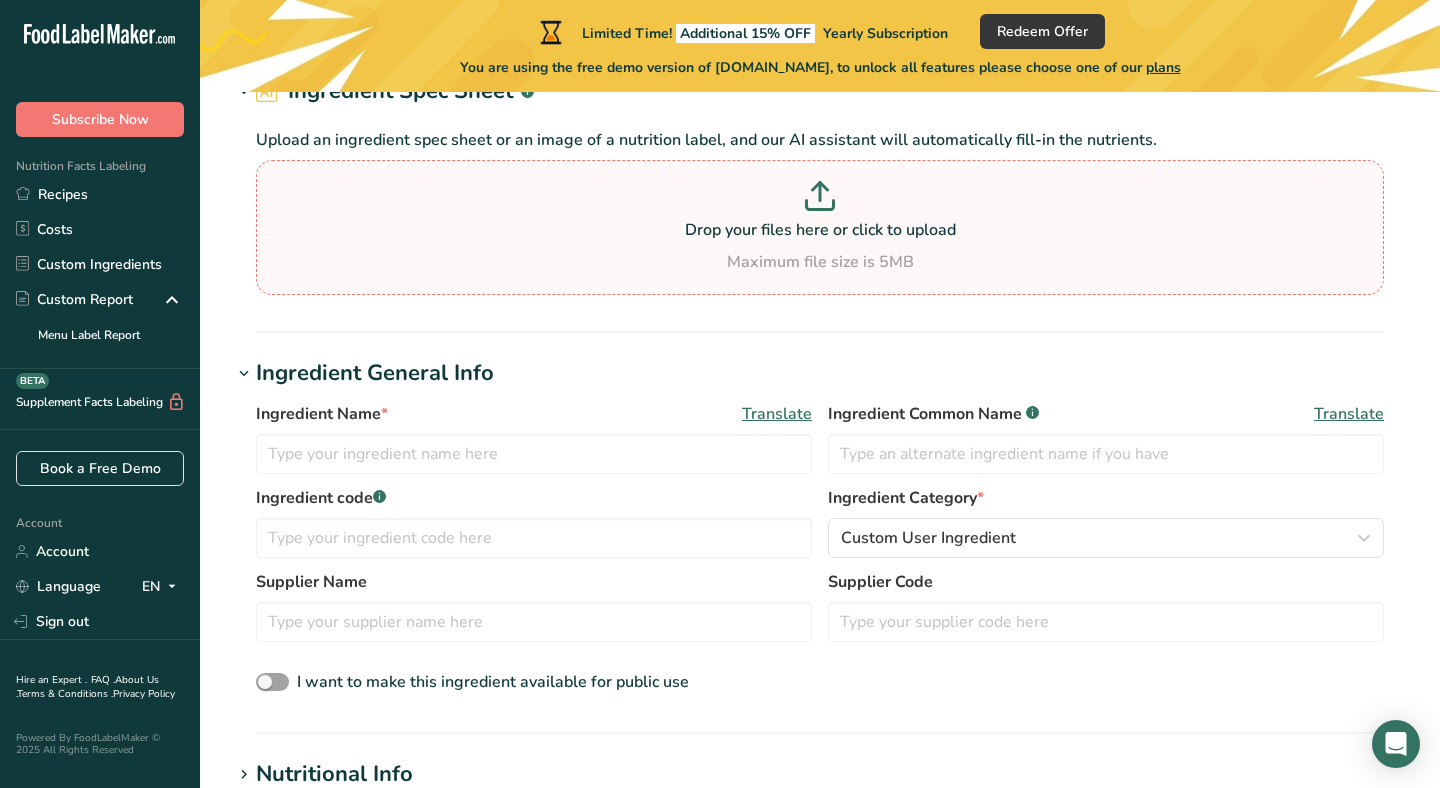 click on "Drop your files here or click to upload" at bounding box center [820, 230] 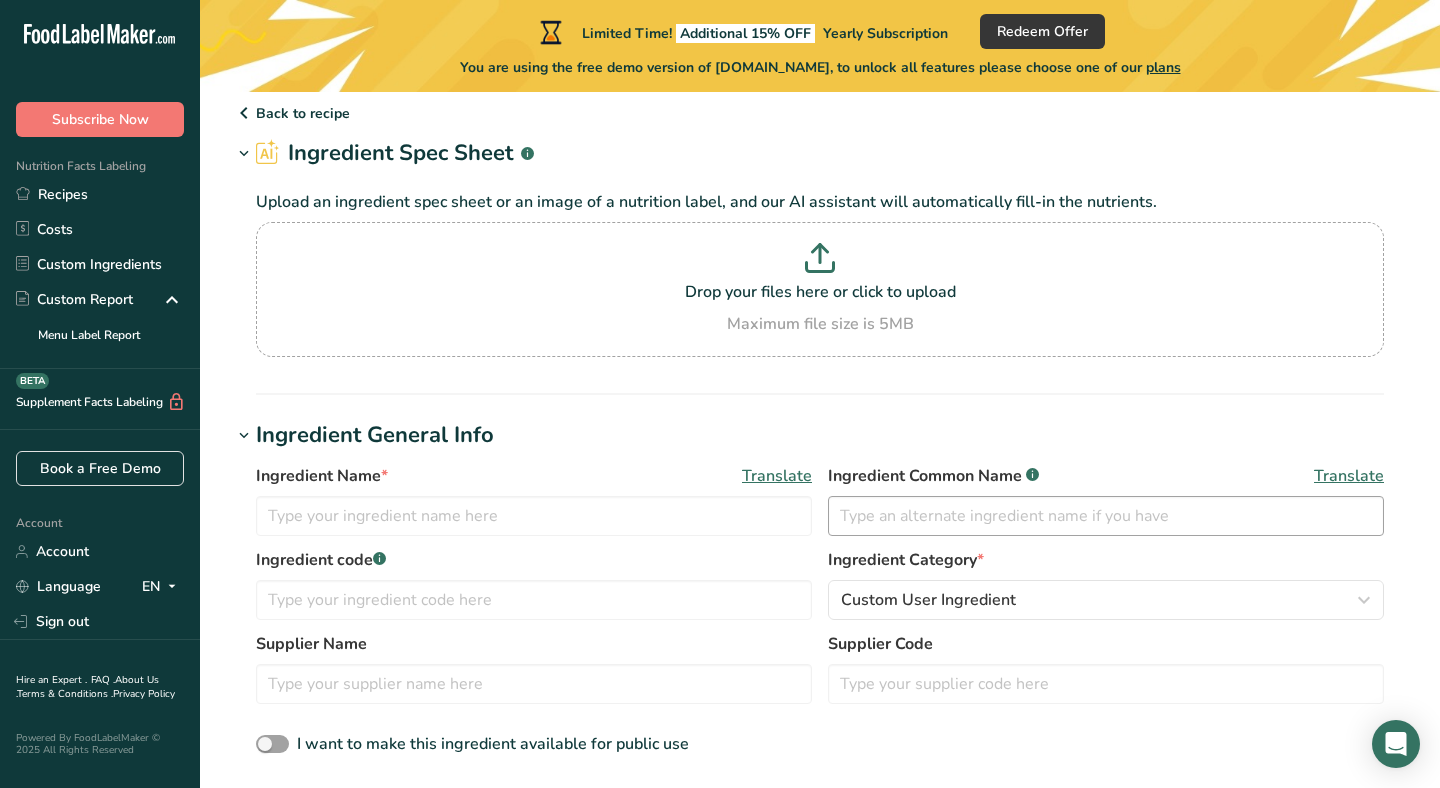 scroll, scrollTop: 0, scrollLeft: 0, axis: both 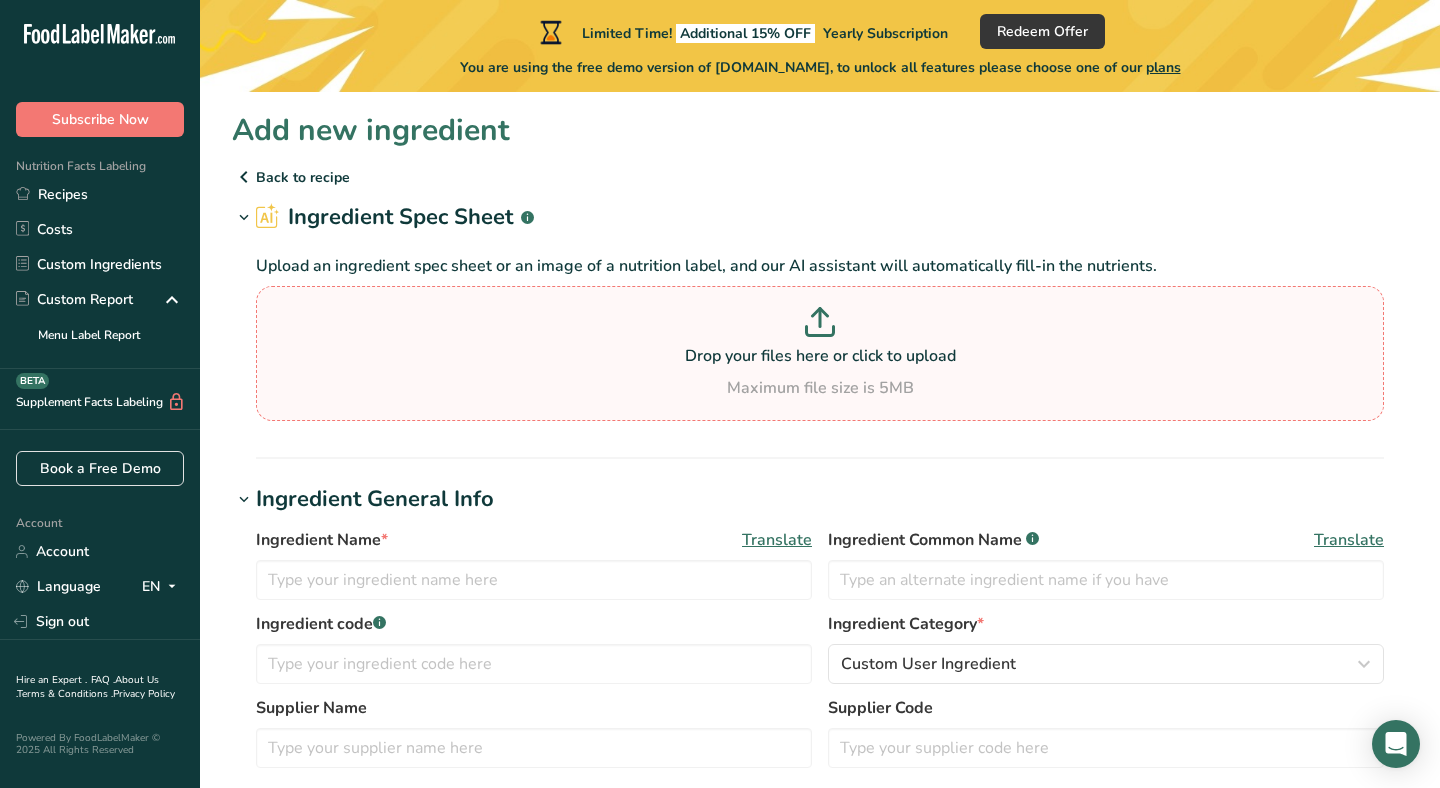 click on "Drop your files here or click to upload" at bounding box center (820, 356) 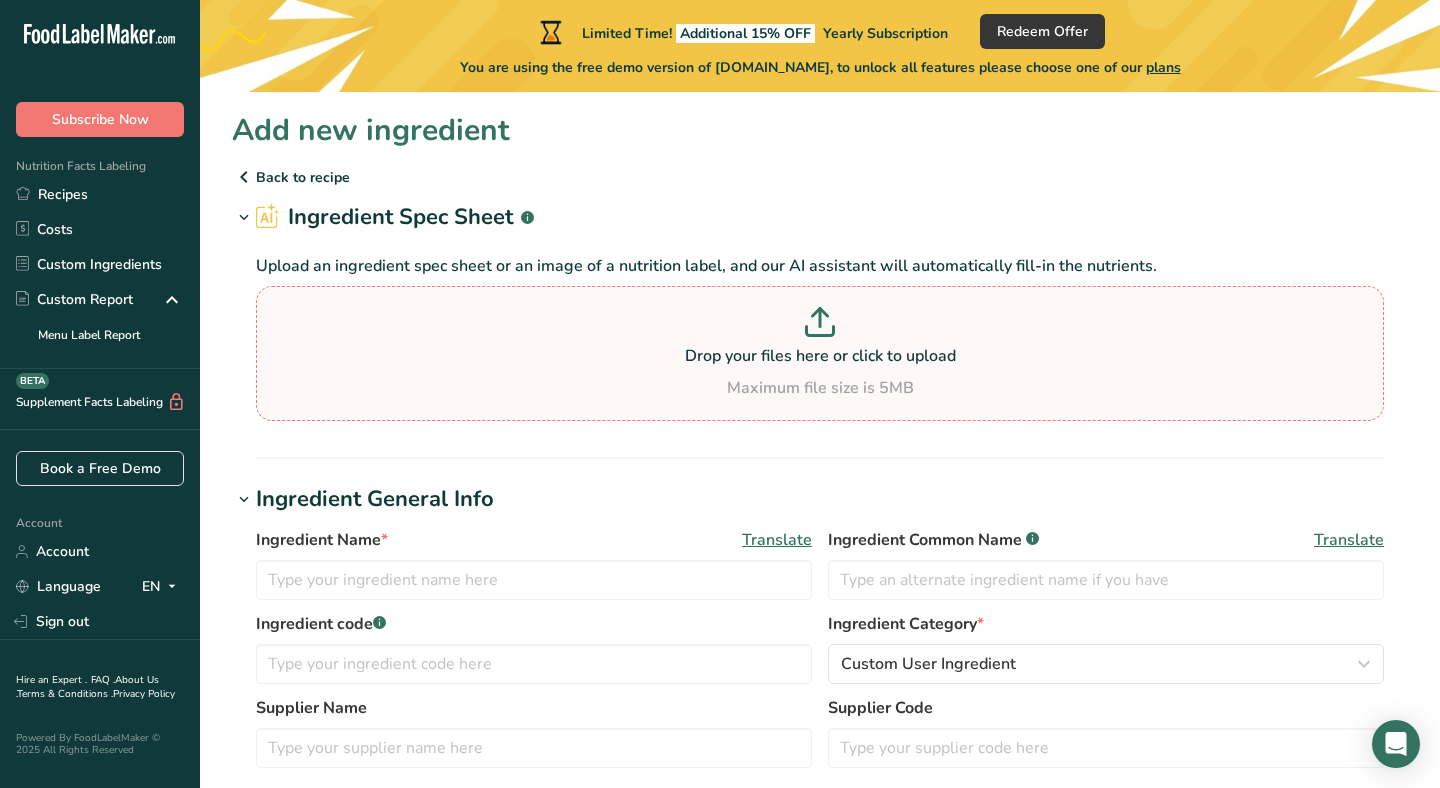 click at bounding box center (820, 325) 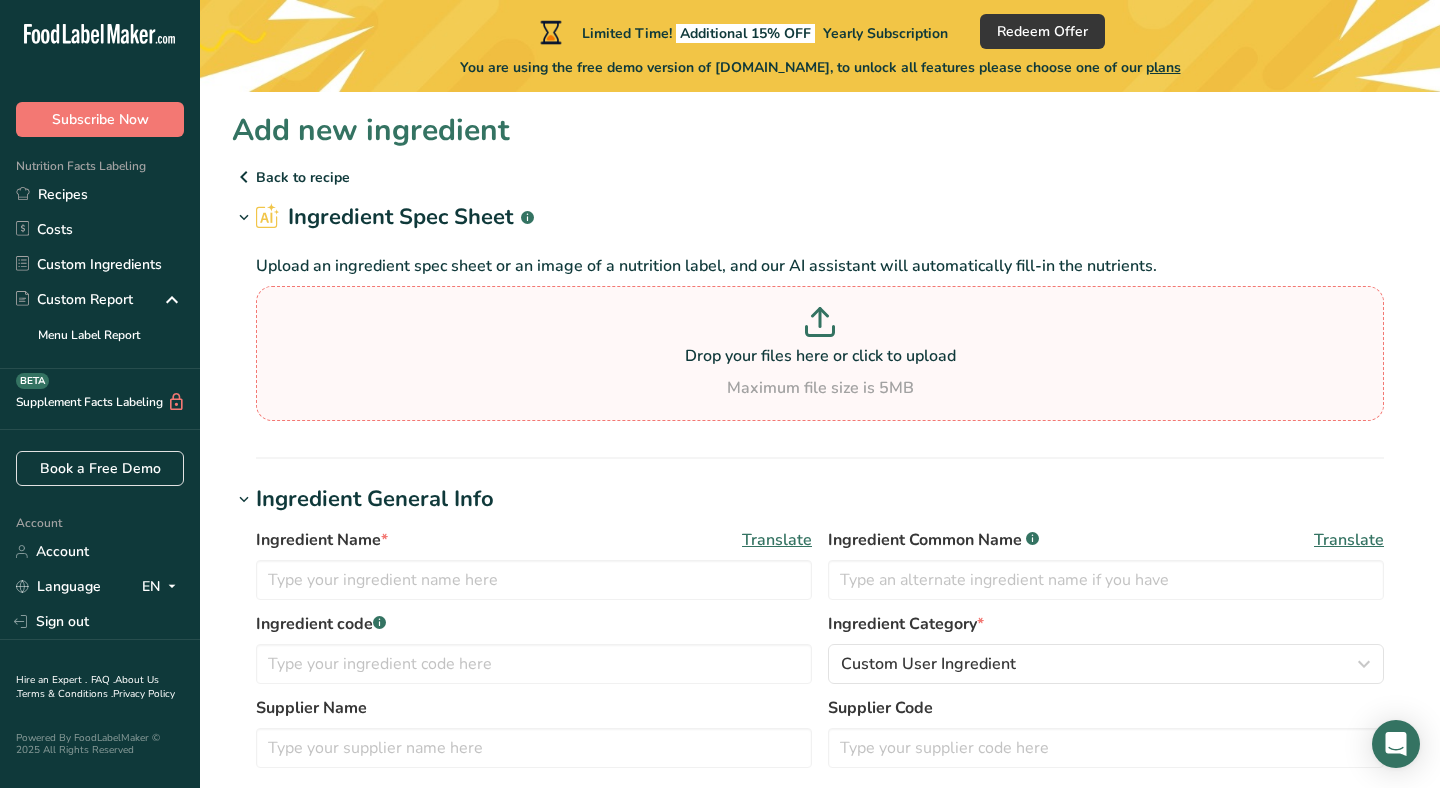 type on "C:\fakepath\thandai_2.webp" 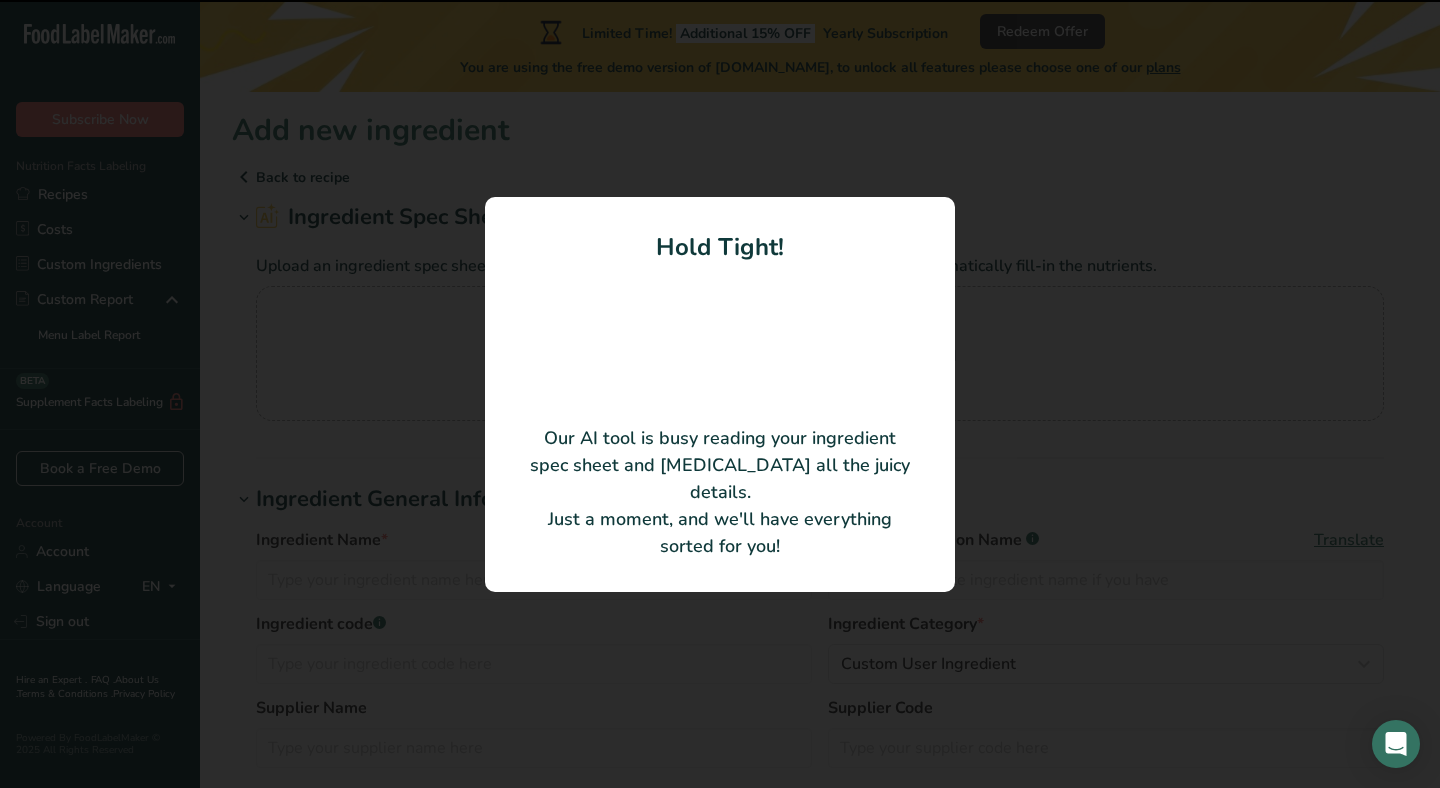 type 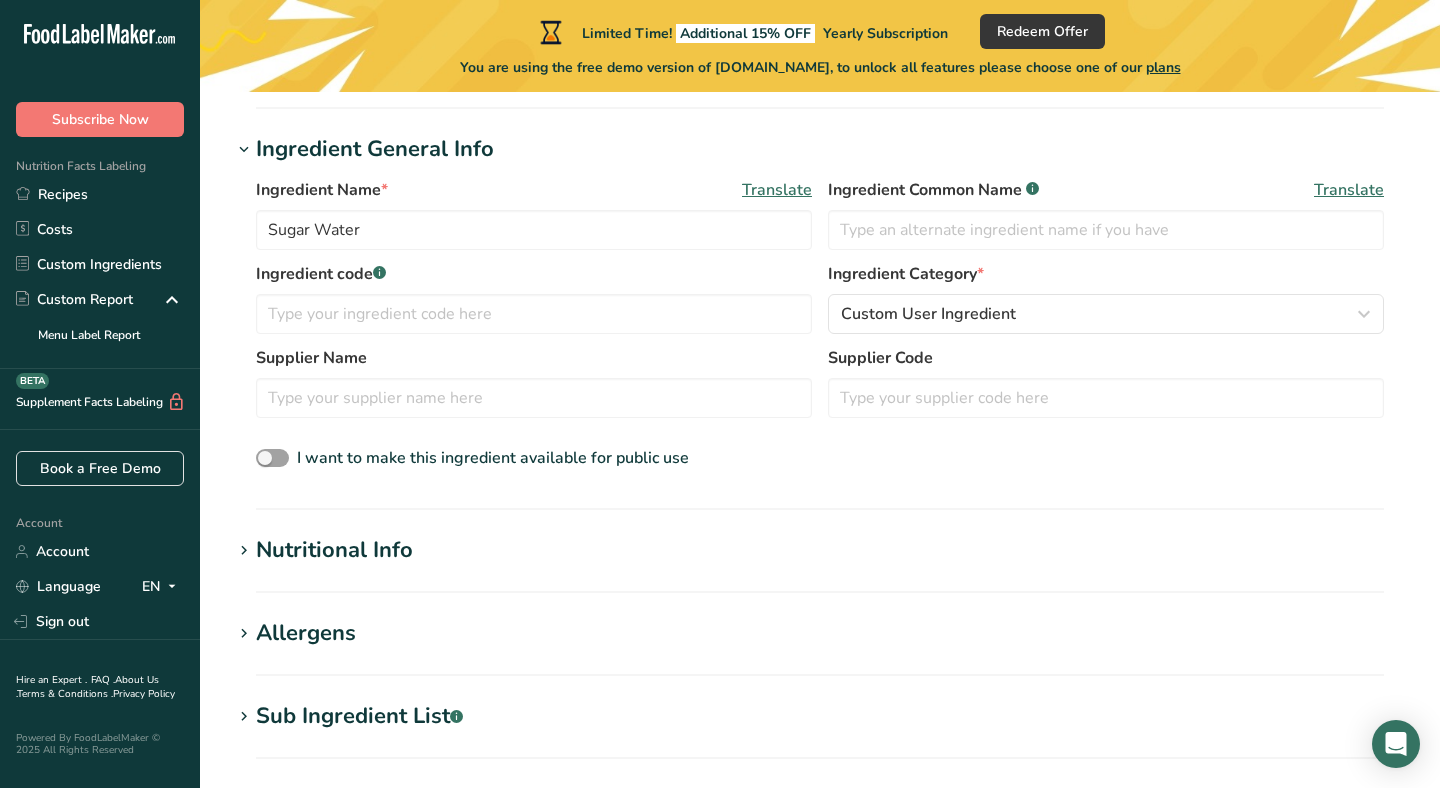 scroll, scrollTop: 0, scrollLeft: 0, axis: both 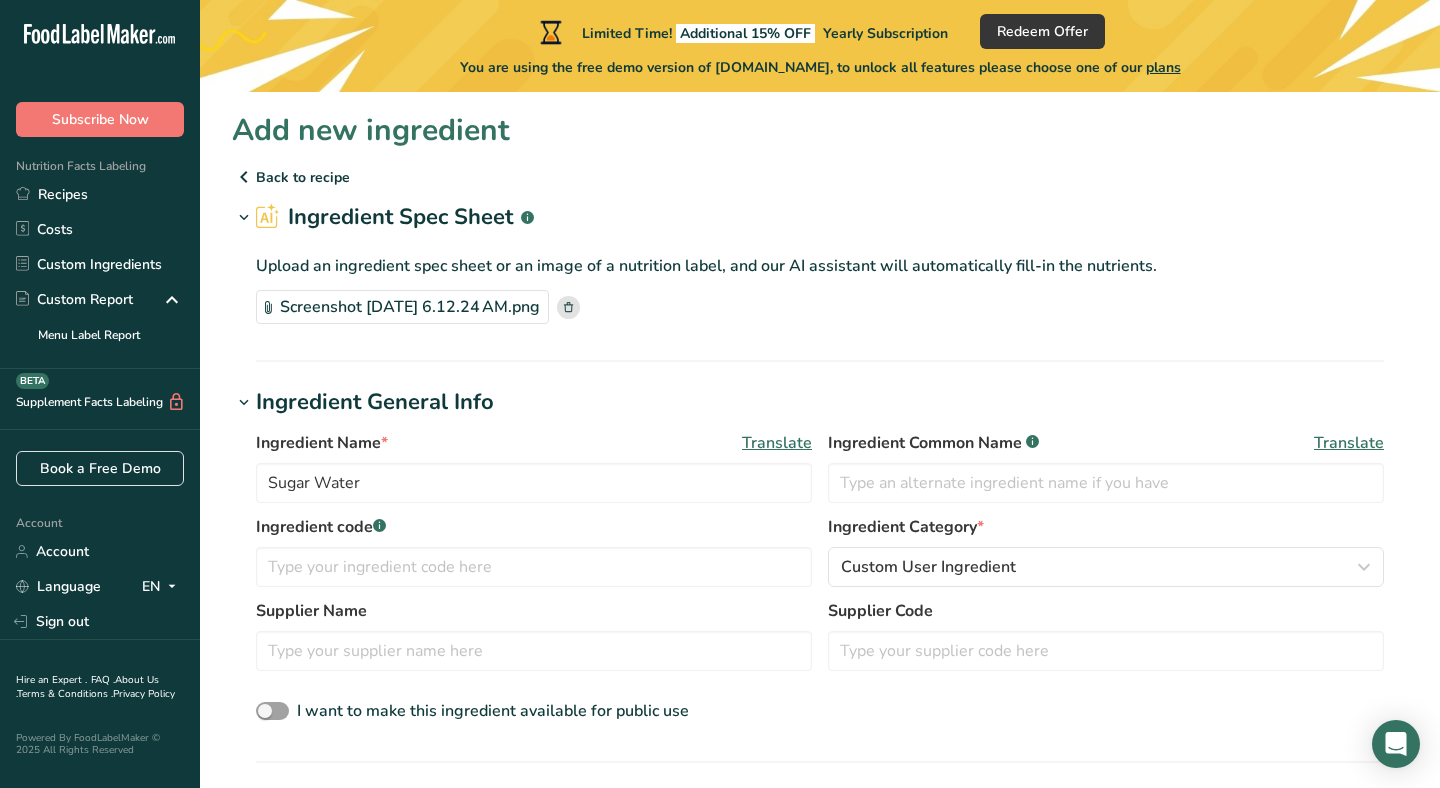 click on "Back to recipe" at bounding box center (820, 177) 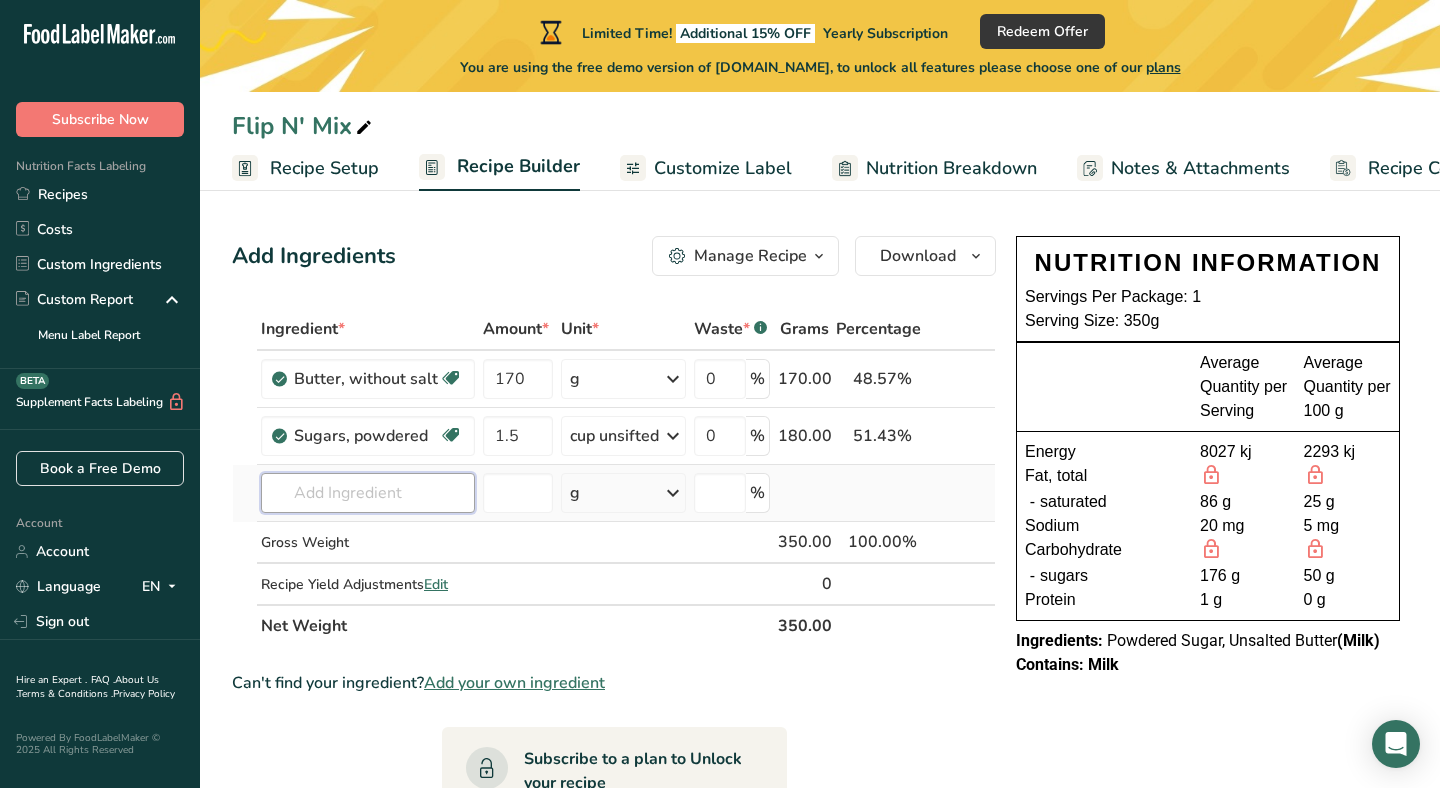 click at bounding box center (368, 493) 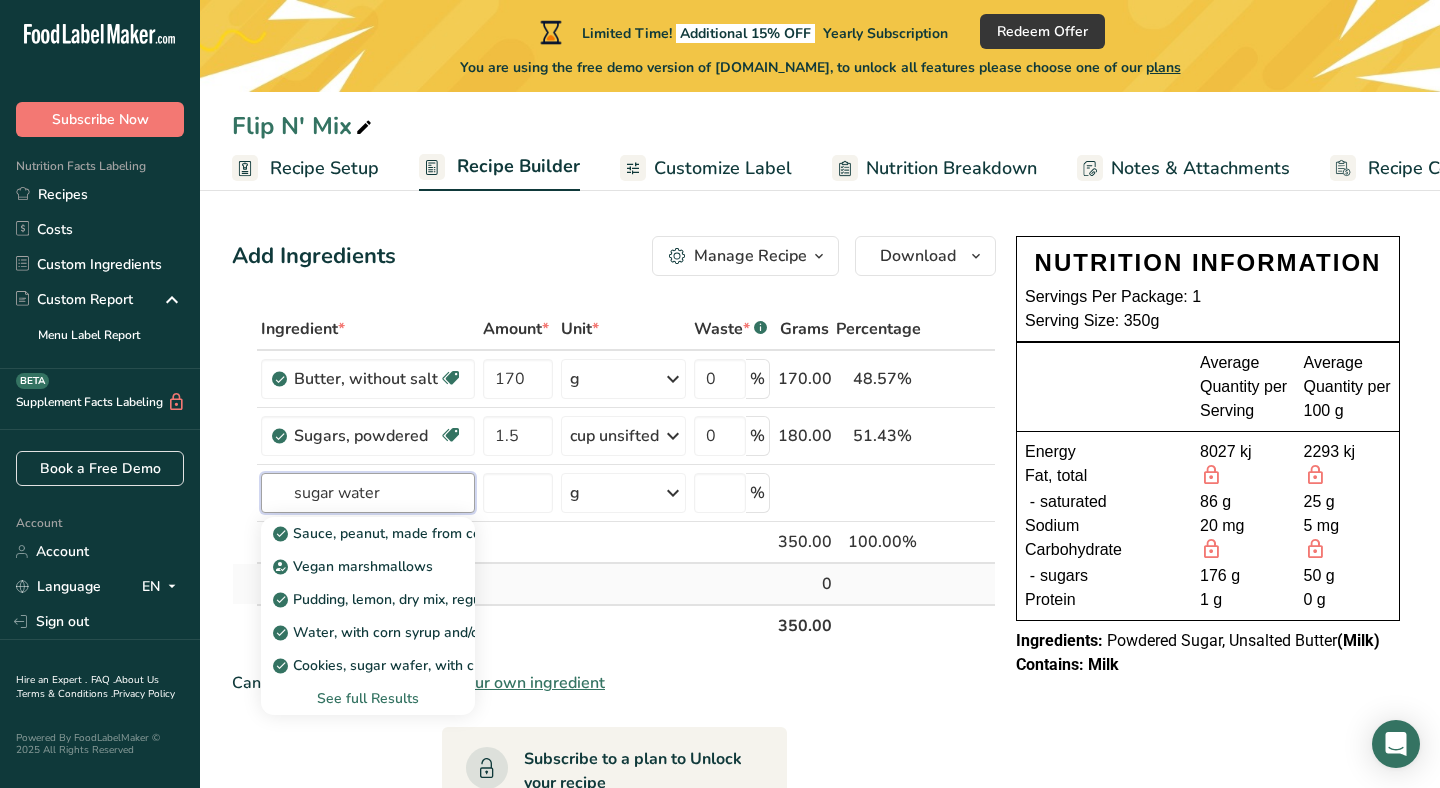 type on "sugar water" 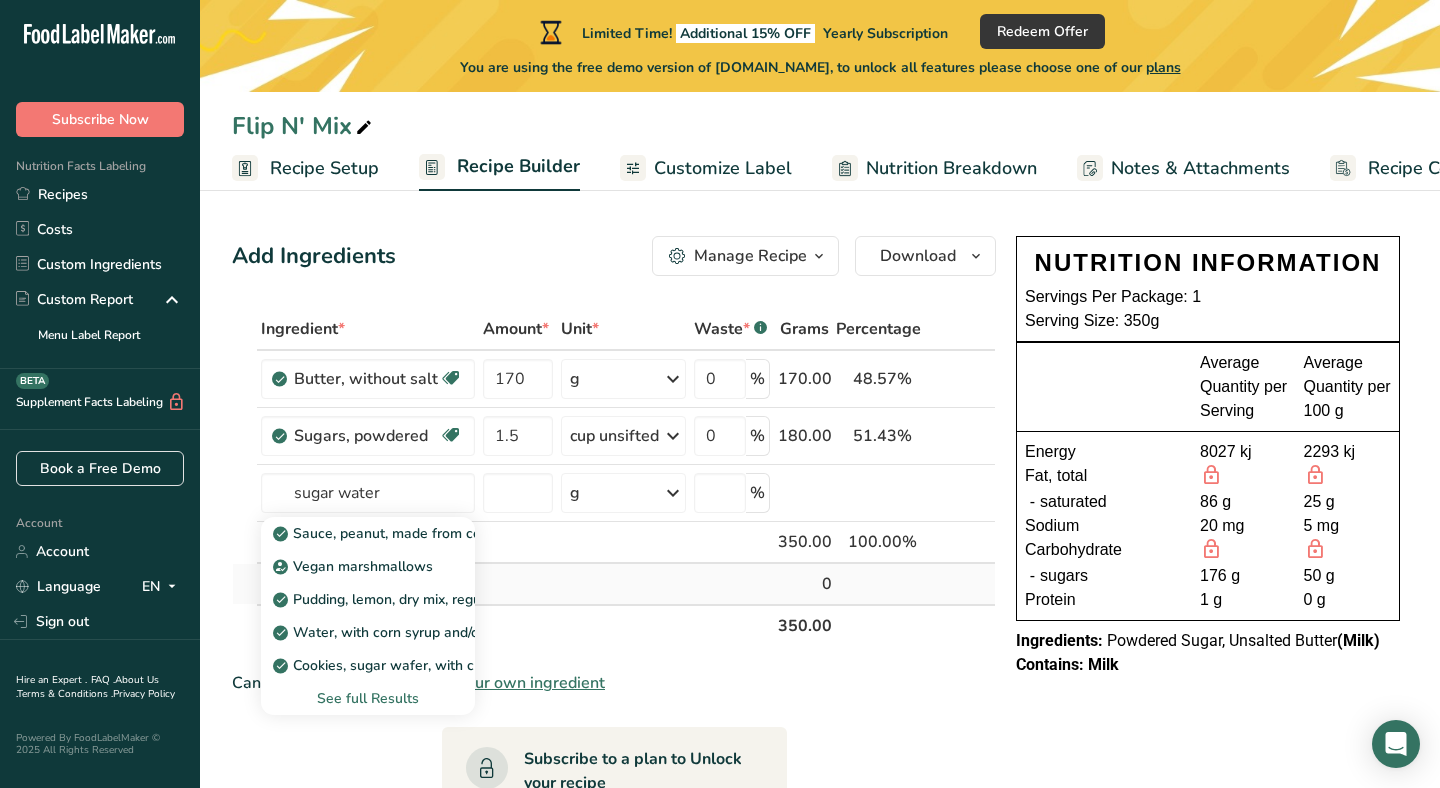 type 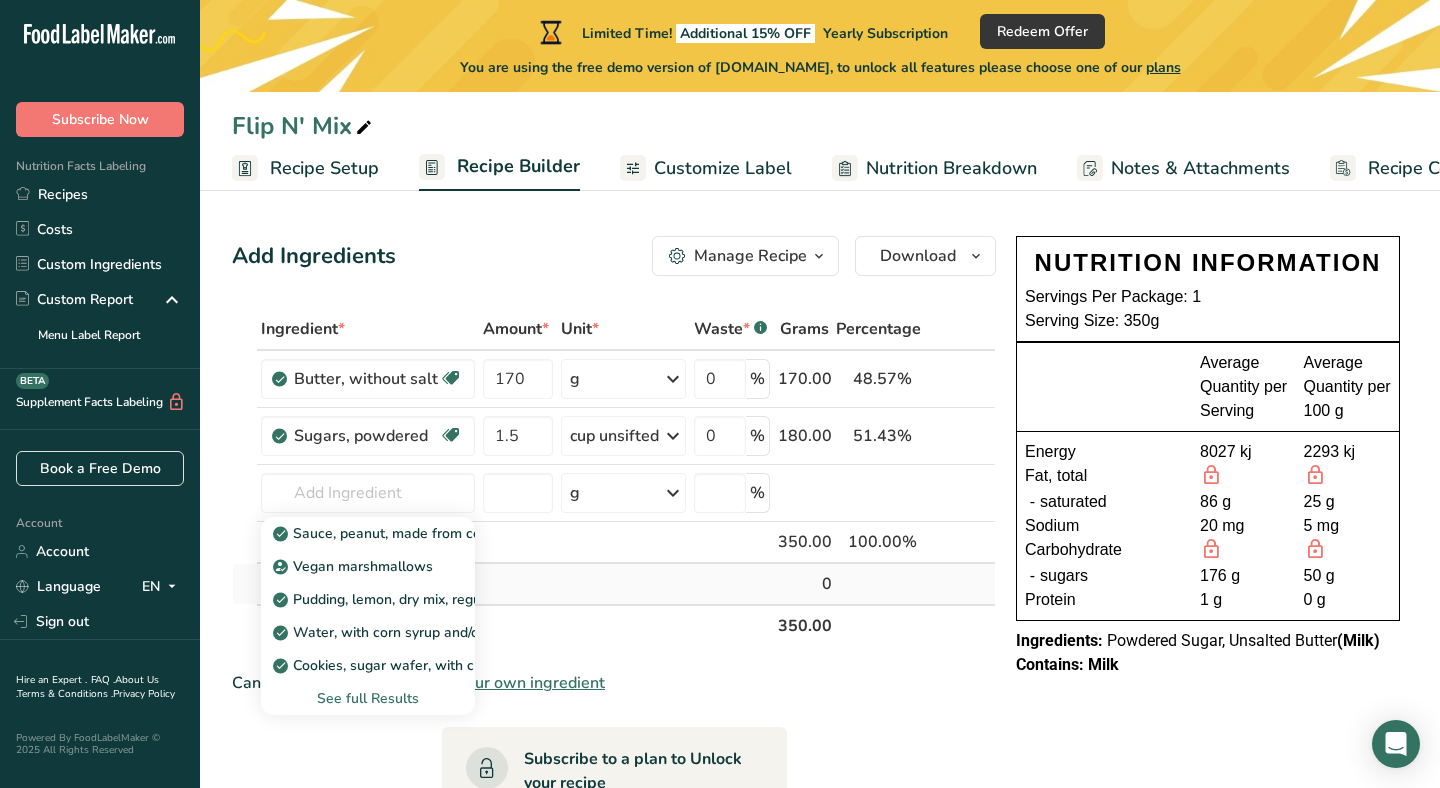 click at bounding box center [623, 584] 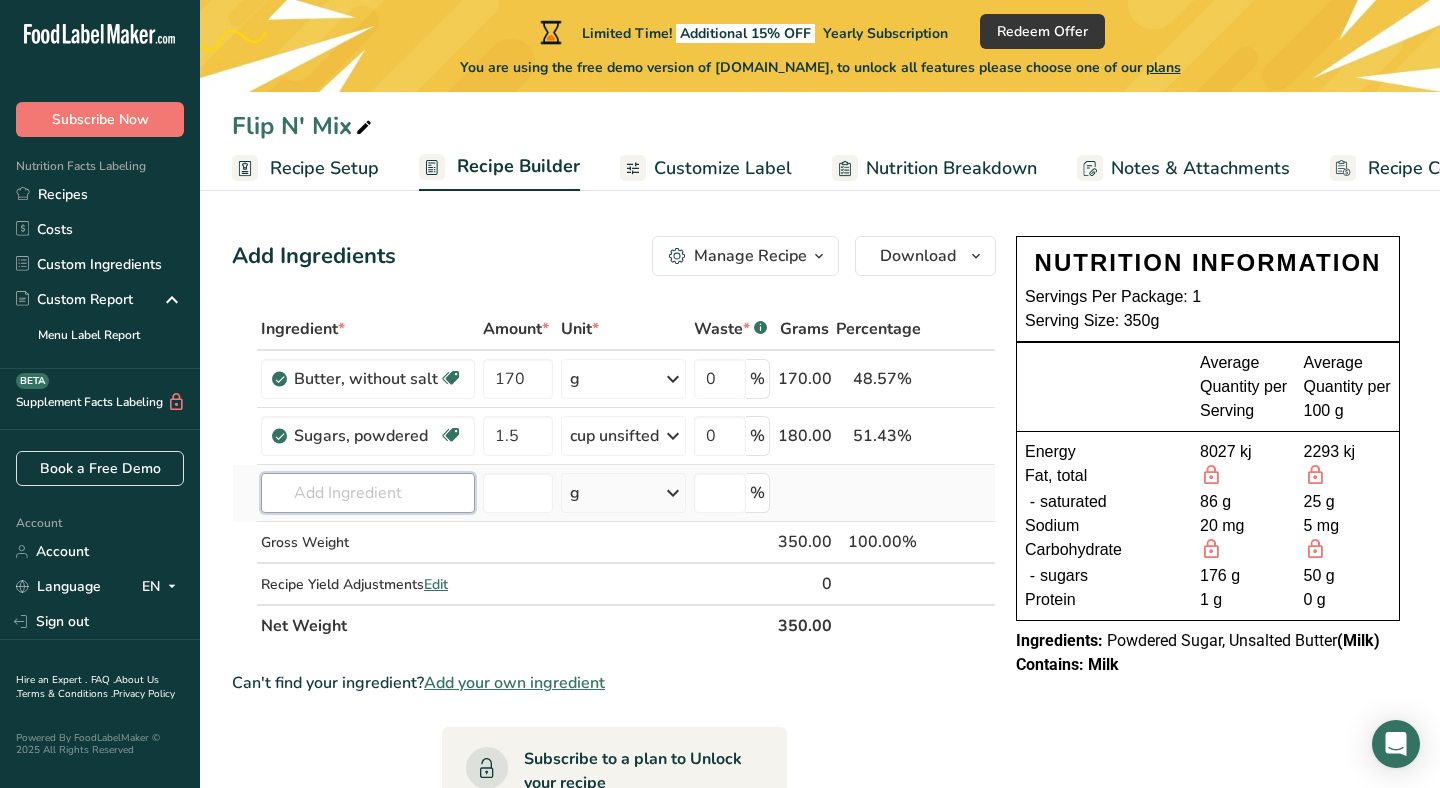 click at bounding box center [368, 493] 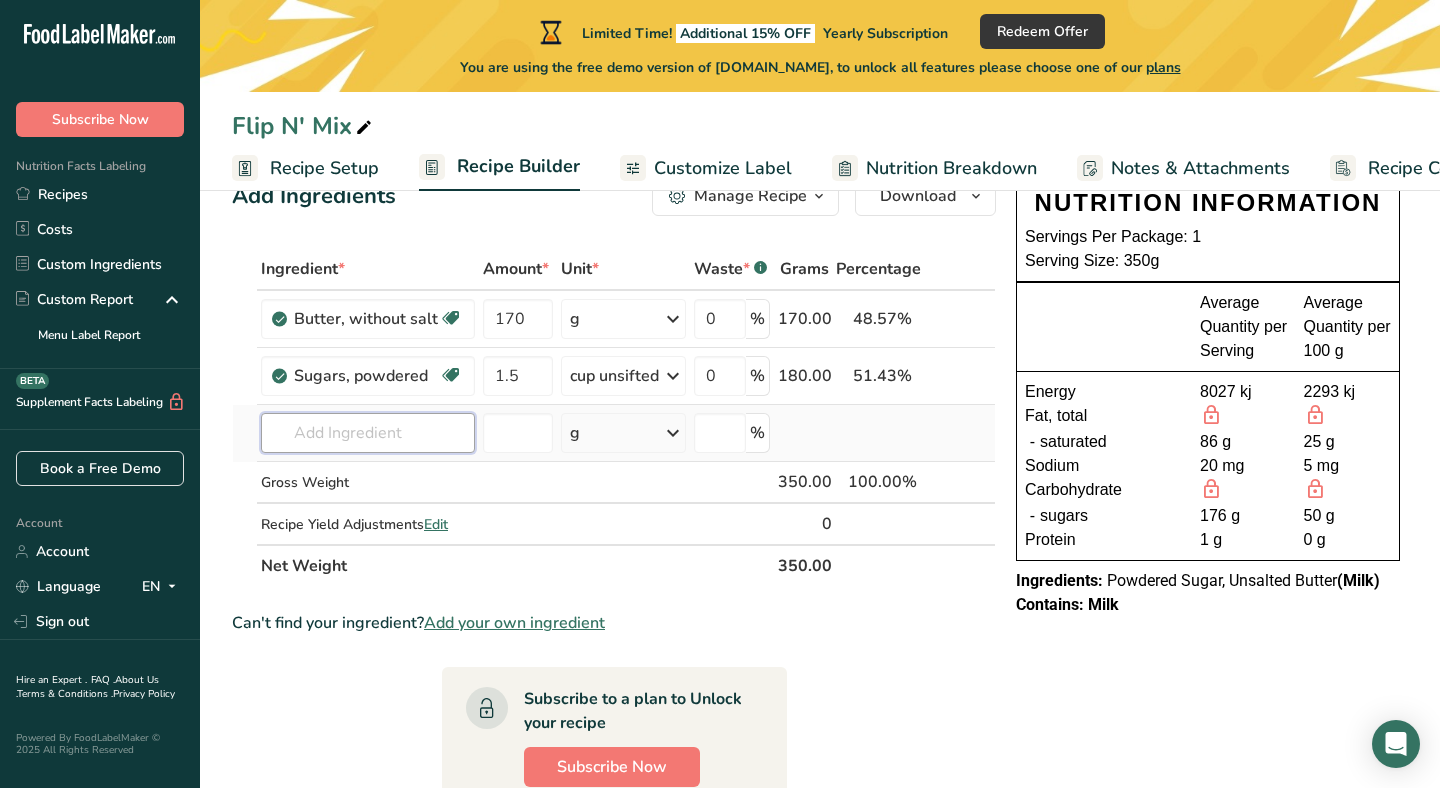 scroll, scrollTop: 62, scrollLeft: 0, axis: vertical 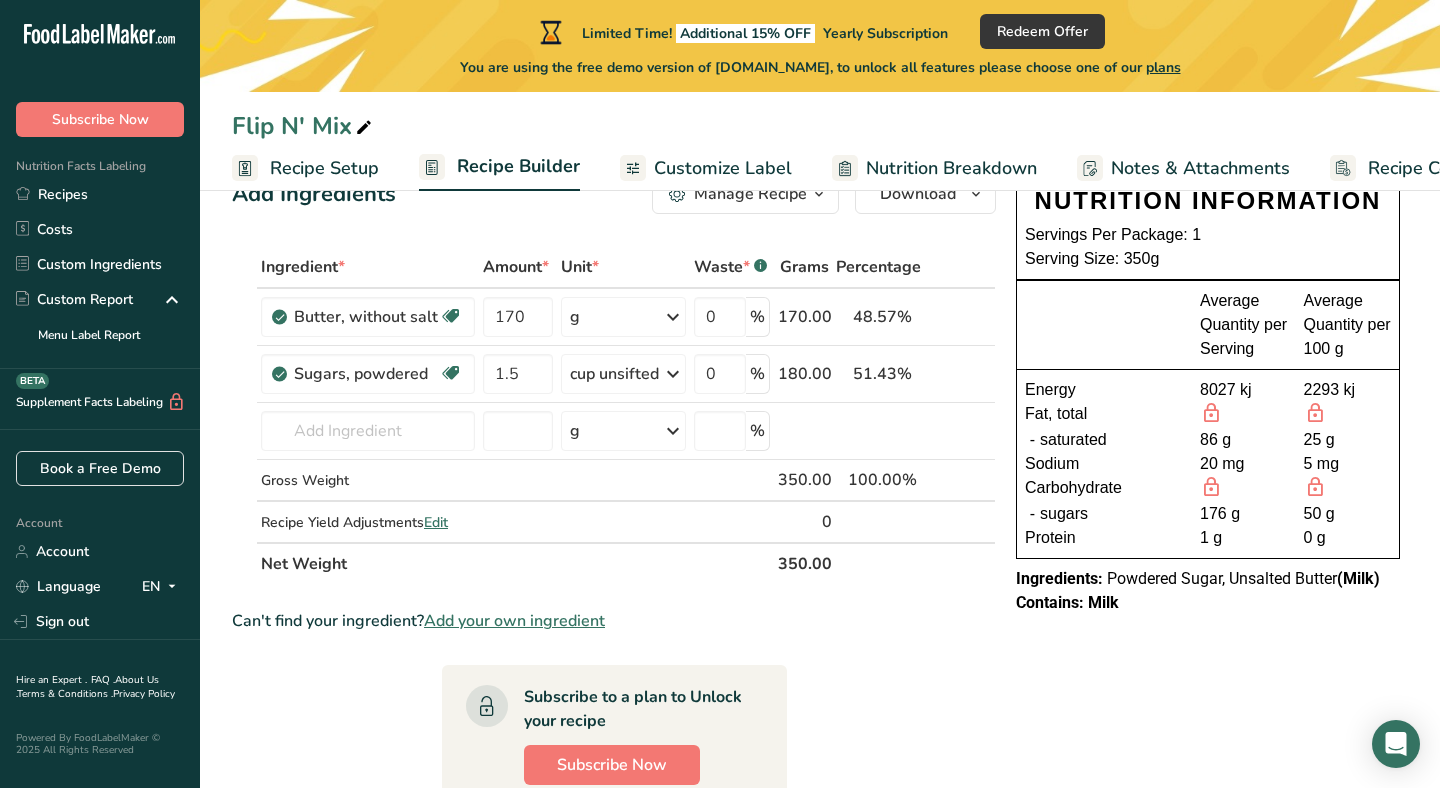 click on "Add your own ingredient" at bounding box center [514, 621] 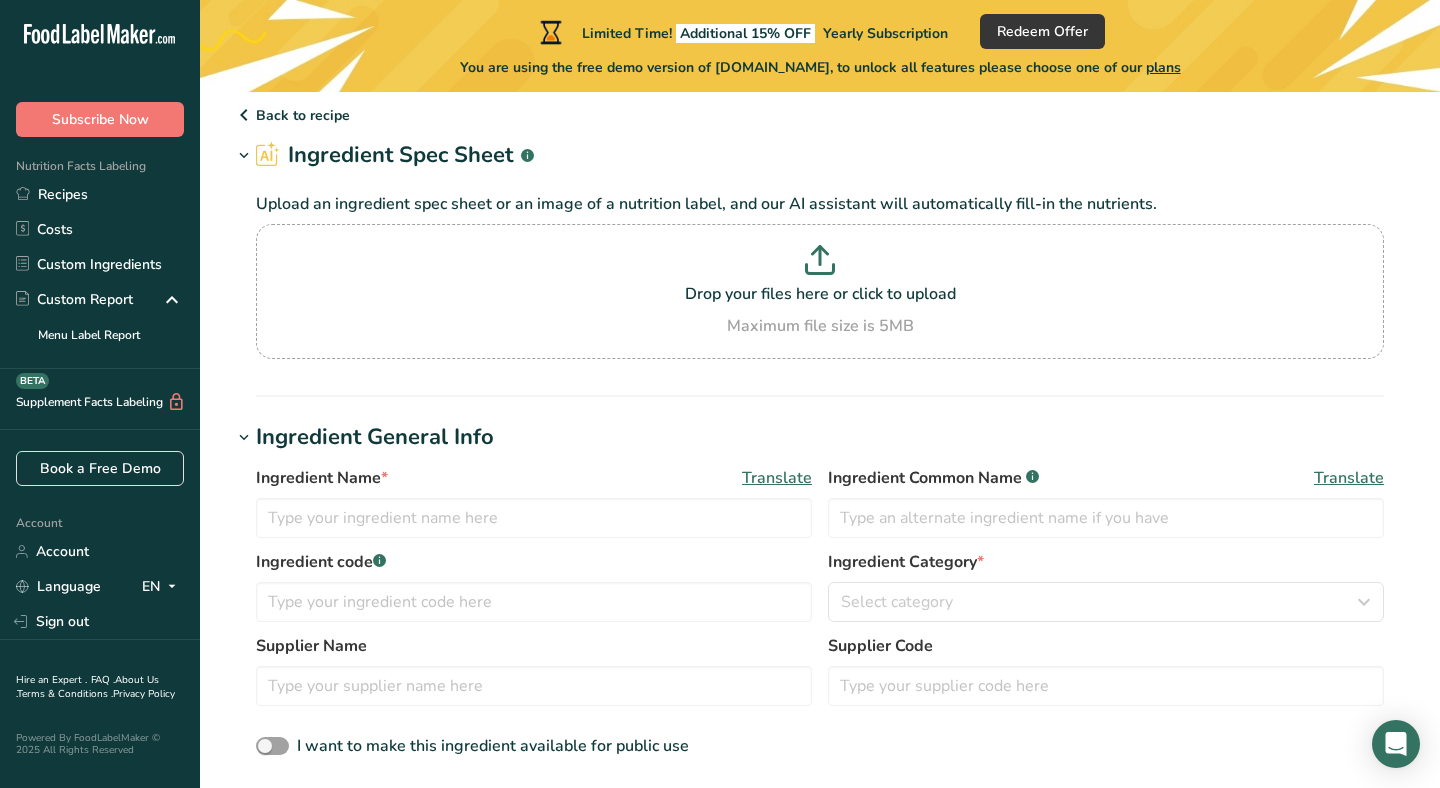scroll, scrollTop: 0, scrollLeft: 0, axis: both 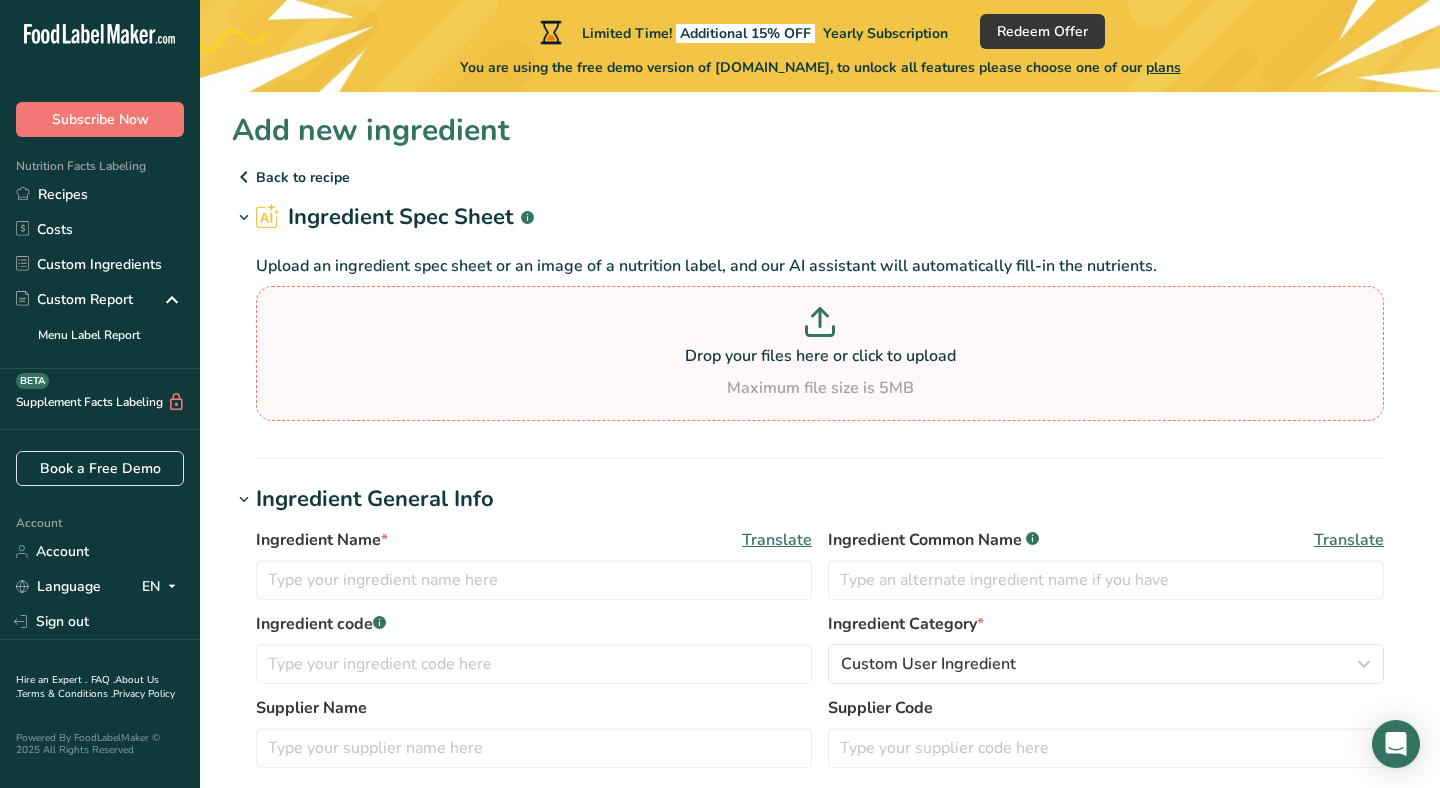 click on "Maximum file size is 5MB" at bounding box center (820, 388) 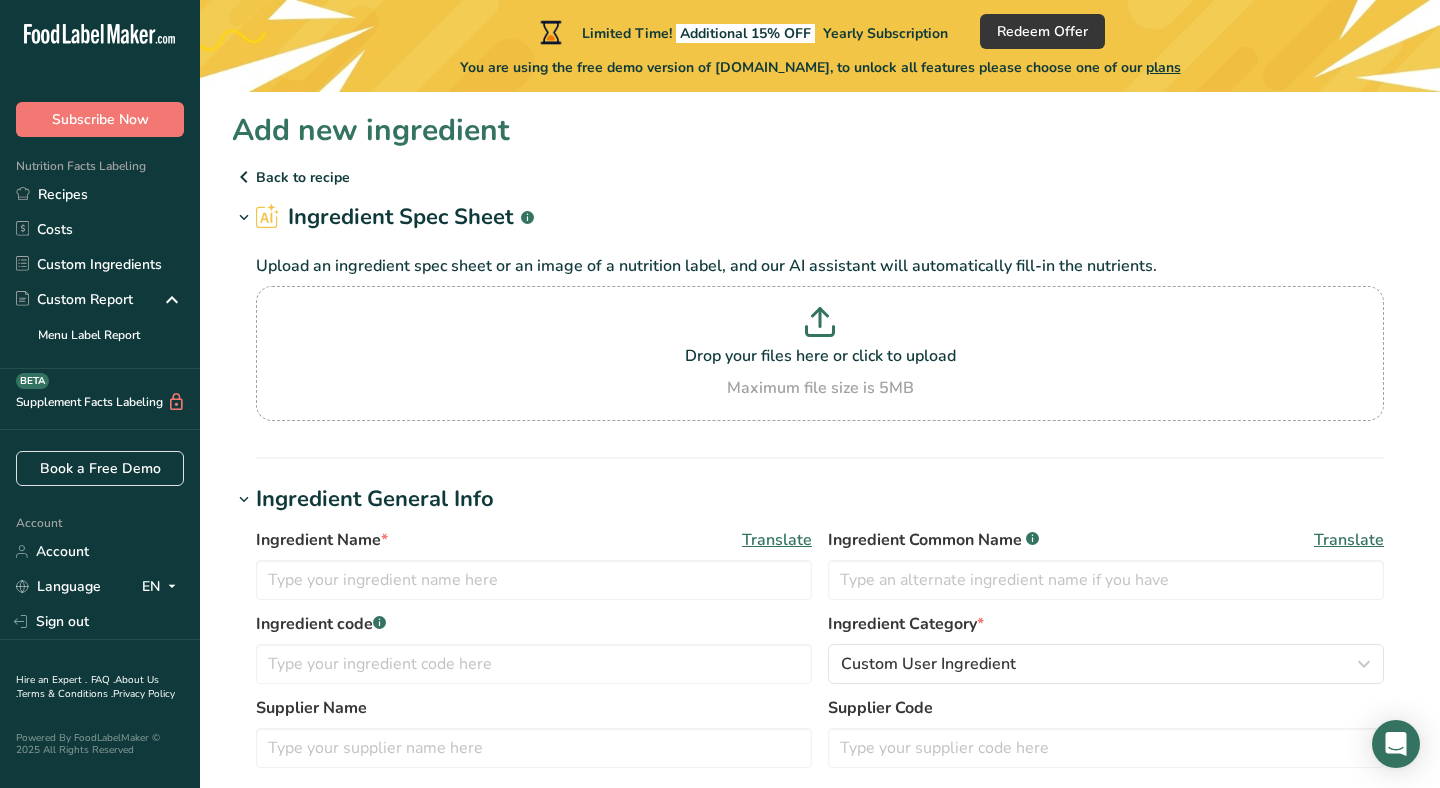 type on "C:\fakepath\thandai_3.webp" 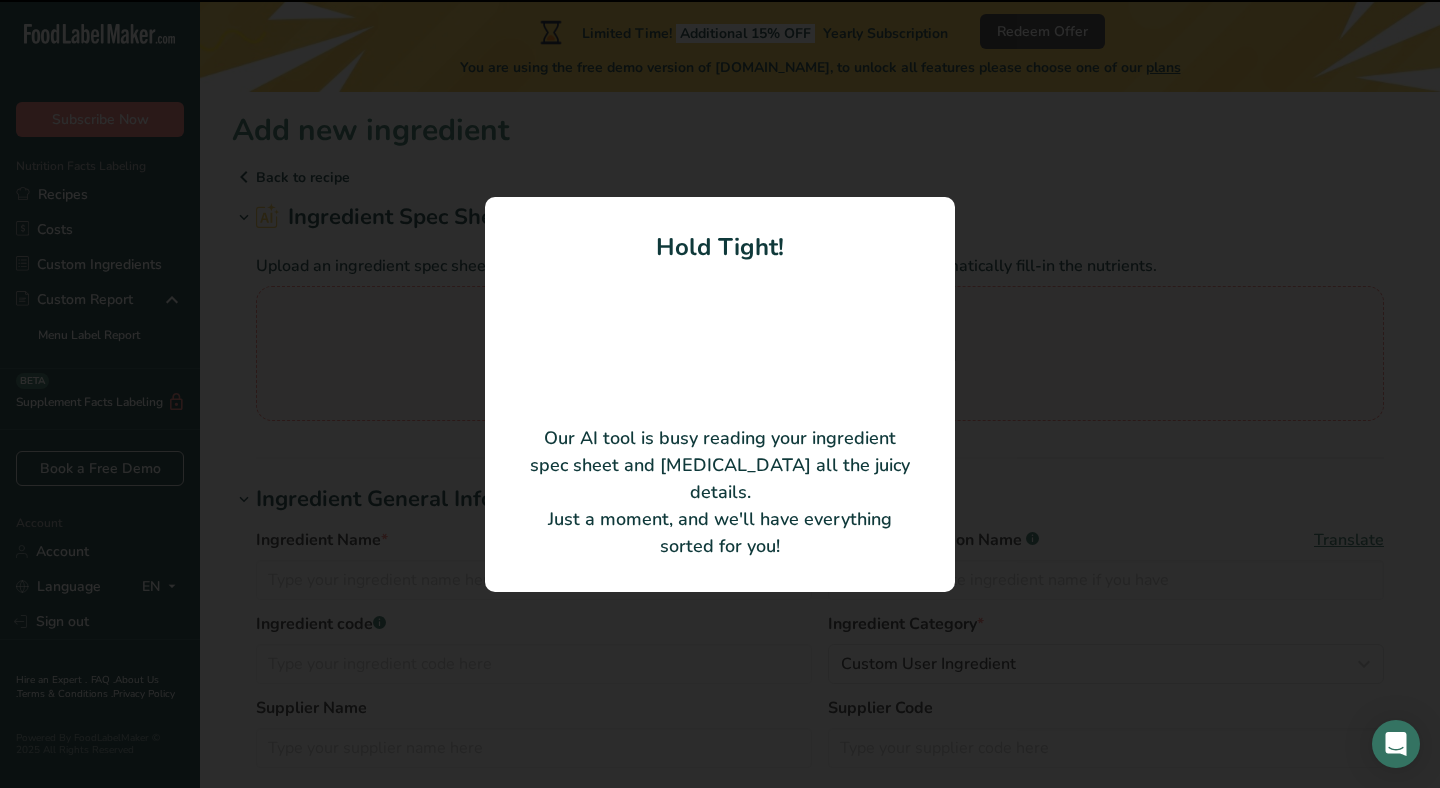 type 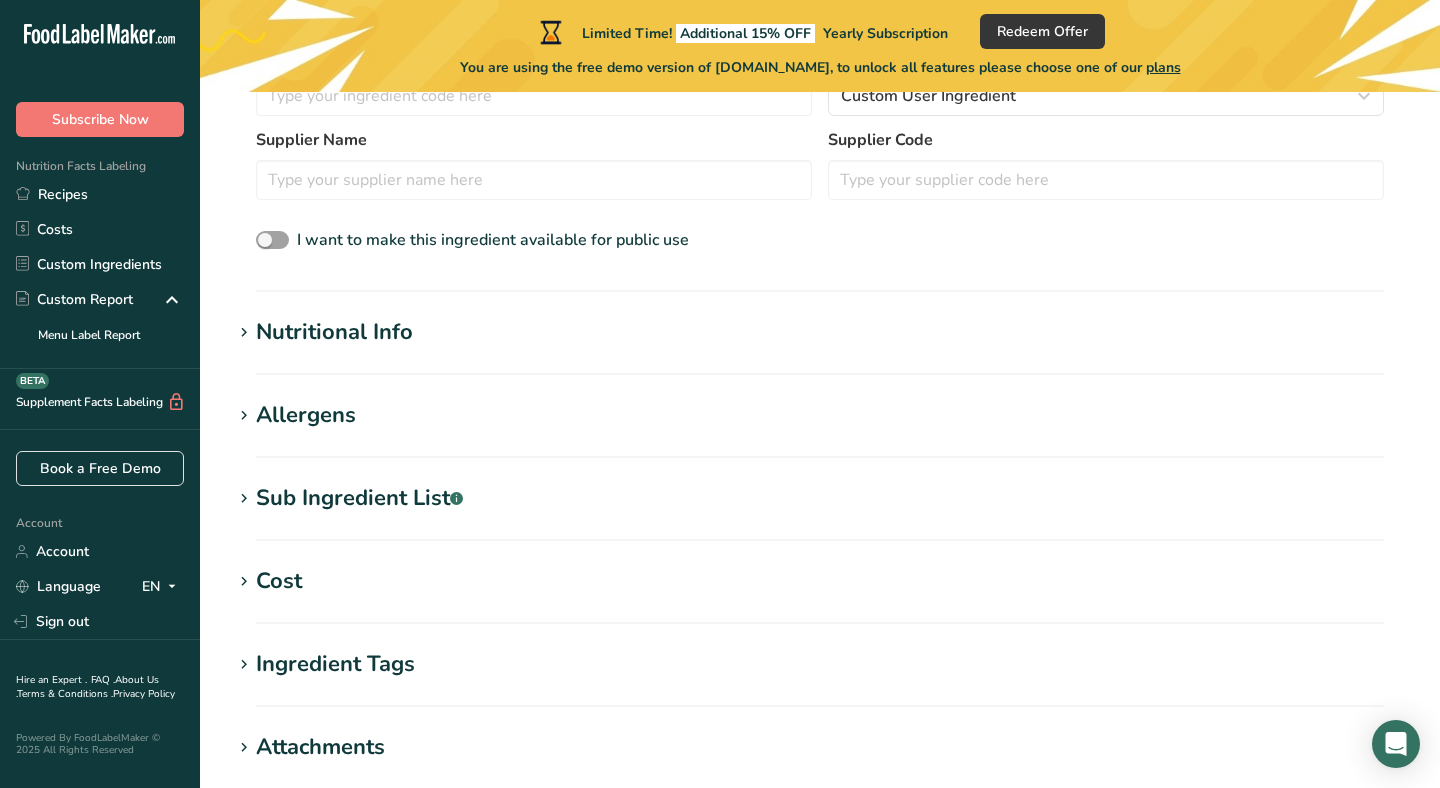 scroll, scrollTop: 553, scrollLeft: 0, axis: vertical 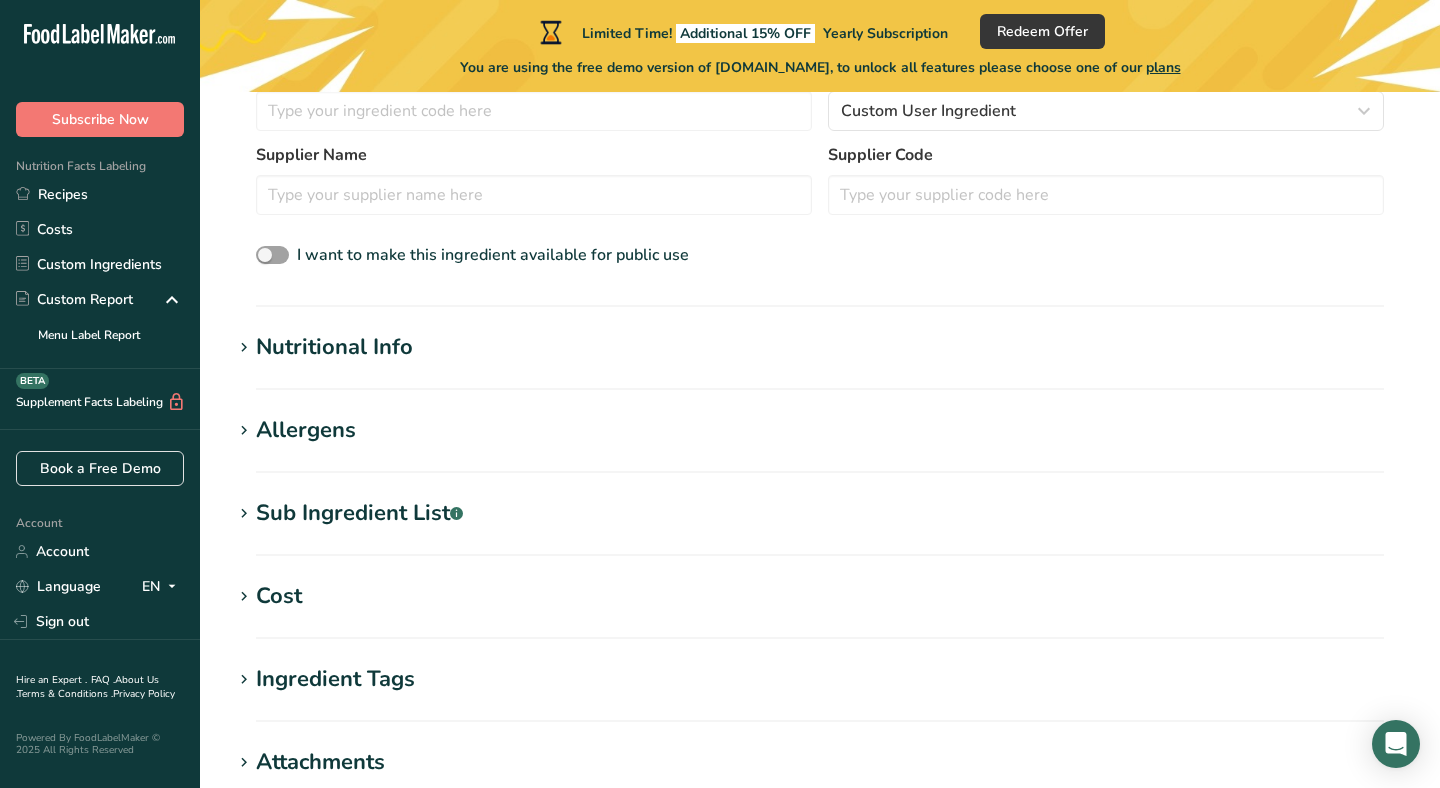 click on "Add new ingredient
Back to recipe
Ingredient Spec Sheet
.a-a{fill:#347362;}.b-a{fill:#fff;}
Upload an ingredient spec sheet or an image of a nutrition label, and our AI assistant will automatically fill-in the nutrients.
Drop your files here or click to upload
Maximum file size is 5MB
Hold Tight!
Our AI tool is busy reading your ingredient spec sheet and [MEDICAL_DATA] all the juicy details.
Just a moment, and we'll have everything sorted for you!
Ingredient General Info
Ingredient Name *
Translate
Ingredient Common Name
.a-a{fill:#347362;}.b-a{fill:#fff;}
Translate
Ingredient code
*" at bounding box center (820, 302) 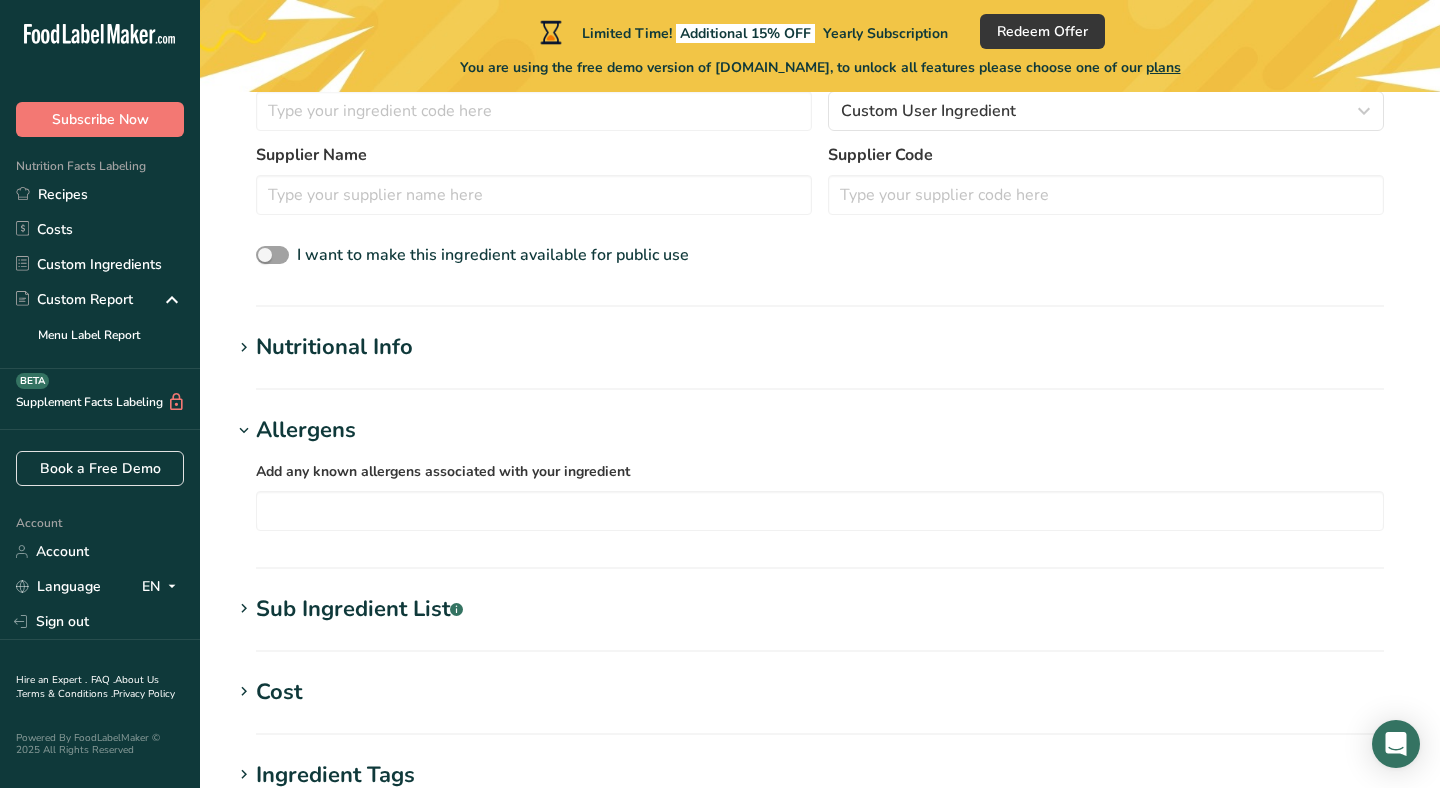 click on "Allergens" at bounding box center (820, 430) 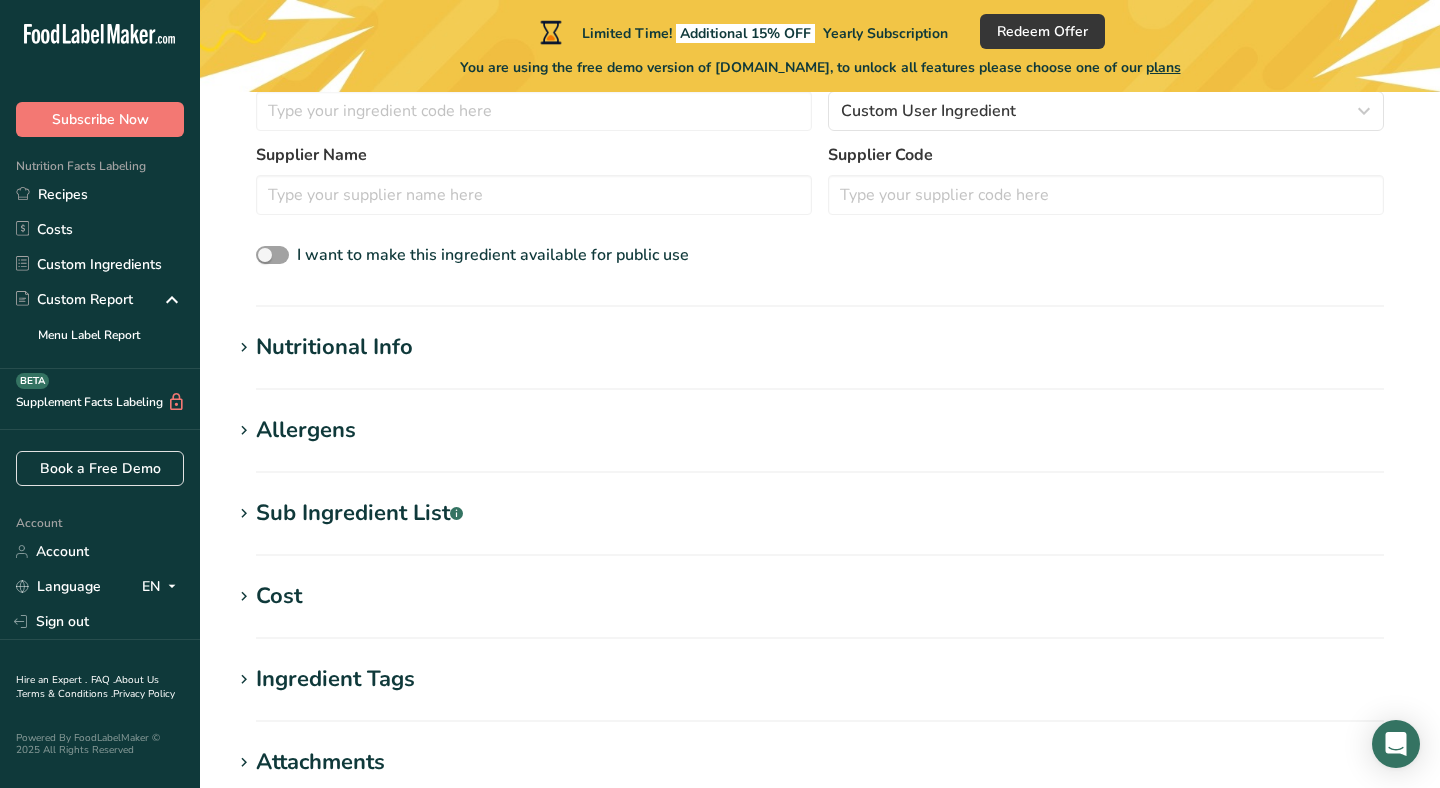 click on "Nutritional Info" at bounding box center [820, 347] 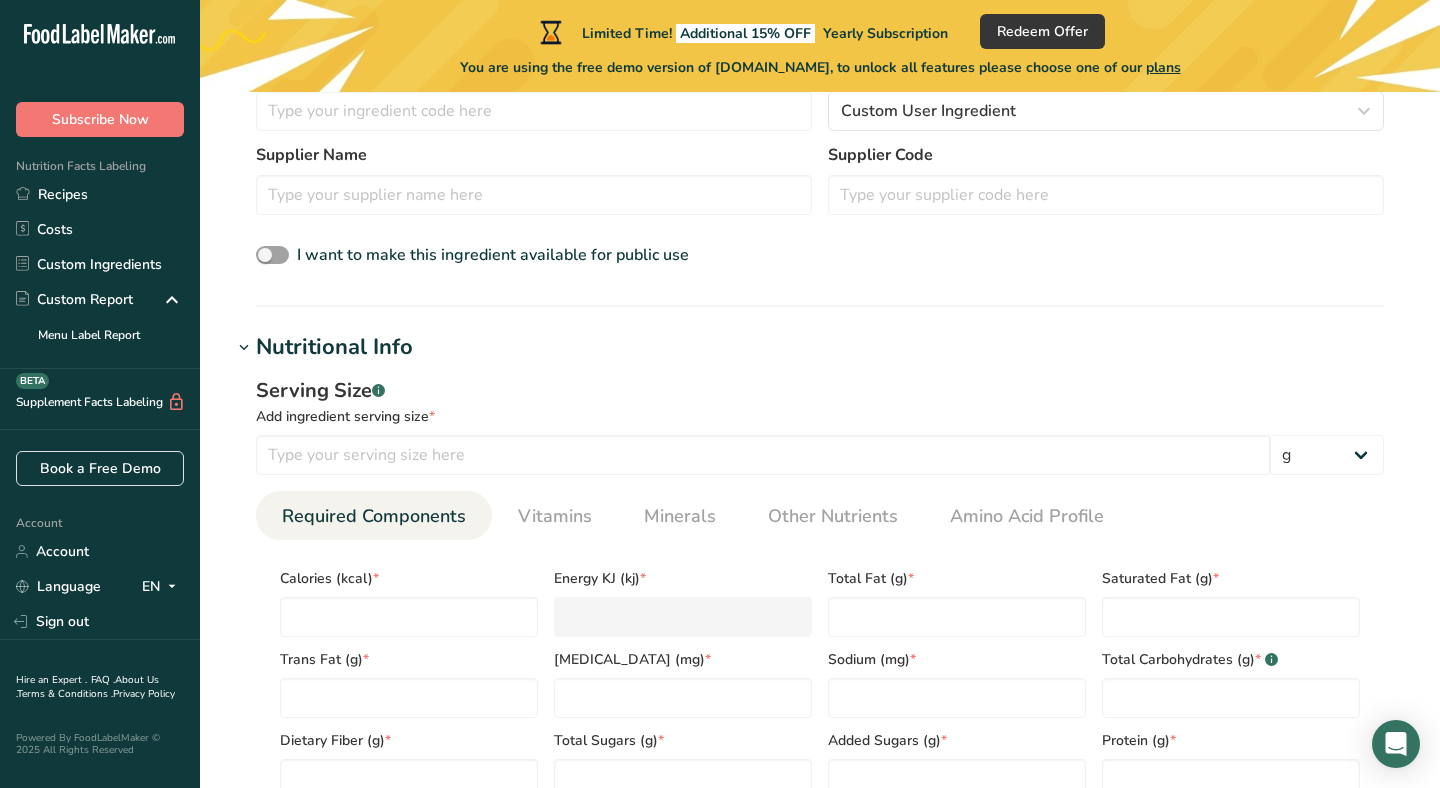 click on "Nutritional Info" at bounding box center [820, 347] 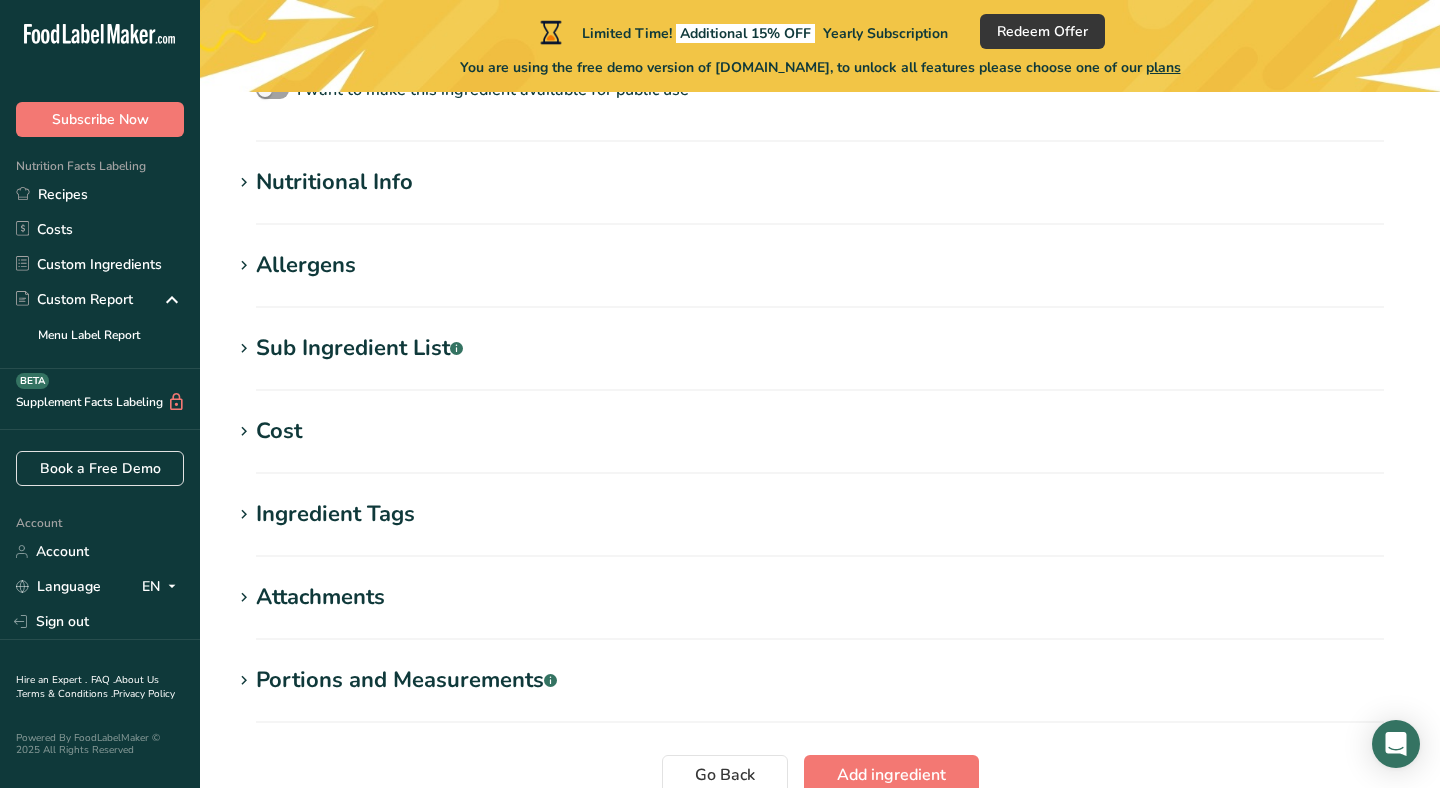 scroll, scrollTop: 813, scrollLeft: 0, axis: vertical 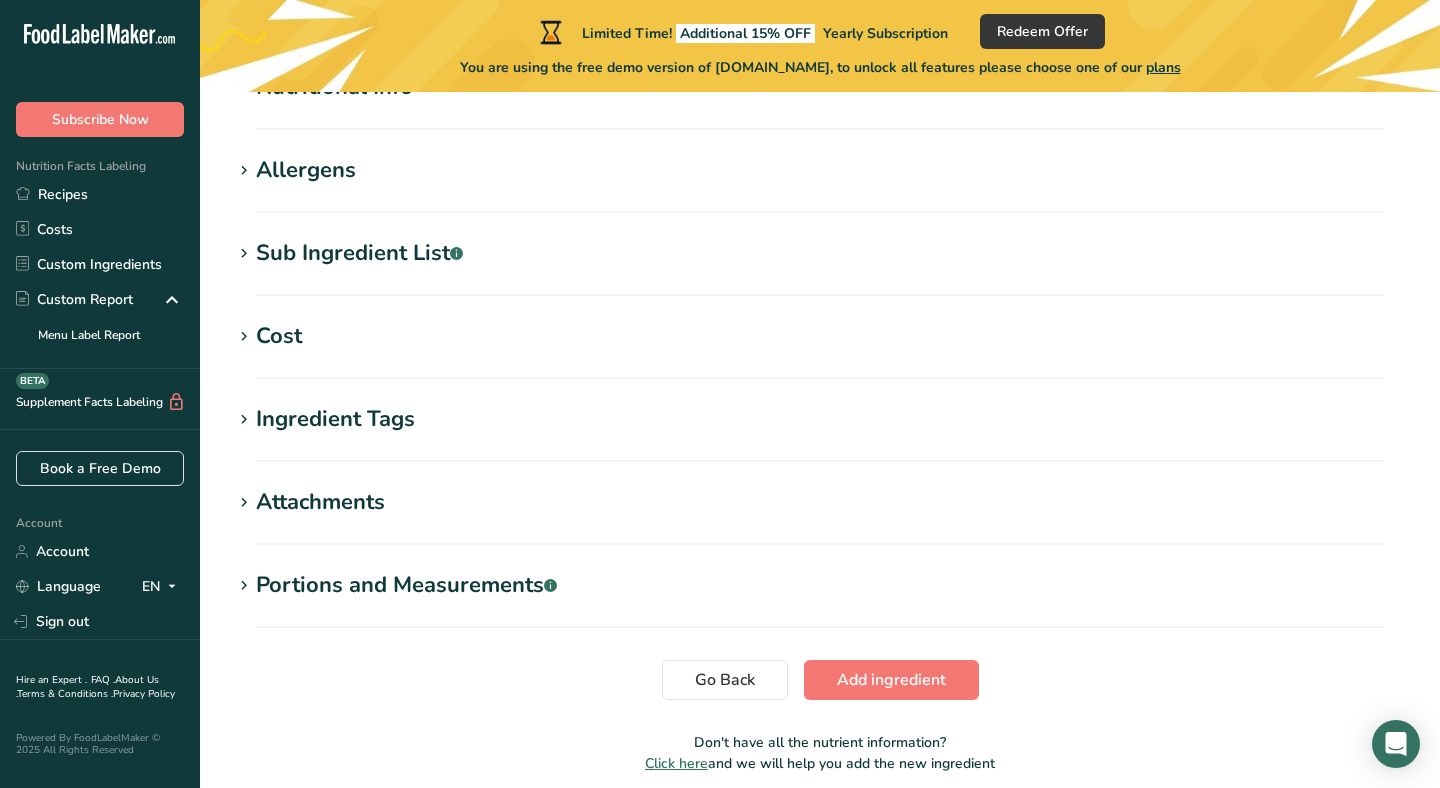 click on "Attachments" at bounding box center (820, 502) 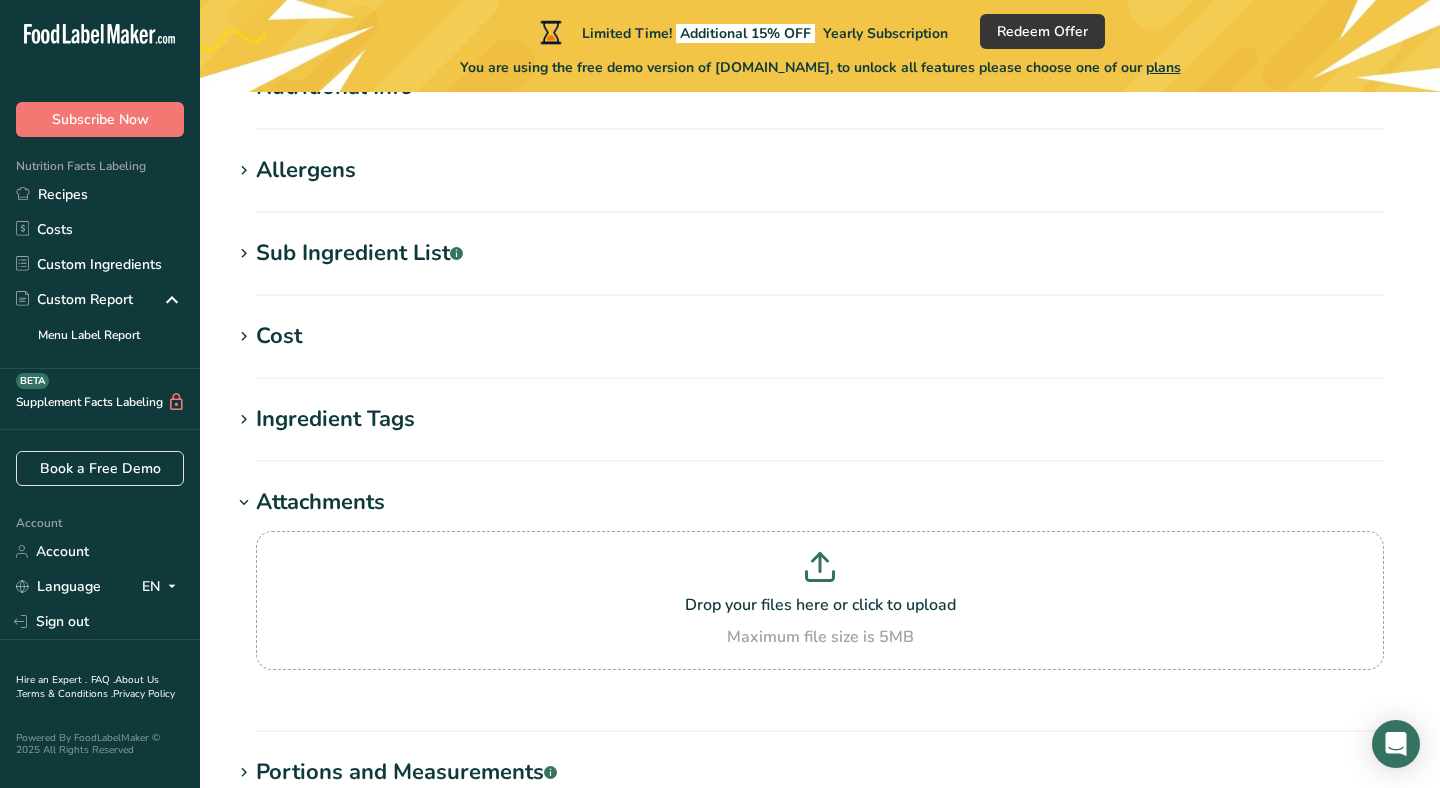 click on "Attachments" at bounding box center [820, 502] 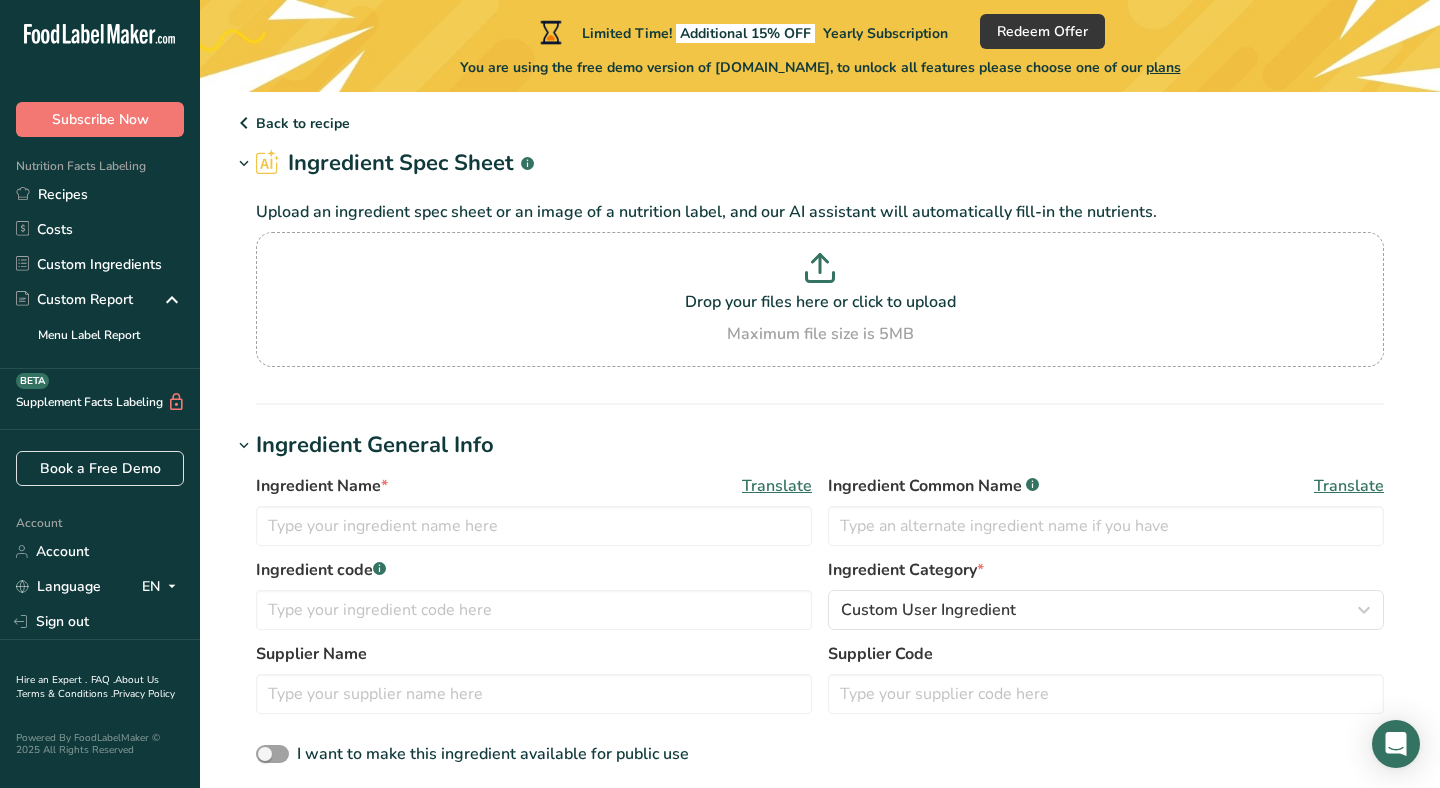scroll, scrollTop: 55, scrollLeft: 0, axis: vertical 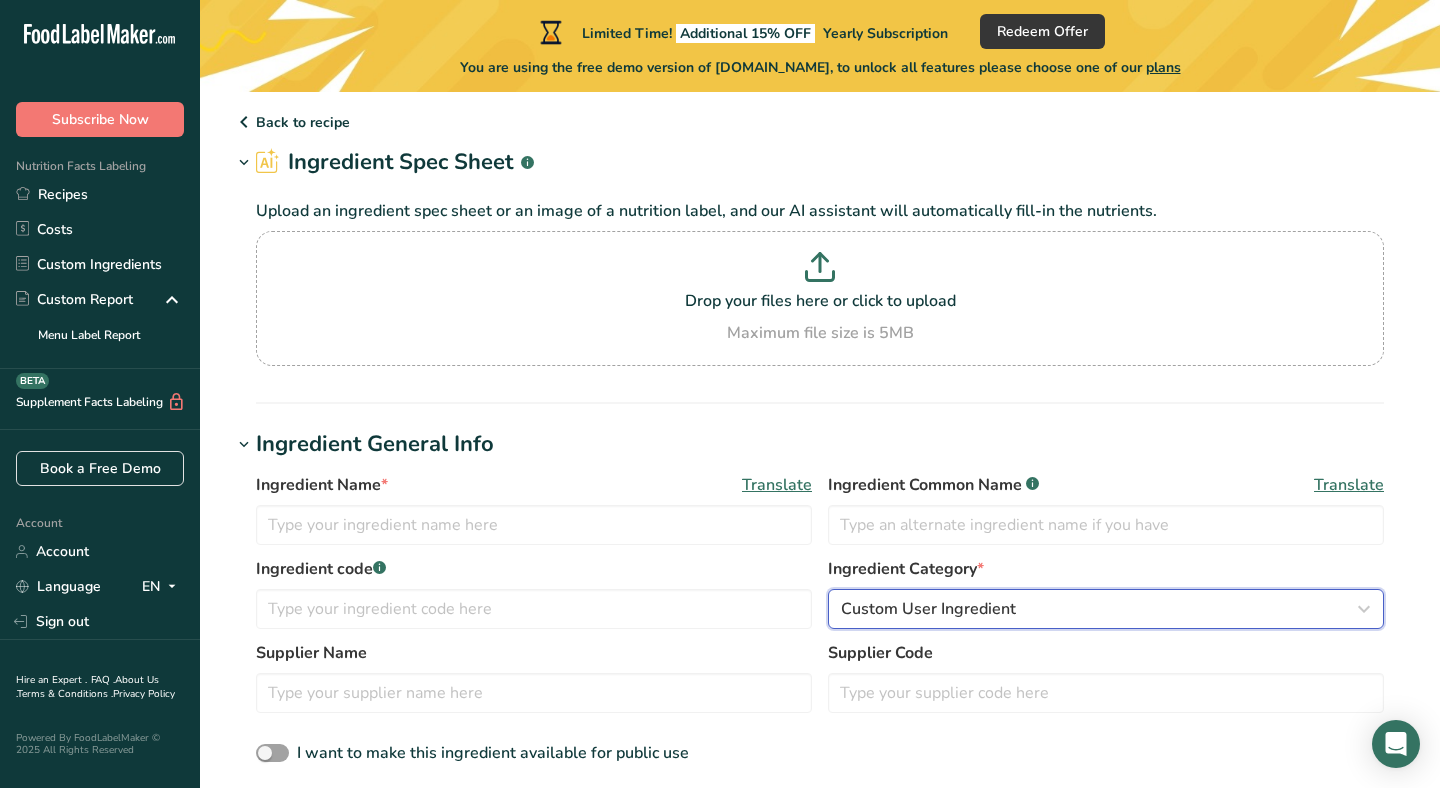 click on "Custom User Ingredient" at bounding box center [1106, 609] 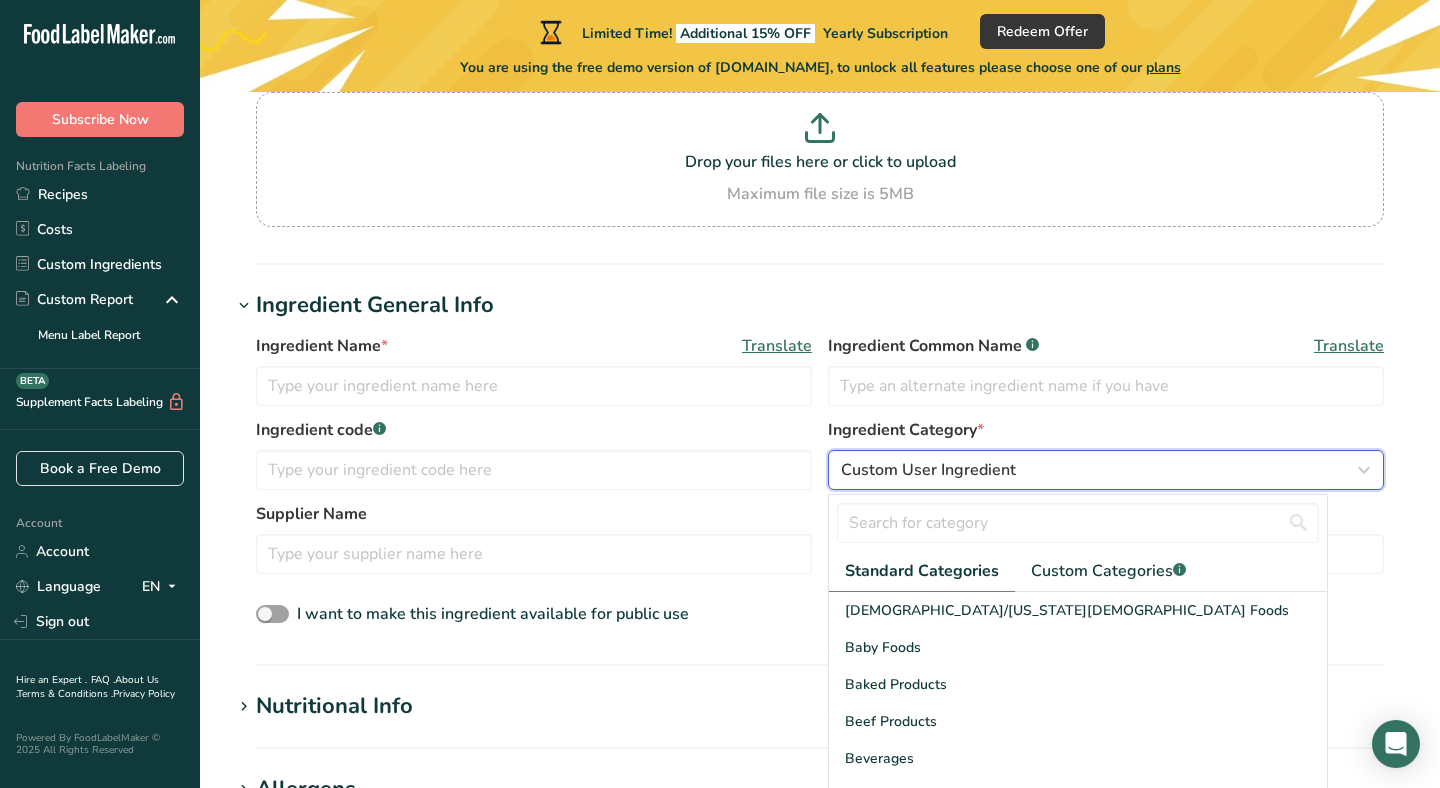 scroll, scrollTop: 212, scrollLeft: 0, axis: vertical 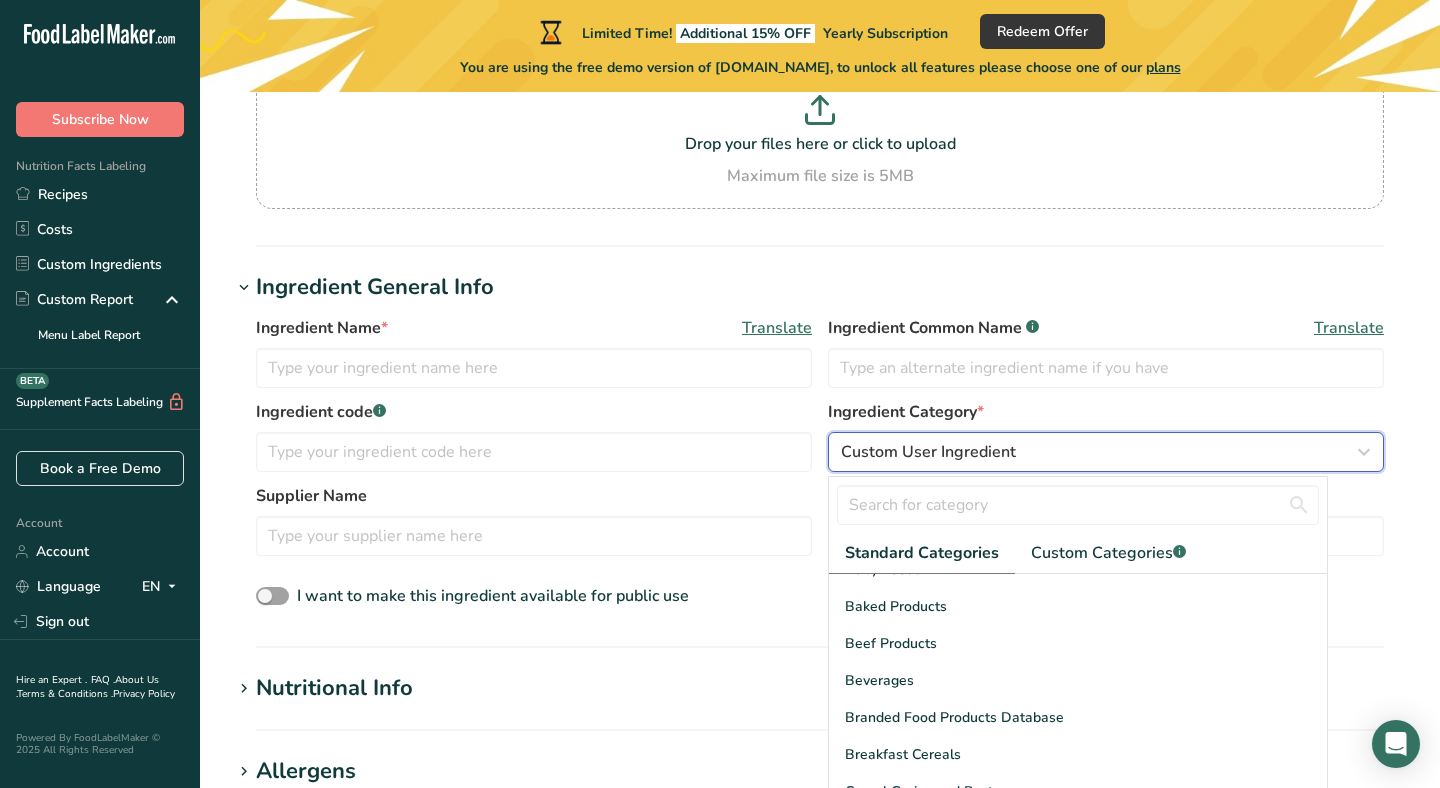 click on "Custom User Ingredient" at bounding box center [1100, 452] 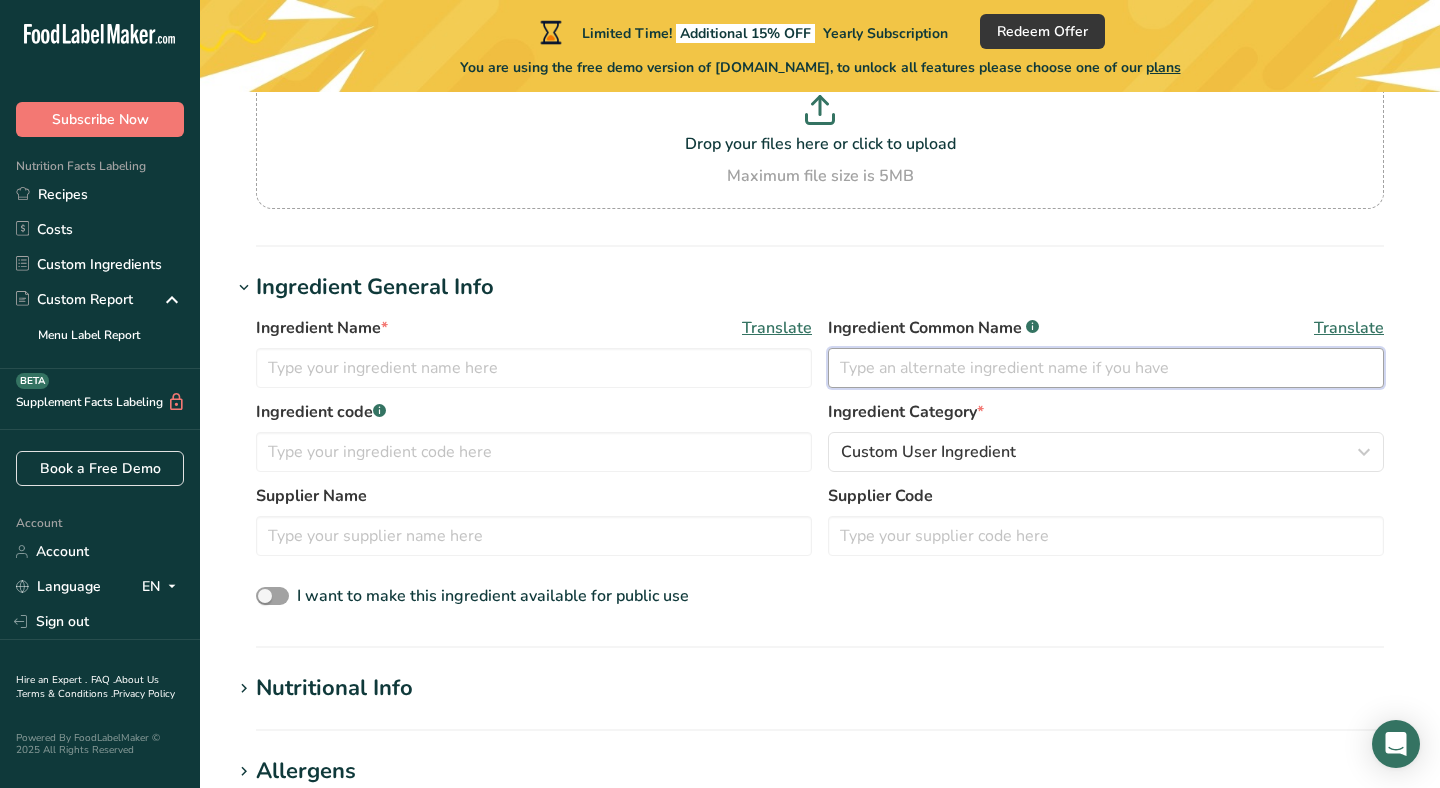 click at bounding box center [1106, 368] 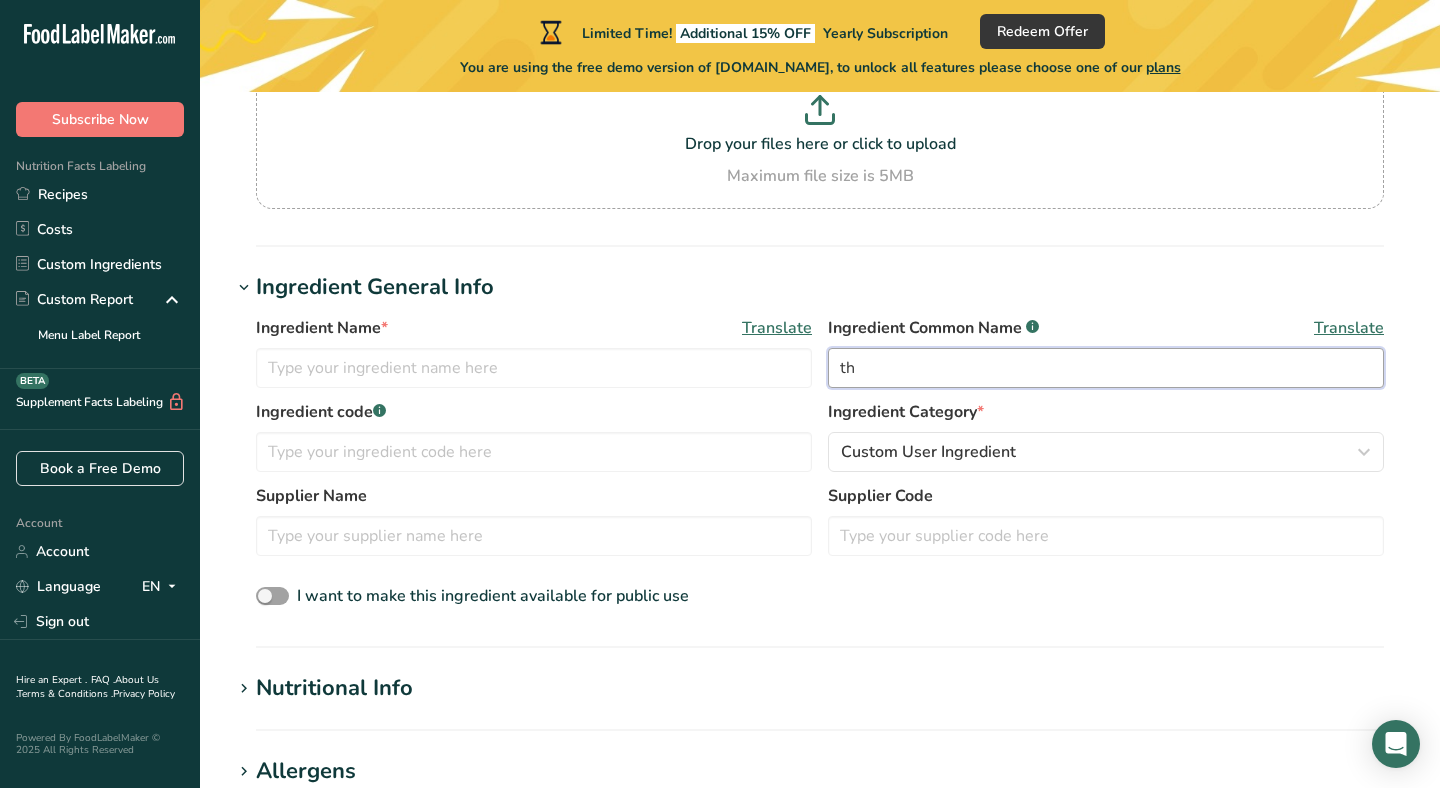 type on "t" 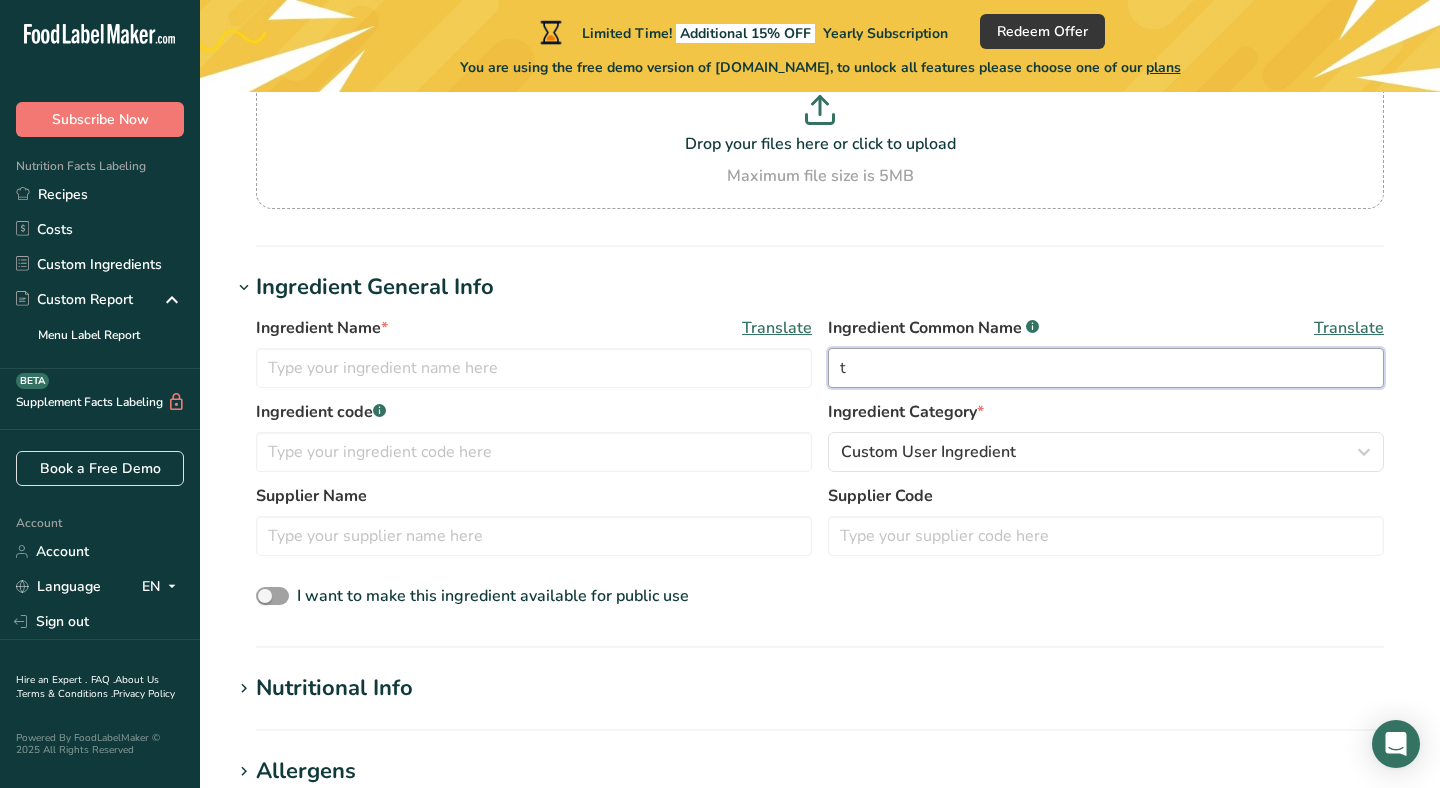 type 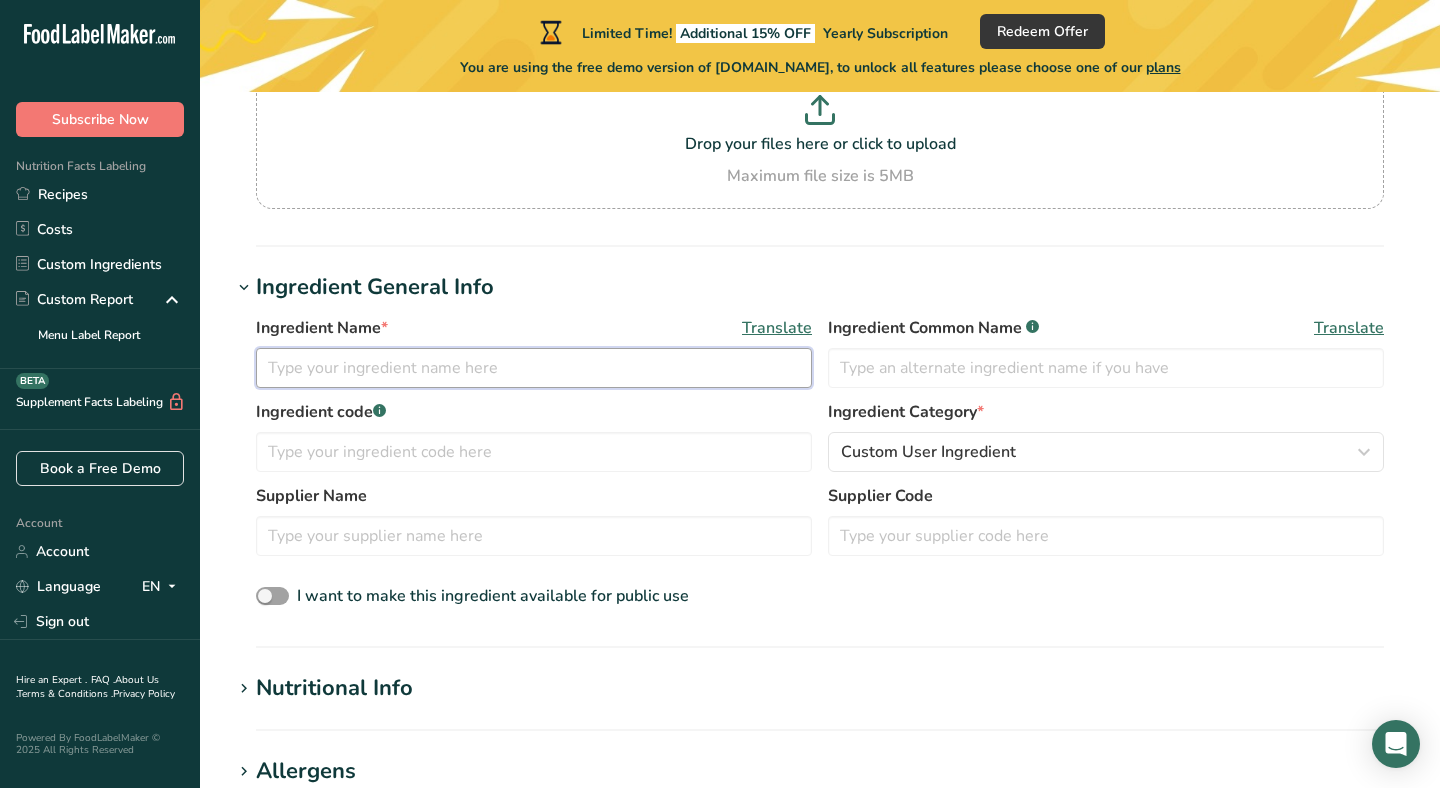 click at bounding box center [534, 368] 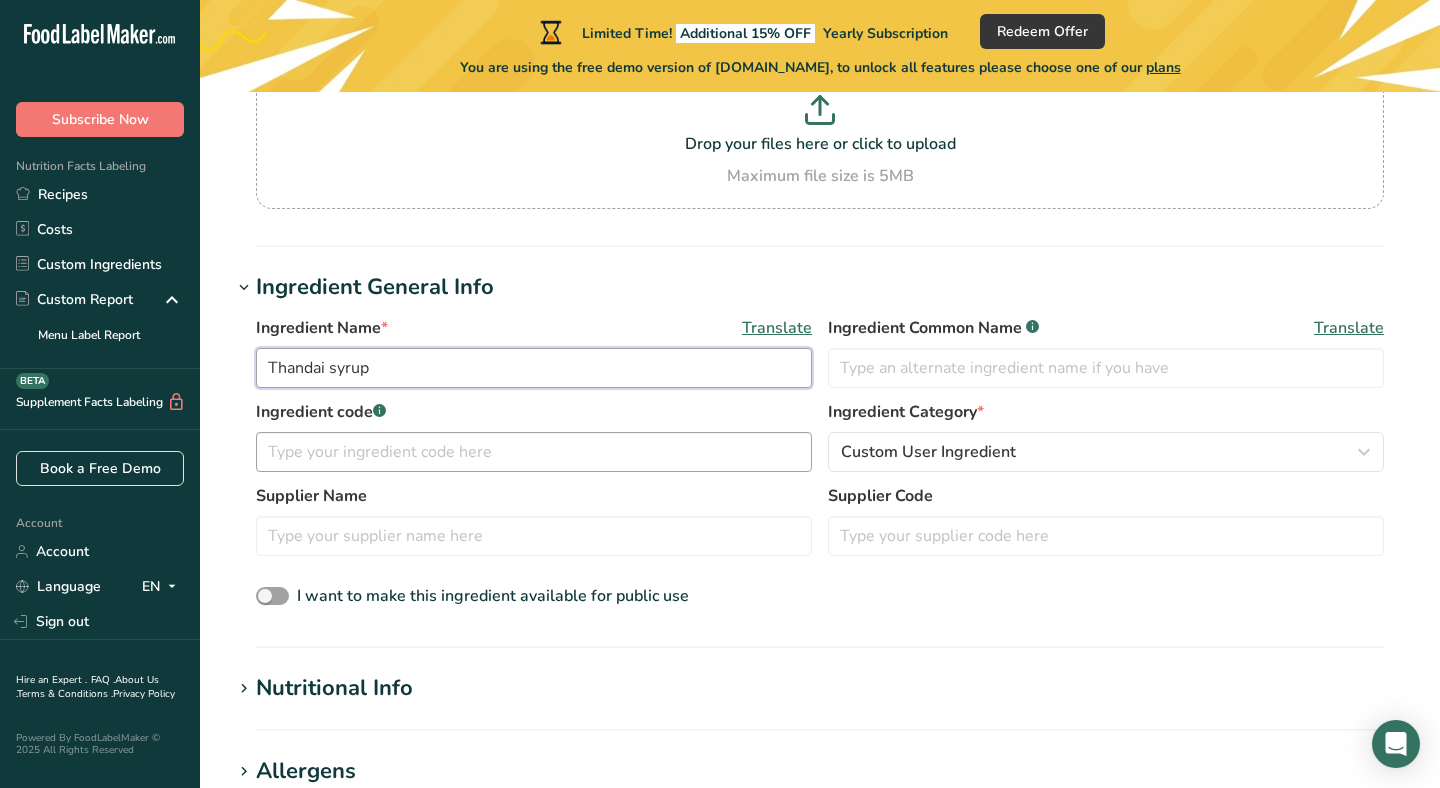 type on "Thandai syrup" 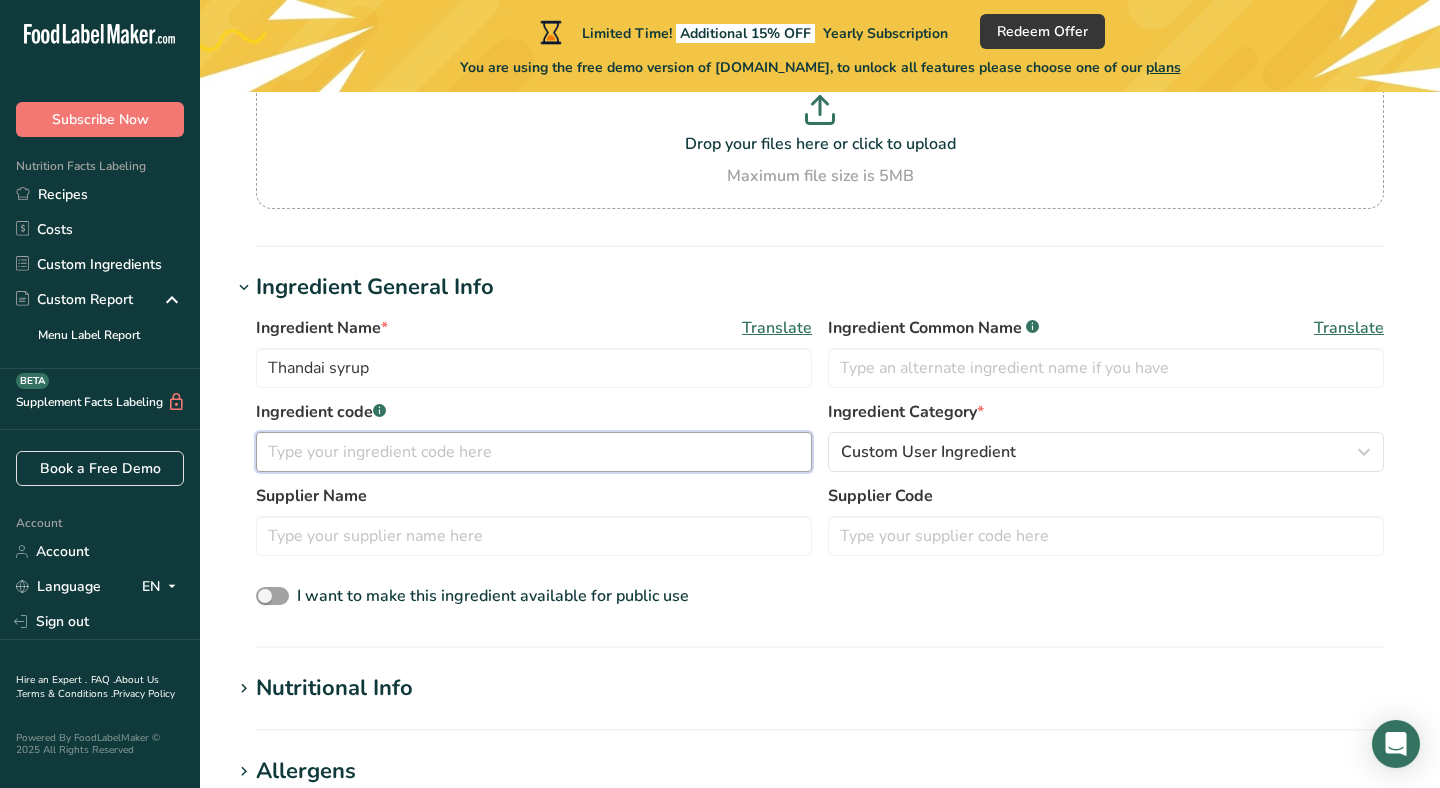 click at bounding box center (534, 452) 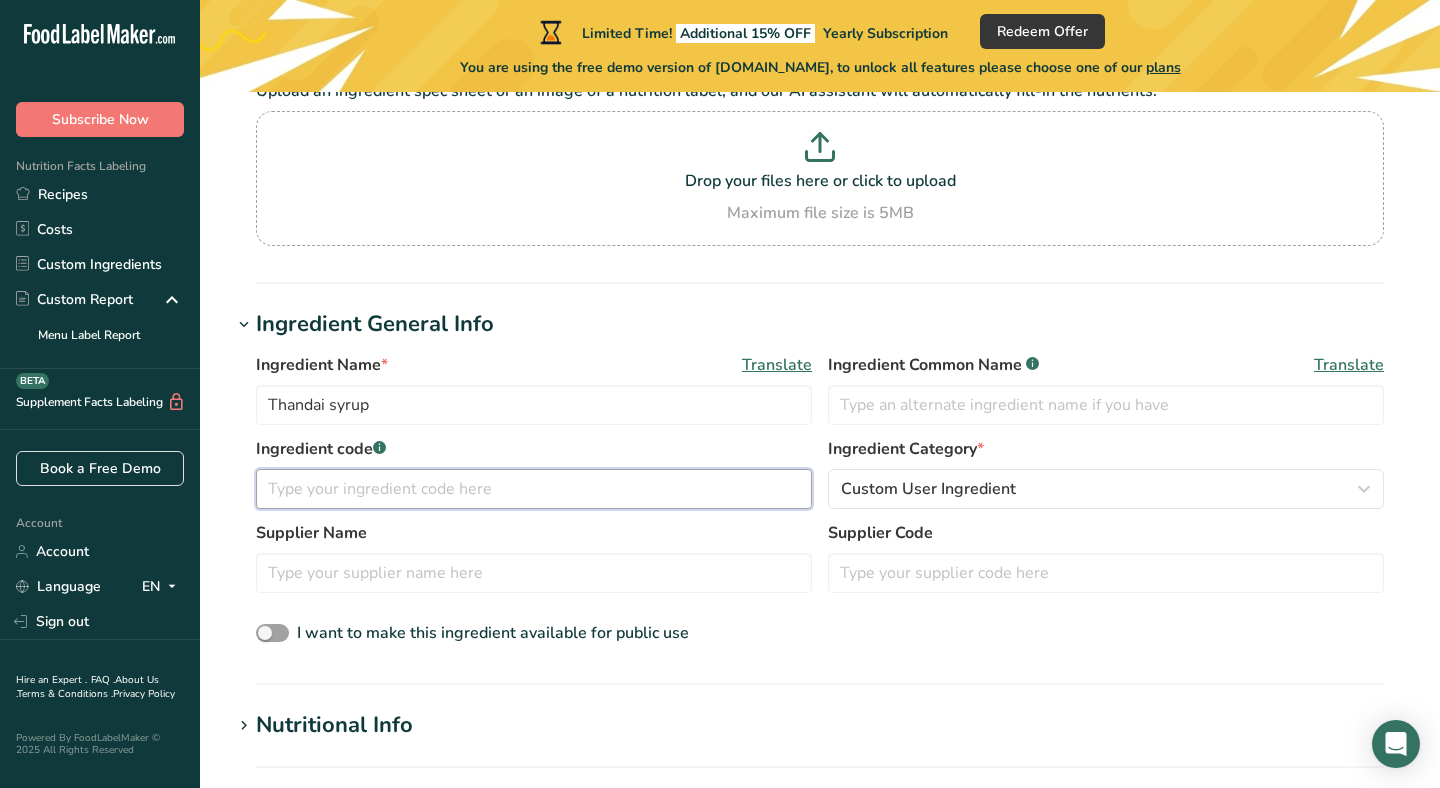 scroll, scrollTop: 172, scrollLeft: 0, axis: vertical 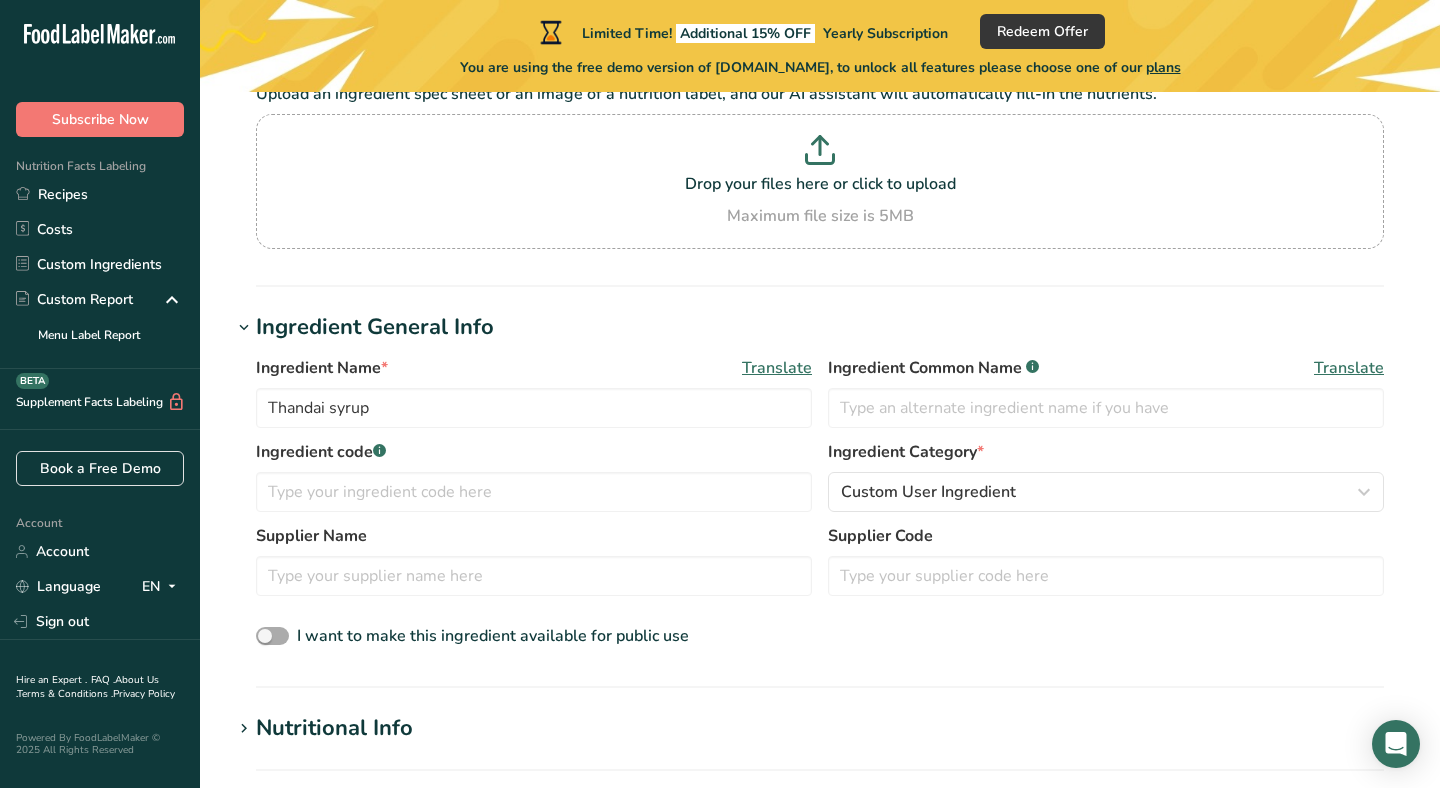 click at bounding box center (272, 636) 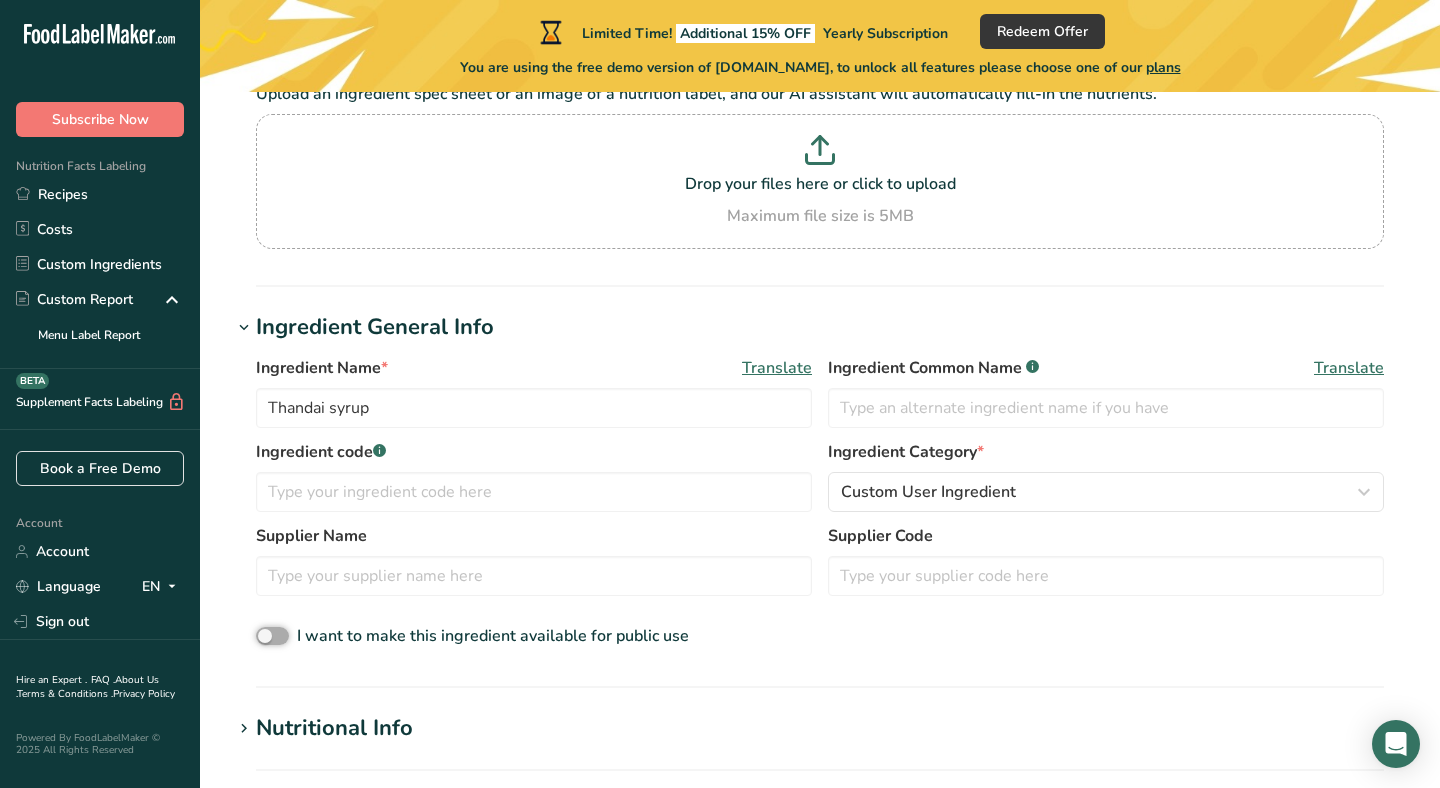 click on "I want to make this ingredient available for public use" at bounding box center (262, 636) 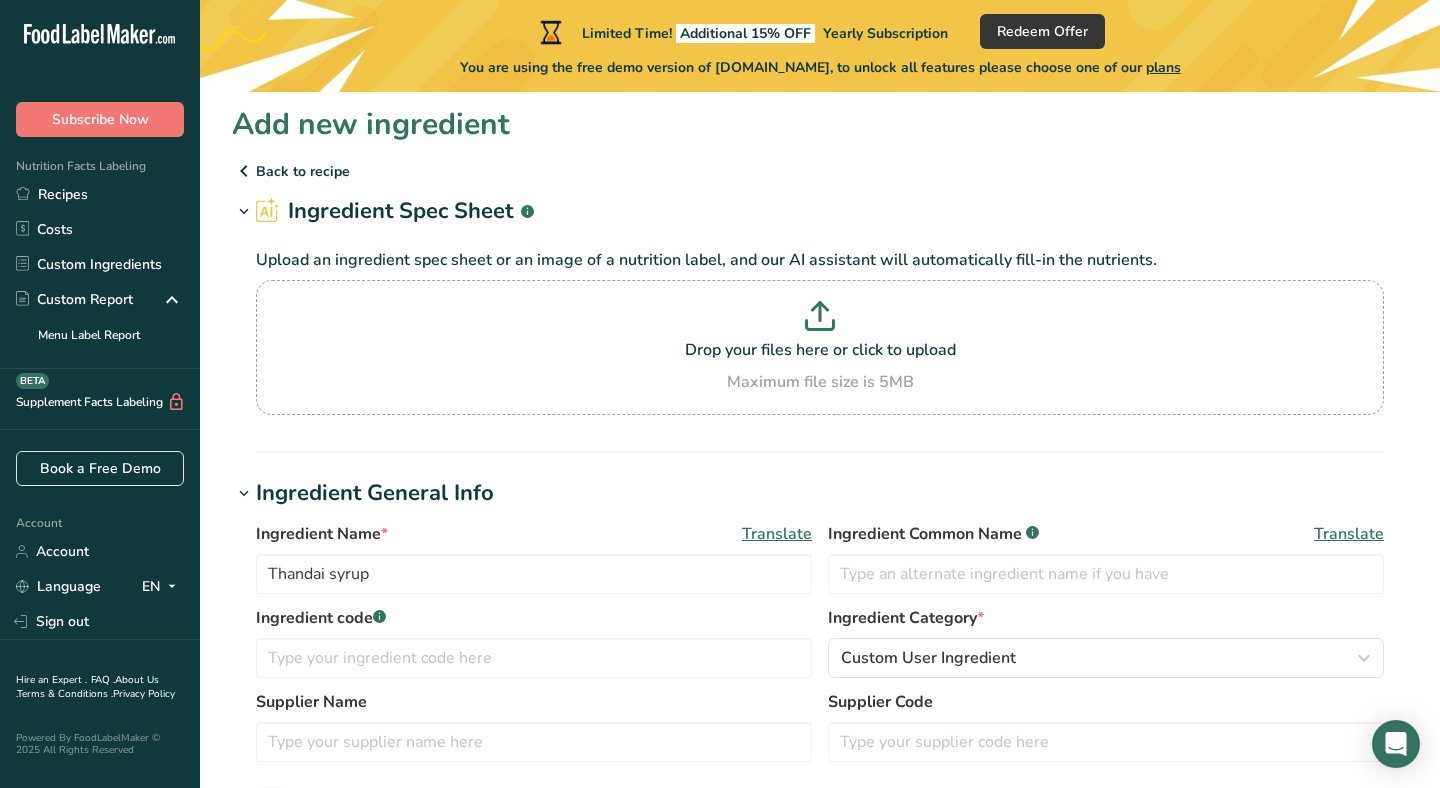 scroll, scrollTop: 0, scrollLeft: 0, axis: both 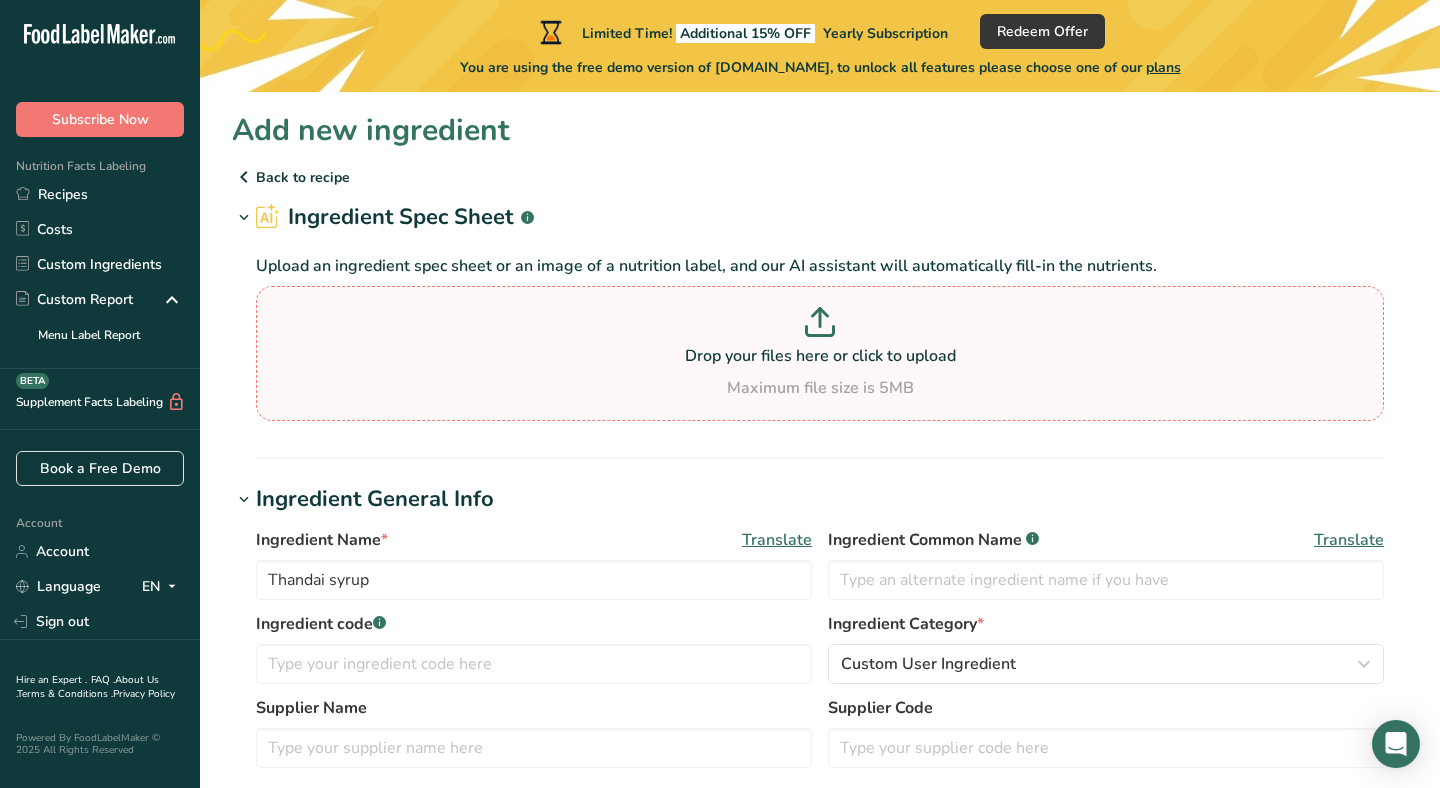 click at bounding box center [820, 325] 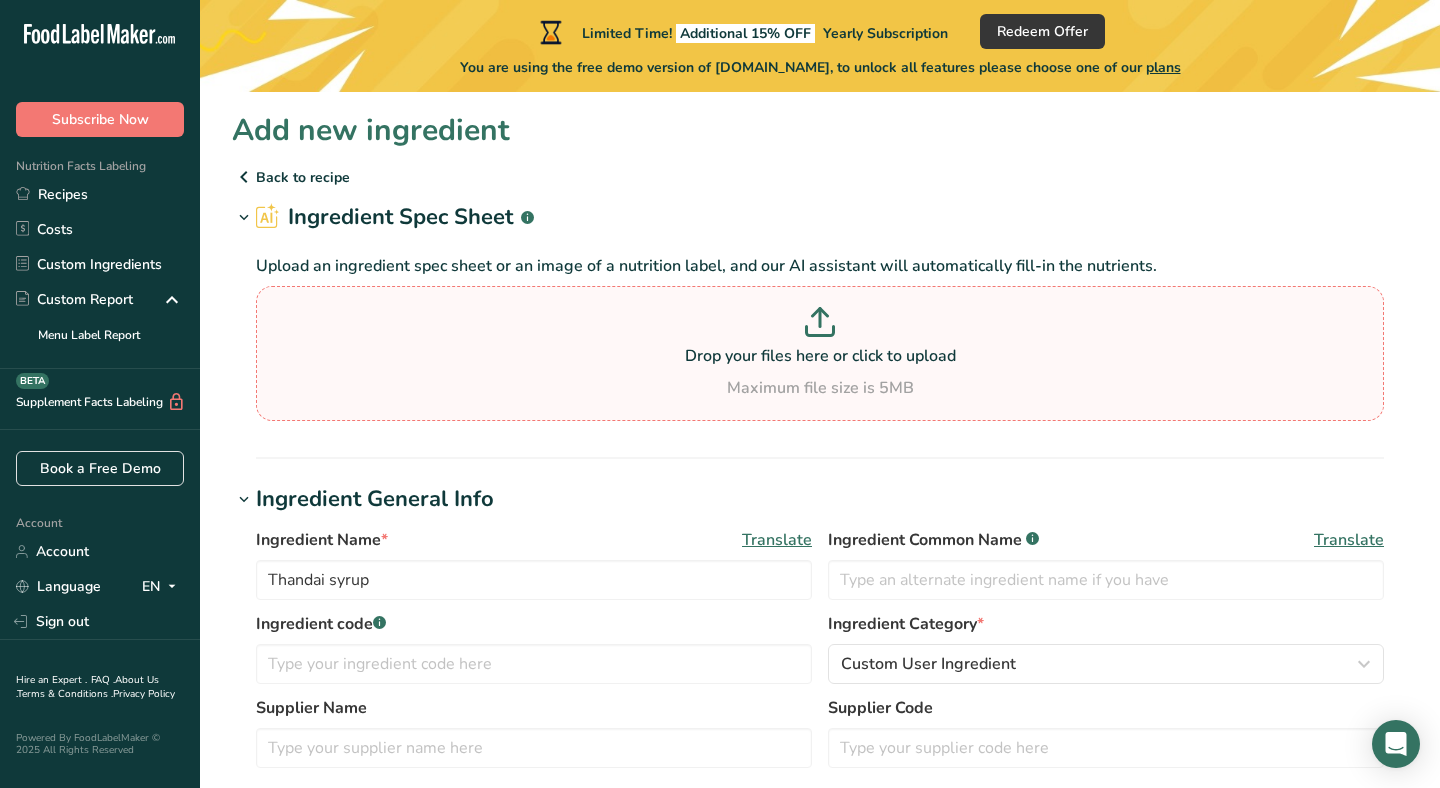 type on "C:\fakepath\thandai_3.webp" 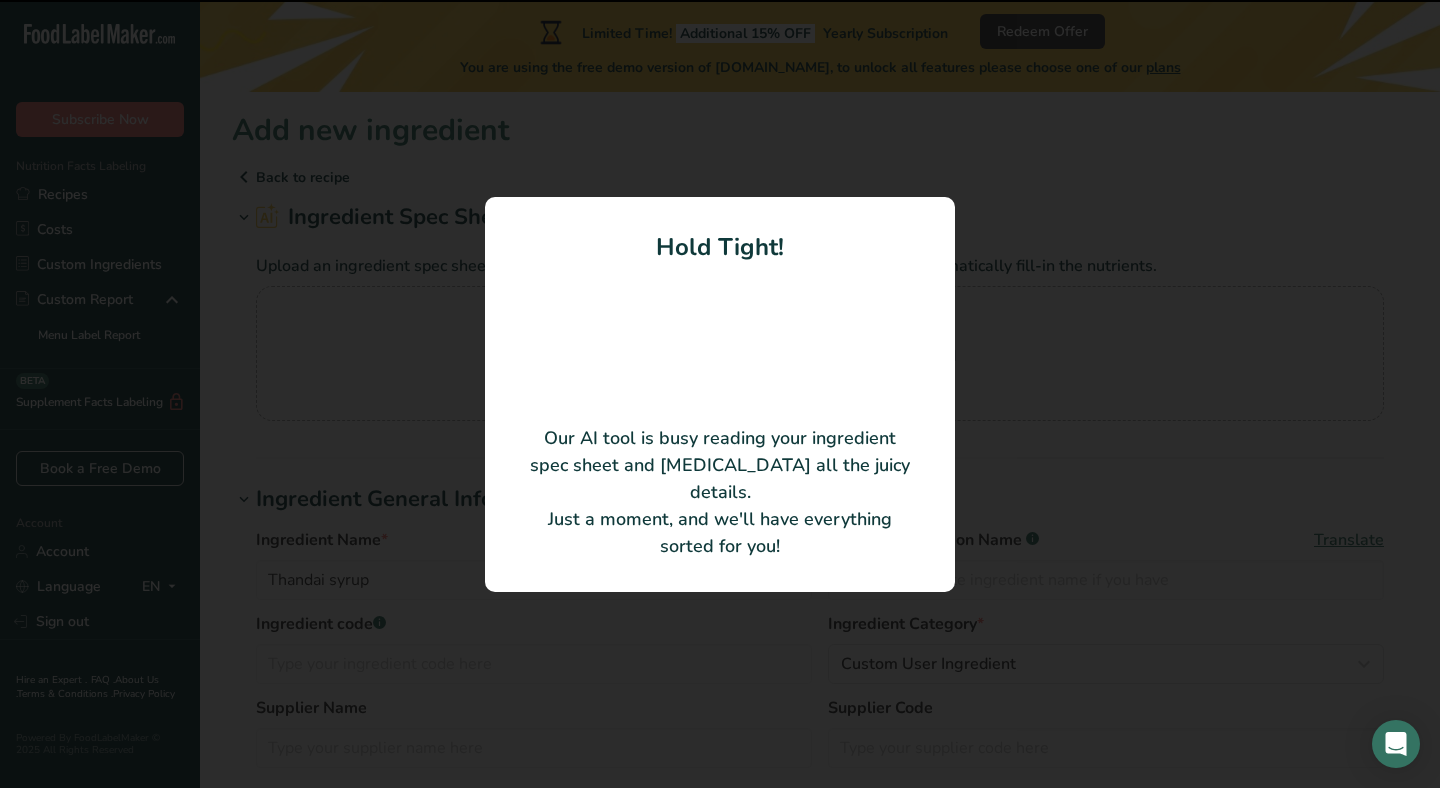 type 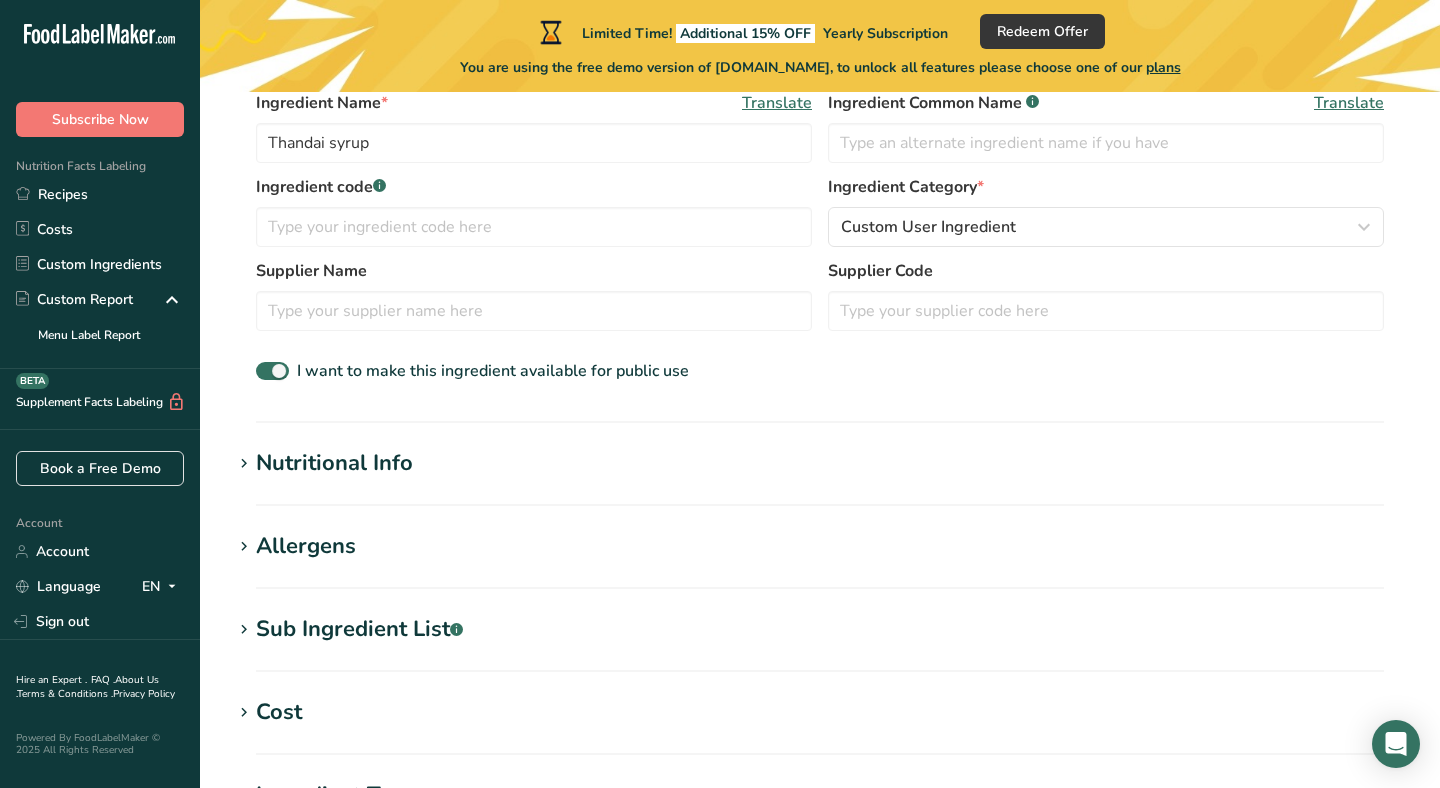 scroll, scrollTop: 445, scrollLeft: 0, axis: vertical 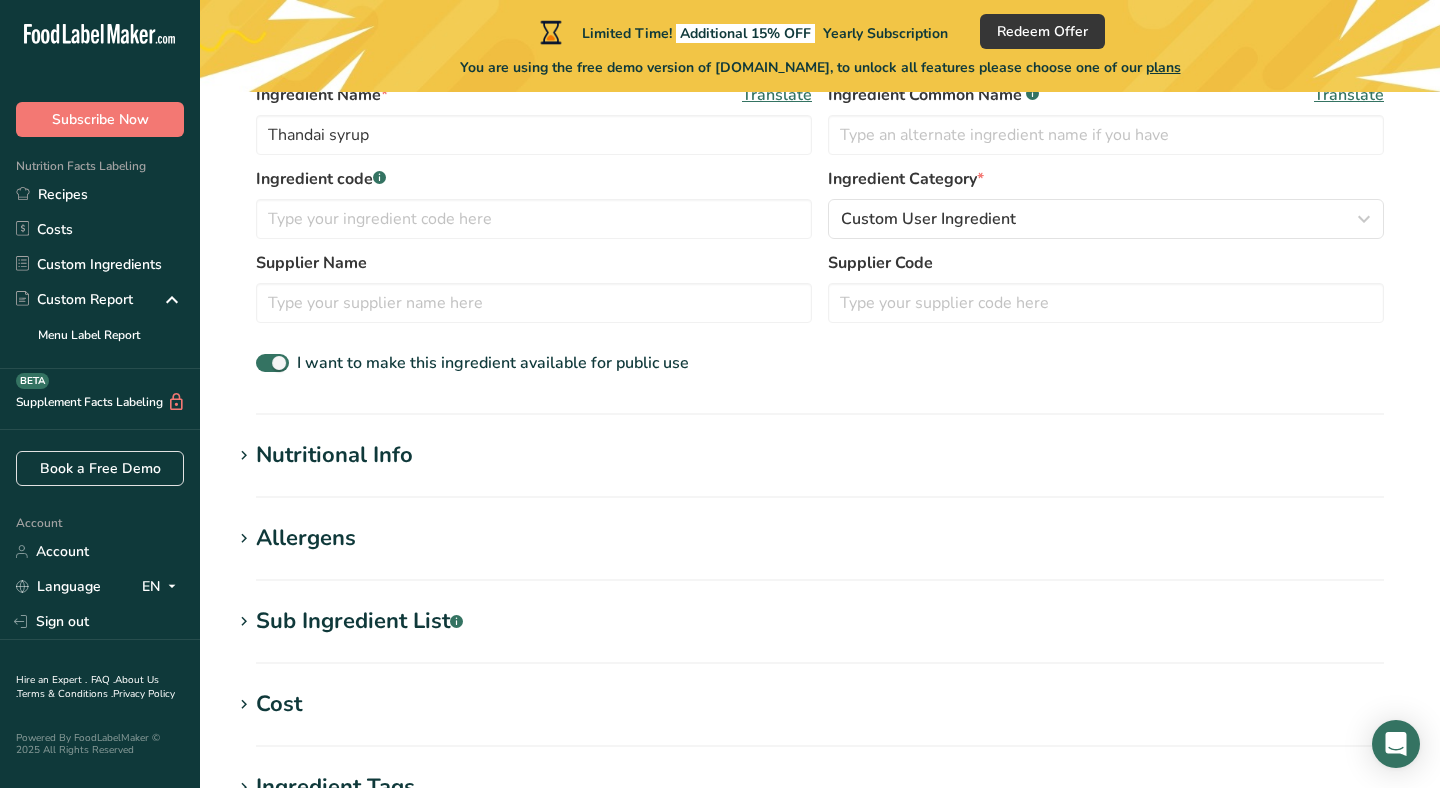 click on "Nutritional Info" at bounding box center (820, 455) 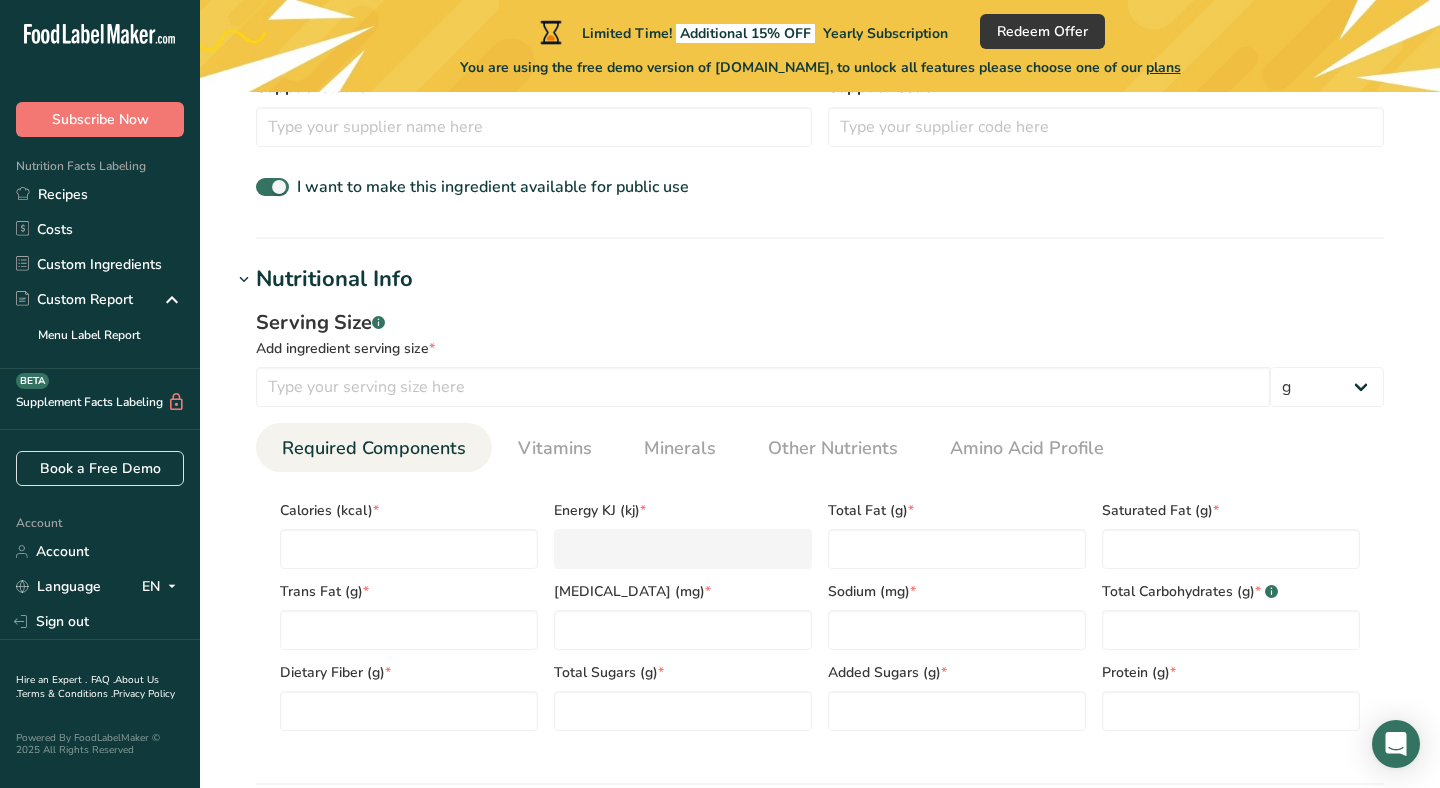 scroll, scrollTop: 581, scrollLeft: 0, axis: vertical 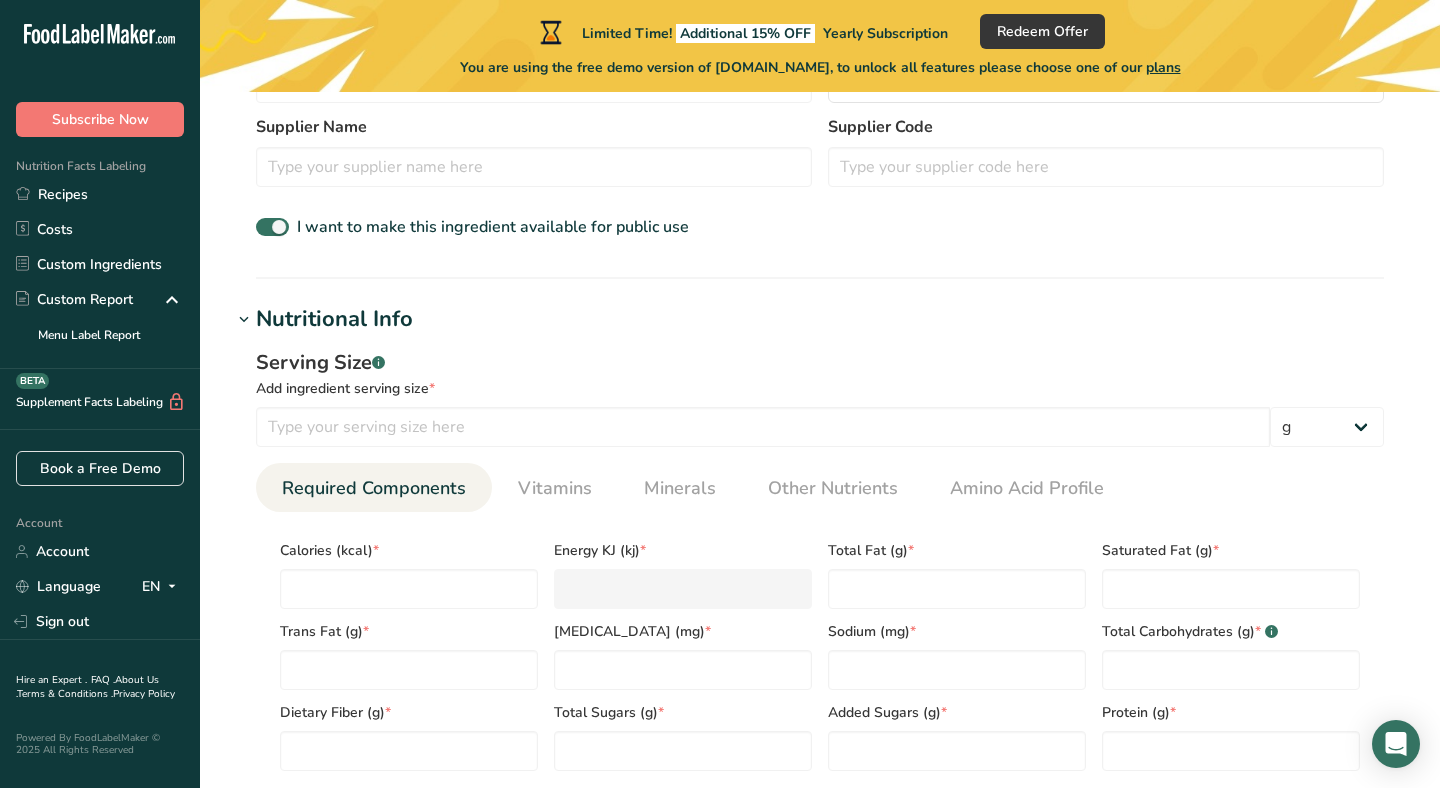 click on "Nutritional Info" at bounding box center [820, 319] 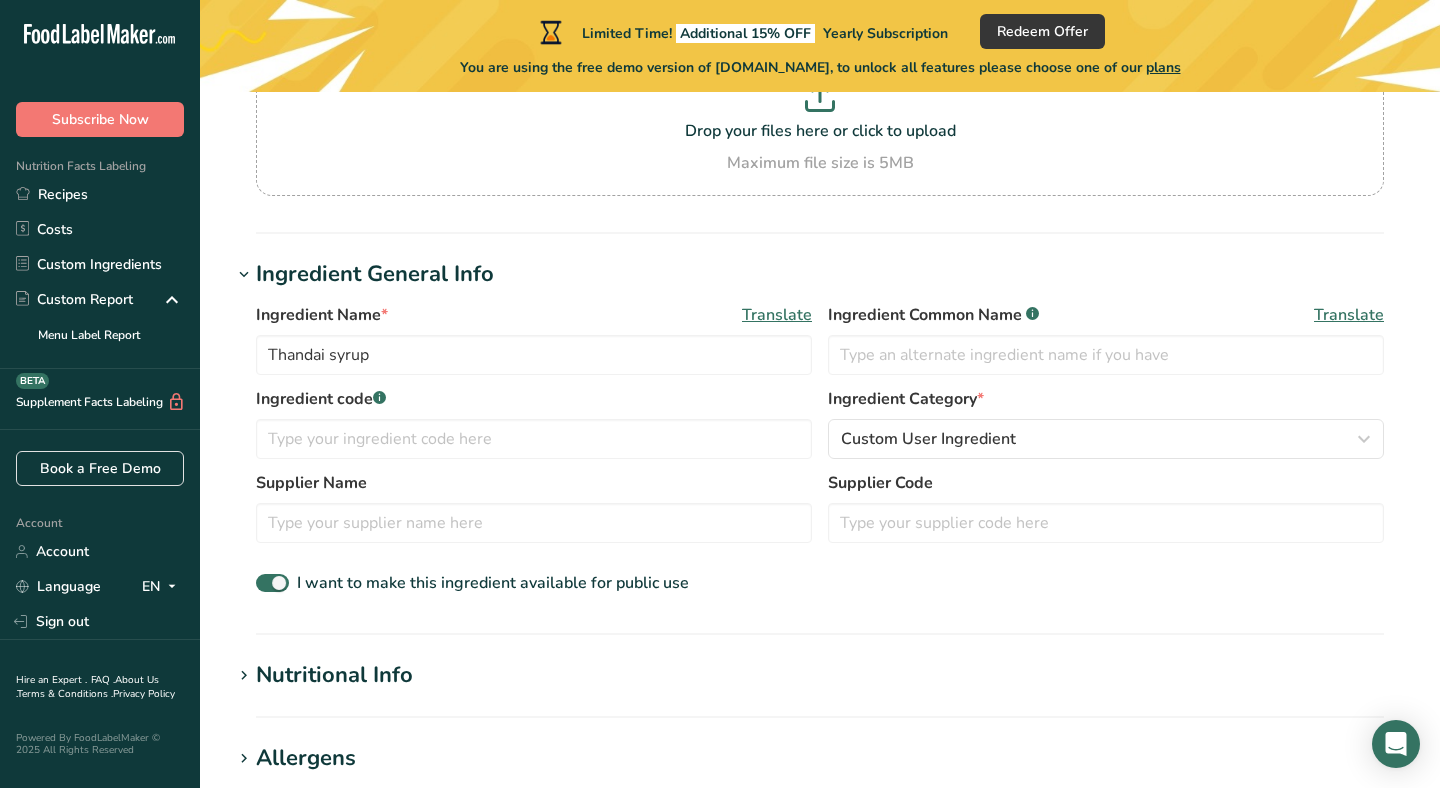 scroll, scrollTop: 220, scrollLeft: 0, axis: vertical 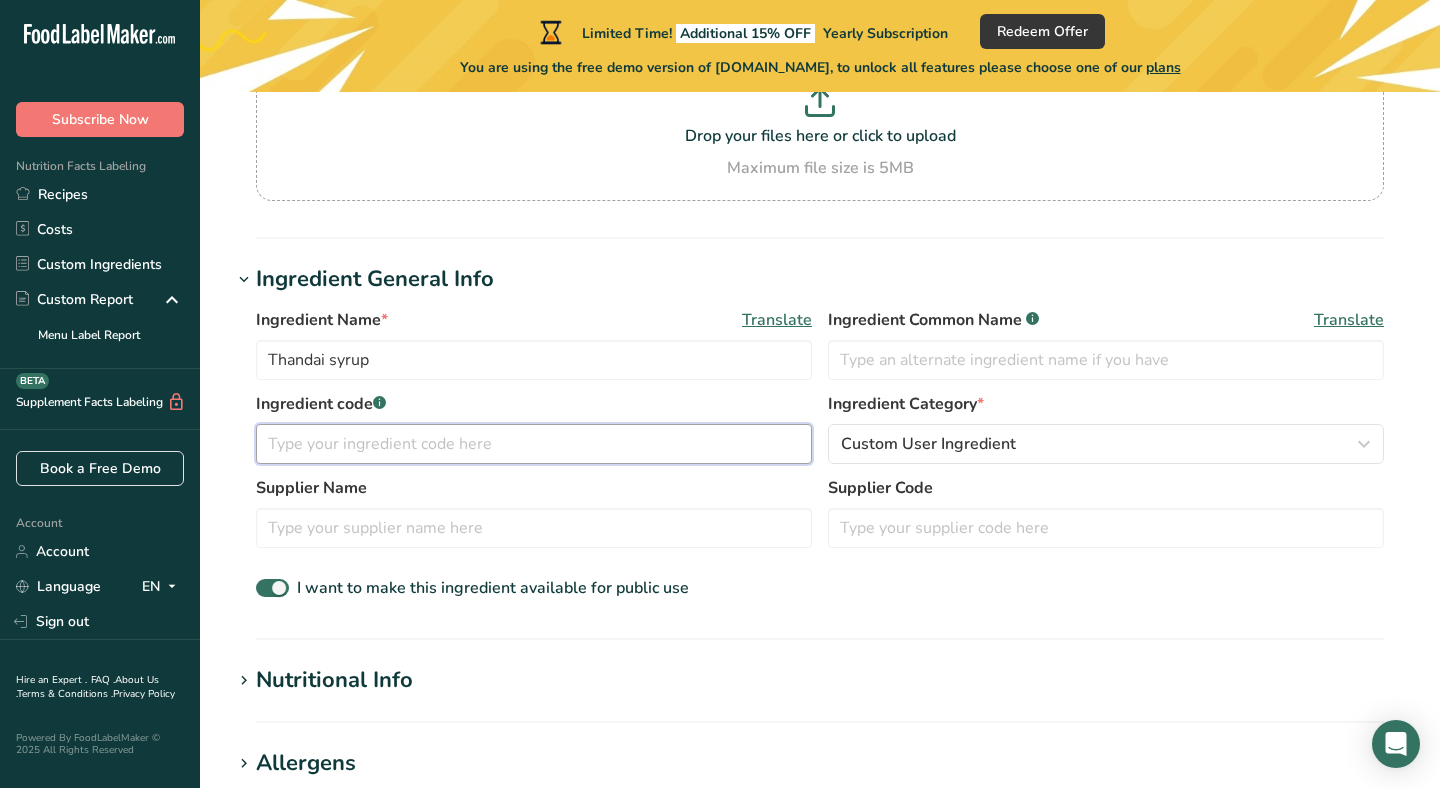 click at bounding box center (534, 444) 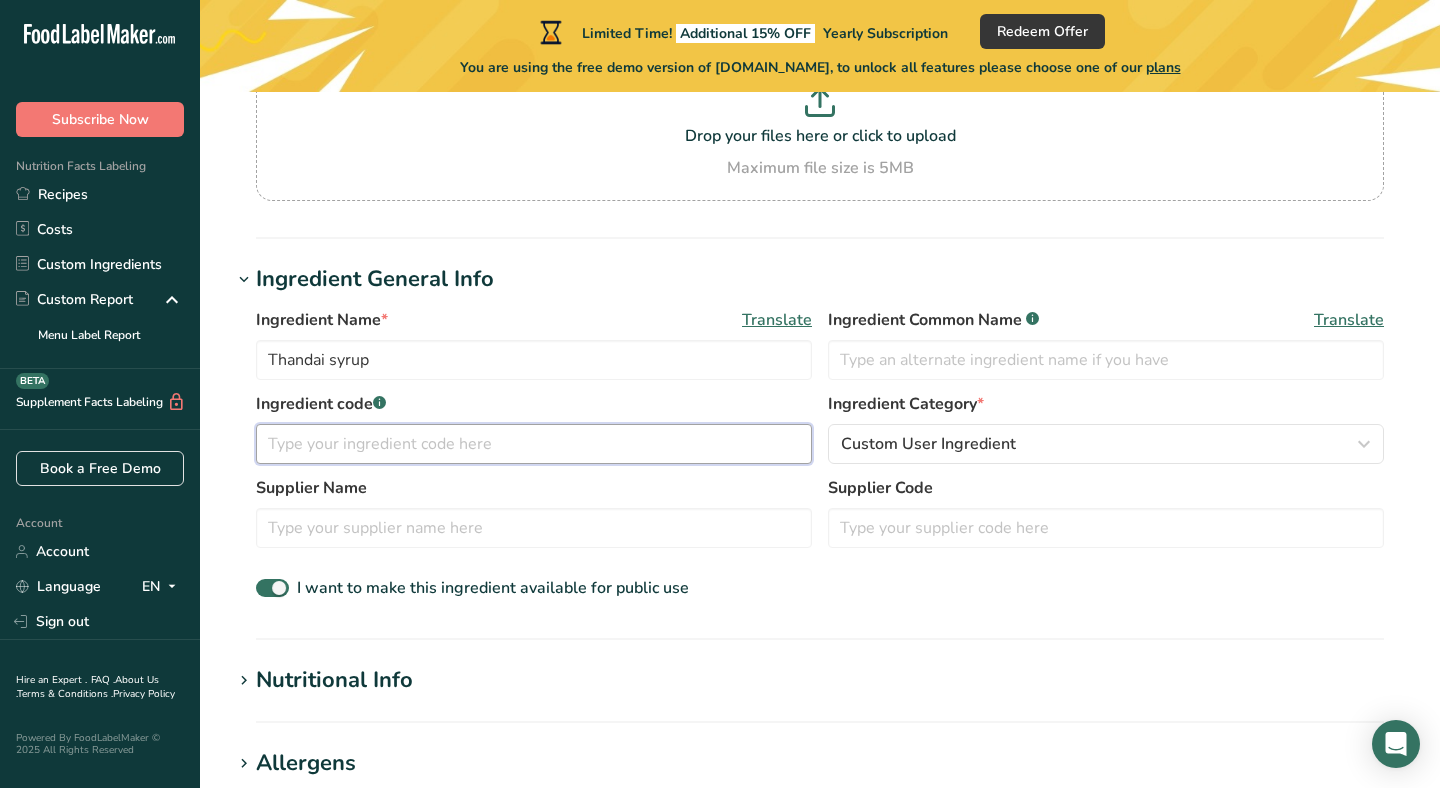 click at bounding box center (534, 444) 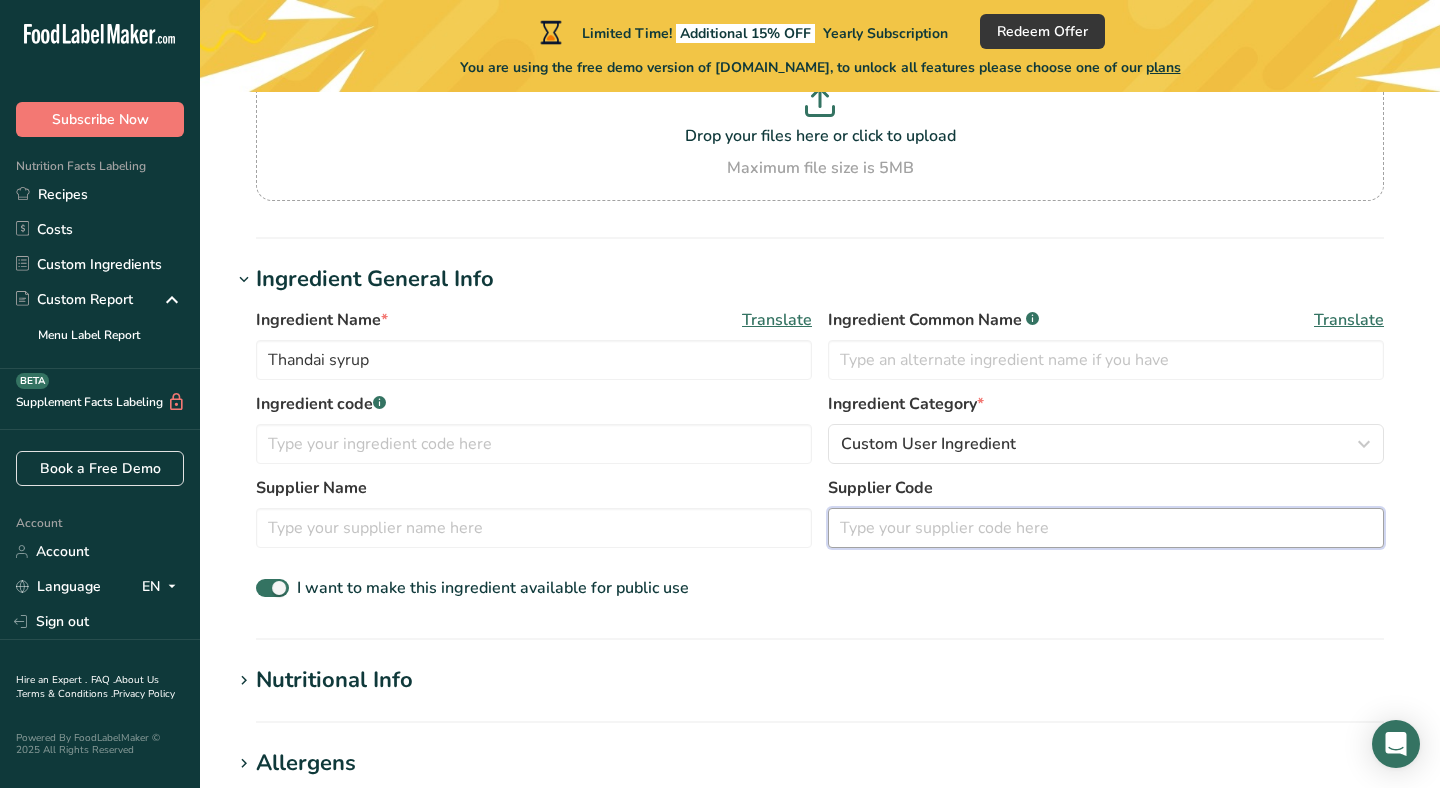 click at bounding box center [1106, 528] 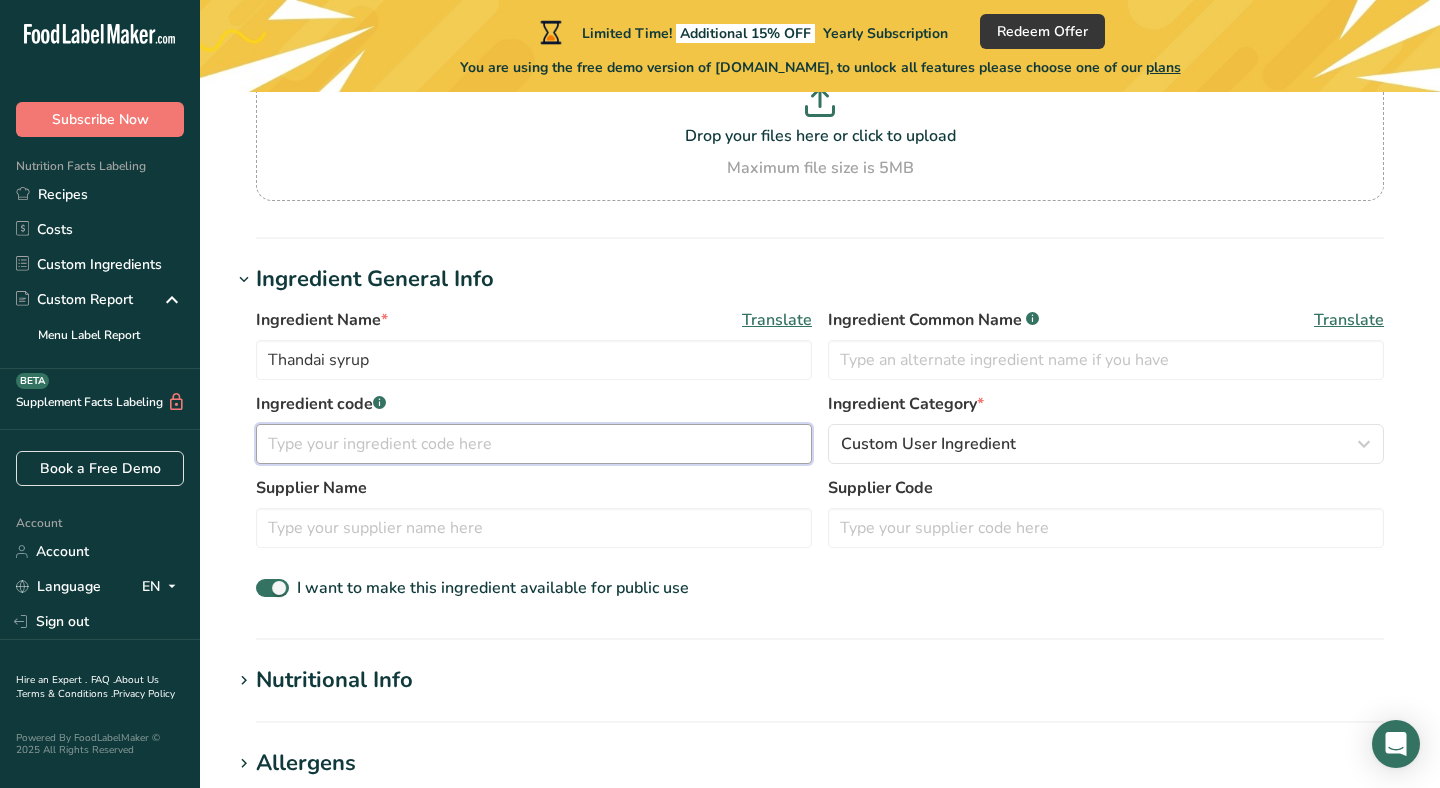 click at bounding box center [534, 444] 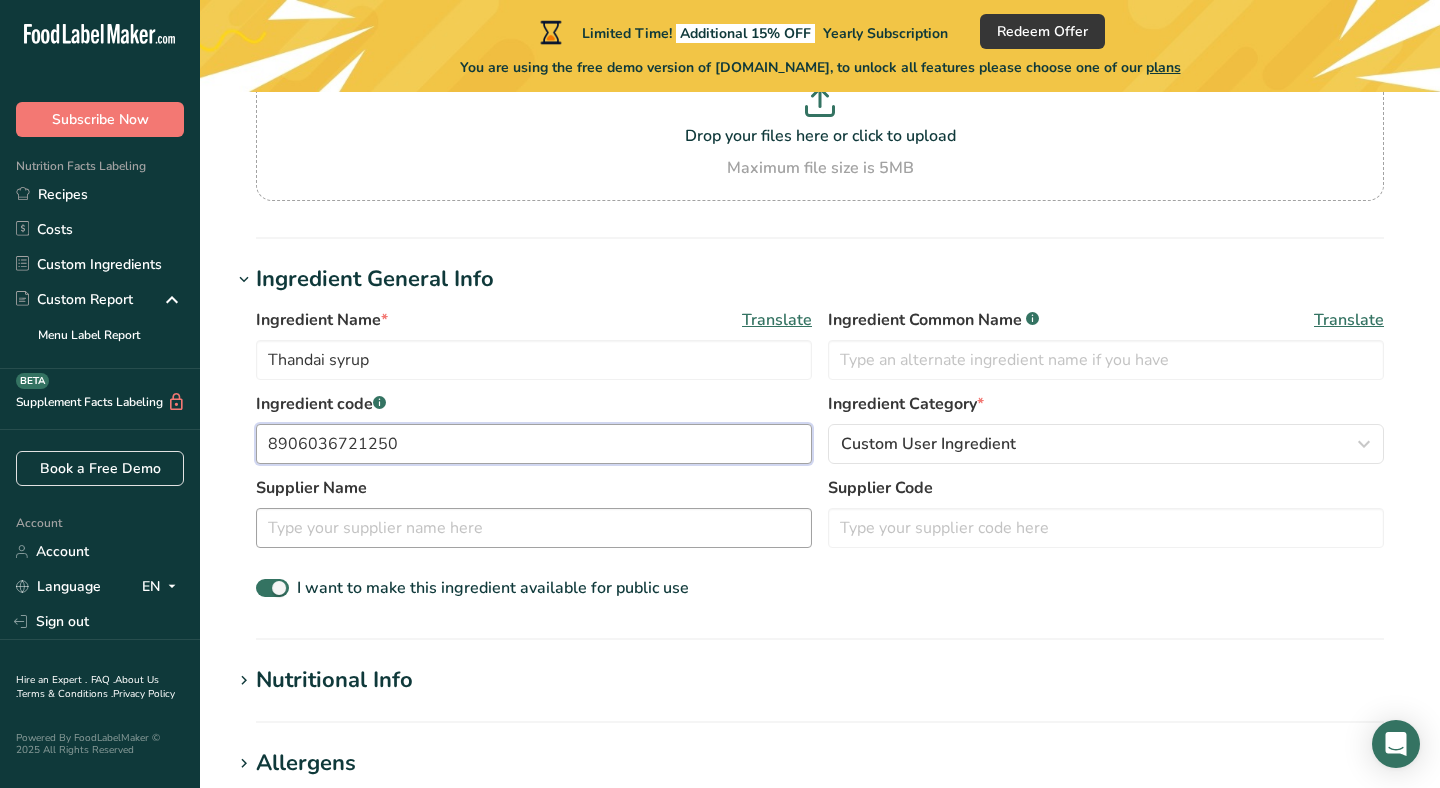 type on "8906036721250" 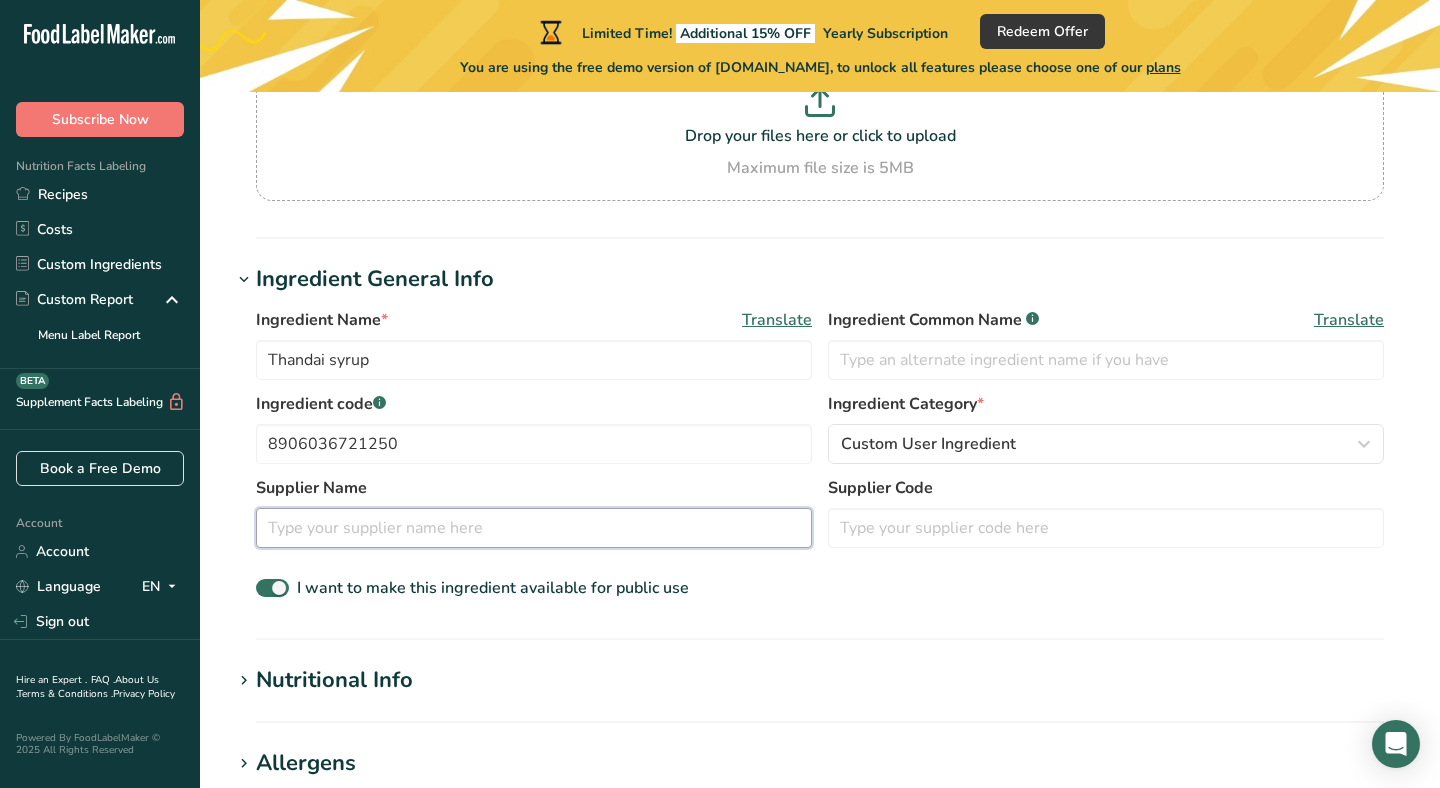 click at bounding box center (534, 528) 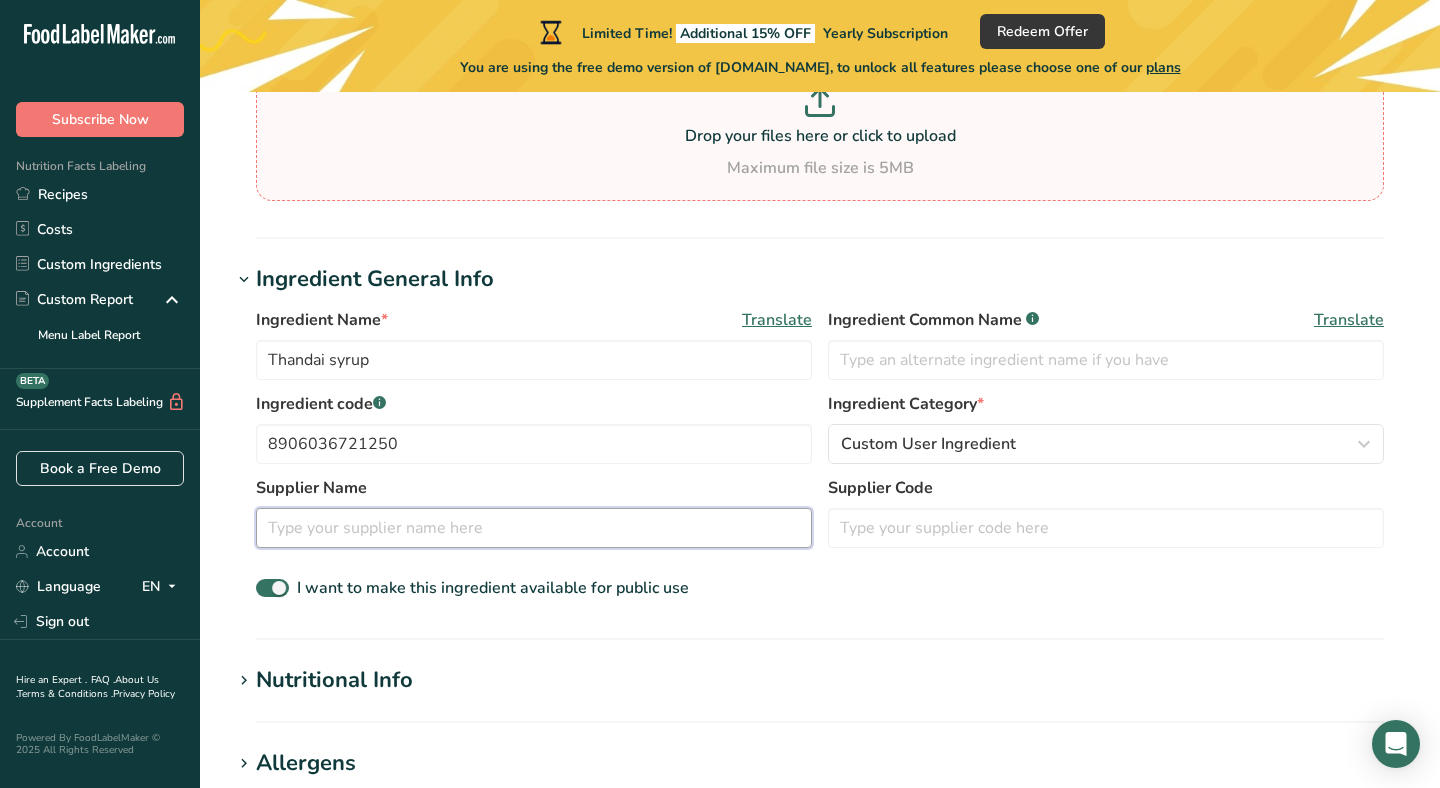 scroll, scrollTop: 566, scrollLeft: 0, axis: vertical 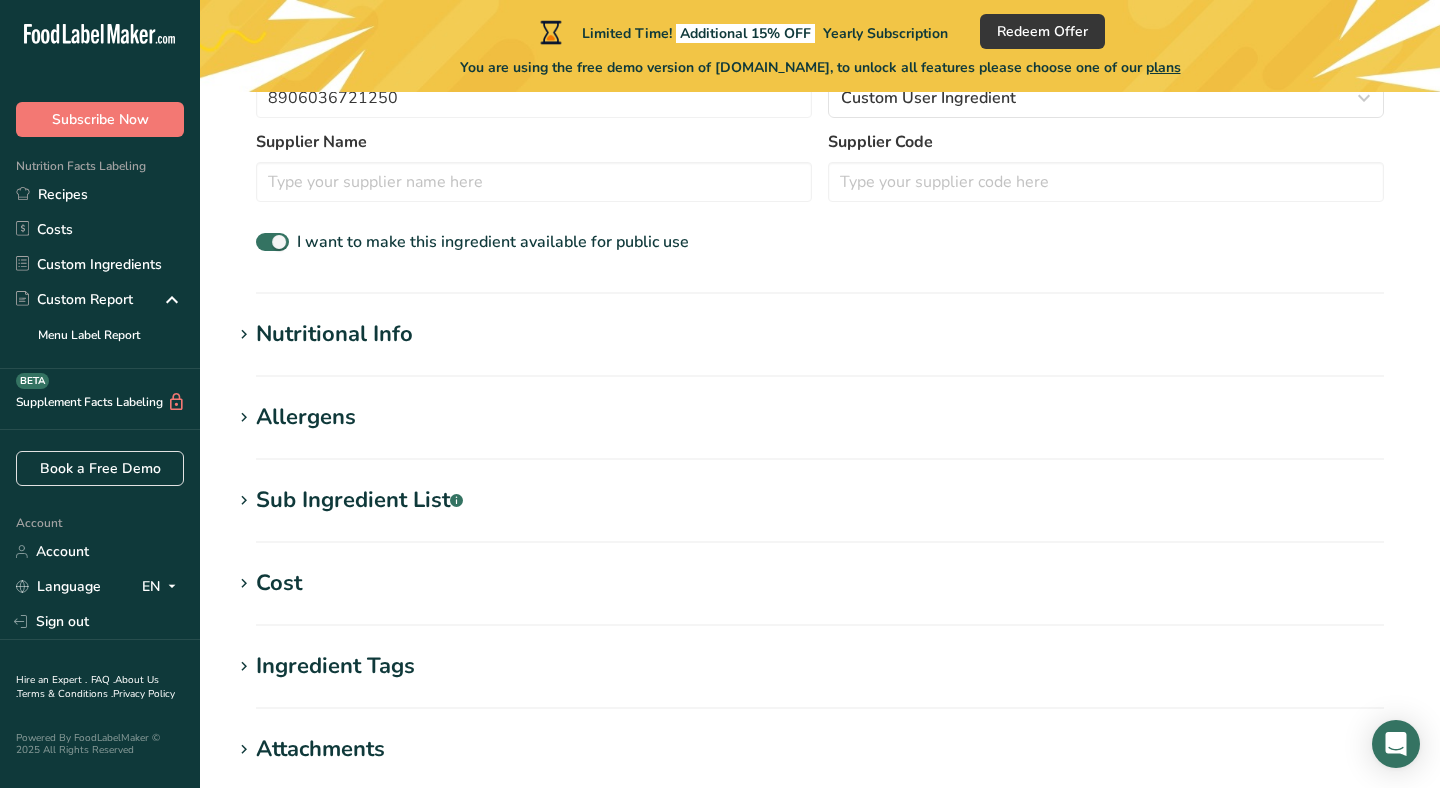 click on "Add new ingredient
Back to recipe
Ingredient Spec Sheet
.a-a{fill:#347362;}.b-a{fill:#fff;}
Upload an ingredient spec sheet or an image of a nutrition label, and our AI assistant will automatically fill-in the nutrients.
Drop your files here or click to upload
Maximum file size is 5MB
Hold Tight!
Our AI tool is busy reading your ingredient spec sheet and [MEDICAL_DATA] all the juicy details.
Just a moment, and we'll have everything sorted for you!
Ingredient General Info
Ingredient Name *
Translate
Thandai syrup
Ingredient Common Name
.a-a{fill:#347362;}.b-a{fill:#fff;}
Translate
Ingredient code
*" at bounding box center (820, 289) 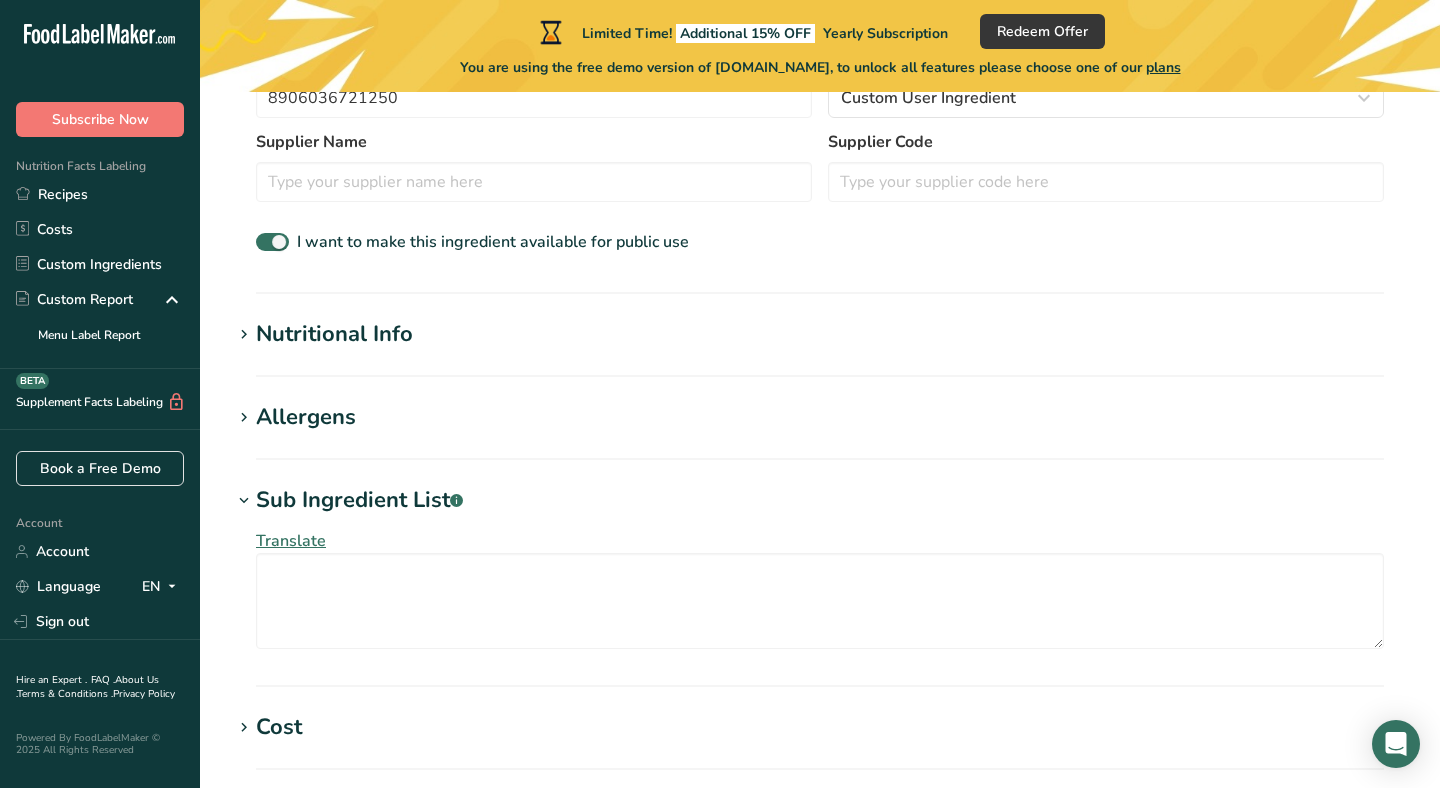 click on "Translate" at bounding box center (820, 589) 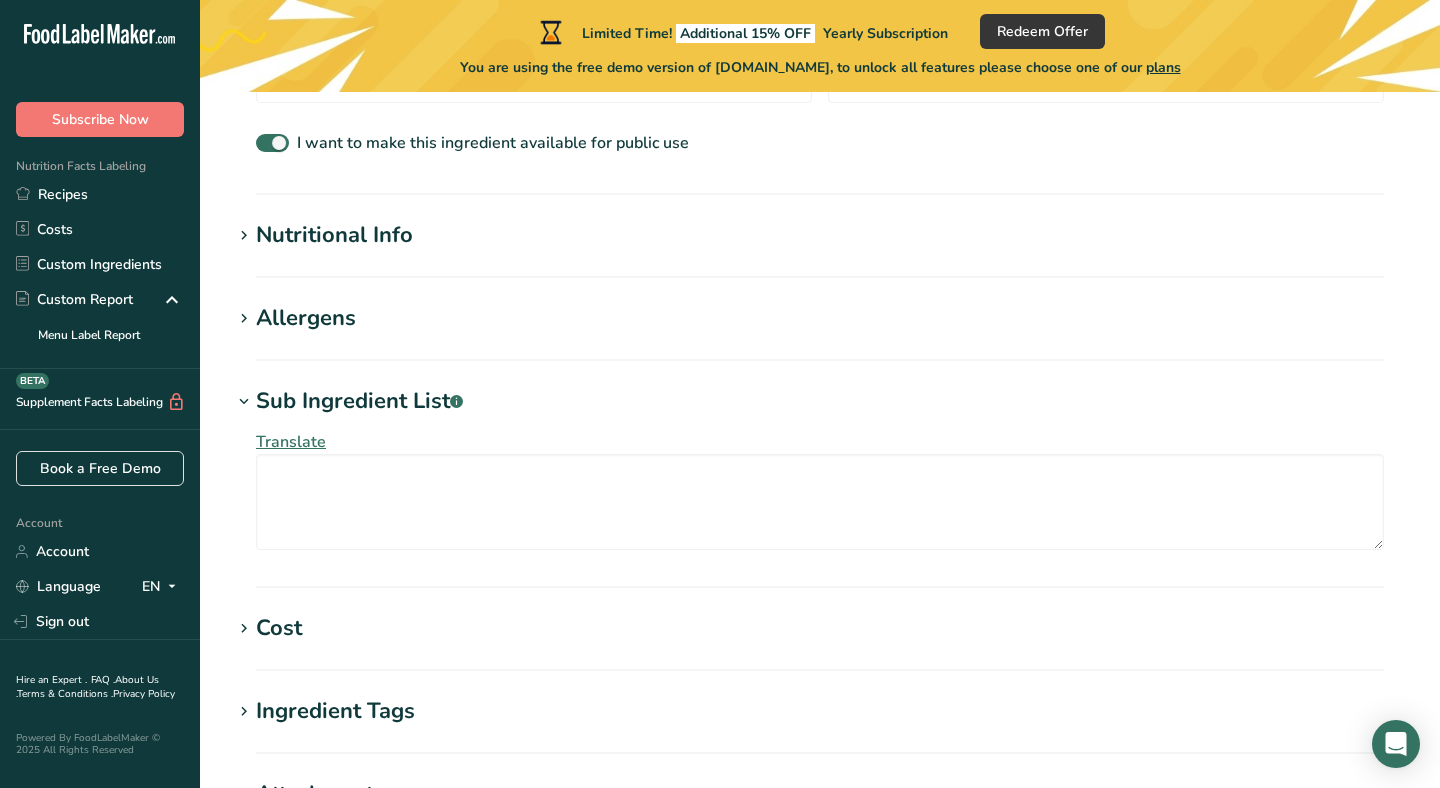 scroll, scrollTop: 689, scrollLeft: 0, axis: vertical 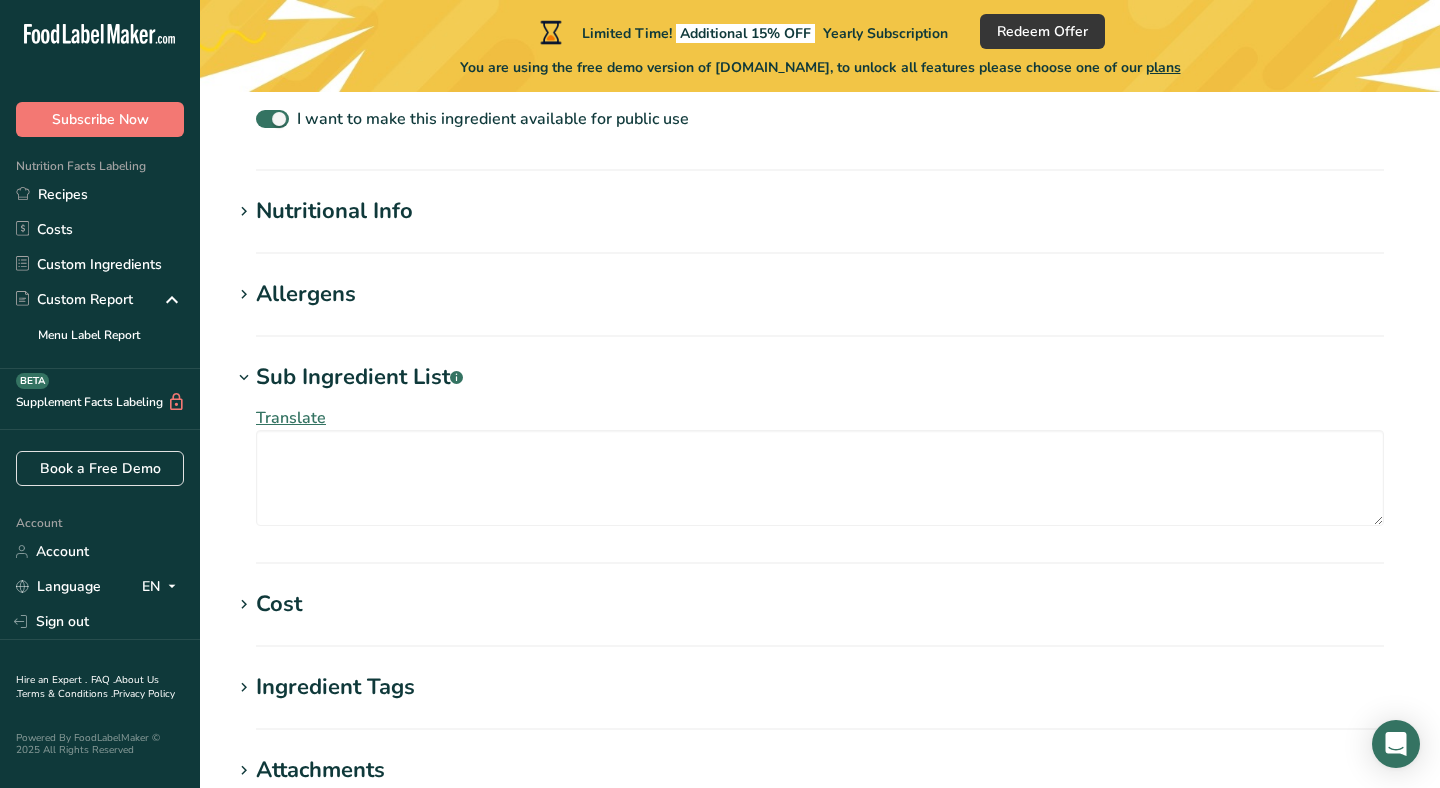 click at bounding box center [244, 378] 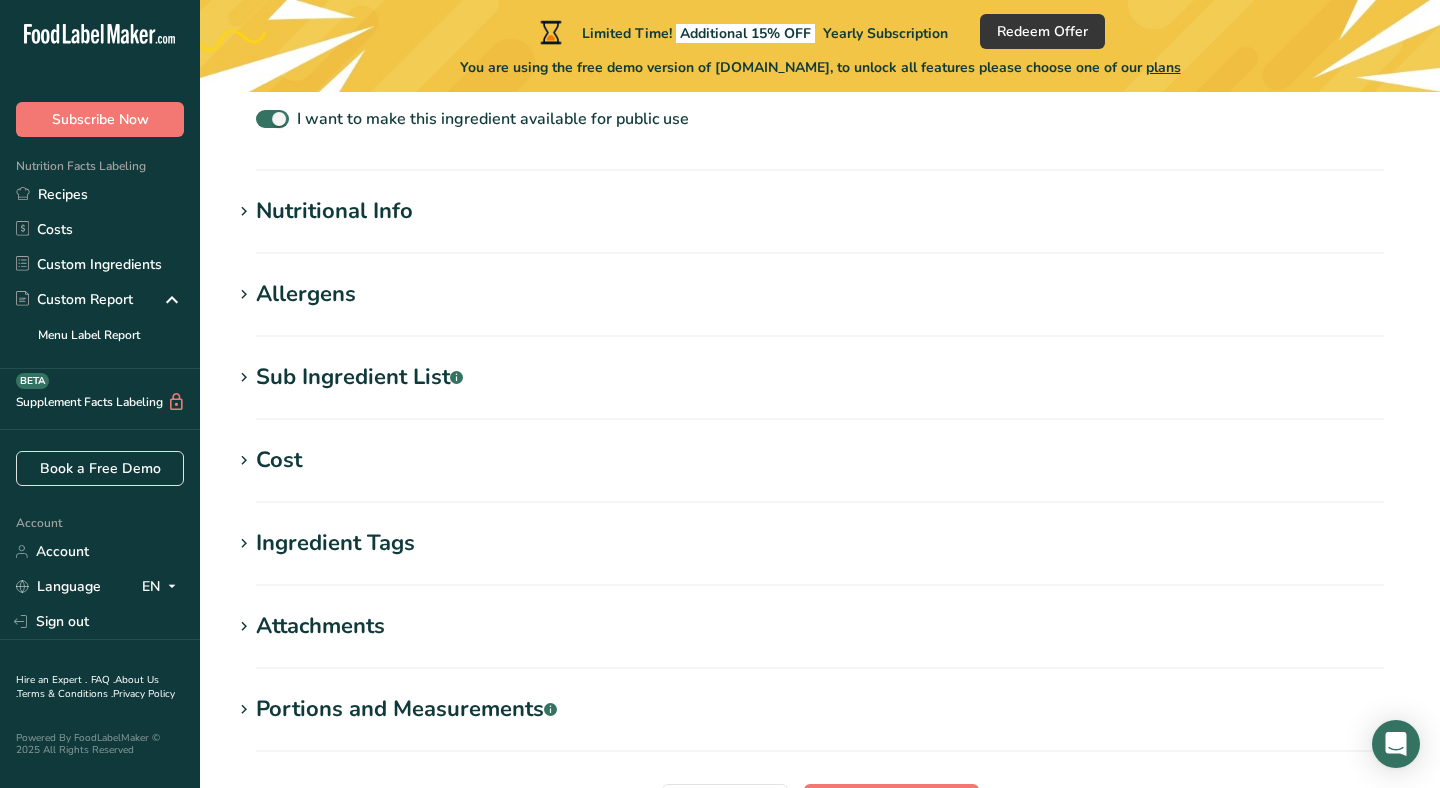 click on "Allergens" at bounding box center (306, 294) 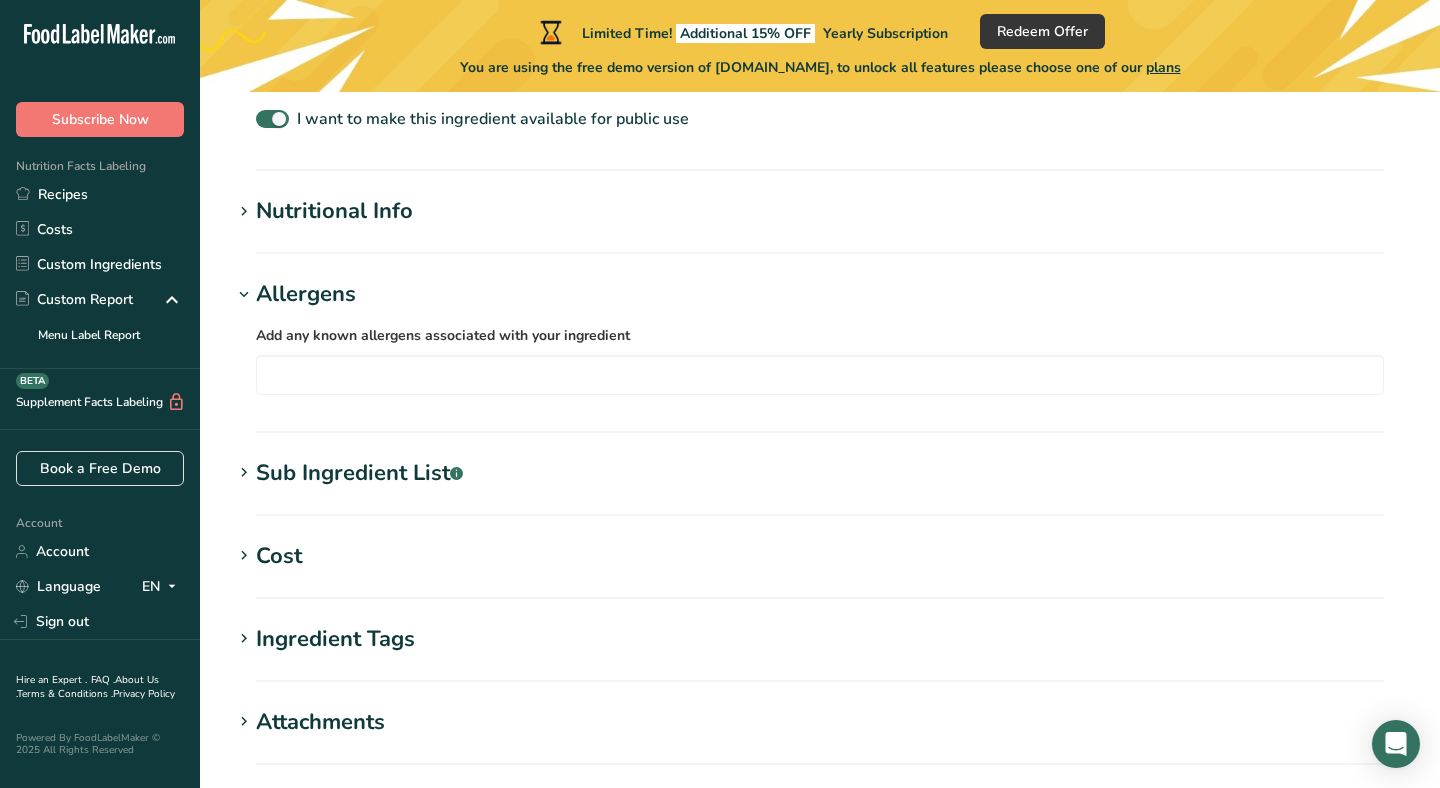 click on "Allergens" at bounding box center [306, 294] 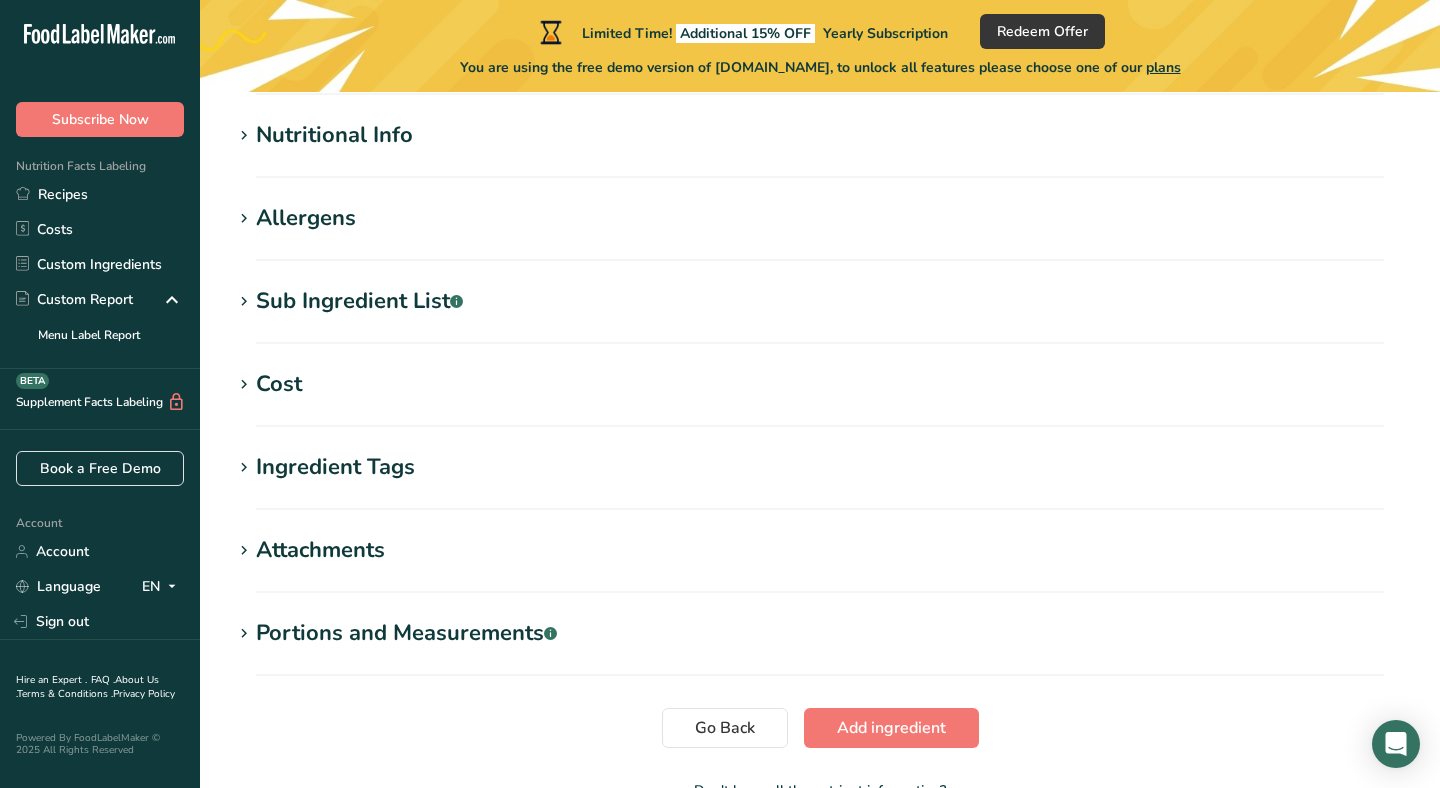scroll, scrollTop: 812, scrollLeft: 0, axis: vertical 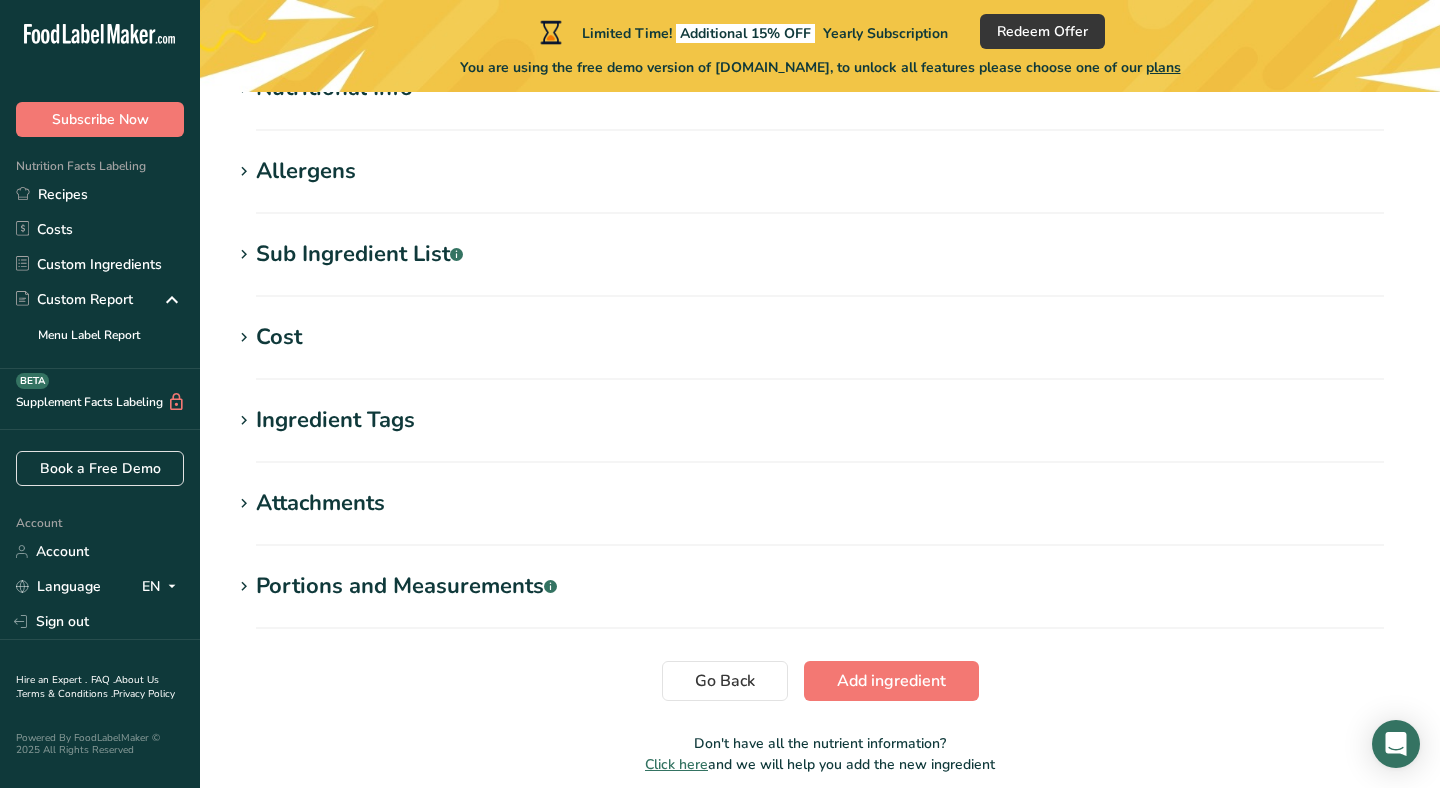 click on "Cost
Price($)
.a-a{fill:#347362;}.b-a{fill:#fff;}             Amount   Unit
Grams
kg
mg
mcg
lb
oz" at bounding box center [820, 350] 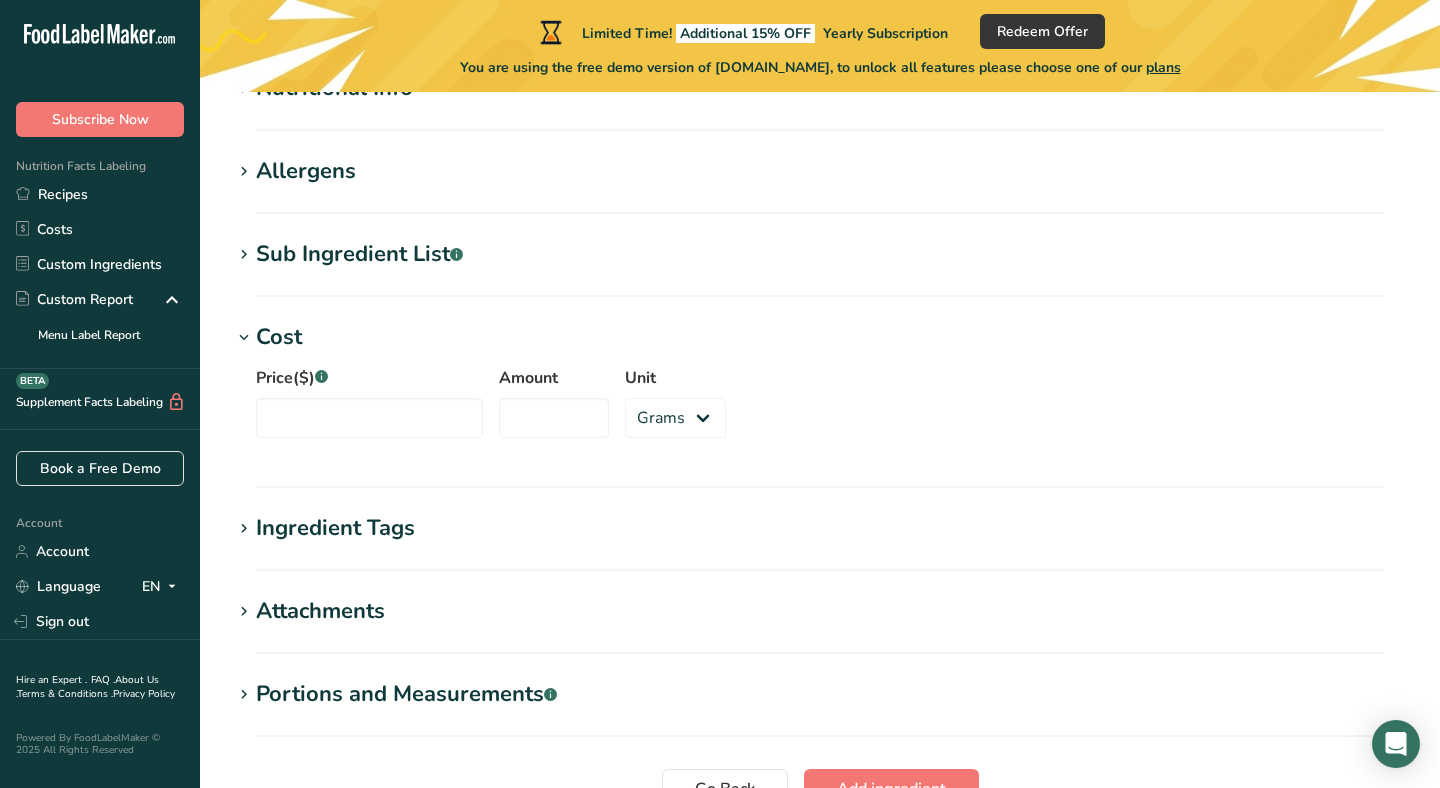 click on "Cost" at bounding box center [279, 337] 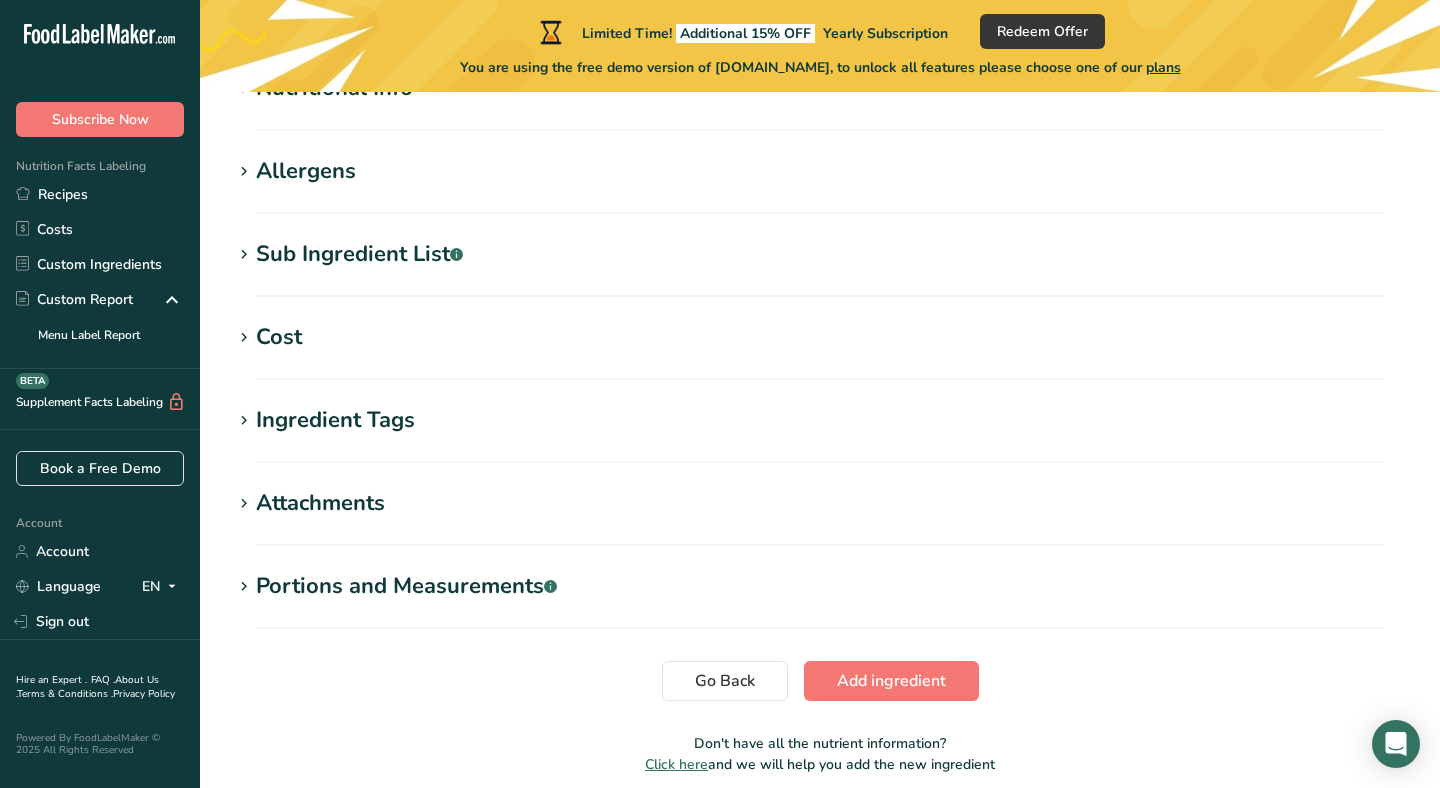 click on "Ingredient Tags" at bounding box center (335, 420) 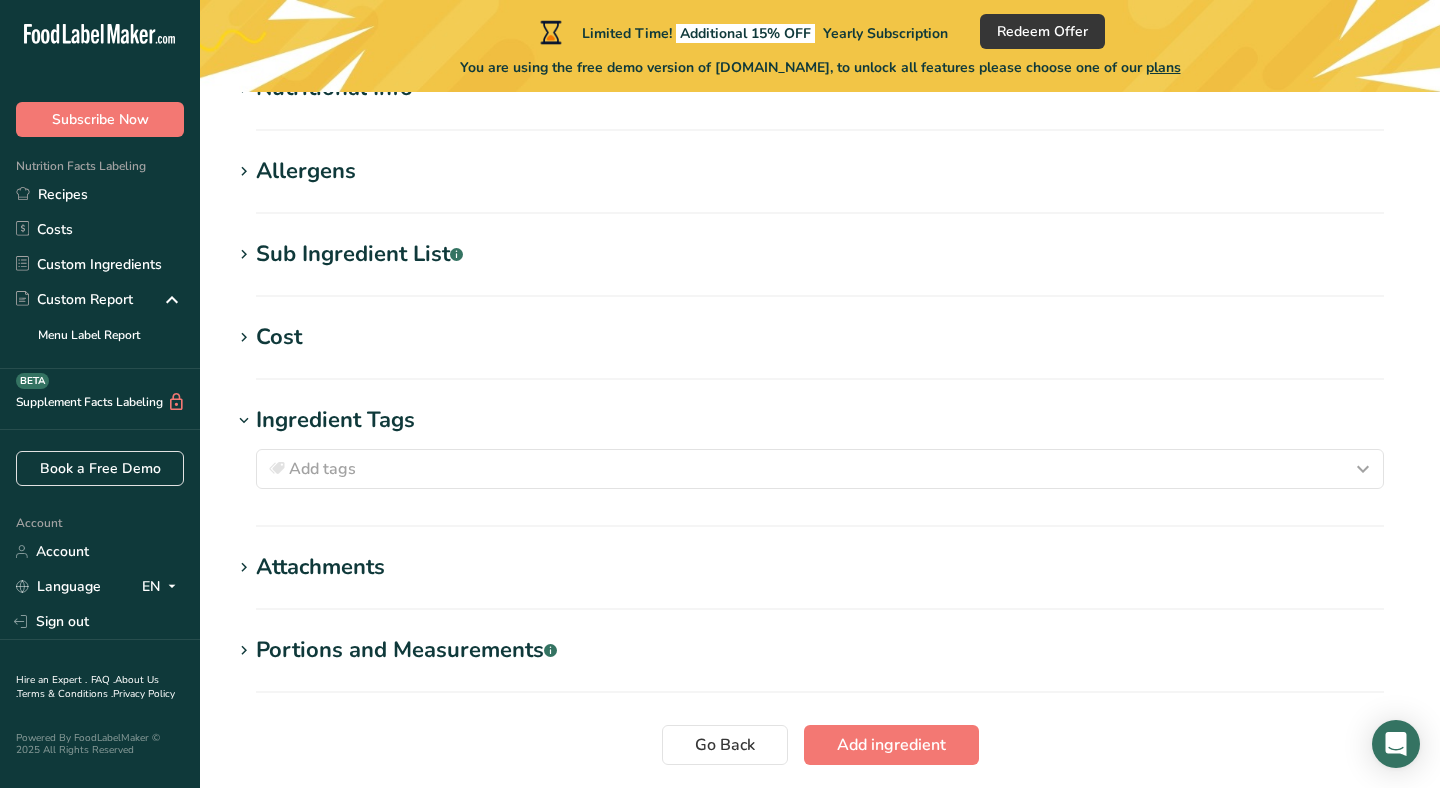 click on "Ingredient Tags" at bounding box center (335, 420) 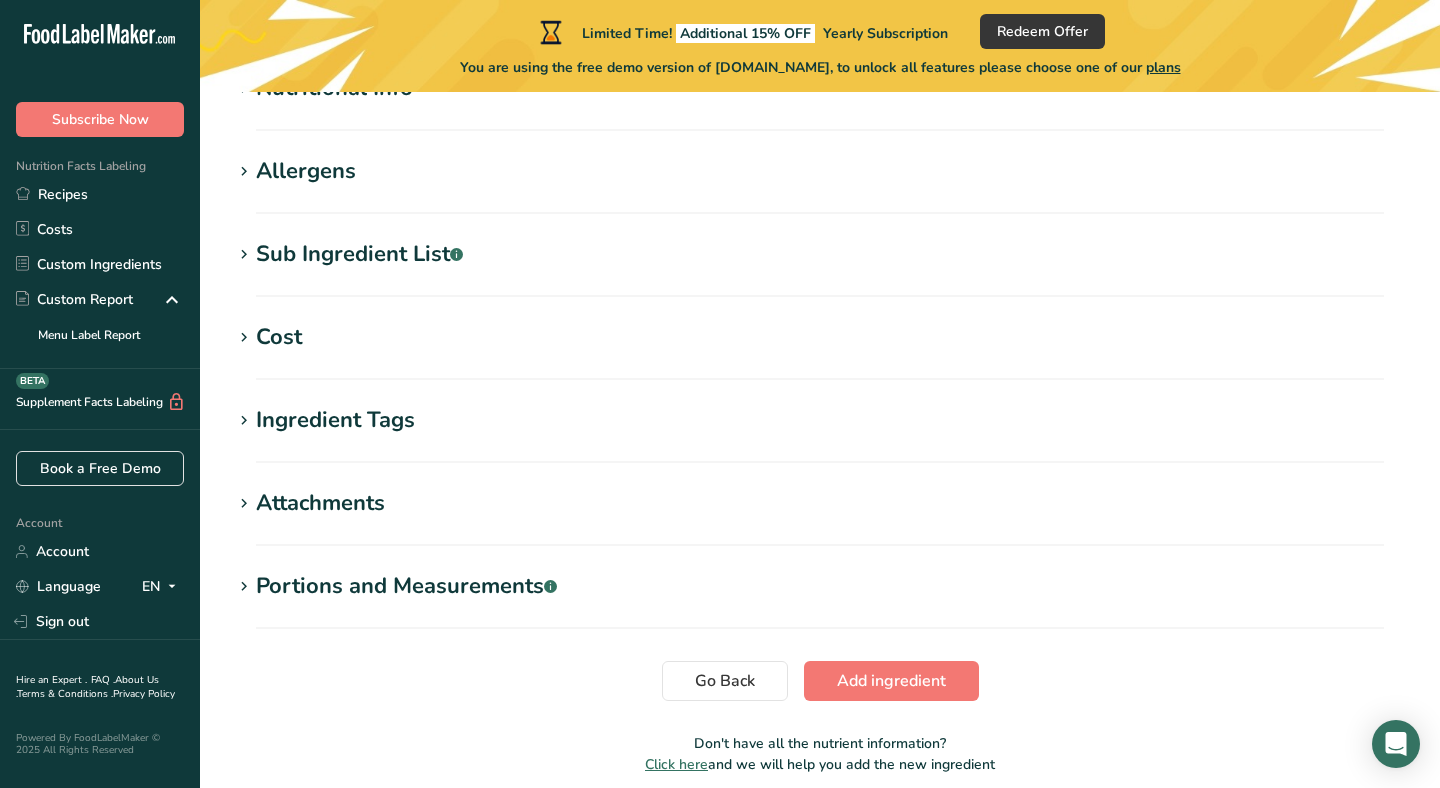 click on "Attachments" at bounding box center (320, 503) 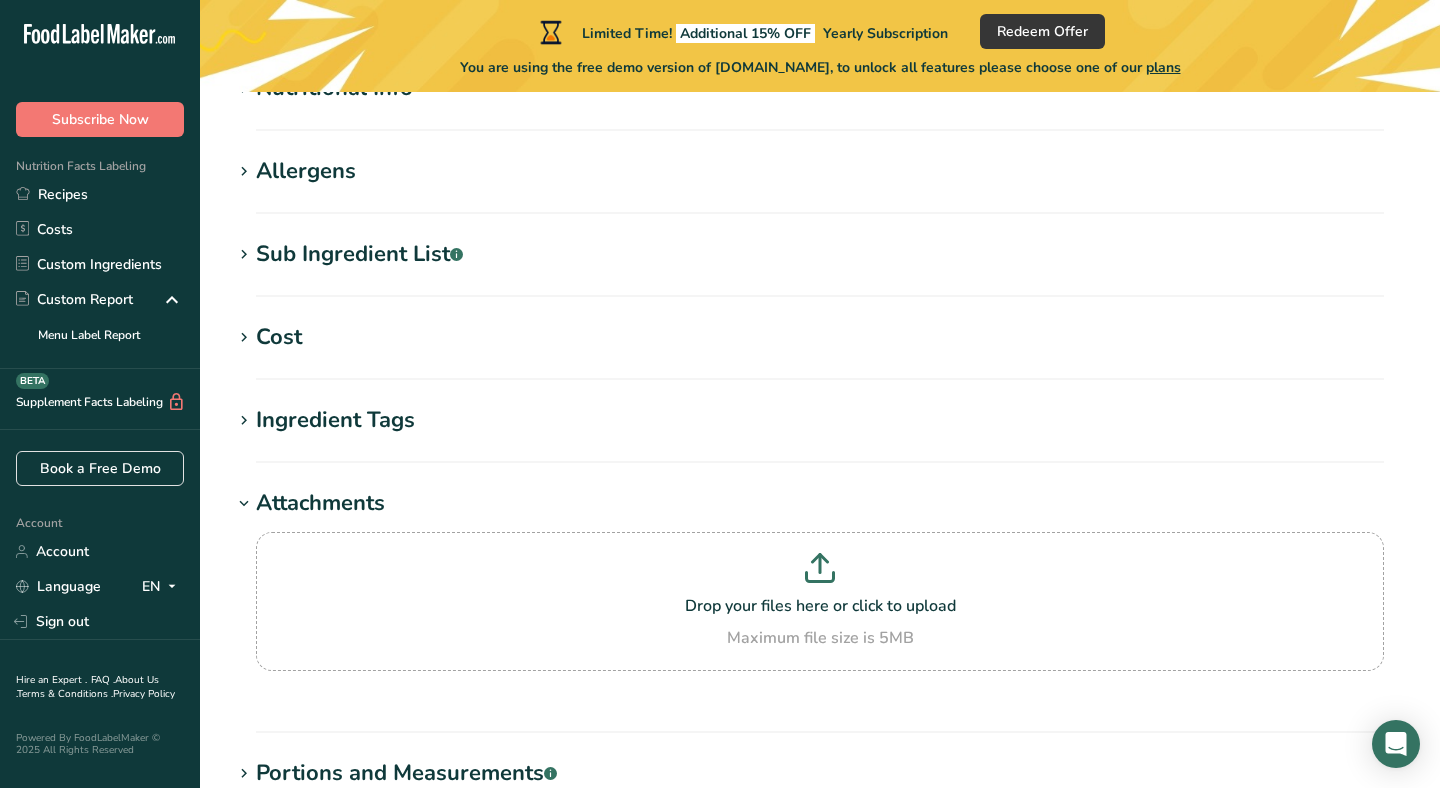 click on "Attachments" at bounding box center [320, 503] 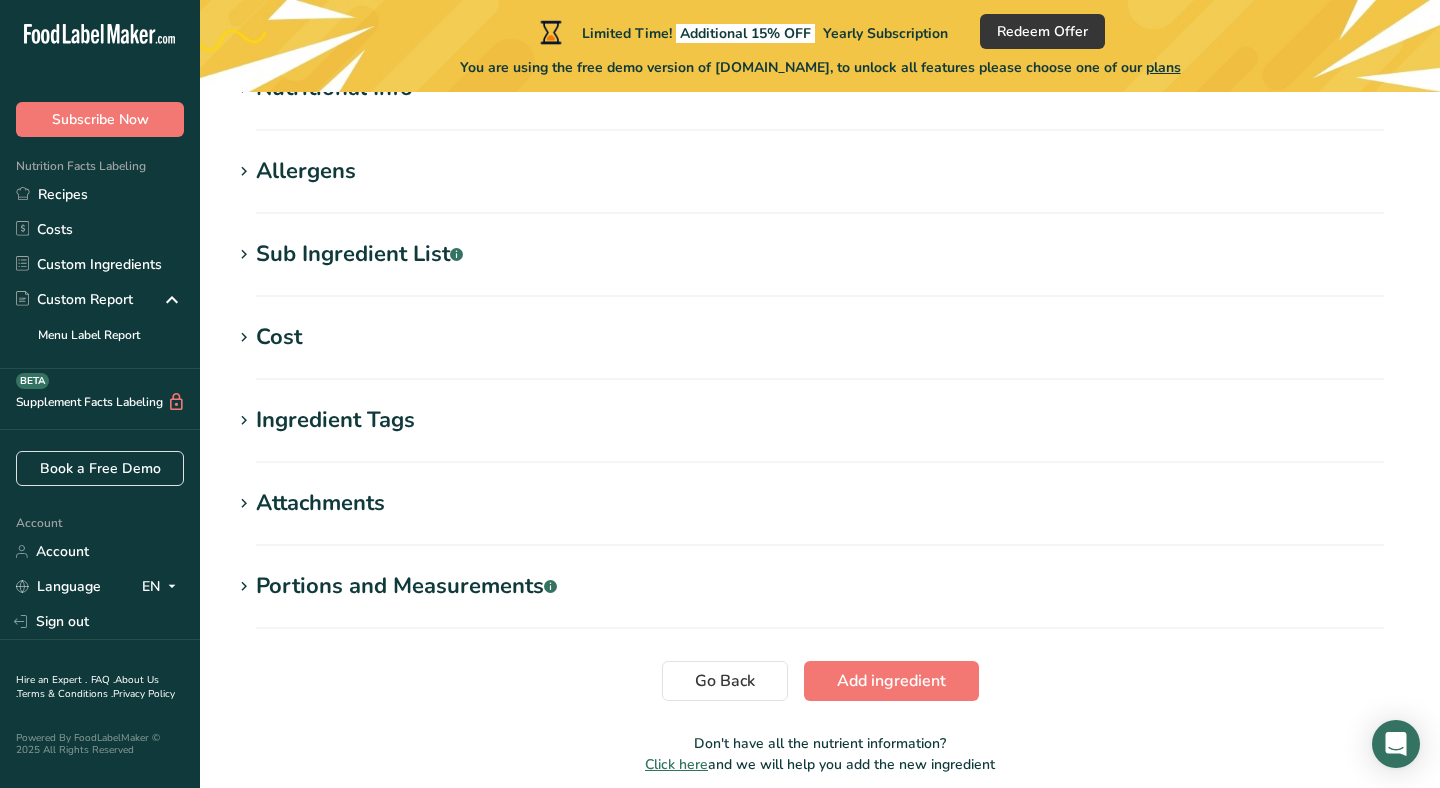 click on "Add new ingredient
Back to recipe
Ingredient Spec Sheet
.a-a{fill:#347362;}.b-a{fill:#fff;}
Upload an ingredient spec sheet or an image of a nutrition label, and our AI assistant will automatically fill-in the nutrients.
Drop your files here or click to upload
Maximum file size is 5MB
Hold Tight!
Our AI tool is busy reading your ingredient spec sheet and [MEDICAL_DATA] all the juicy details.
Just a moment, and we'll have everything sorted for you!
Ingredient General Info
Ingredient Name *
Translate
Thandai syrup
Ingredient Common Name
.a-a{fill:#347362;}.b-a{fill:#fff;}
Translate
Ingredient code
*" at bounding box center [820, 43] 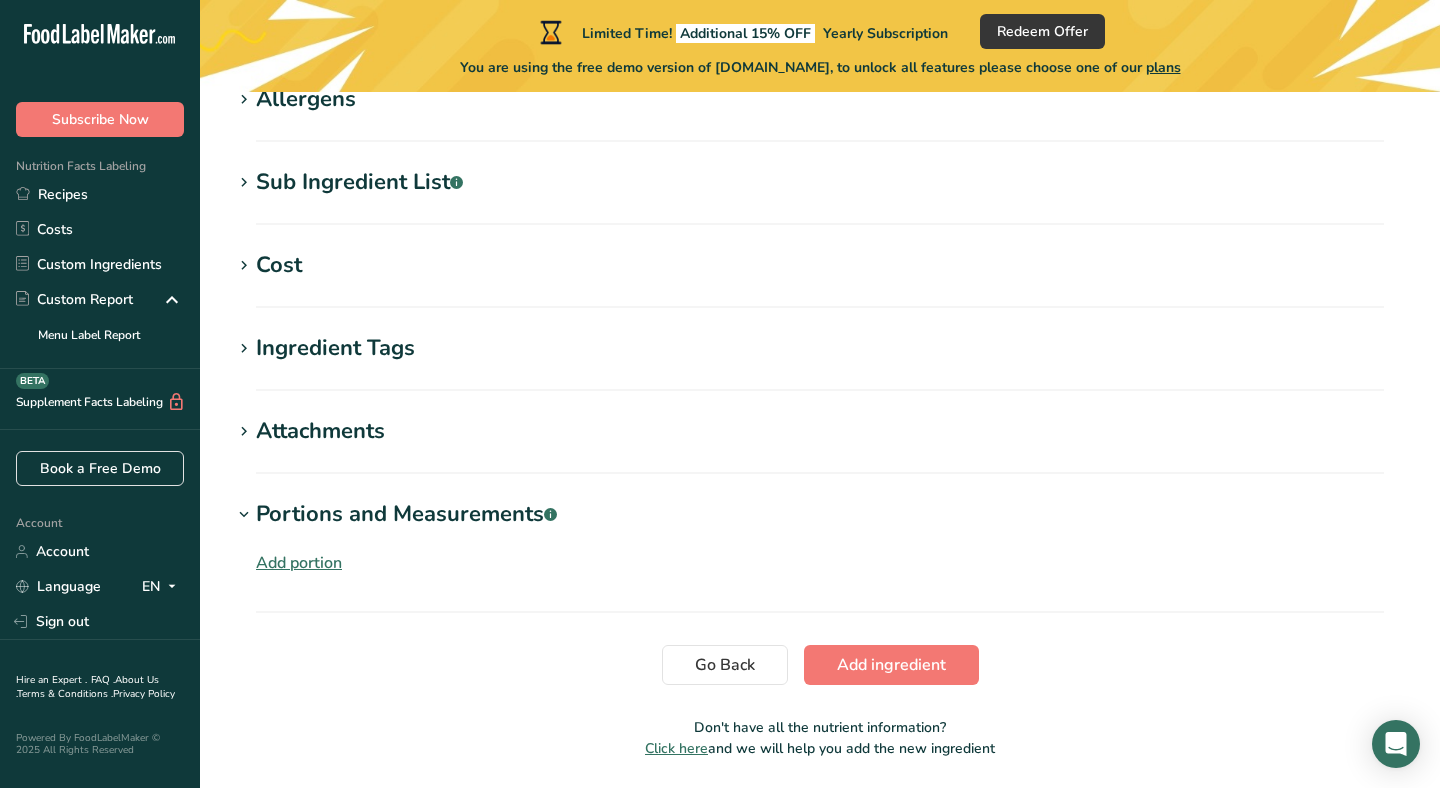 scroll, scrollTop: 887, scrollLeft: 0, axis: vertical 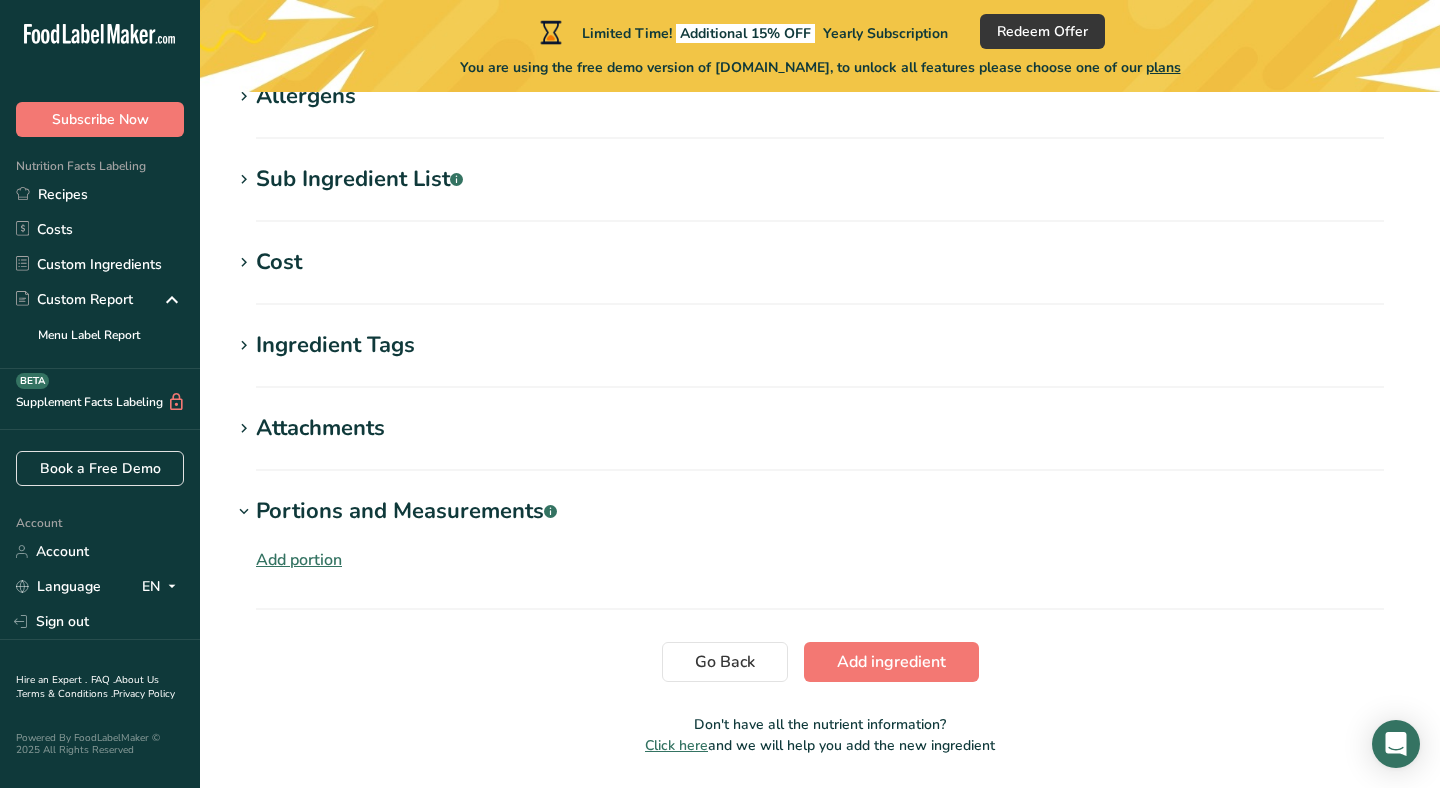 click on "Add portion" at bounding box center [299, 560] 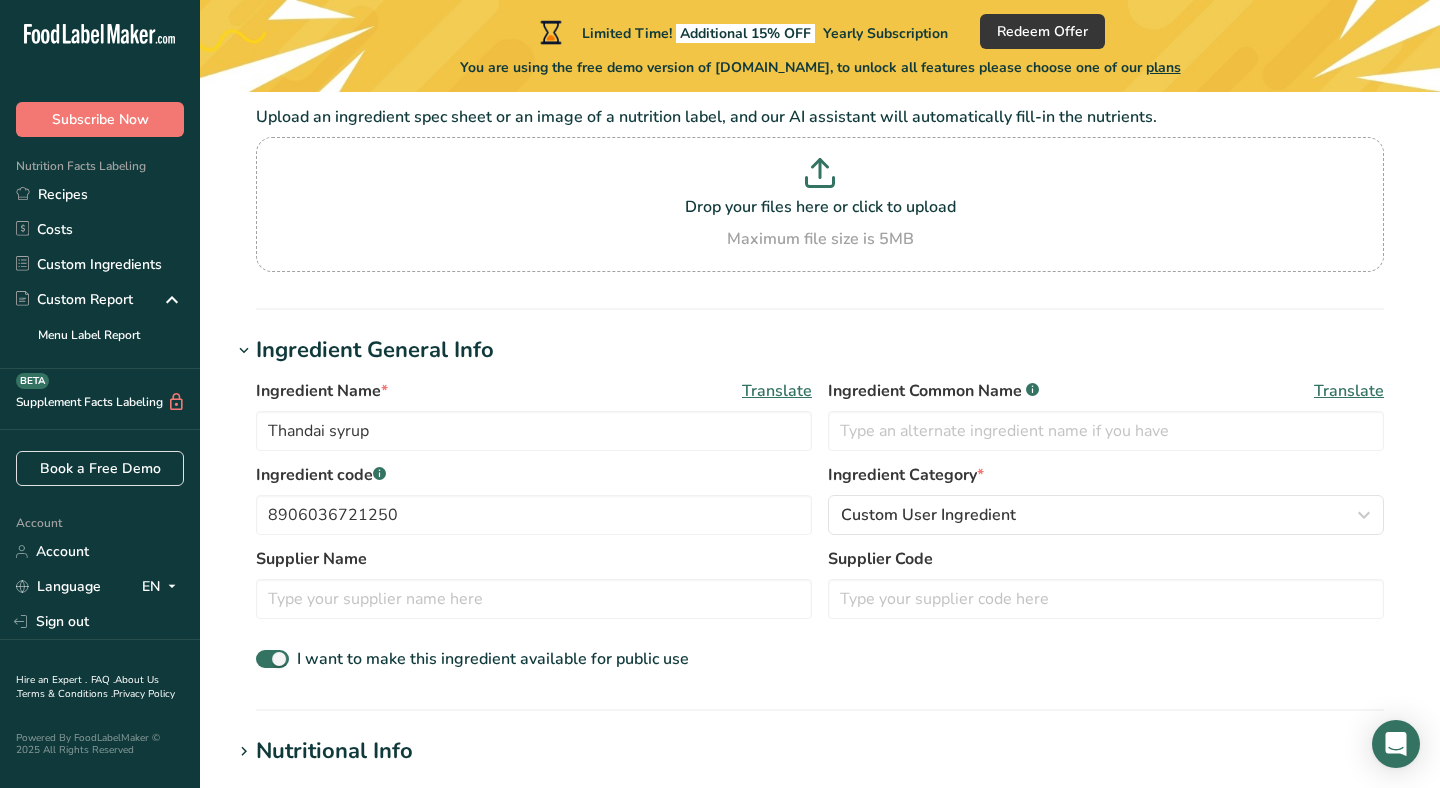 scroll, scrollTop: 152, scrollLeft: 0, axis: vertical 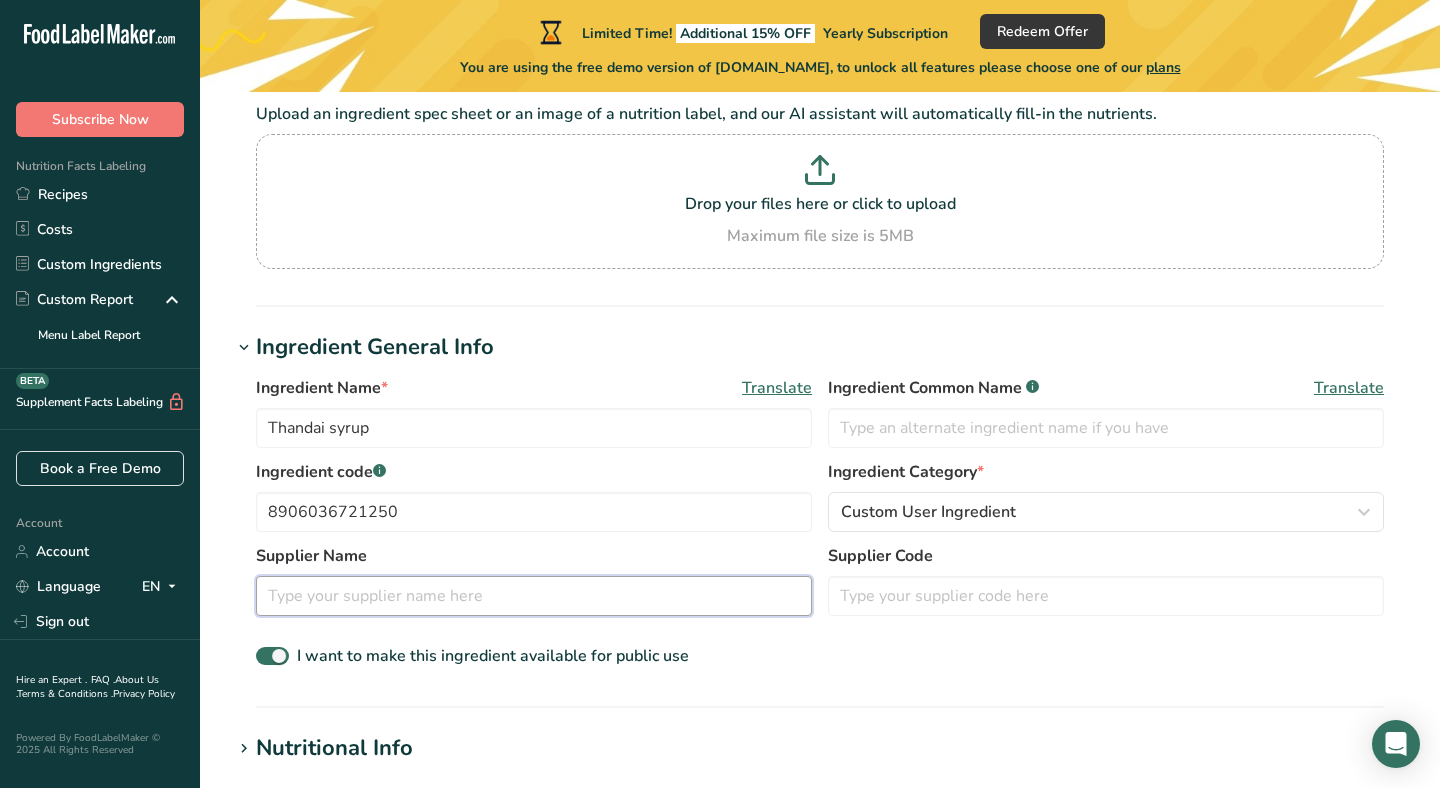 click at bounding box center (534, 596) 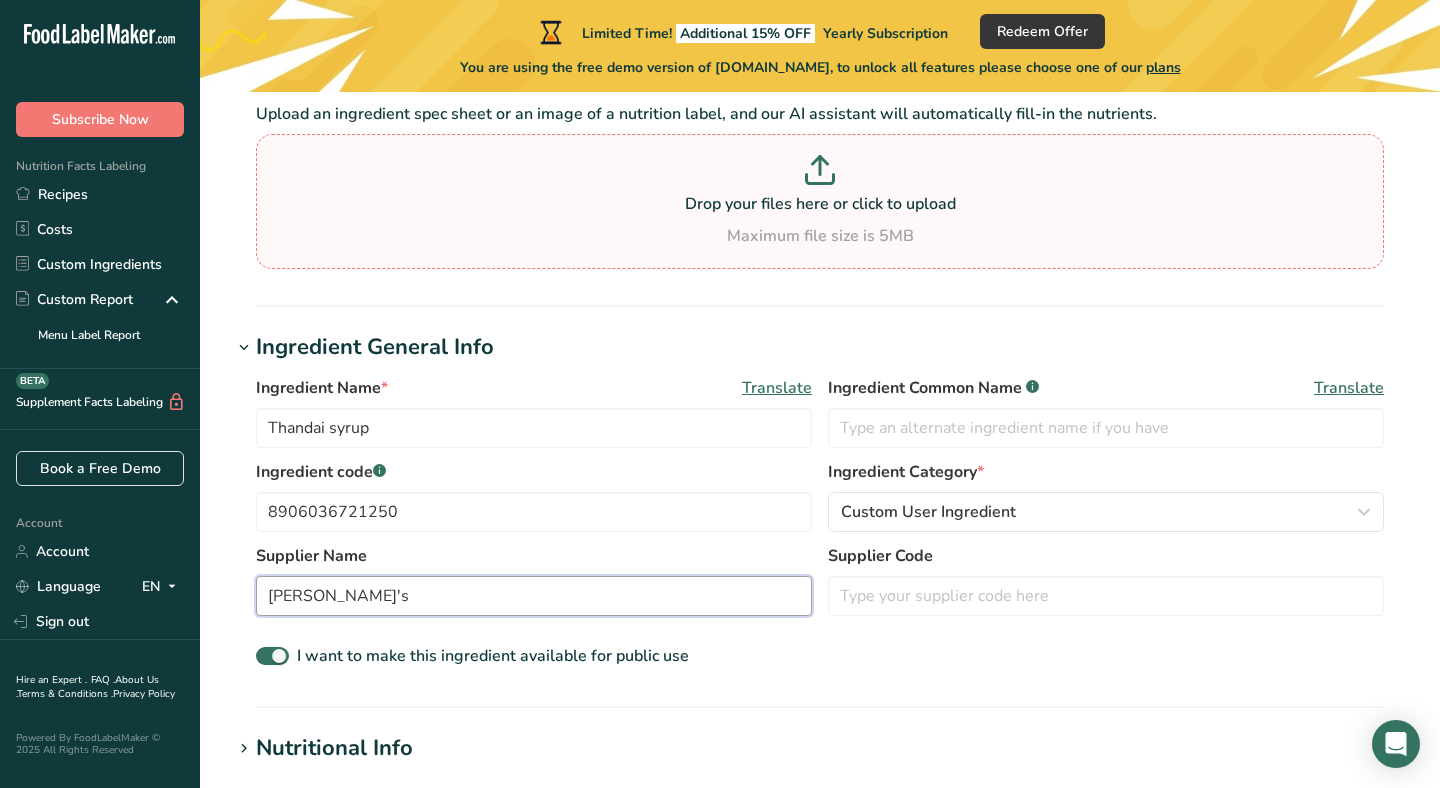 paste on "handai Dry Fruit Syrup" 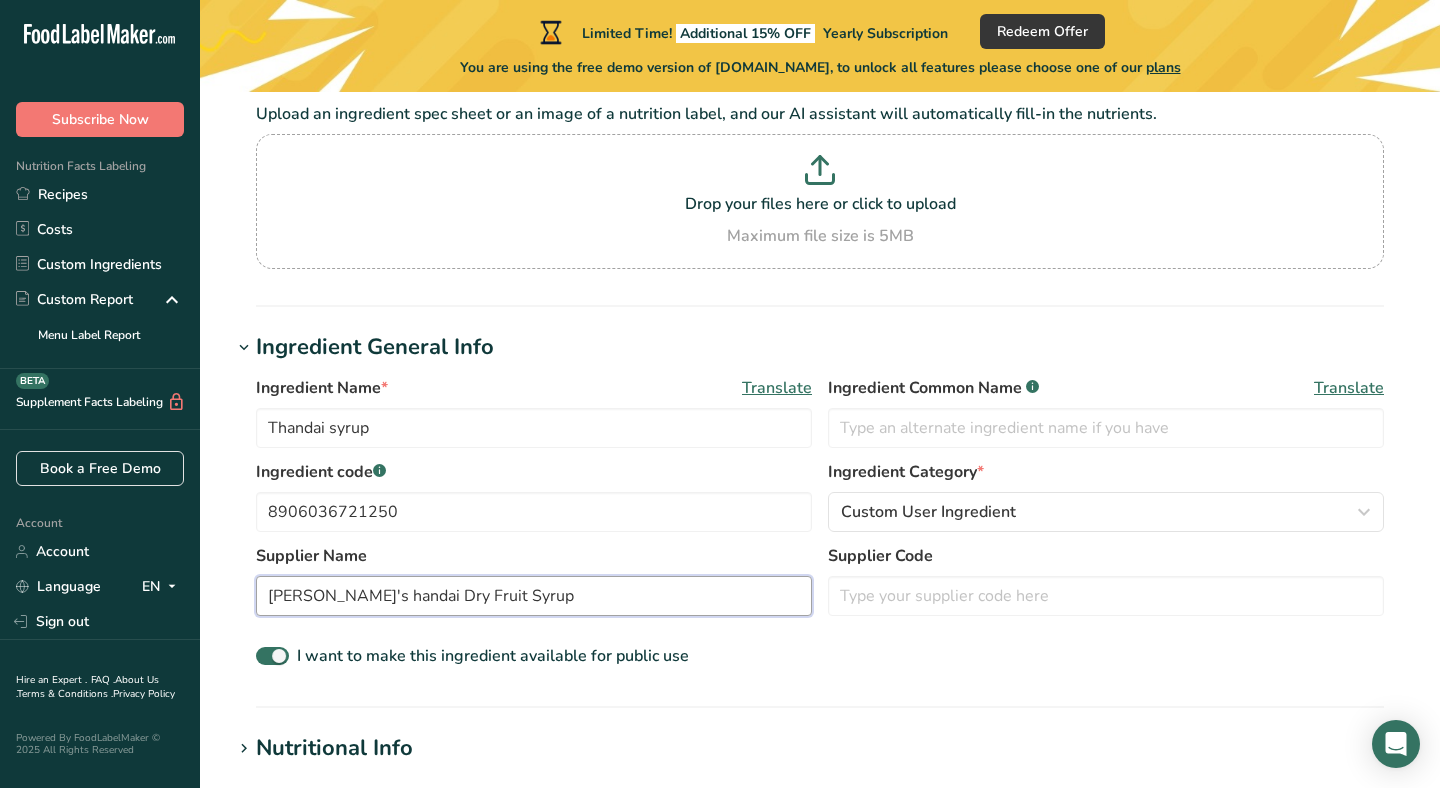 click on "[PERSON_NAME]'s handai Dry Fruit Syrup" at bounding box center (534, 596) 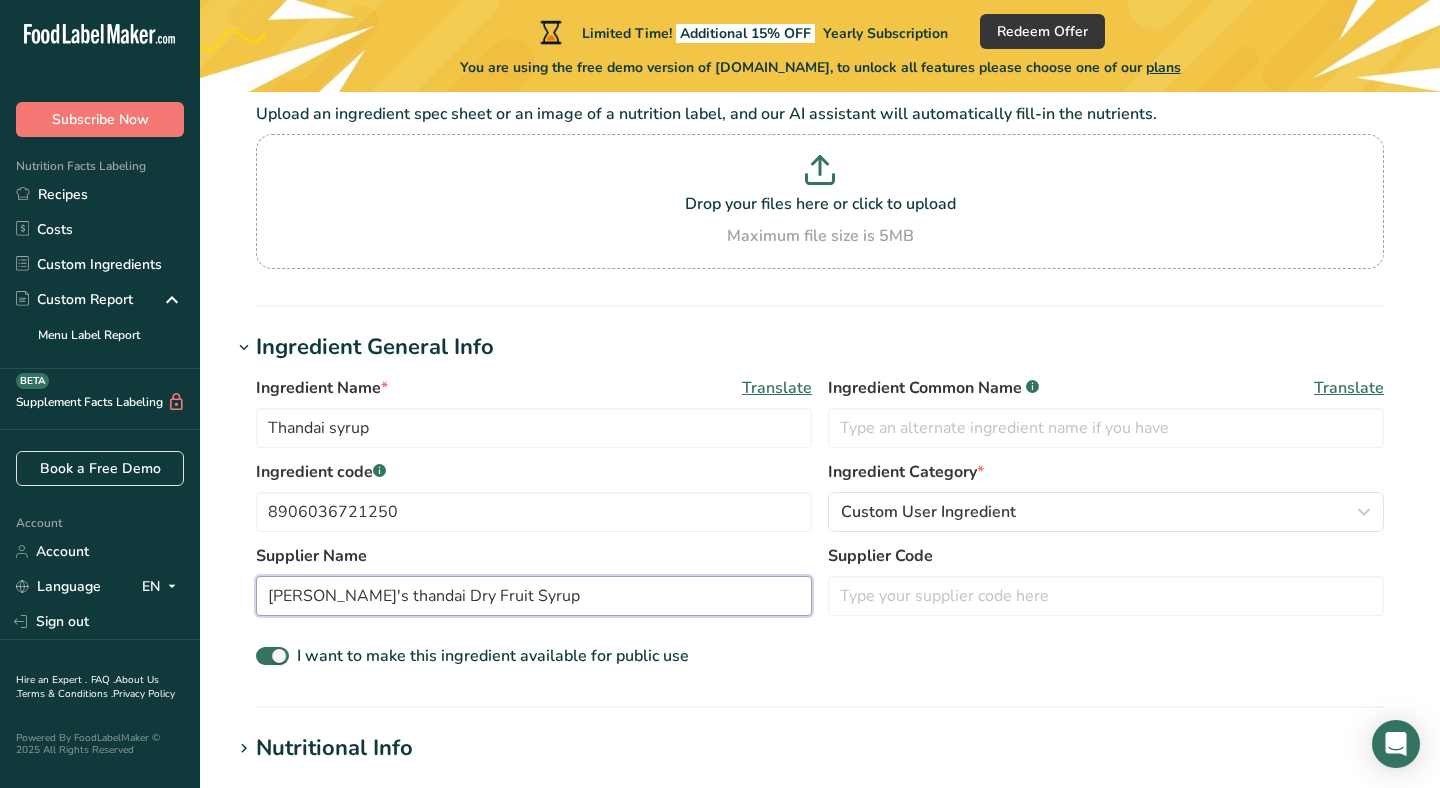drag, startPoint x: 317, startPoint y: 600, endPoint x: 699, endPoint y: 600, distance: 382 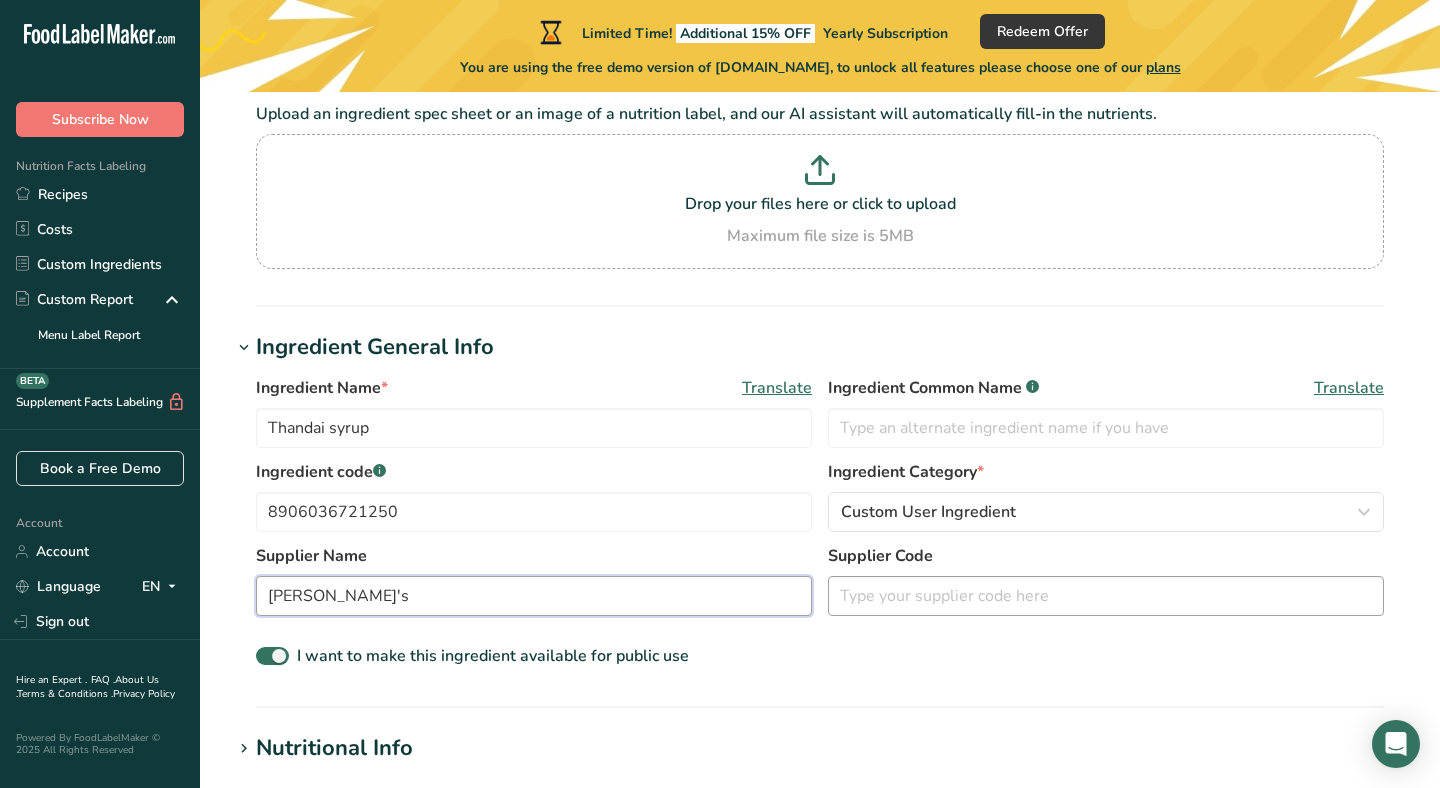 type on "[PERSON_NAME]'s" 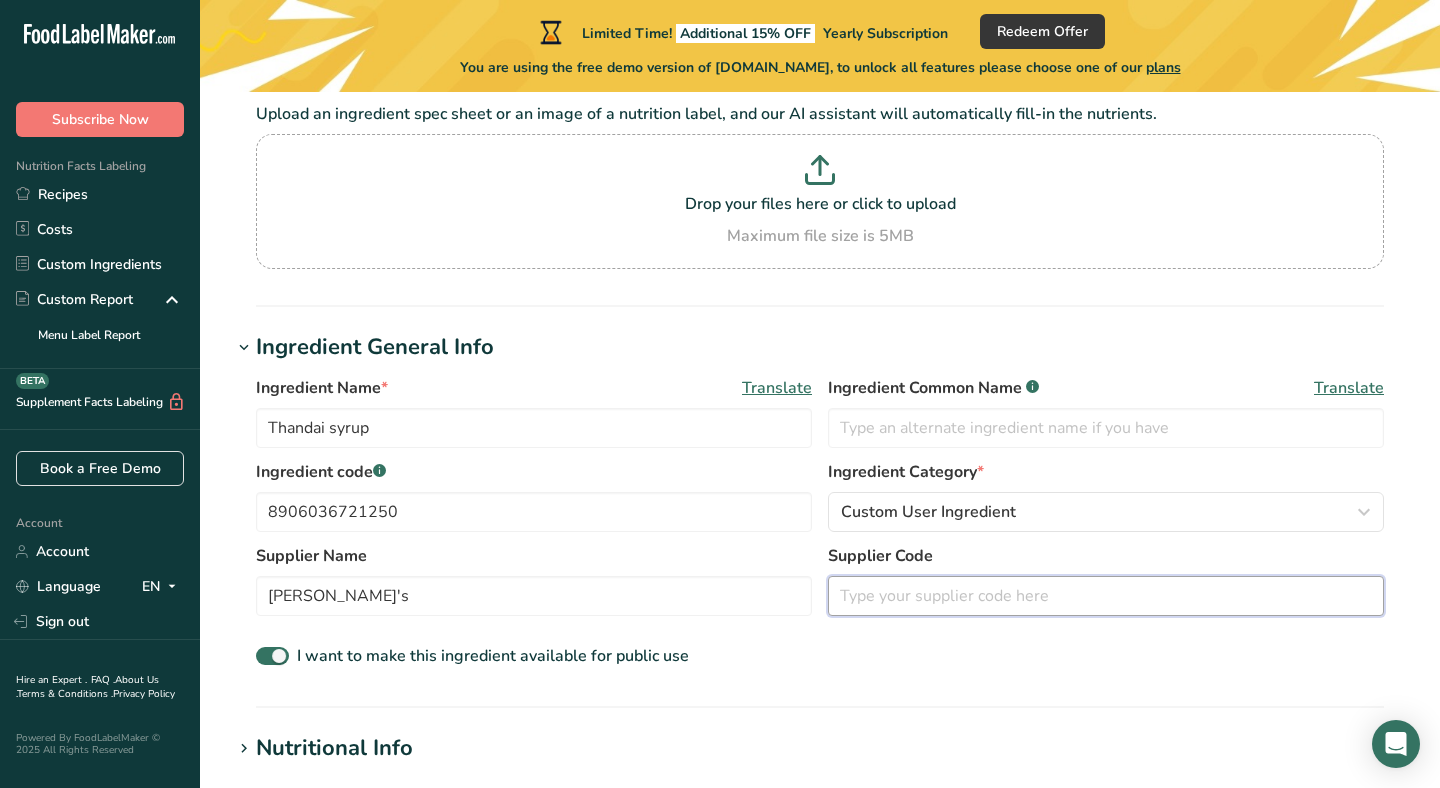 click at bounding box center [1106, 596] 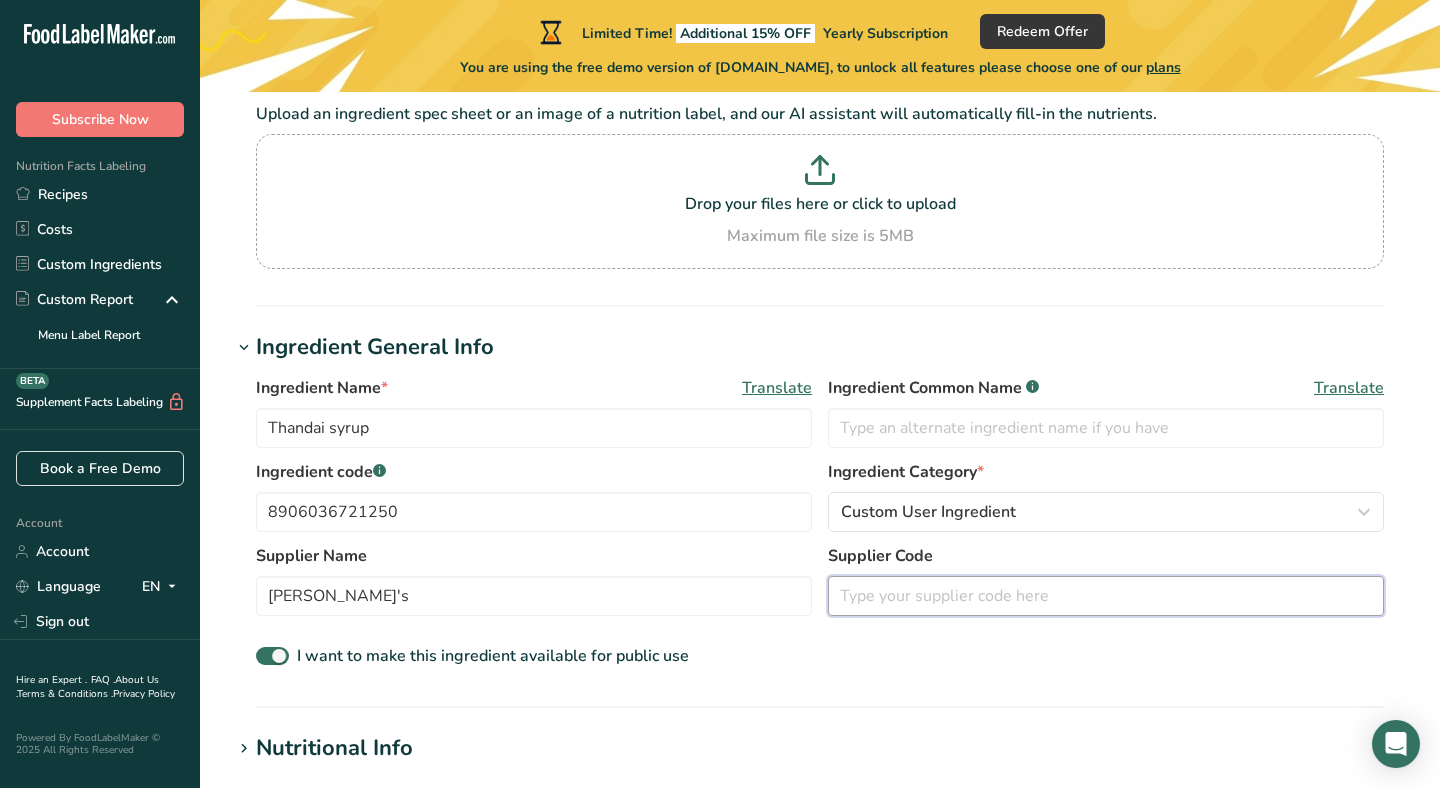 paste on "8906036721250" 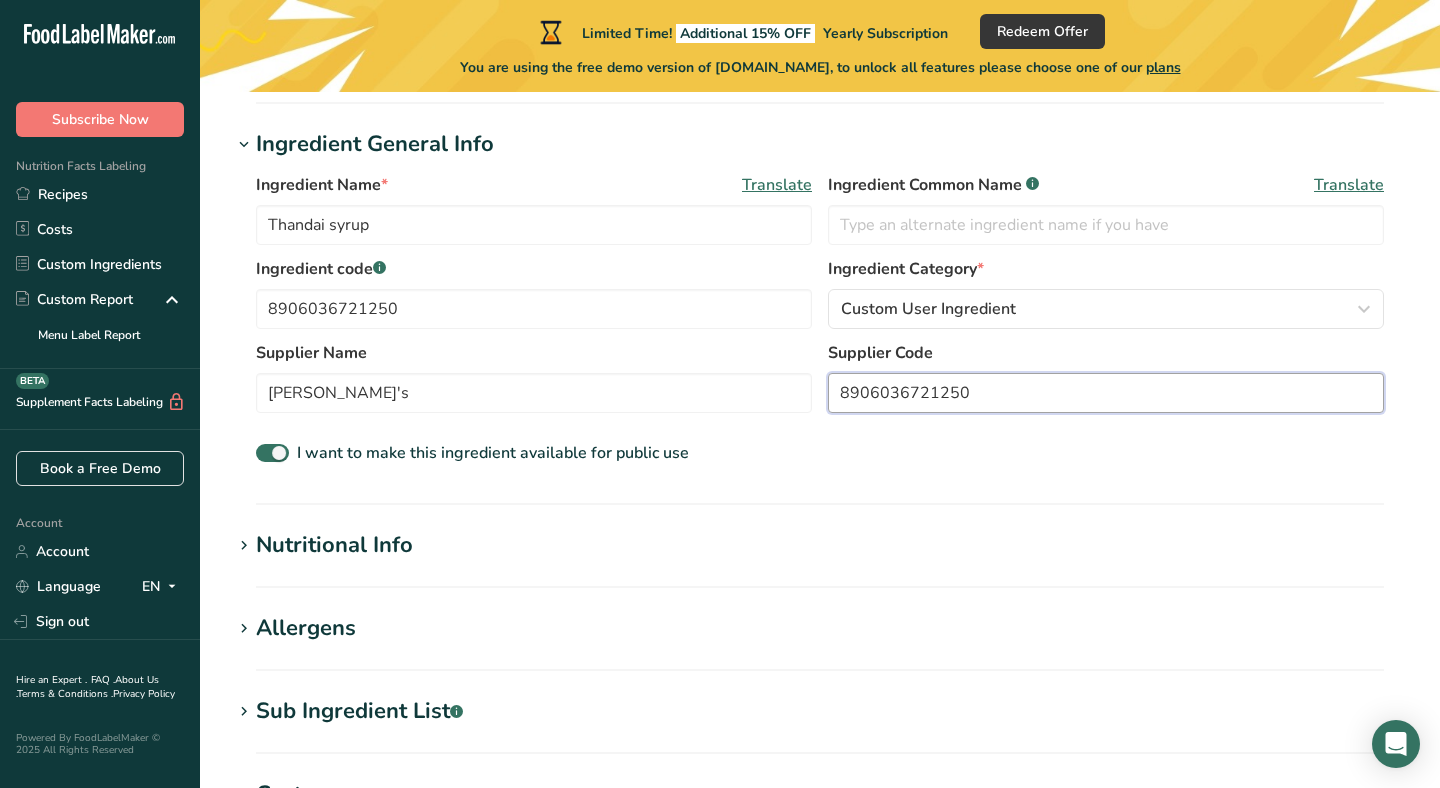 scroll, scrollTop: 407, scrollLeft: 0, axis: vertical 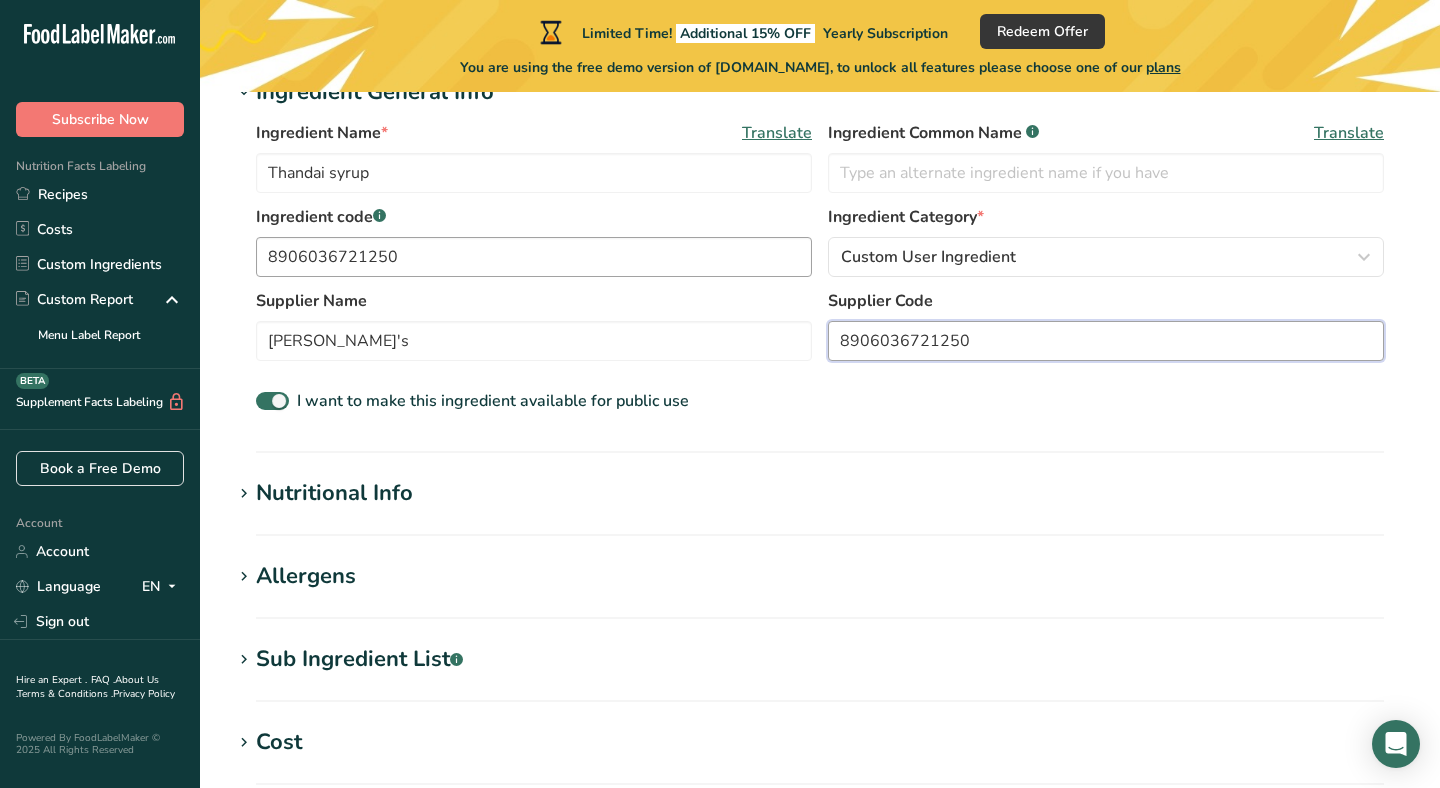 type on "8906036721250" 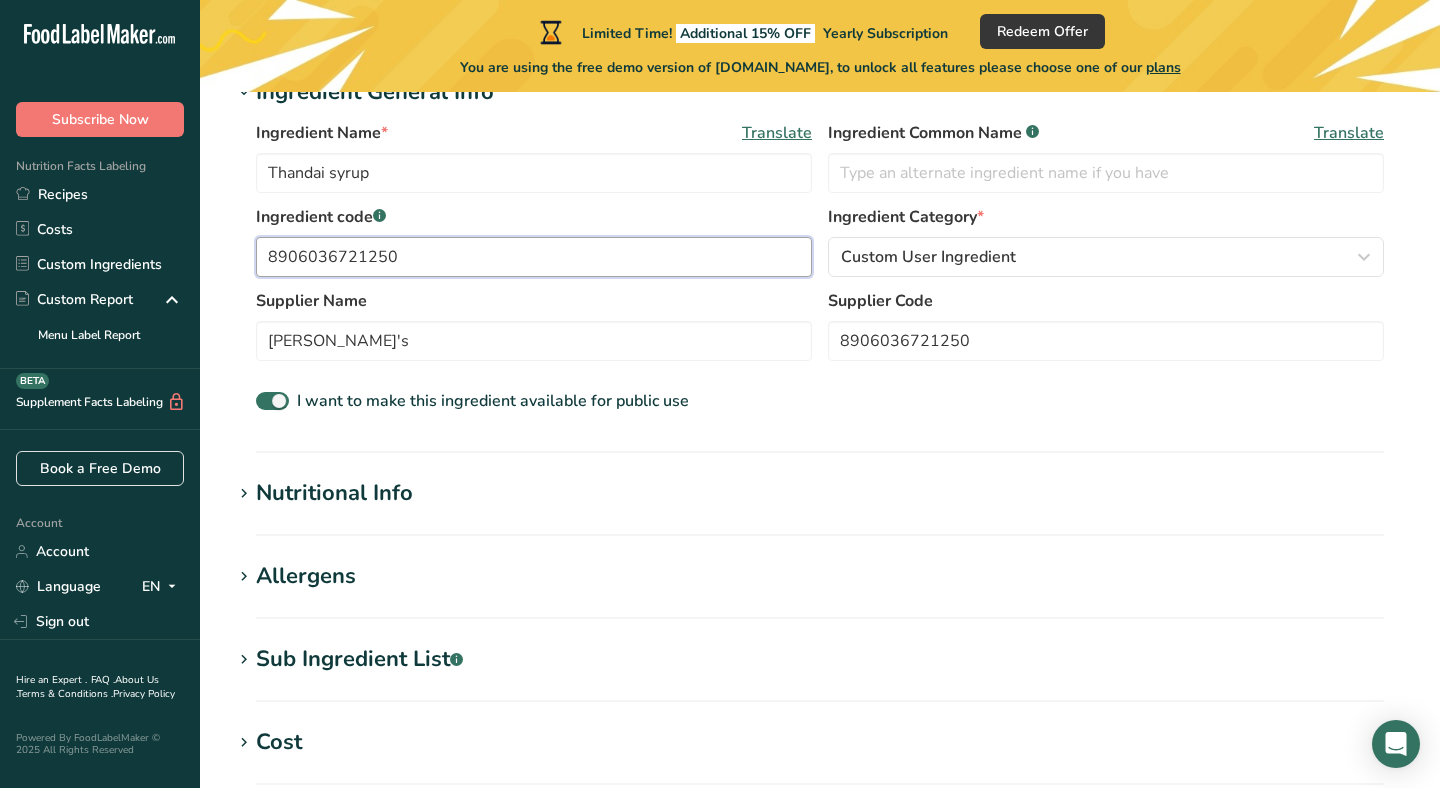 click on "8906036721250" at bounding box center [534, 257] 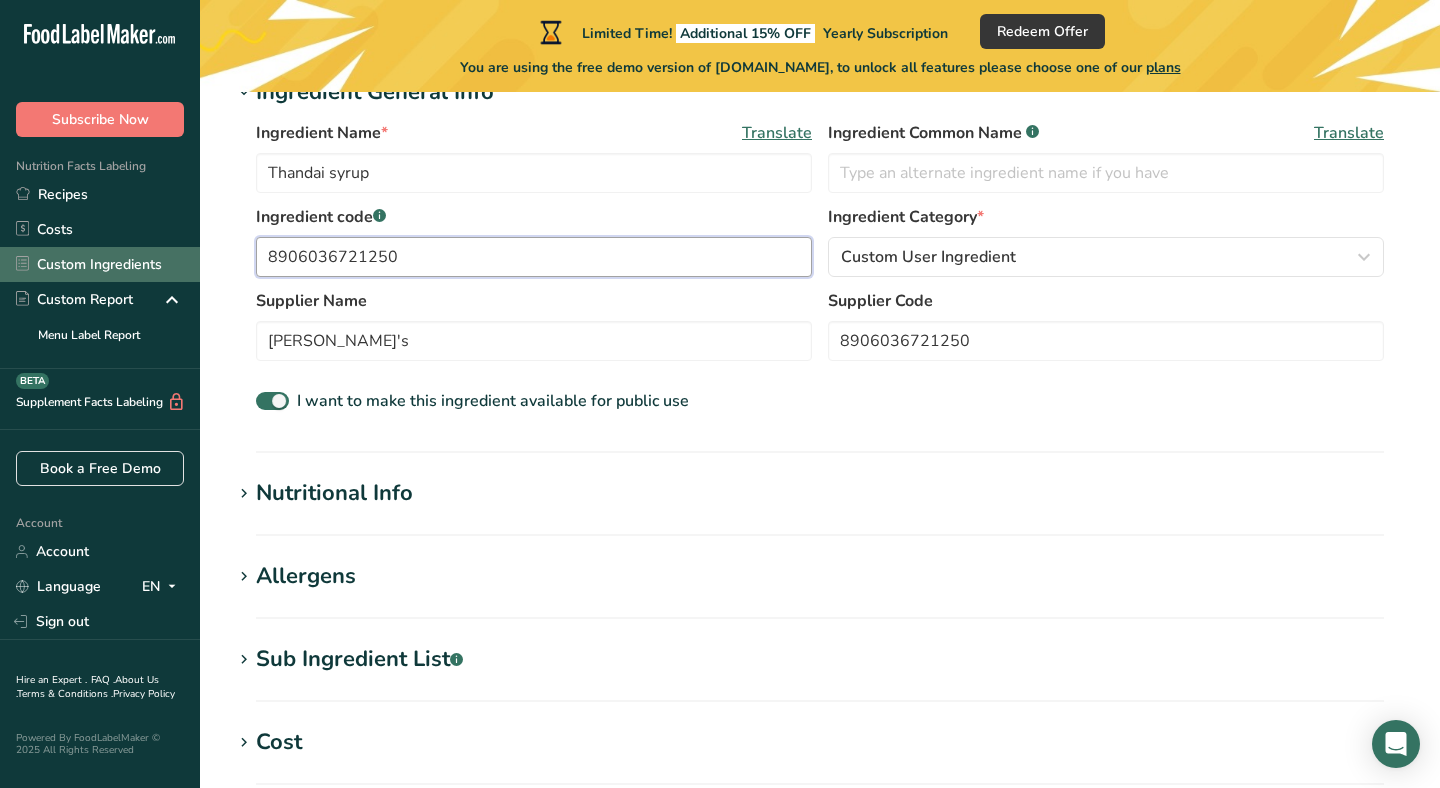 drag, startPoint x: 525, startPoint y: 257, endPoint x: 0, endPoint y: 257, distance: 525 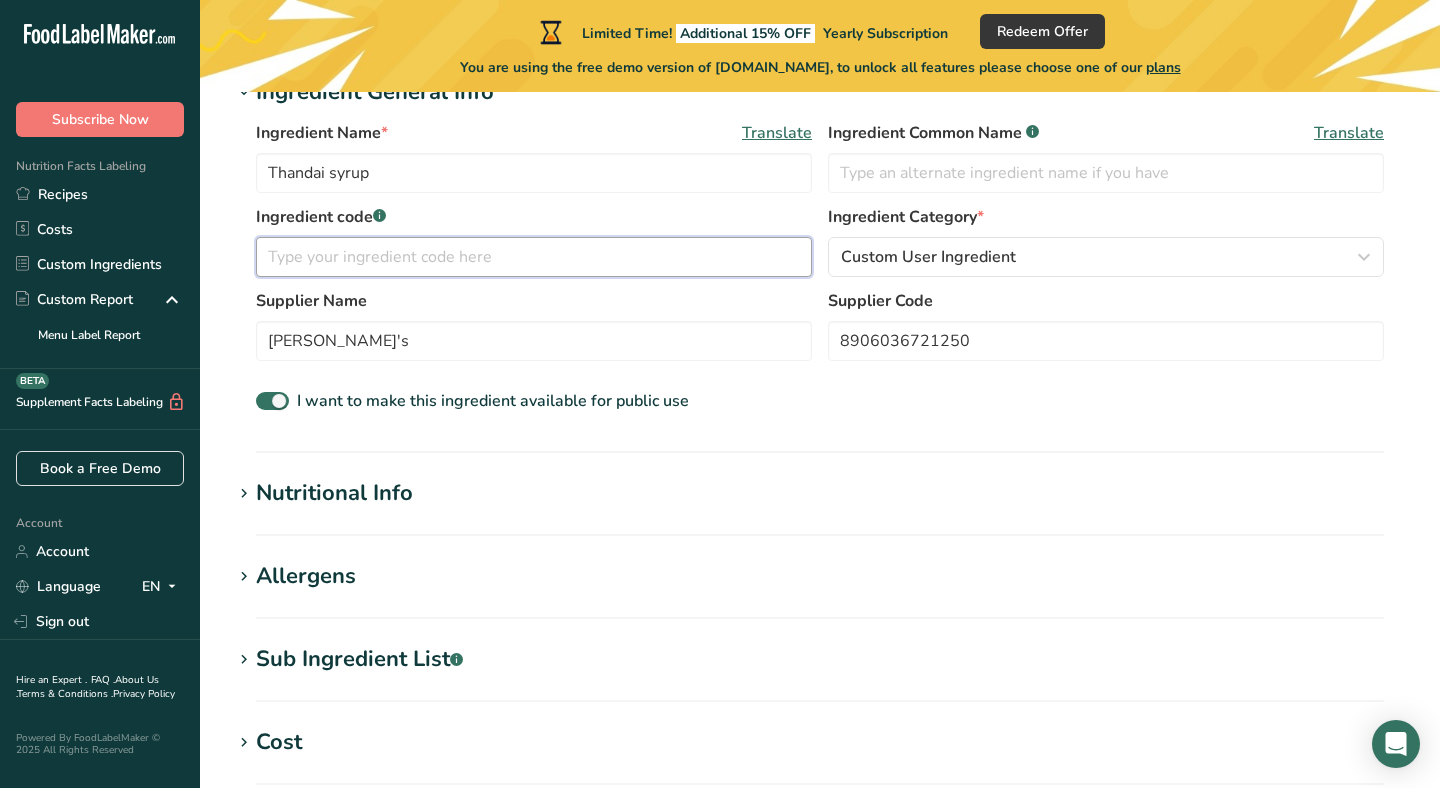 type 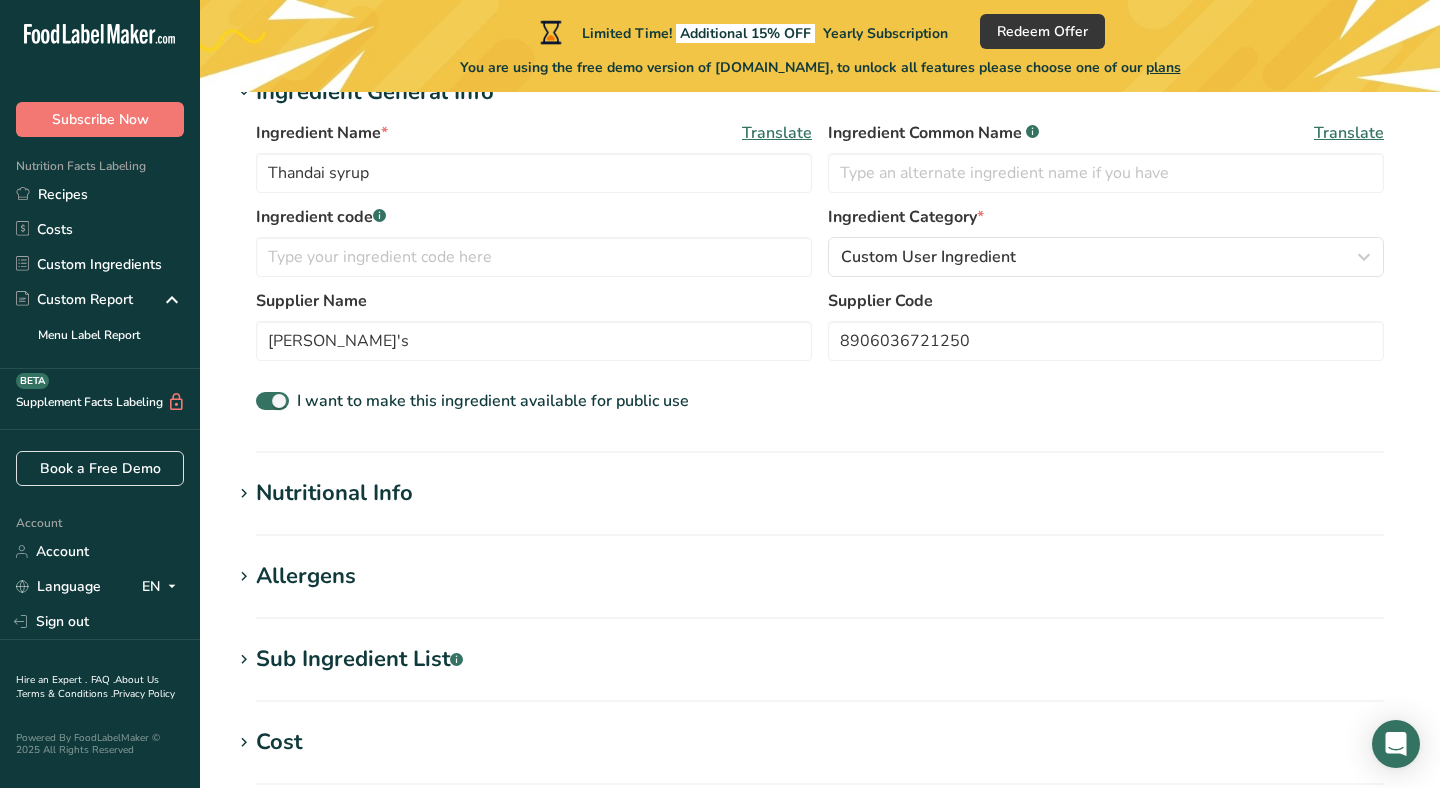 click on "Nutritional Info" at bounding box center [820, 493] 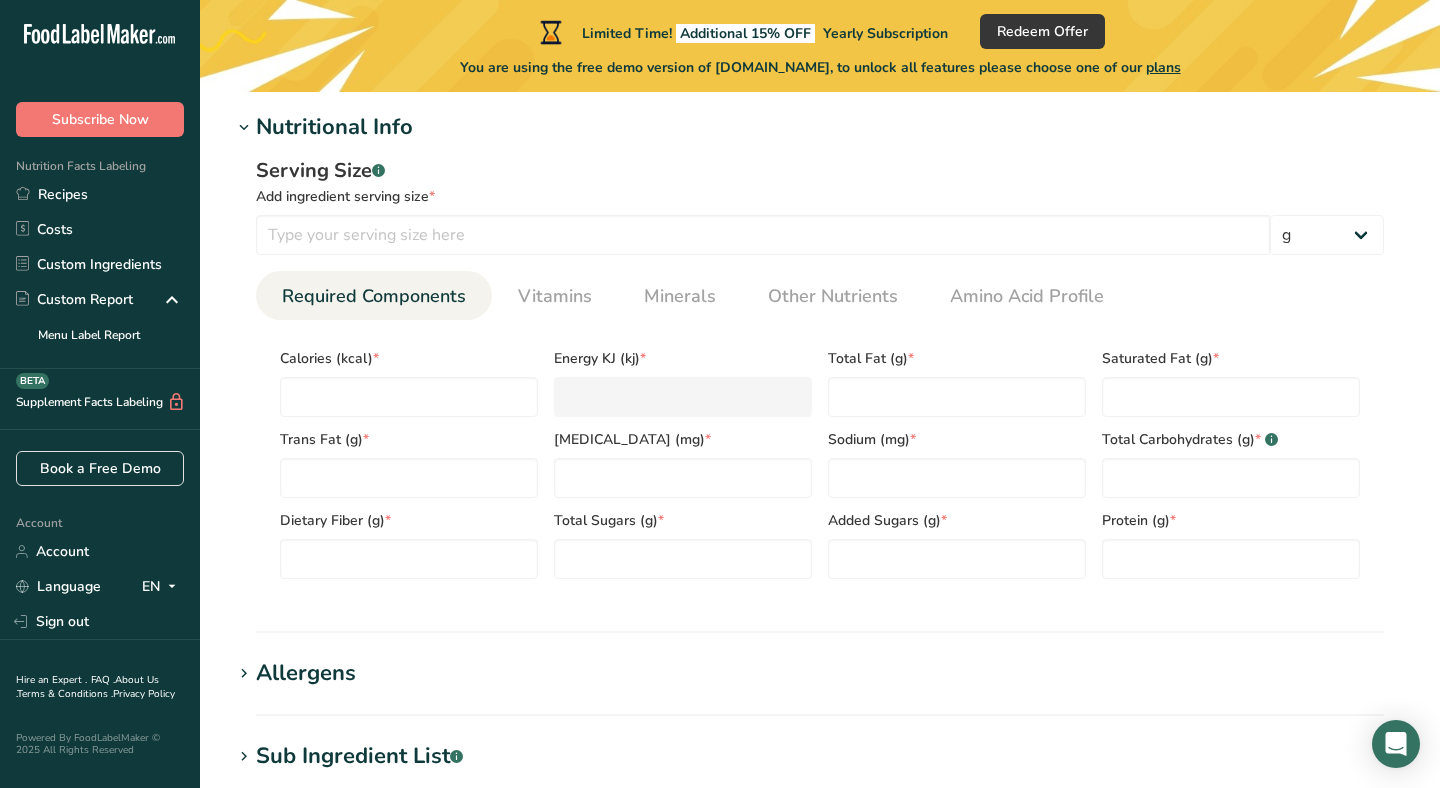 scroll, scrollTop: 781, scrollLeft: 0, axis: vertical 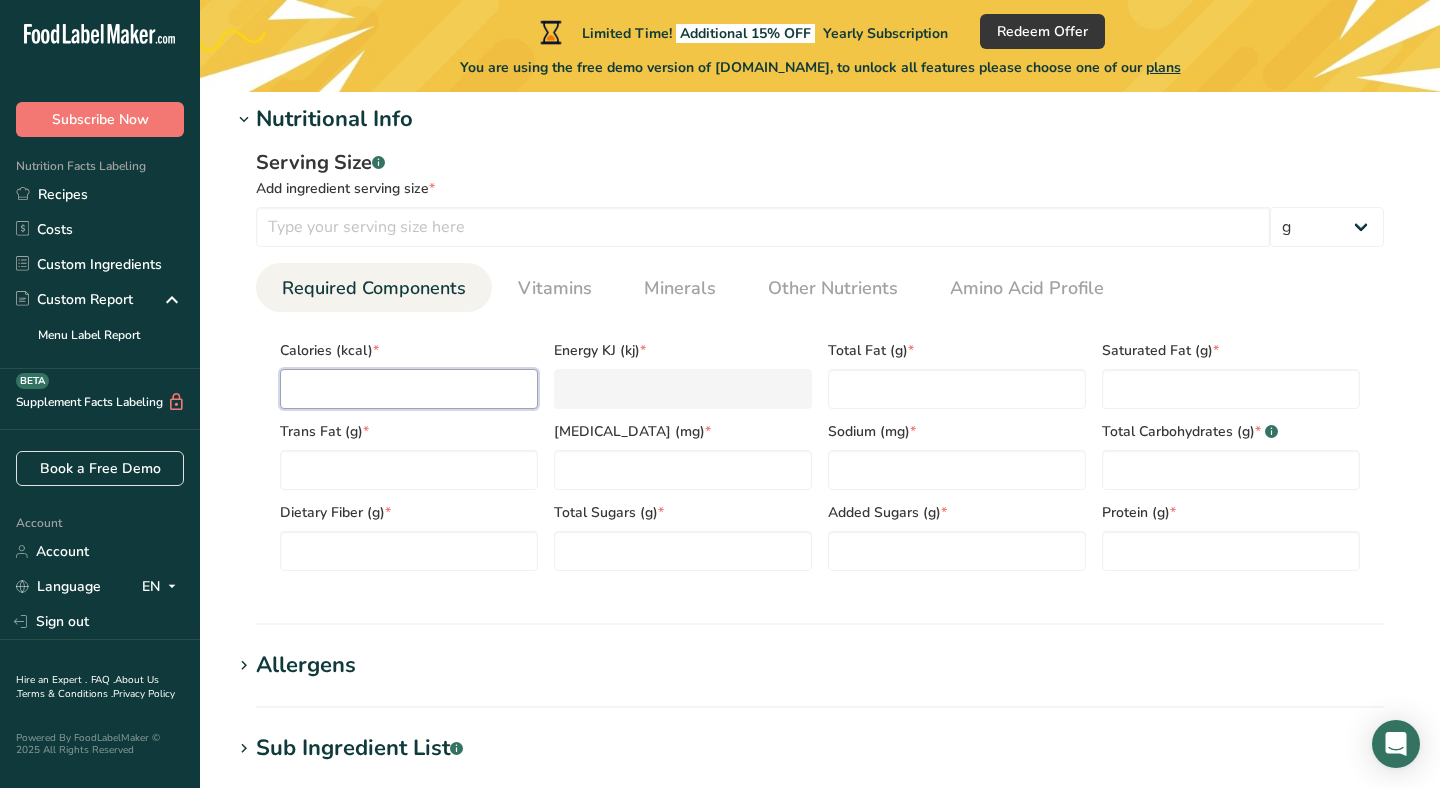 click at bounding box center [409, 389] 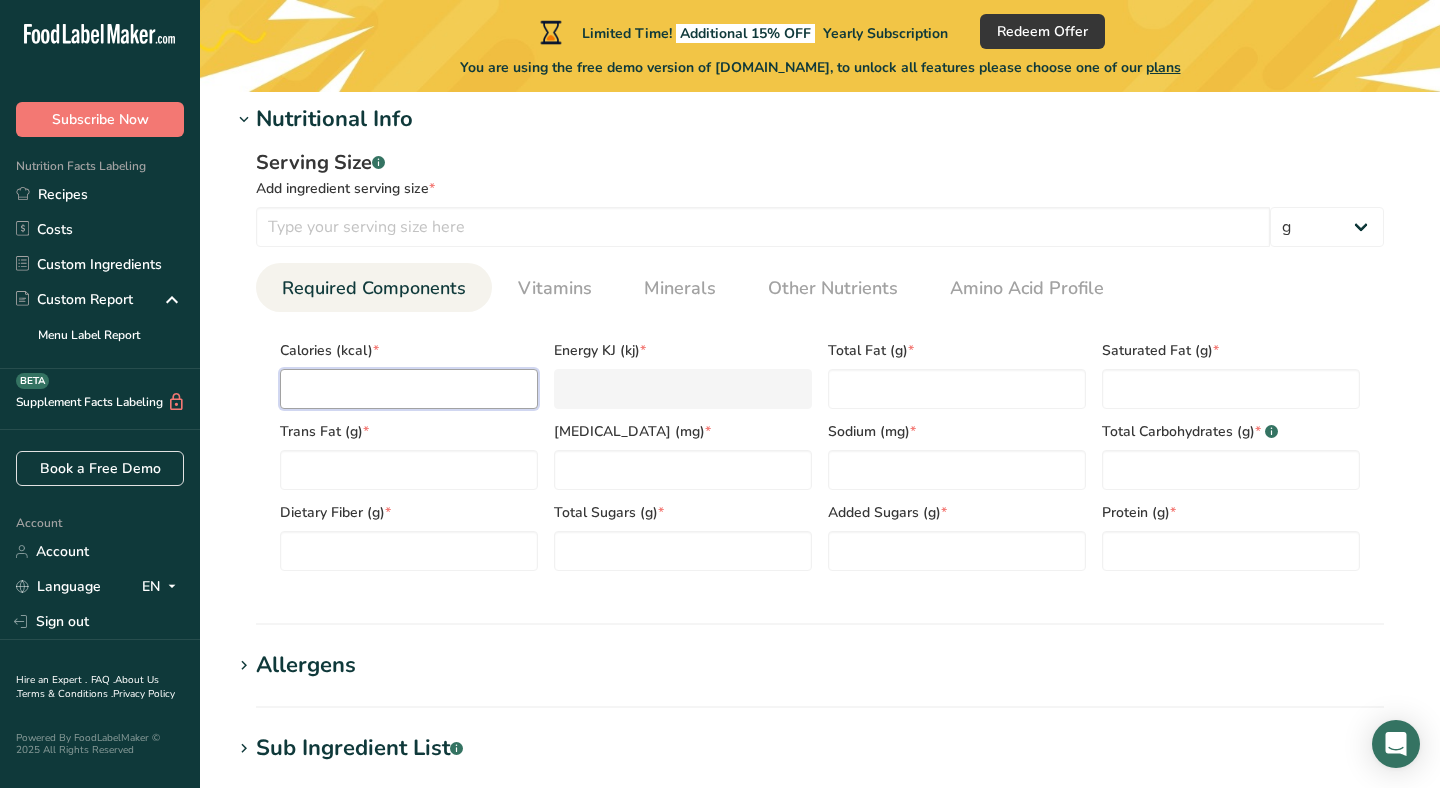 paste on "0.73" 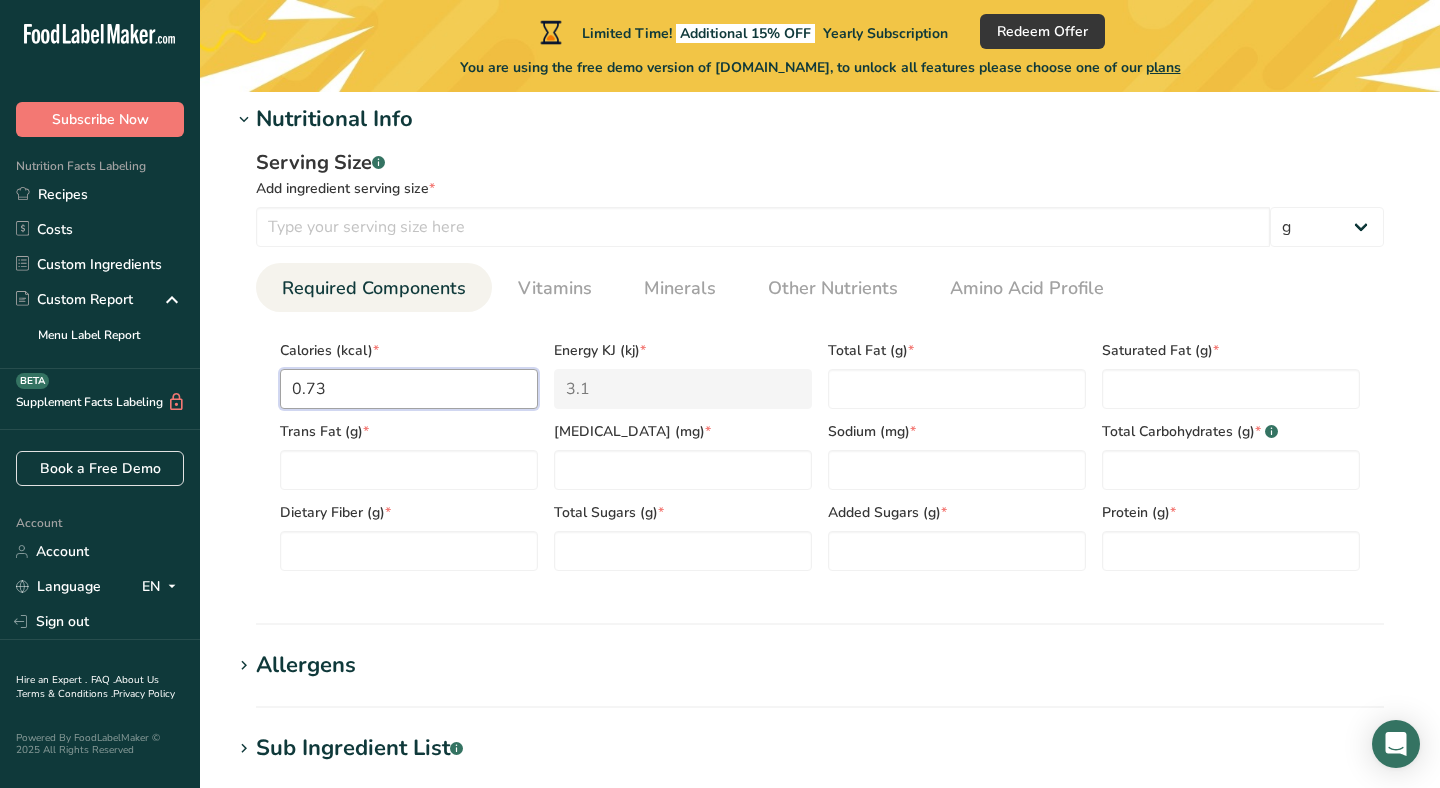 type on "0.7" 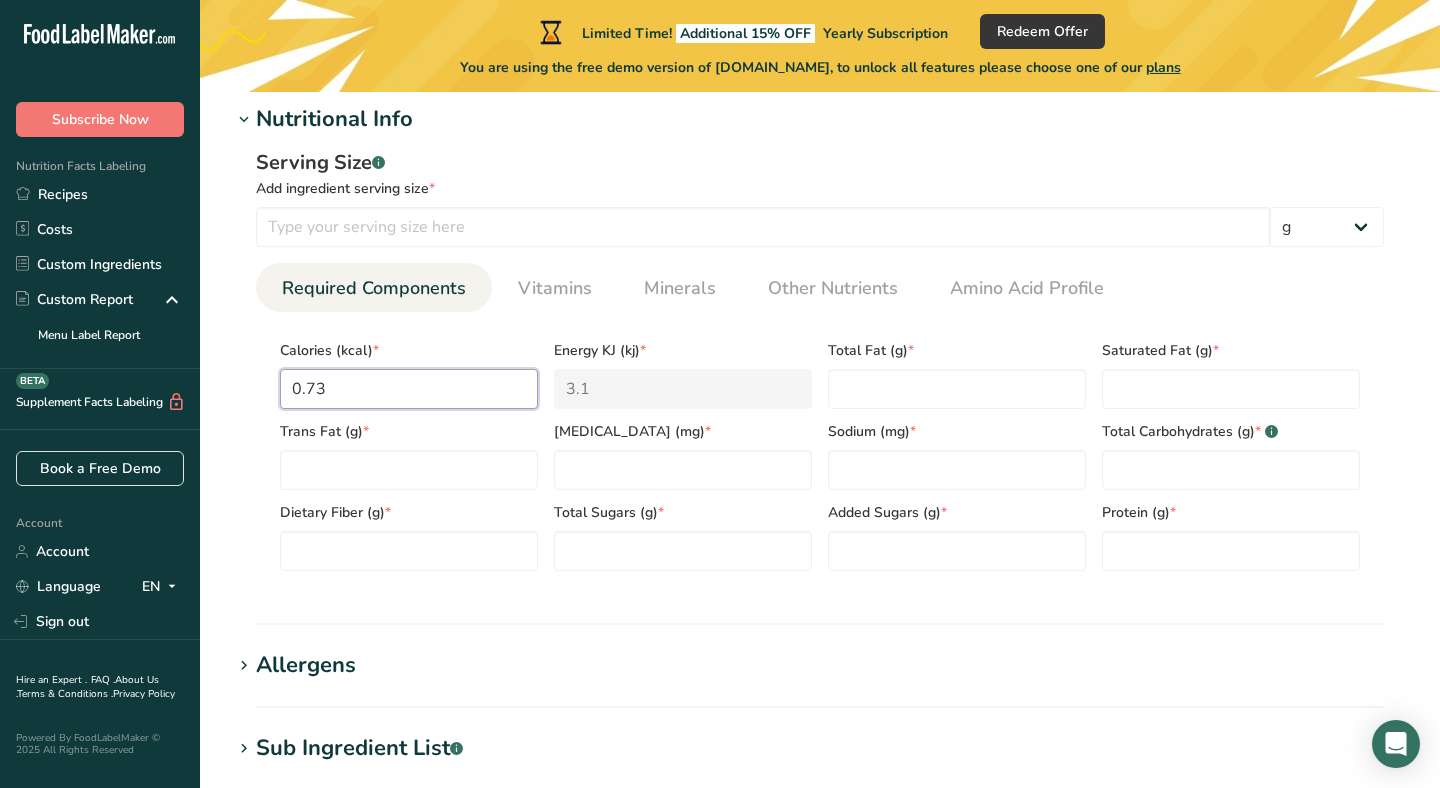 type on "2.9" 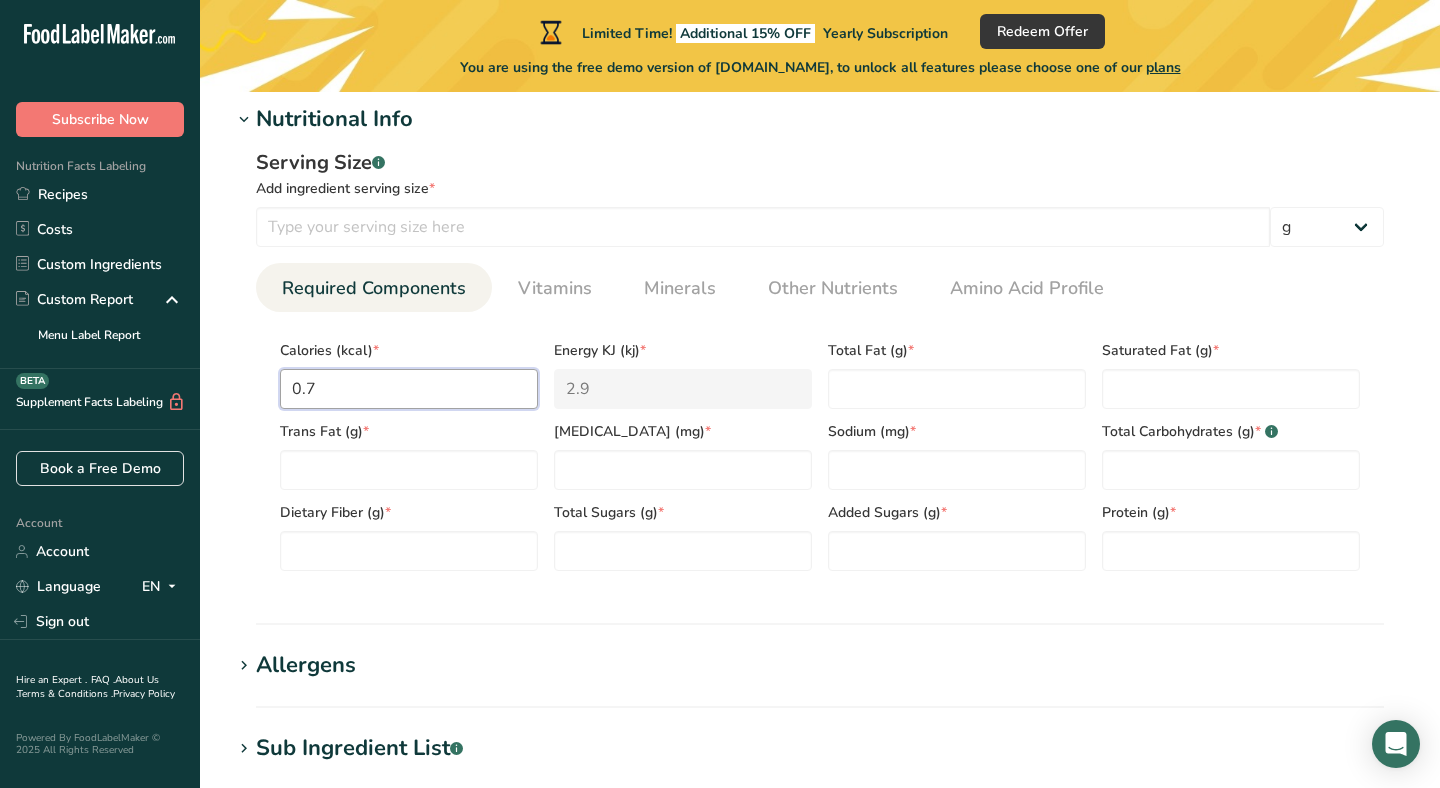 type on "0" 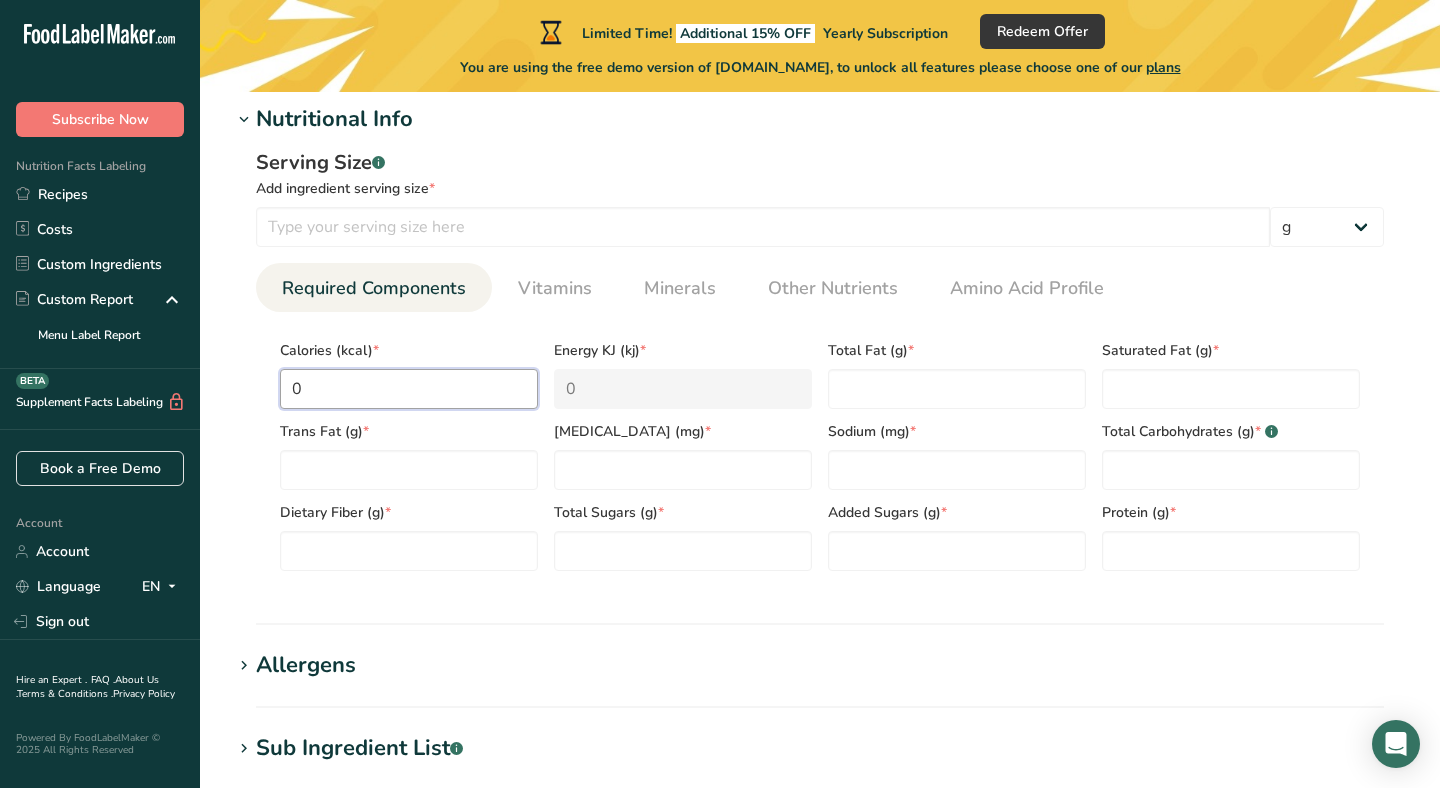 type 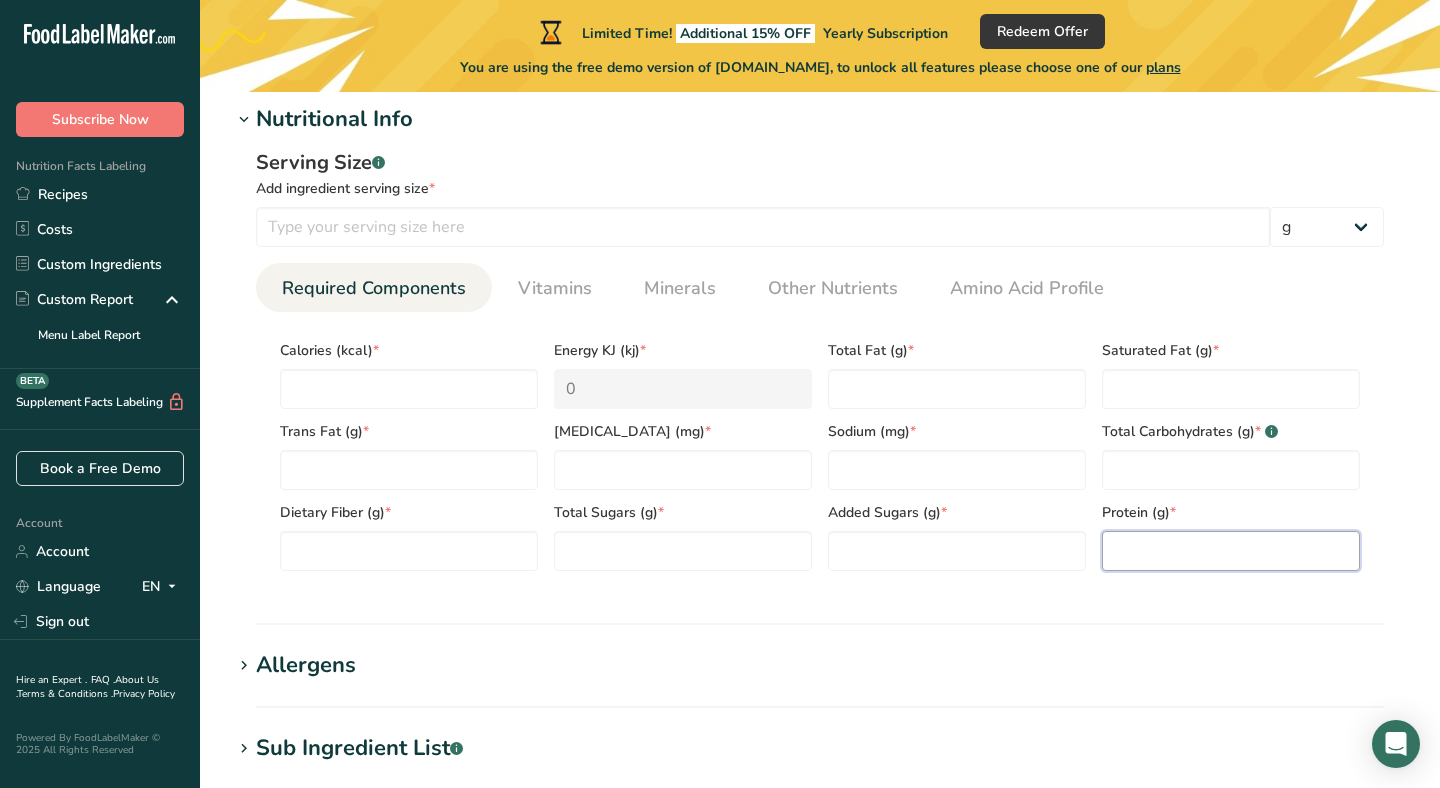 click at bounding box center (1231, 551) 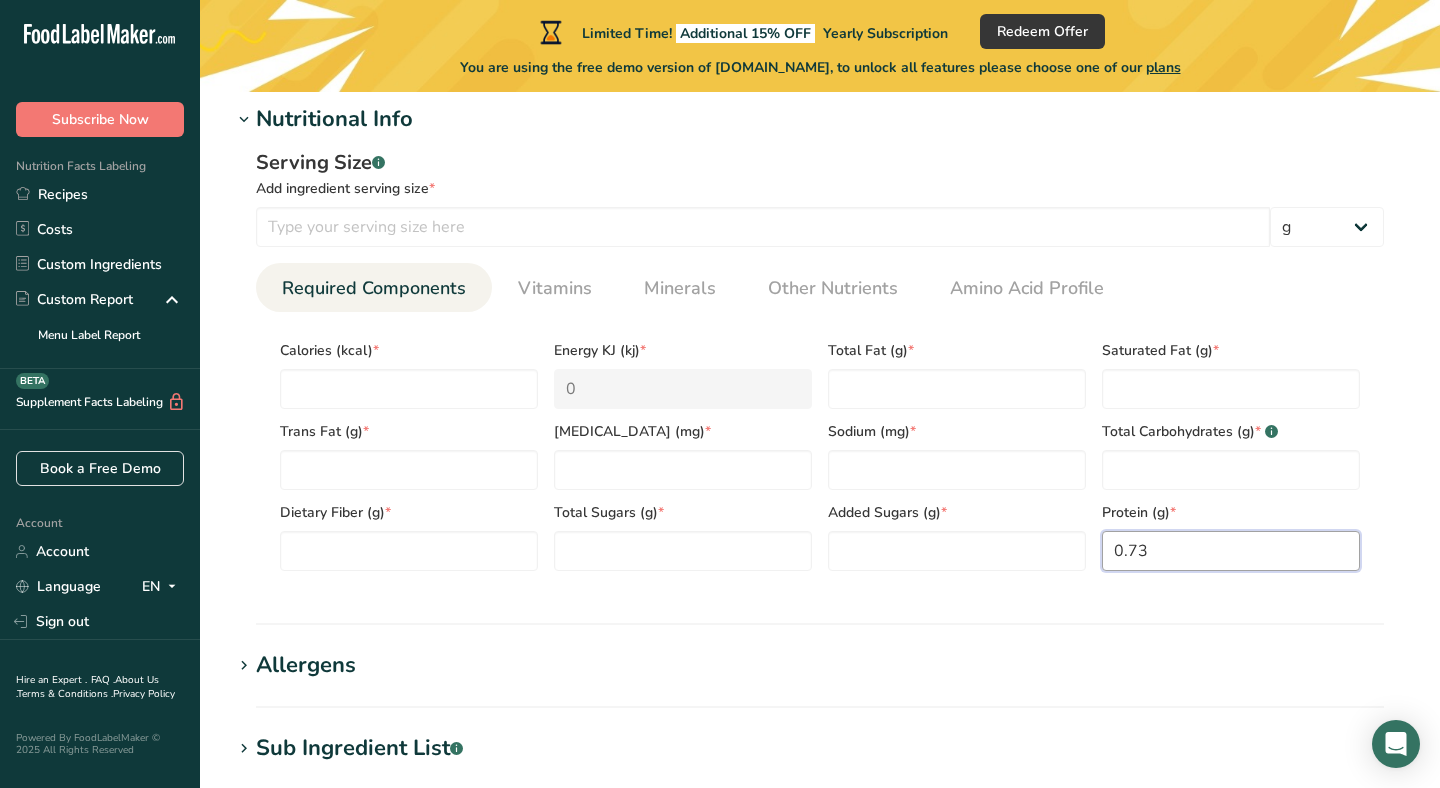type on "0.73" 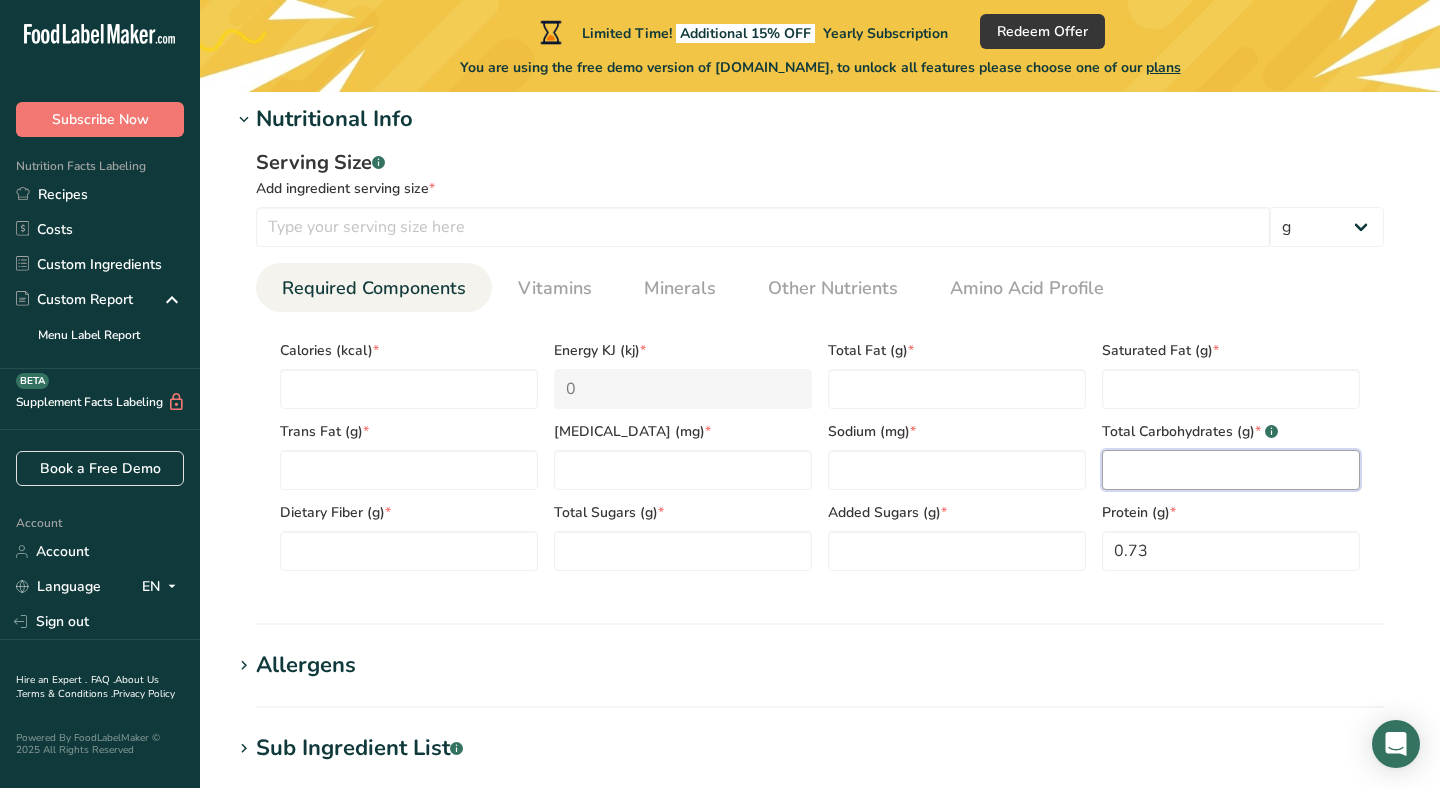 click at bounding box center (1231, 470) 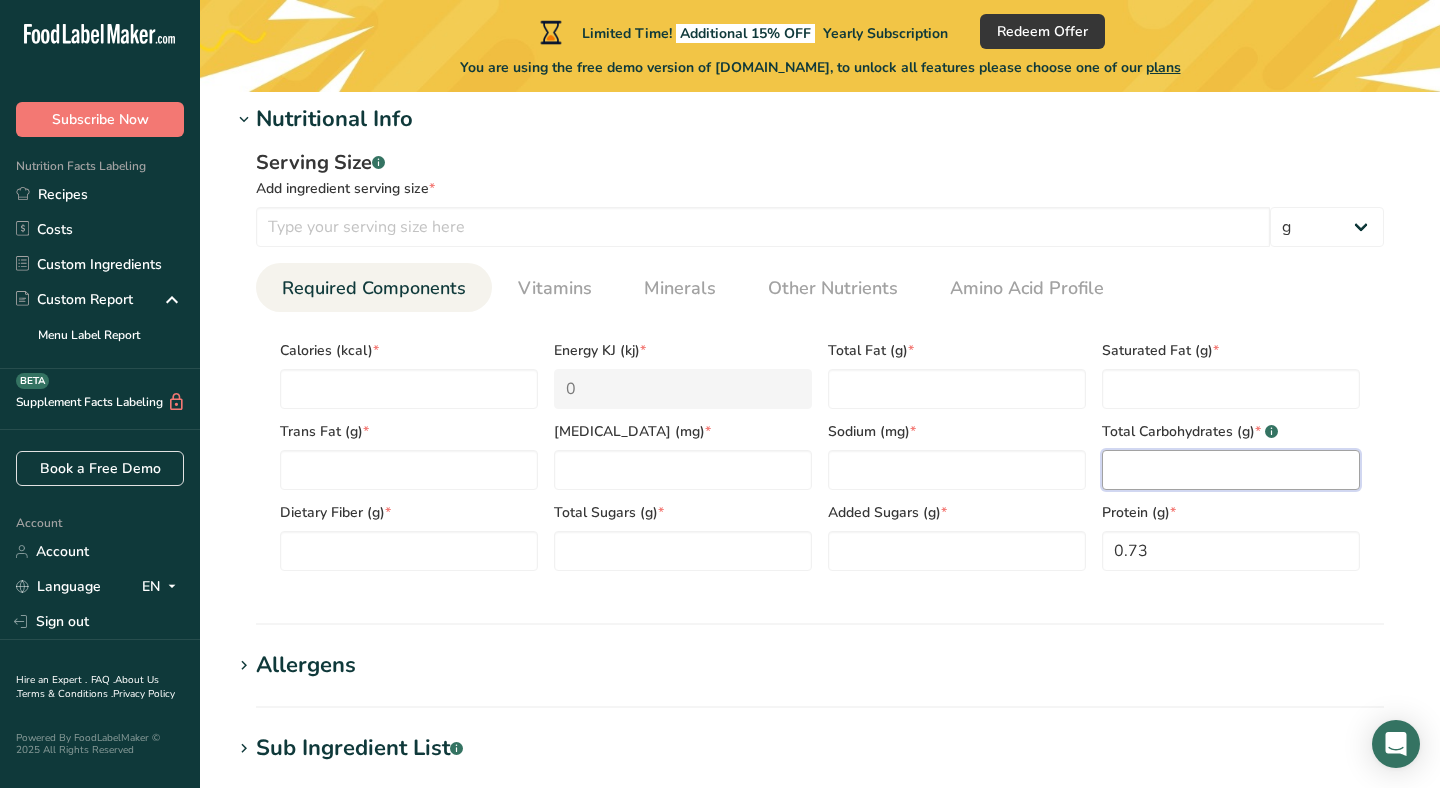 paste on "75.24" 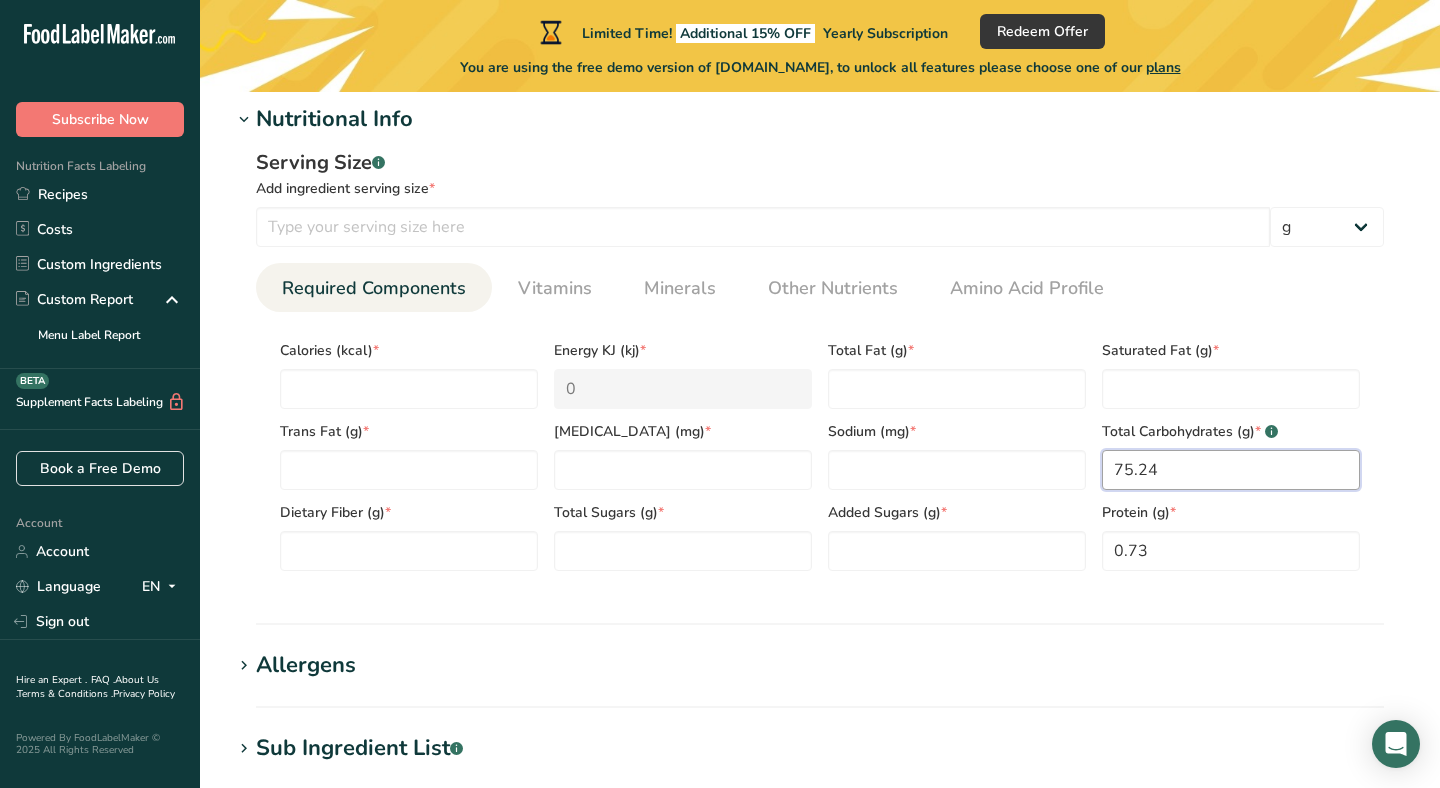 type on "75.24" 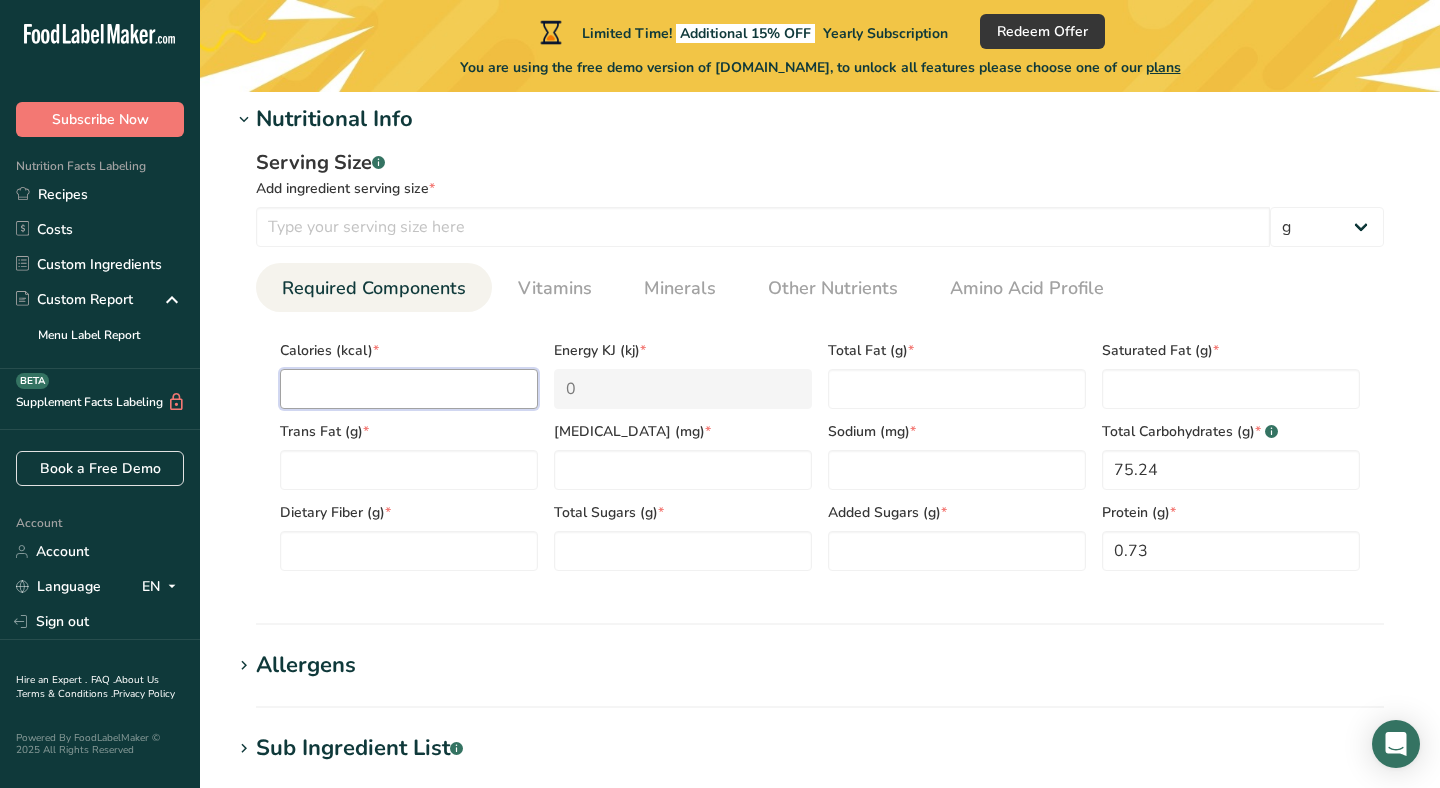 click at bounding box center [409, 389] 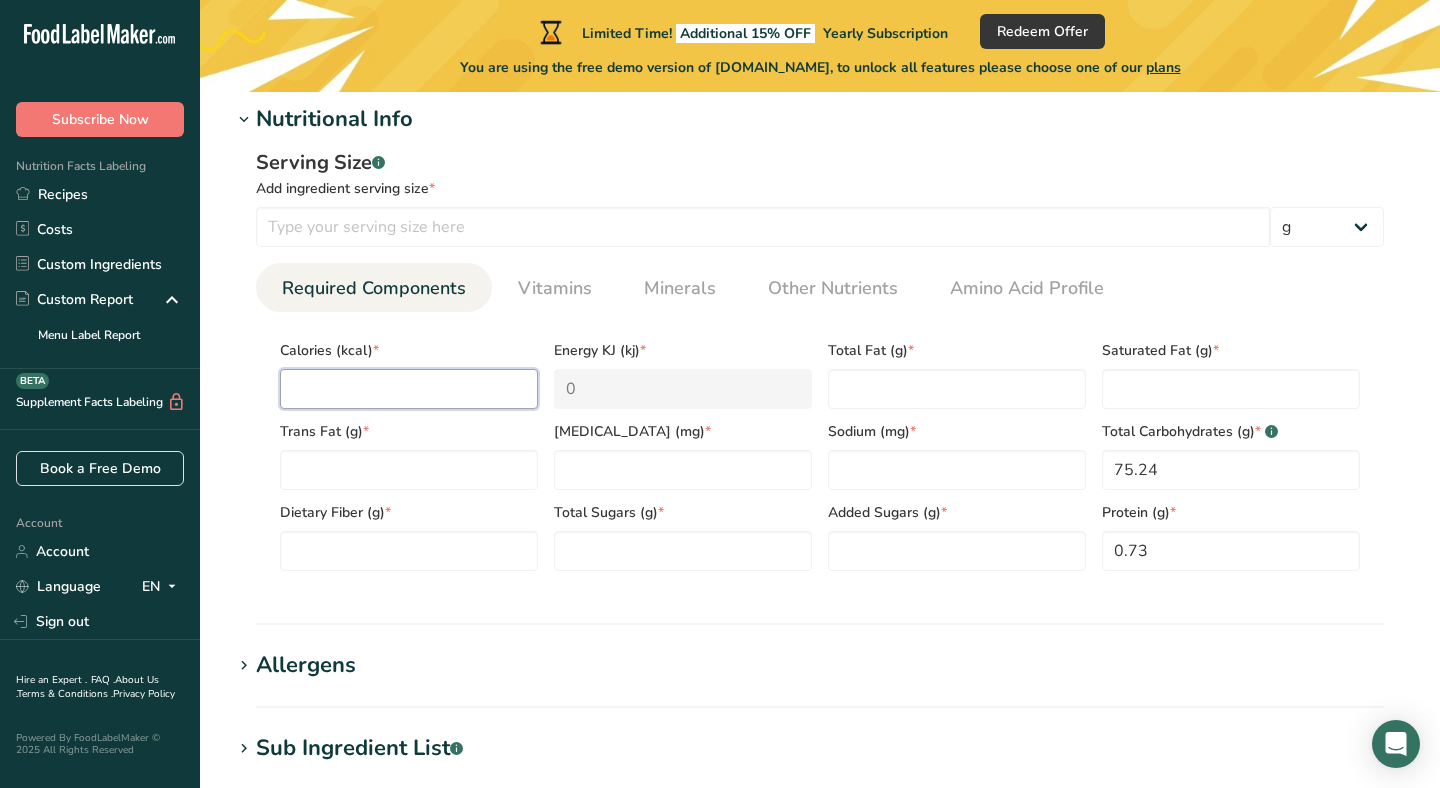 paste on "309.42" 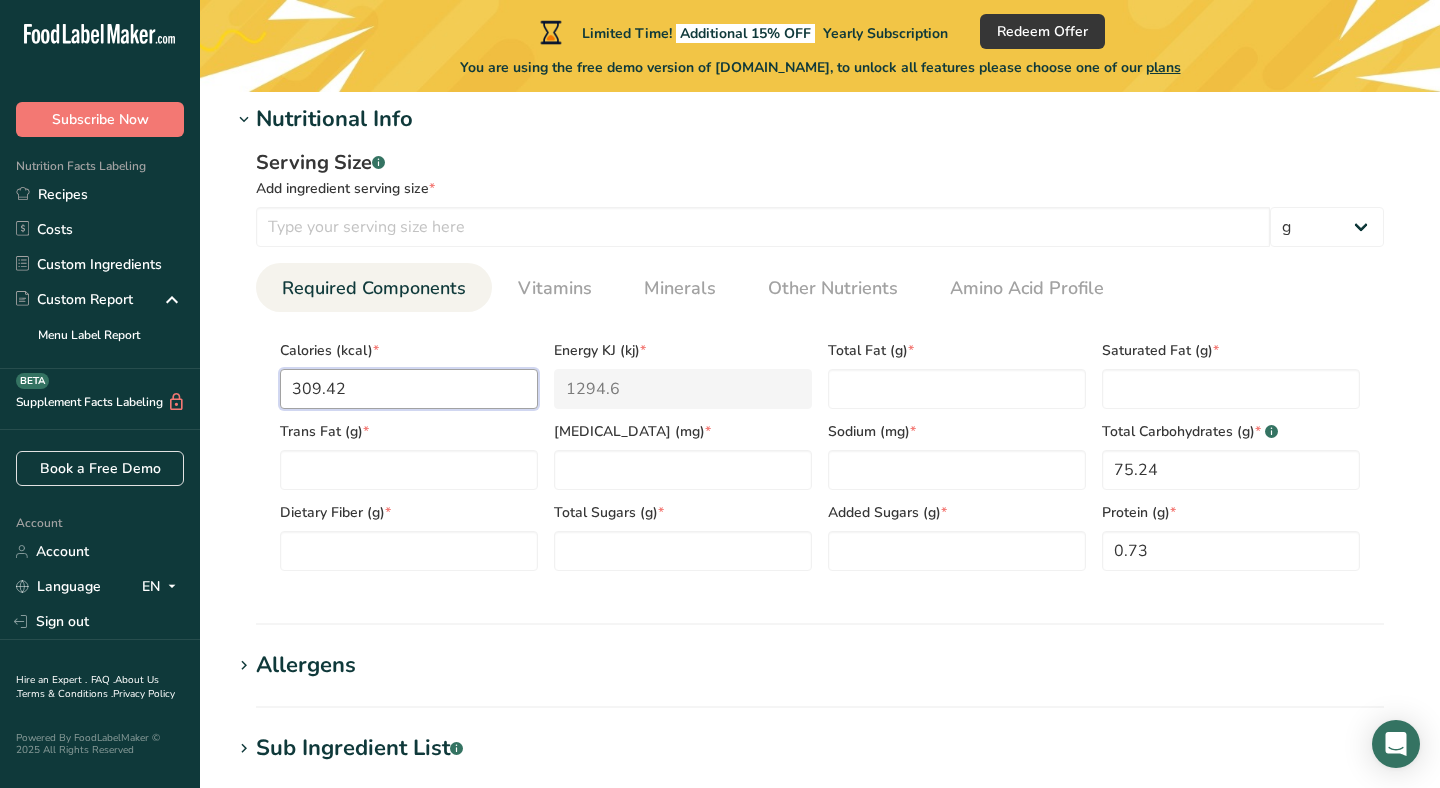 drag, startPoint x: 419, startPoint y: 401, endPoint x: 226, endPoint y: 401, distance: 193 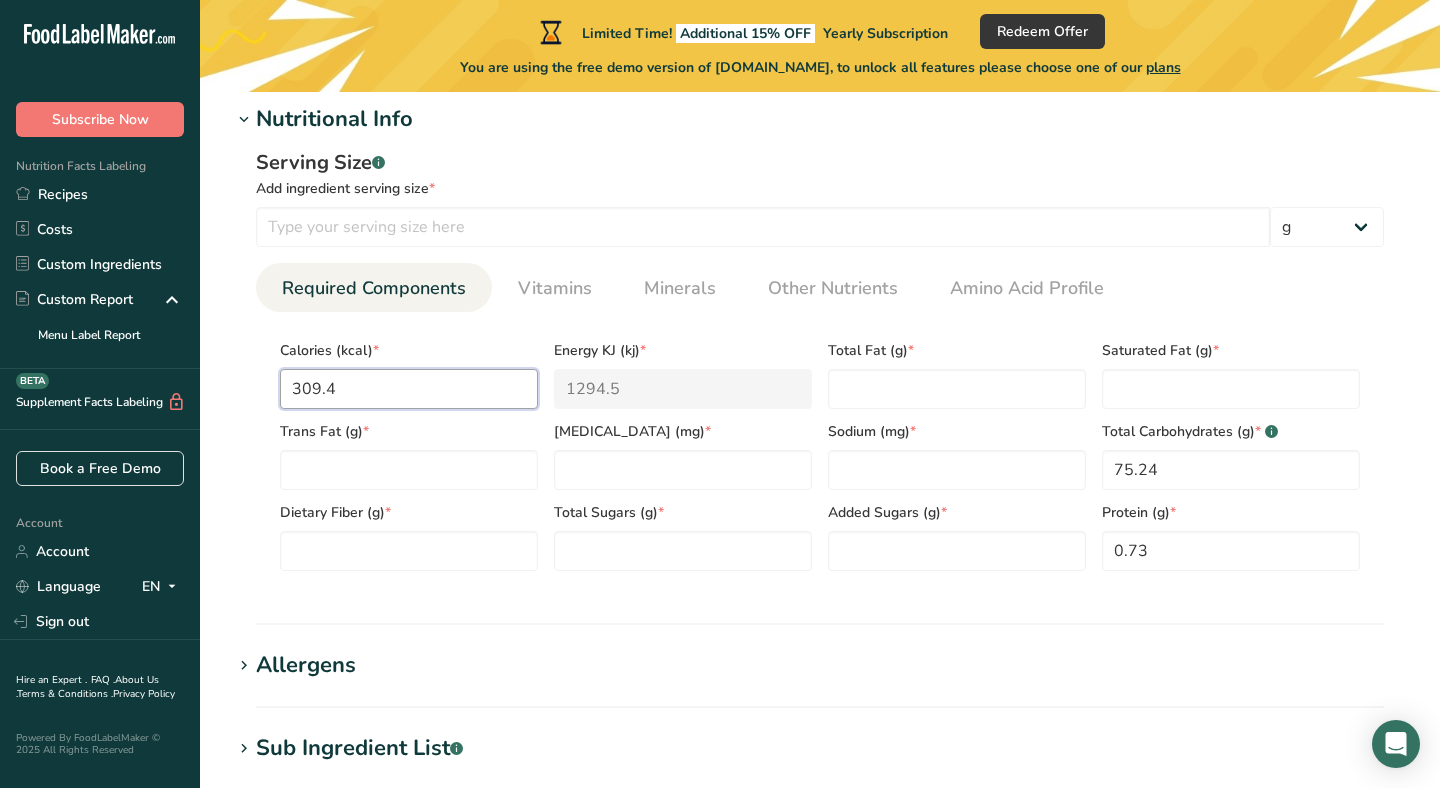 type on "309" 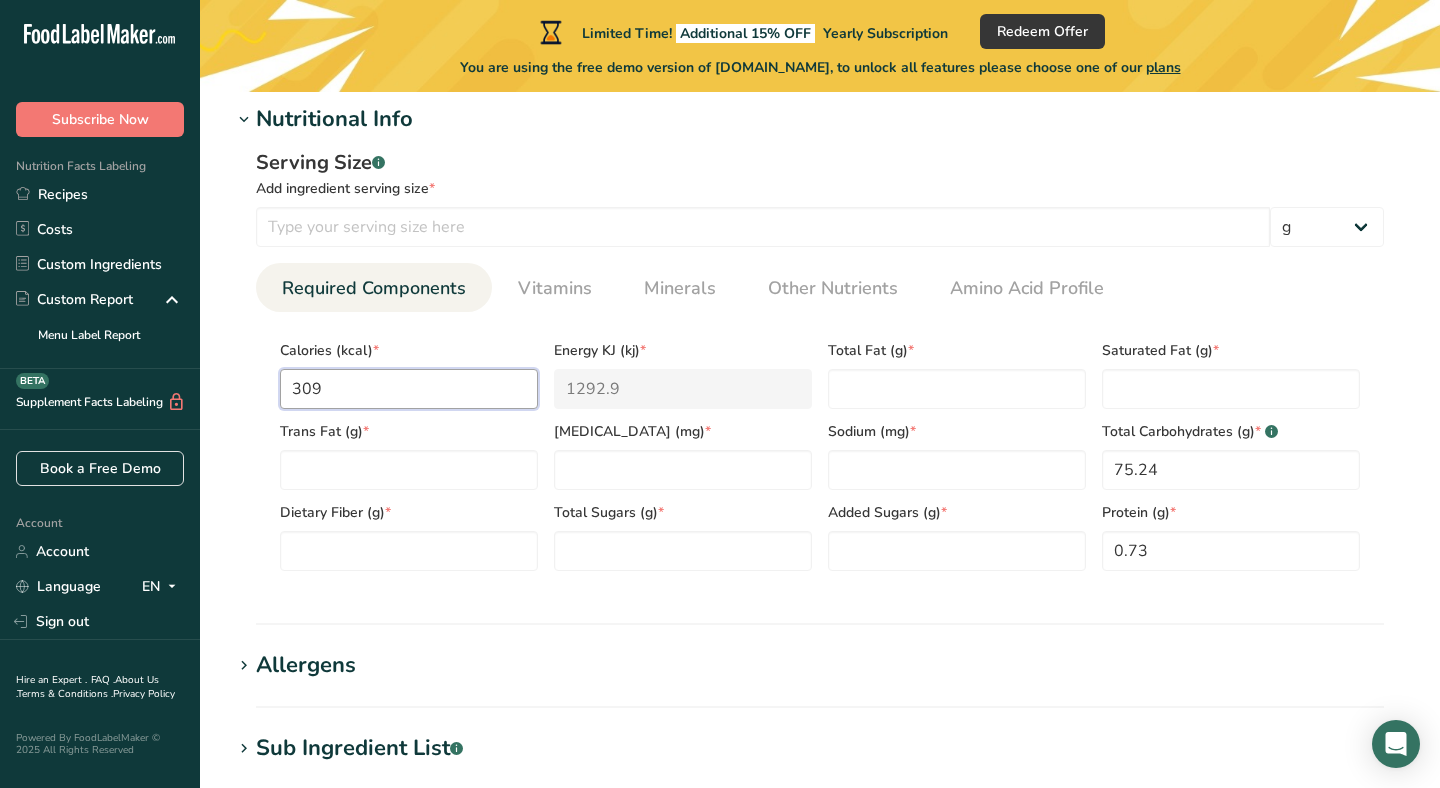 type on "30" 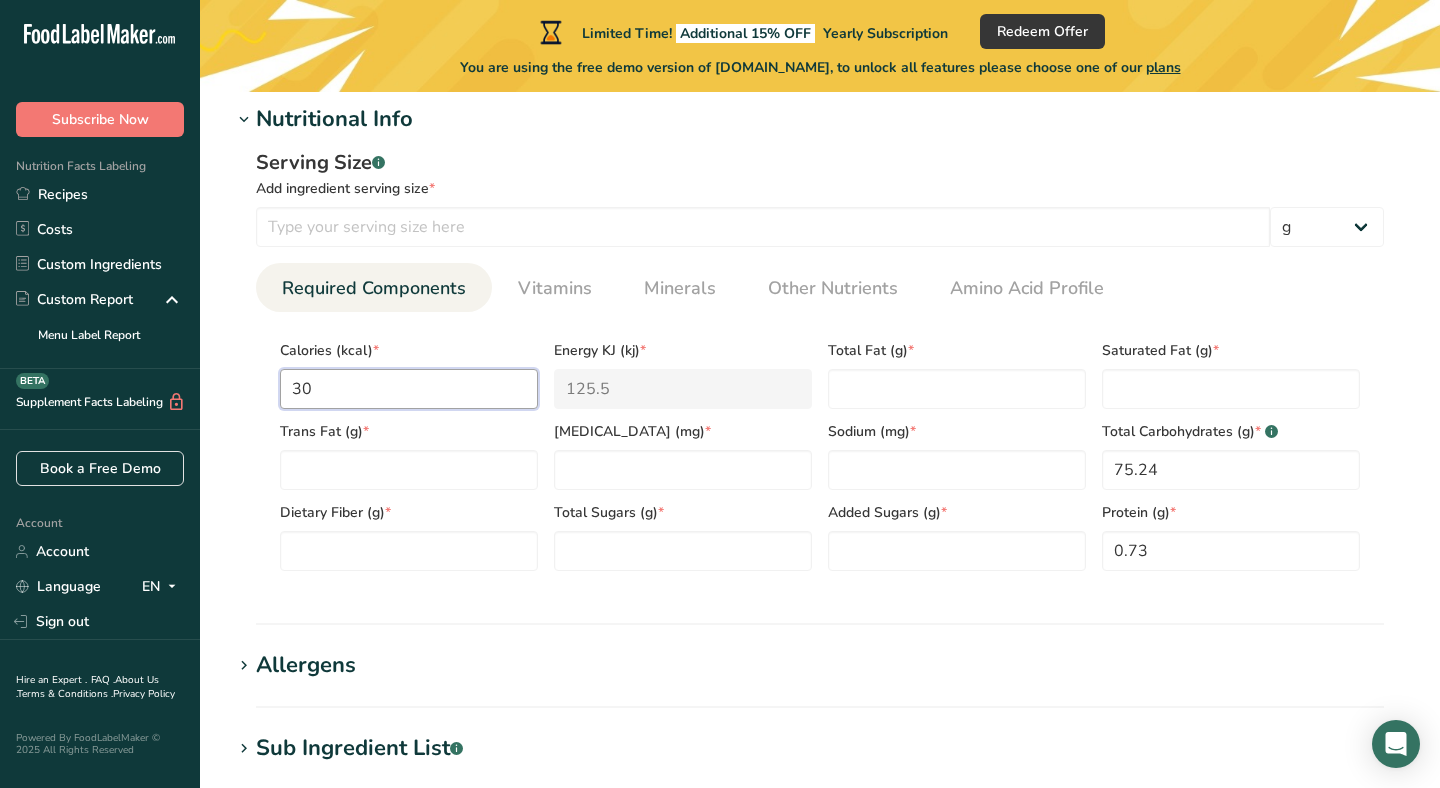 type on "3" 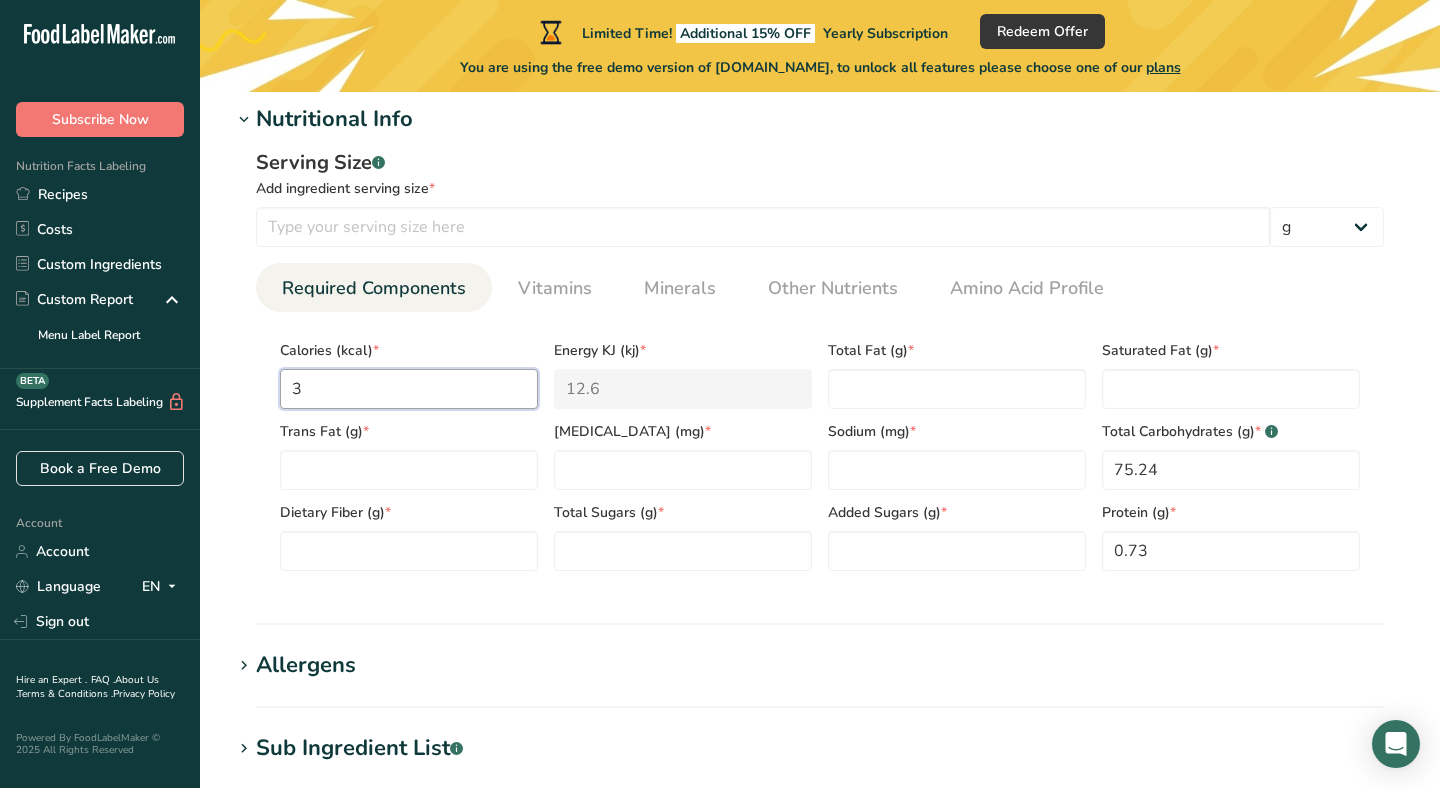 type on "0" 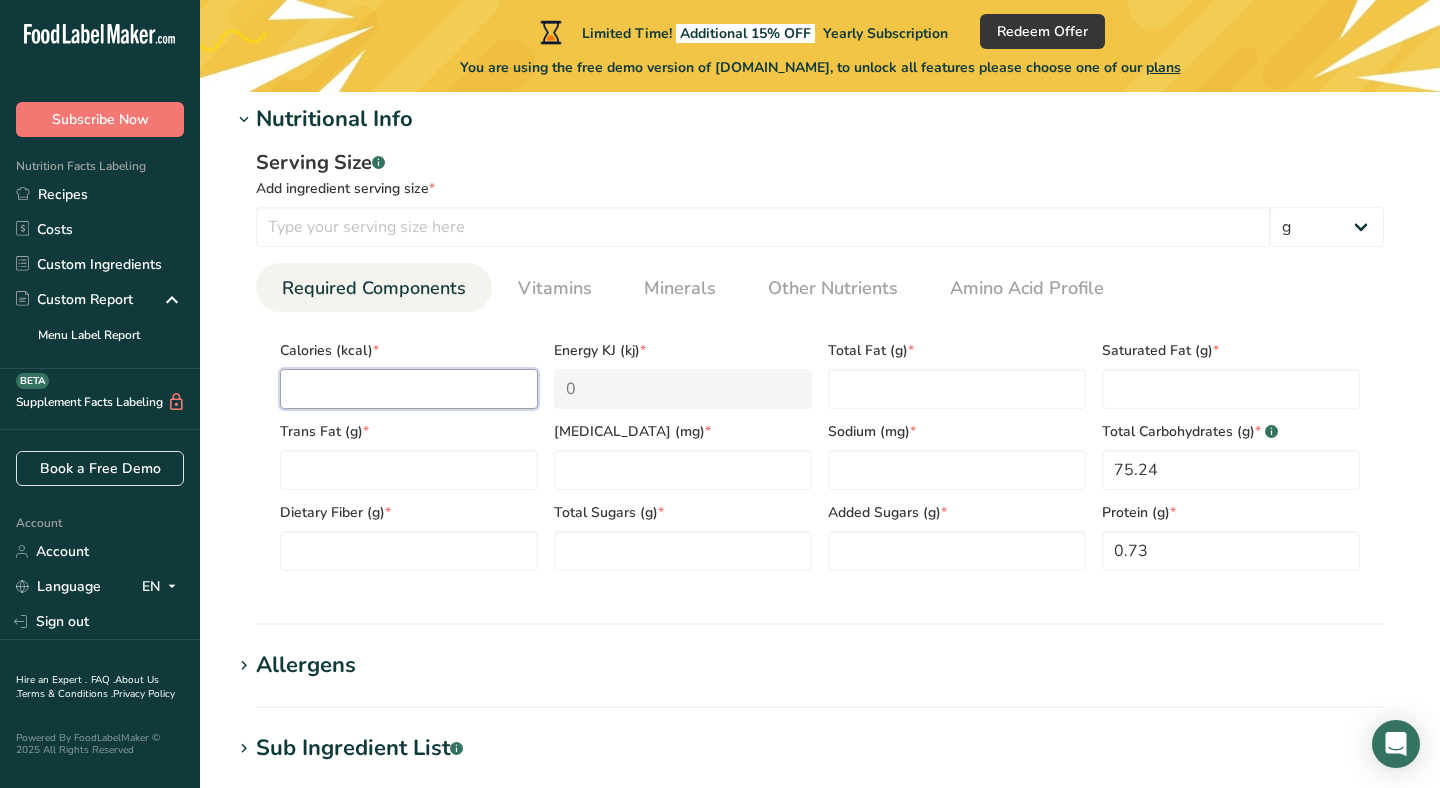 paste on "309.42" 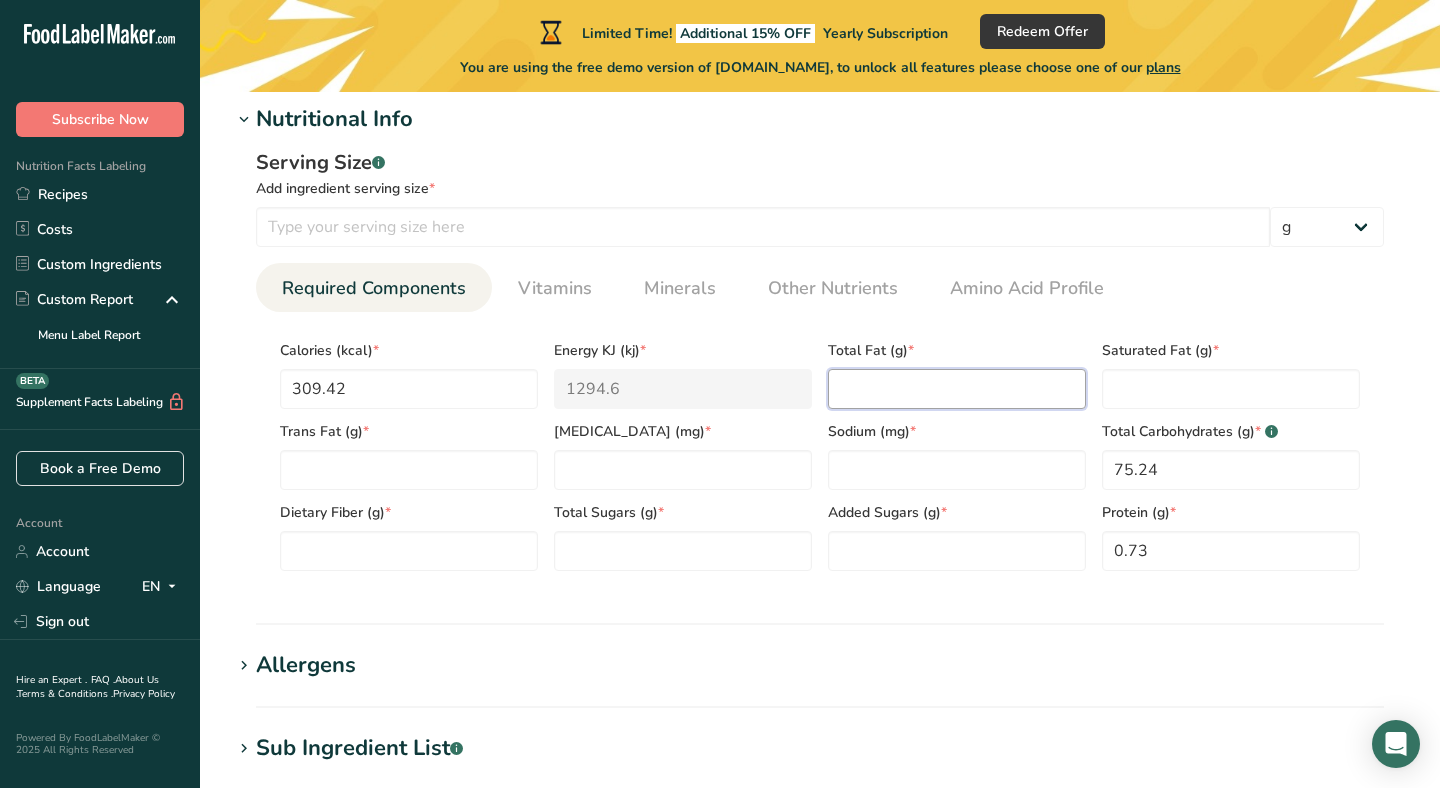 click at bounding box center [957, 389] 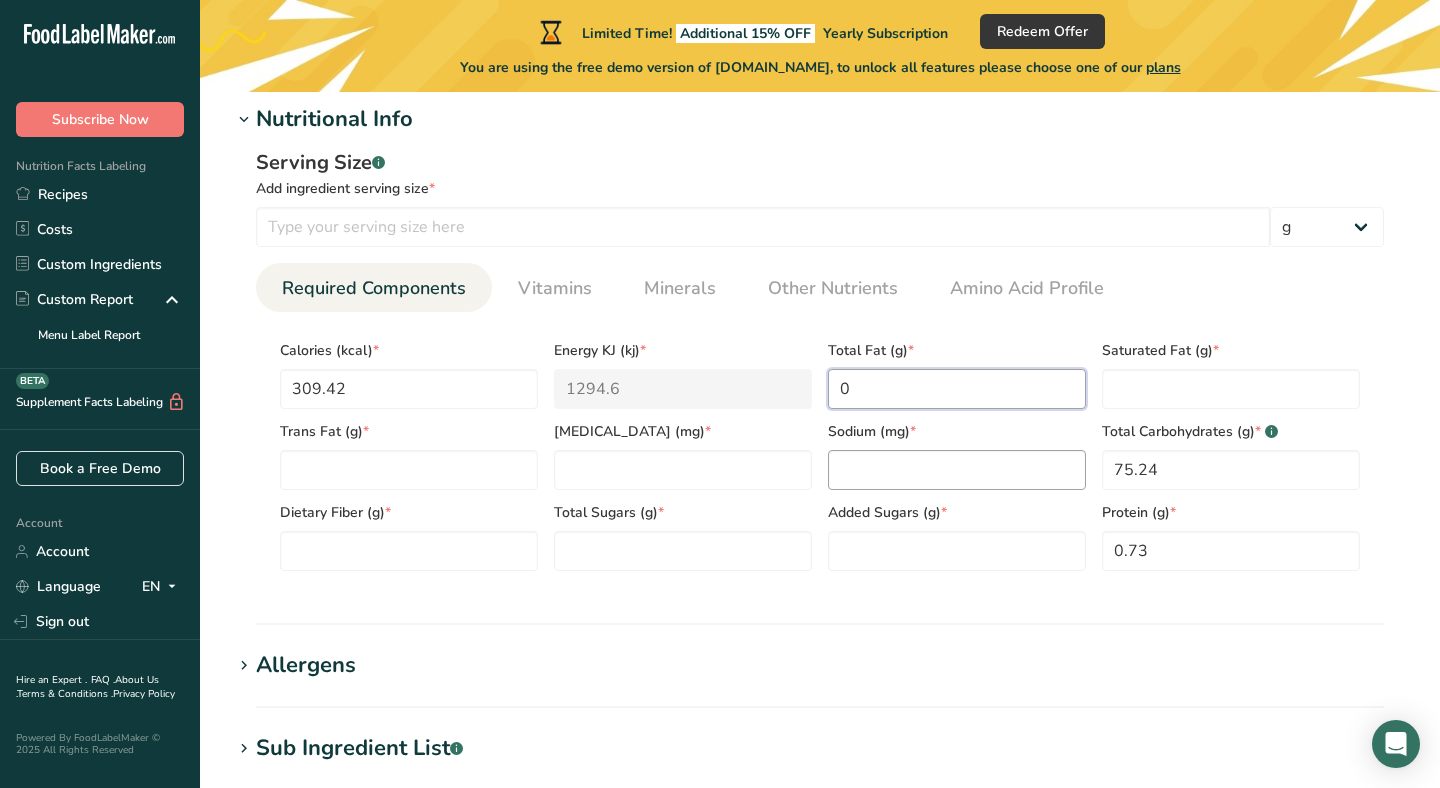 type on "0" 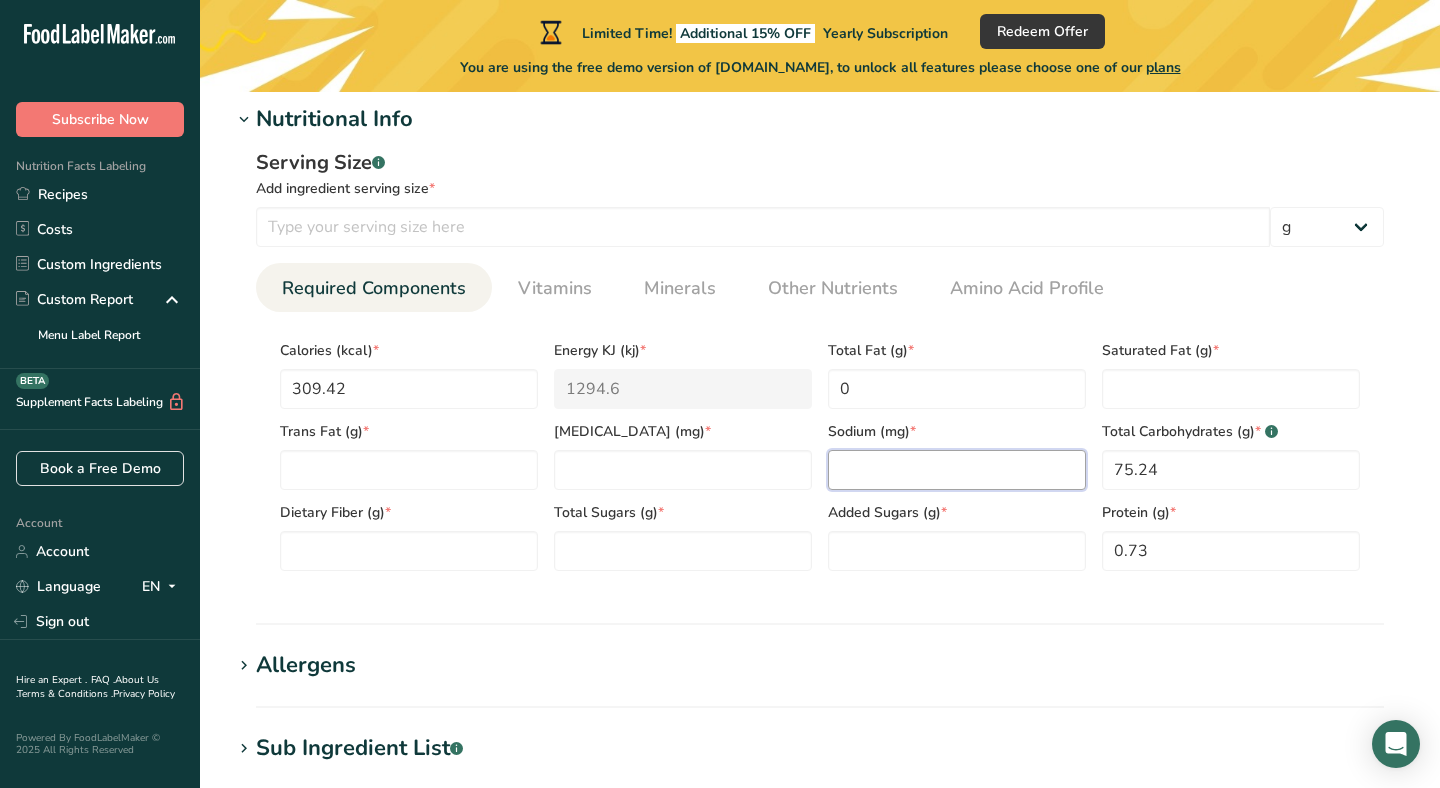 click at bounding box center [957, 470] 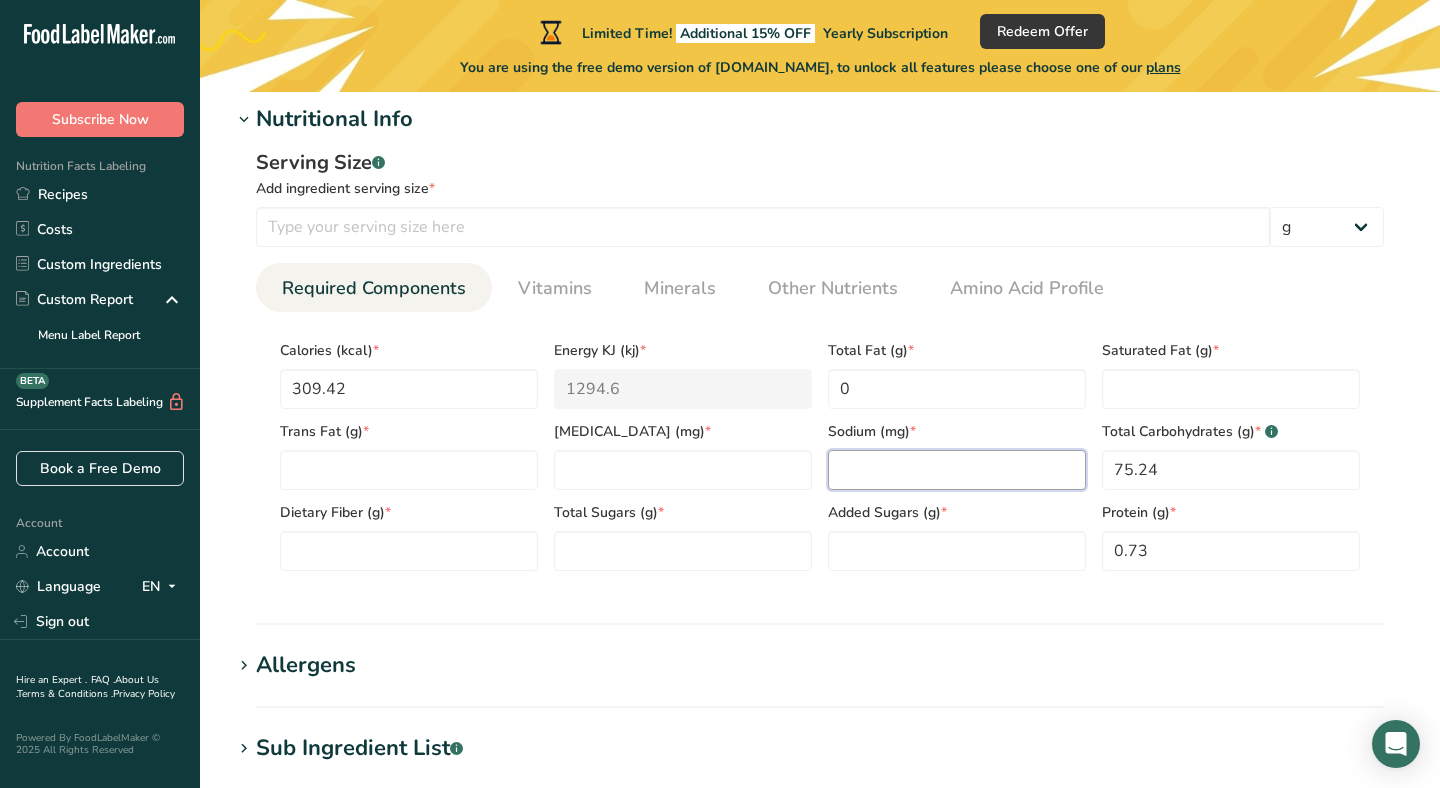 paste on "68.941" 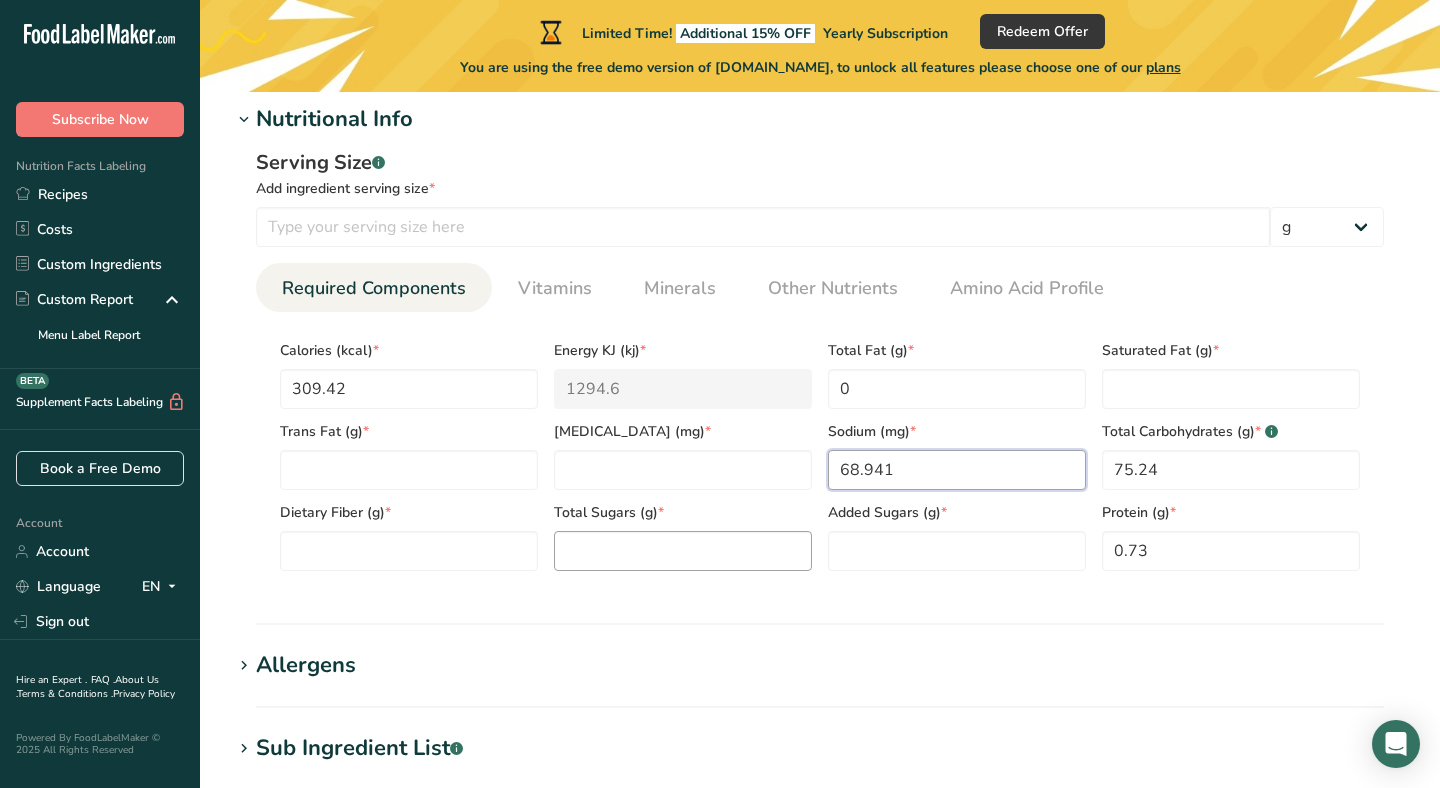 type on "68.941" 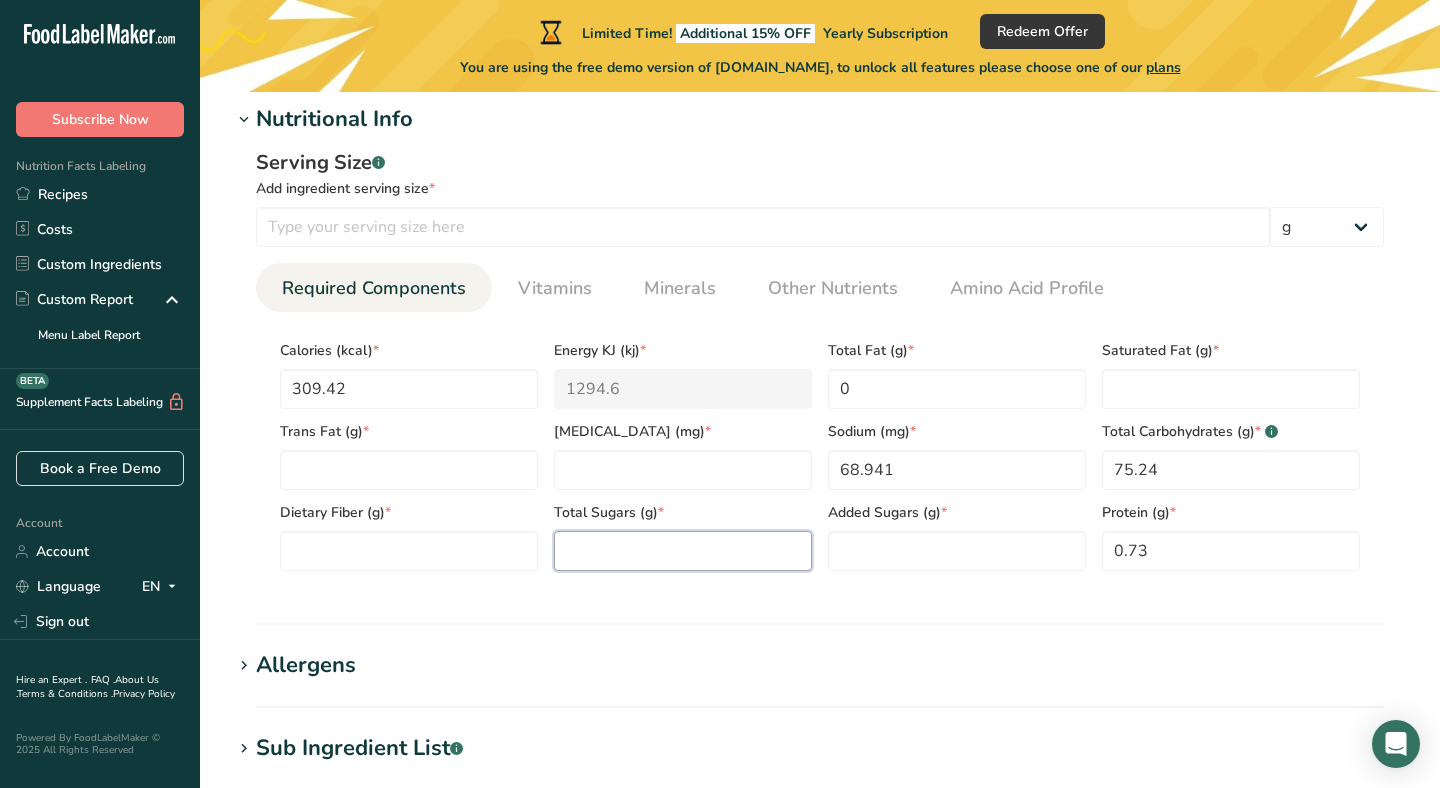 click at bounding box center [683, 551] 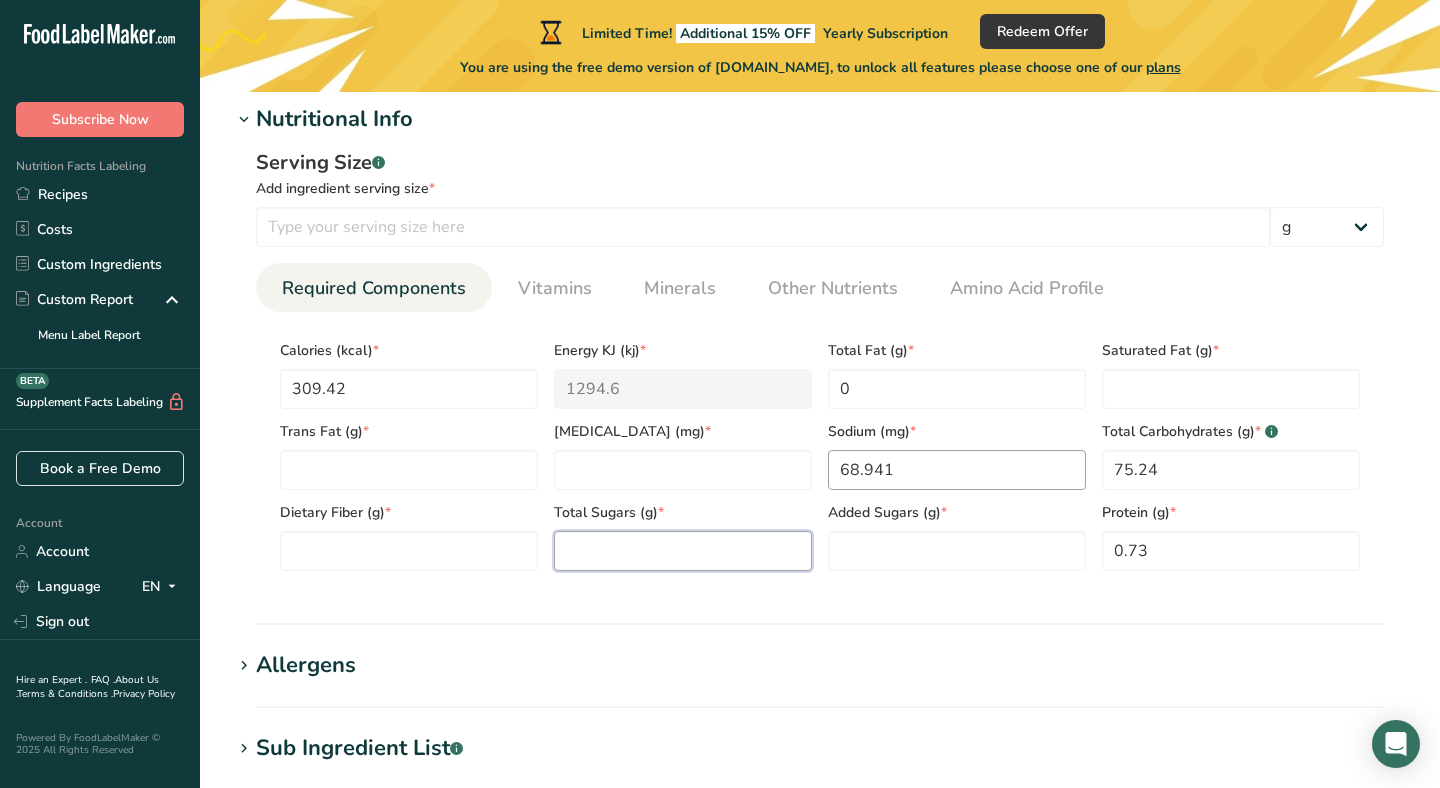 paste on "67.5" 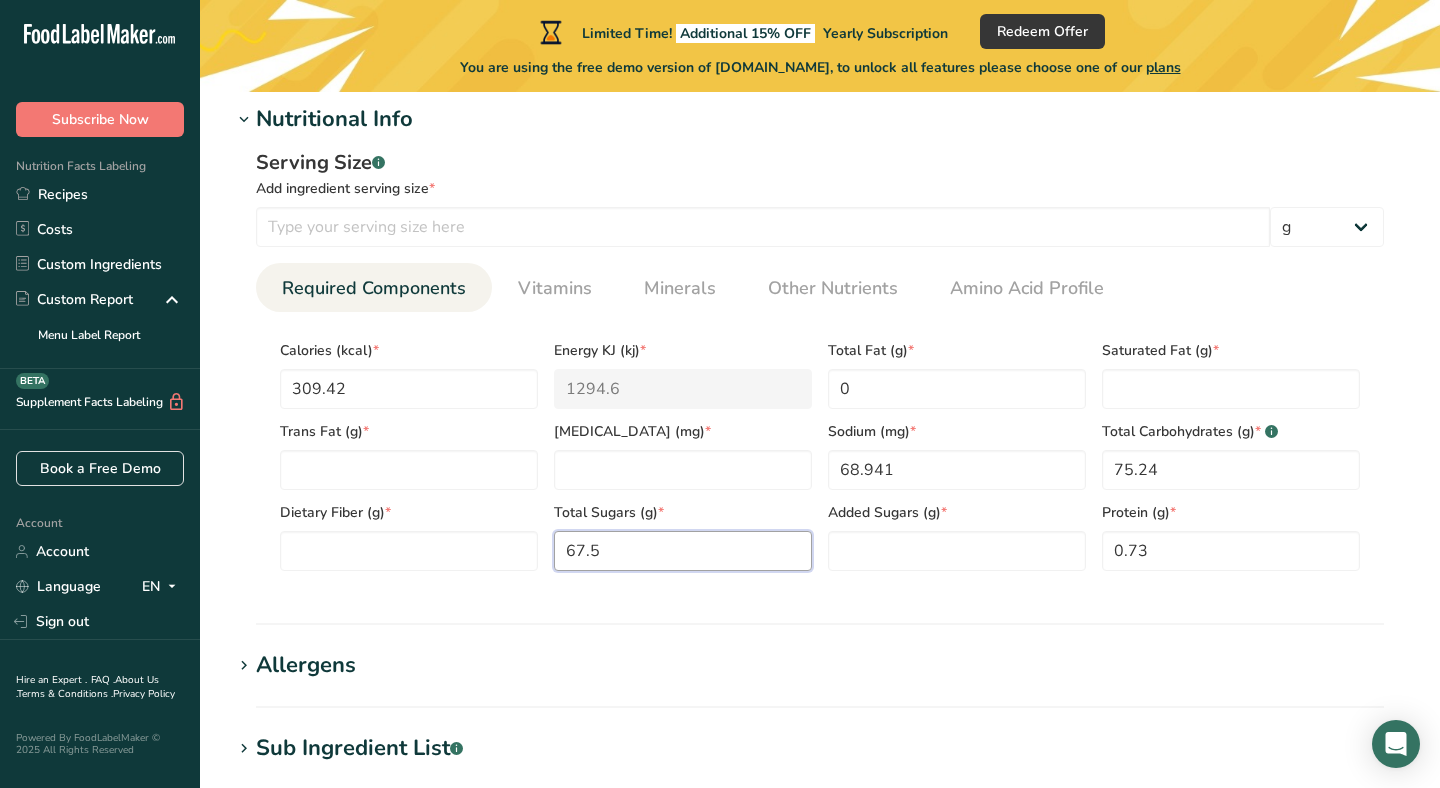 type on "67.5" 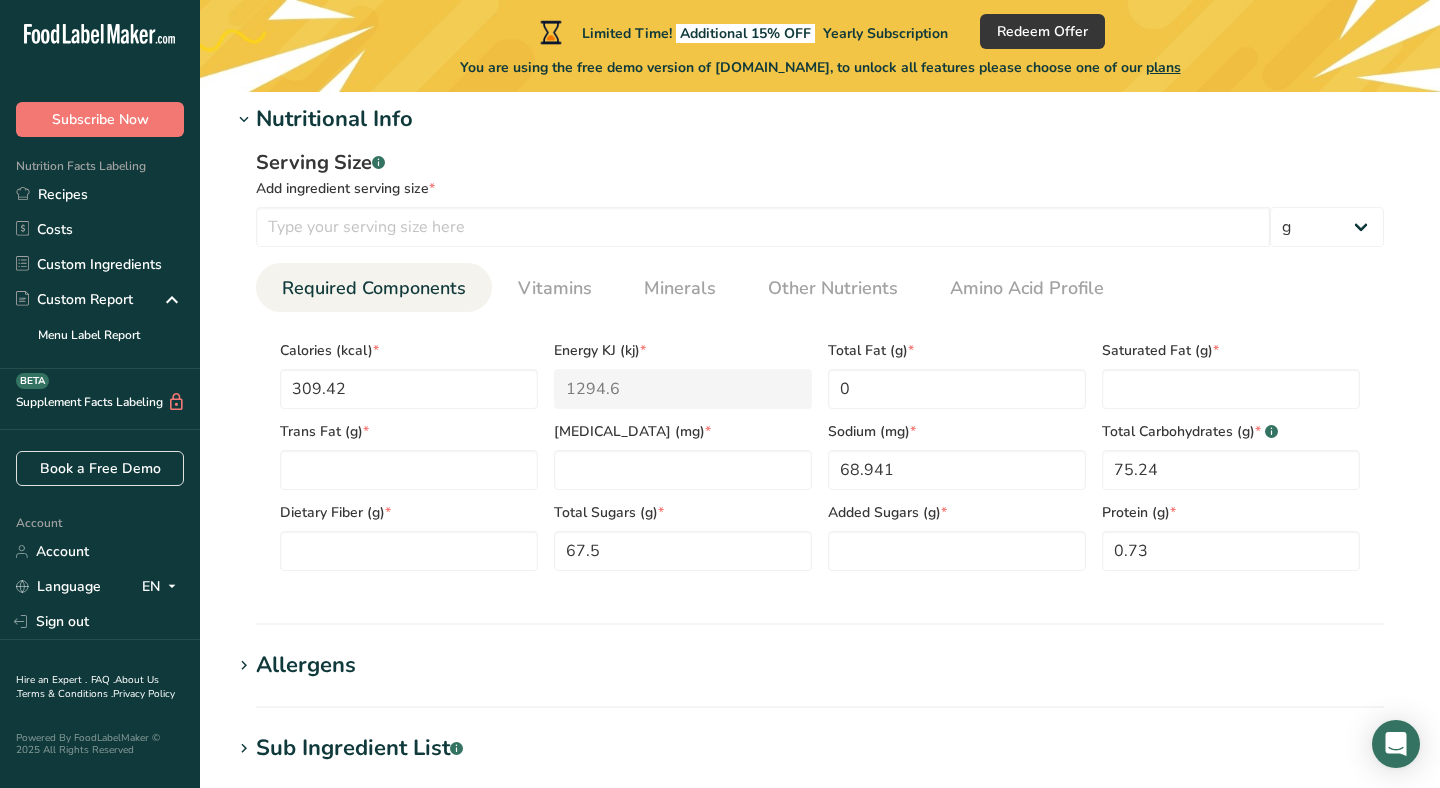 click on "Allergens" at bounding box center [820, 665] 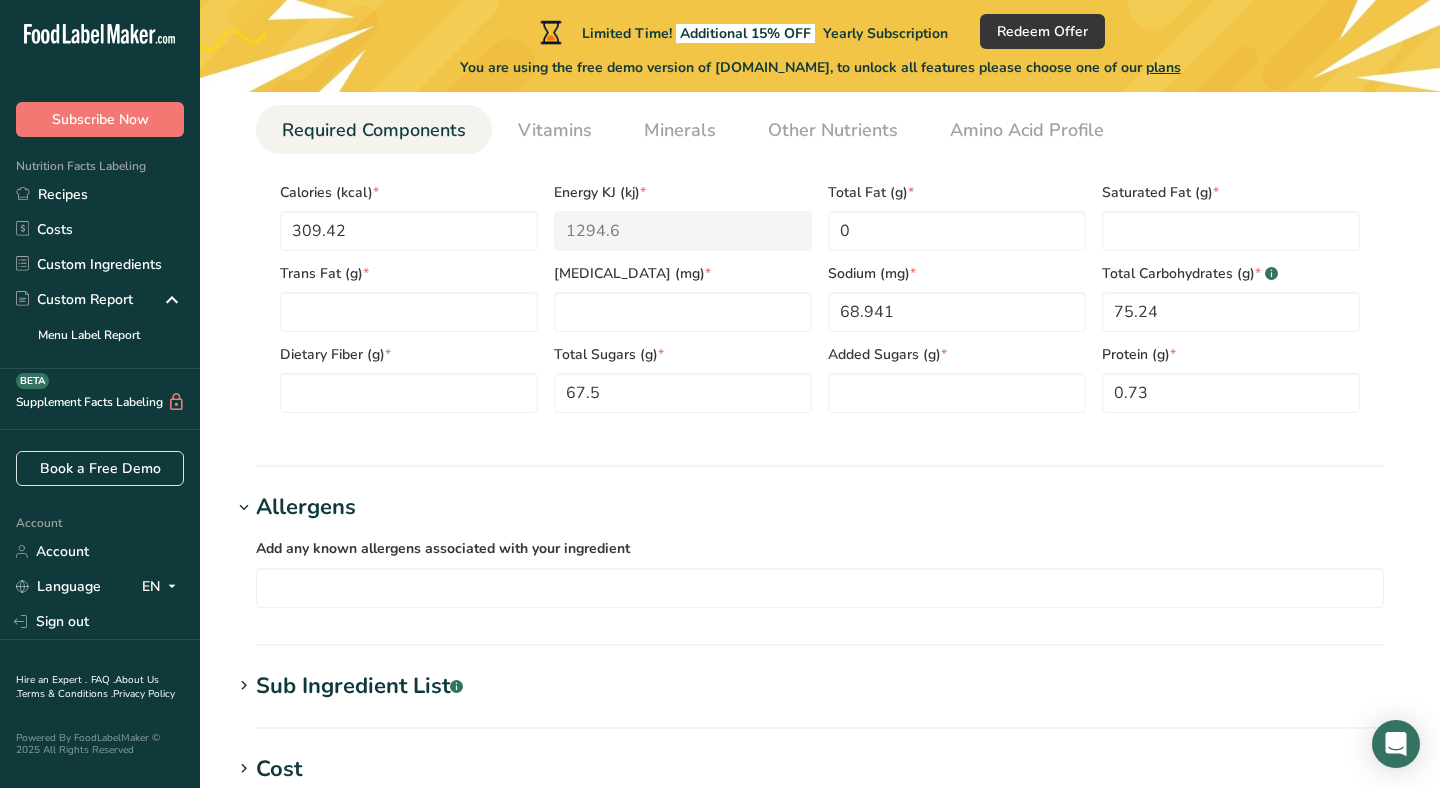 scroll, scrollTop: 941, scrollLeft: 0, axis: vertical 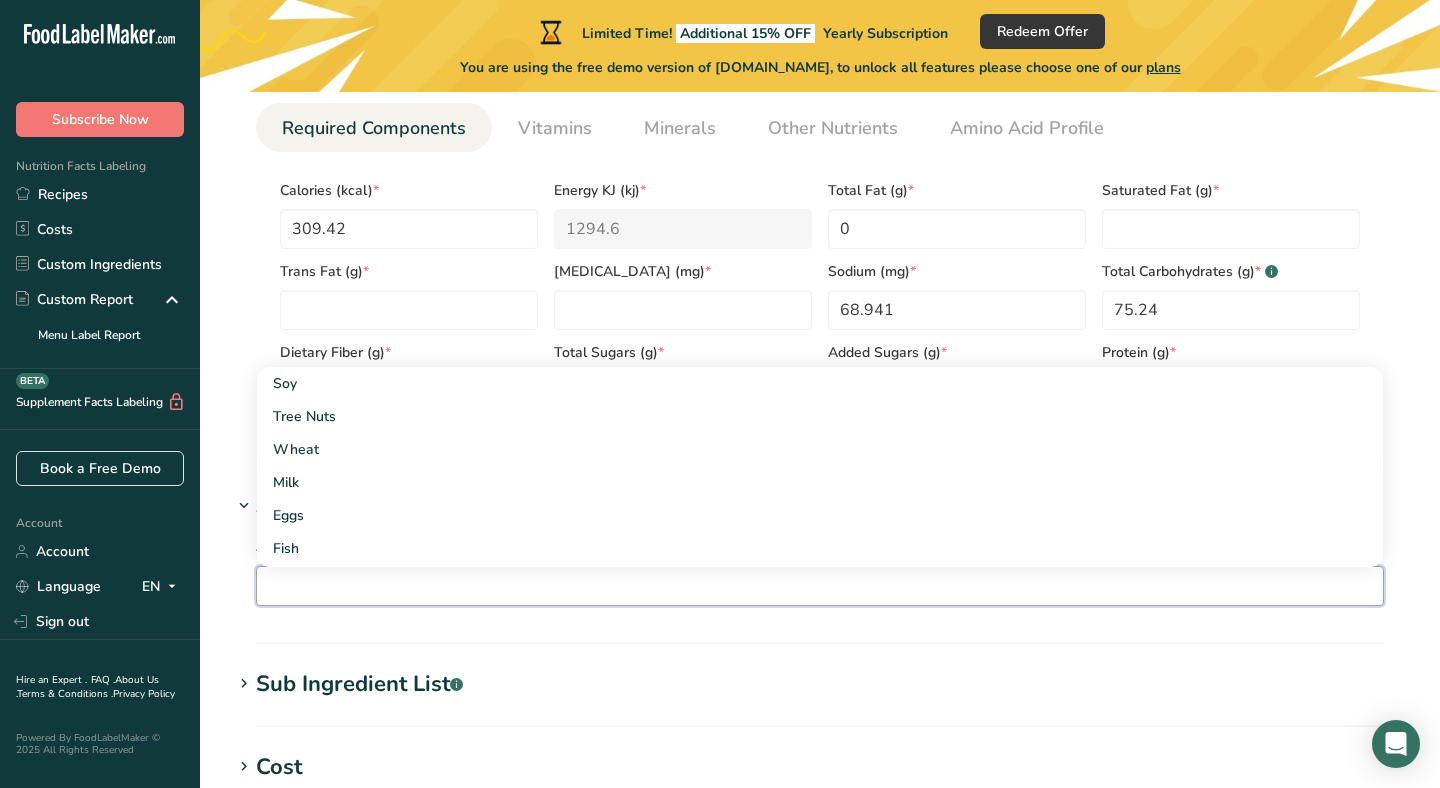 click at bounding box center (820, 585) 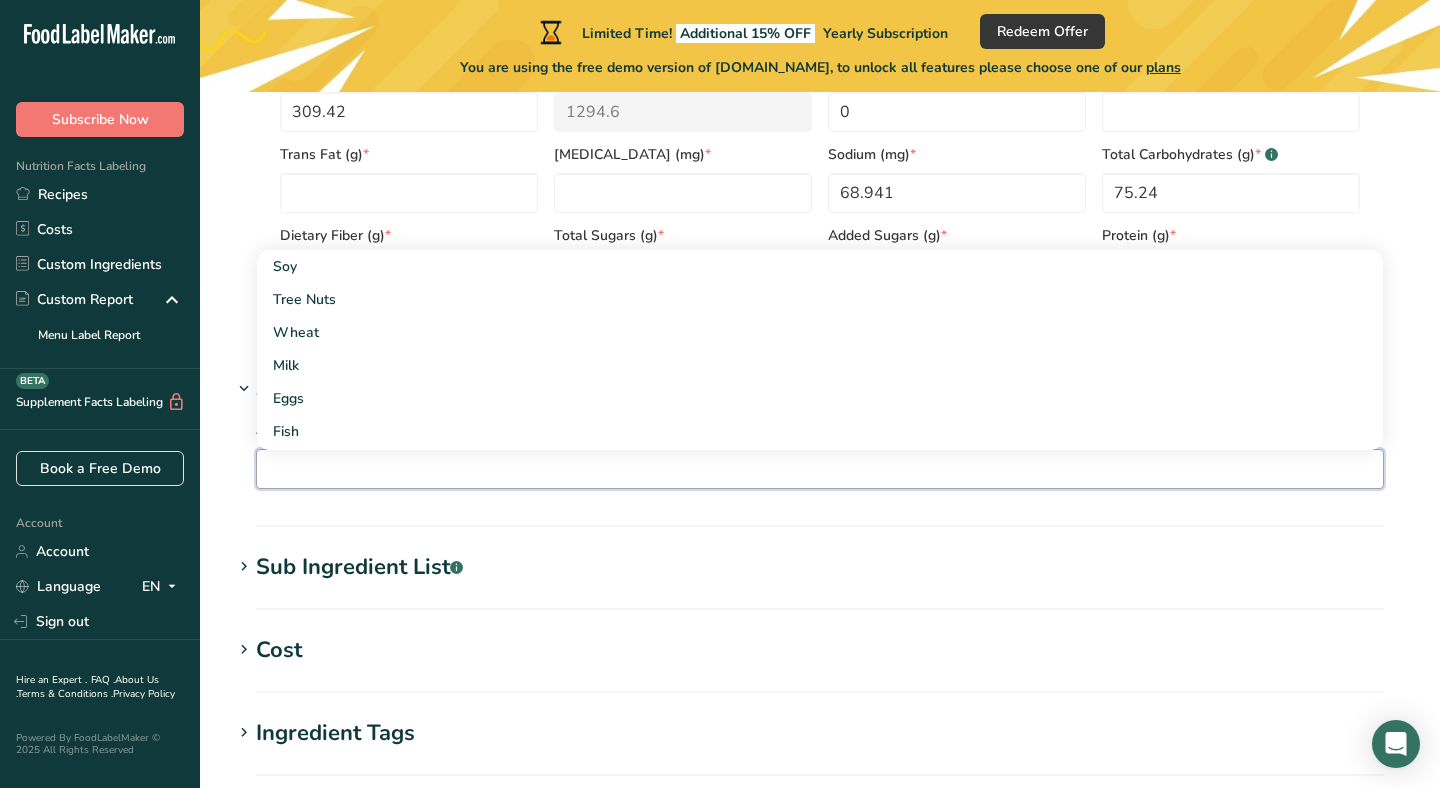 scroll, scrollTop: 1060, scrollLeft: 0, axis: vertical 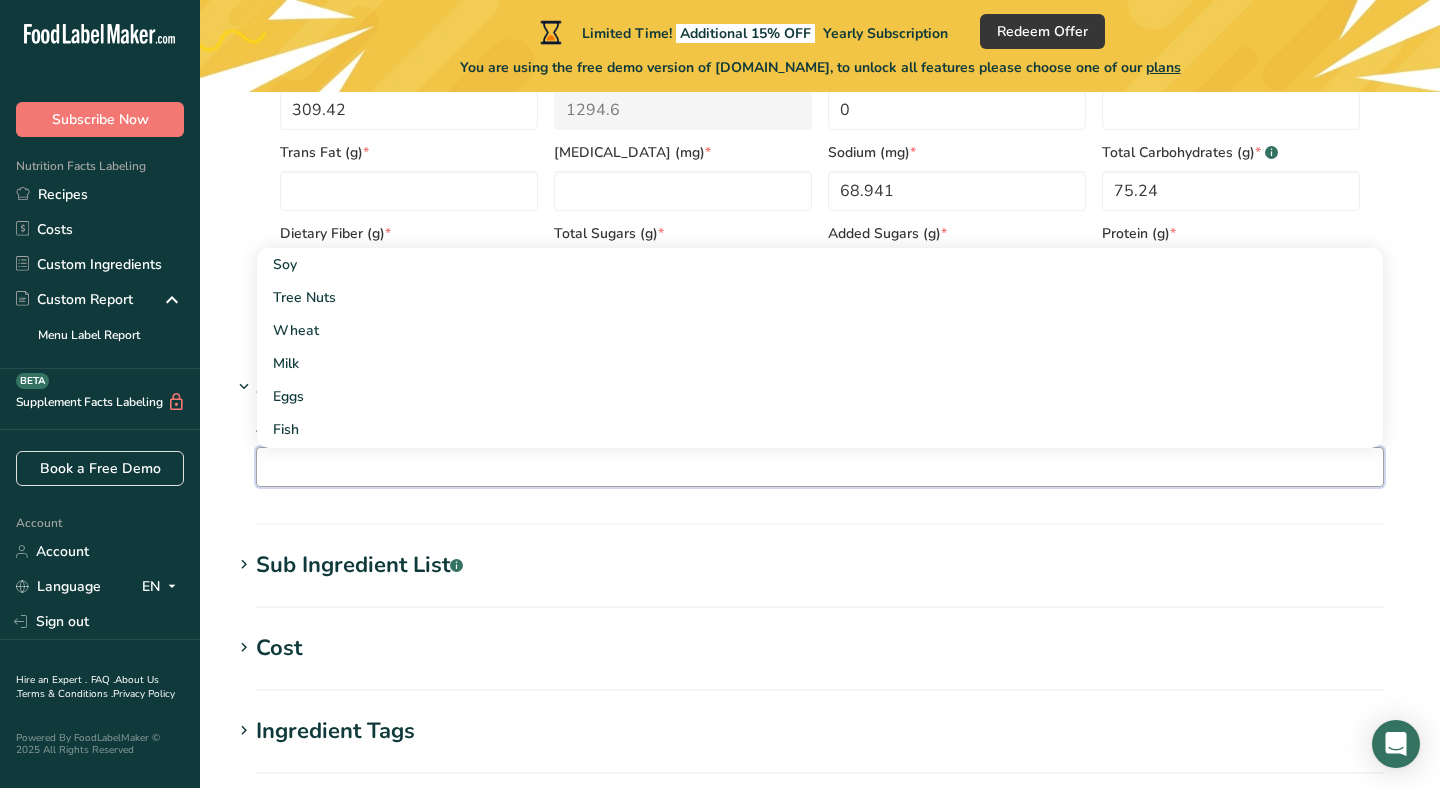 click on "Sub Ingredient List
.a-a{fill:#347362;}.b-a{fill:#fff;}" at bounding box center (820, 565) 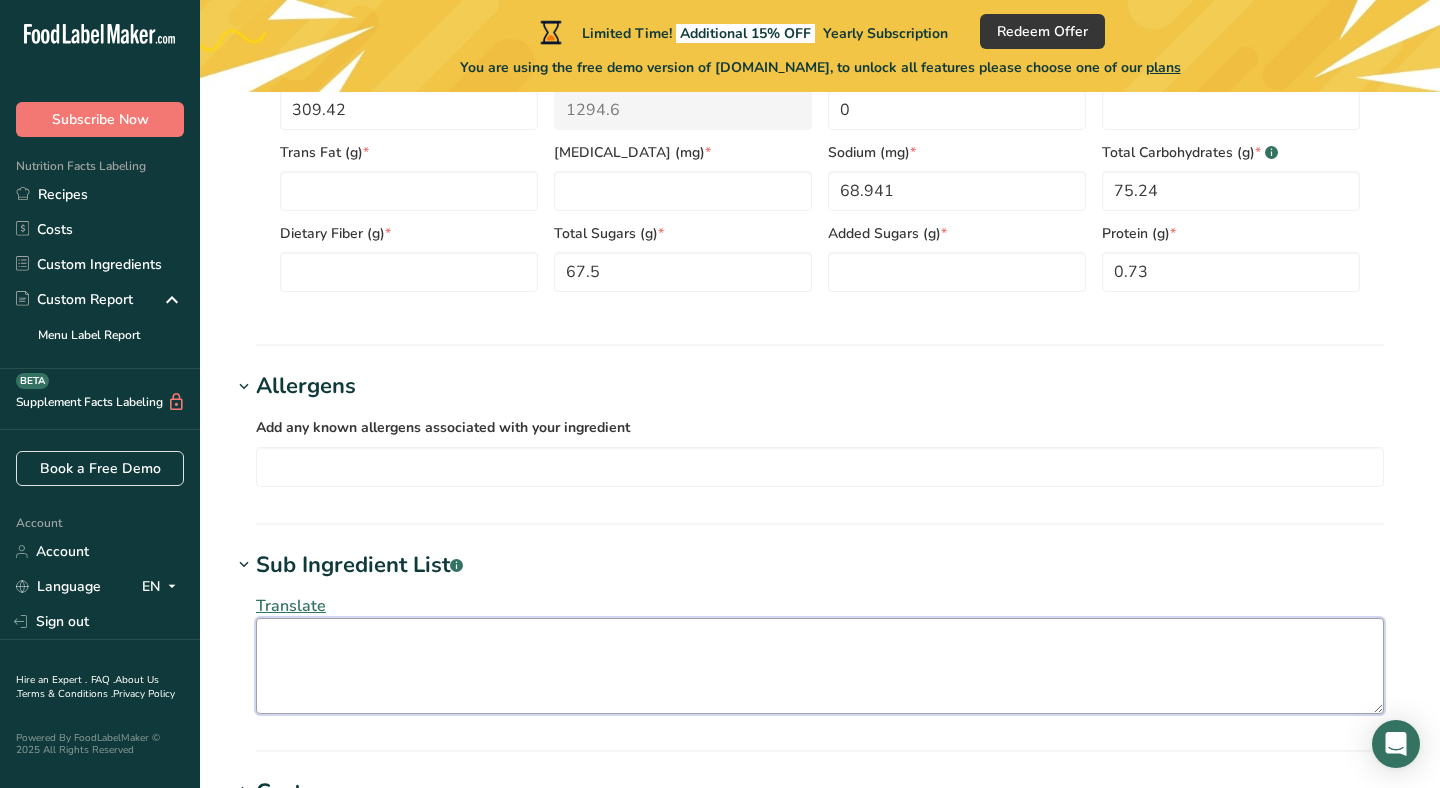 click at bounding box center [820, 666] 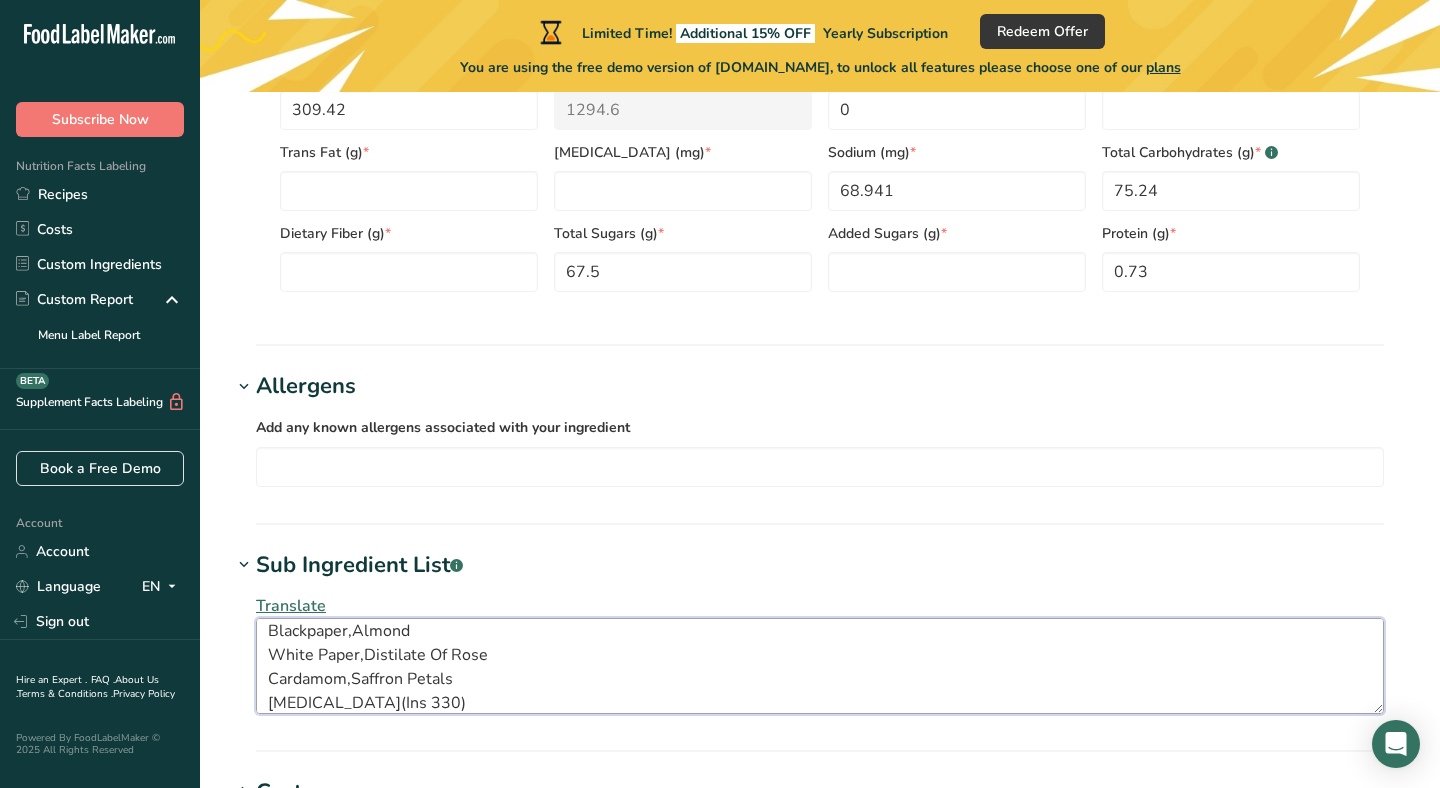 scroll, scrollTop: 72, scrollLeft: 0, axis: vertical 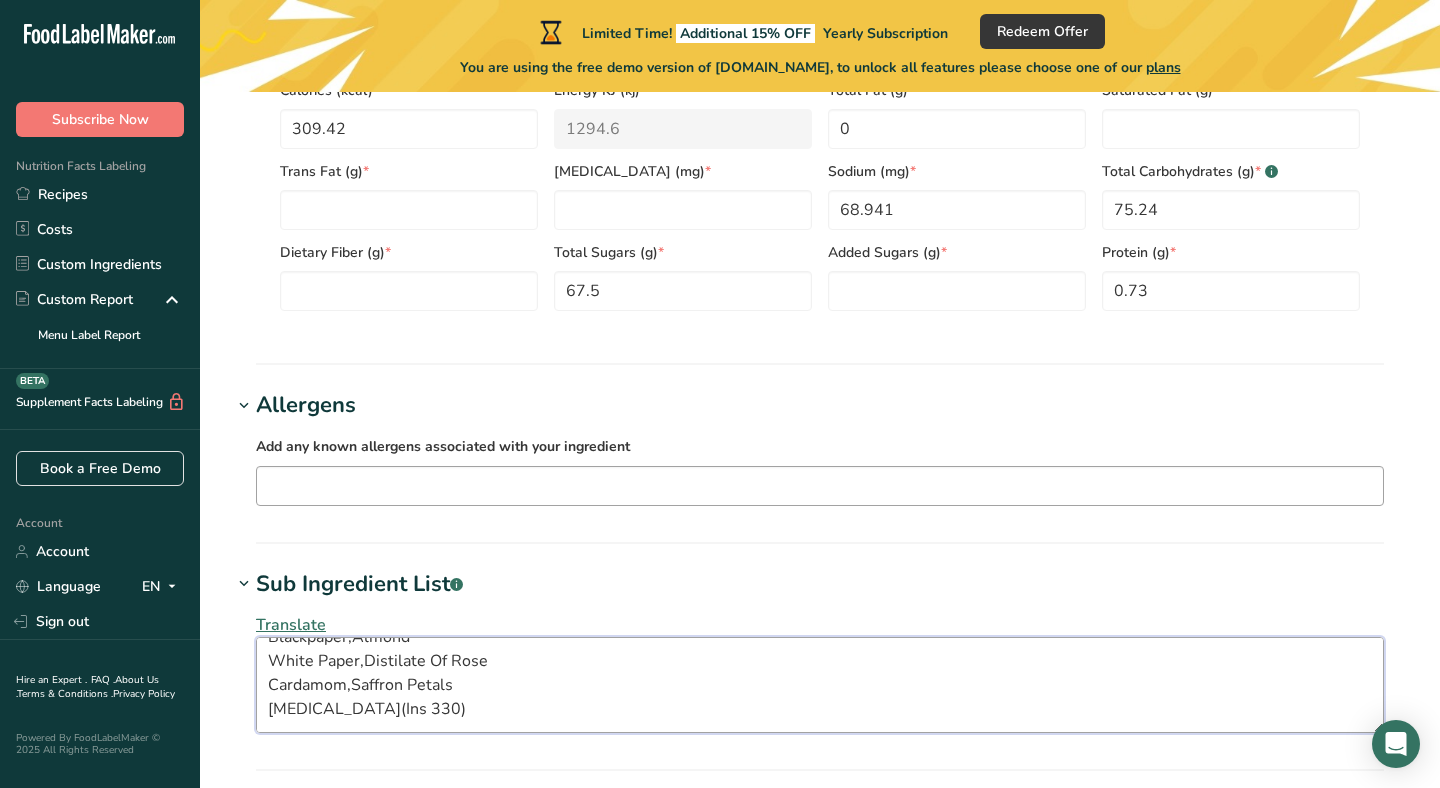 type on "Water,Sugar
Thandai Masala (Mix Of Rose Petals,Watermelon Seeds,Poppy Seeds,Fennel).
Blackpaper,Almond
White Paper,Distilate Of Rose
Cardamom,Saffron Petals
[MEDICAL_DATA](Ins 330)" 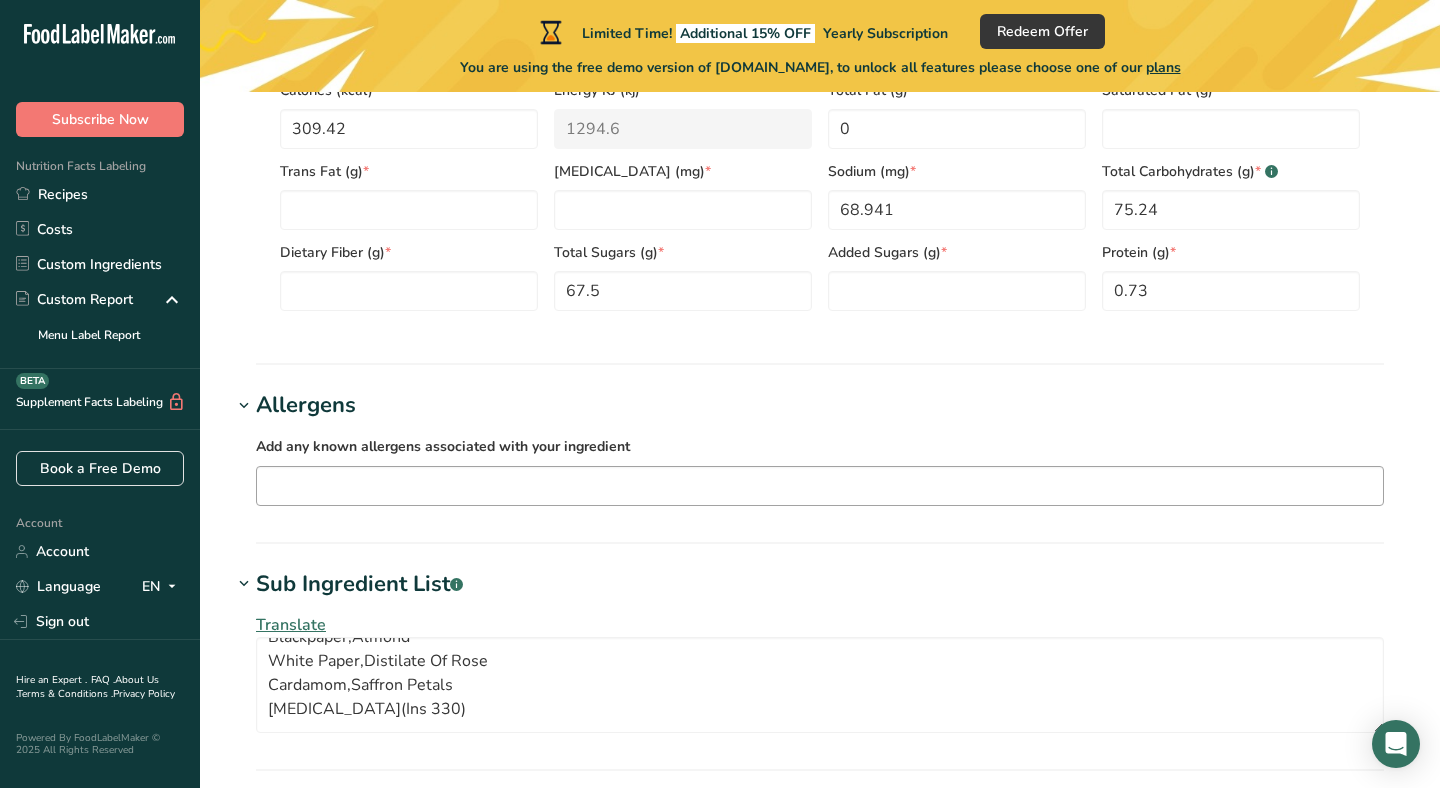click at bounding box center (820, 485) 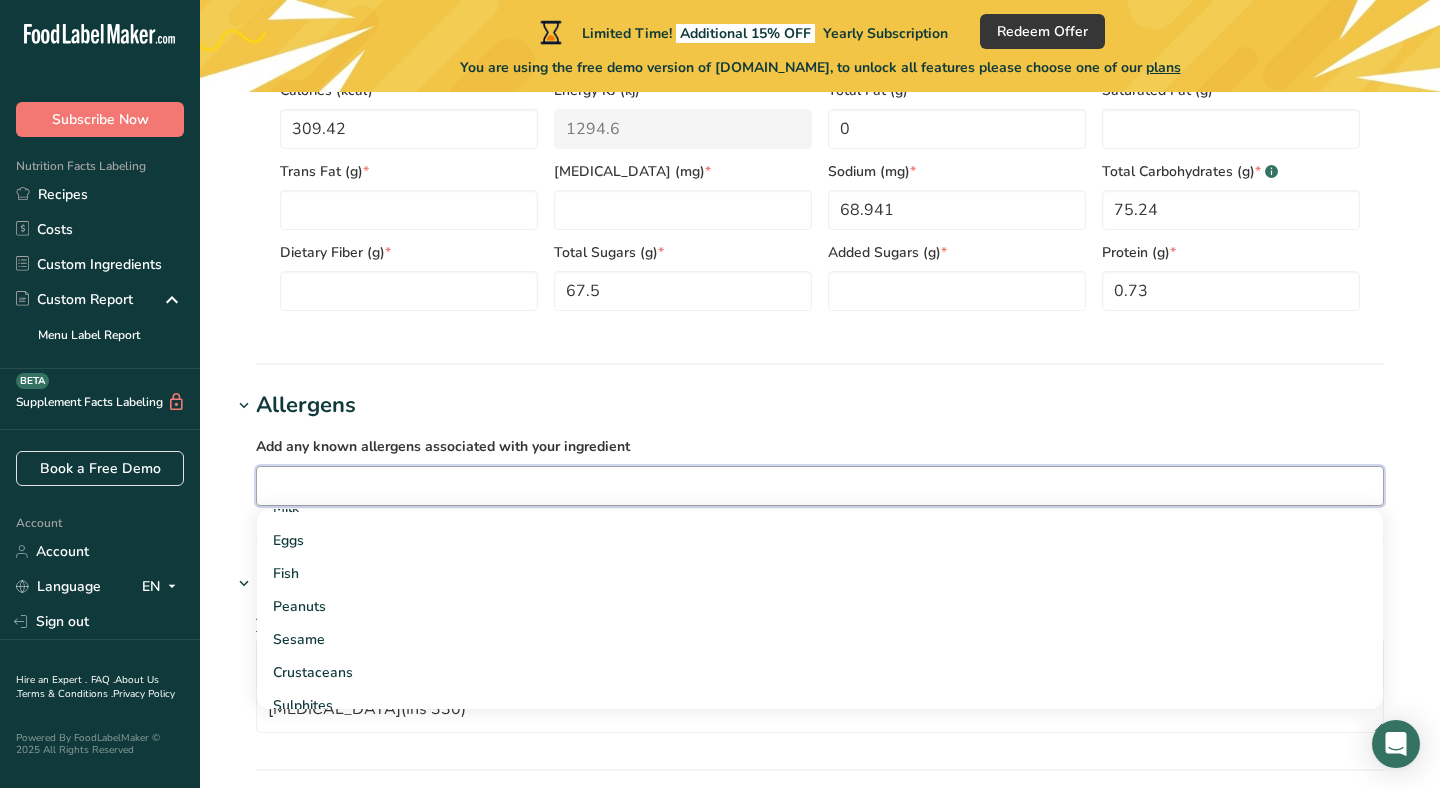 scroll, scrollTop: 120, scrollLeft: 0, axis: vertical 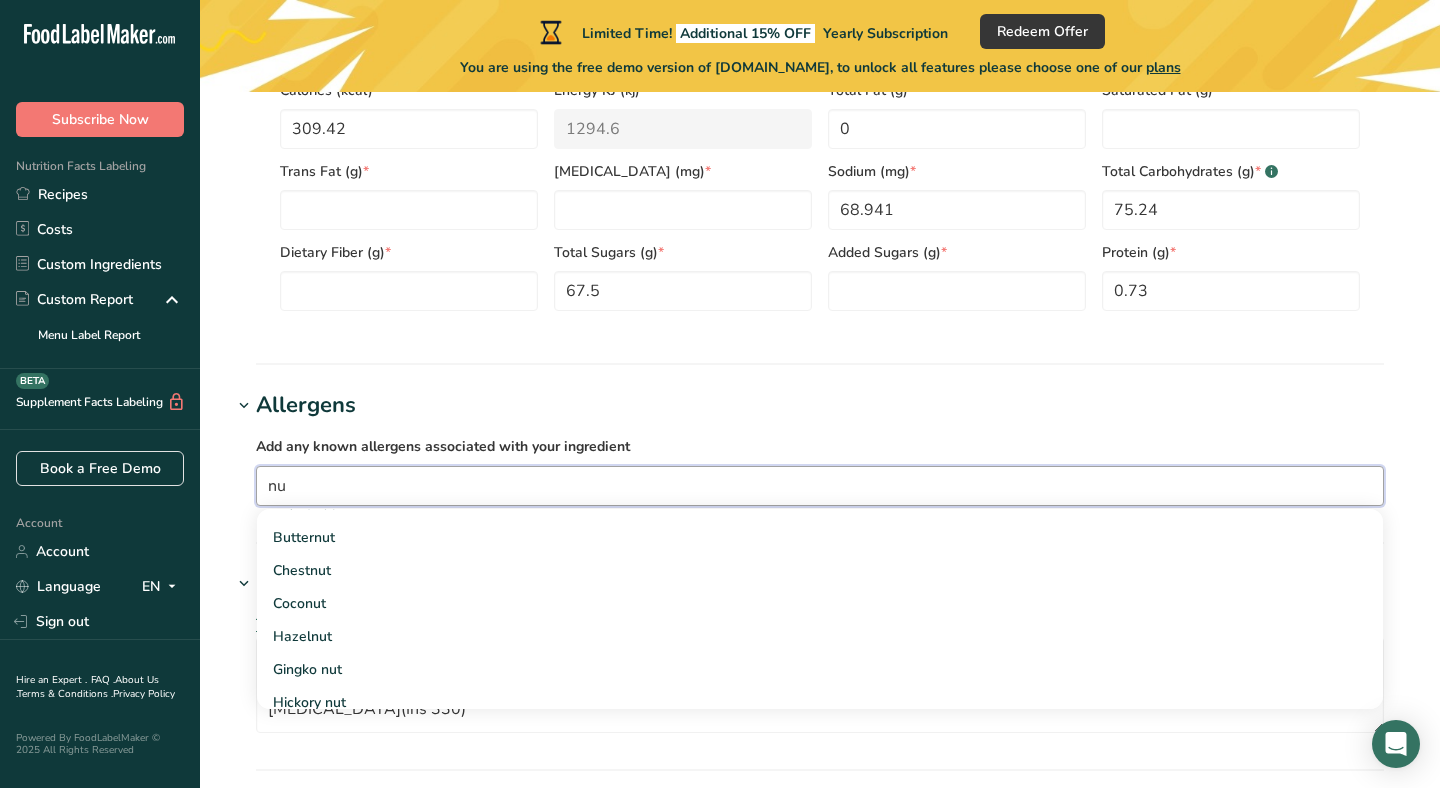type on "n" 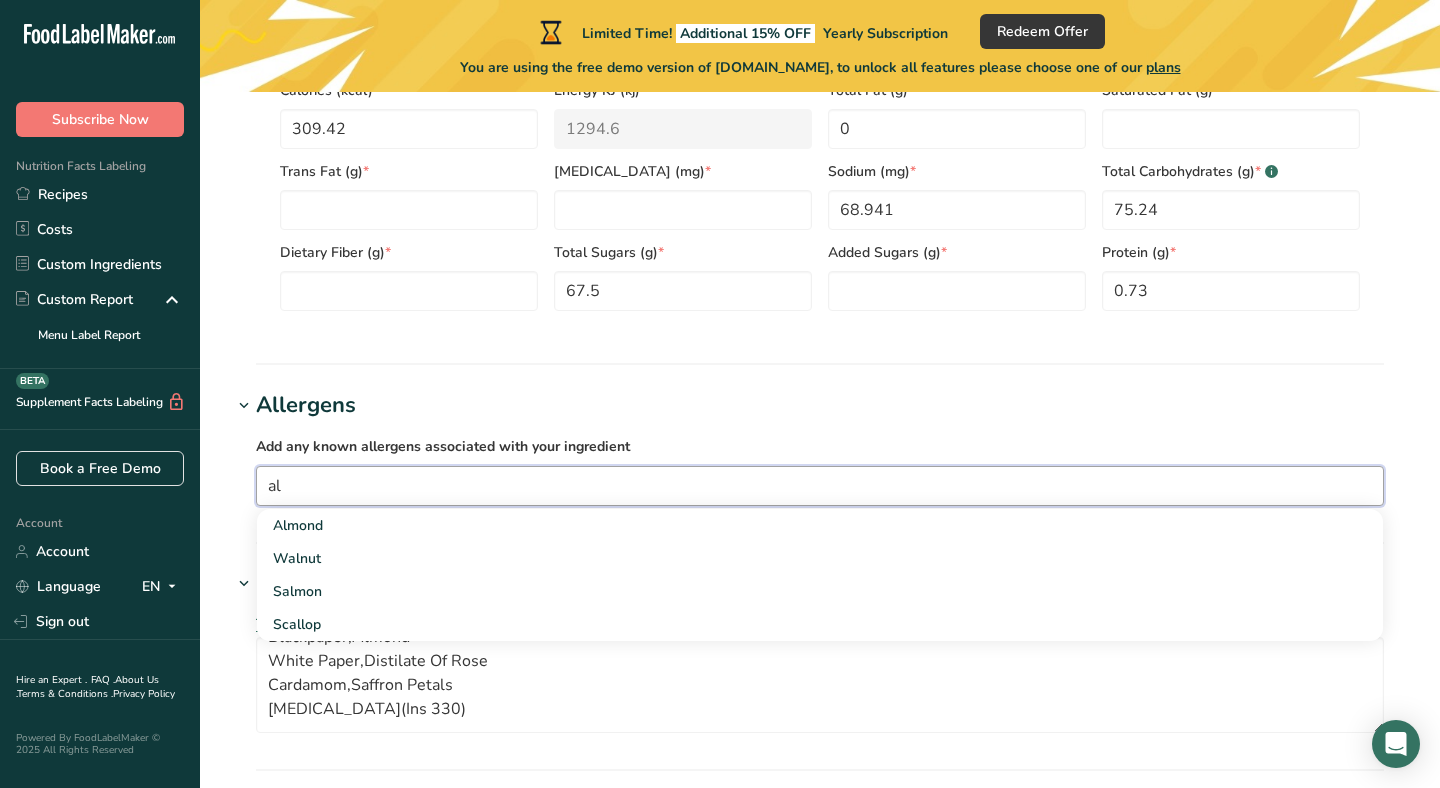 scroll, scrollTop: 0, scrollLeft: 0, axis: both 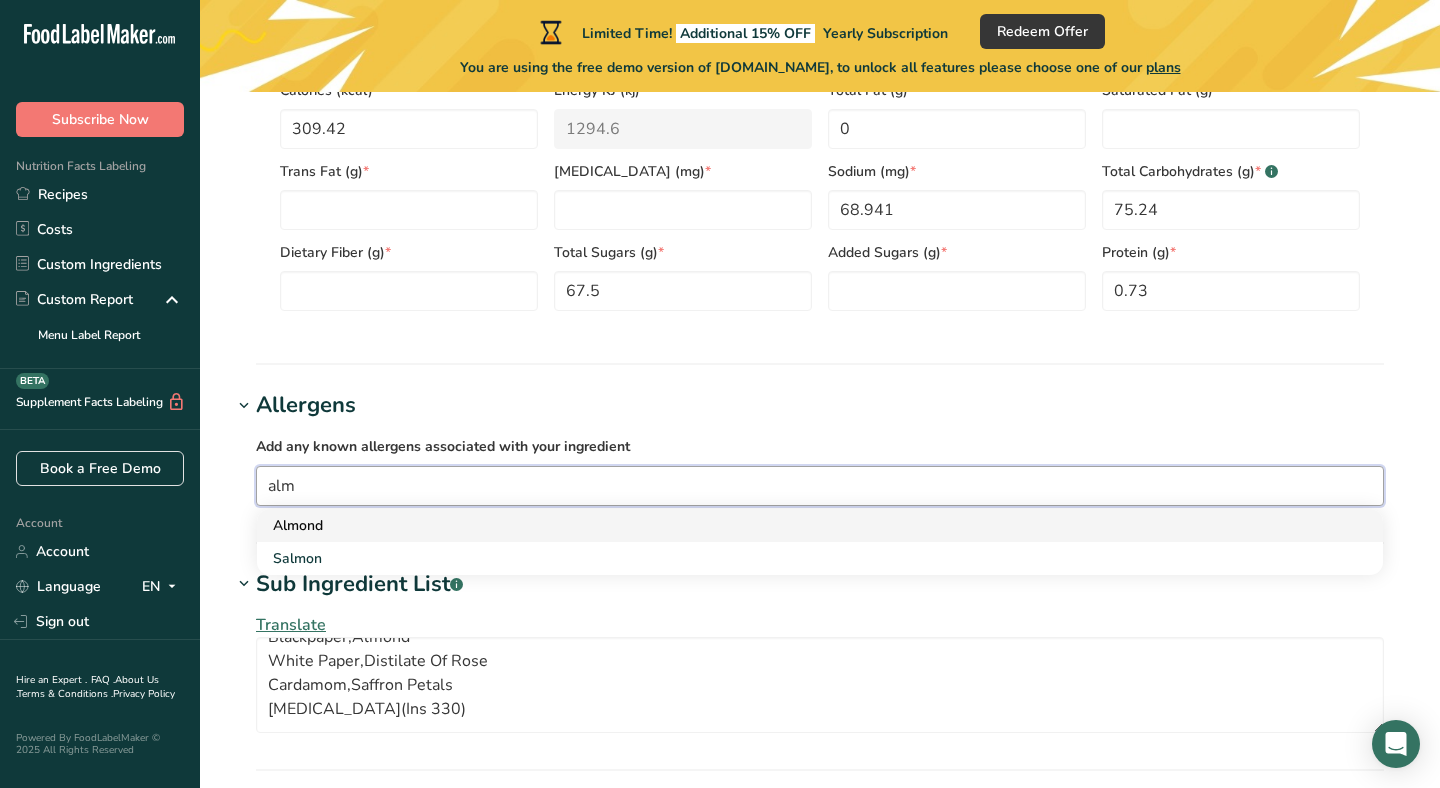 type on "alm" 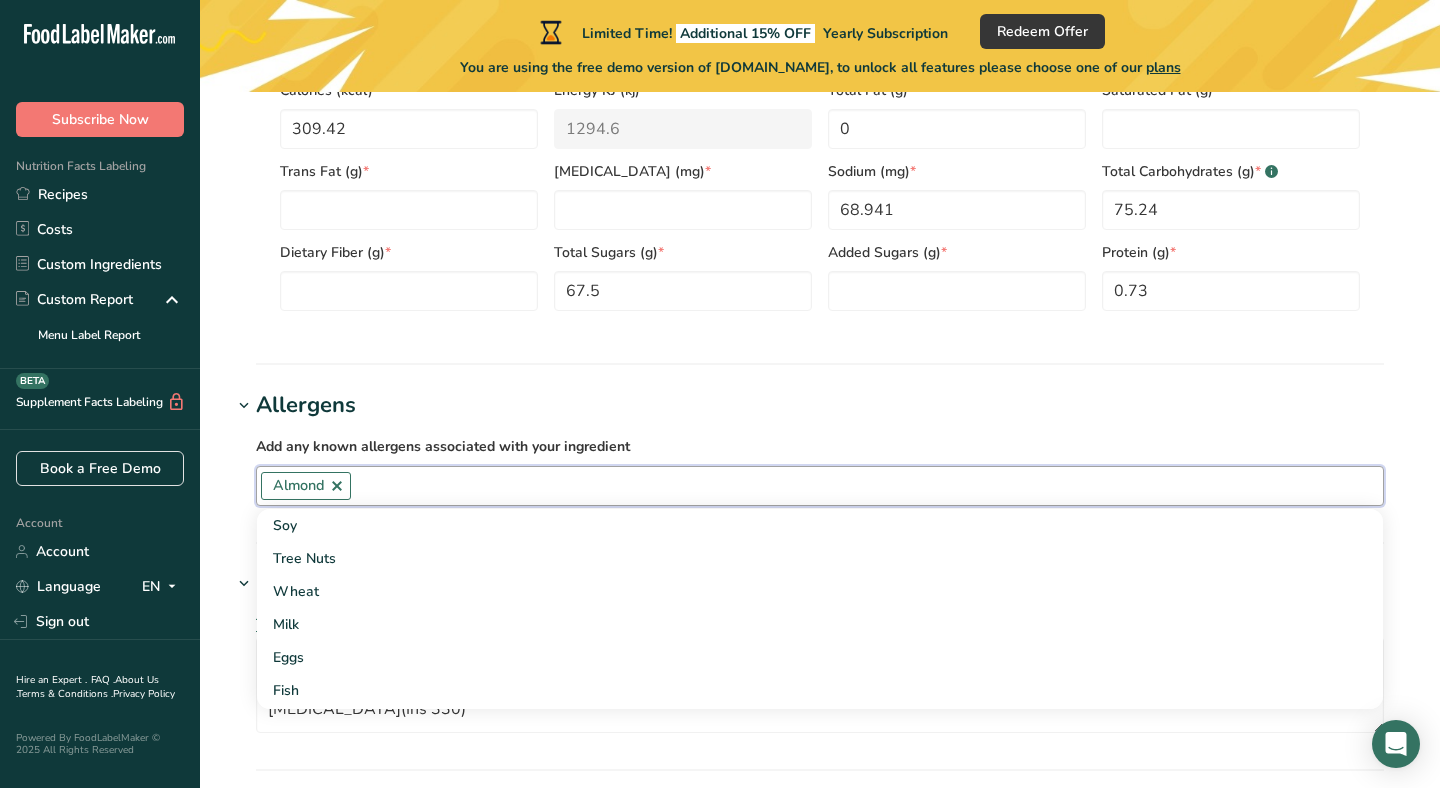 click at bounding box center [867, 485] 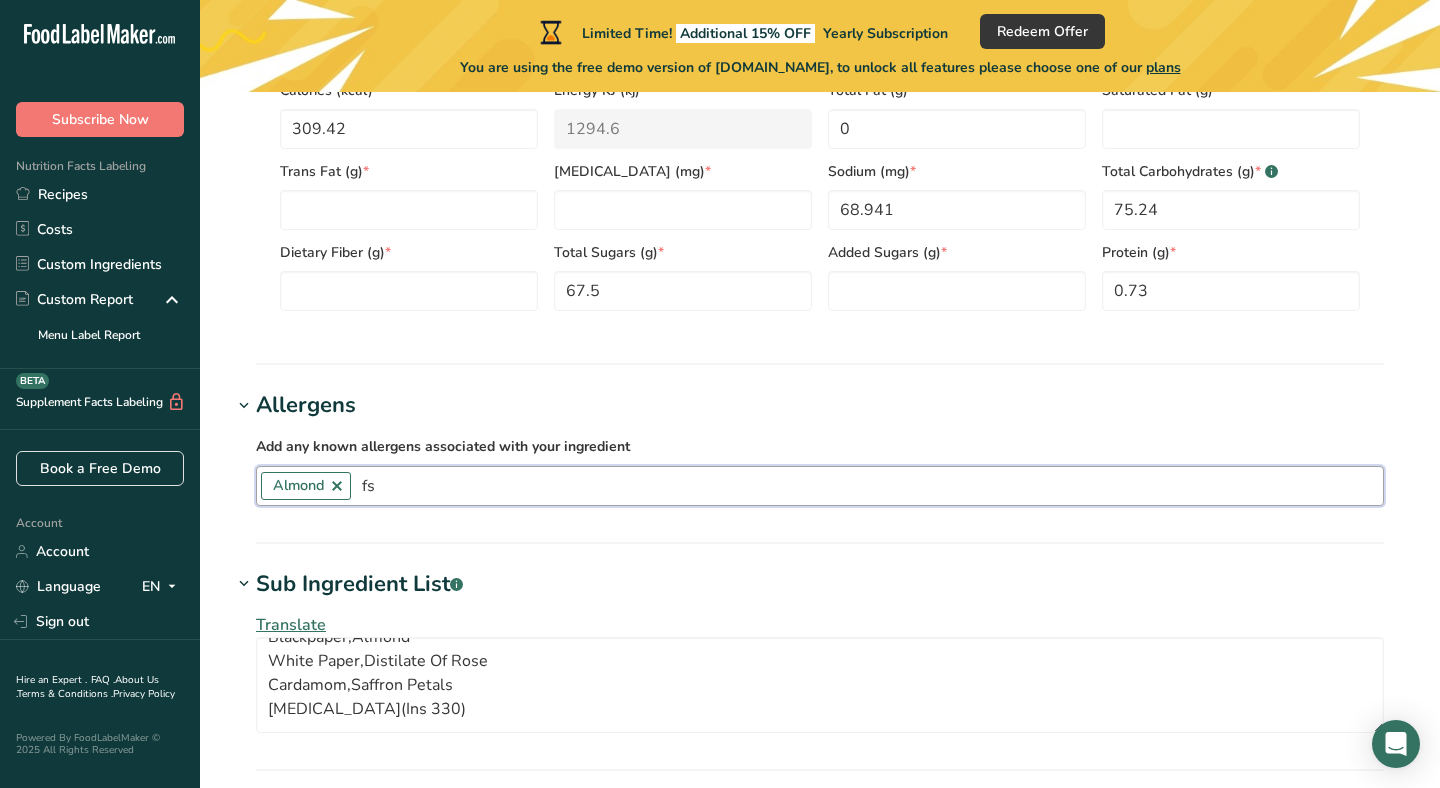 type on "f" 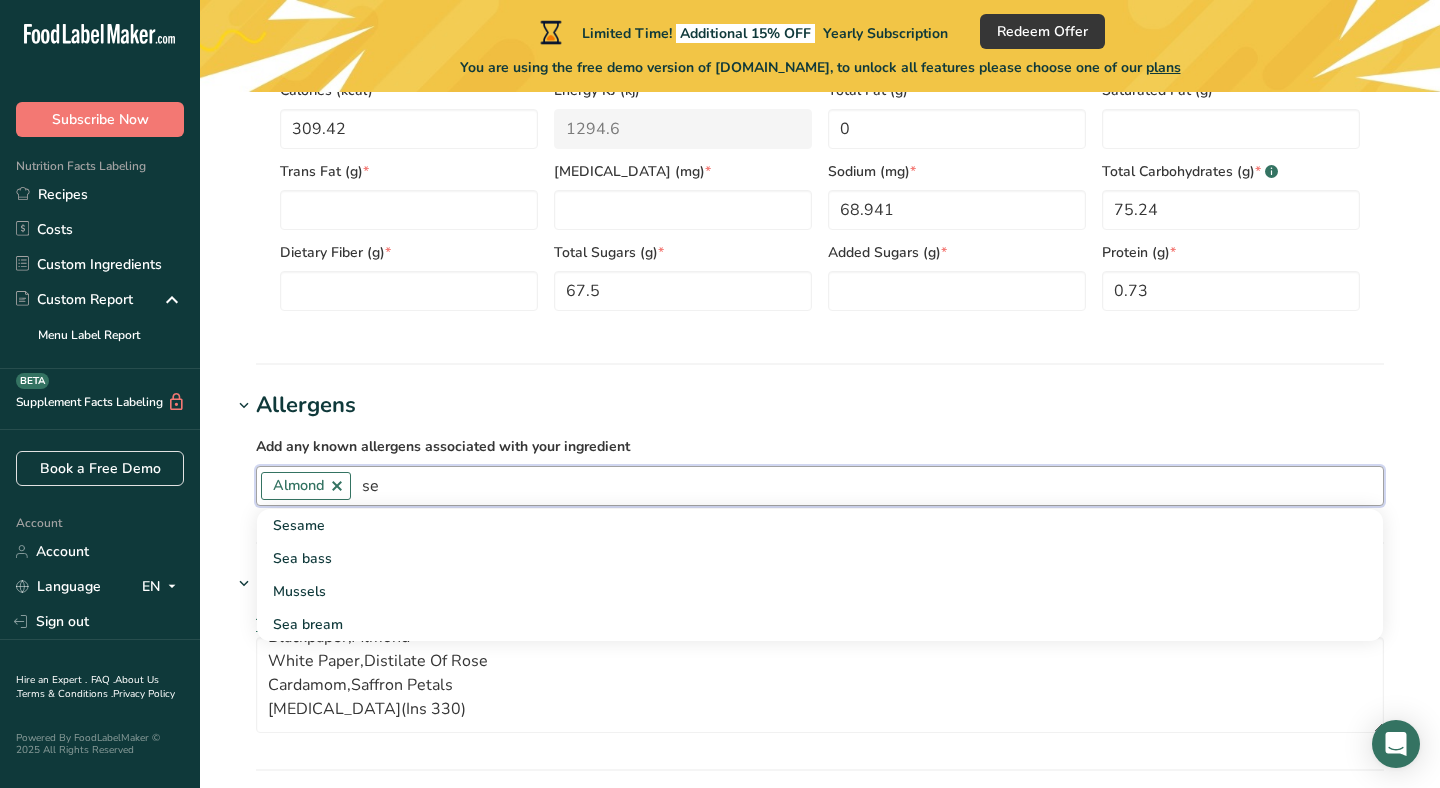 type on "s" 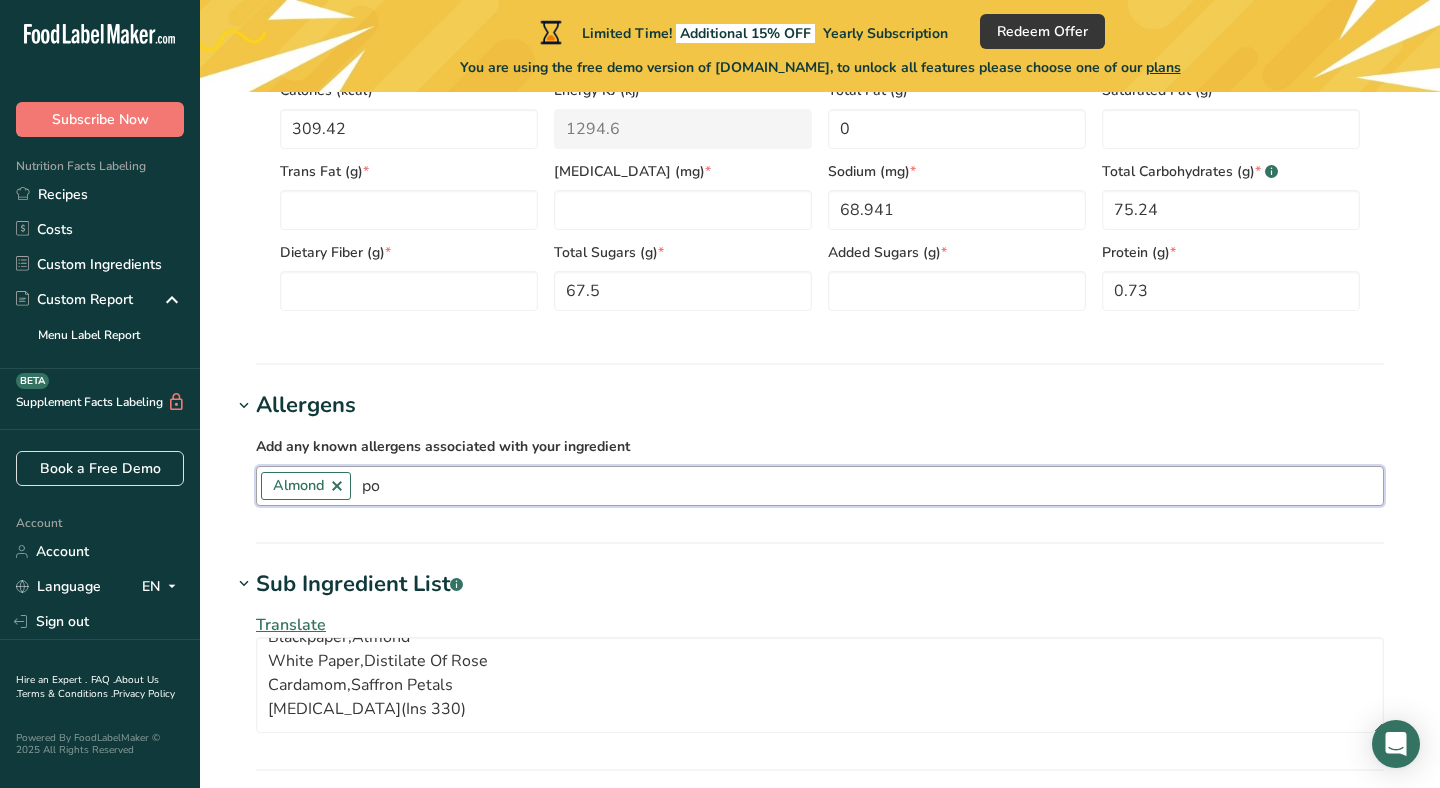 type on "p" 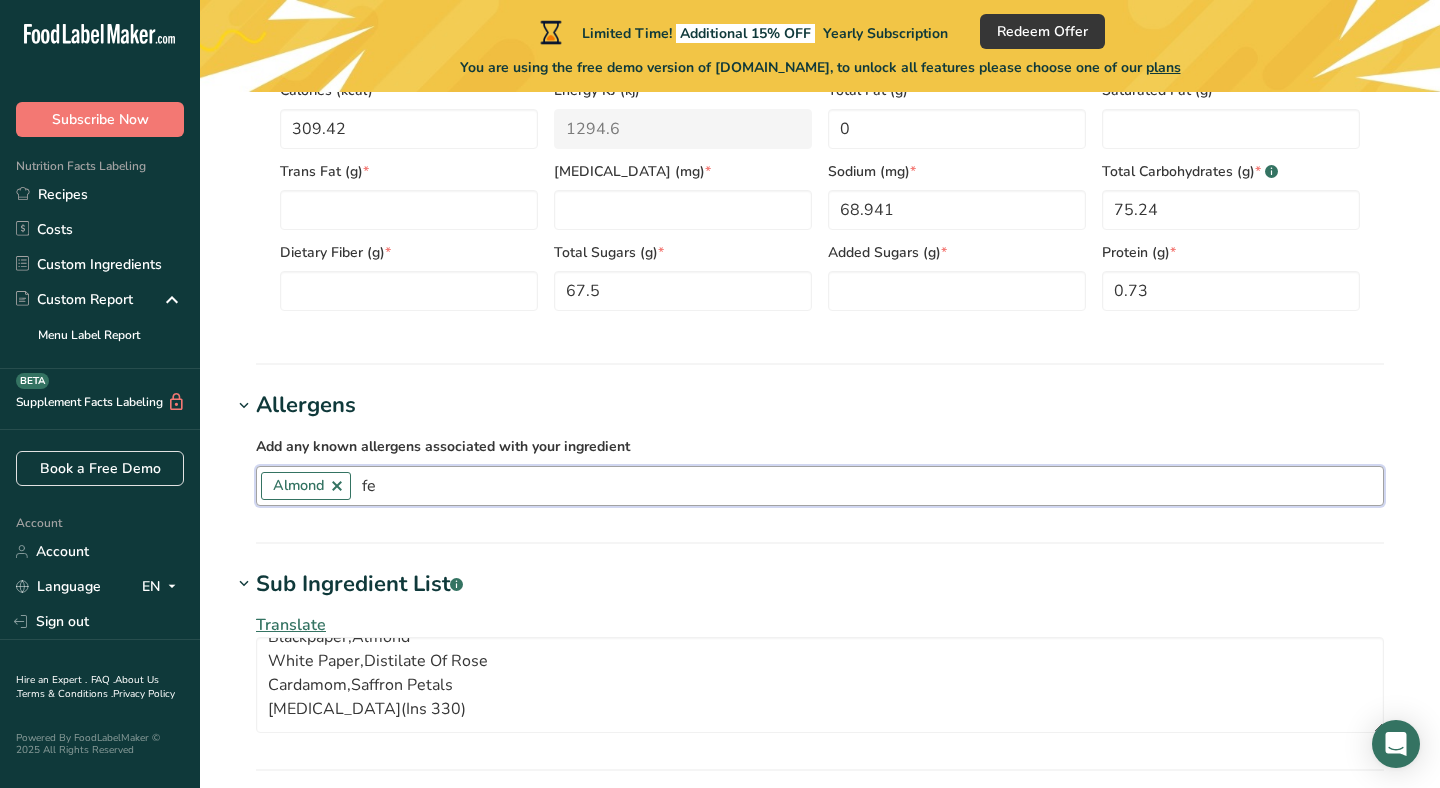 type on "f" 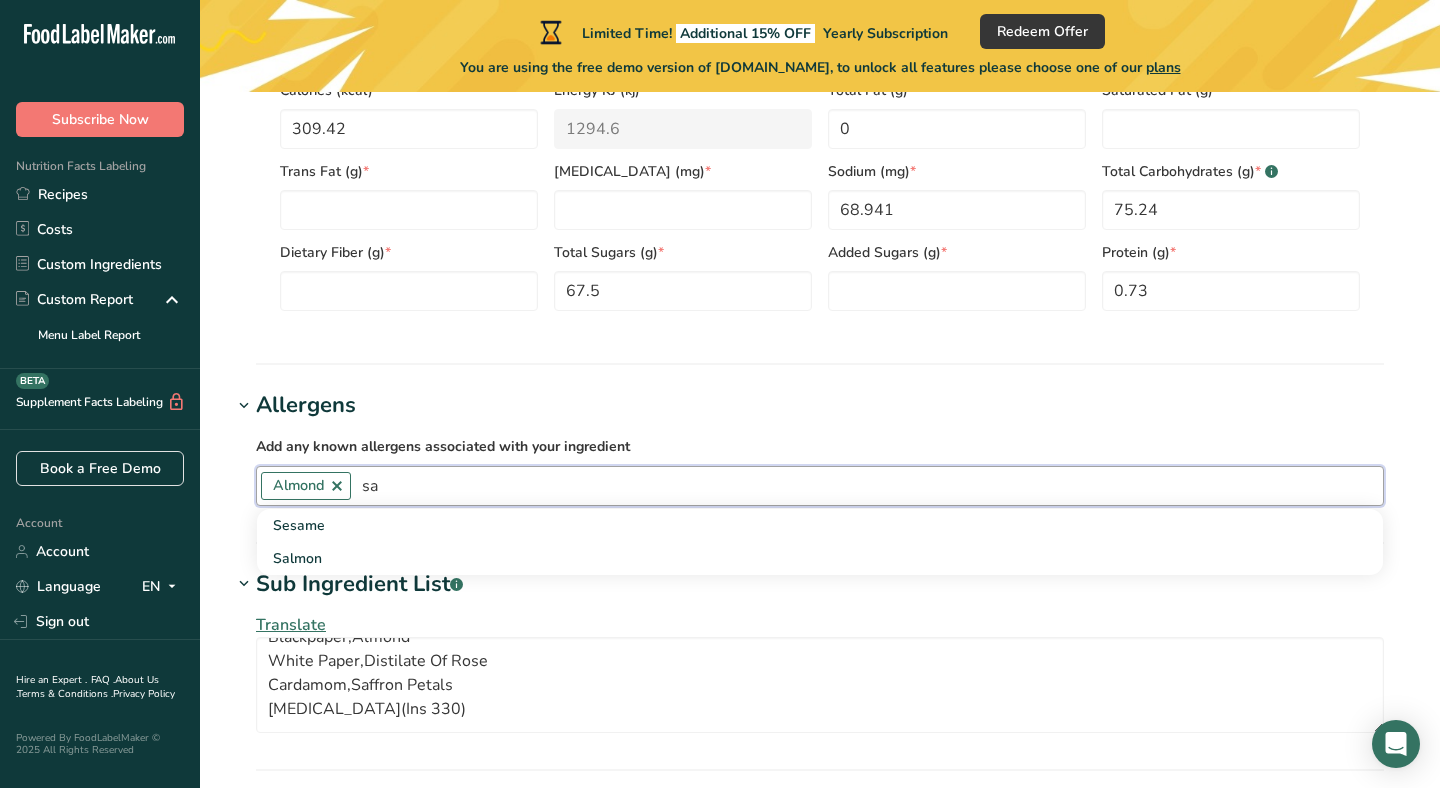 type on "s" 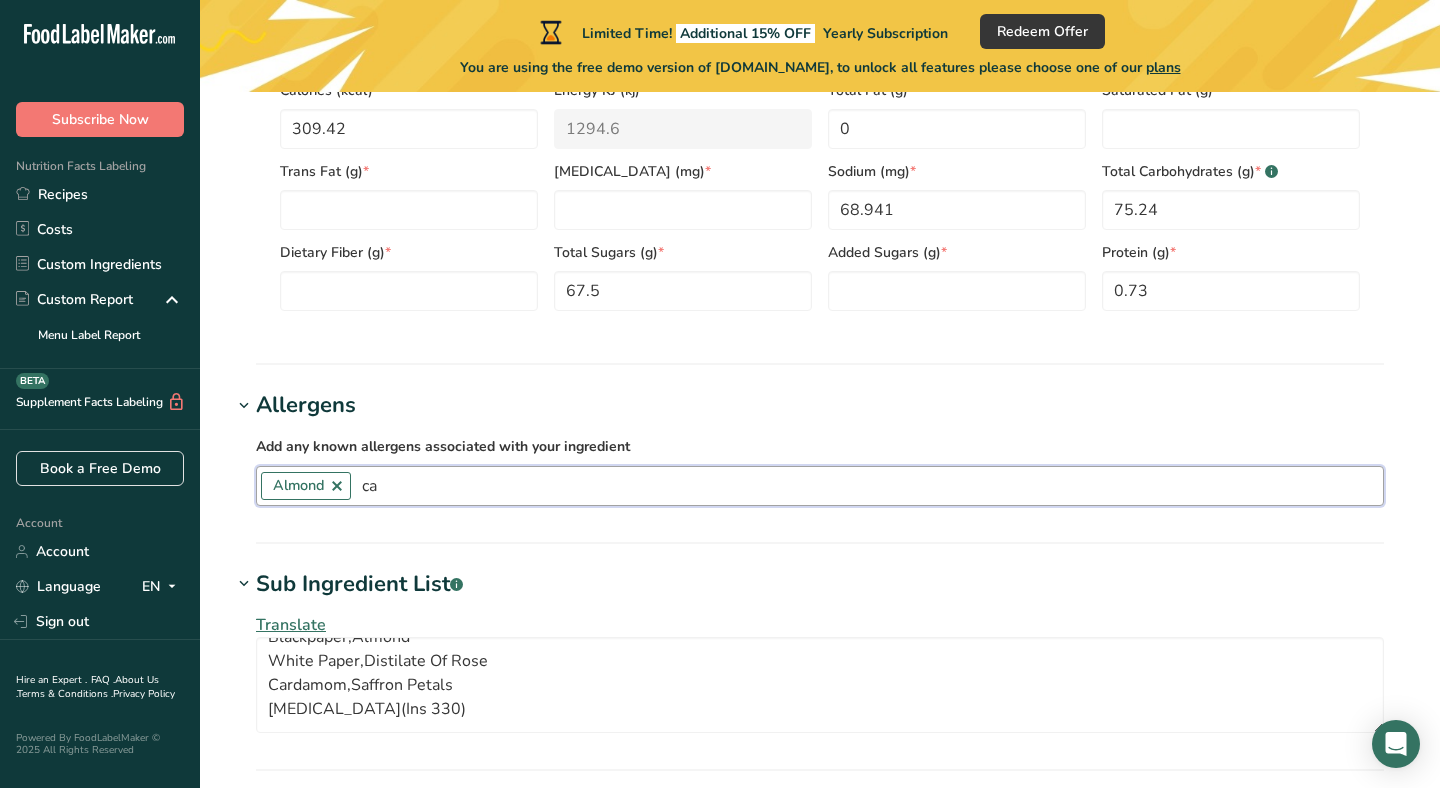 type on "c" 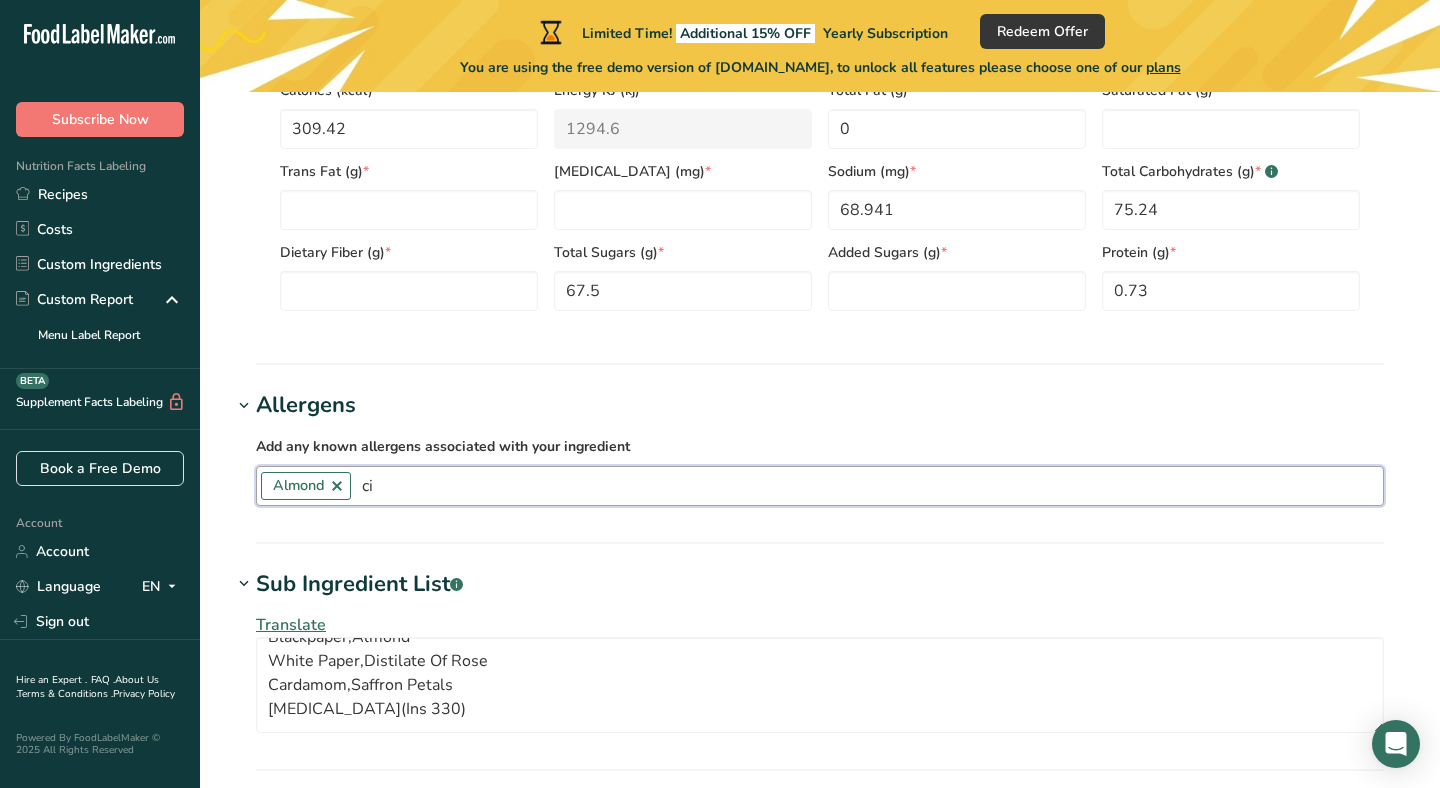type on "c" 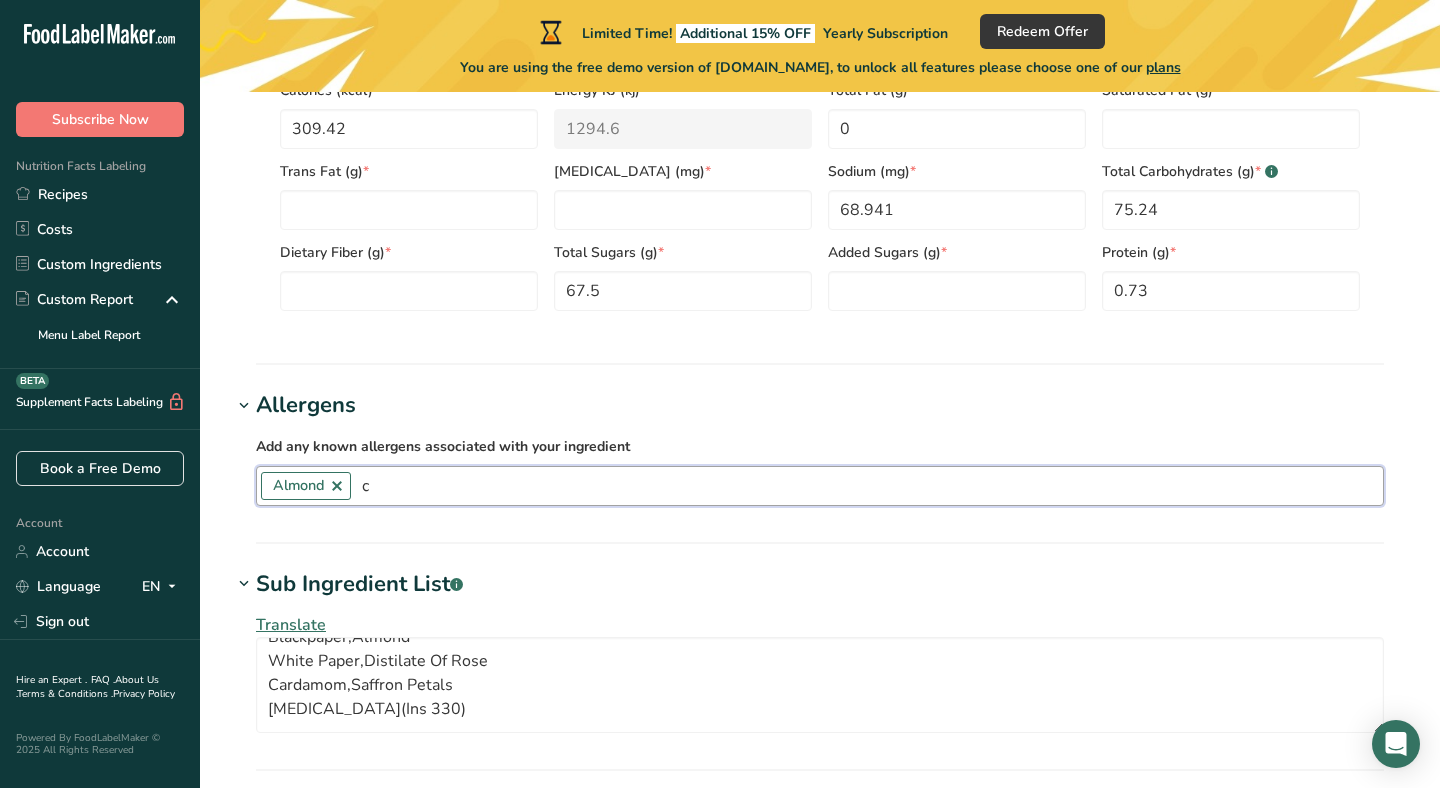 type 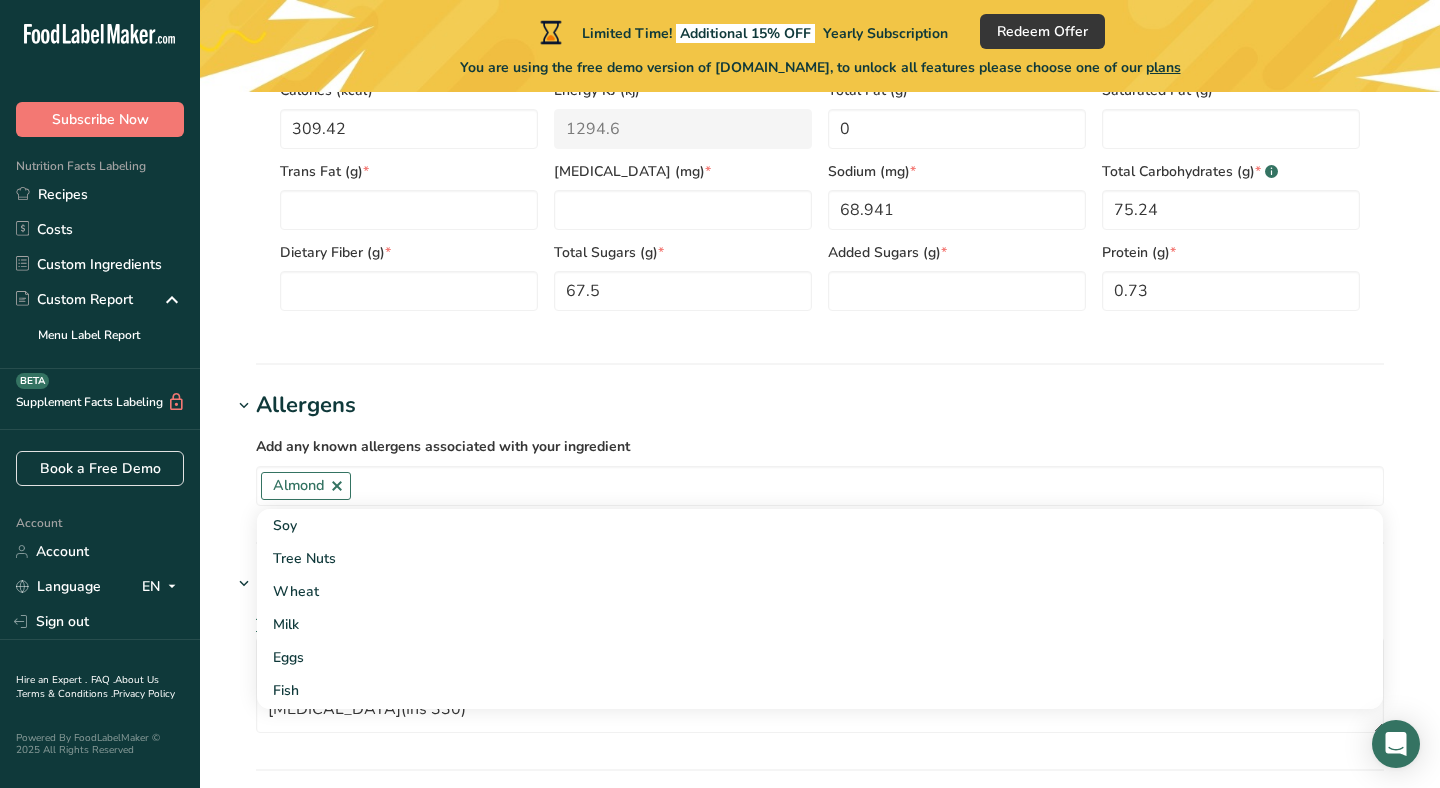 click on "Allergens" at bounding box center (820, 405) 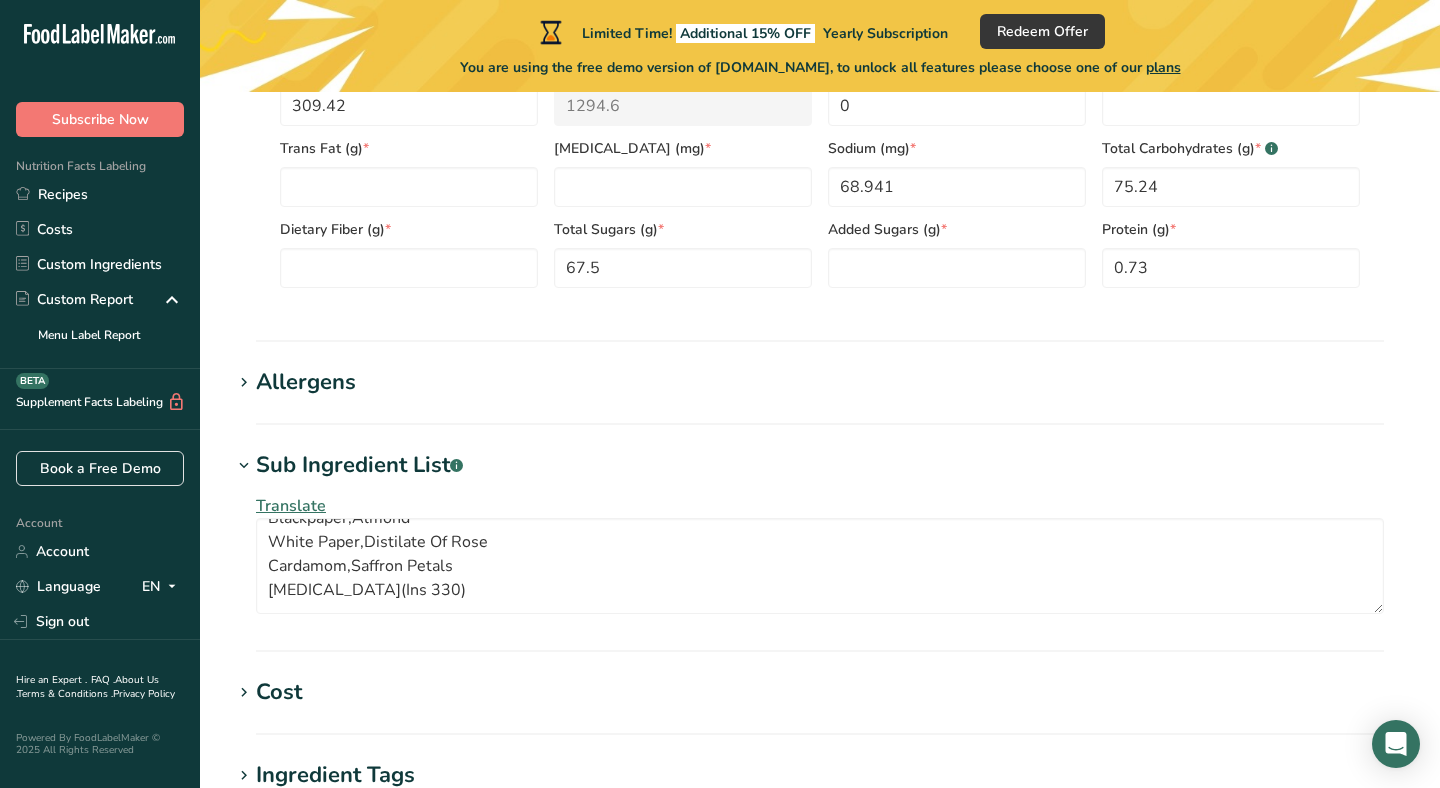 scroll, scrollTop: 1069, scrollLeft: 0, axis: vertical 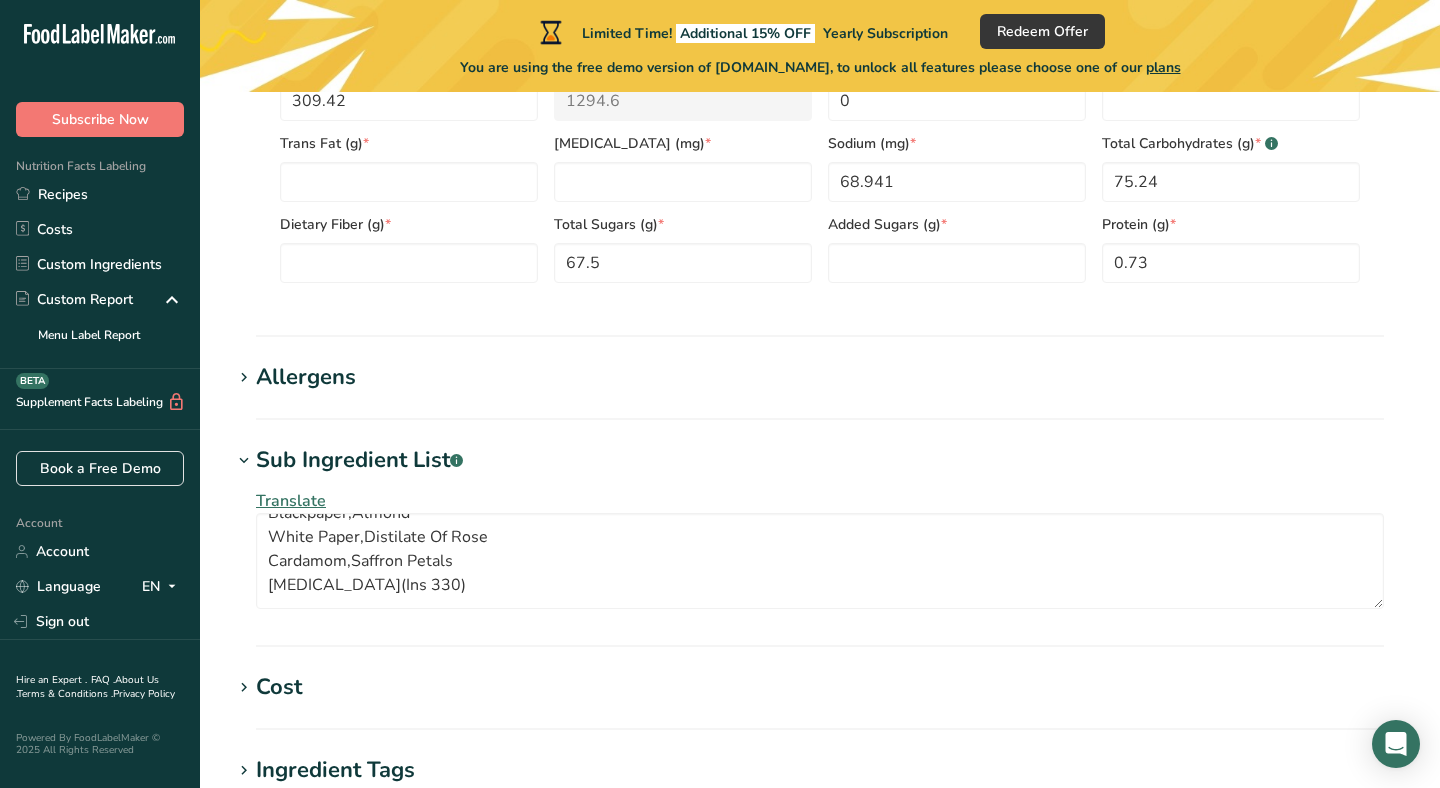 click on "Allergens
Add any known allergens associated with your ingredient
[GEOGRAPHIC_DATA]
Soy
Tree Nuts
Wheat
Milk
Eggs
Fish
Peanuts
Sesame
Crustaceans
Sulphites
Celery
Mustard
Lupins
[GEOGRAPHIC_DATA]
[GEOGRAPHIC_DATA]
Beech nut
Brazil nut
Butternut
Cashew
Chestnut
[GEOGRAPHIC_DATA]
[GEOGRAPHIC_DATA]
Hazelnut
Gingko nut" at bounding box center (820, 390) 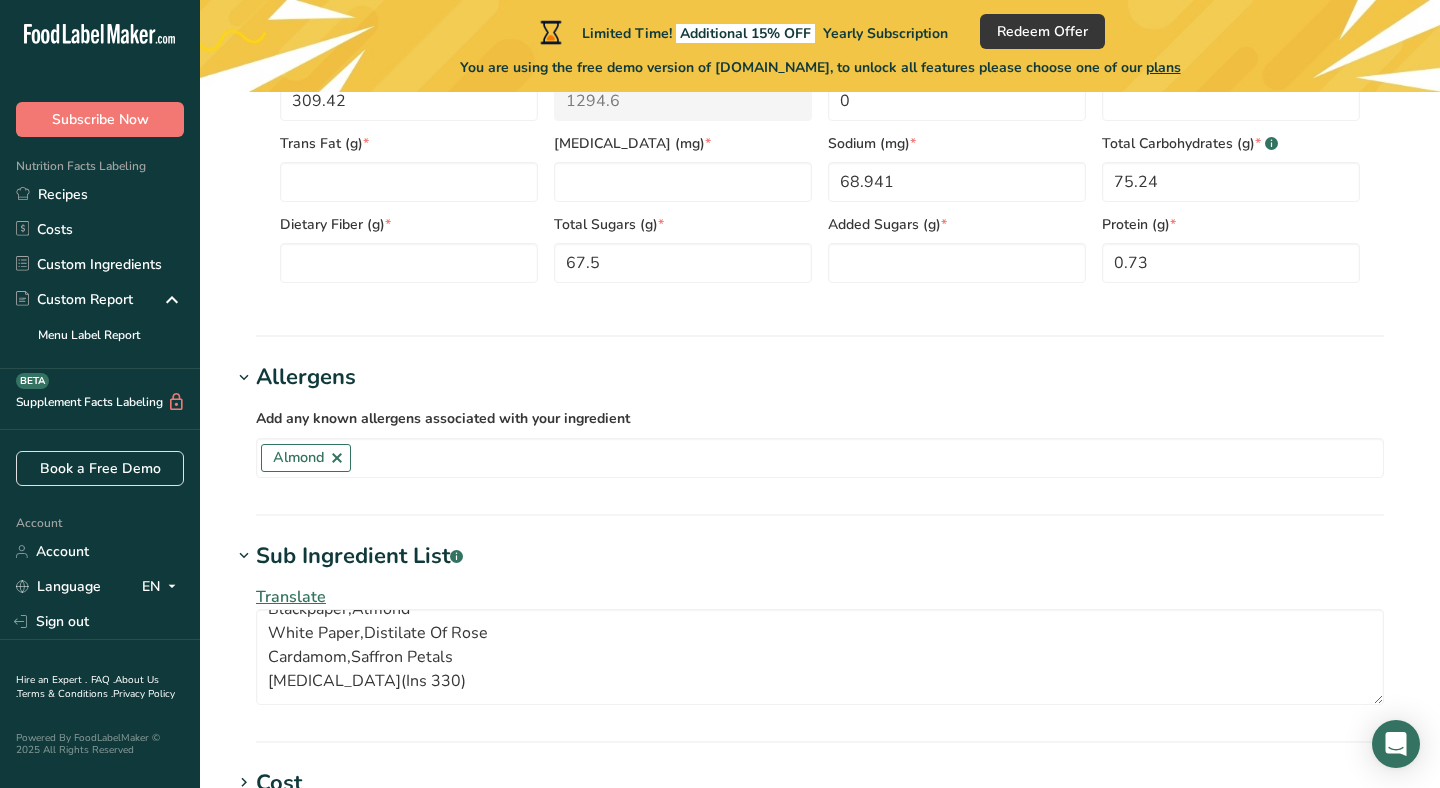 click on "Allergens" at bounding box center [820, 377] 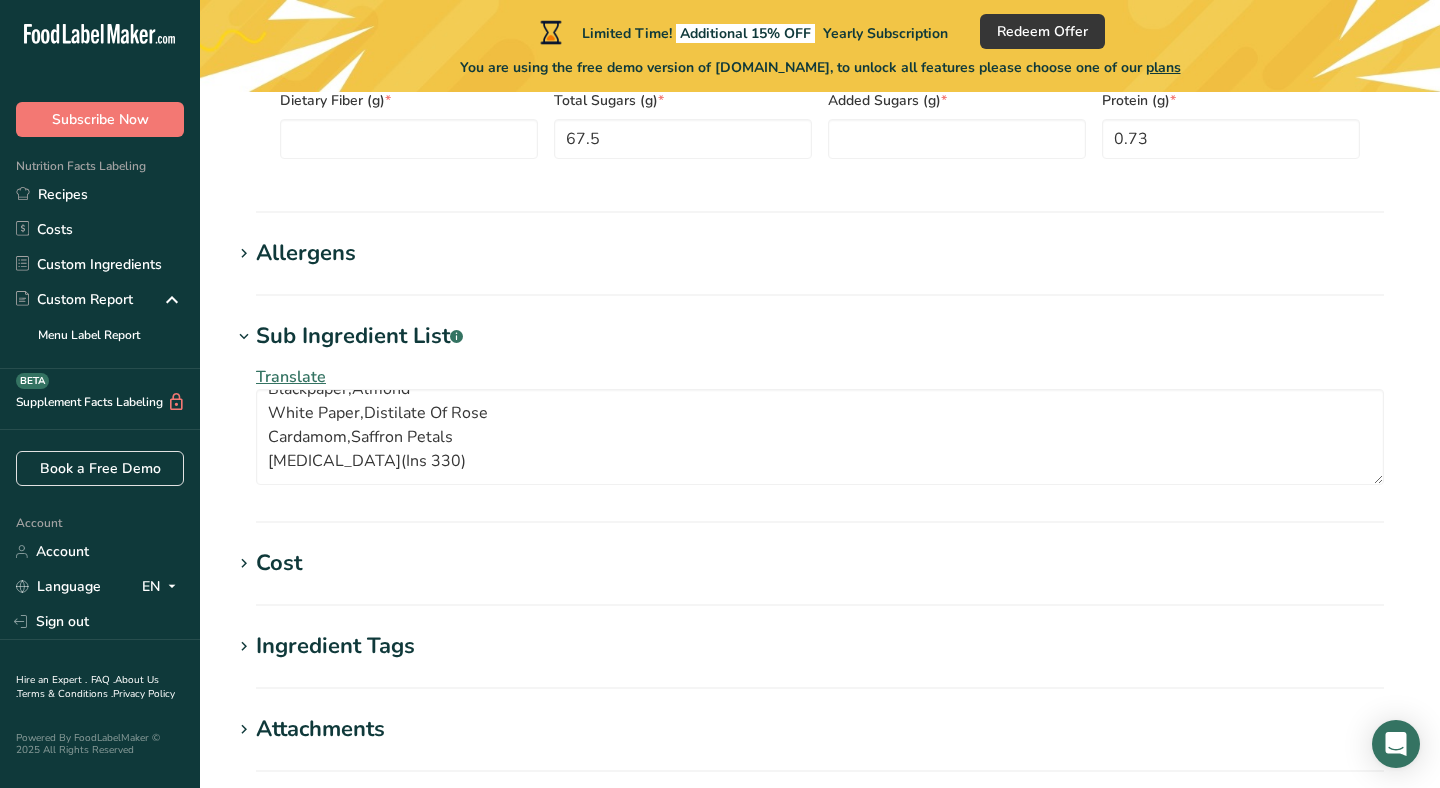 scroll, scrollTop: 1223, scrollLeft: 0, axis: vertical 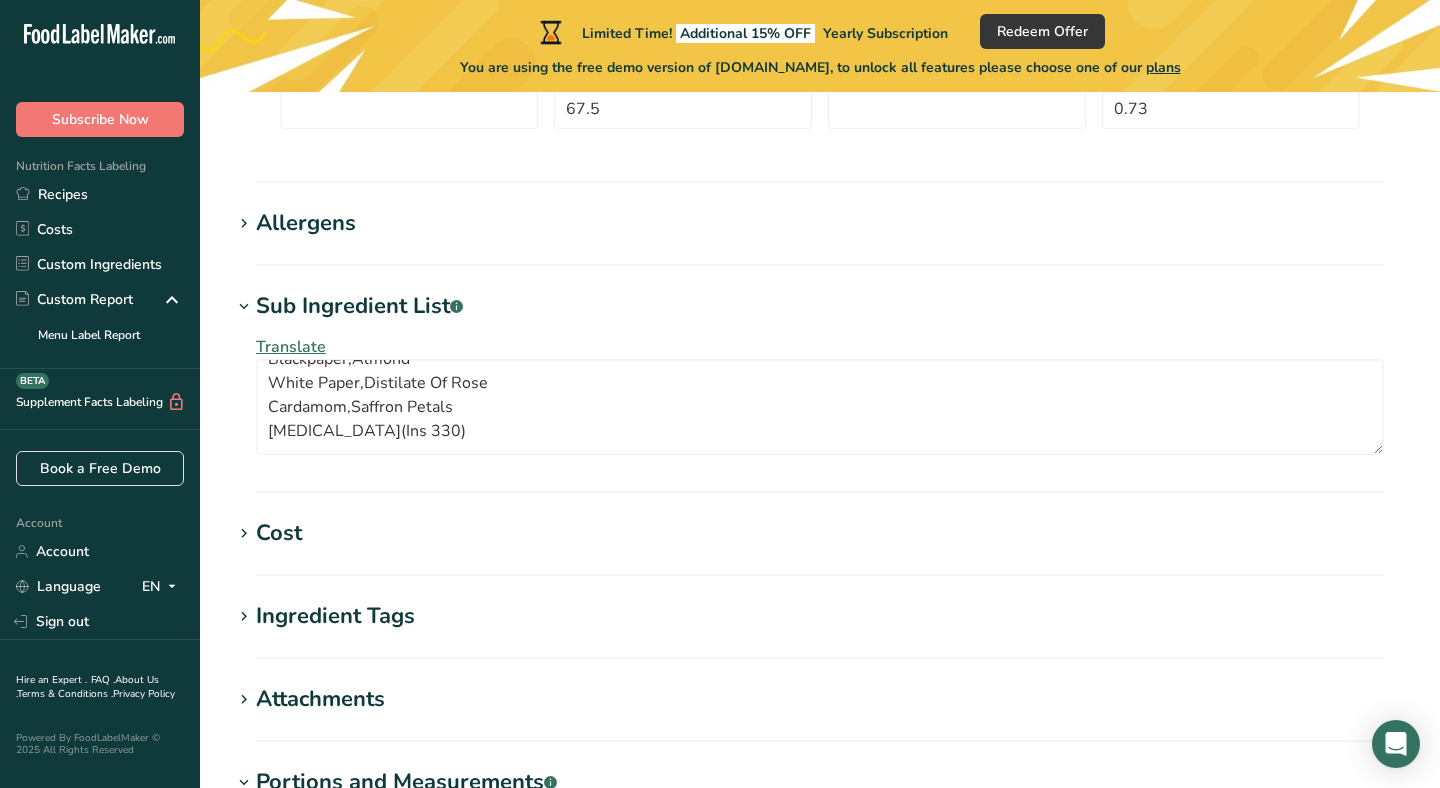 click on "Cost" at bounding box center [820, 533] 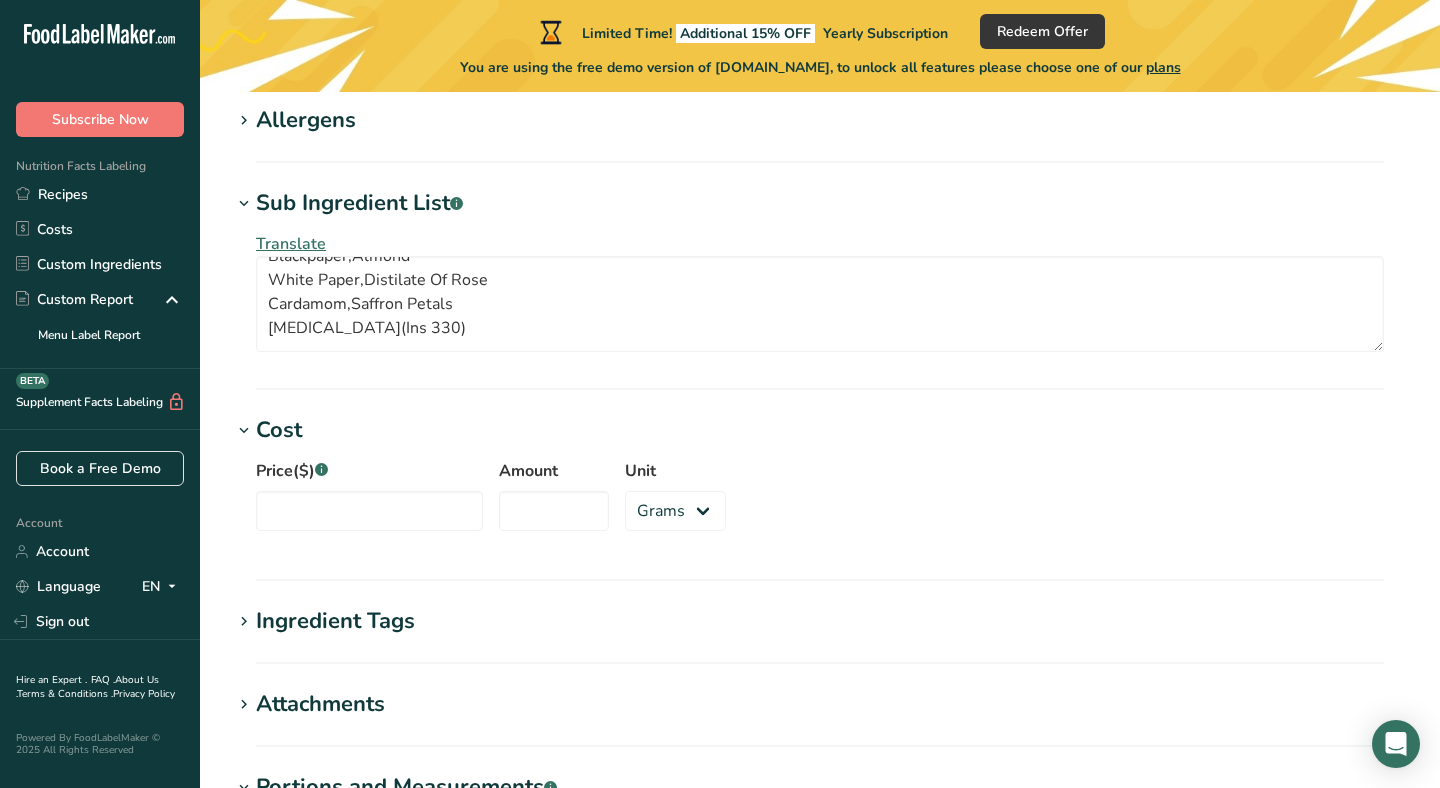 scroll, scrollTop: 1341, scrollLeft: 0, axis: vertical 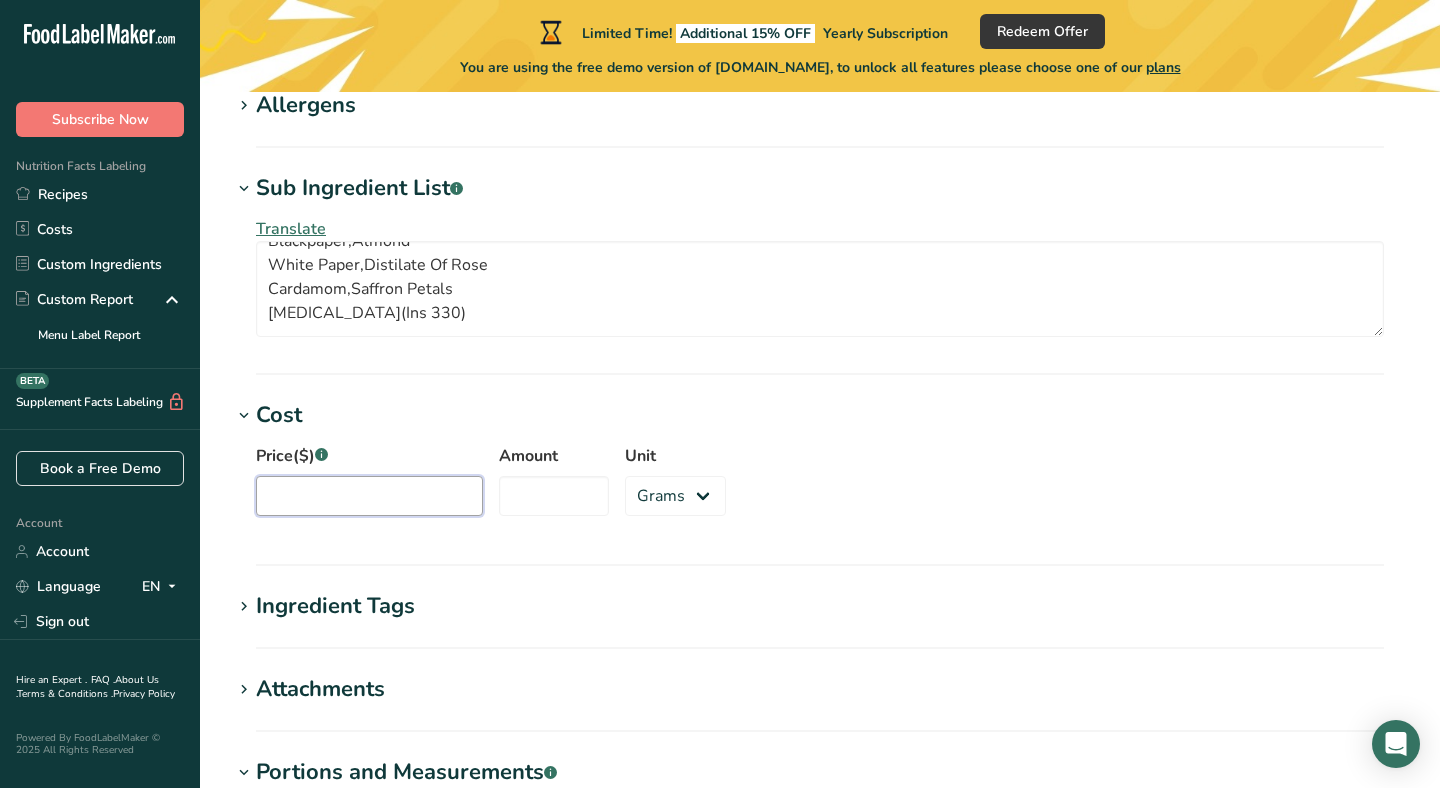 click on "Price($)
.a-a{fill:#347362;}.b-a{fill:#fff;}" at bounding box center [369, 496] 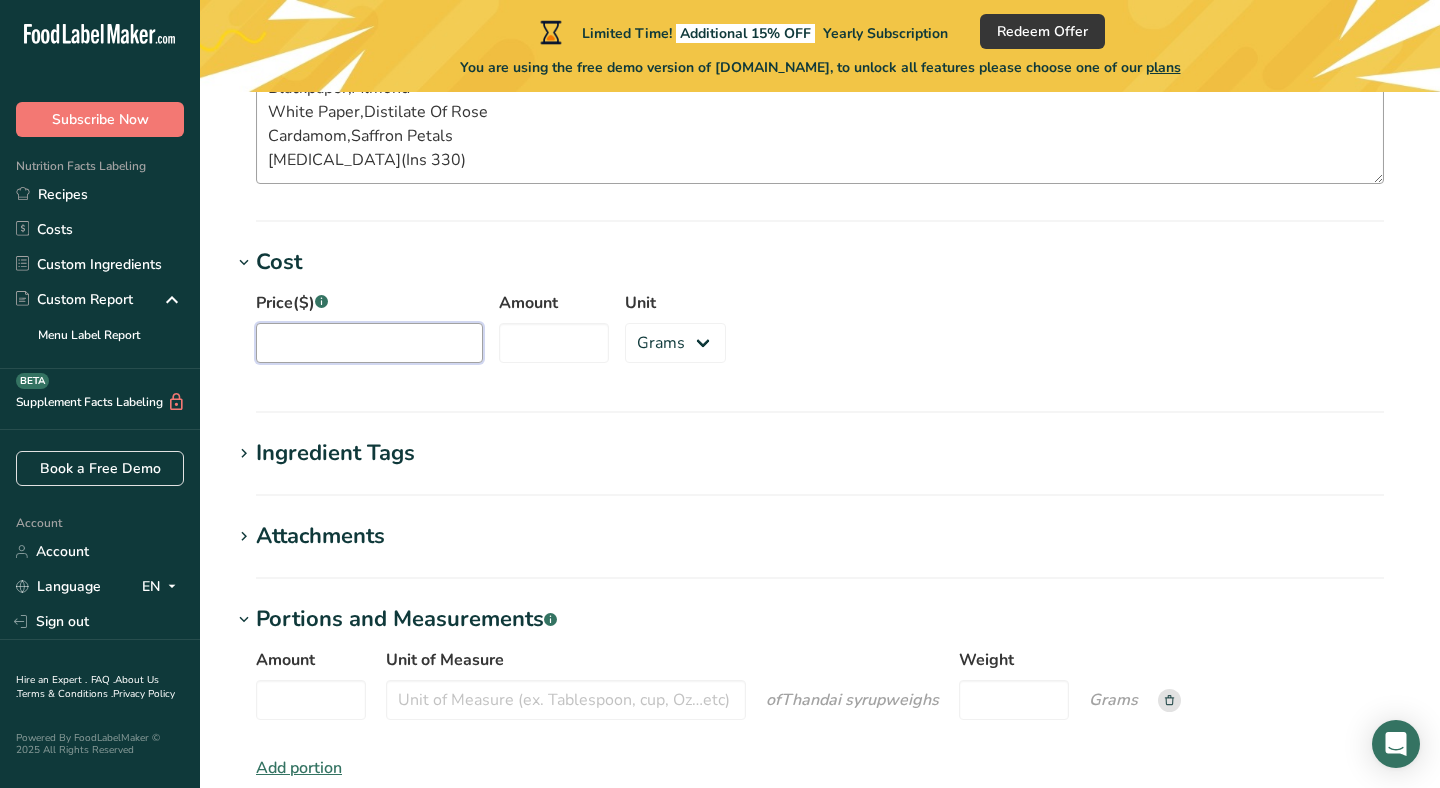scroll, scrollTop: 1496, scrollLeft: 0, axis: vertical 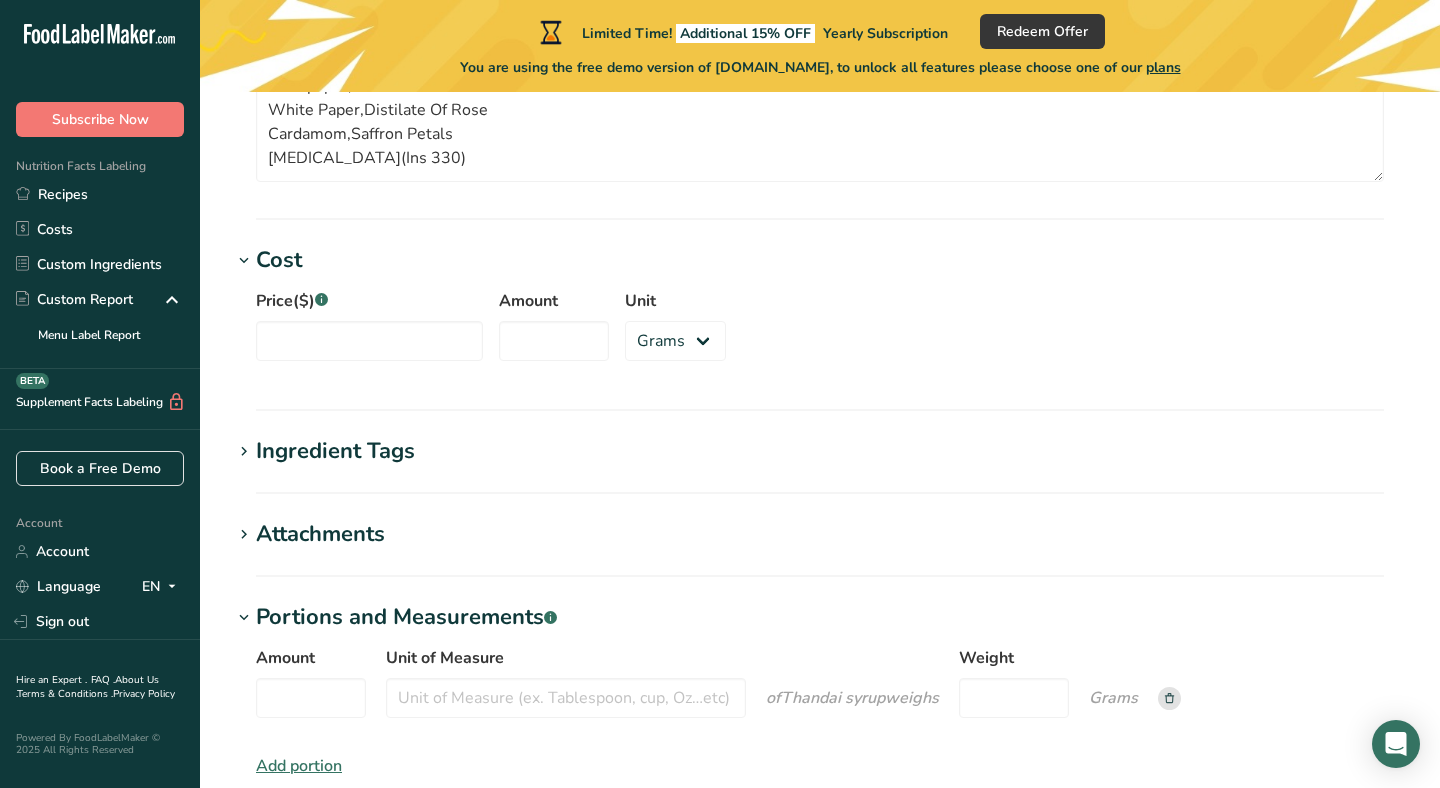 click on "Ingredient Tags" at bounding box center [820, 451] 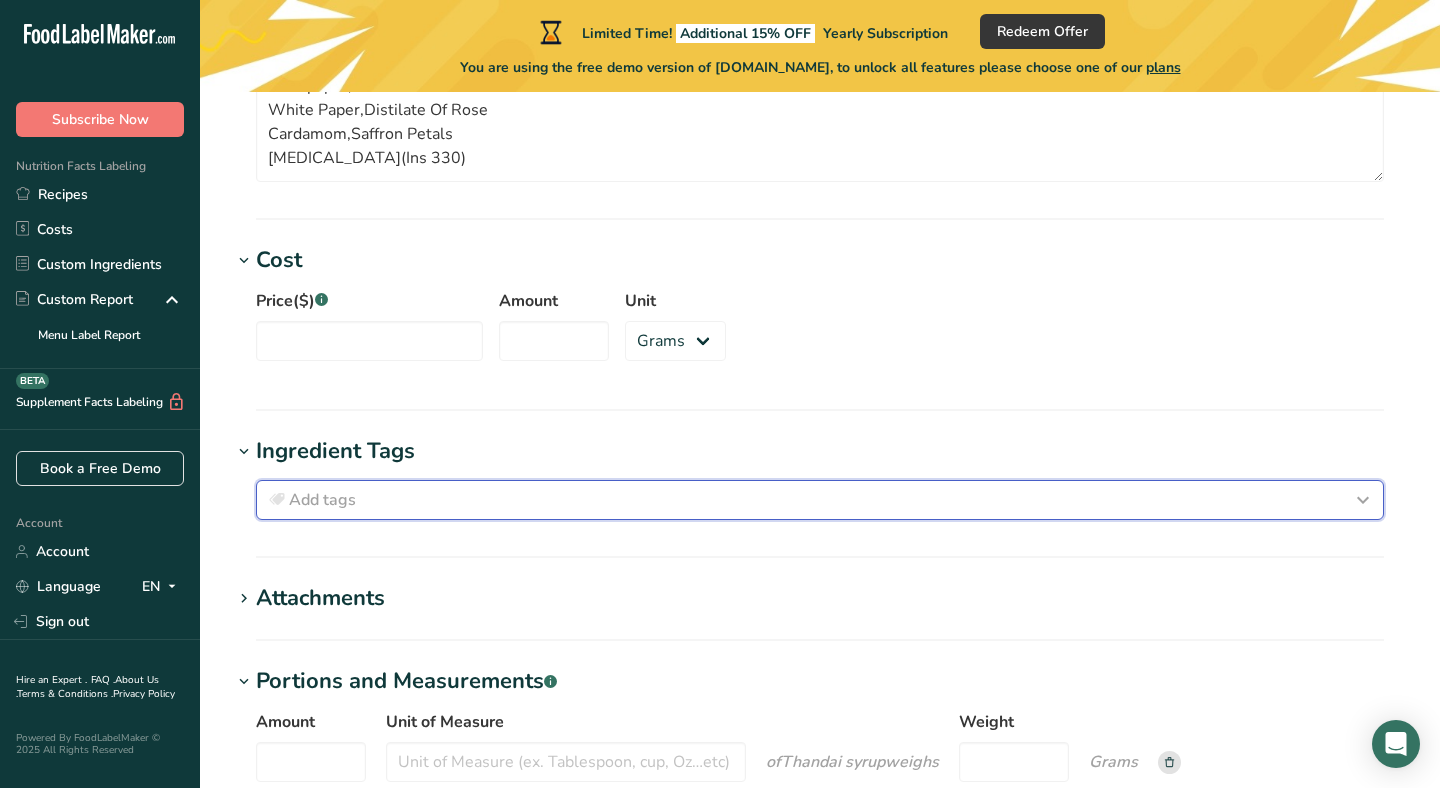 click on "Add tags" at bounding box center (820, 500) 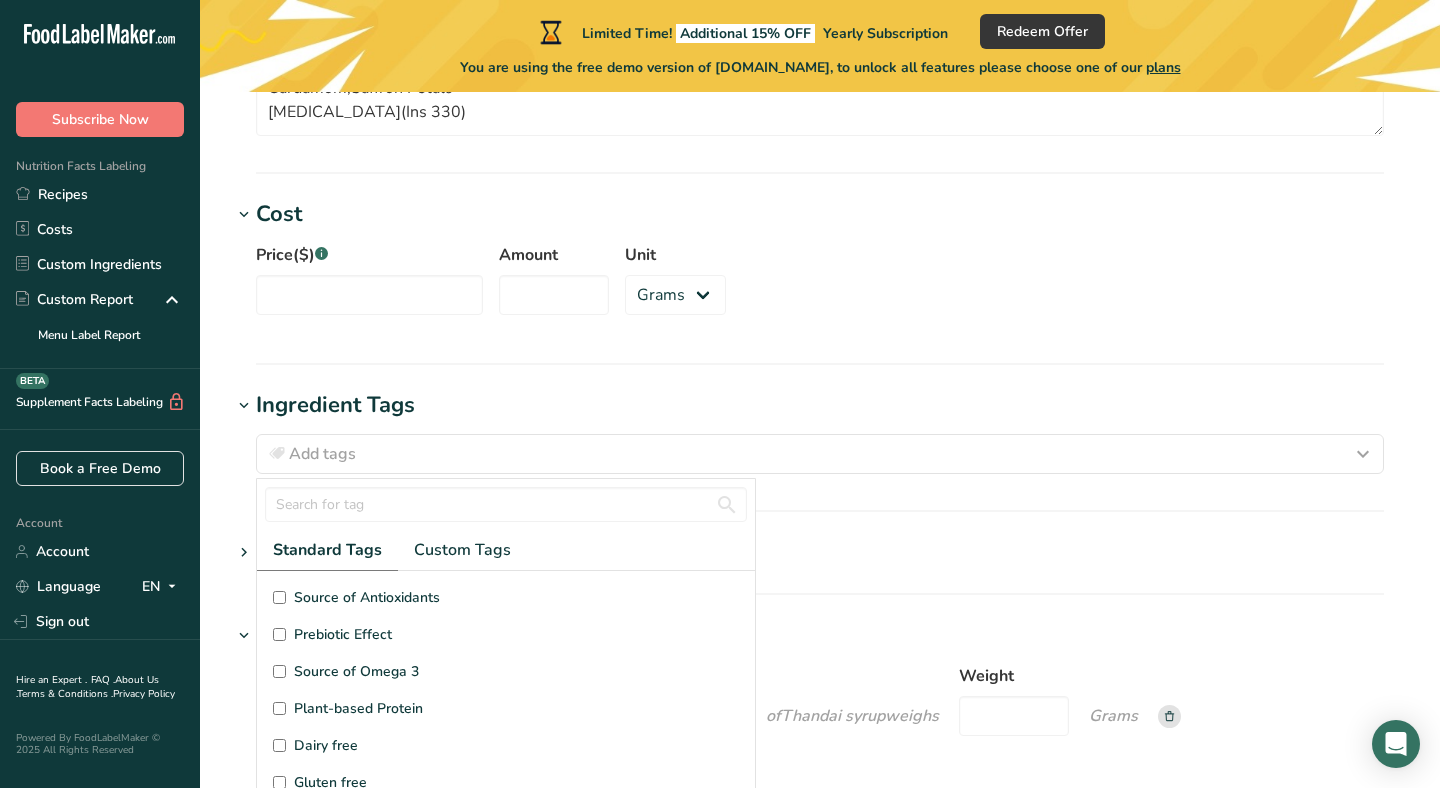 click on "Ingredient Tags
Add tags         Standard Tags Custom Tags
Source of Antioxidants
[MEDICAL_DATA] Effect
Source of Omega 3
Plant-based Protein
Dairy free
Gluten free
Vegan
Vegetarian
Soy free
Source of Healthy Fats
Source of B-Vitamins
Organic
Organic Certified
Non-GMO
Kosher Pareve
Kosher Dairy
Halal
No Synthetic Additives
Clean Label
Bio-Engineered
Keto Friendly" at bounding box center [820, 450] 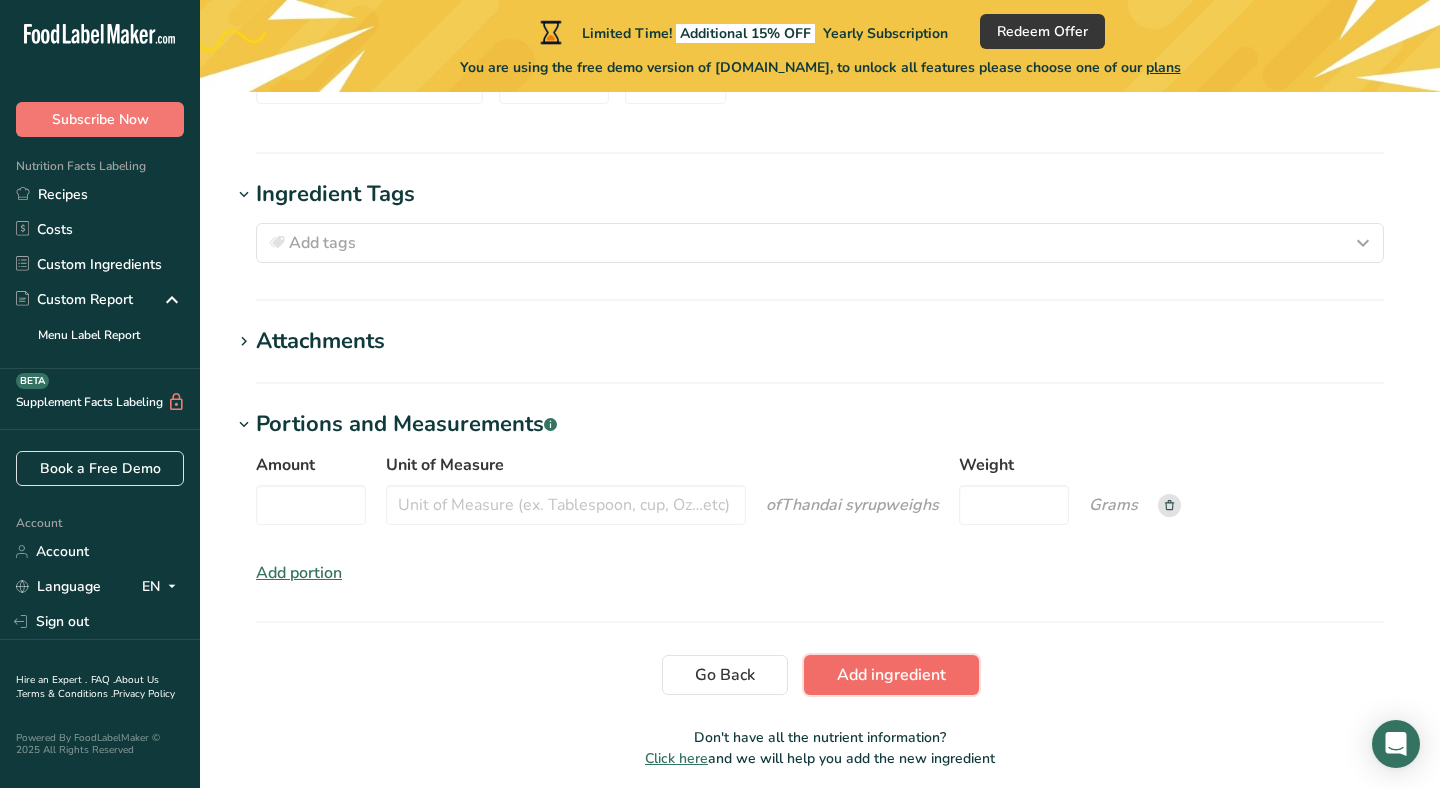 click on "Add ingredient" at bounding box center [891, 675] 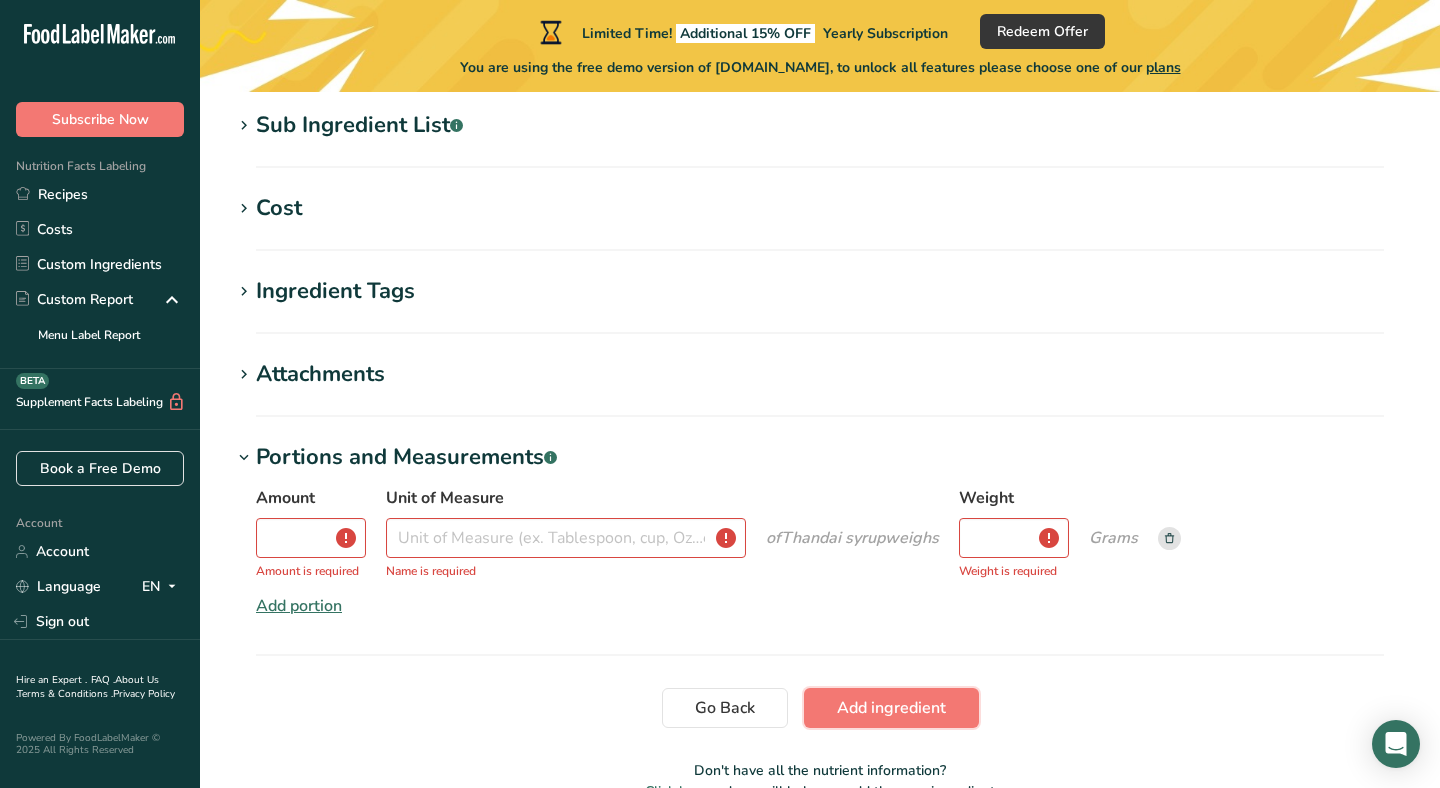 scroll, scrollTop: 884, scrollLeft: 0, axis: vertical 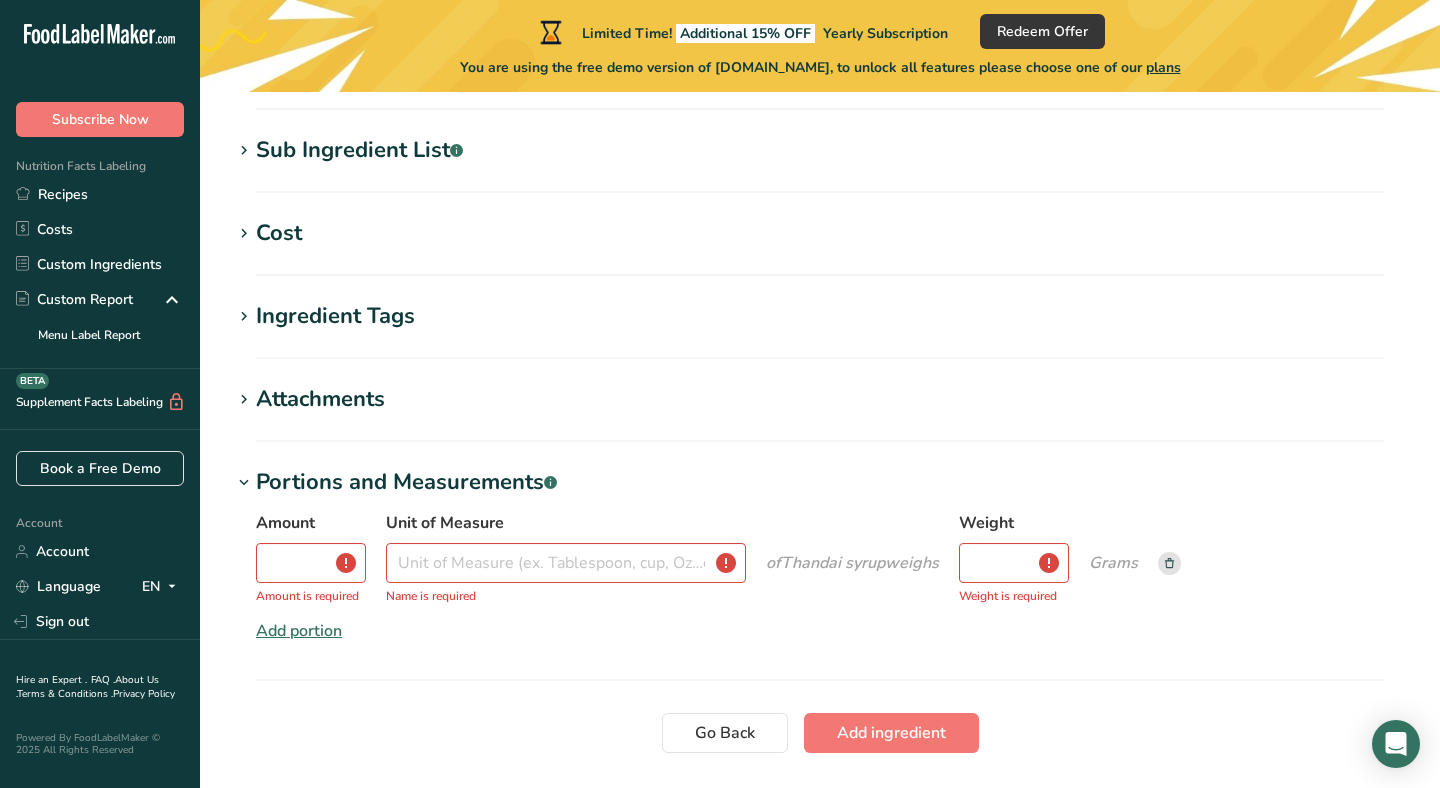 click on "Amount is required" at bounding box center (307, 596) 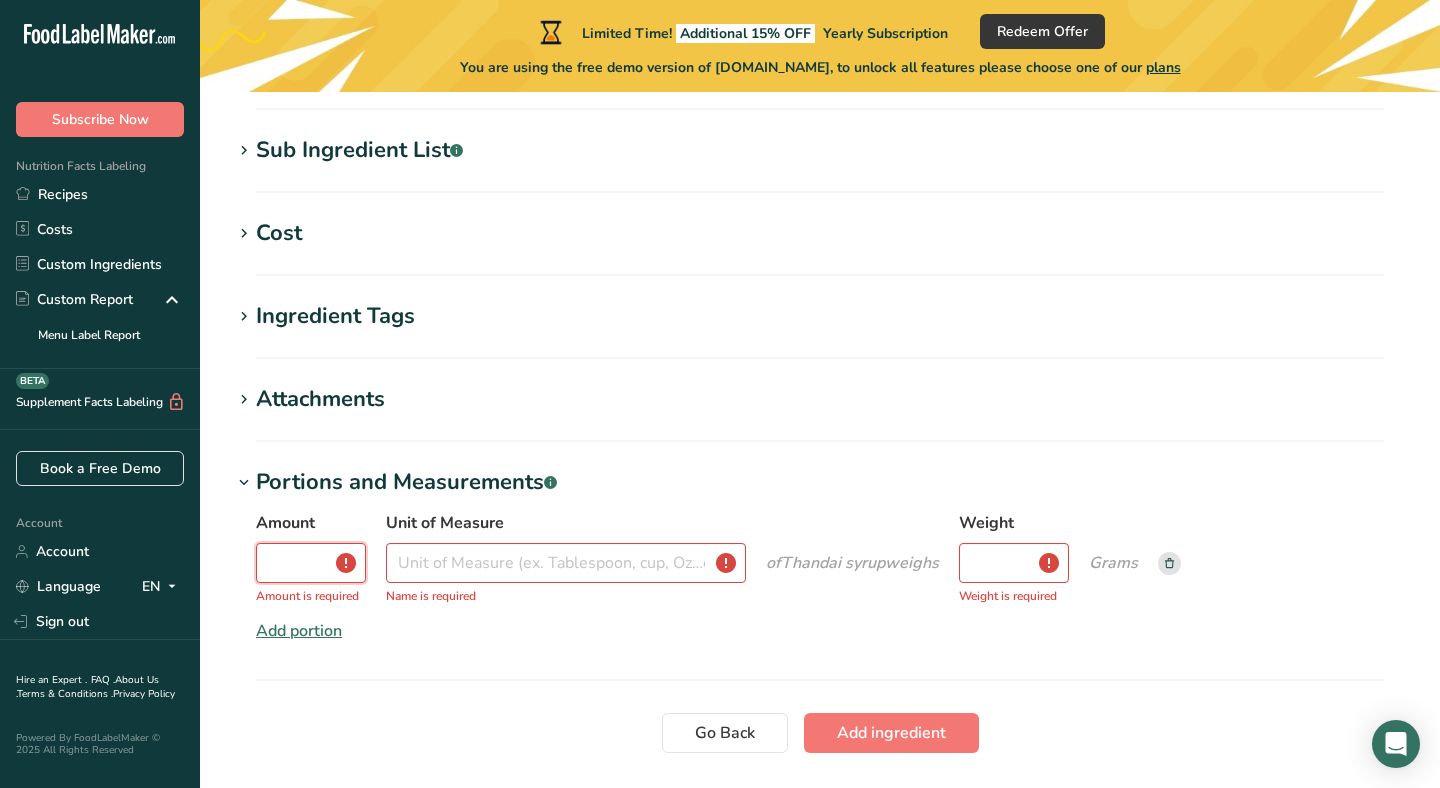 click on "Amount" at bounding box center [311, 563] 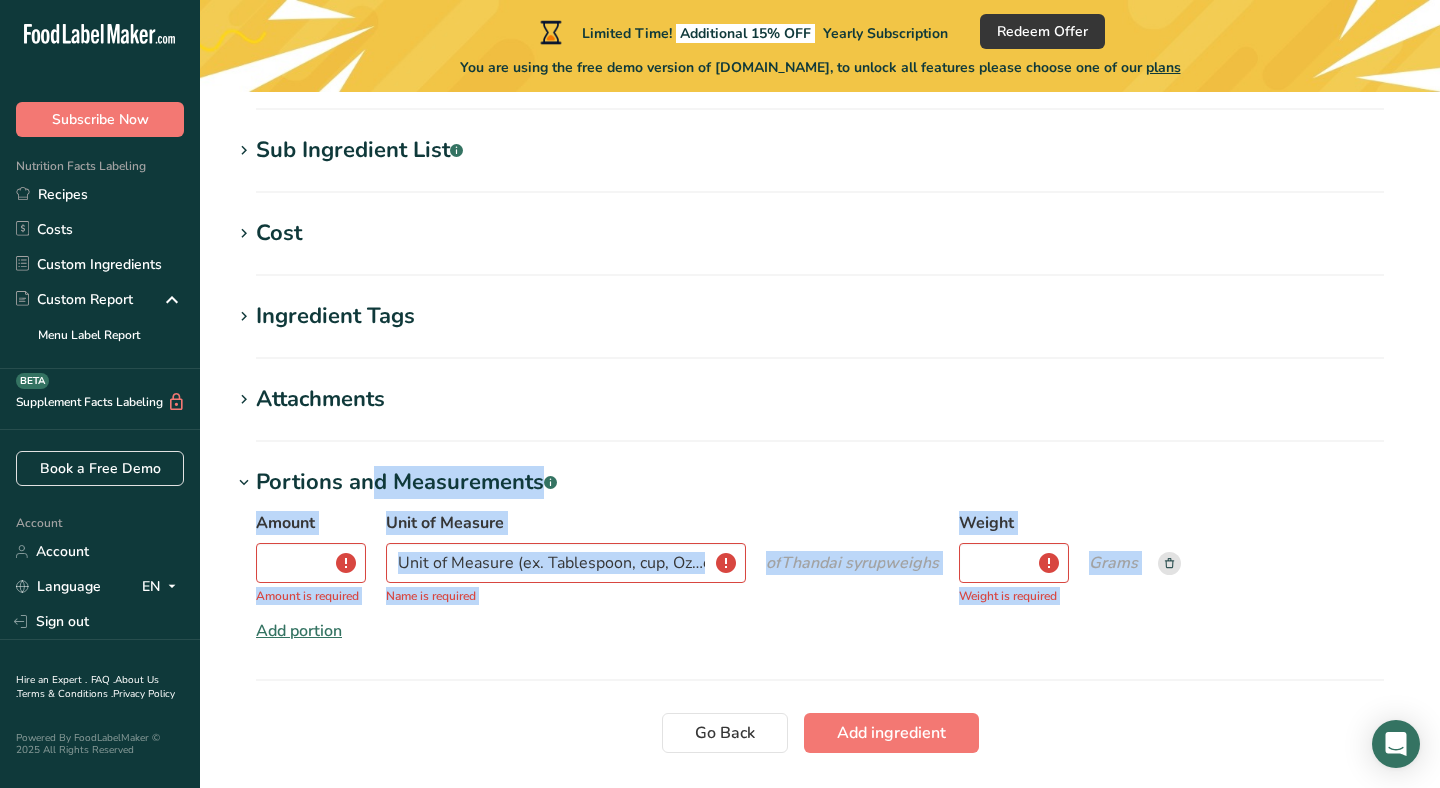 drag, startPoint x: 1153, startPoint y: 585, endPoint x: 247, endPoint y: 481, distance: 911.9496 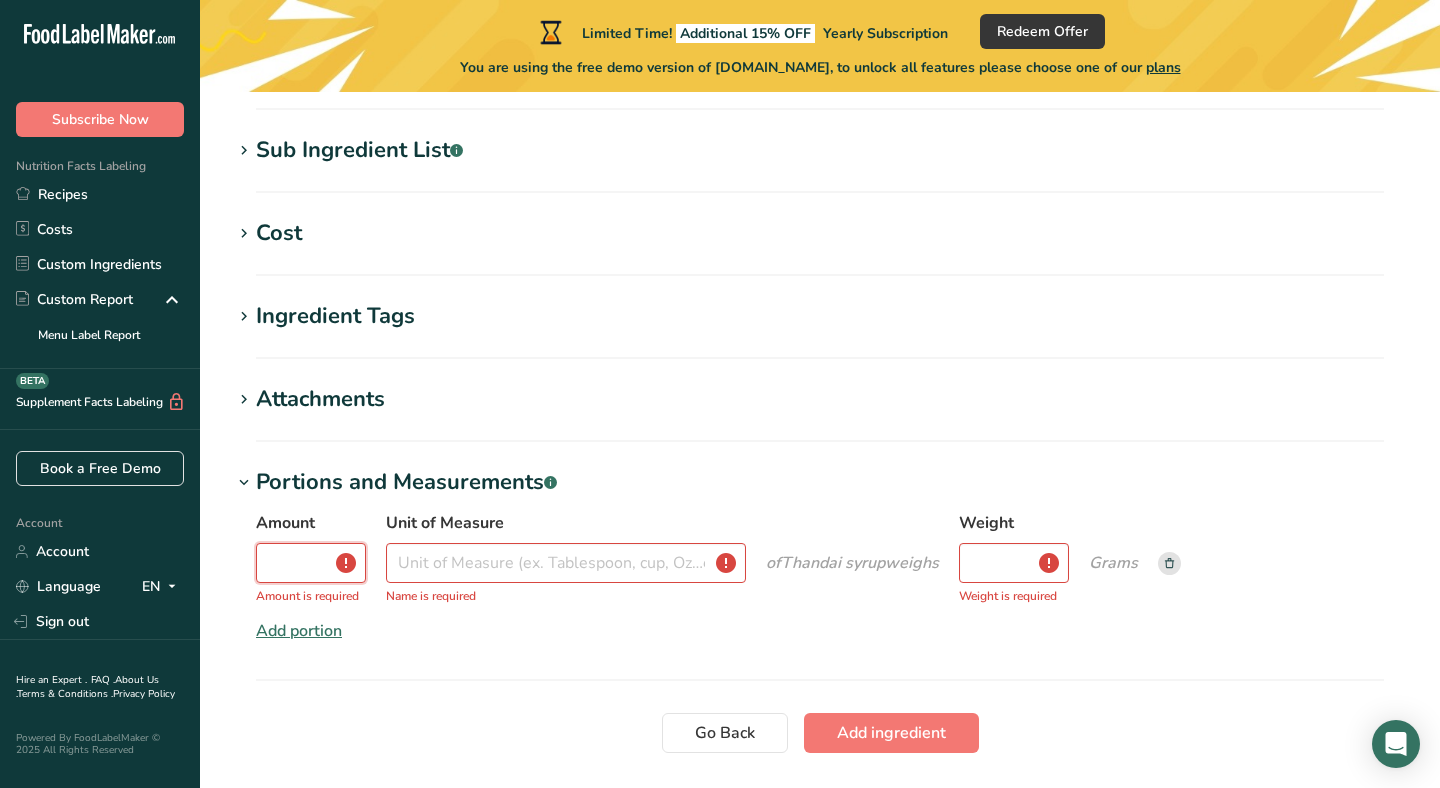 click on "Amount" at bounding box center (311, 563) 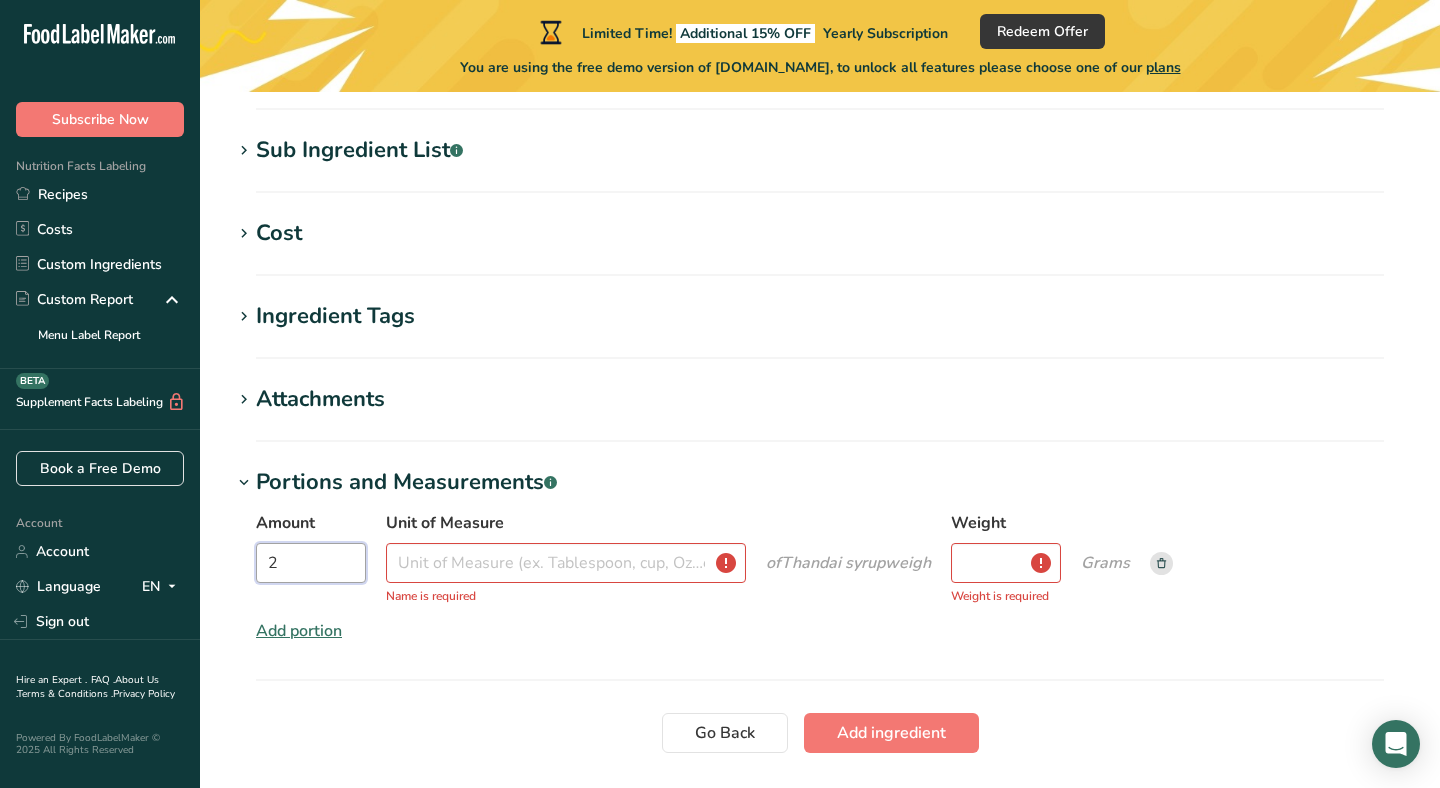 type on "2" 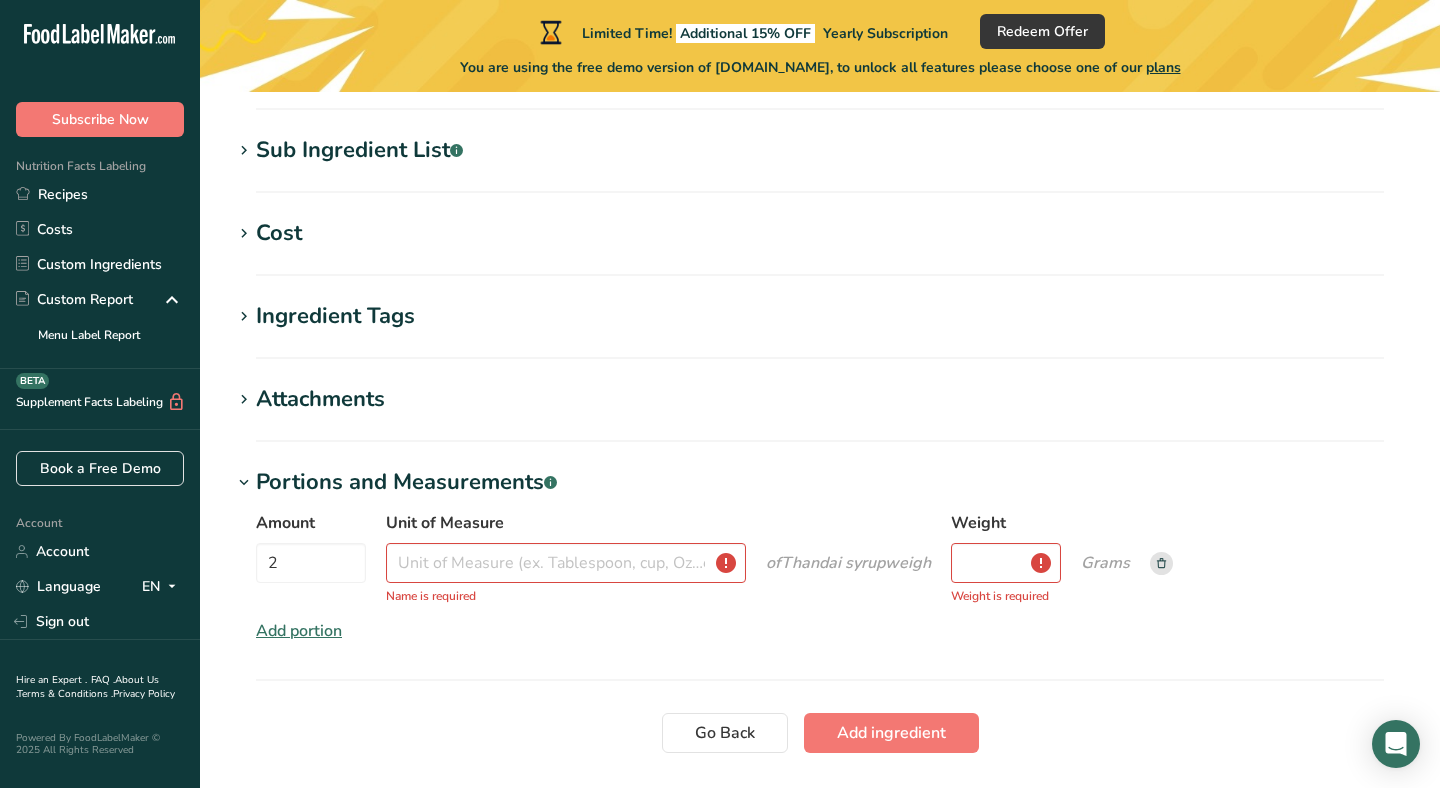 click on "Unit of Measure" at bounding box center (566, 523) 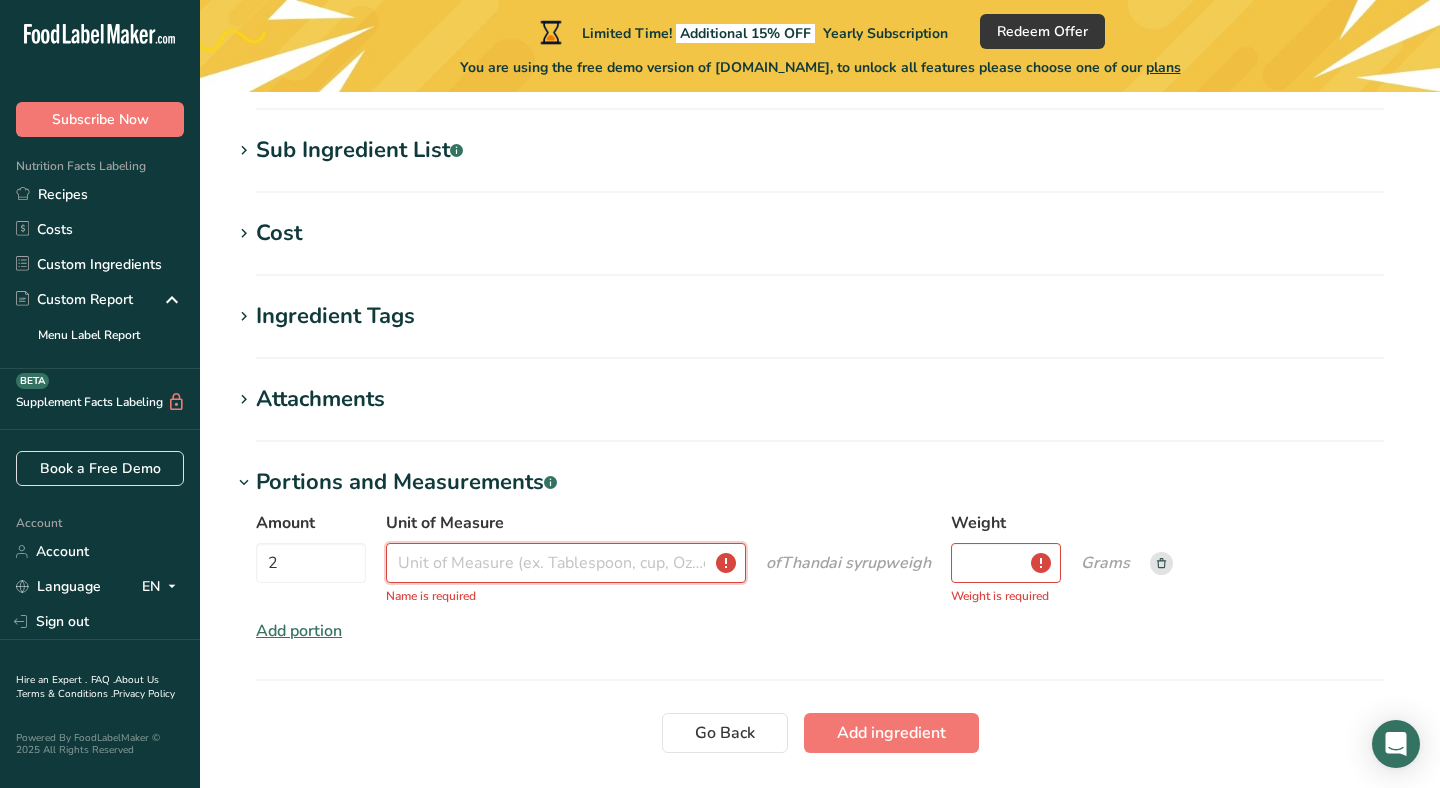 click on "Unit of Measure" at bounding box center (566, 563) 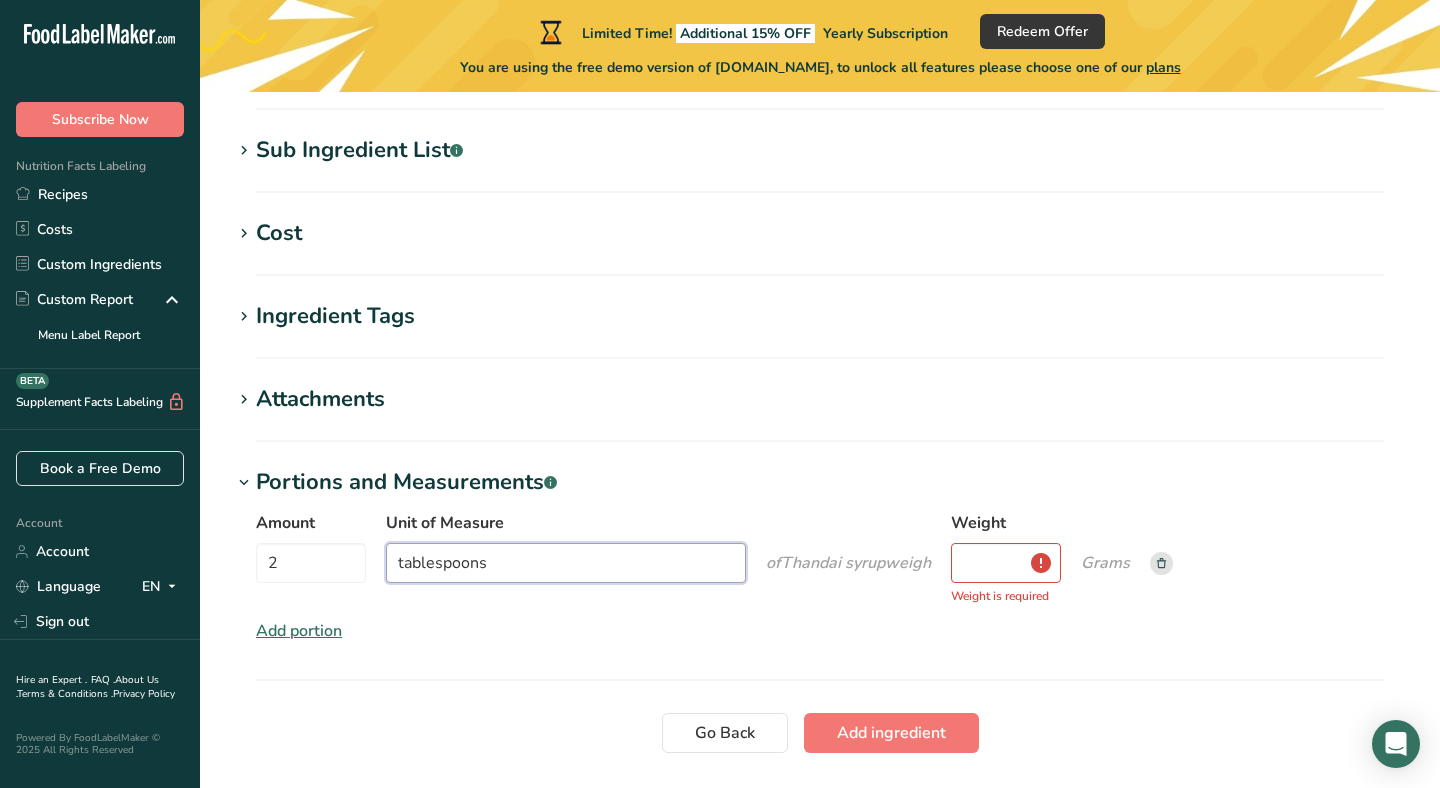 type on "tablespoons" 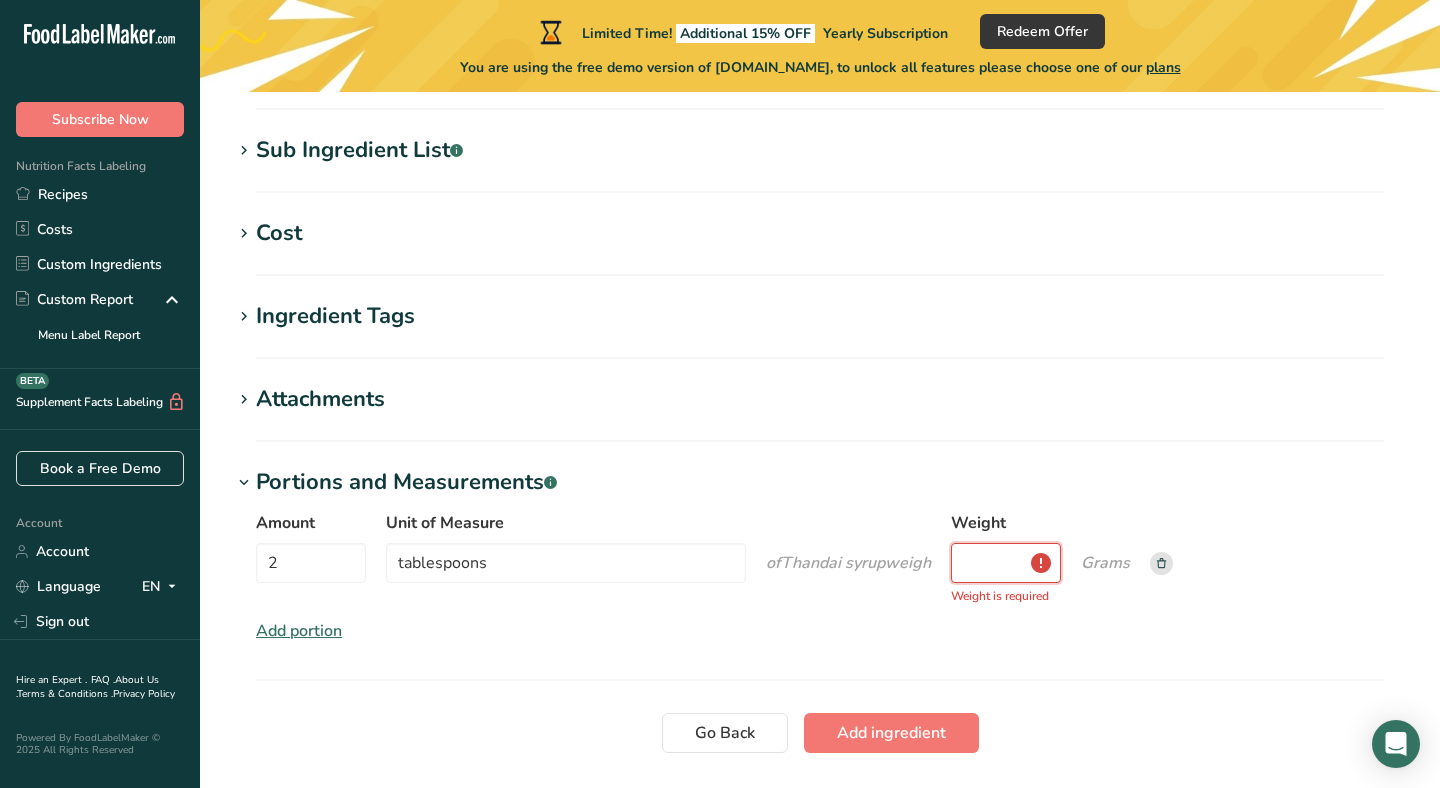 click on "Weight" at bounding box center (1006, 563) 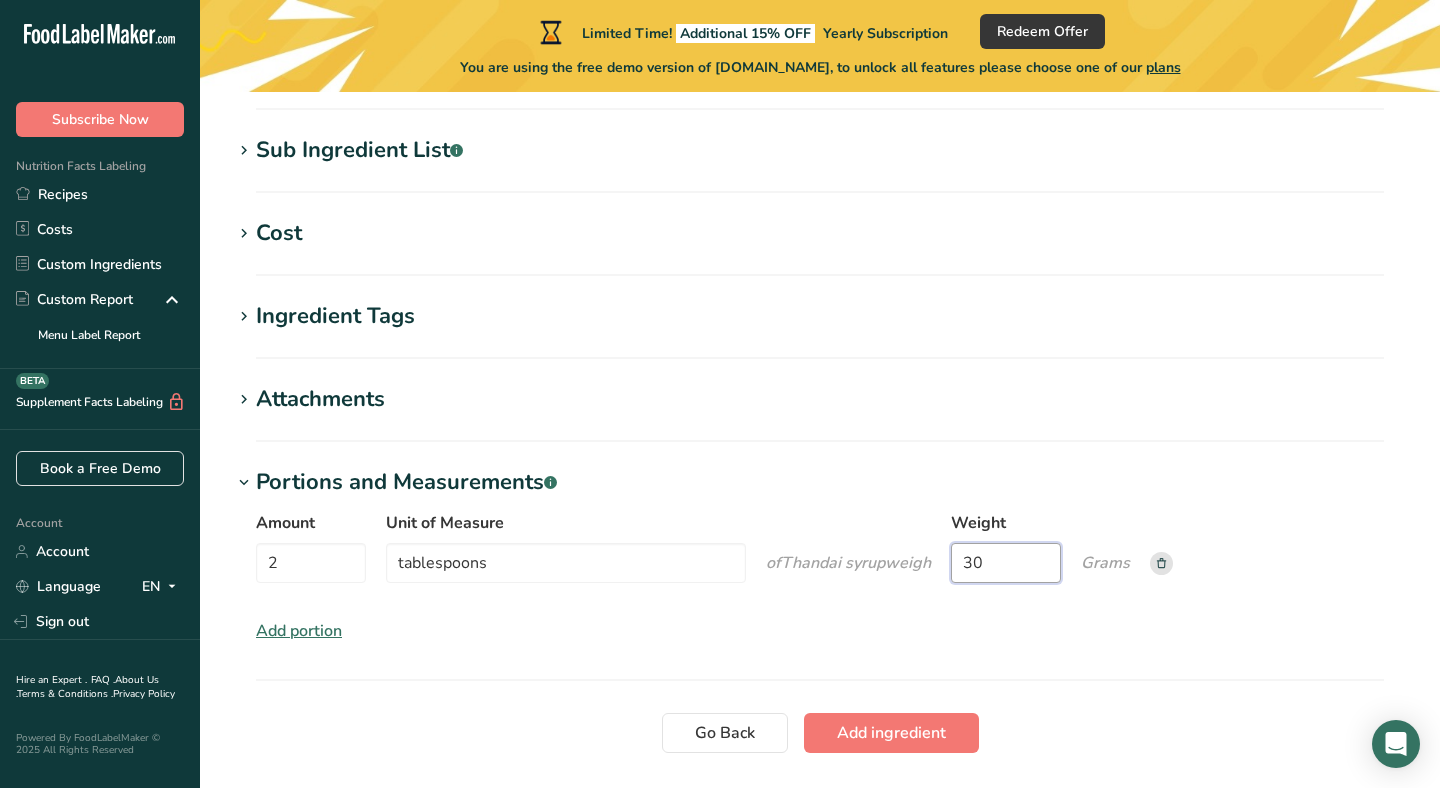type on "30" 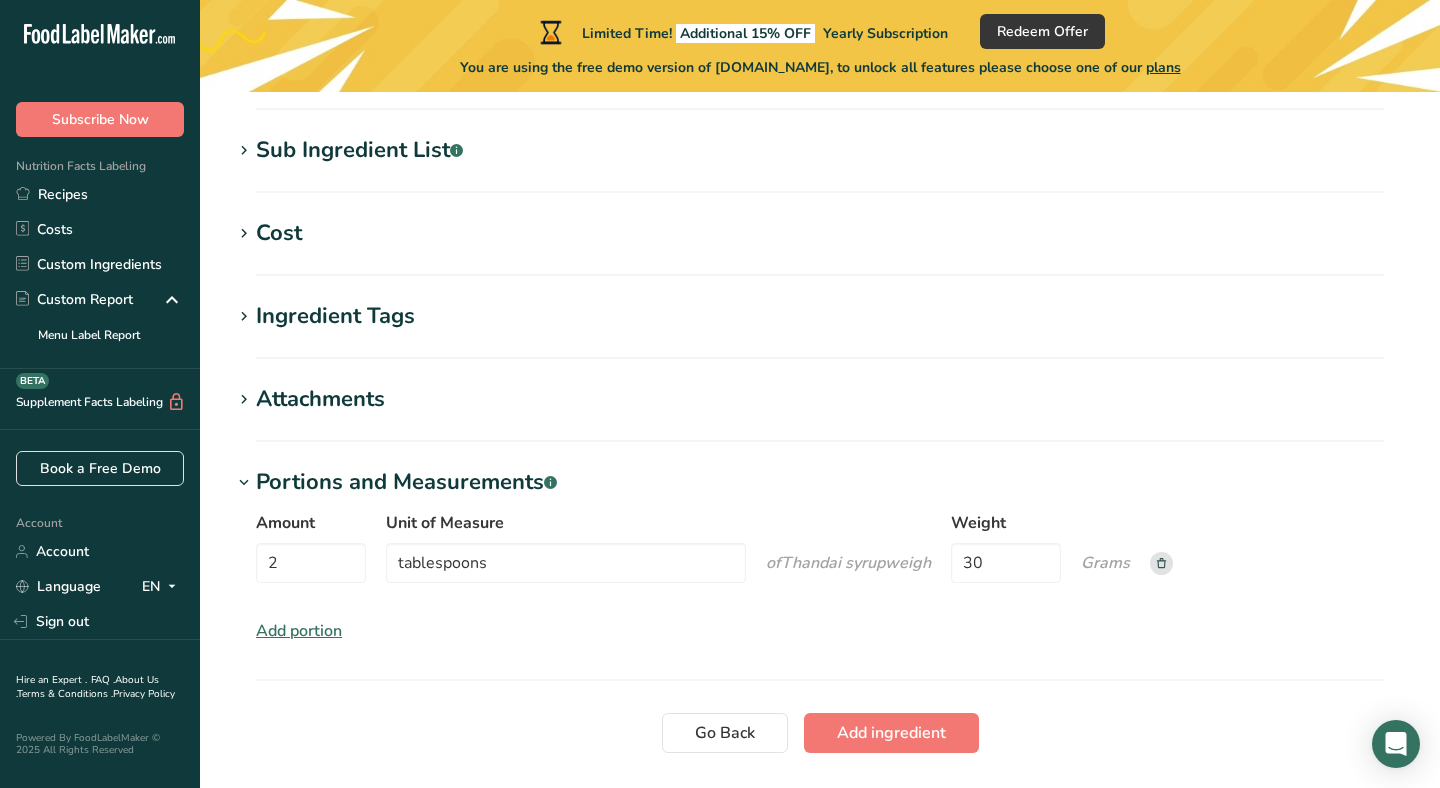 click at bounding box center (1161, 547) 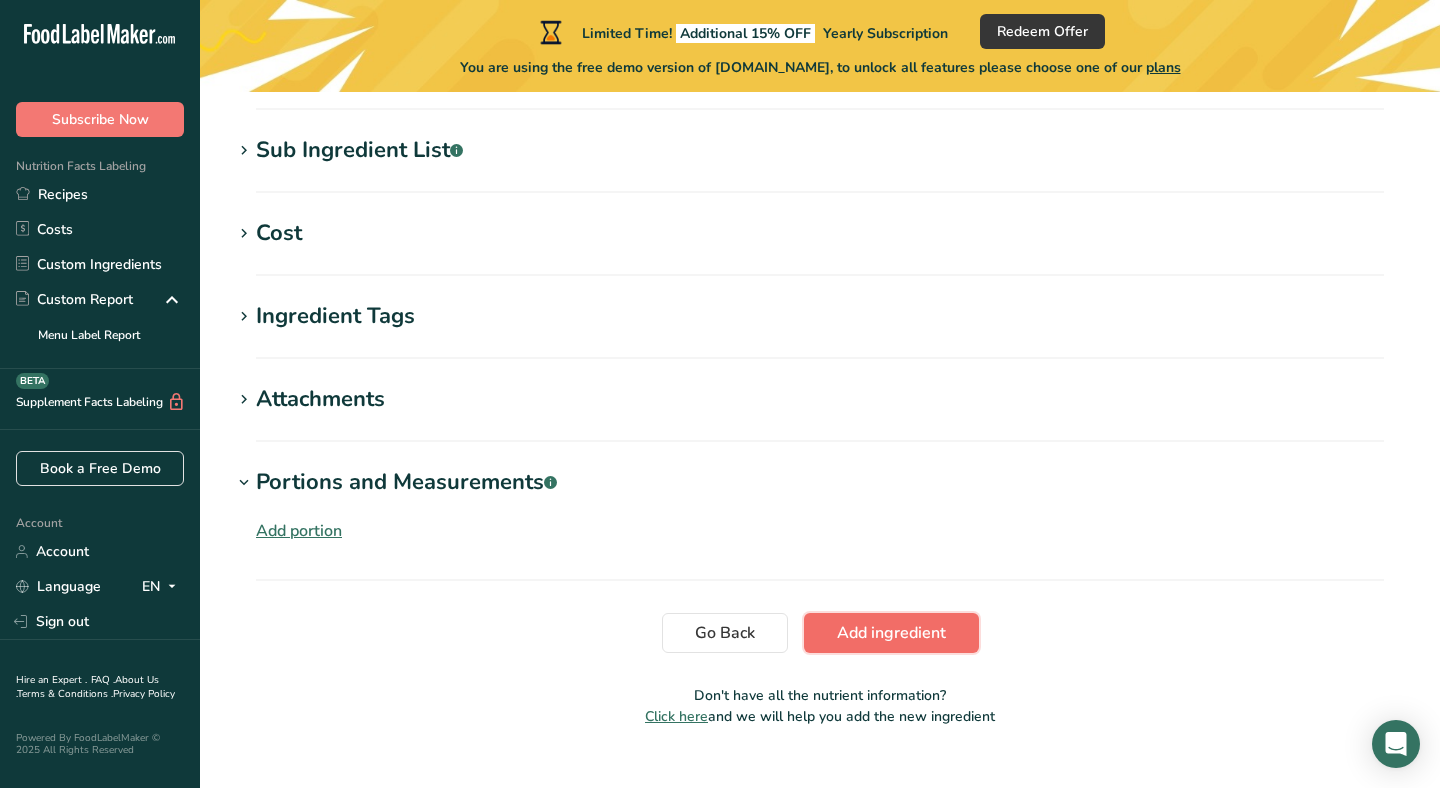 click on "Add ingredient" at bounding box center [891, 633] 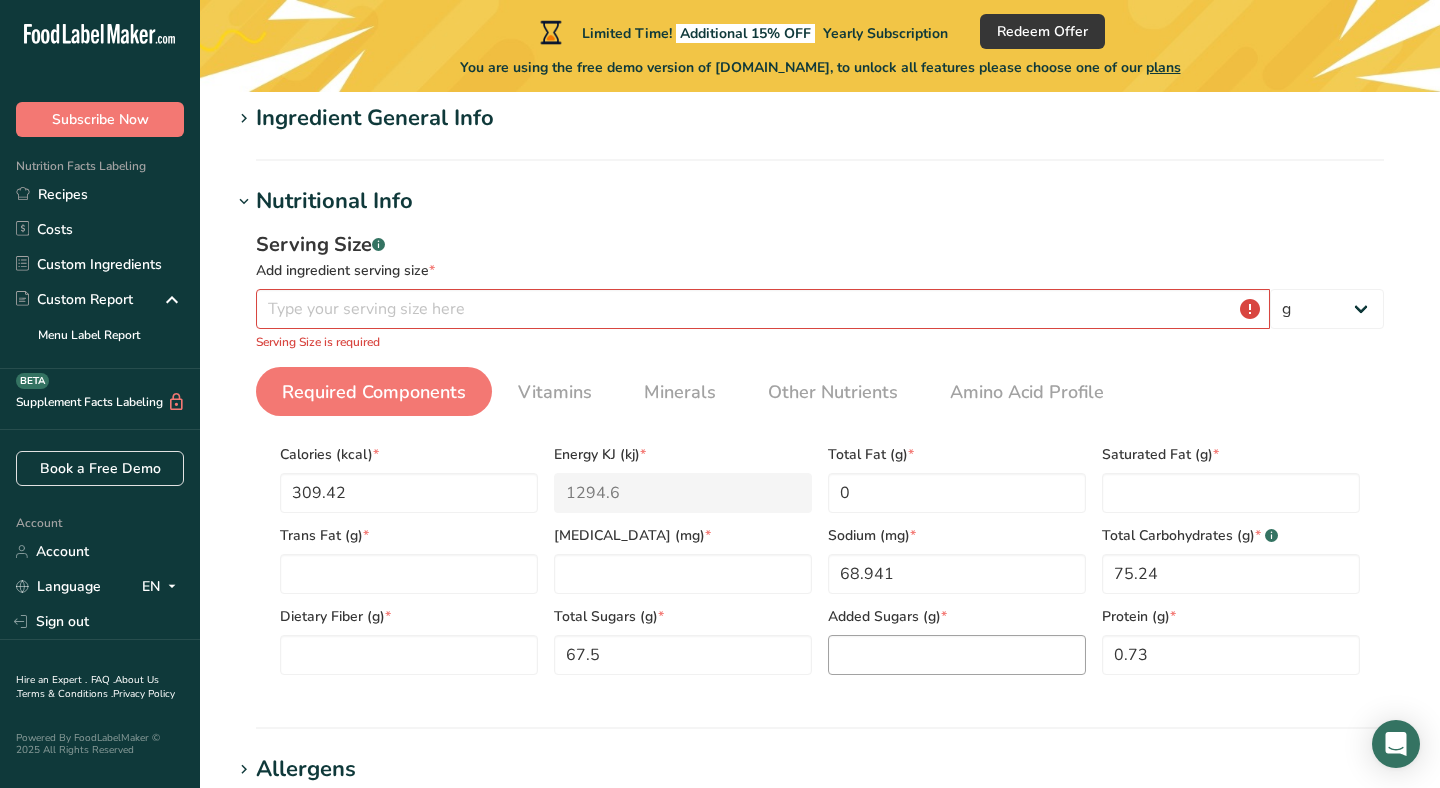 scroll, scrollTop: 181, scrollLeft: 0, axis: vertical 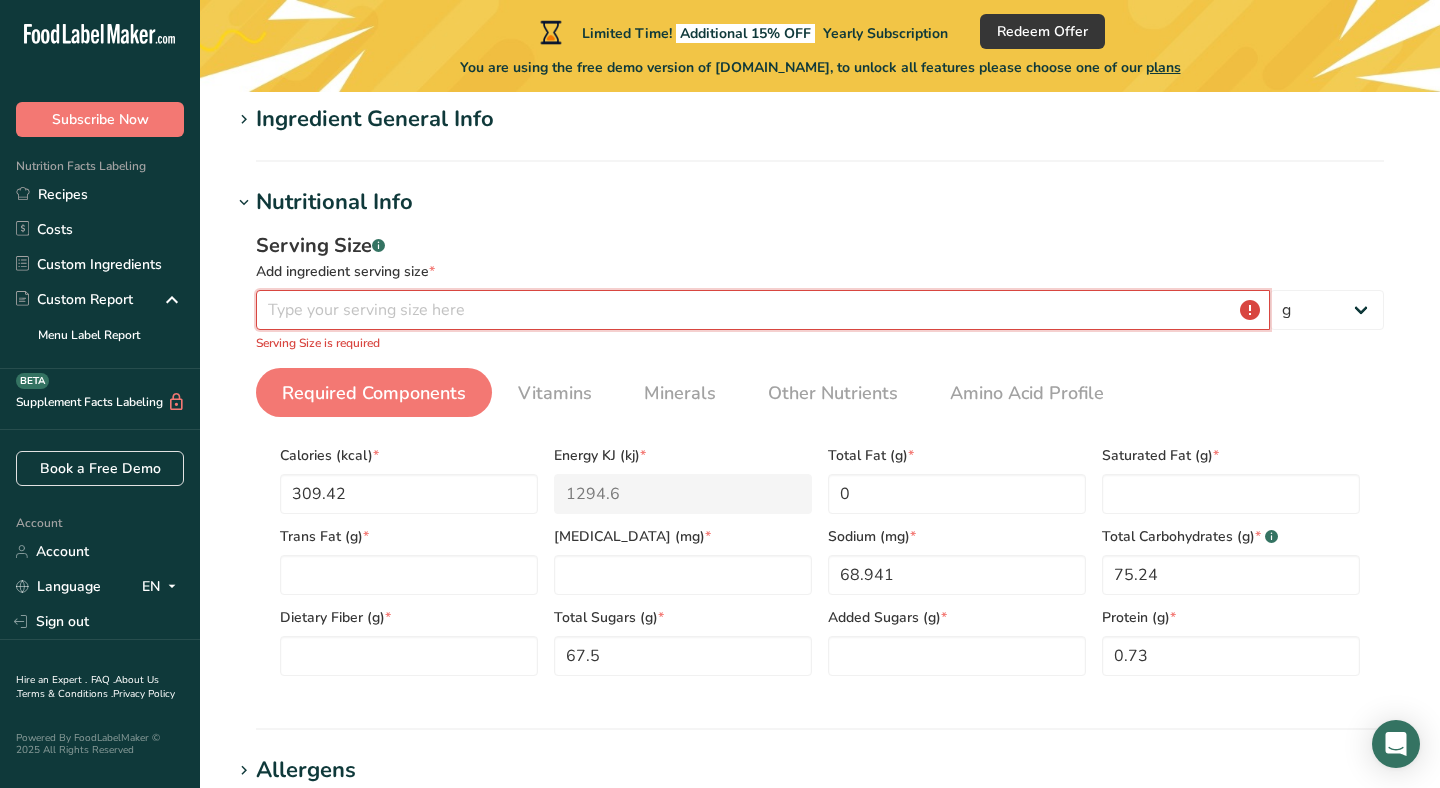 click at bounding box center [763, 310] 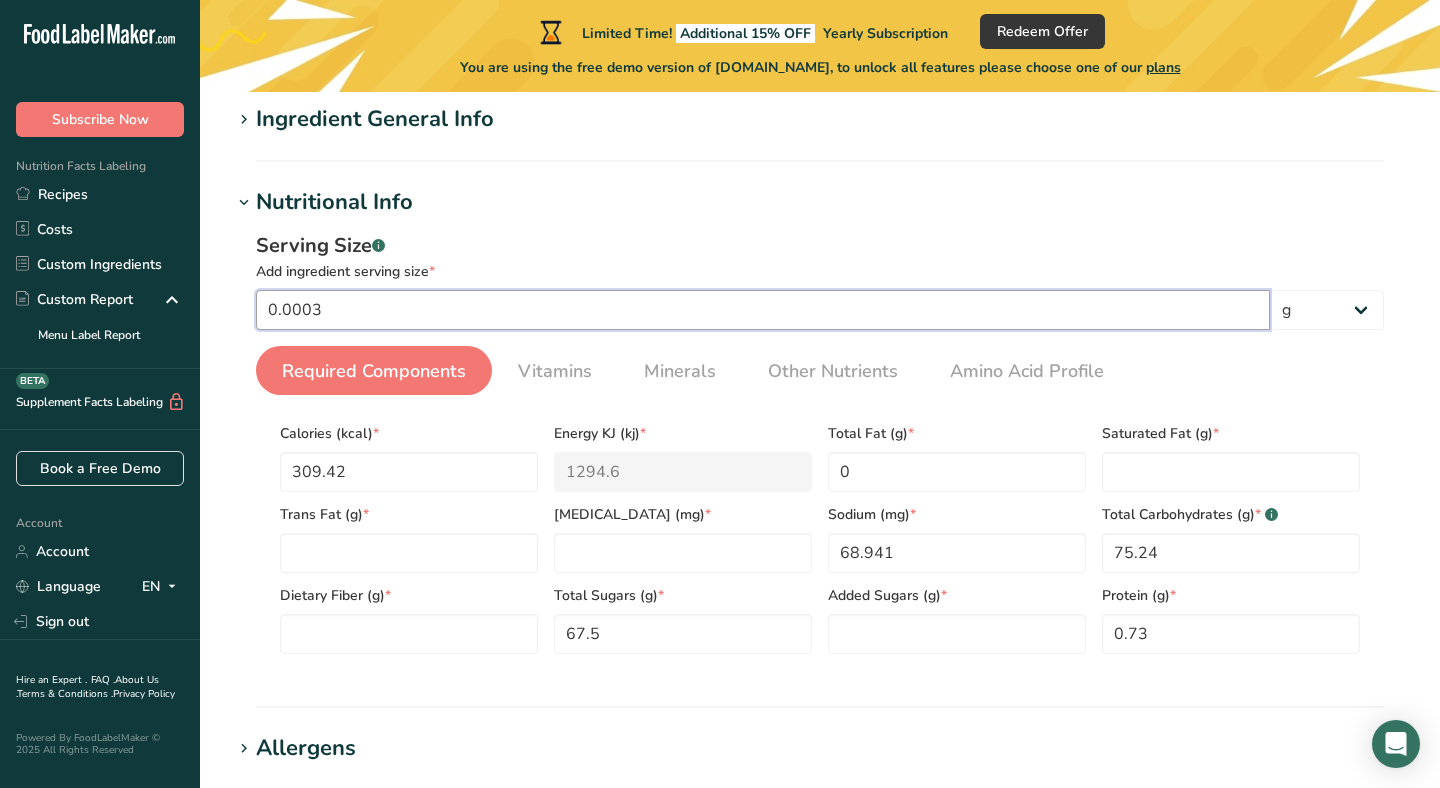 scroll, scrollTop: 172, scrollLeft: 0, axis: vertical 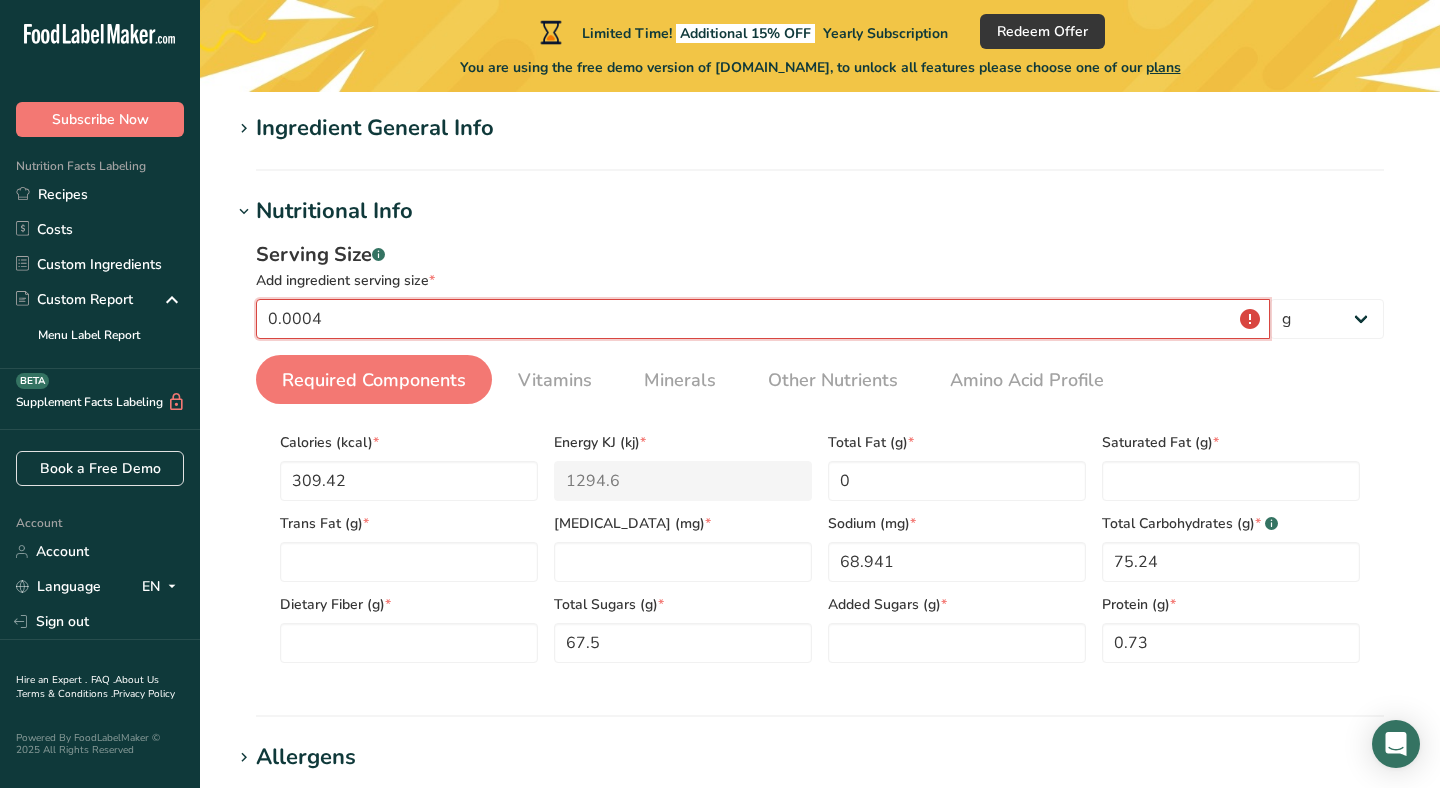 type on "0" 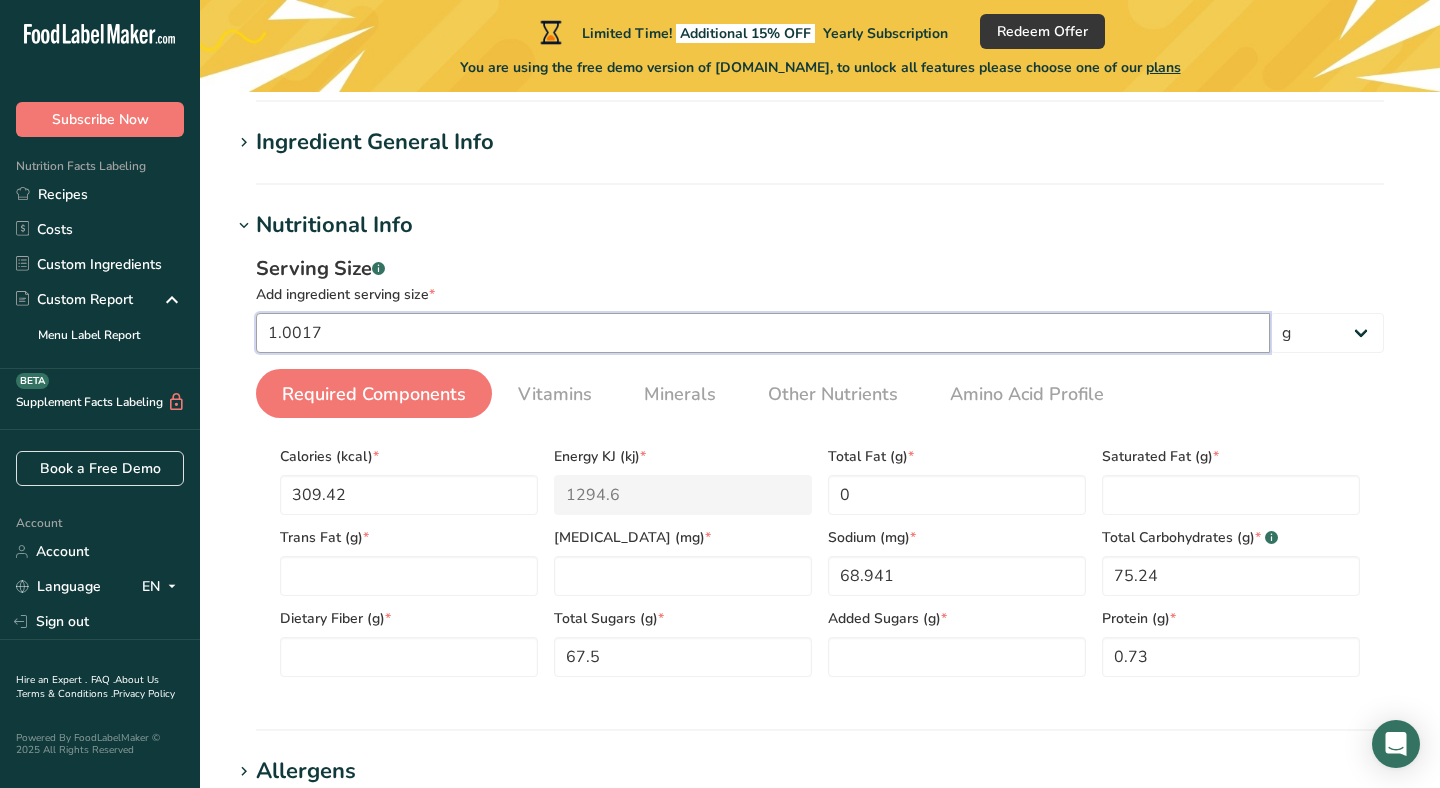 scroll, scrollTop: 160, scrollLeft: 0, axis: vertical 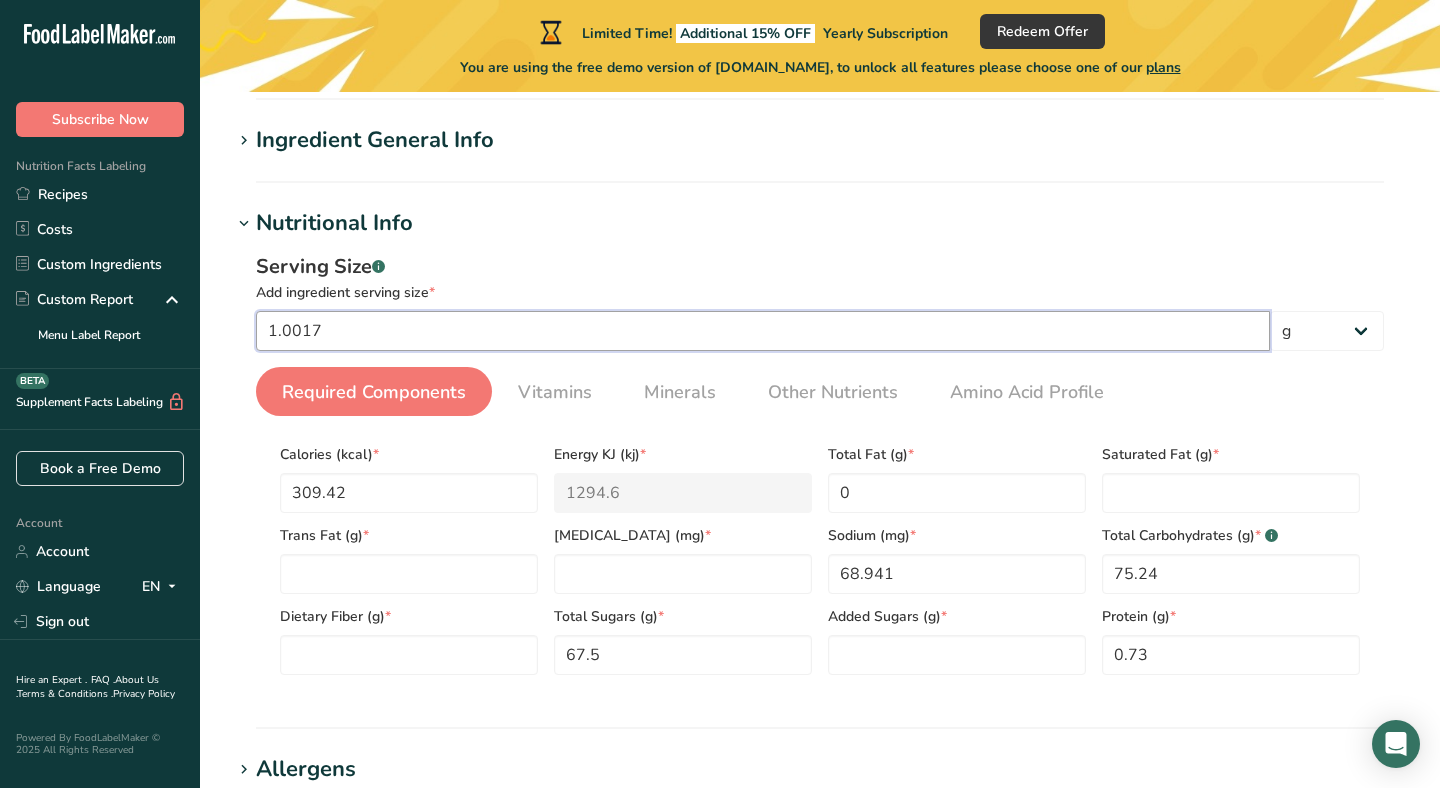 drag, startPoint x: 1051, startPoint y: 333, endPoint x: 232, endPoint y: 311, distance: 819.2954 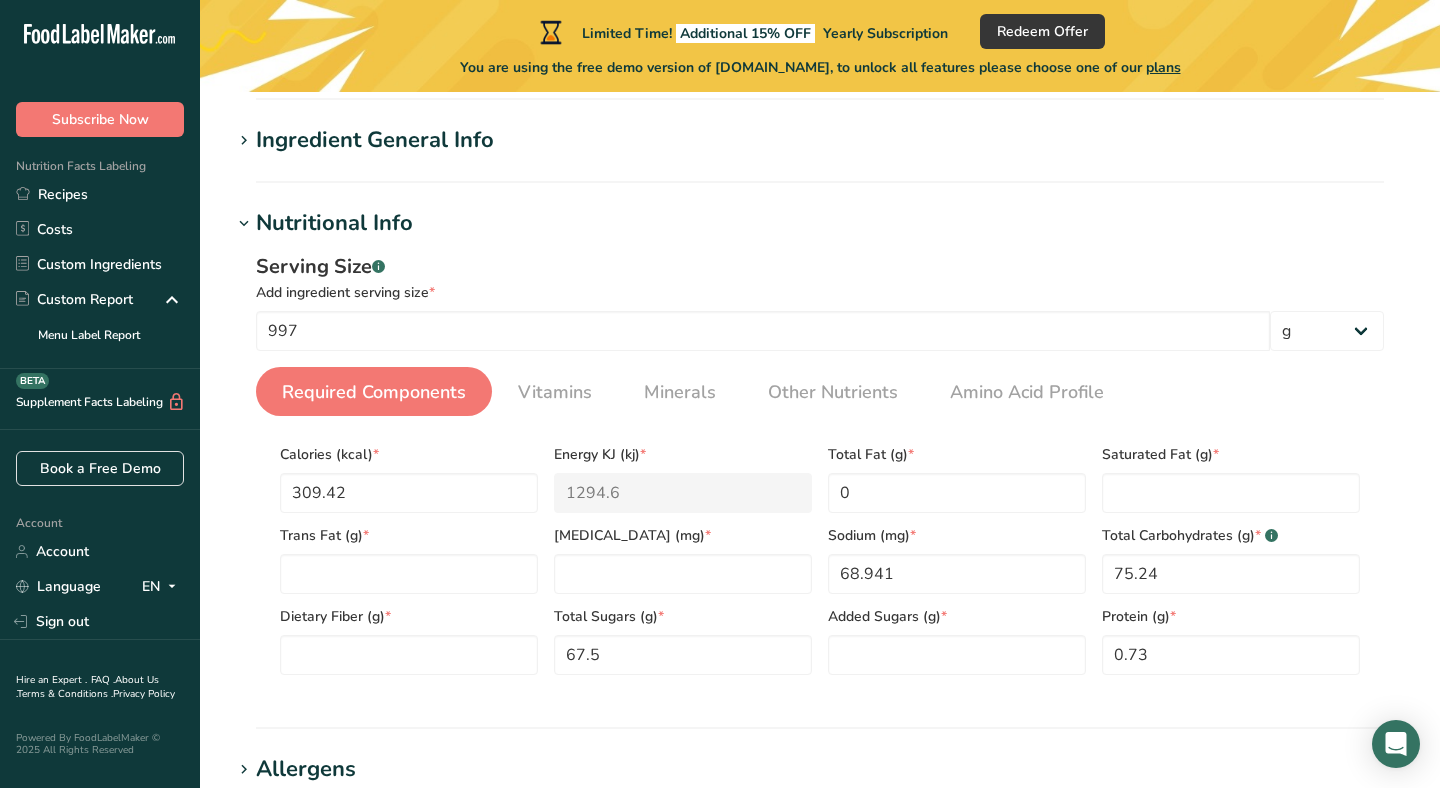 click on "Add ingredient serving size *" at bounding box center (820, 292) 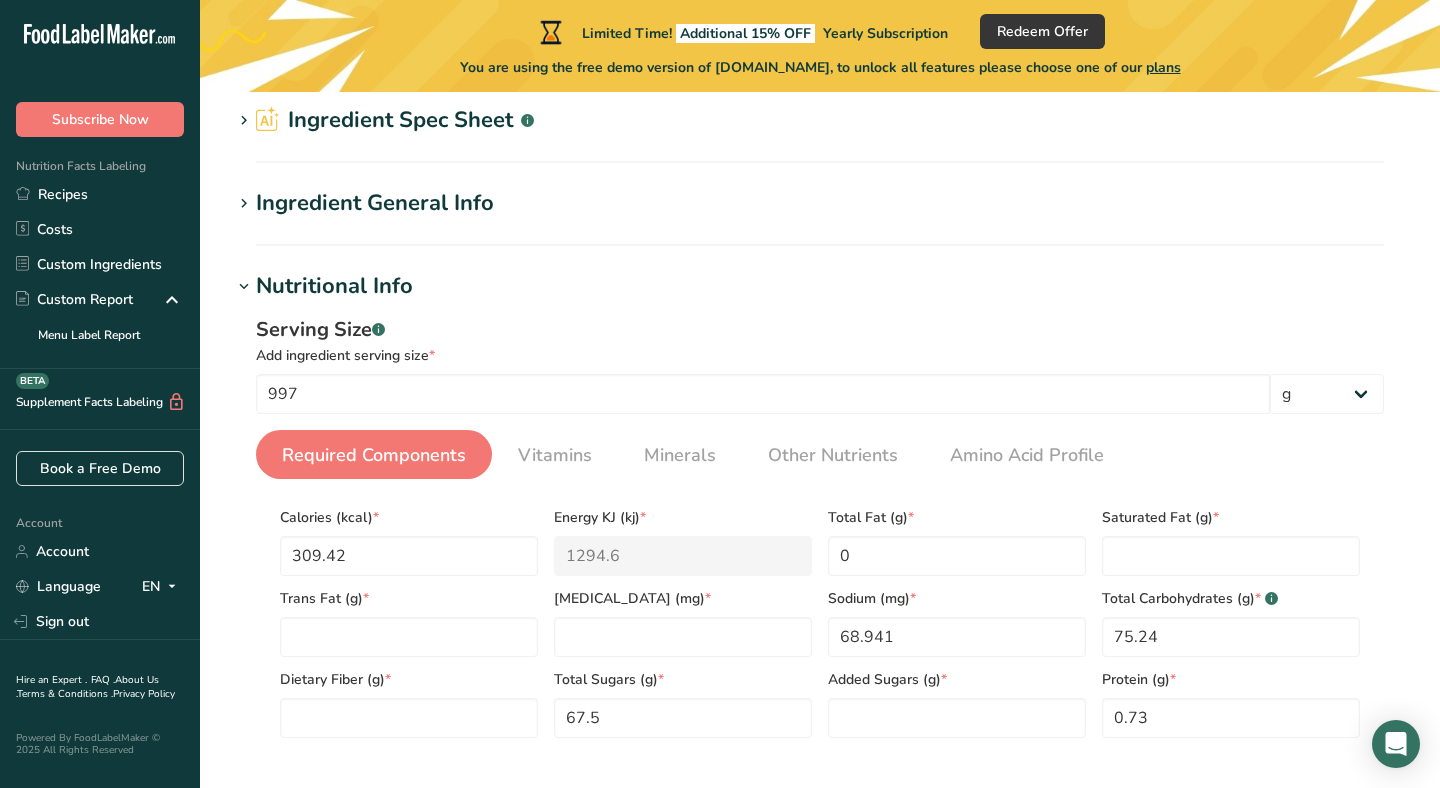 scroll, scrollTop: 3, scrollLeft: 0, axis: vertical 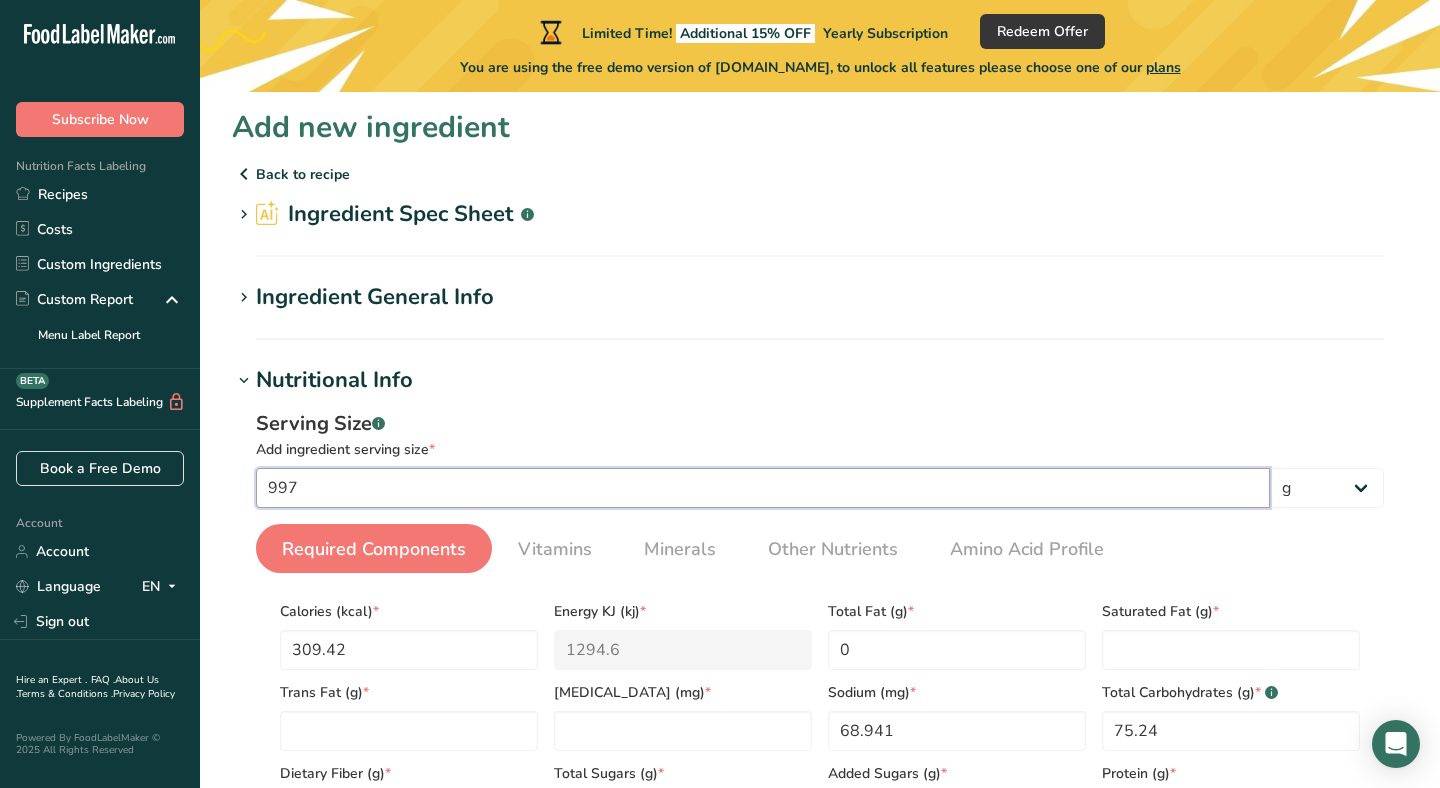 drag, startPoint x: 837, startPoint y: 494, endPoint x: 222, endPoint y: 479, distance: 615.1829 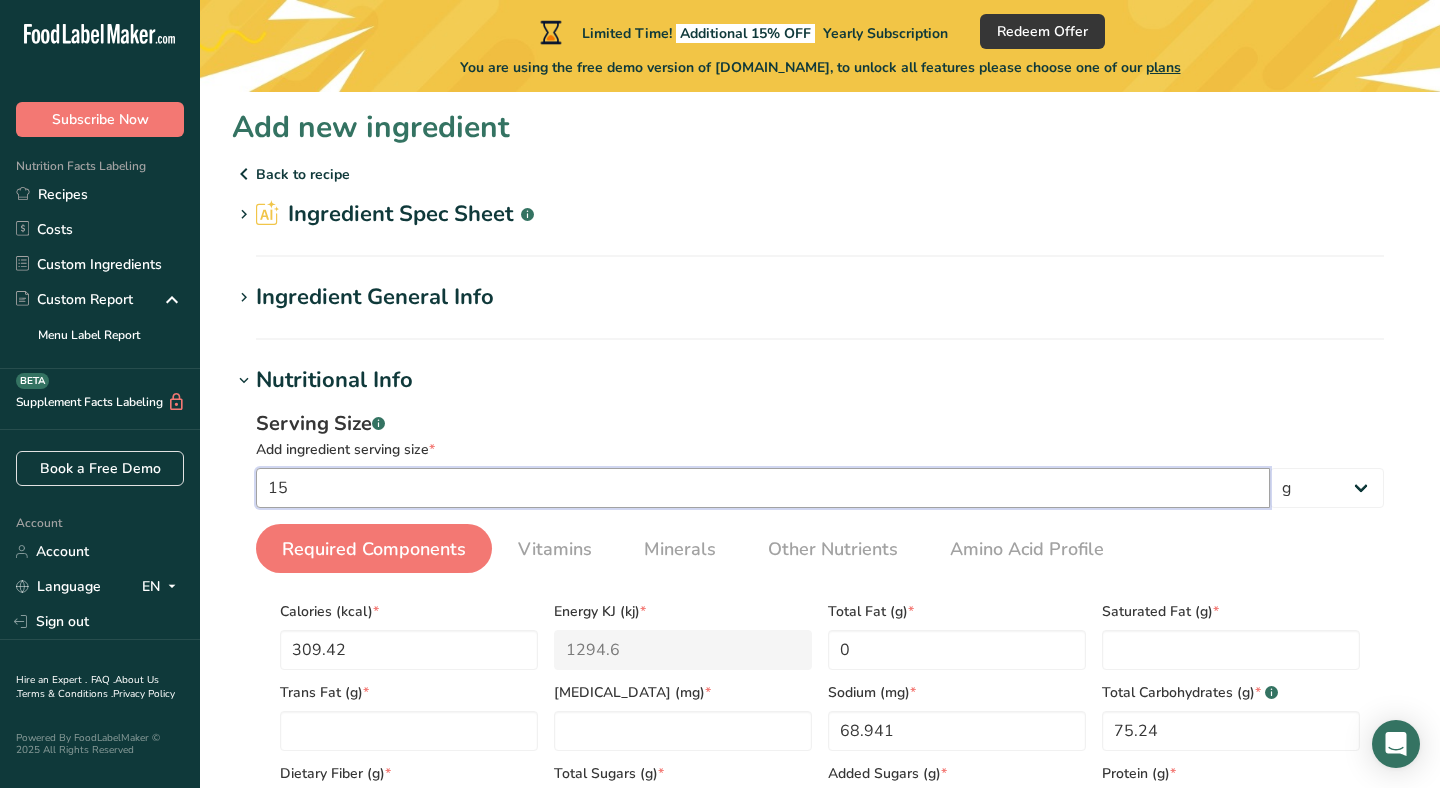 type on "15" 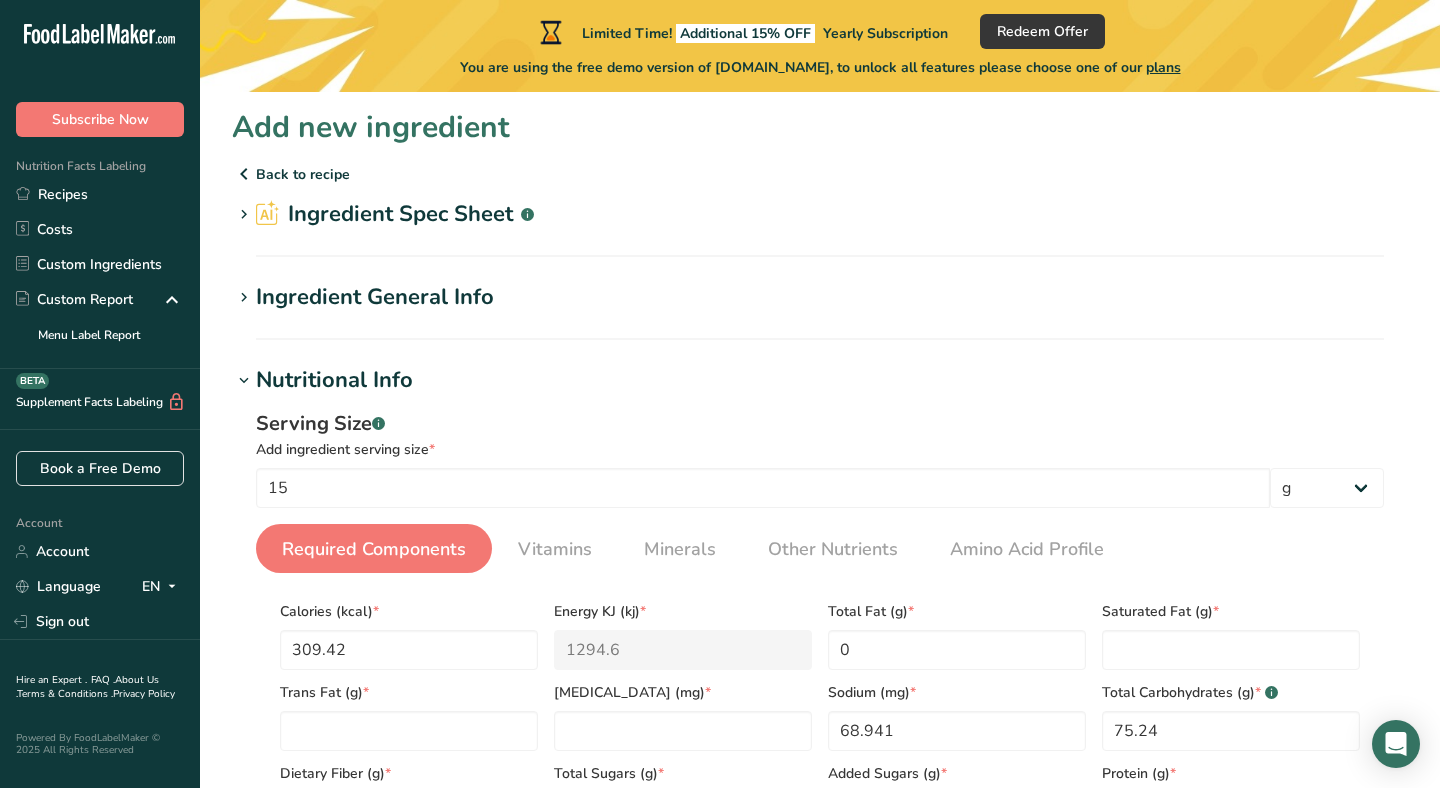 click on "Serving Size
.a-a{fill:#347362;}.b-a{fill:#fff;}
Add ingredient serving size *   15
g
kg
mg
mcg
lb
oz
l
mL
fl oz
tbsp
tsp
cup
qt
gallon
Required Components Vitamins Minerals Other Nutrients Amino Acid Profile
Calories
(kcal) *     309.42
Energy KJ
(kj) *     1294.6
Total Fat
(g) *     0
Saturated Fat
(g) *" at bounding box center (820, 628) 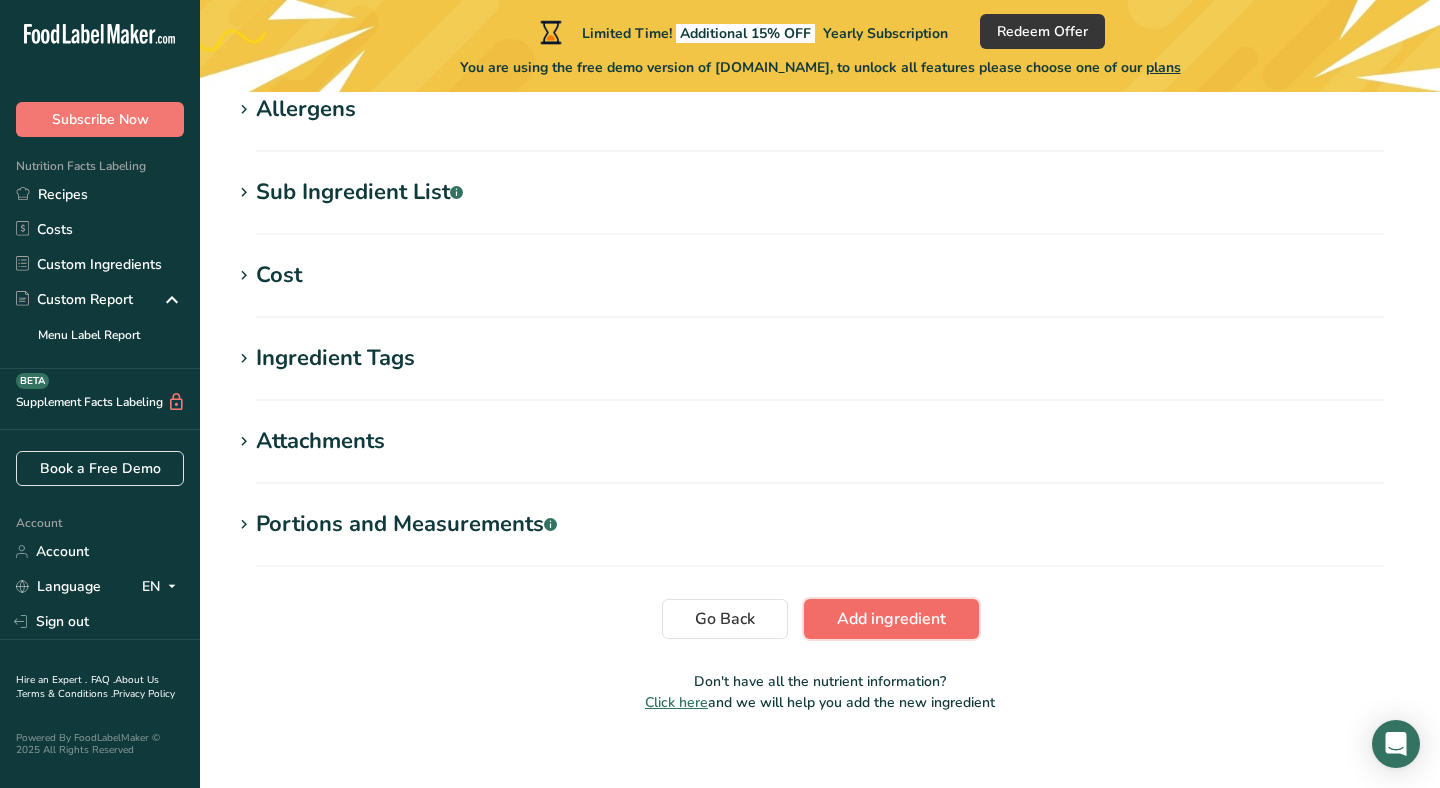 click on "Add ingredient" at bounding box center [891, 619] 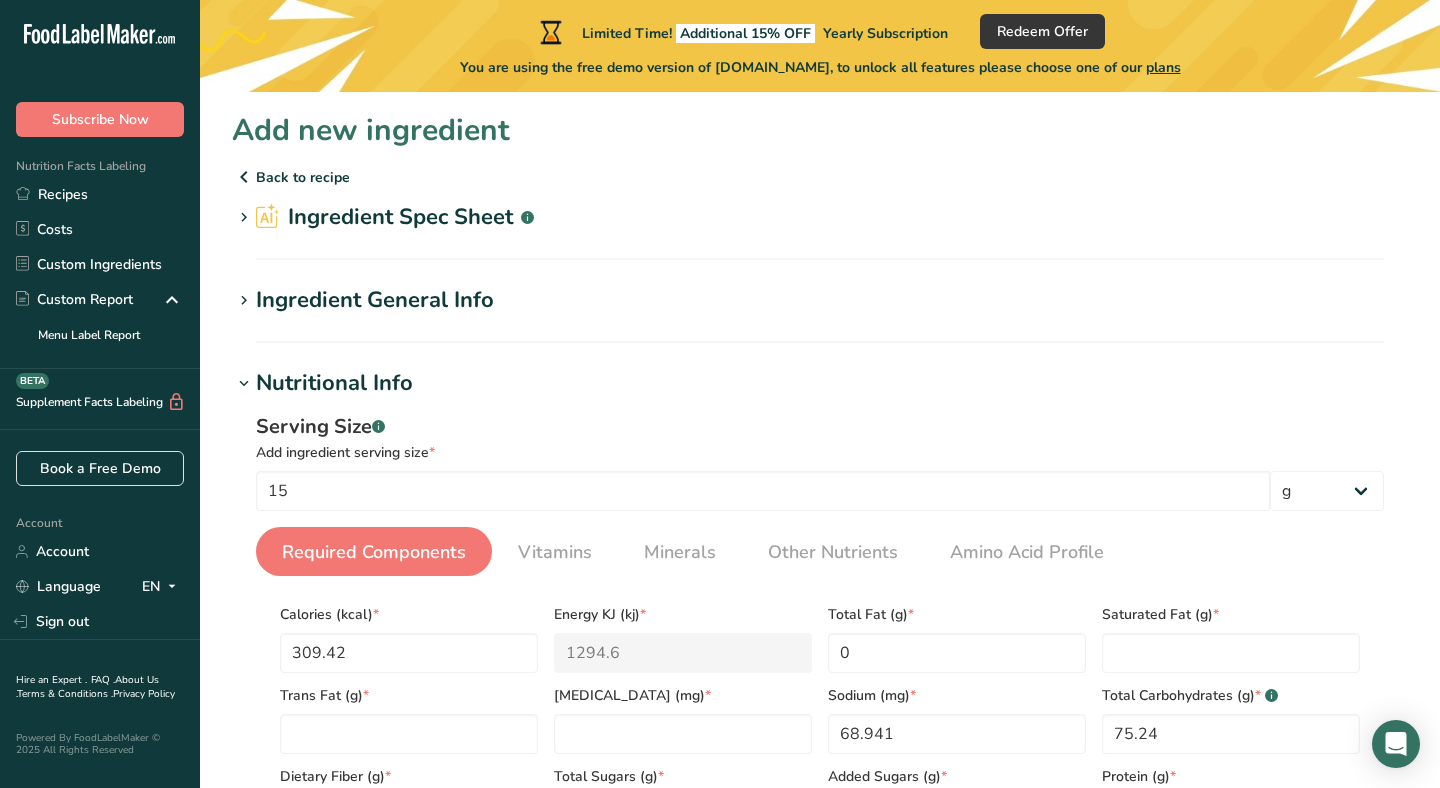 scroll, scrollTop: 334, scrollLeft: 0, axis: vertical 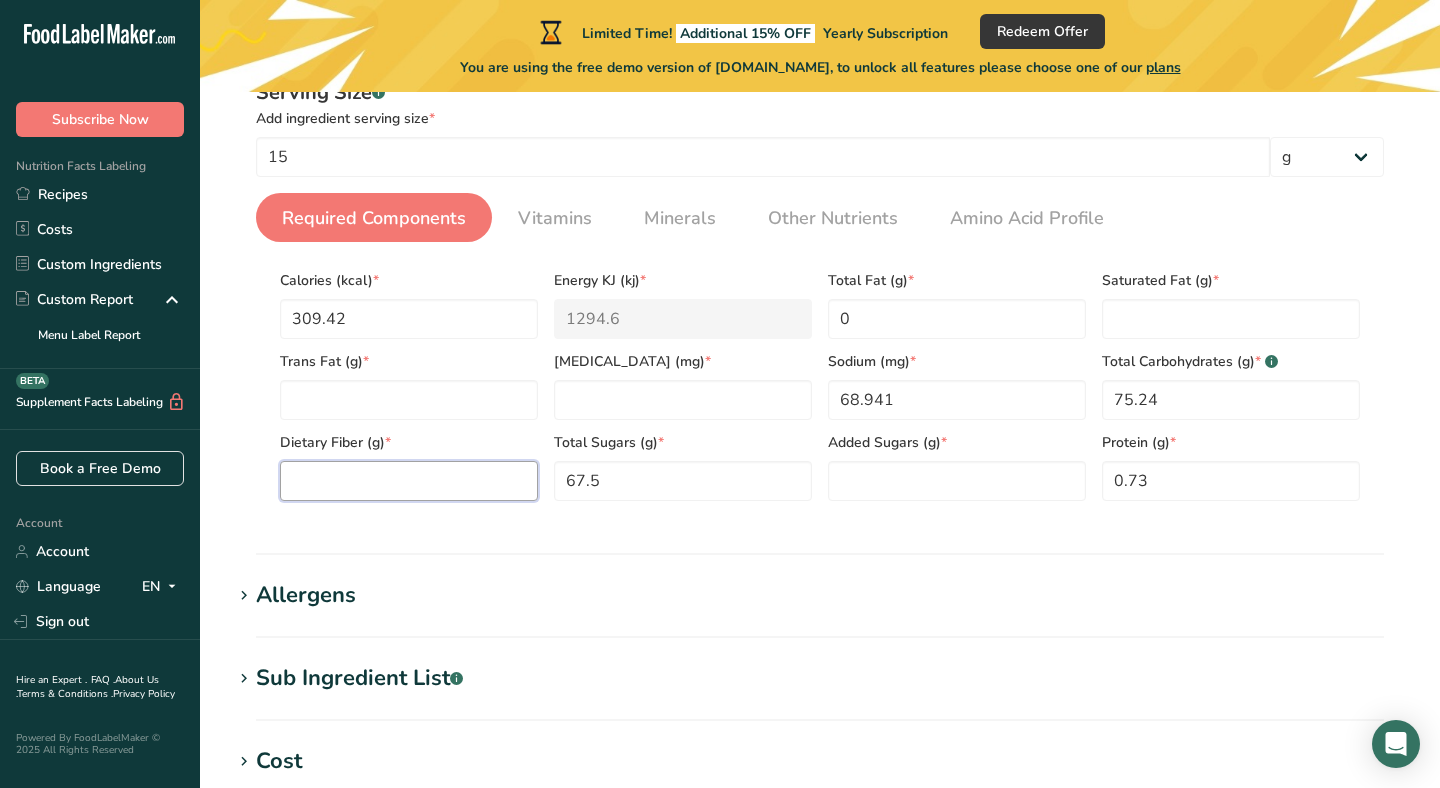 click at bounding box center (409, 481) 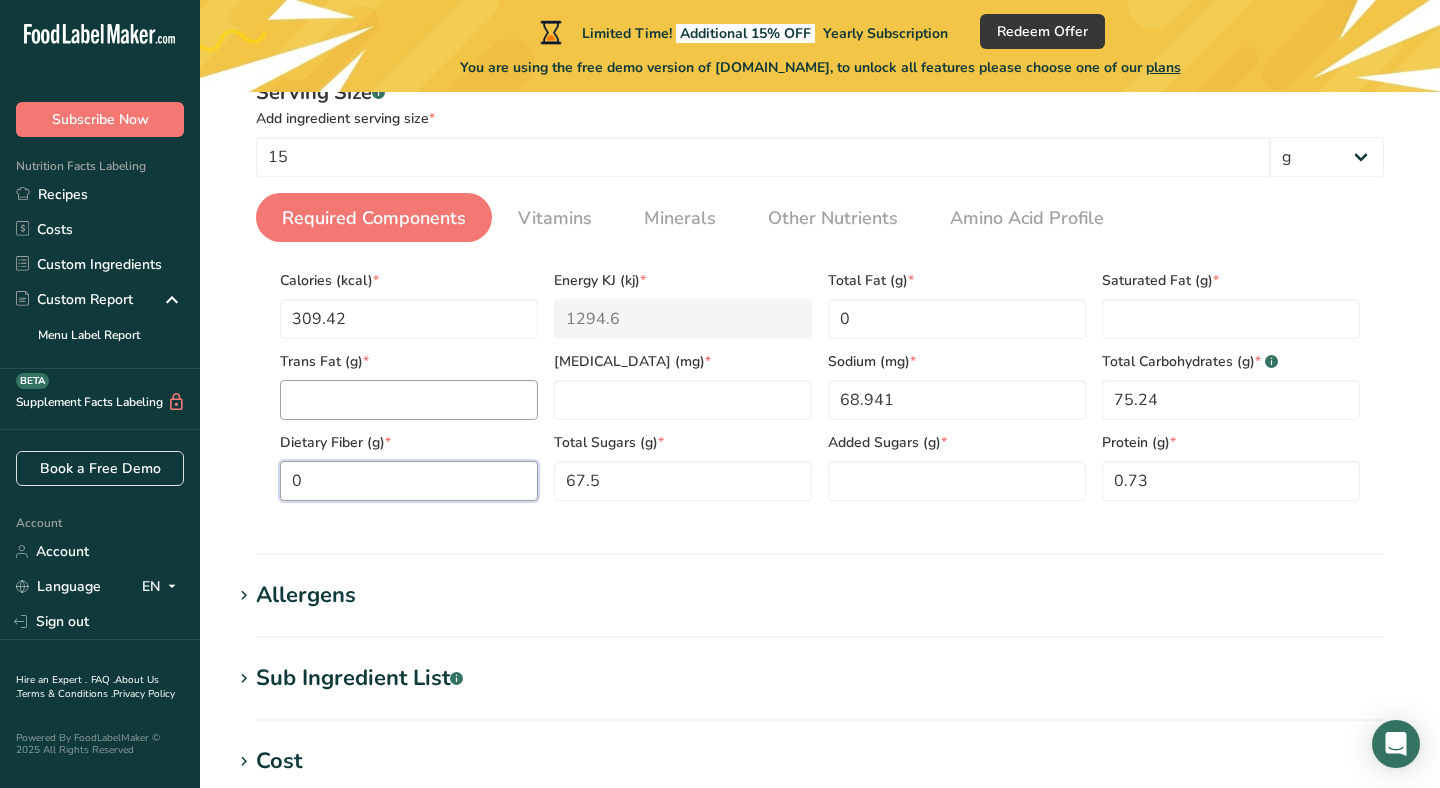 type on "0" 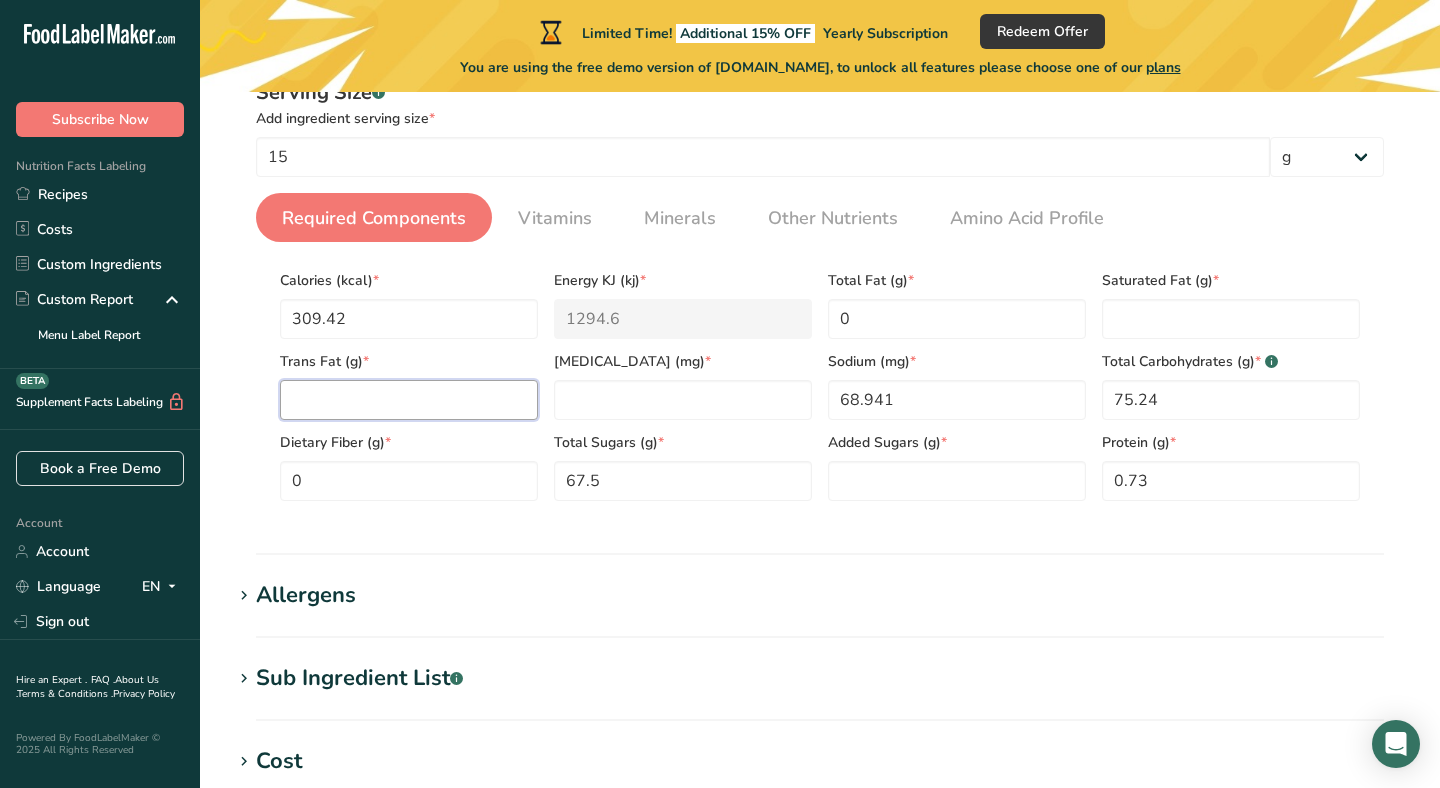 click at bounding box center (409, 400) 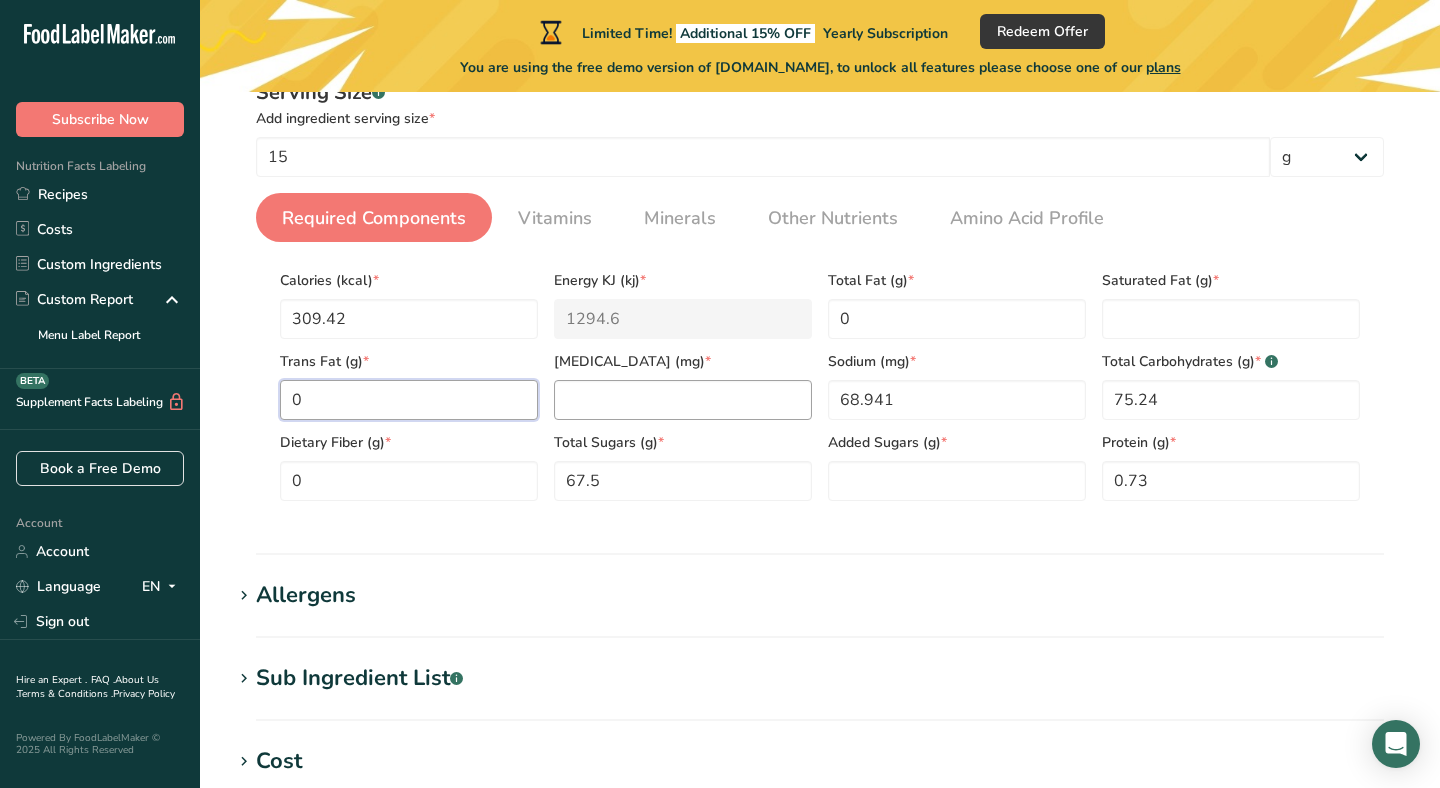 type on "0" 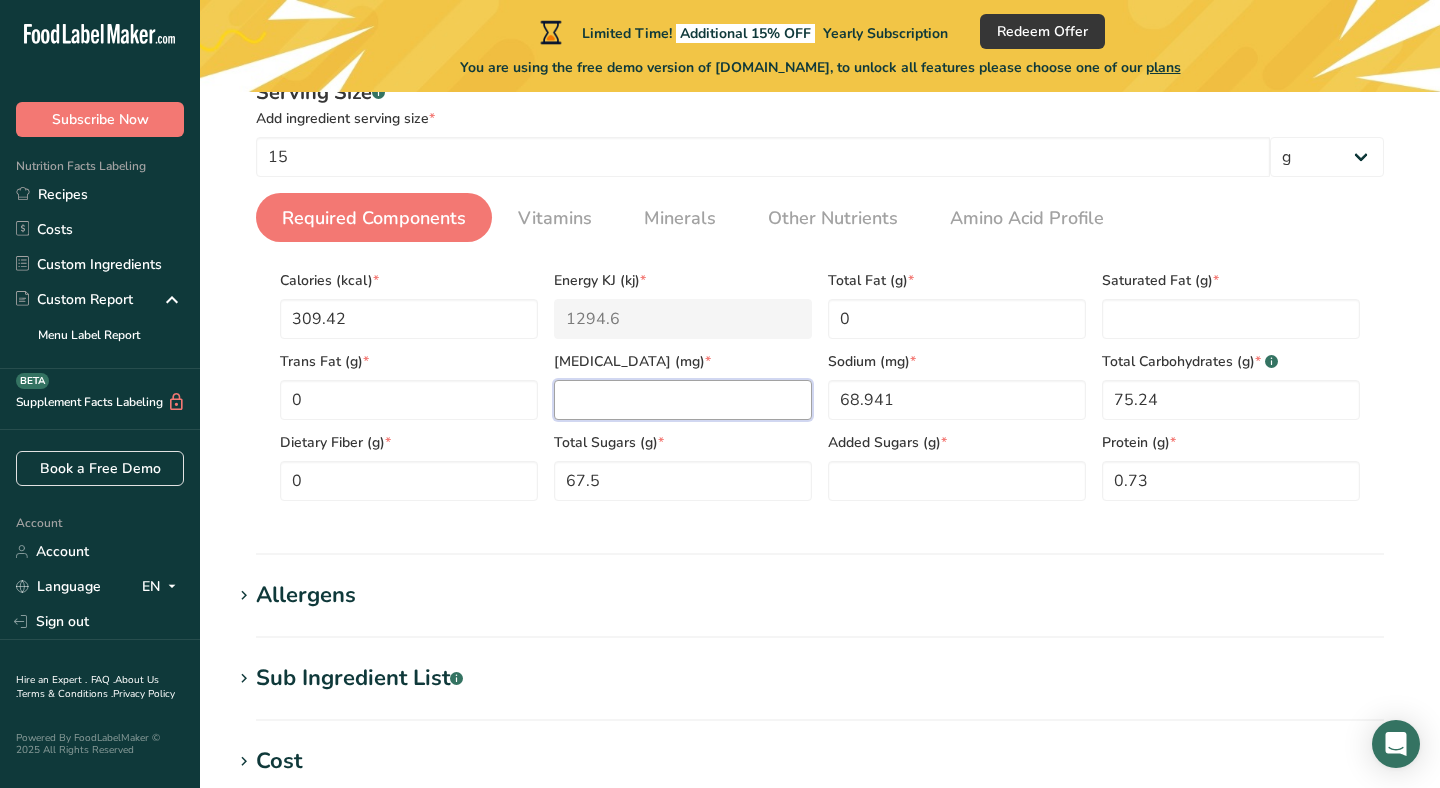 click at bounding box center [683, 400] 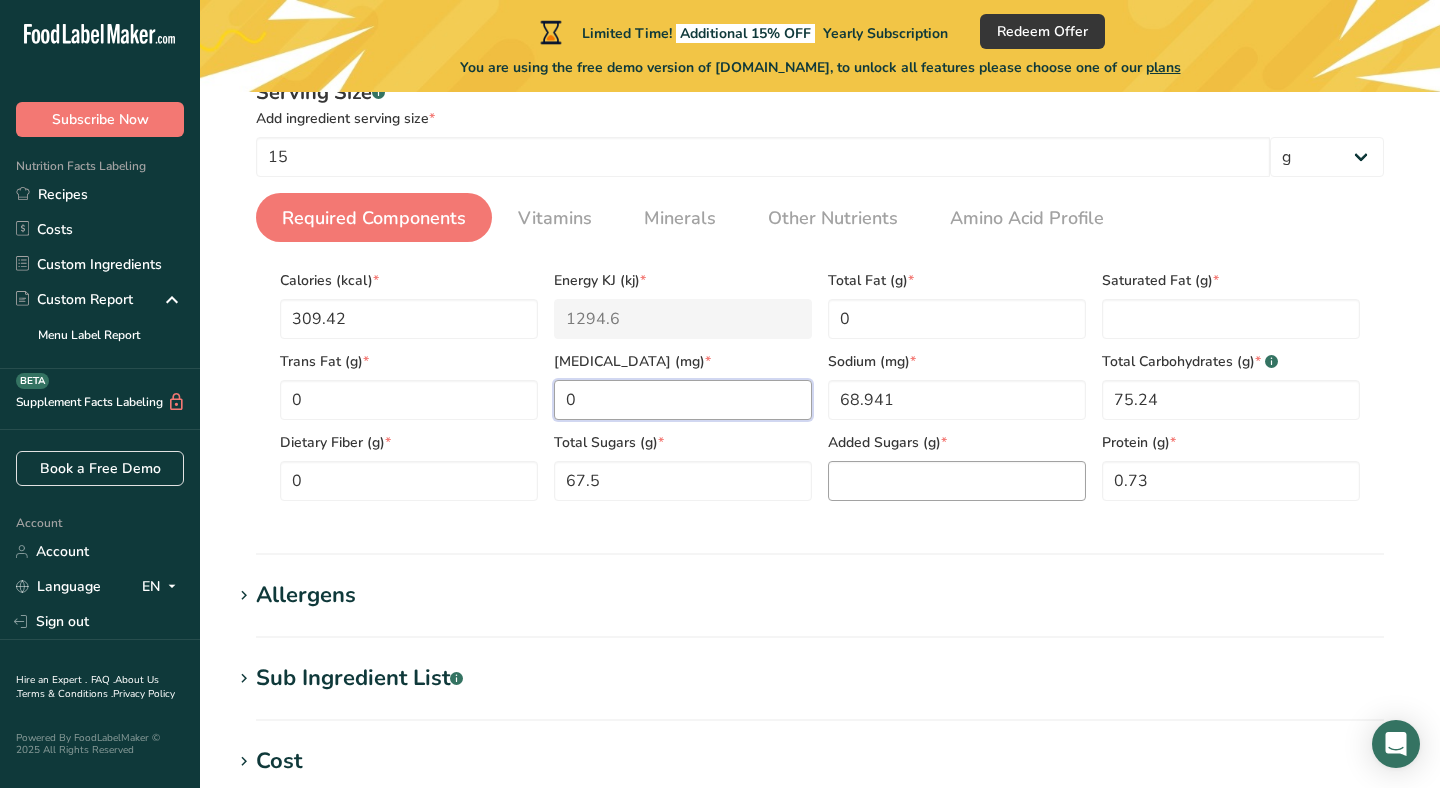type on "0" 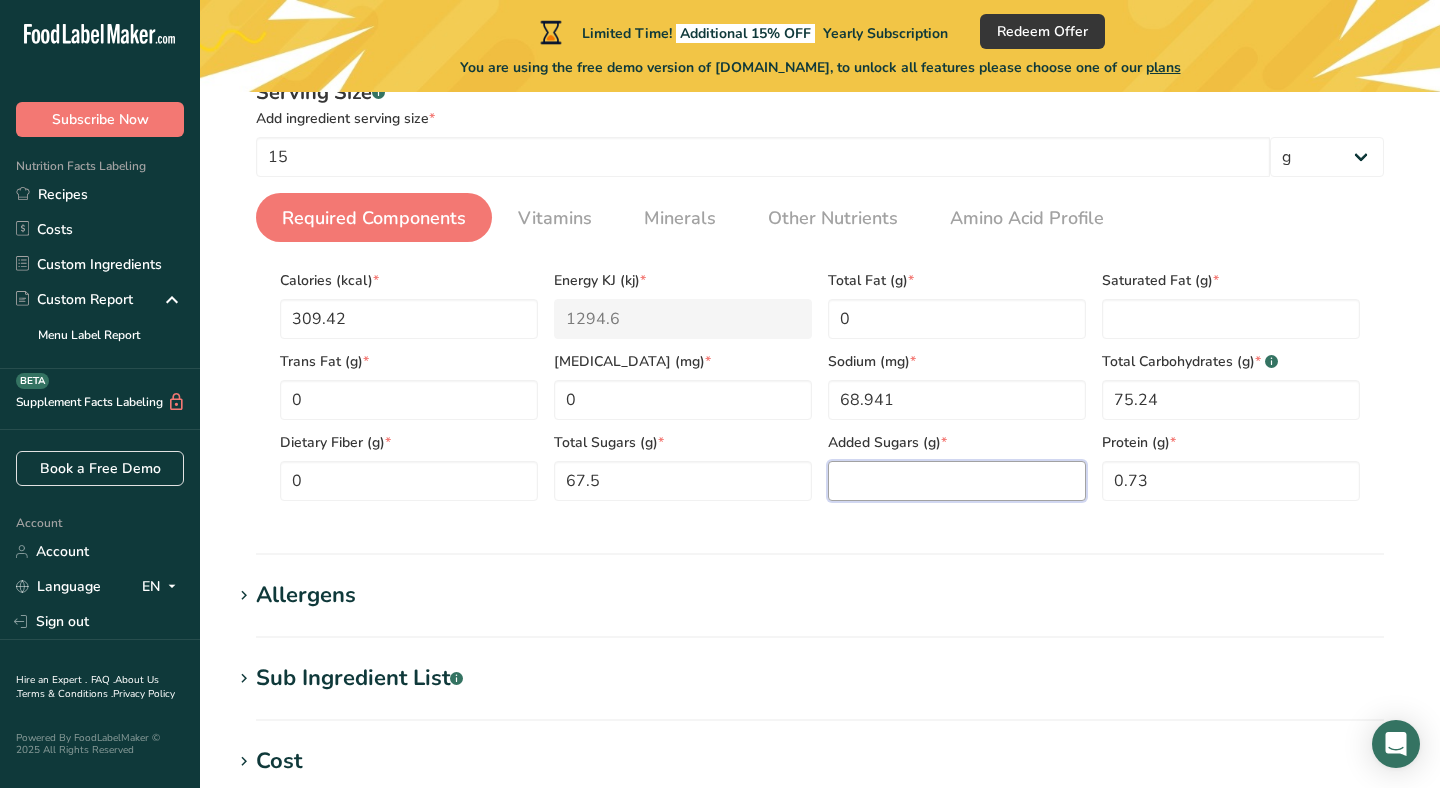 click at bounding box center (957, 481) 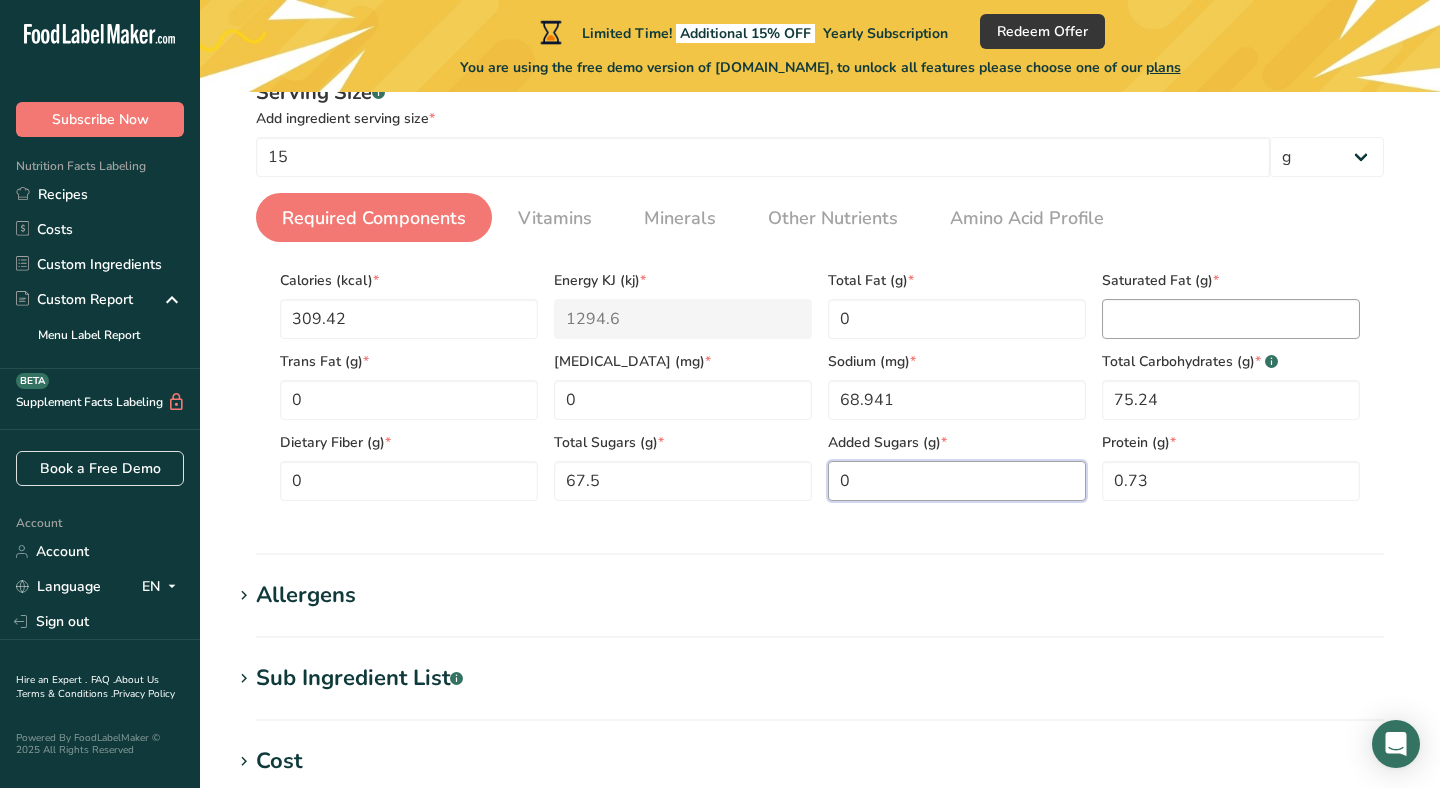 type on "0" 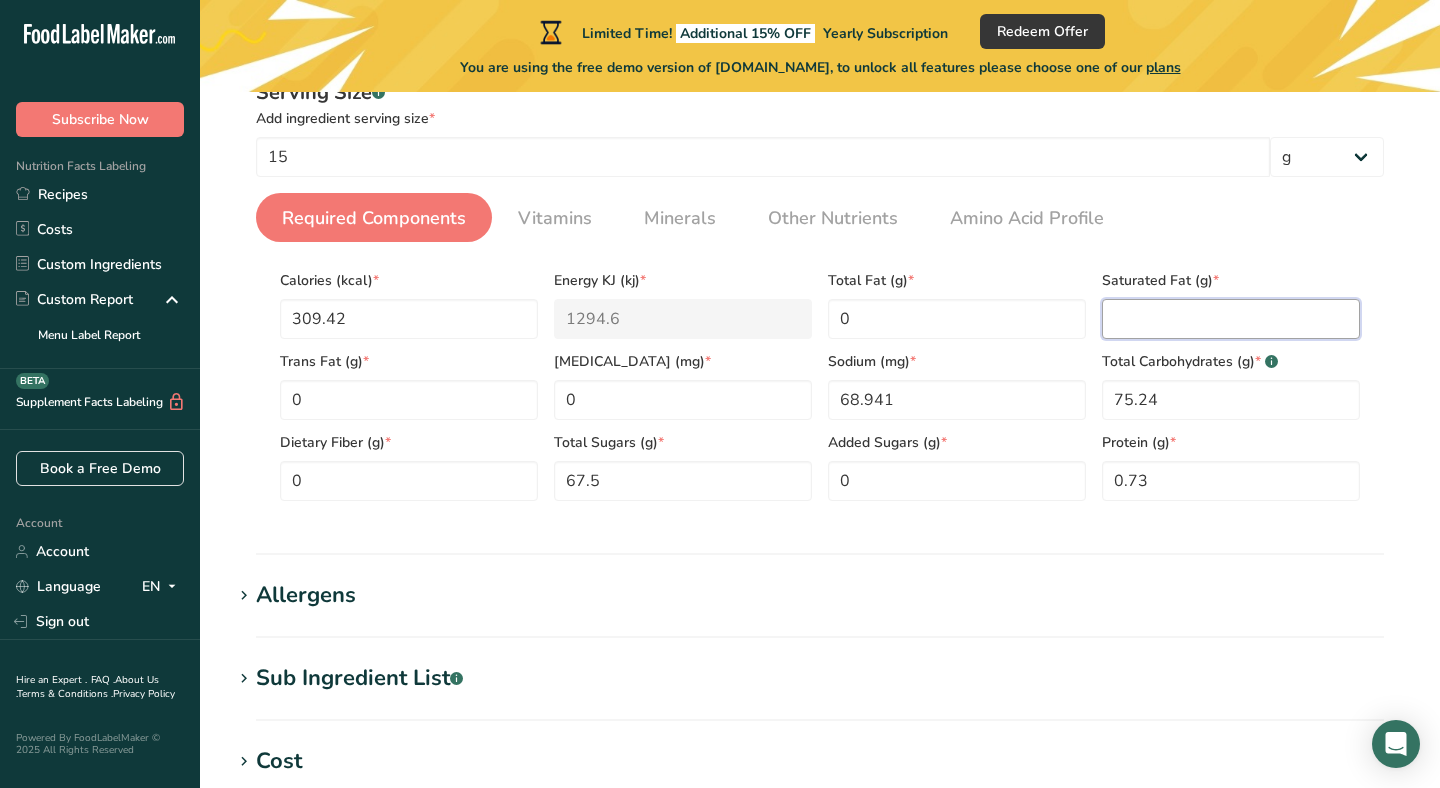 click at bounding box center (1231, 319) 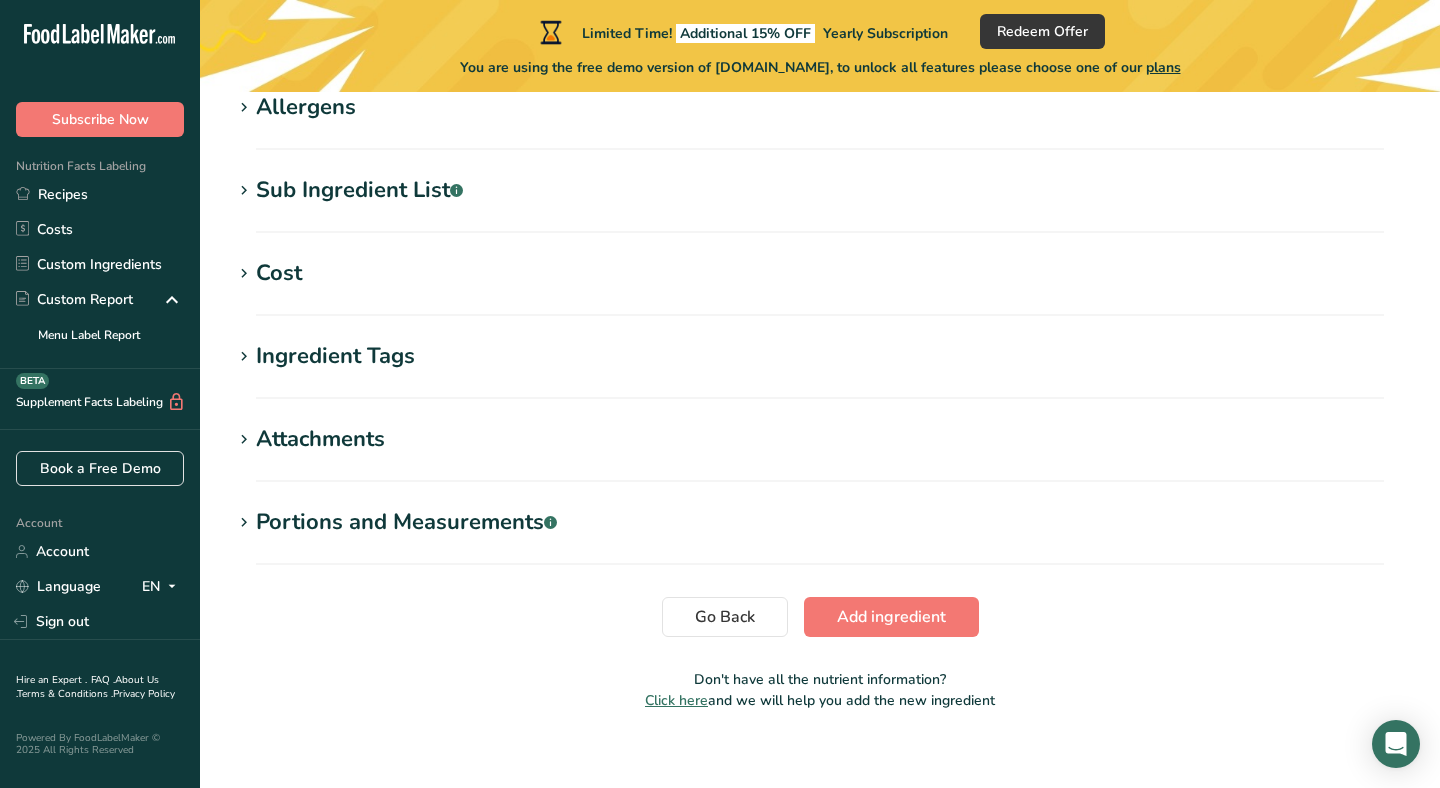 scroll, scrollTop: 841, scrollLeft: 0, axis: vertical 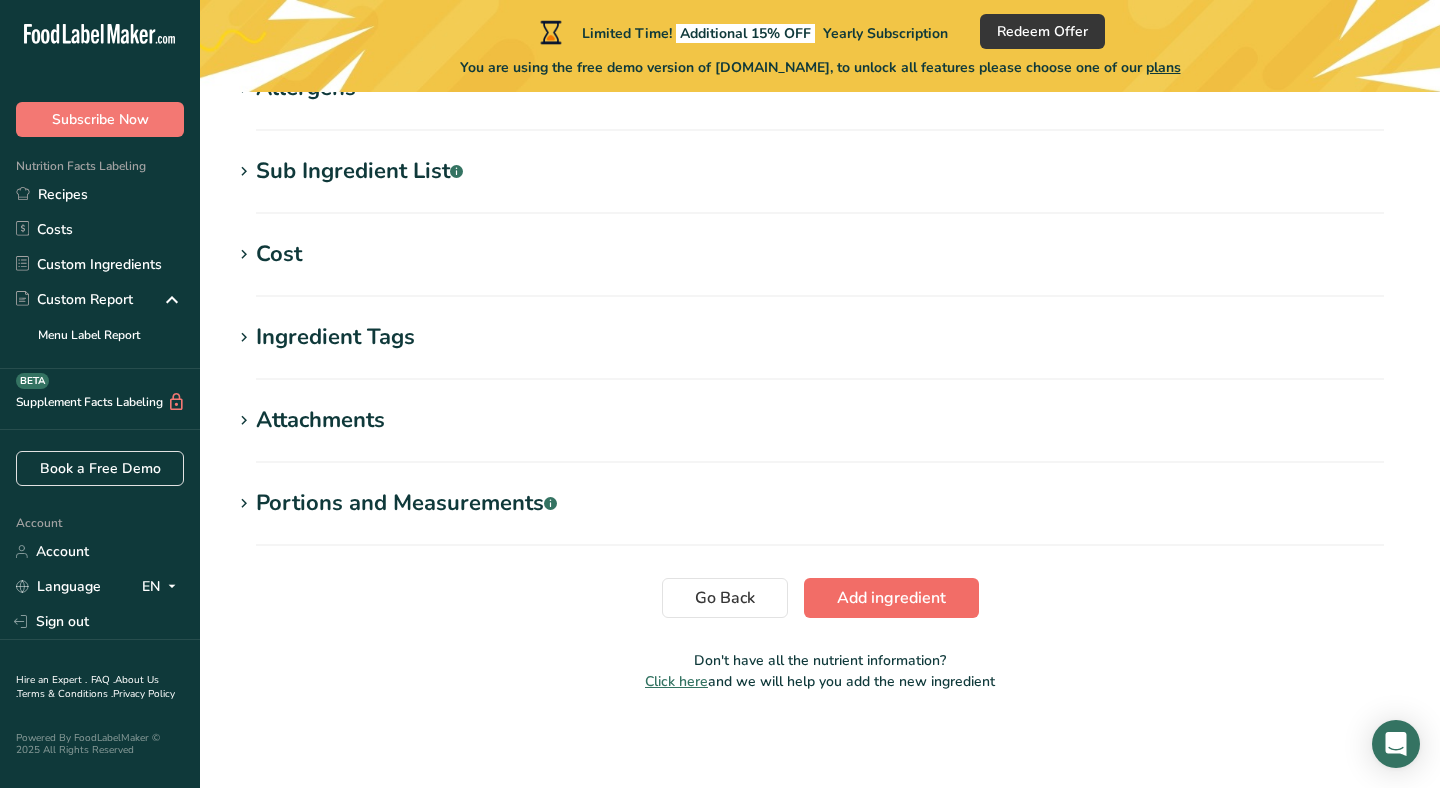 type on "0" 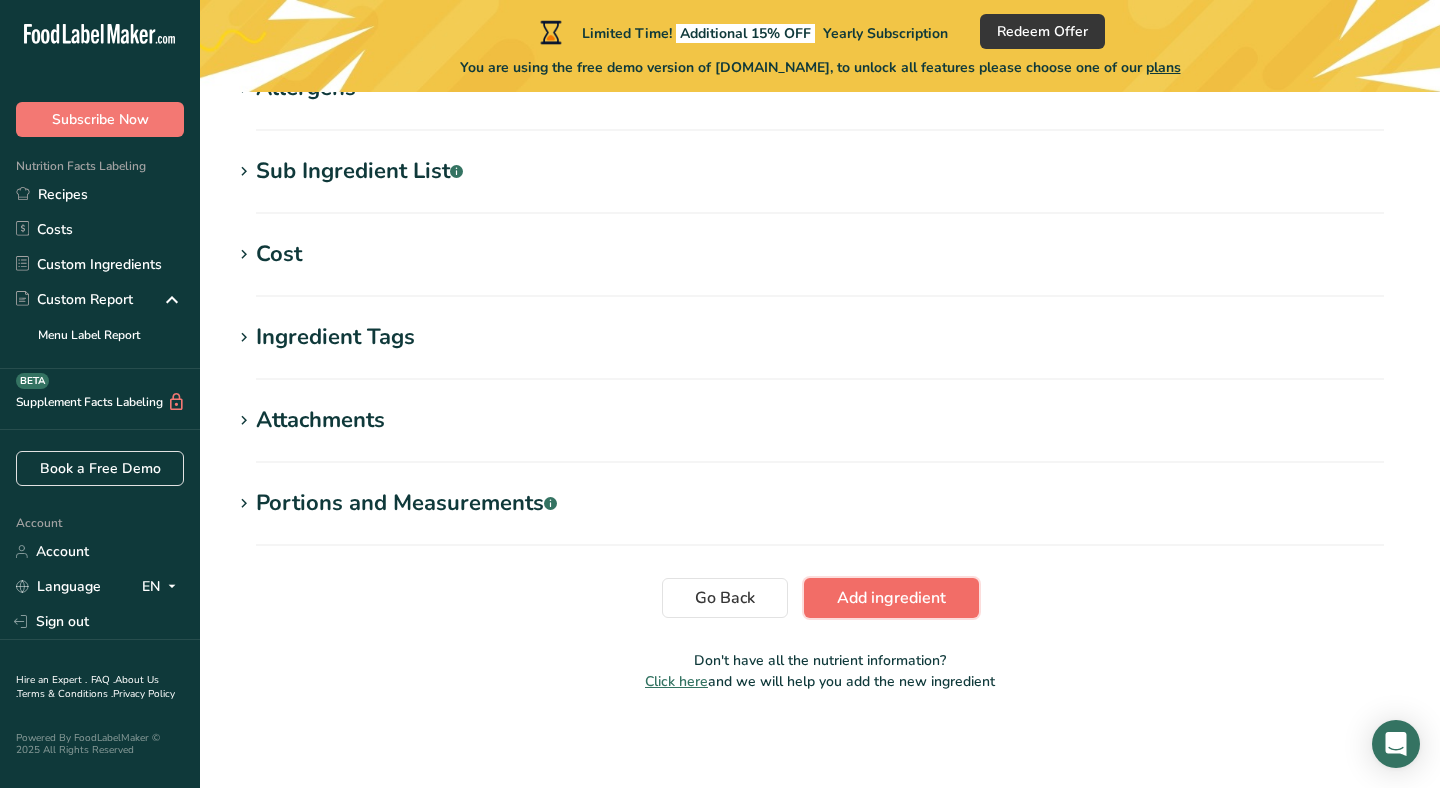 click on "Add ingredient" at bounding box center (891, 598) 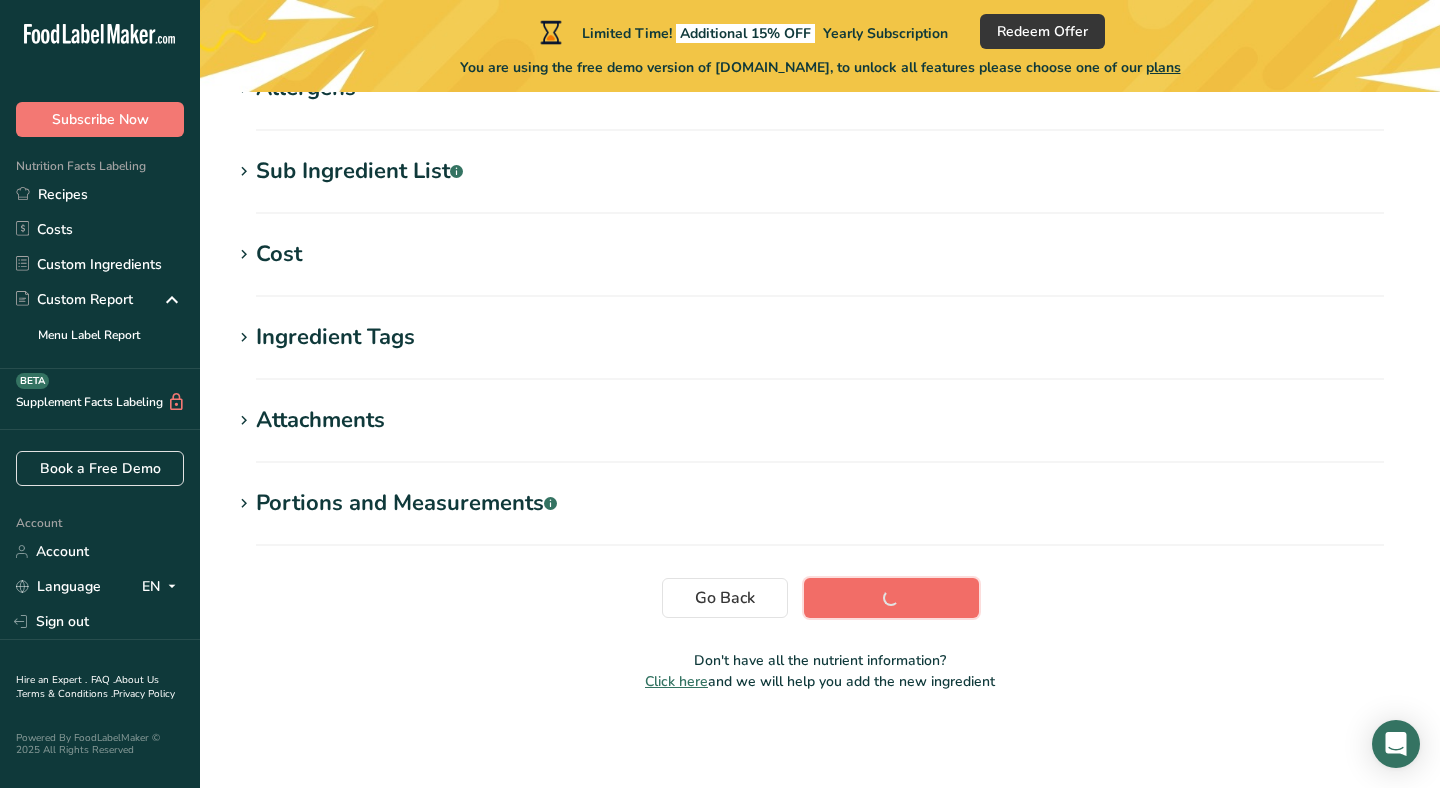 scroll, scrollTop: 378, scrollLeft: 0, axis: vertical 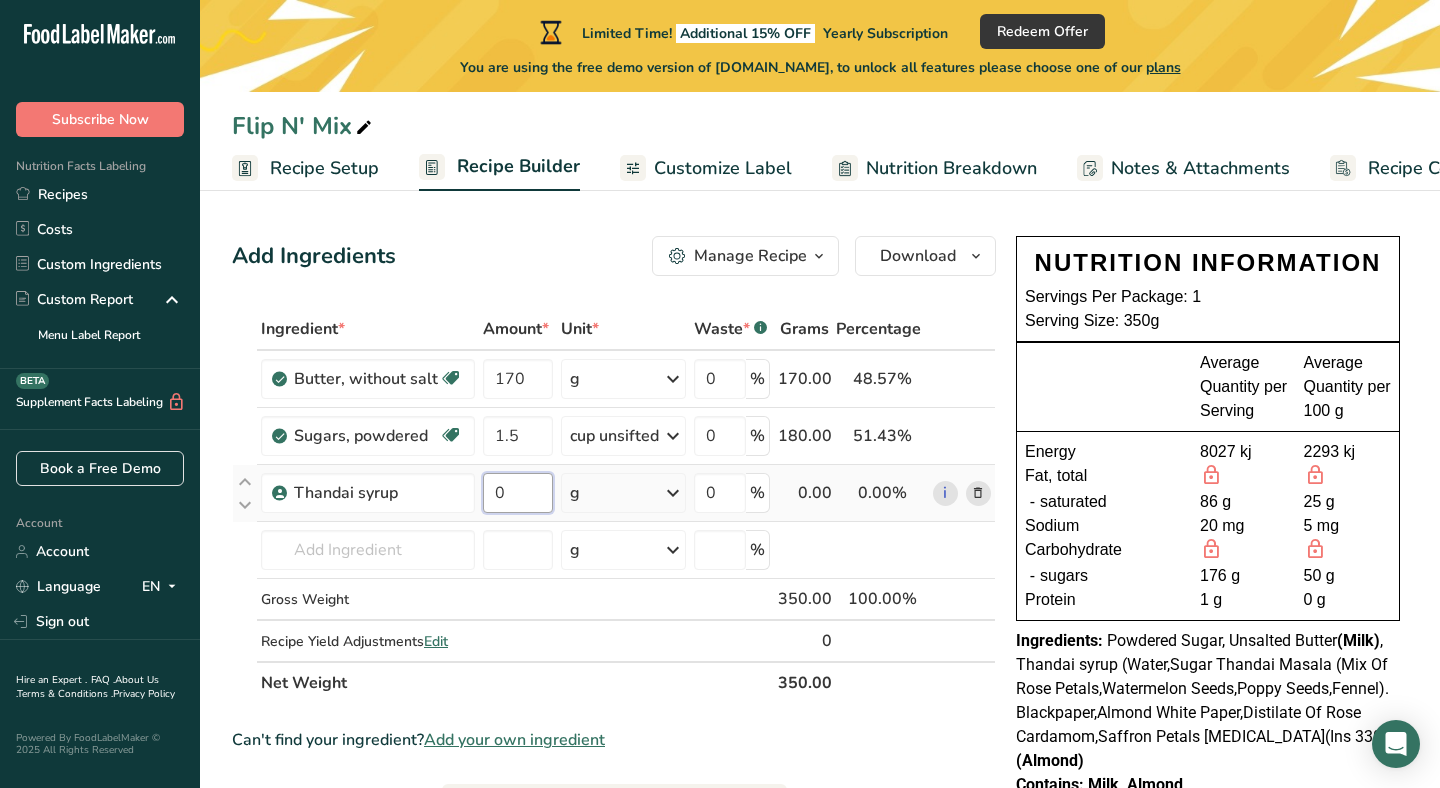 click on "0" at bounding box center (518, 493) 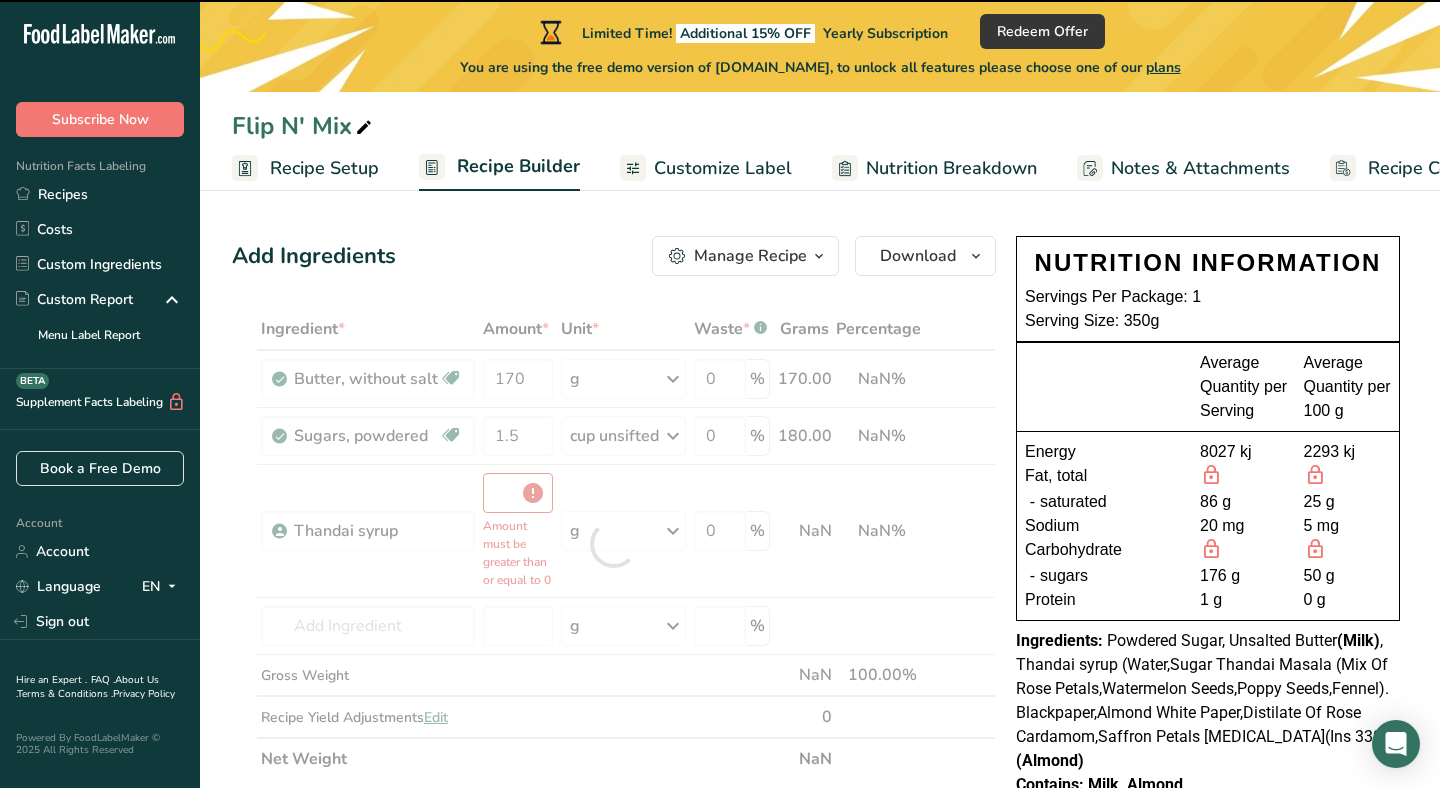 type on "0" 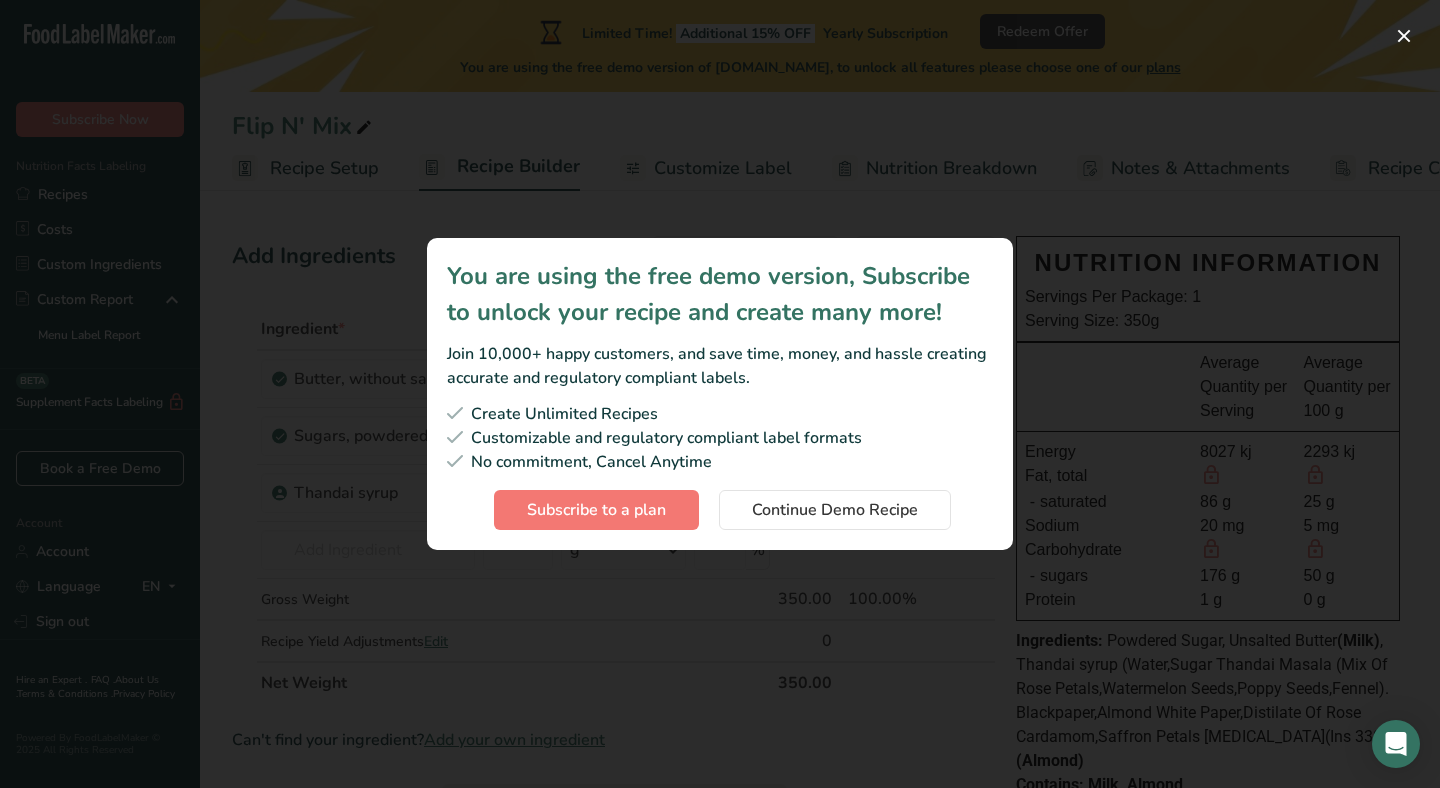 click on "You are using the free demo version, Subscribe to unlock your recipe and create many more!
Join 10,000+ happy customers, and save time, money, and hassle creating accurate and regulatory compliant labels.
Create Unlimited Recipes
Customizable and regulatory compliant label formats
No commitment, Cancel Anytime
Subscribe to a plan
Continue Demo Recipe" at bounding box center (720, 394) 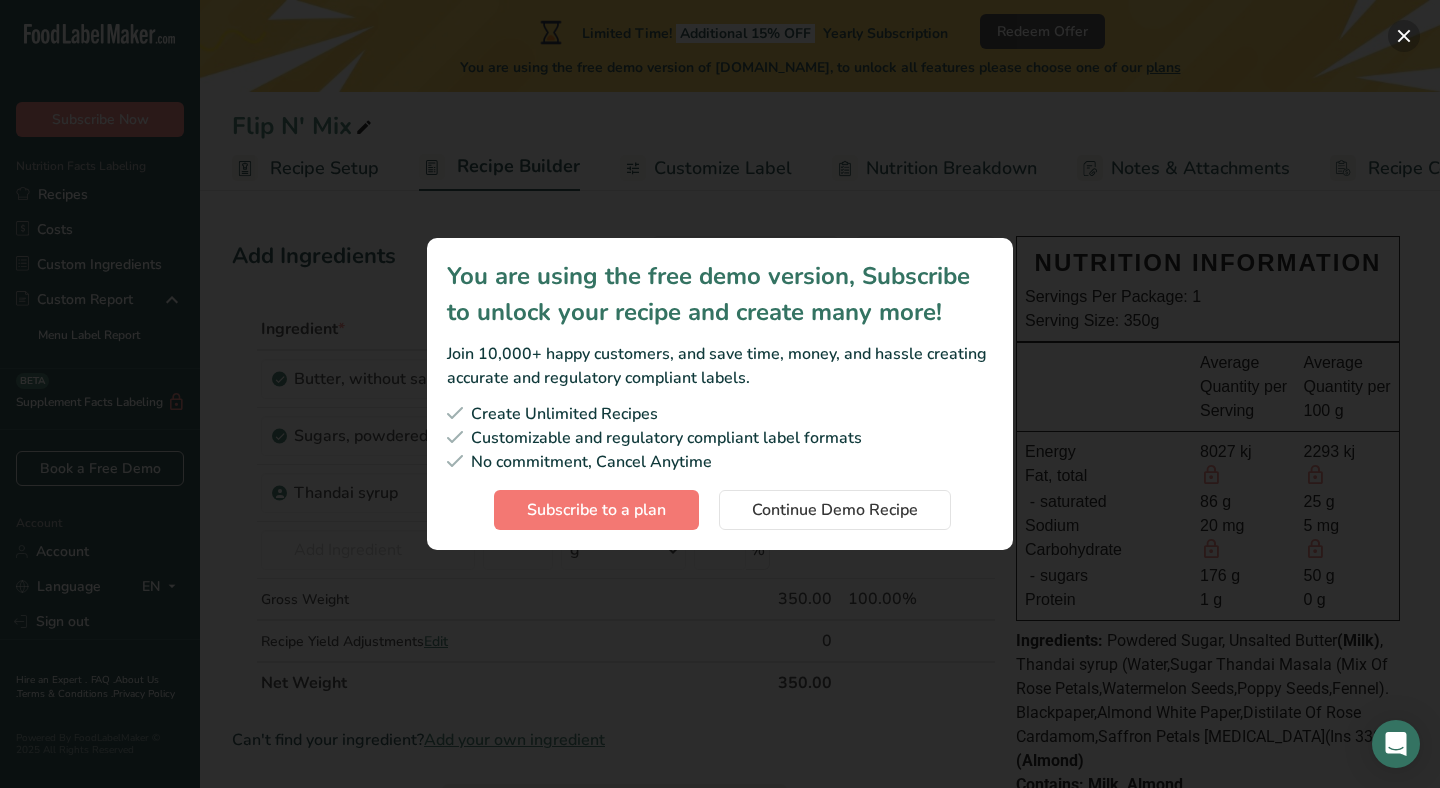 click at bounding box center [1404, 36] 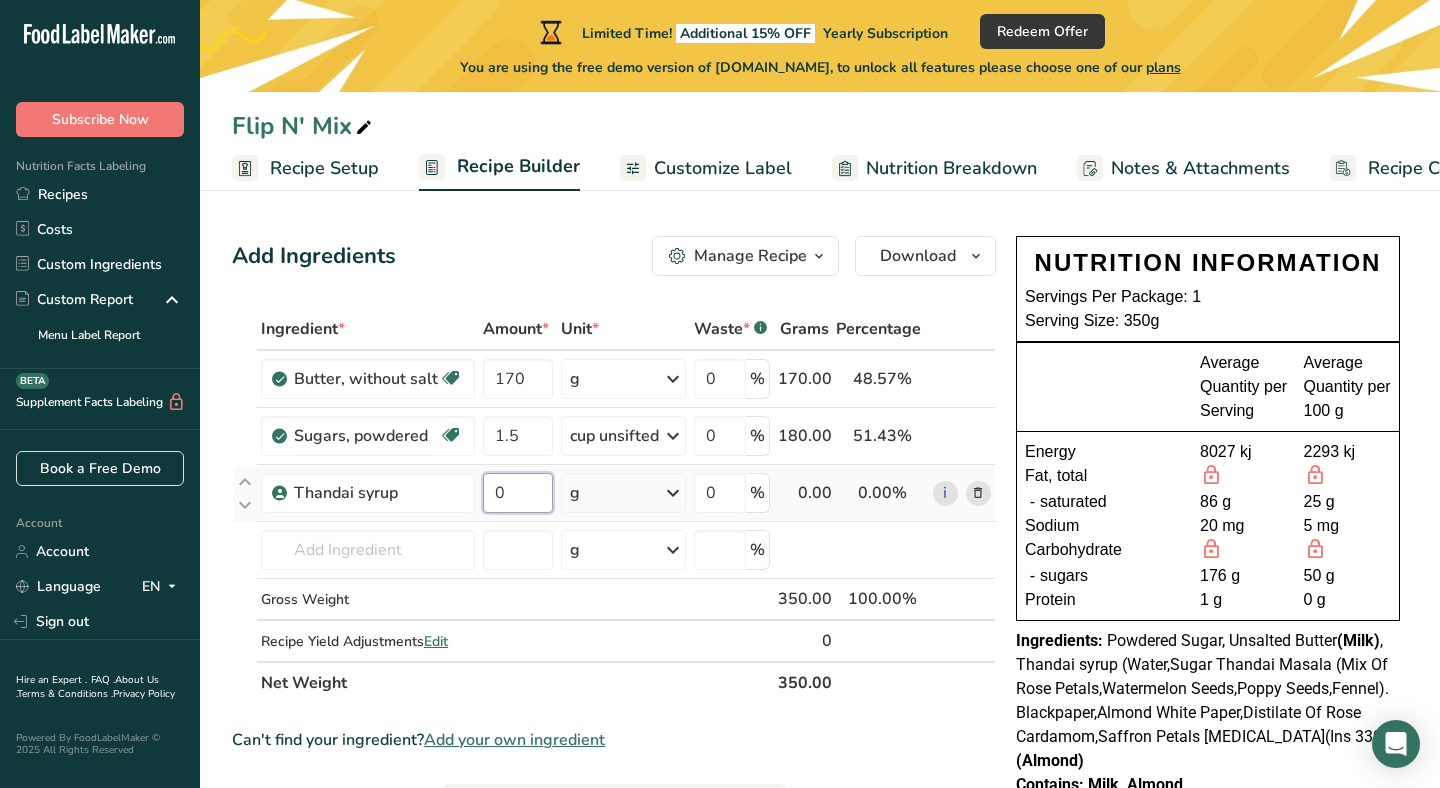 click on "0" at bounding box center (518, 493) 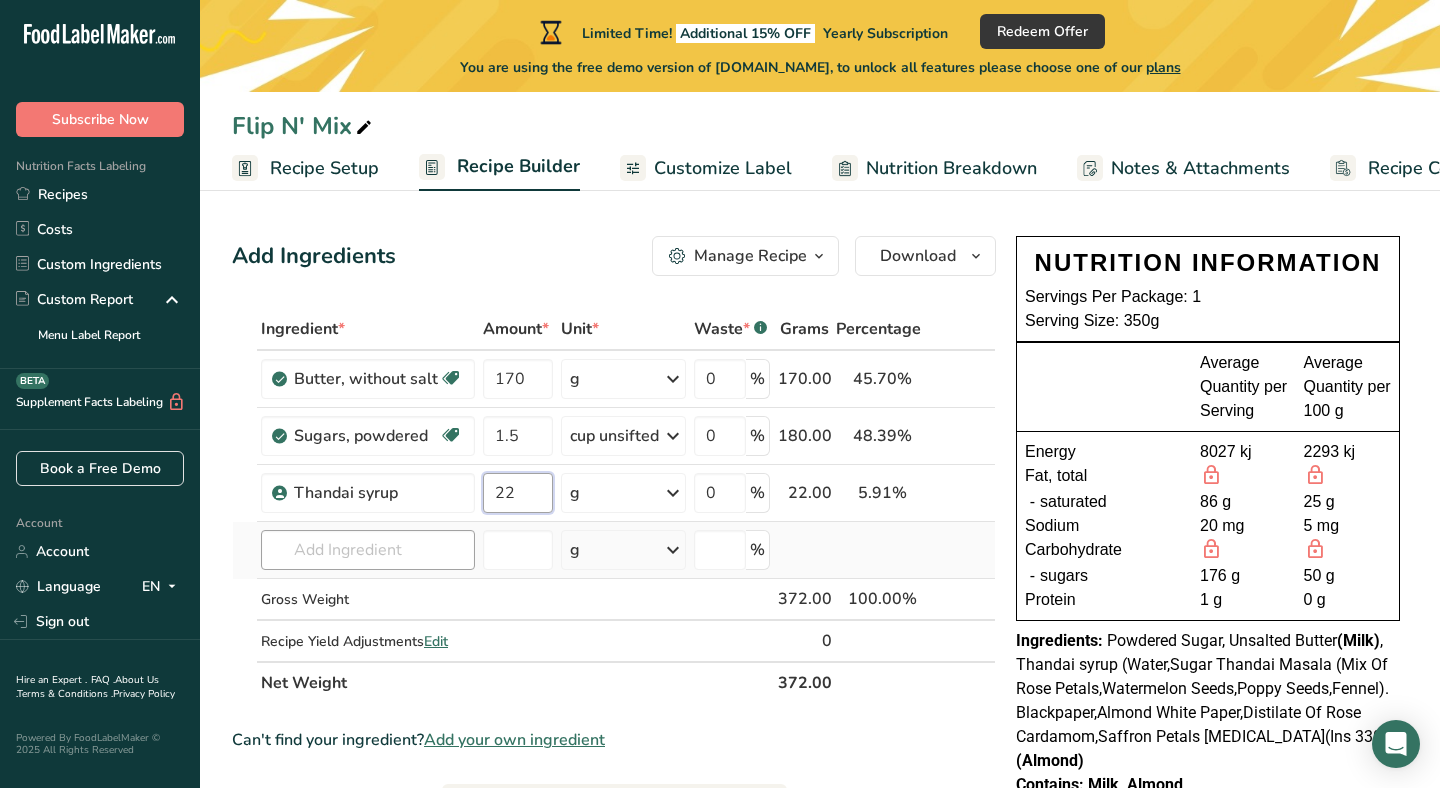 type on "22" 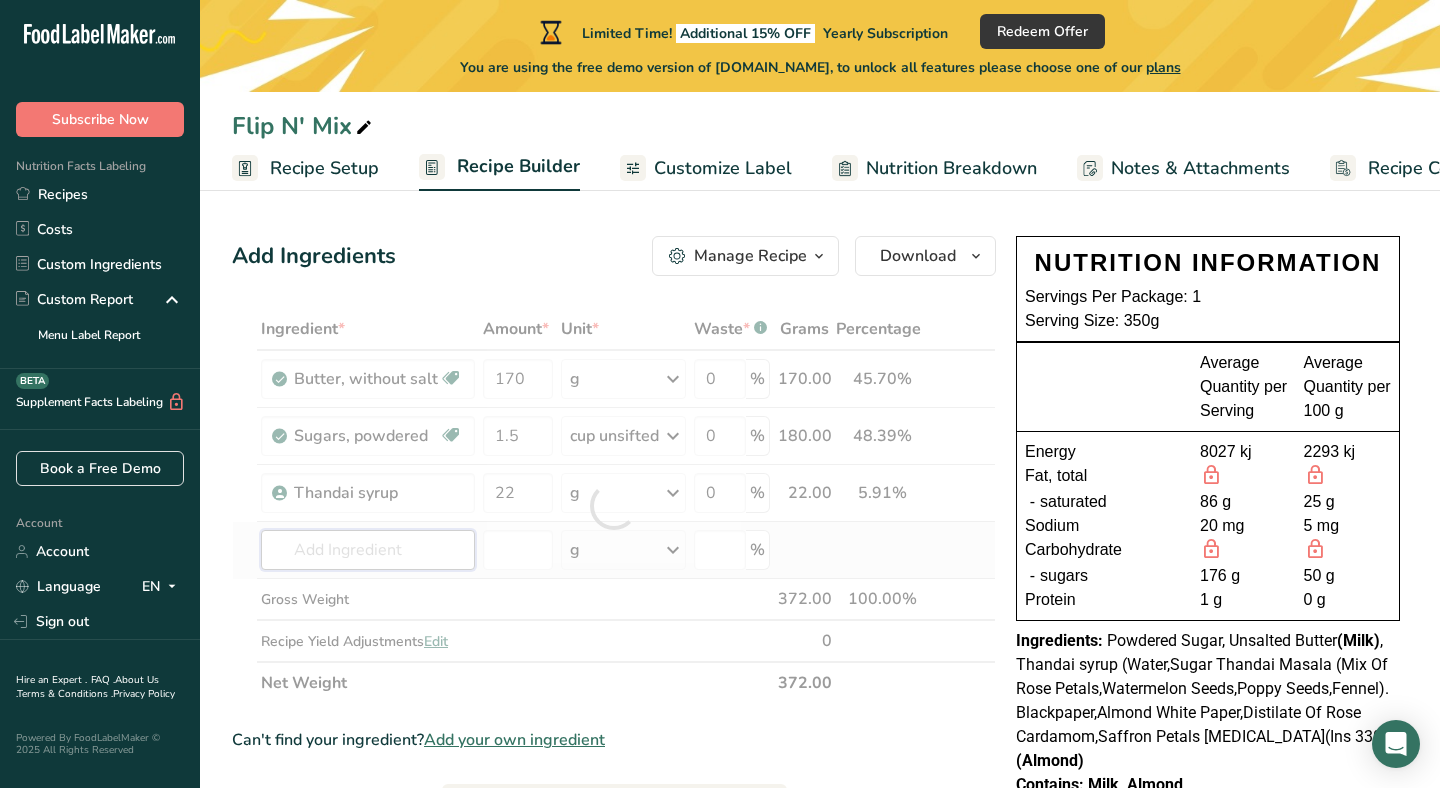 click on "Ingredient *
Amount *
Unit *
Waste *   .a-a{fill:#347362;}.b-a{fill:#fff;}          Grams
Percentage
Butter, without salt
Gluten free
Vegetarian
Soy free
170
g
Portions
1 pat (1" sq, 1/3" high)
1 tbsp
1 cup
See more
Weight Units
g
kg
mg
See more
Volume Units
l
Volume units require a density conversion. If you know your ingredient's density enter it below. Otherwise, click on "RIA" our AI Regulatory bot - she will be able to help you
lb/ft3
g/cm3
Confirm
mL
lb/ft3" at bounding box center (614, 506) 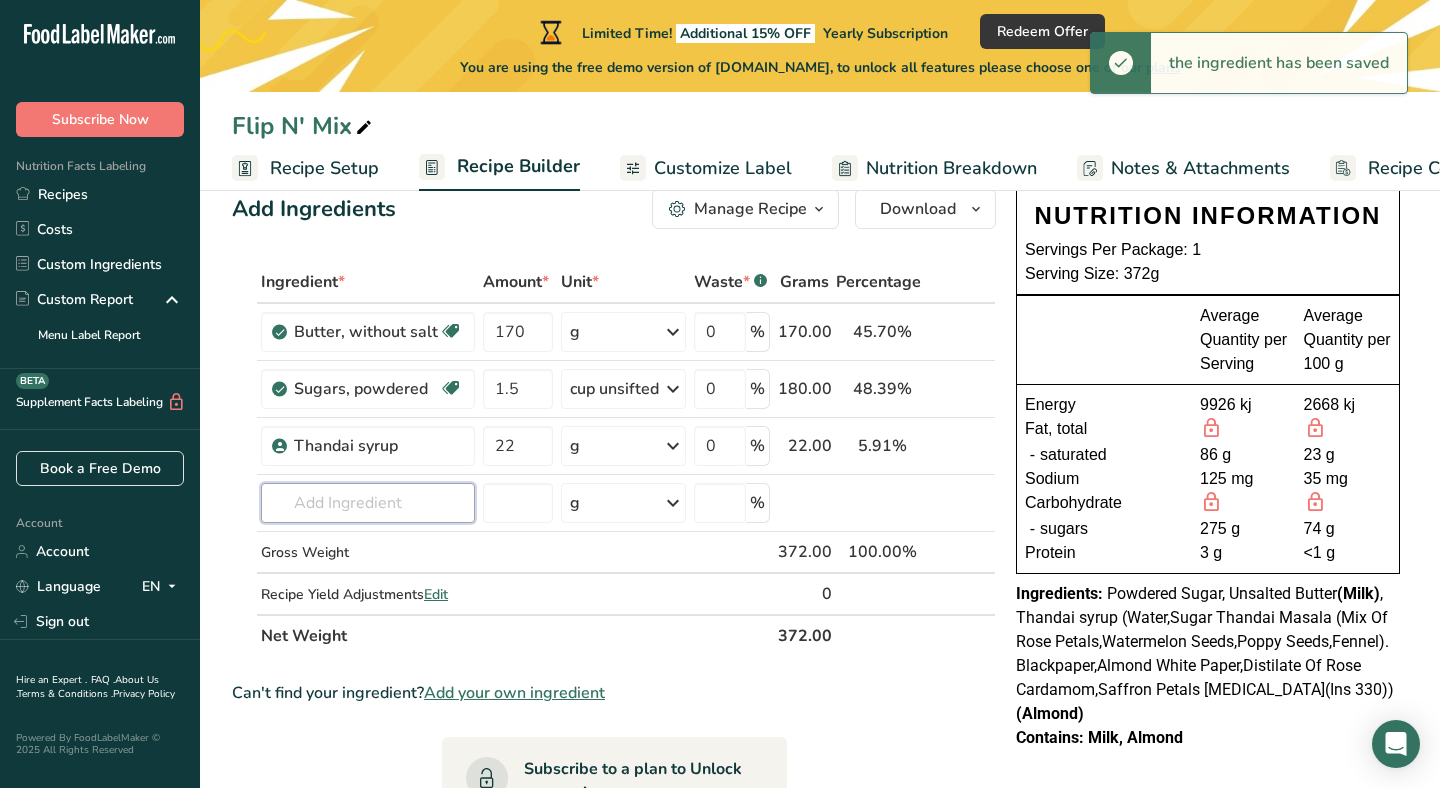 scroll, scrollTop: 51, scrollLeft: 0, axis: vertical 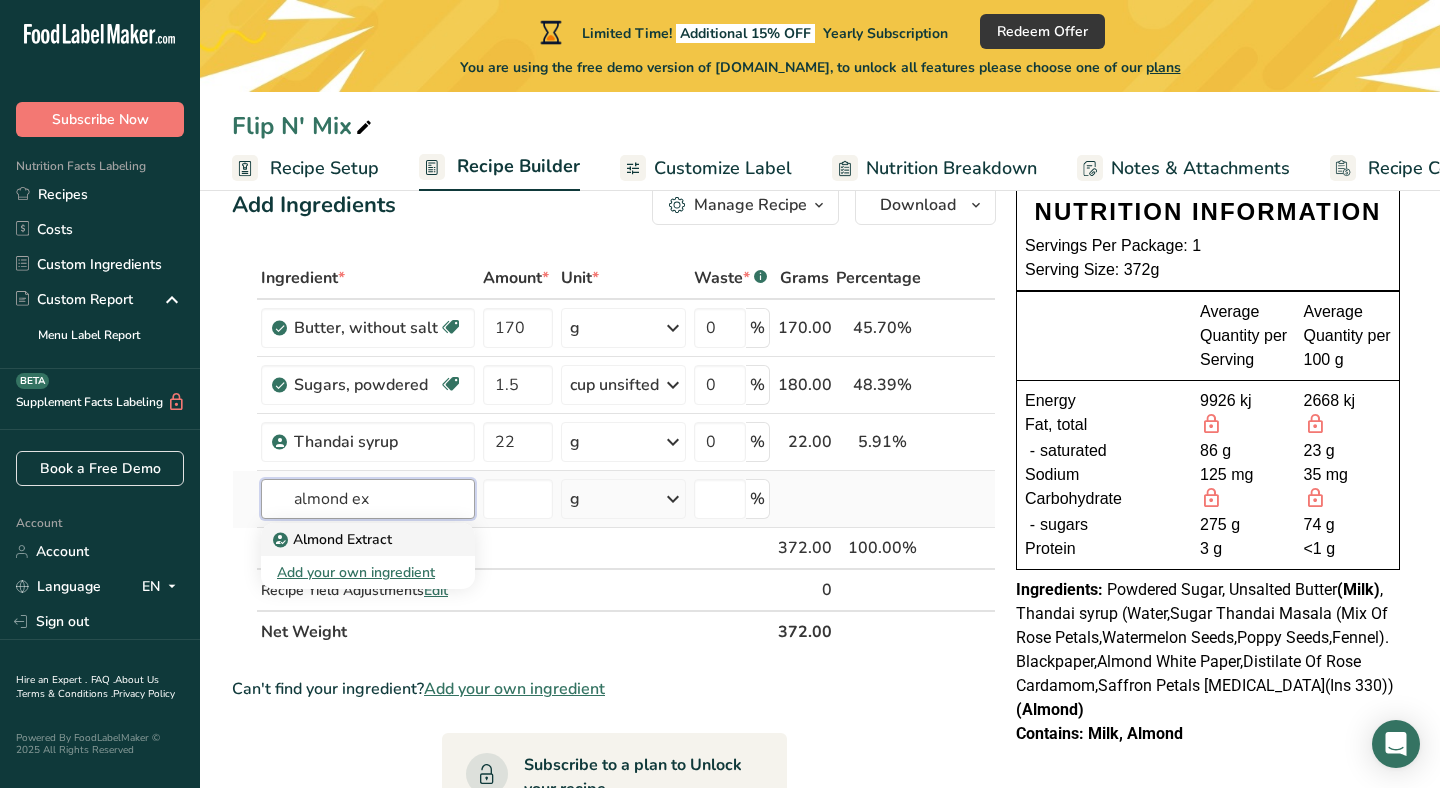 type on "almond ex" 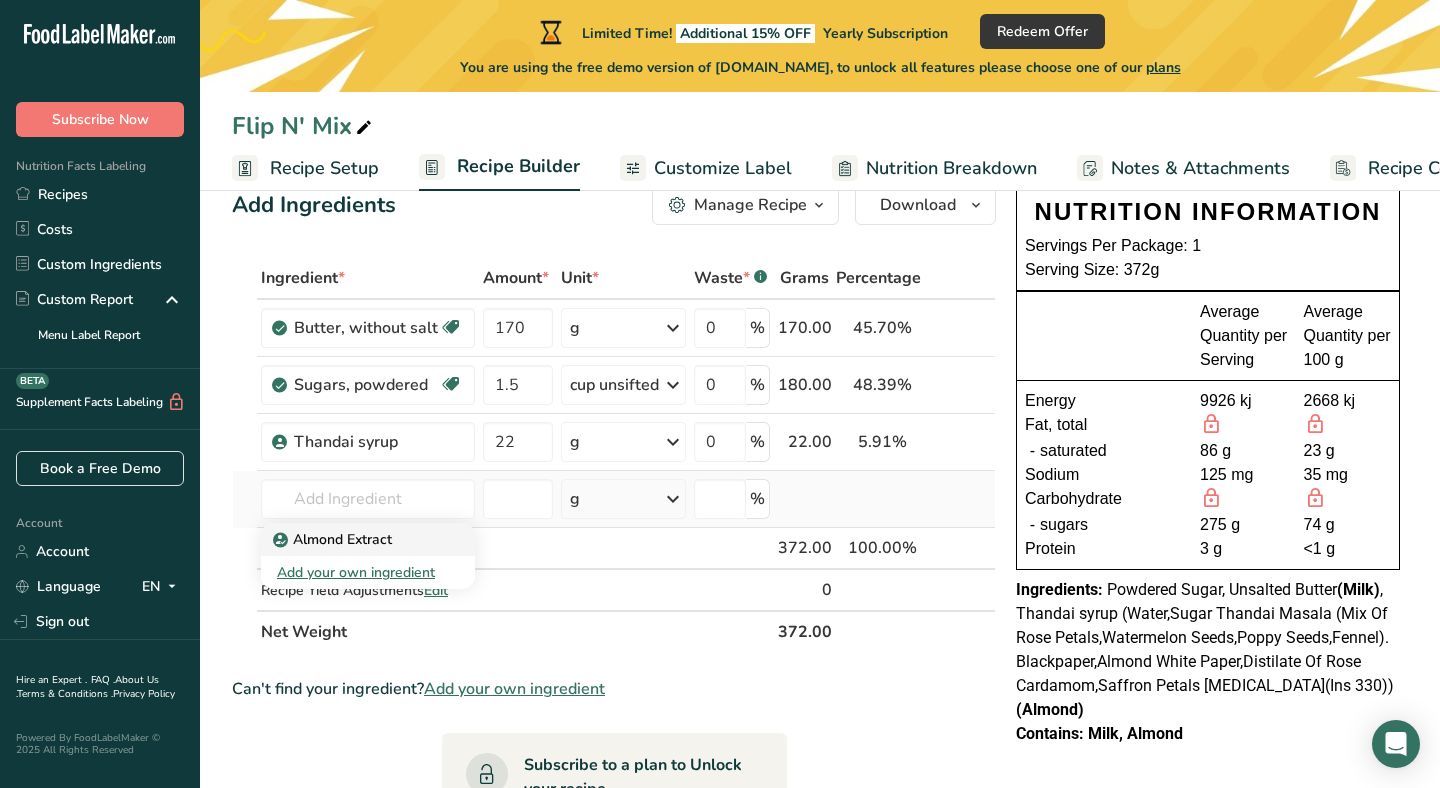 click on "Almond Extract" at bounding box center (368, 539) 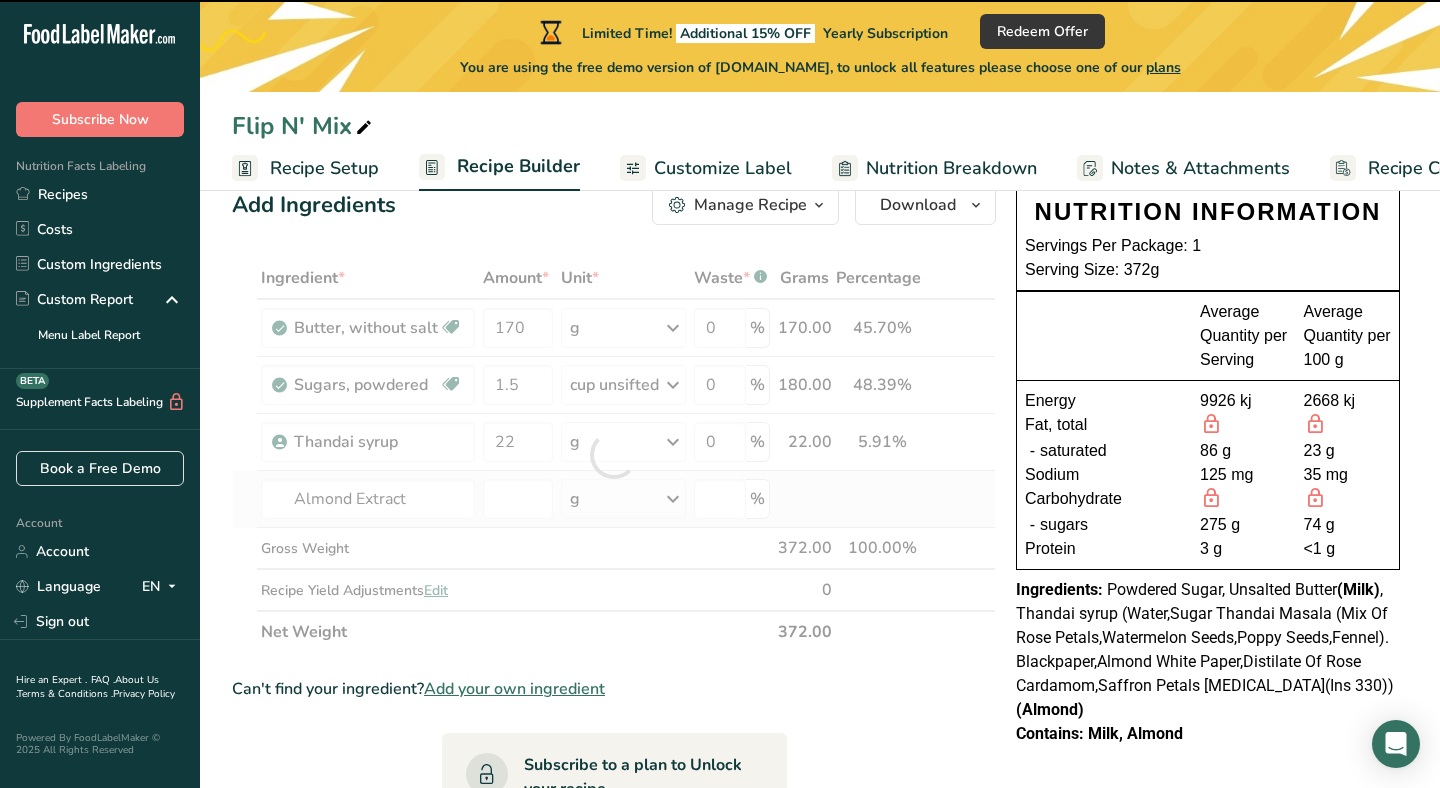 type on "0" 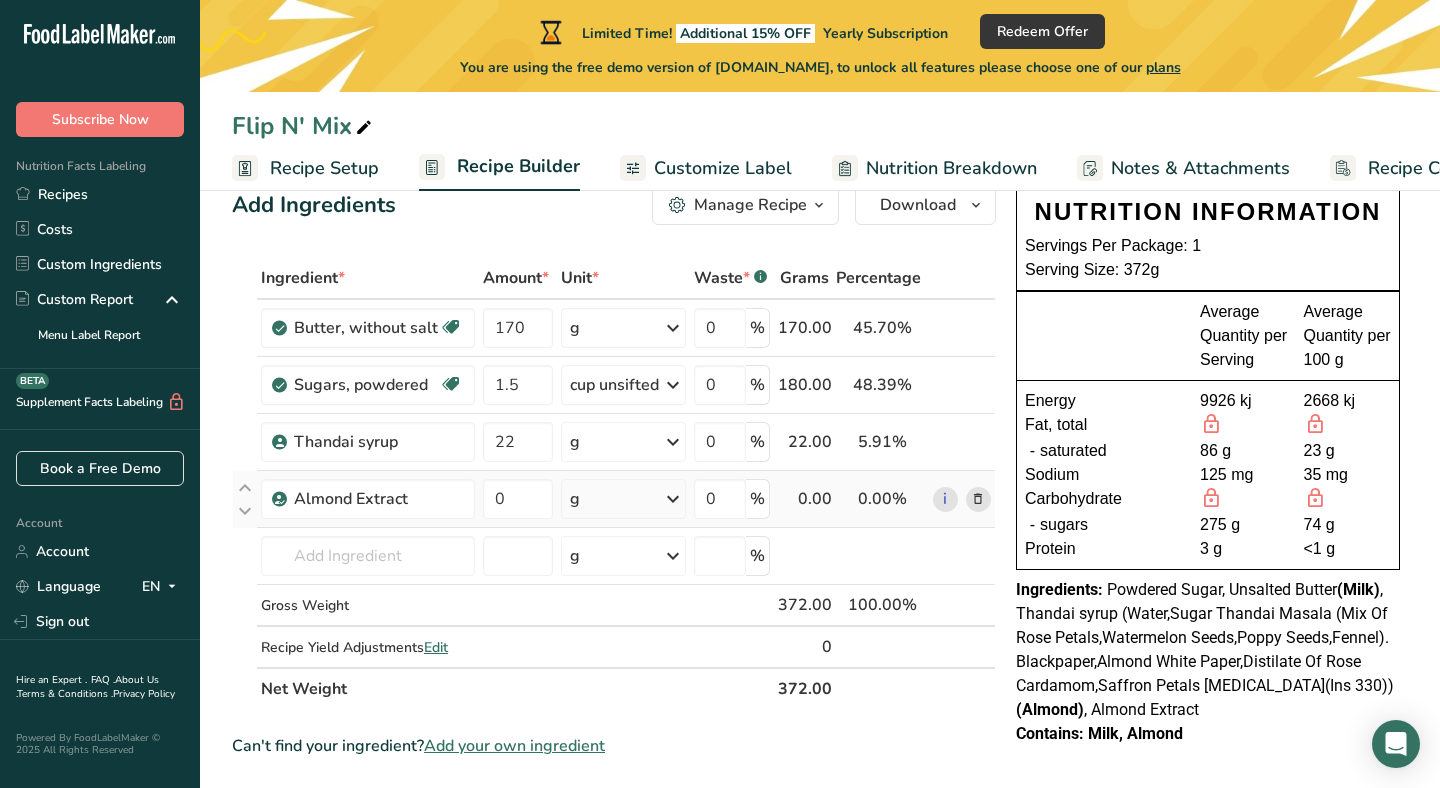 click on "g" at bounding box center (623, 499) 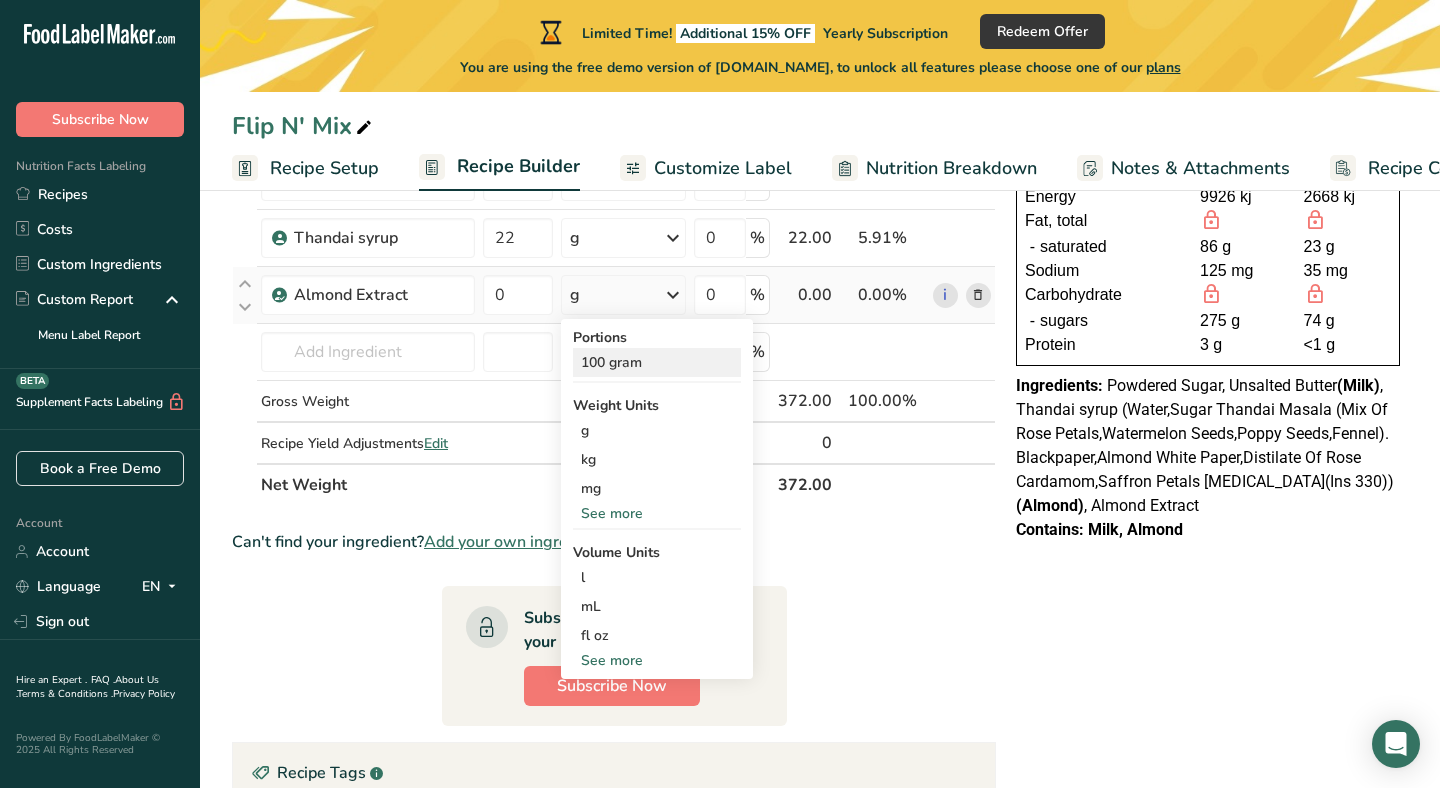 scroll, scrollTop: 269, scrollLeft: 0, axis: vertical 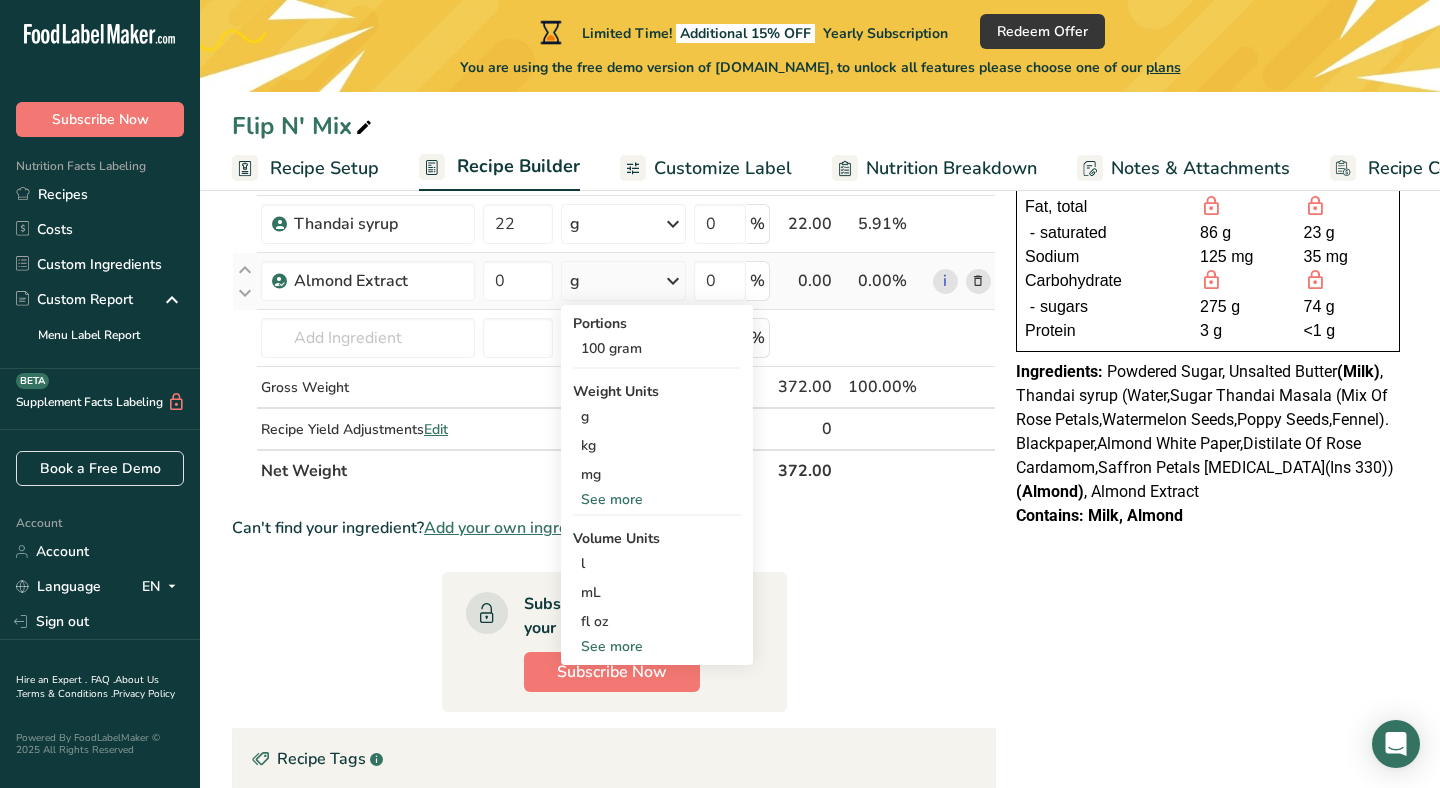 click on "See more" at bounding box center [657, 646] 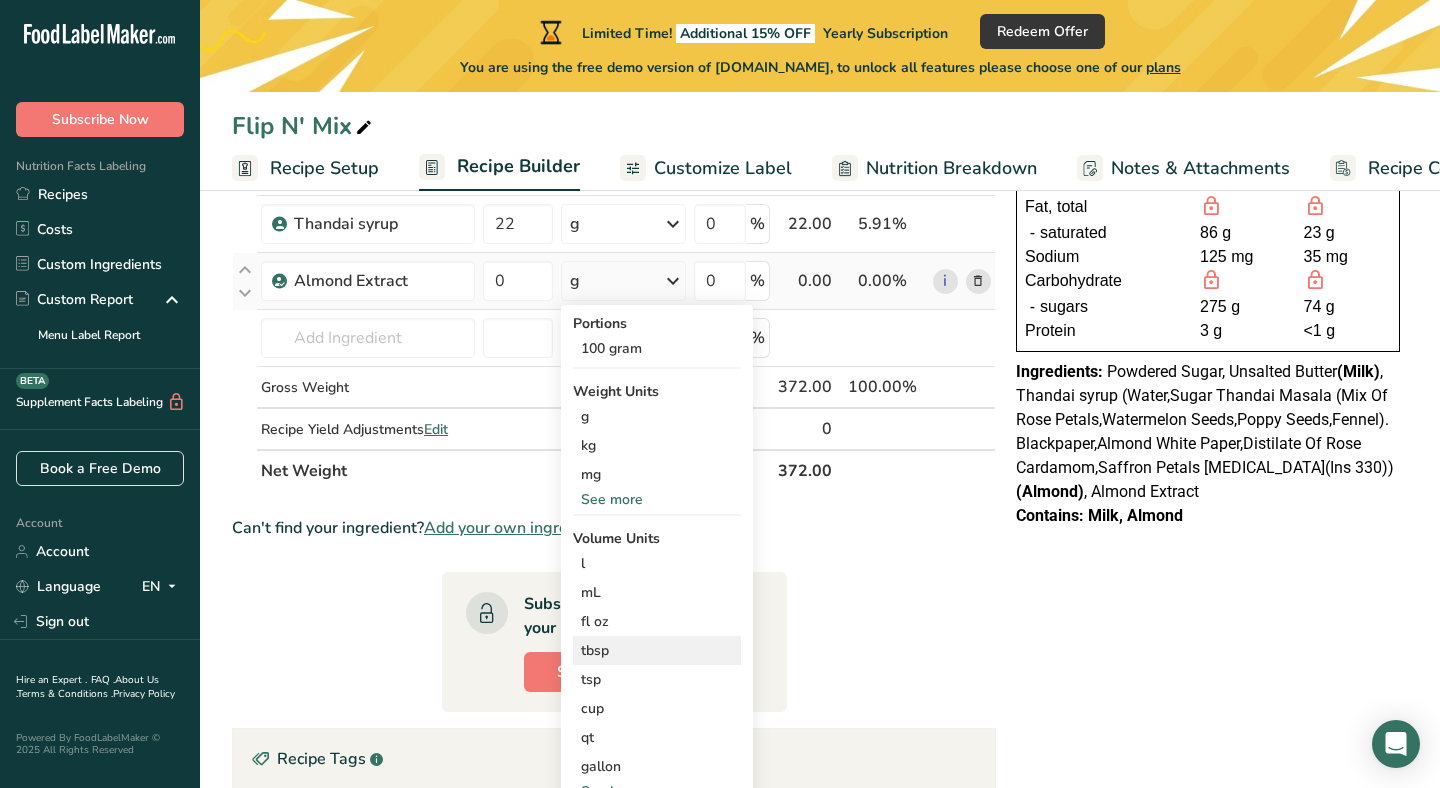 scroll, scrollTop: 284, scrollLeft: 0, axis: vertical 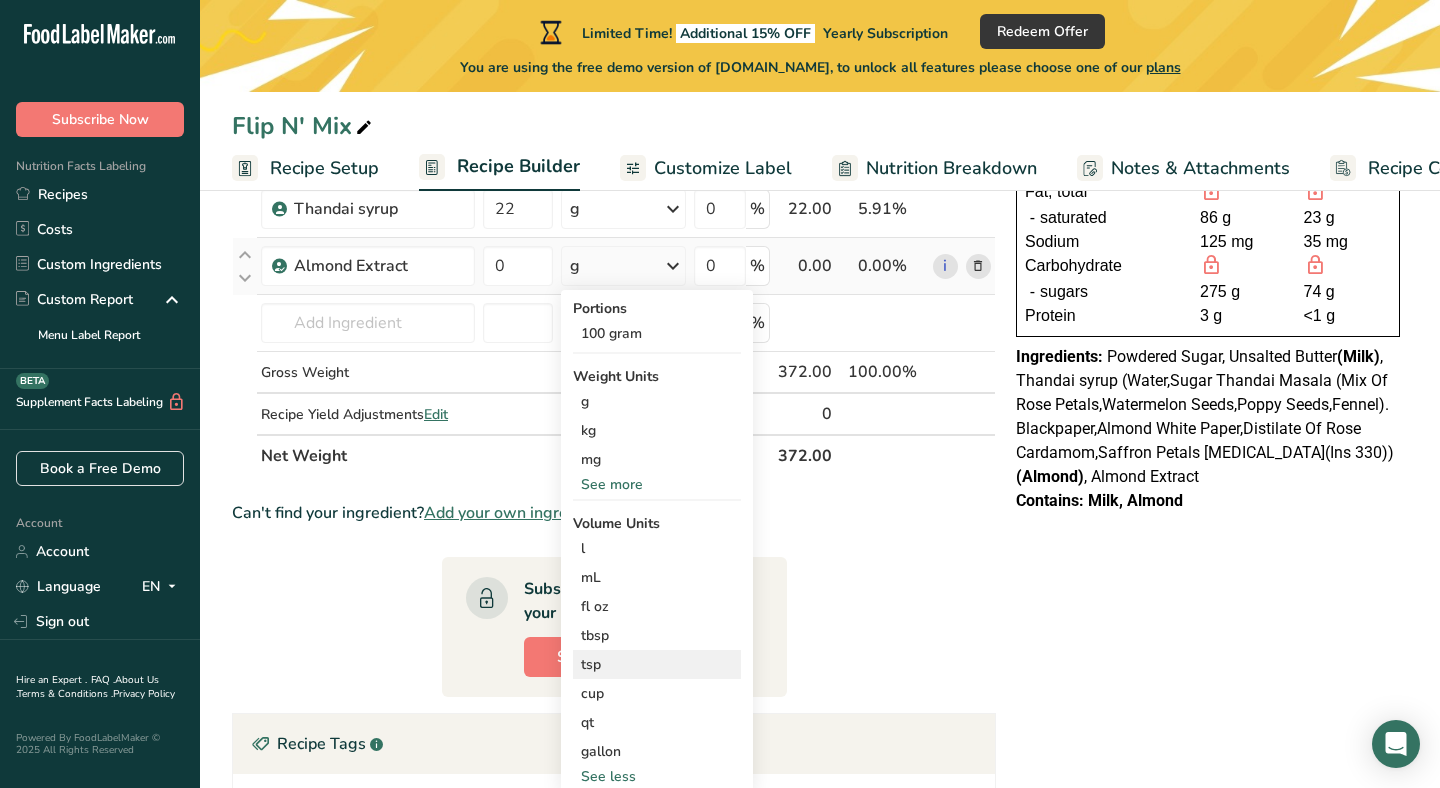 click on "tsp" at bounding box center [657, 664] 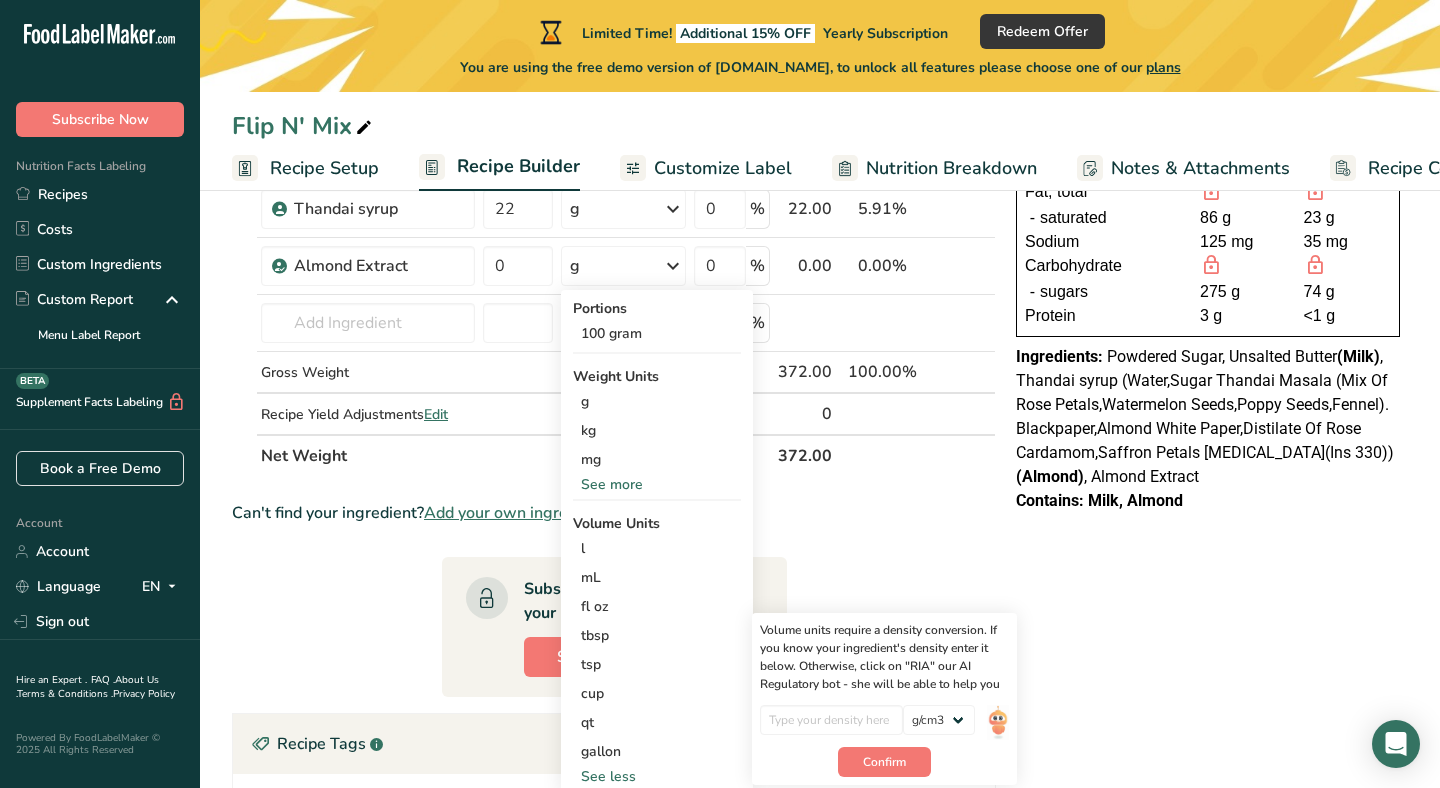 click on "Ingredient *
Amount *
Unit *
Waste *   .a-a{fill:#347362;}.b-a{fill:#fff;}          Grams
Percentage
Butter, without salt
Gluten free
Vegetarian
Soy free
170
g
Portions
1 pat (1" sq, 1/3" high)
1 tbsp
1 cup
See more
Weight Units
g
kg
mg
See more
Volume Units
l
Volume units require a density conversion. If you know your ingredient's density enter it below. Otherwise, click on "RIA" our AI Regulatory bot - she will be able to help you
lb/ft3
g/cm3
Confirm
mL
fl oz" at bounding box center [614, 579] 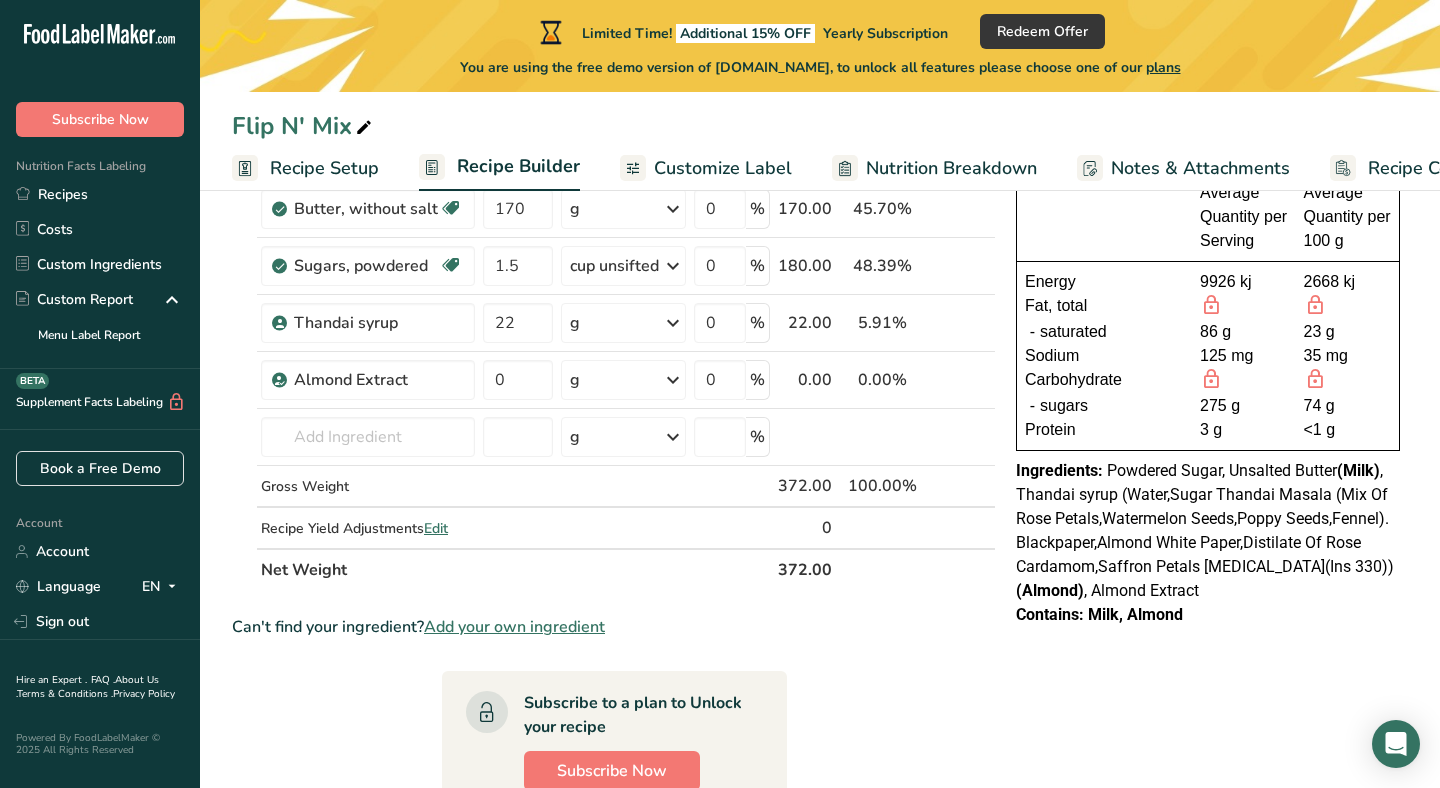 scroll, scrollTop: 169, scrollLeft: 0, axis: vertical 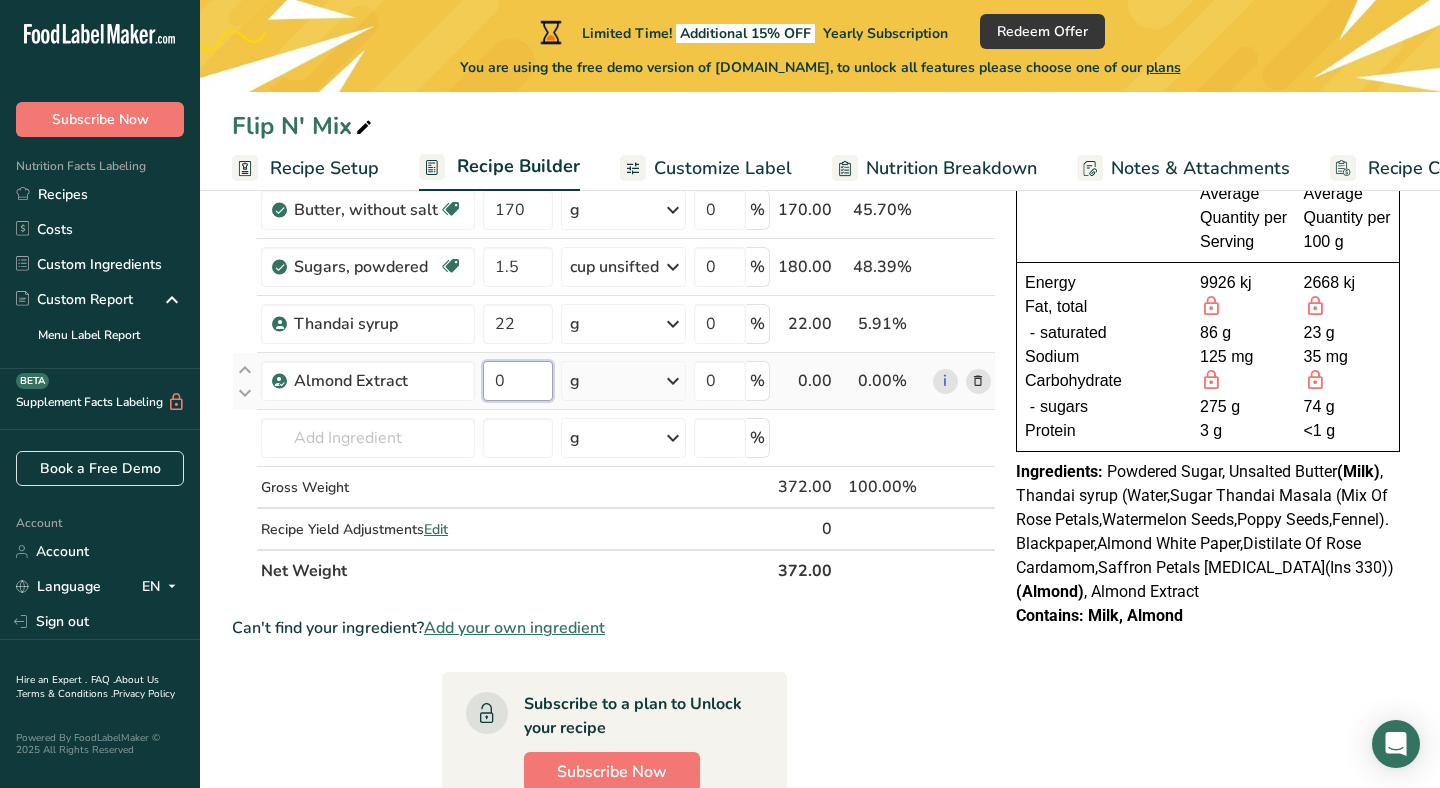 click on "0" at bounding box center [518, 381] 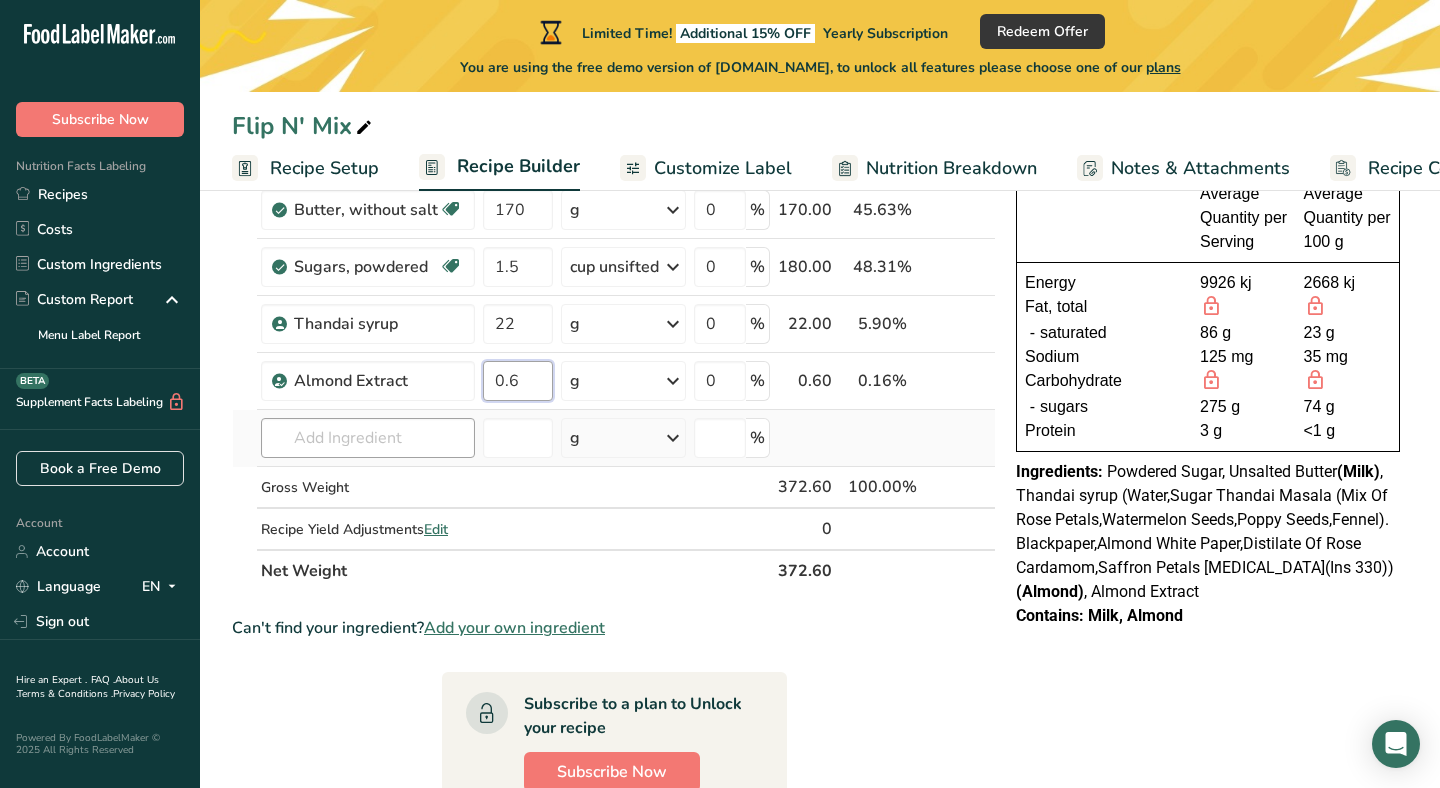 type on "0.6" 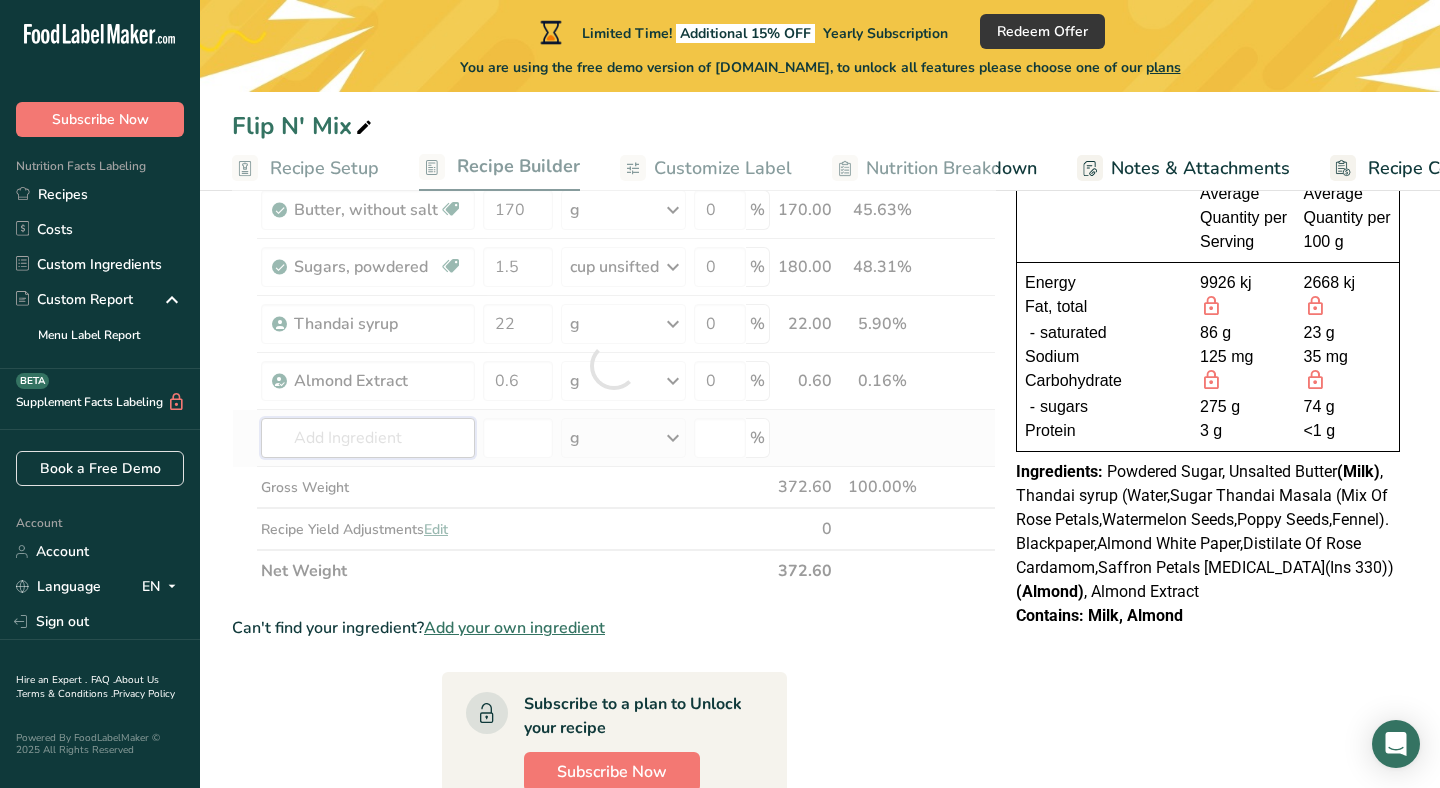 click on "Ingredient *
Amount *
Unit *
Waste *   .a-a{fill:#347362;}.b-a{fill:#fff;}          Grams
Percentage
Butter, without salt
Gluten free
Vegetarian
Soy free
170
g
Portions
1 pat (1" sq, 1/3" high)
1 tbsp
1 cup
See more
Weight Units
g
kg
mg
See more
Volume Units
l
Volume units require a density conversion. If you know your ingredient's density enter it below. Otherwise, click on "RIA" our AI Regulatory bot - she will be able to help you
lb/ft3
g/cm3
Confirm
mL
lb/ft3" at bounding box center [614, 365] 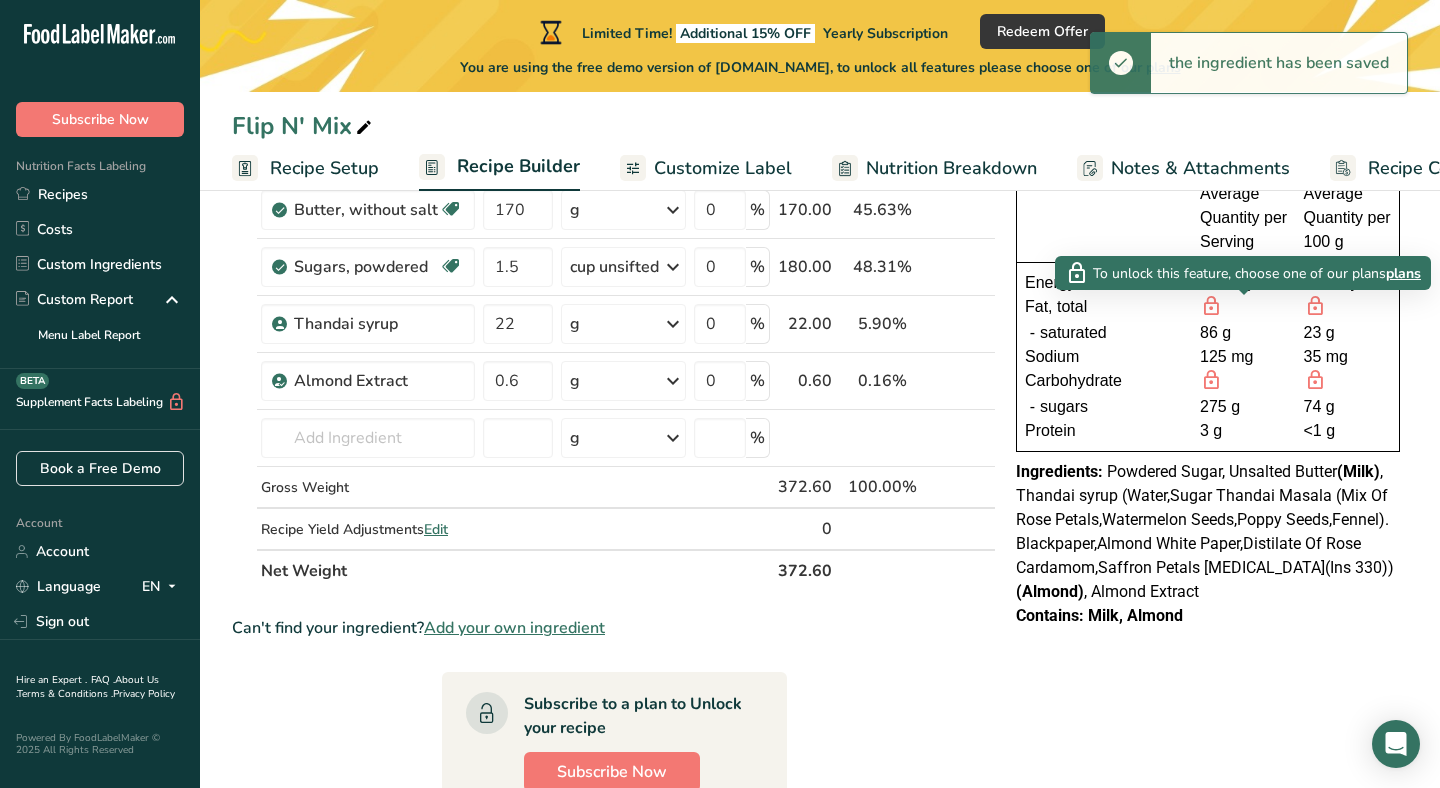 click at bounding box center [1211, 306] 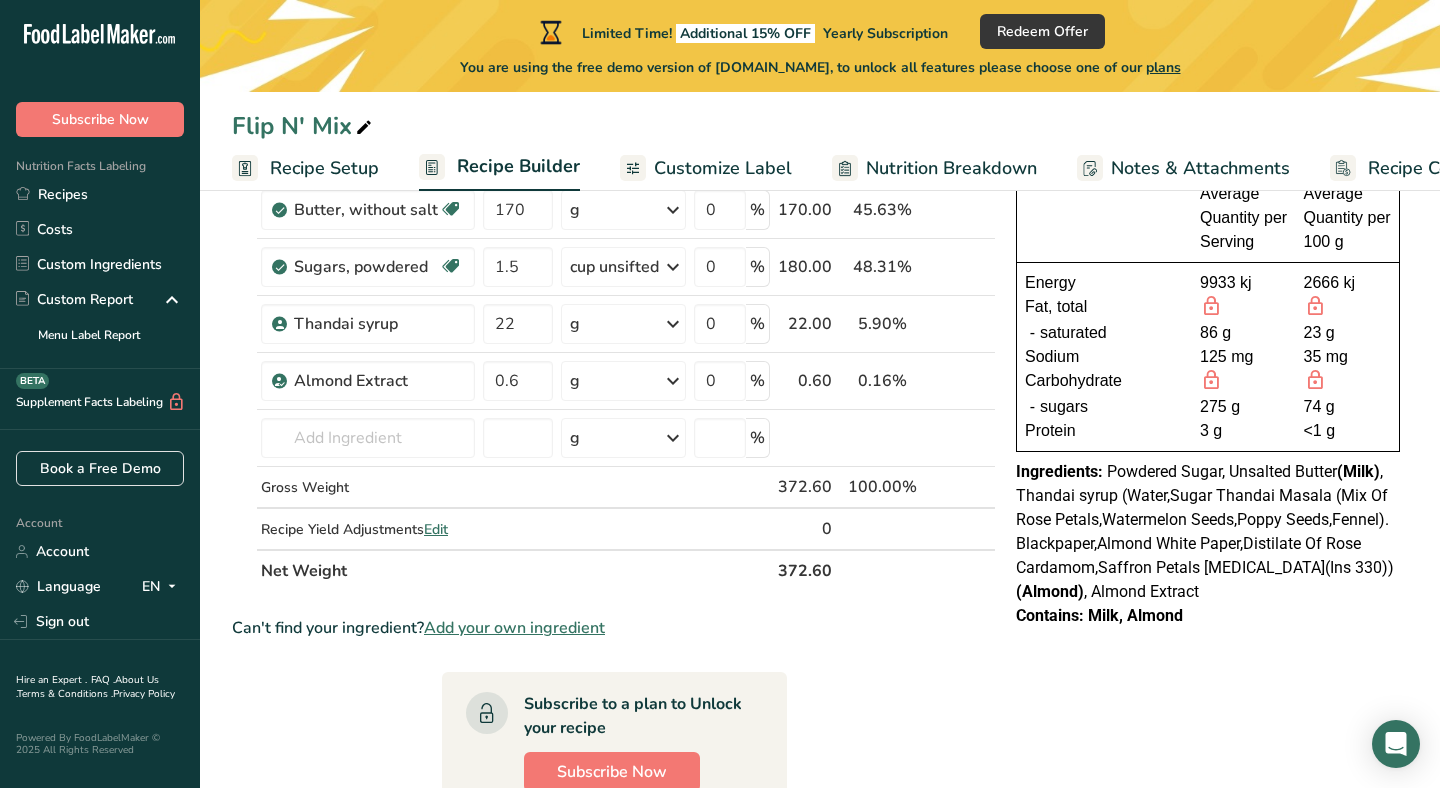 click at bounding box center (1211, 306) 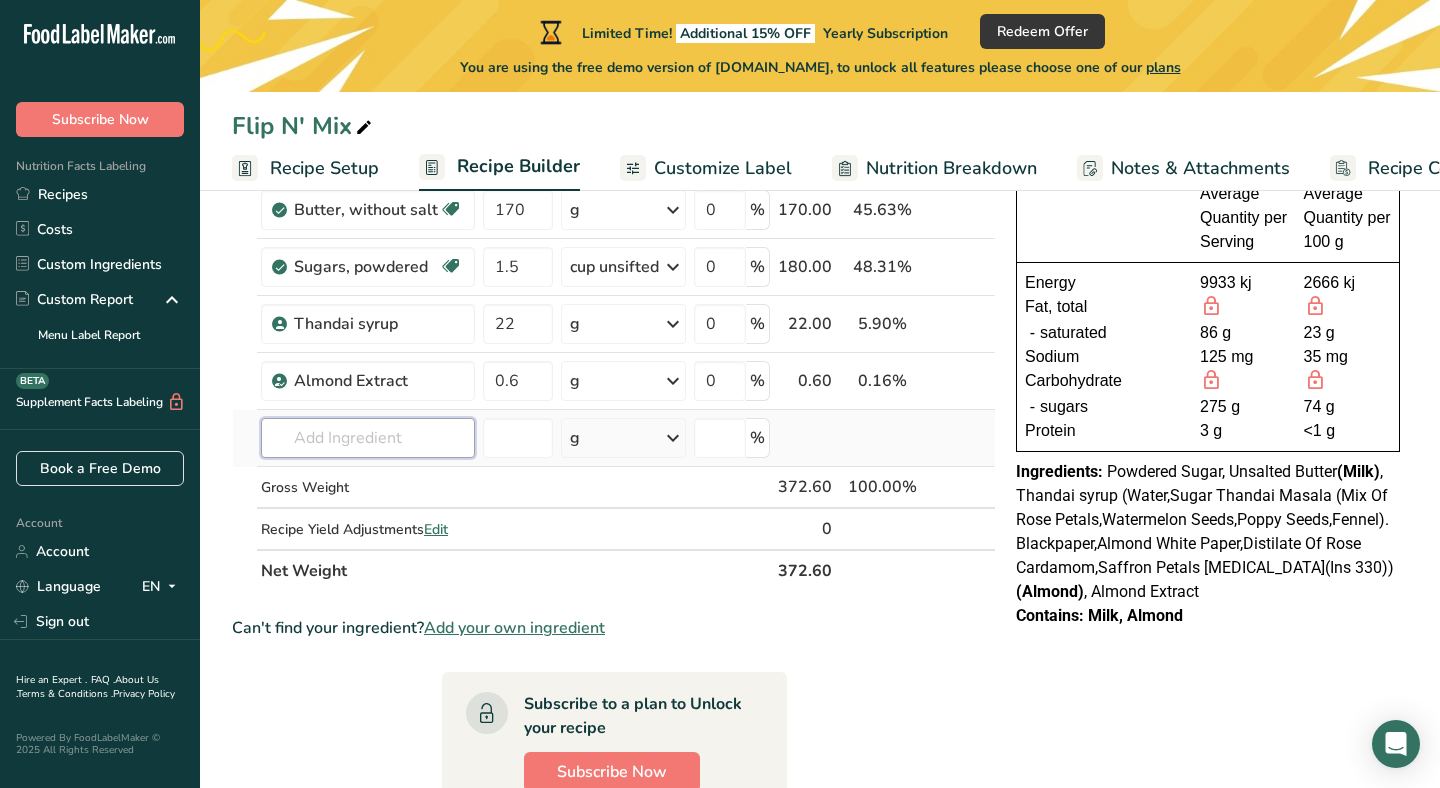 click at bounding box center [368, 438] 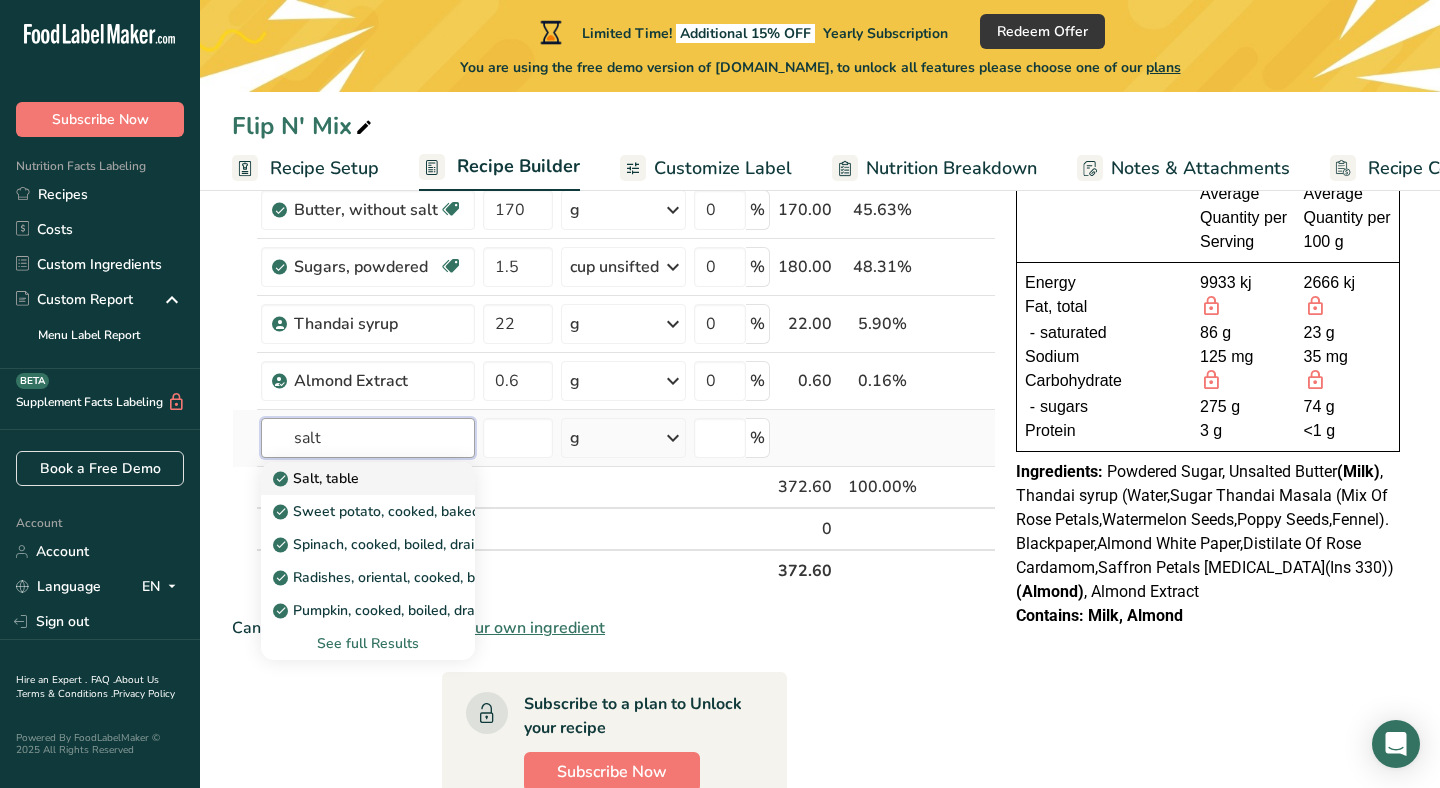 type on "salt" 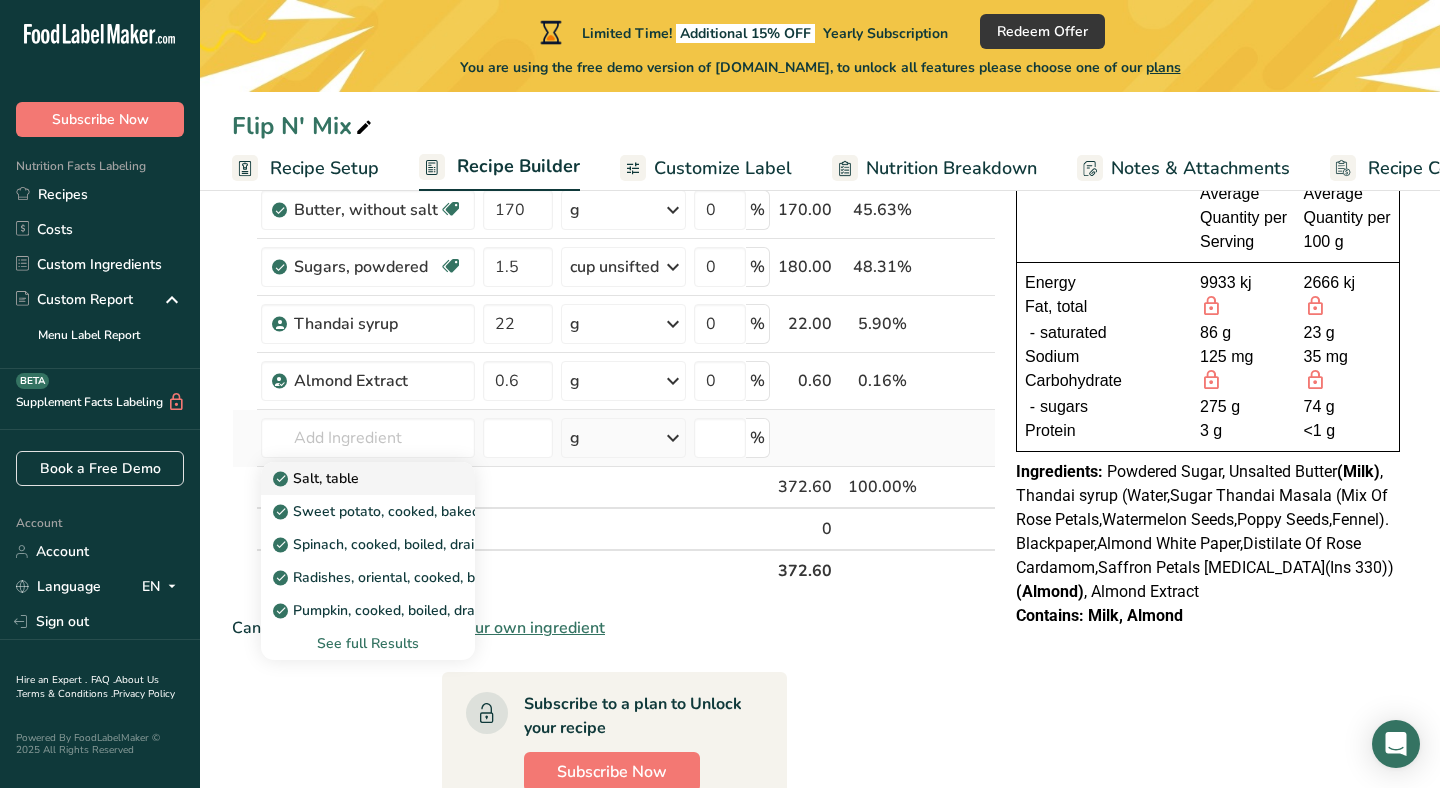 click on "Salt, table" at bounding box center [352, 478] 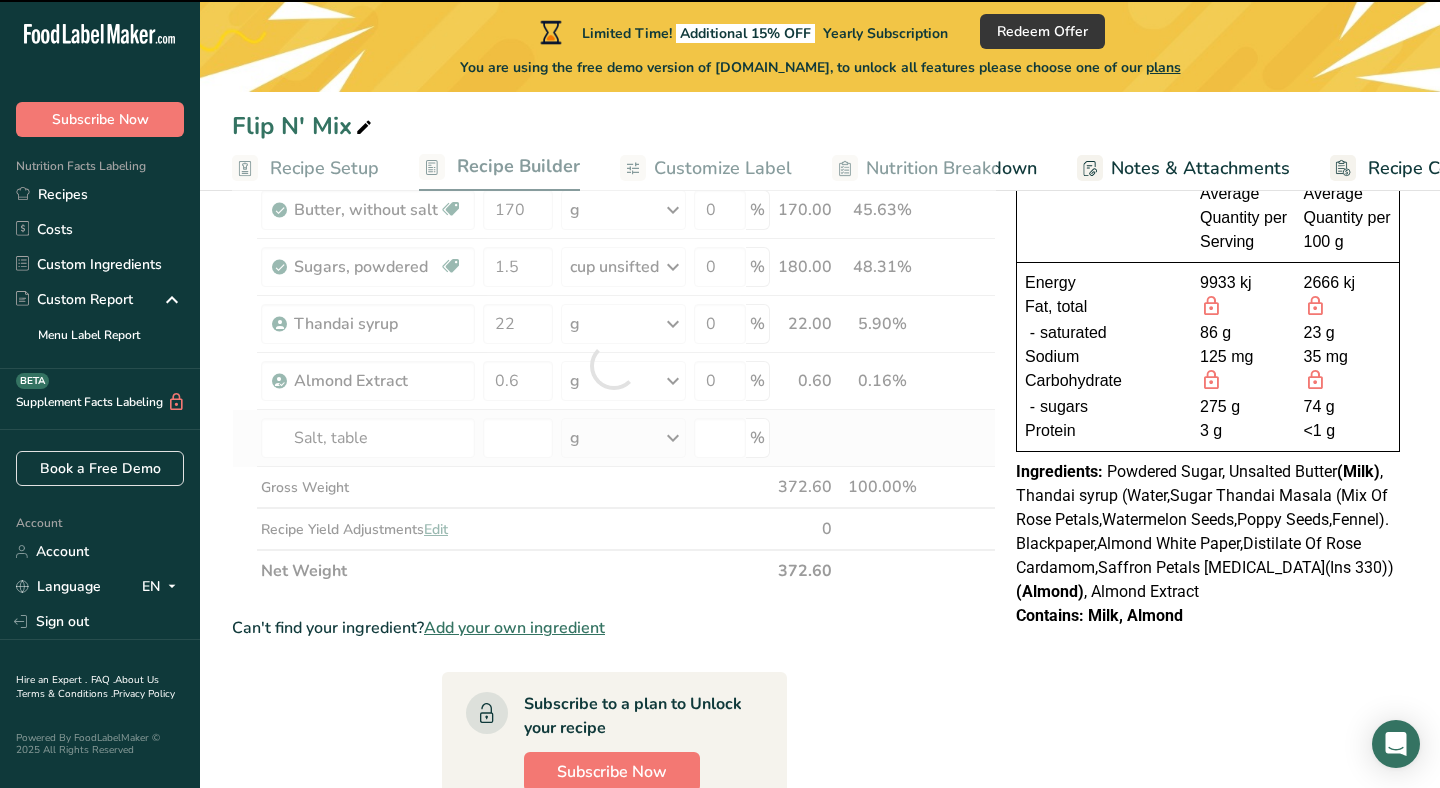 type on "0" 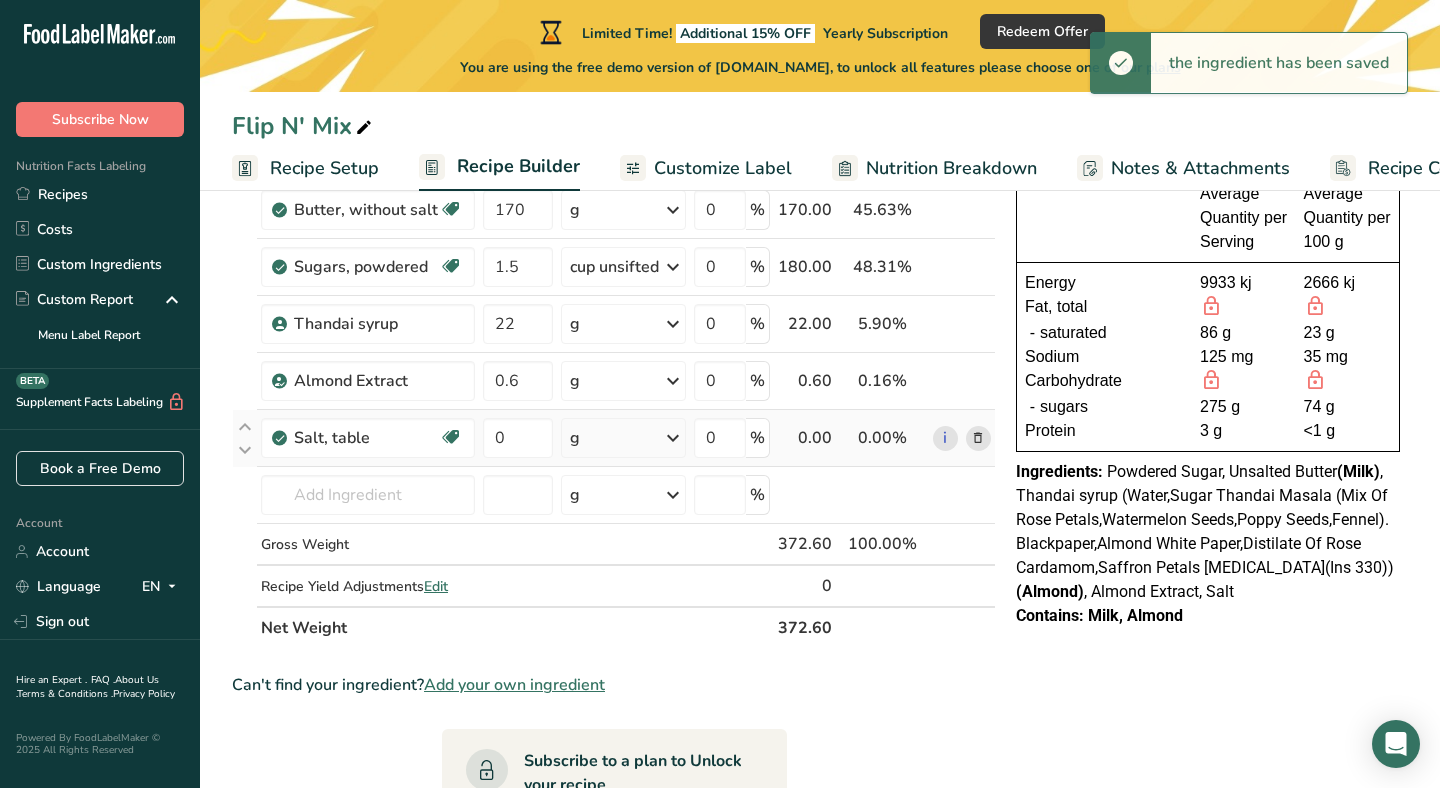 click on "g" at bounding box center [623, 438] 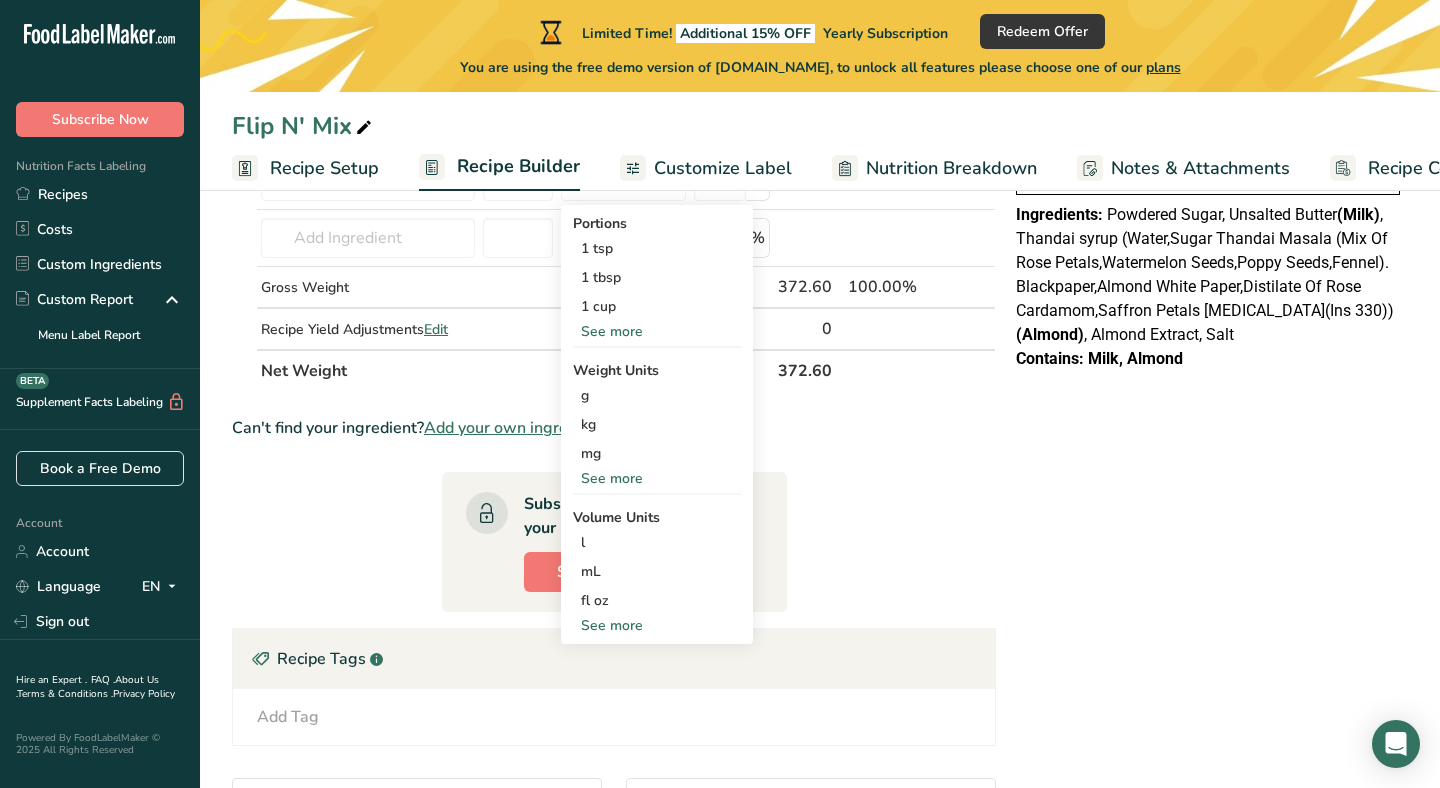 scroll, scrollTop: 459, scrollLeft: 0, axis: vertical 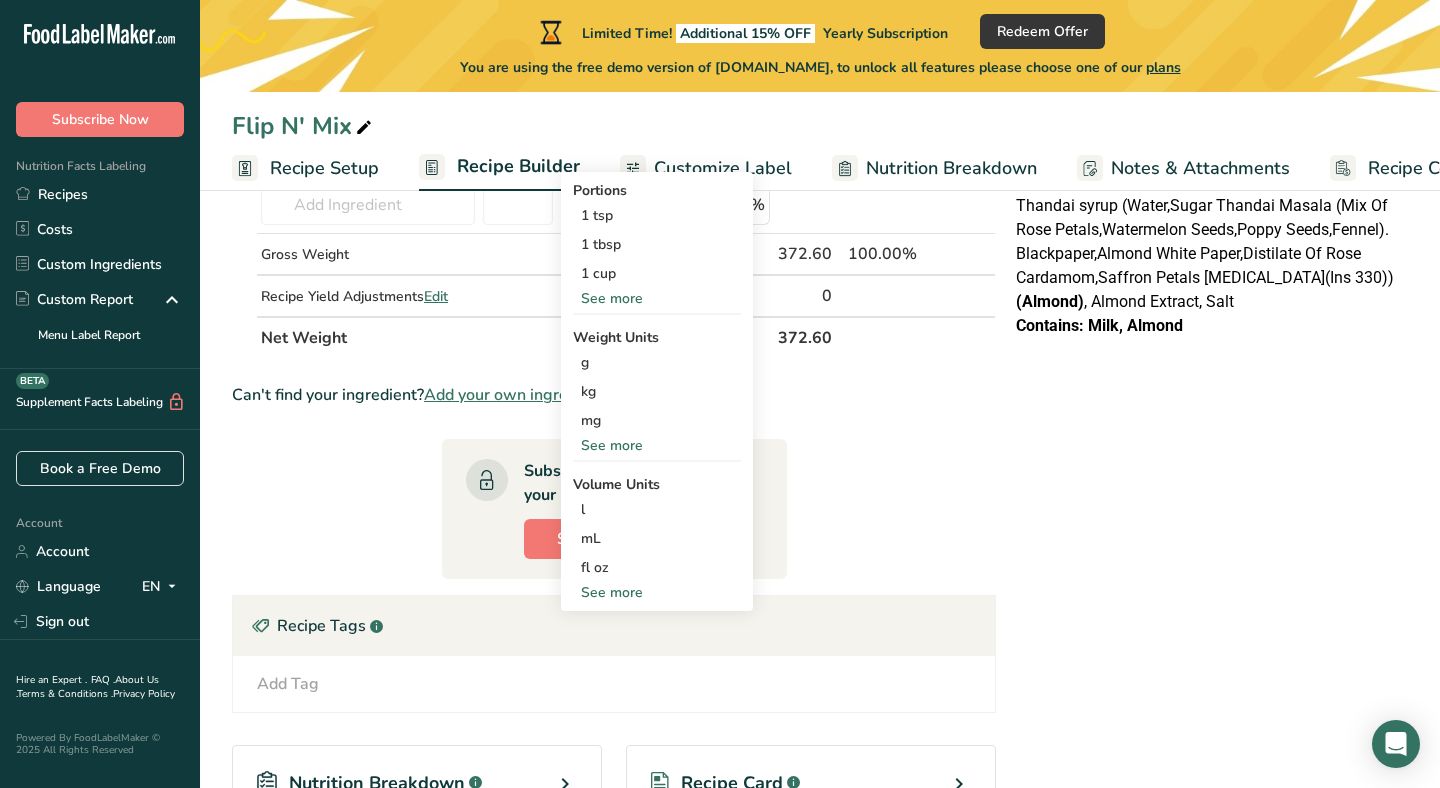 click on "See more" at bounding box center (657, 592) 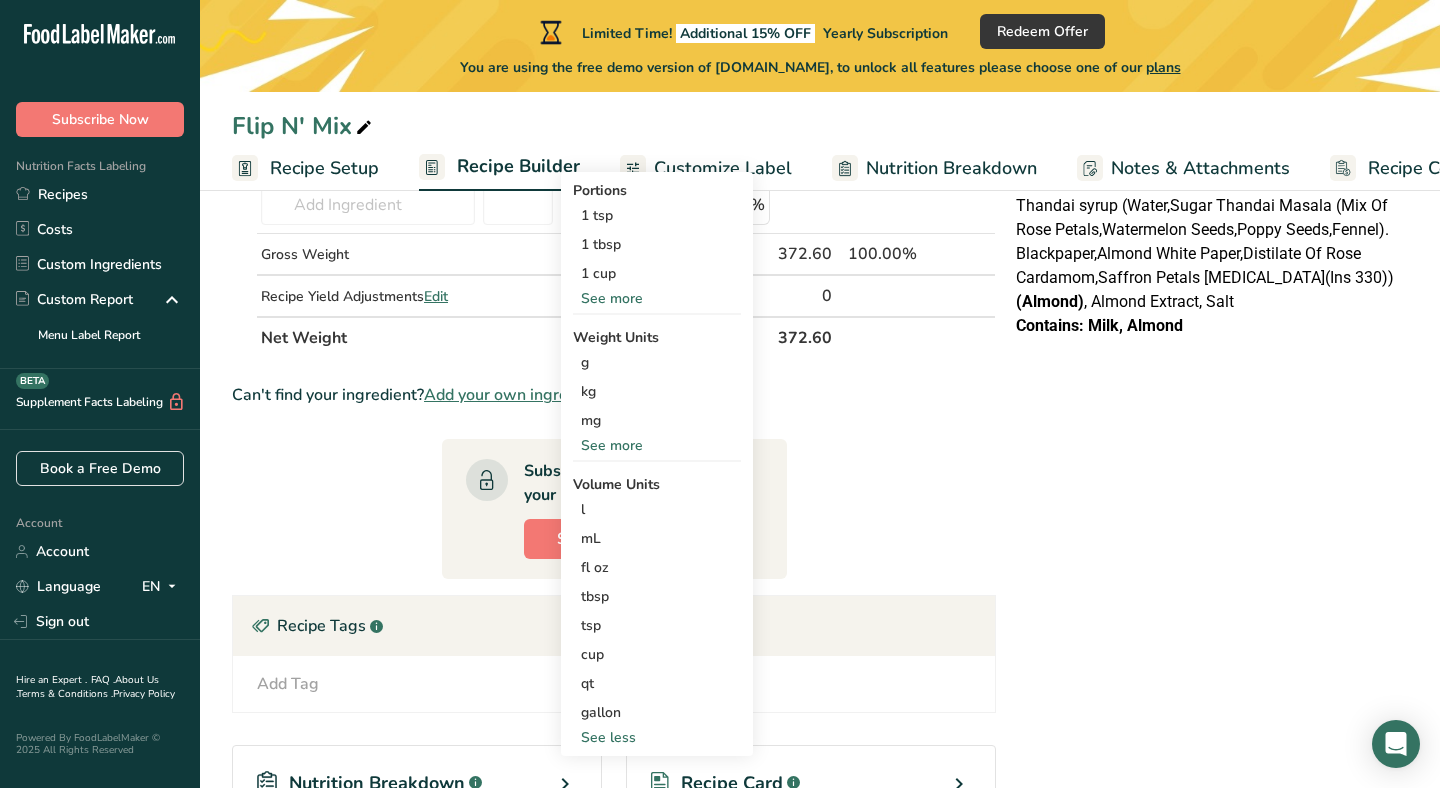 click on "See more" at bounding box center (657, 445) 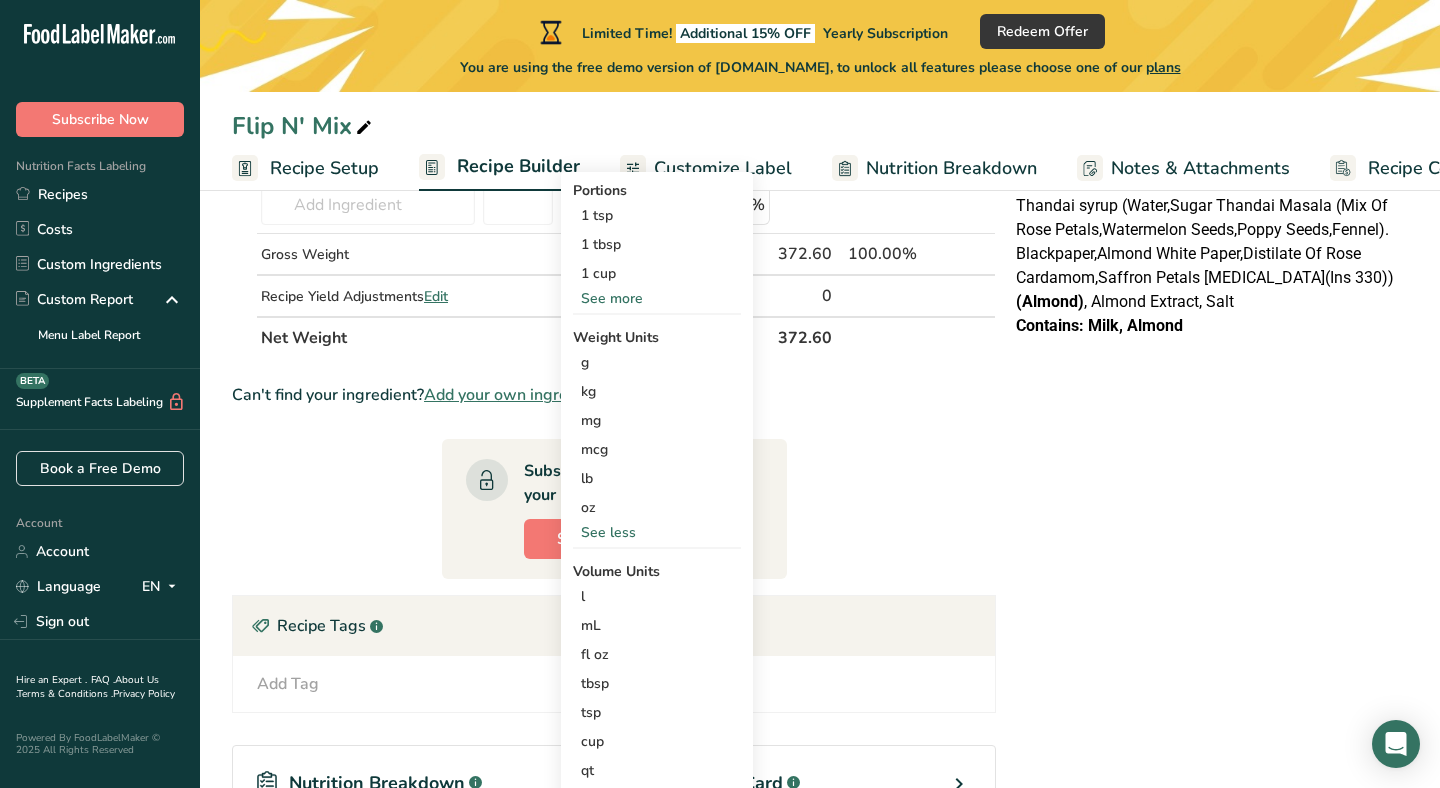 click on "See more" at bounding box center [657, 298] 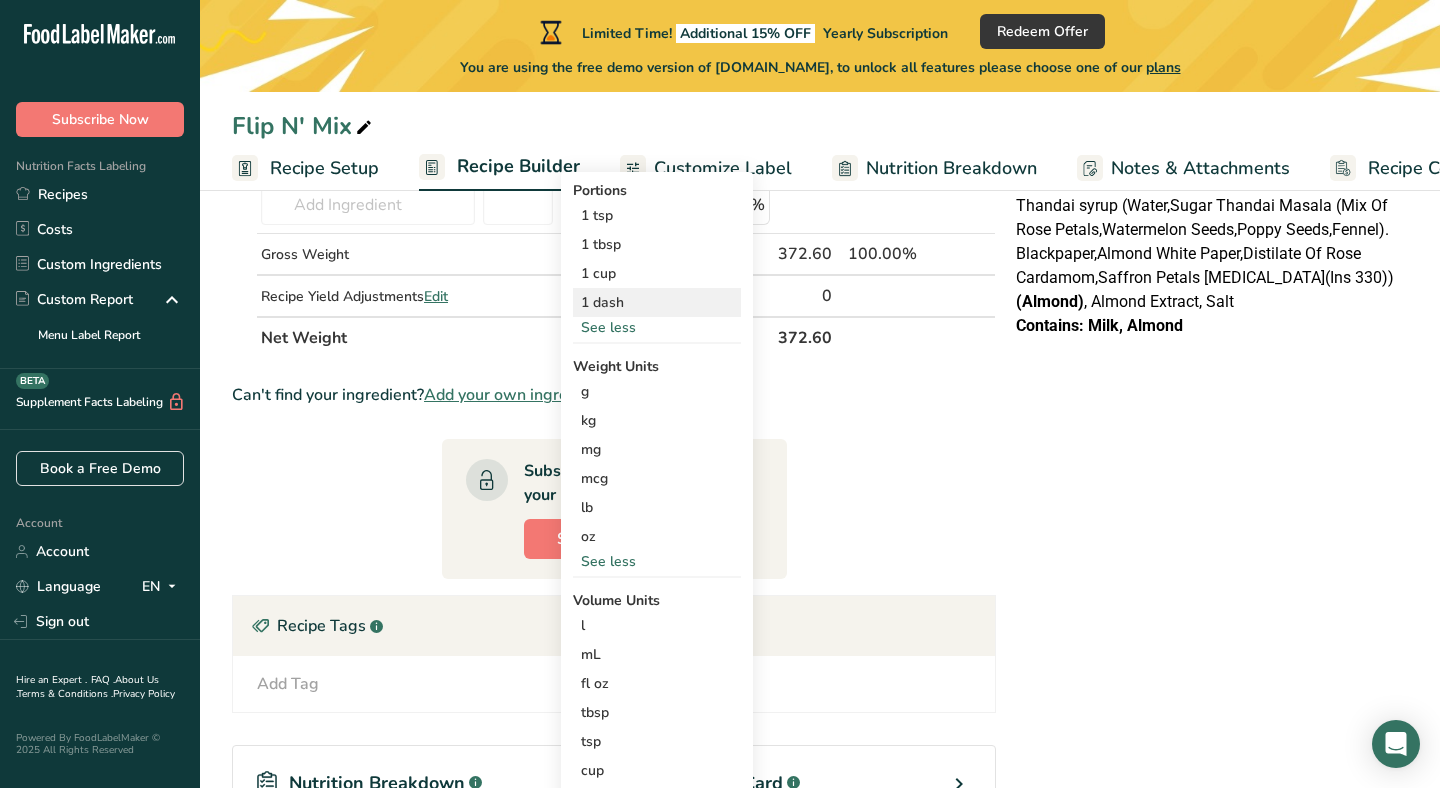 click on "1 dash" at bounding box center (657, 302) 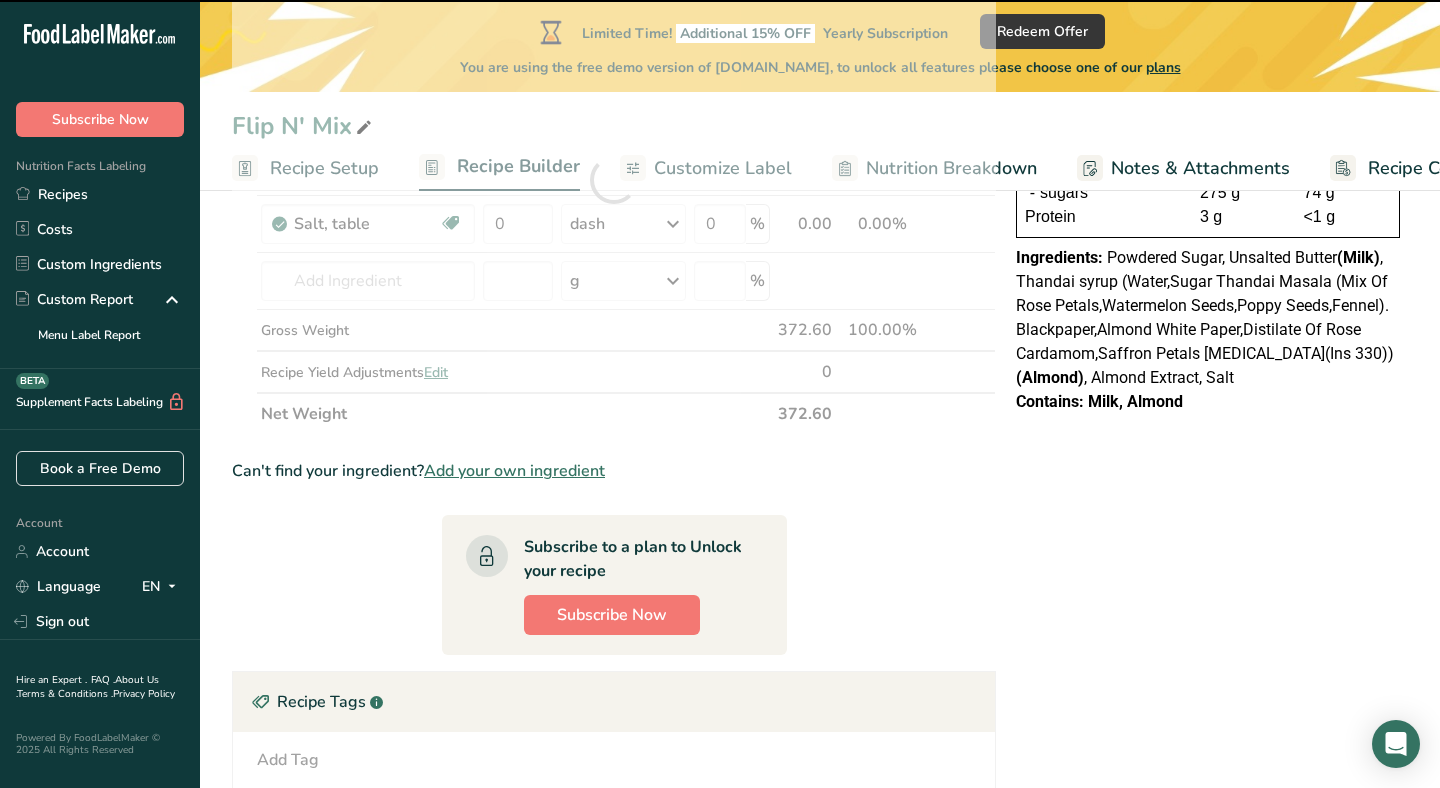 scroll, scrollTop: 332, scrollLeft: 0, axis: vertical 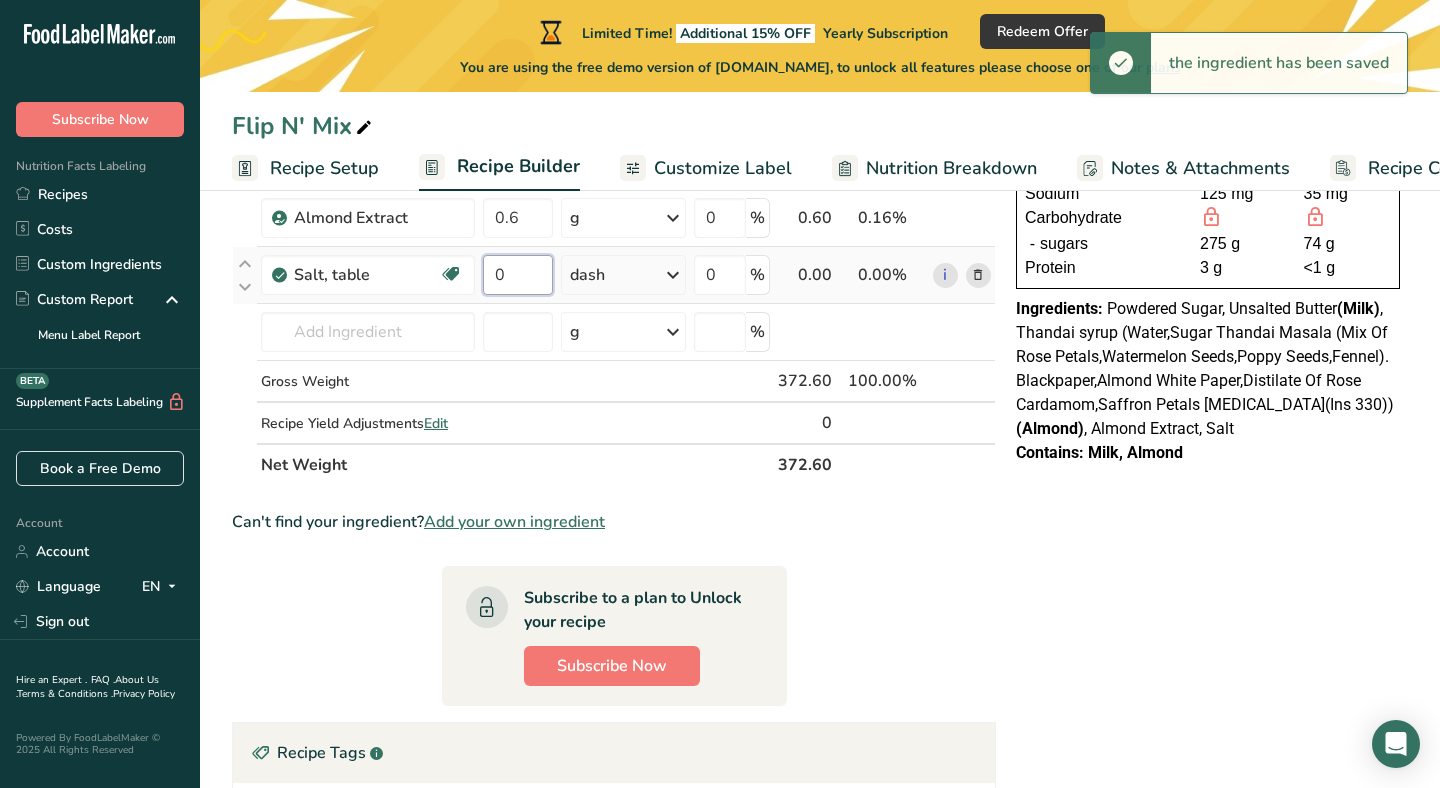 click on "0" at bounding box center (518, 275) 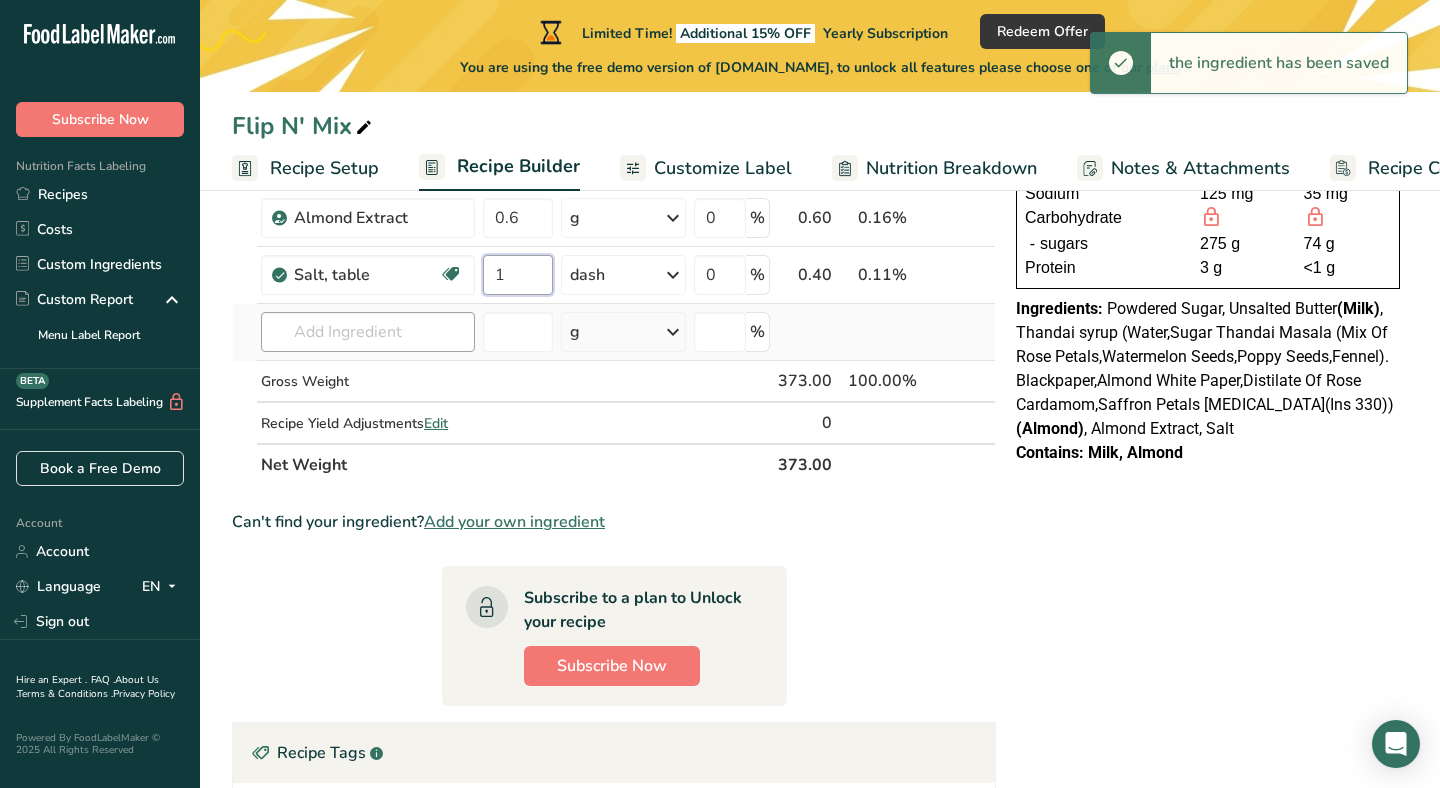 type on "1" 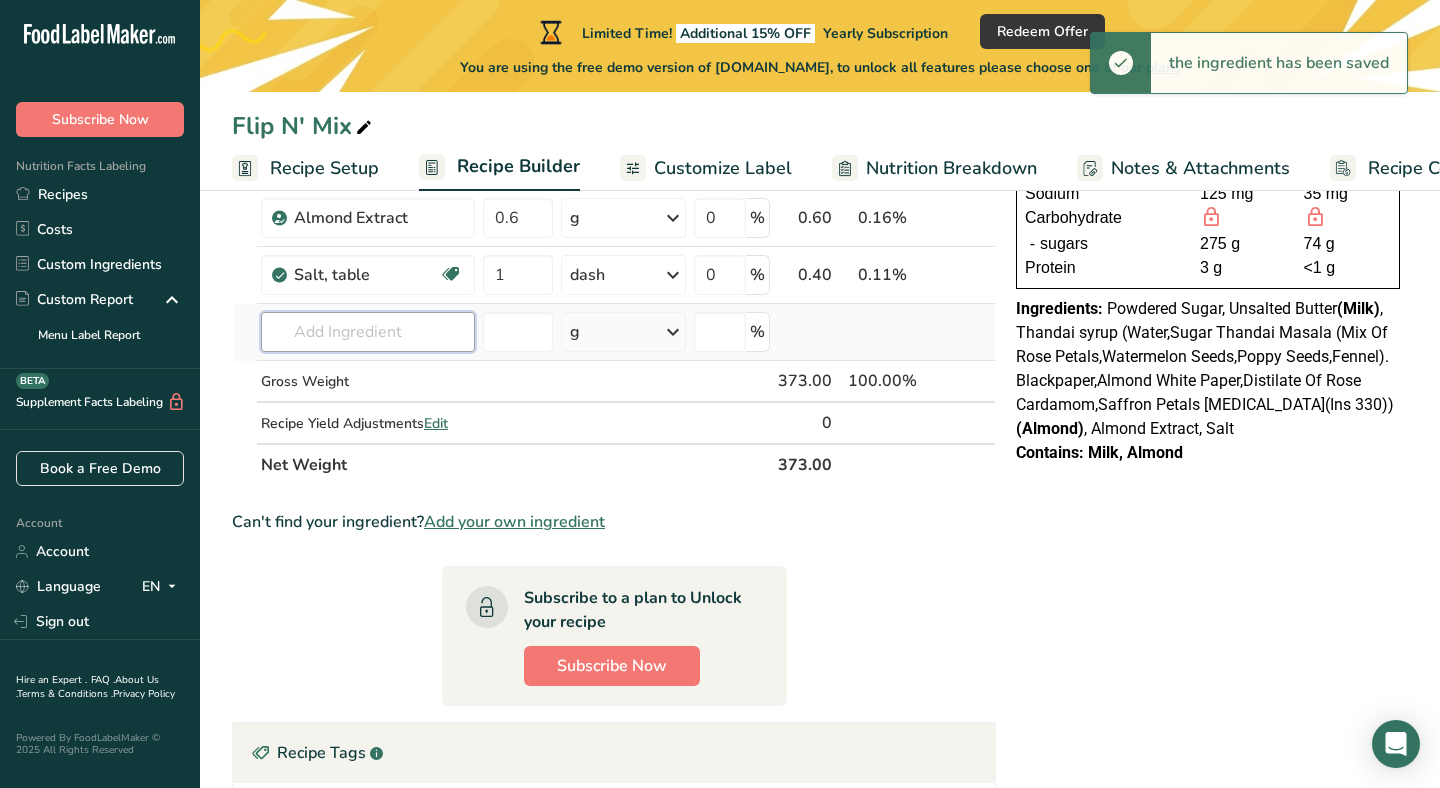 click on "Ingredient *
Amount *
Unit *
Waste *   .a-a{fill:#347362;}.b-a{fill:#fff;}          Grams
Percentage
Butter, without salt
Gluten free
Vegetarian
Soy free
170
g
Portions
1 pat (1" sq, 1/3" high)
1 tbsp
1 cup
See more
Weight Units
g
kg
mg
See more
Volume Units
l
Volume units require a density conversion. If you know your ingredient's density enter it below. Otherwise, click on "RIA" our AI Regulatory bot - she will be able to help you
lb/ft3
g/cm3
Confirm
mL
lb/ft3" at bounding box center [614, 231] 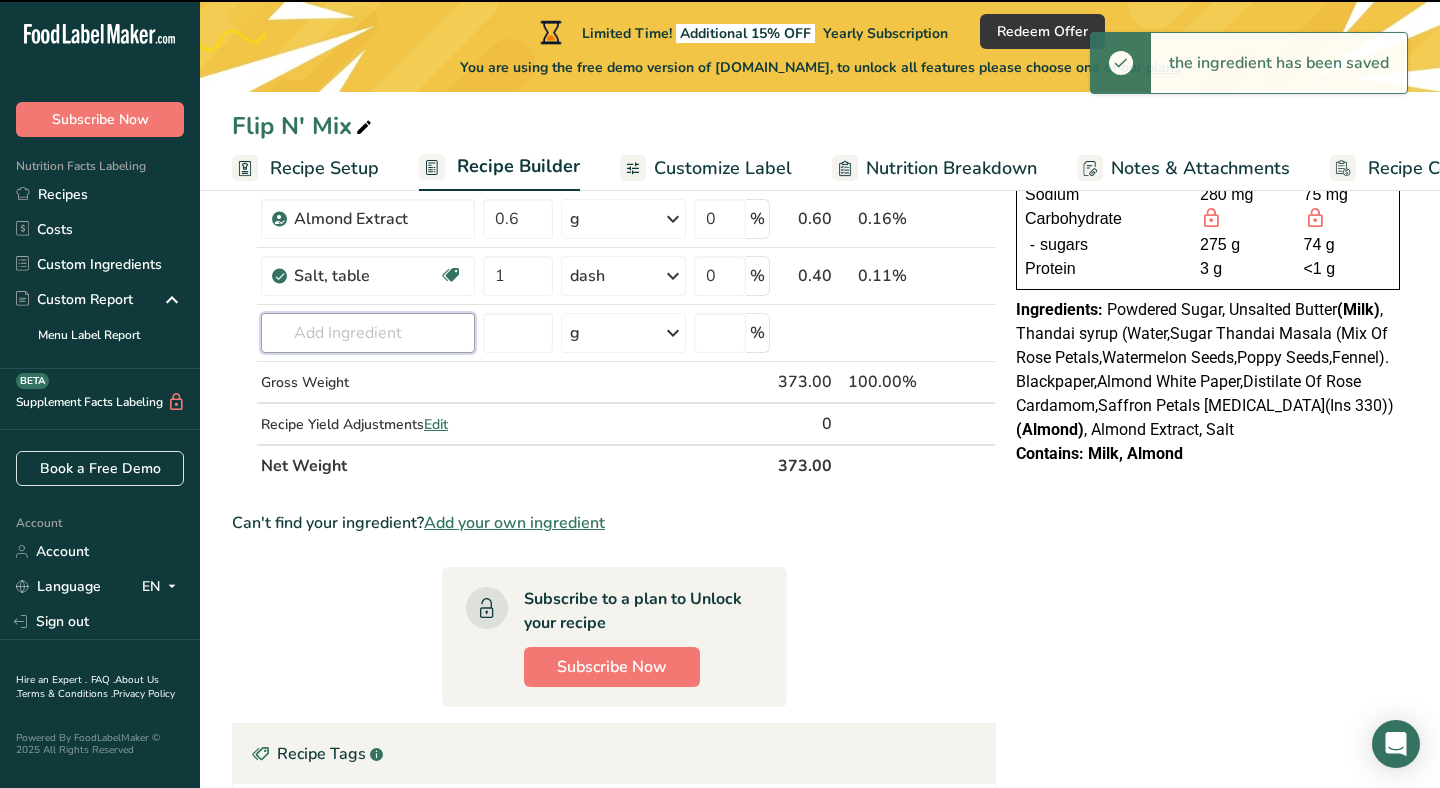 scroll, scrollTop: 327, scrollLeft: 0, axis: vertical 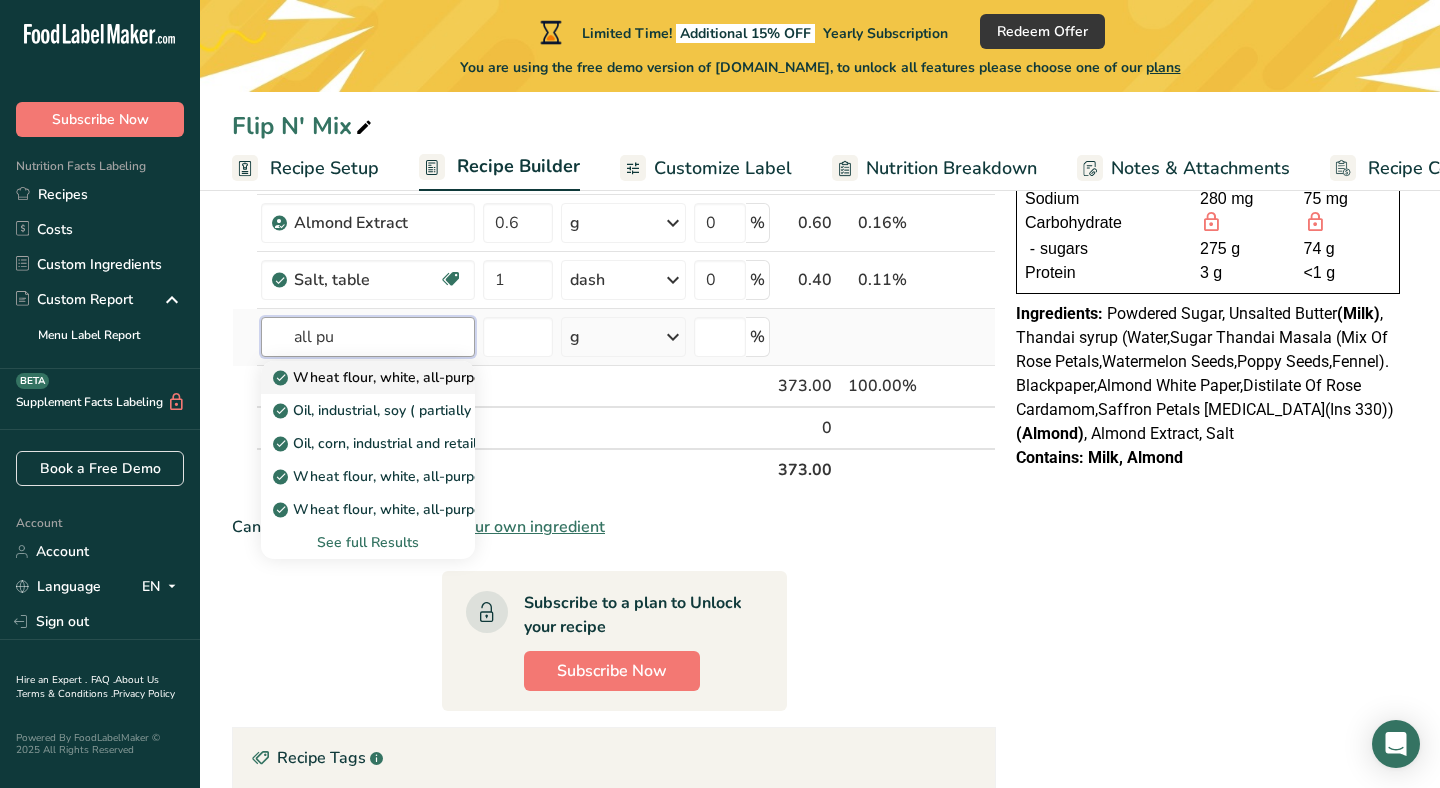 type on "all pu" 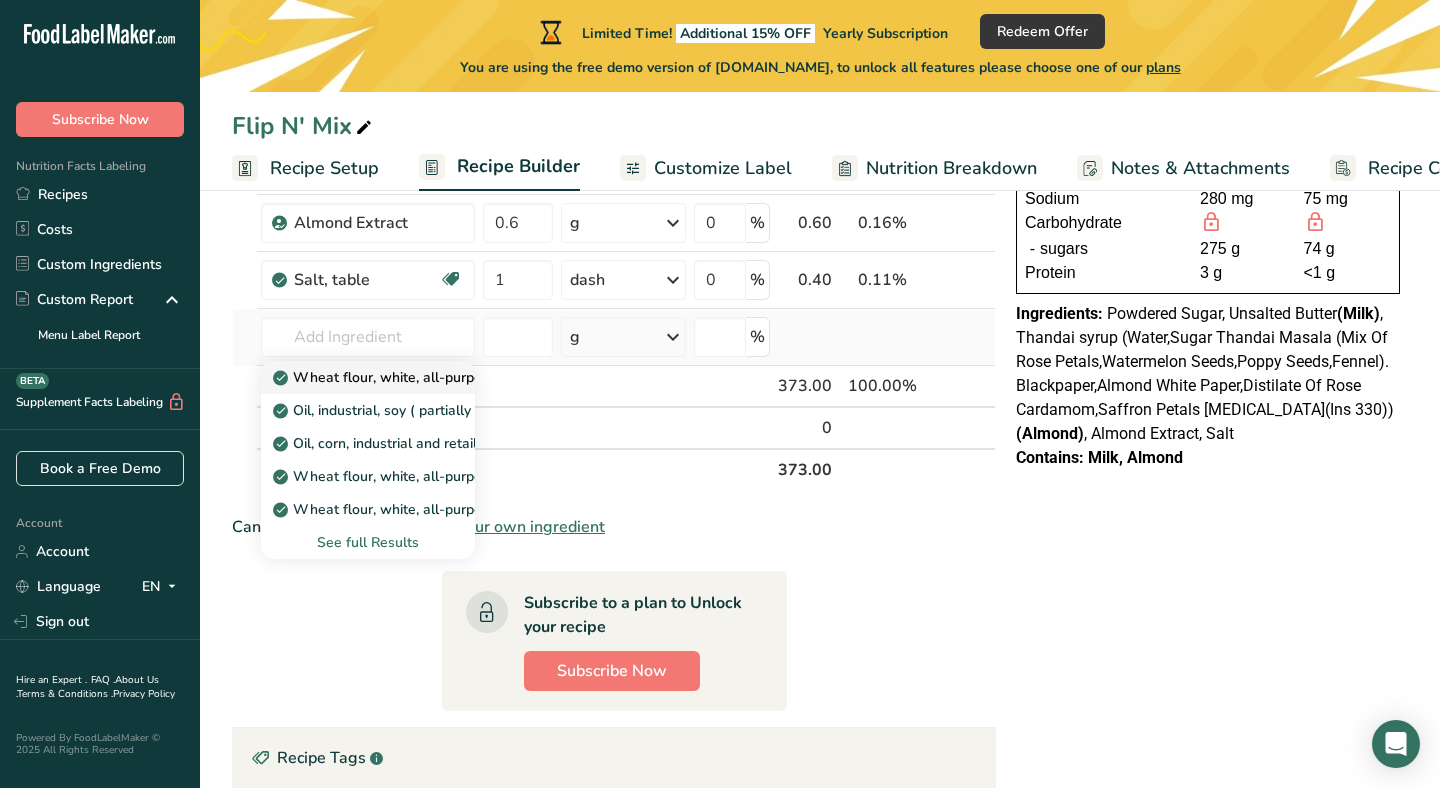 click on "Wheat flour, white, all-purpose, self-rising, enriched" at bounding box center (453, 377) 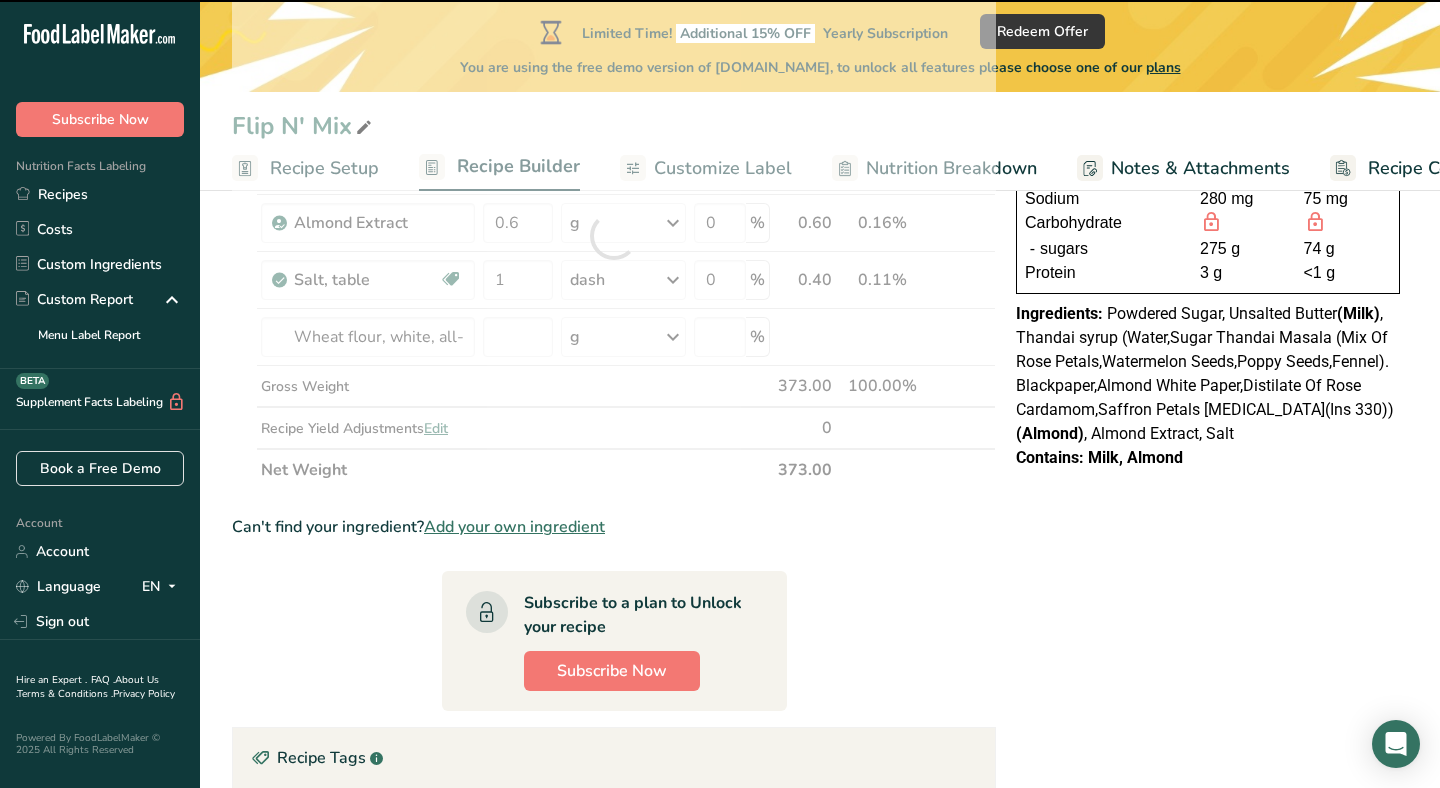 type on "0" 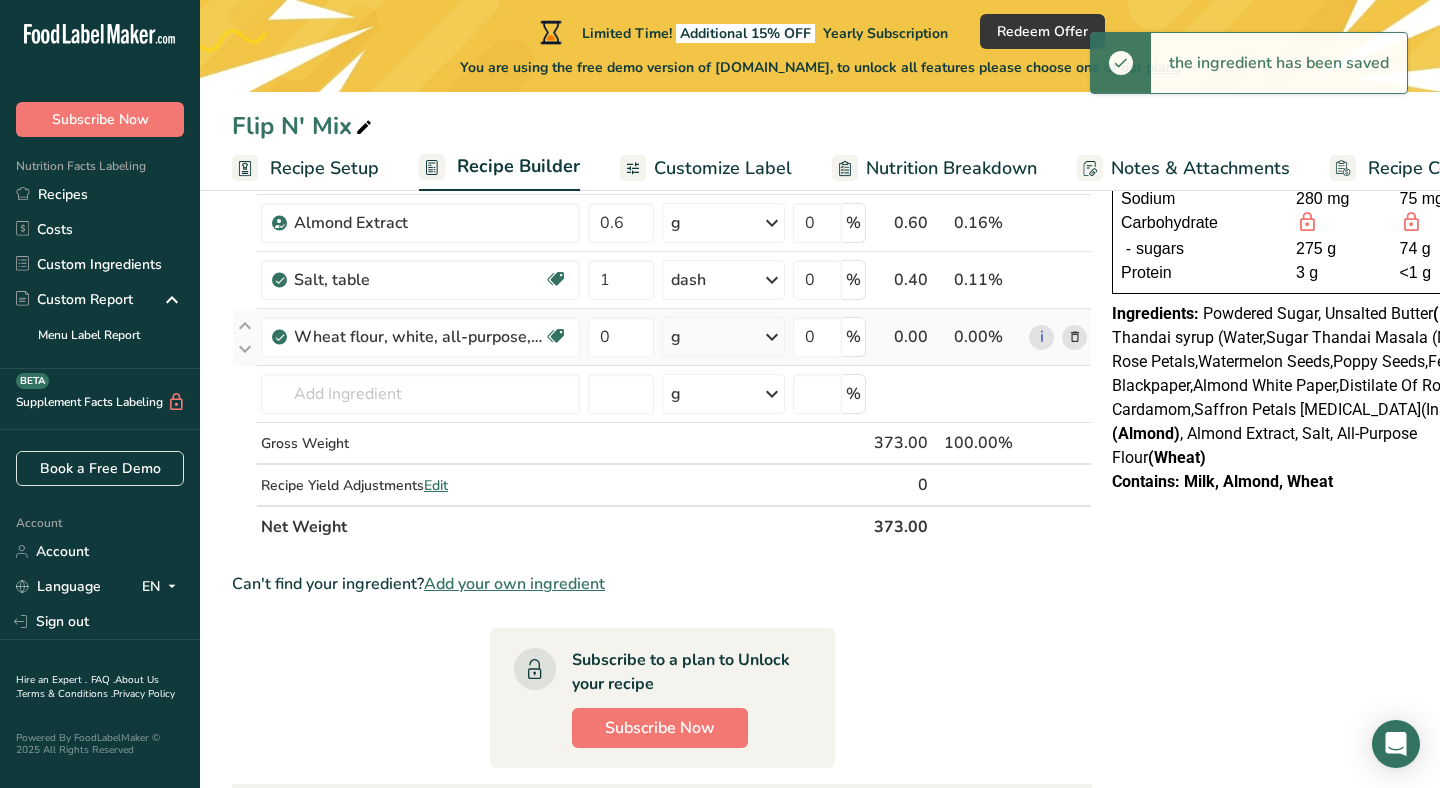 click on "g" at bounding box center (723, 337) 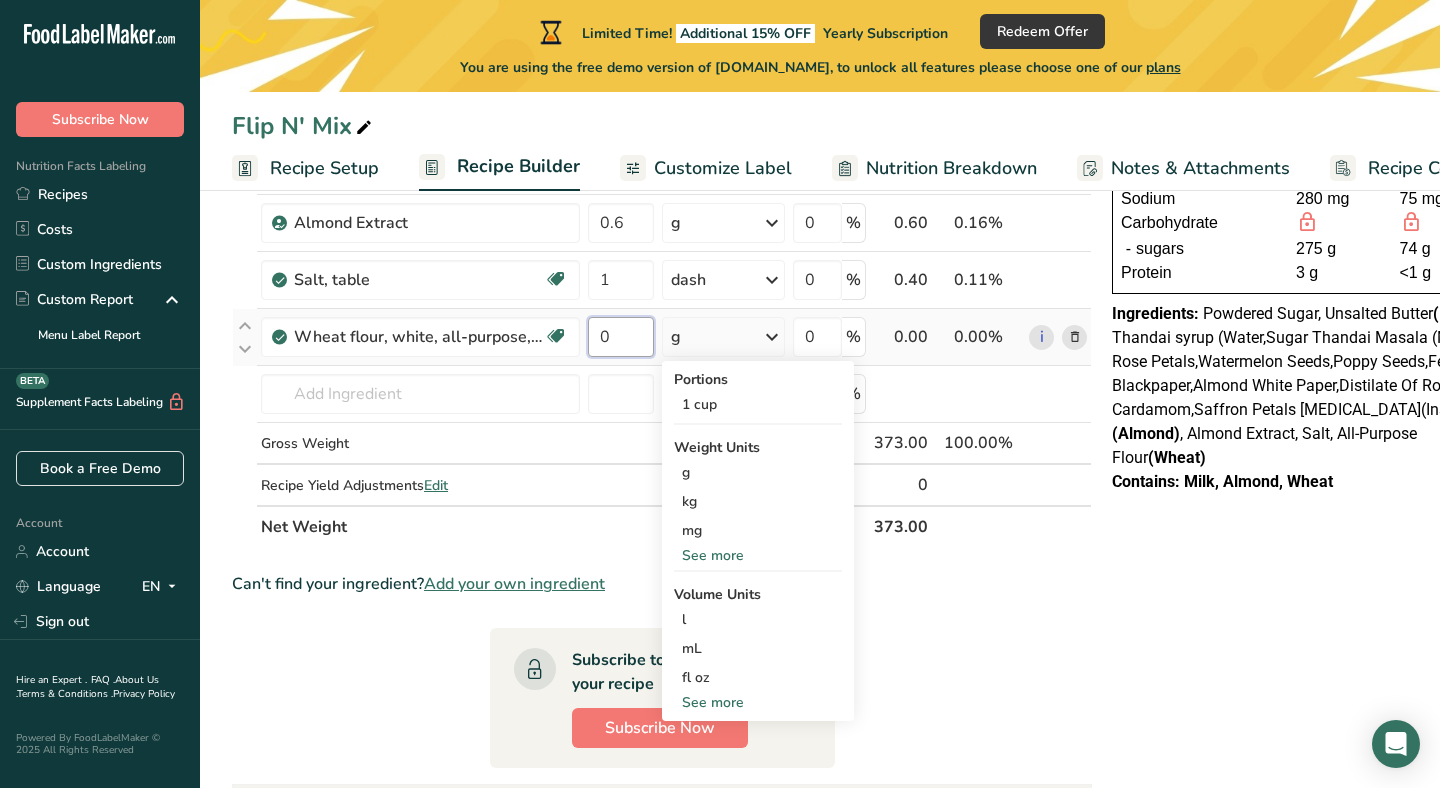 click on "0" at bounding box center [621, 337] 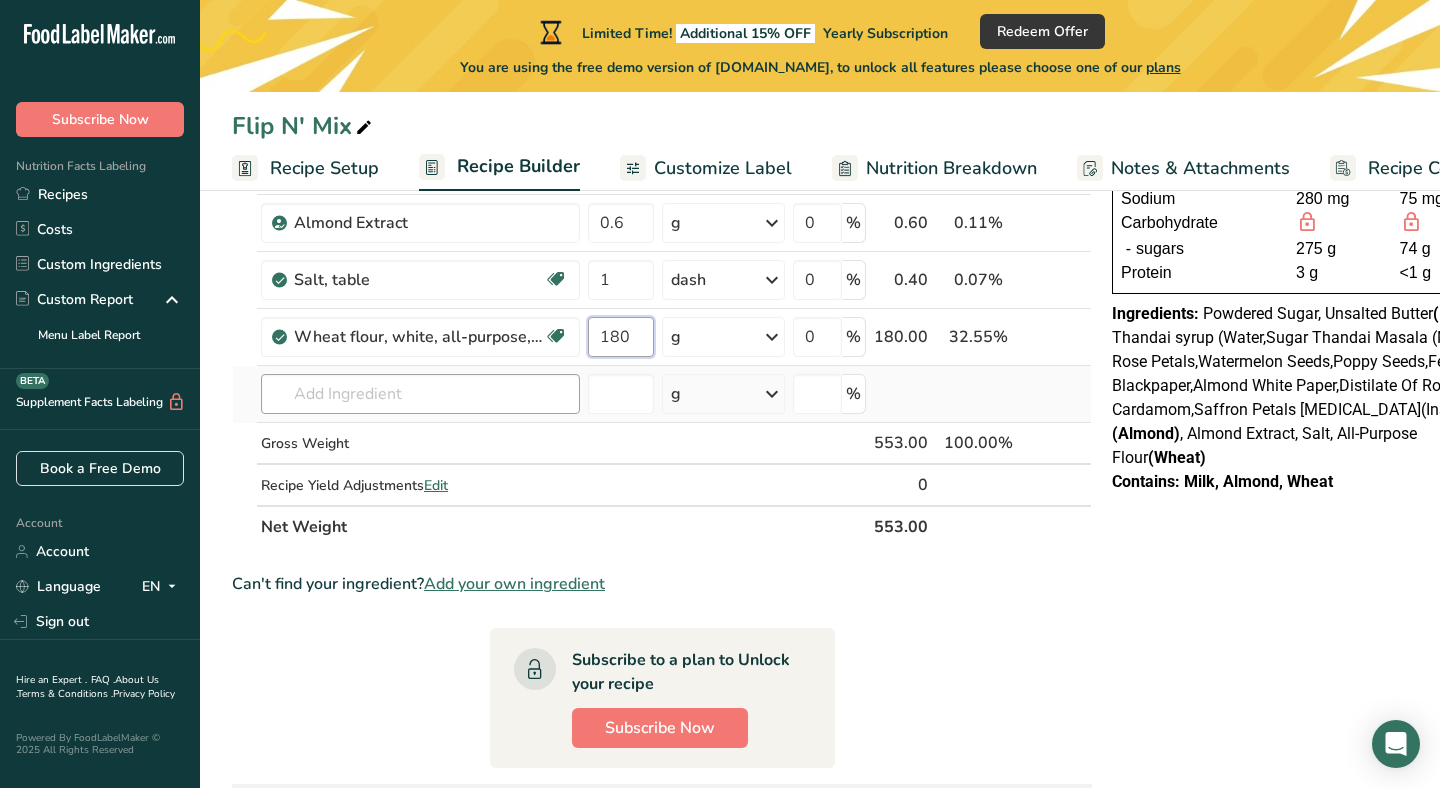 type on "180" 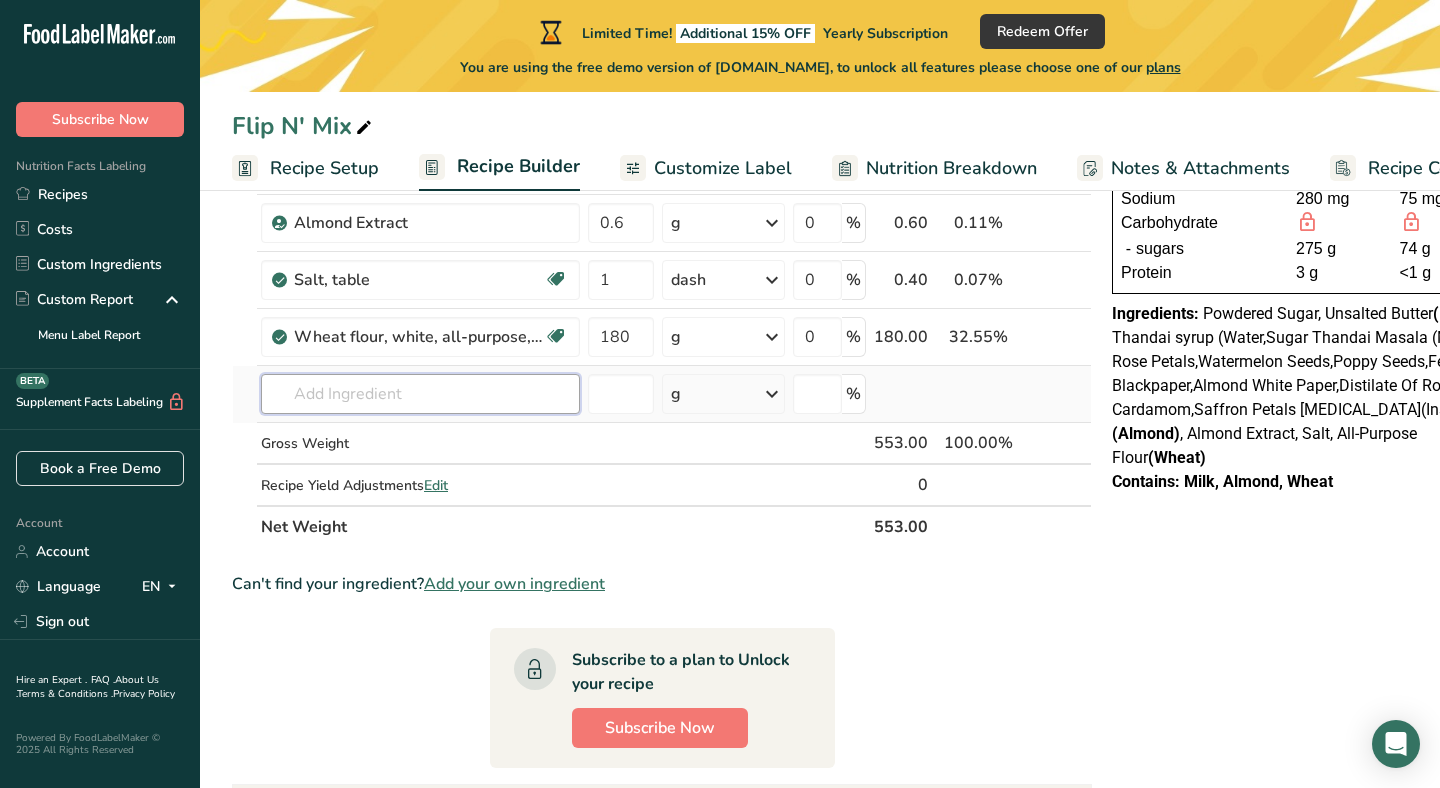 click on "Ingredient *
Amount *
Unit *
Waste *   .a-a{fill:#347362;}.b-a{fill:#fff;}          Grams
Percentage
Butter, without salt
Gluten free
Vegetarian
Soy free
170
g
Portions
1 pat (1" sq, 1/3" high)
1 tbsp
1 cup
See more
Weight Units
g
kg
mg
See more
Volume Units
l
Volume units require a density conversion. If you know your ingredient's density enter it below. Otherwise, click on "RIA" our AI Regulatory bot - she will be able to help you
lb/ft3
g/cm3
Confirm
mL
lb/ft3" at bounding box center (662, 264) 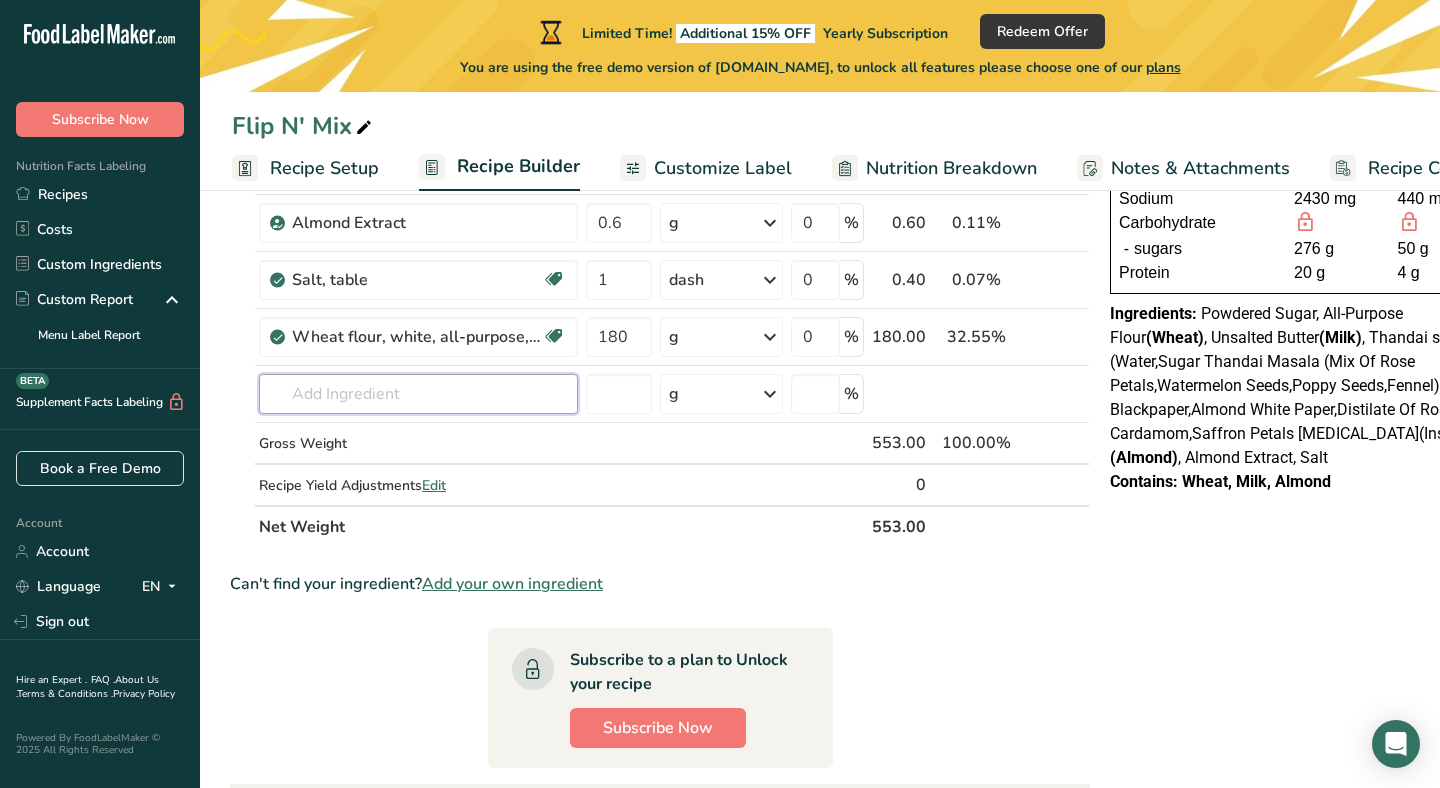 scroll, scrollTop: 0, scrollLeft: 0, axis: both 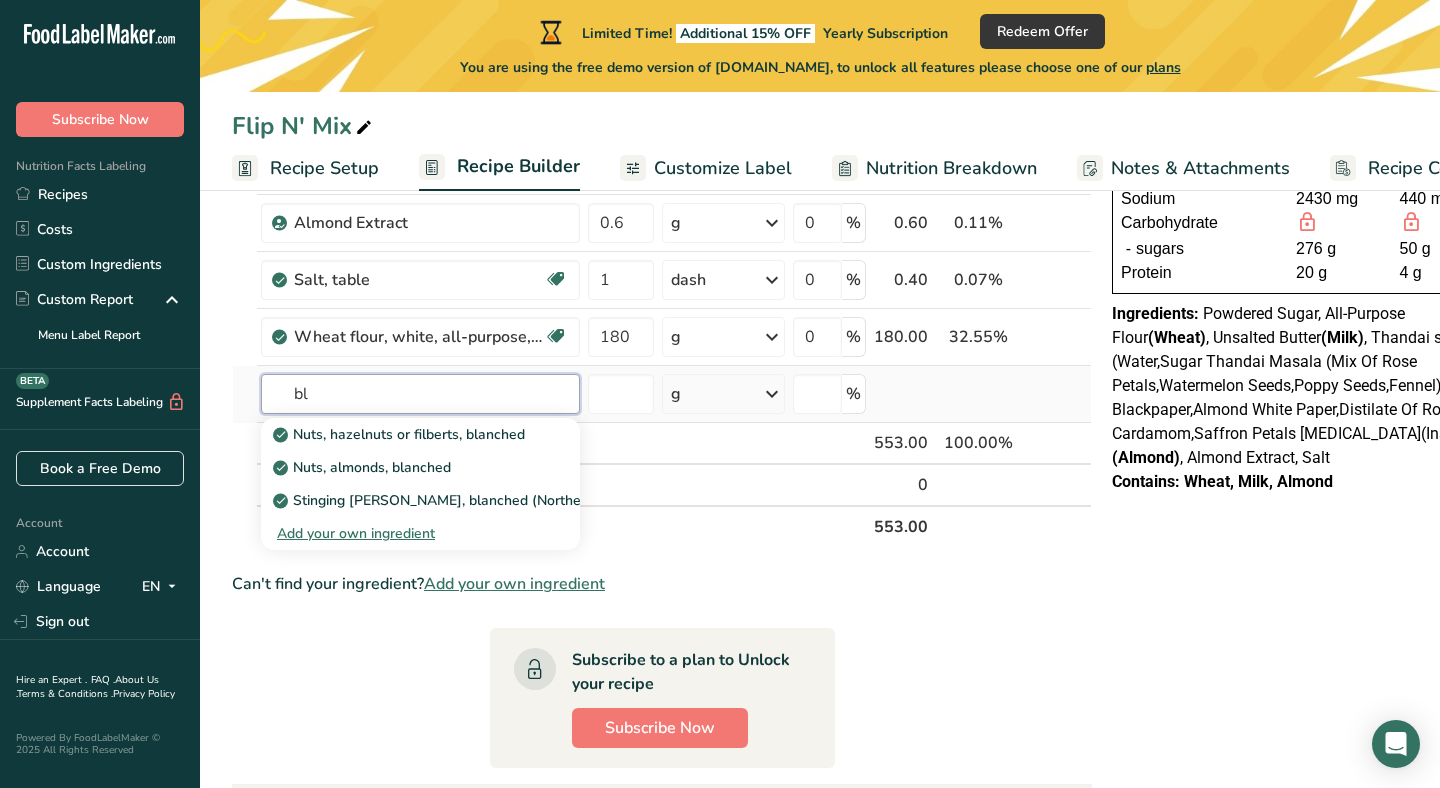 type on "b" 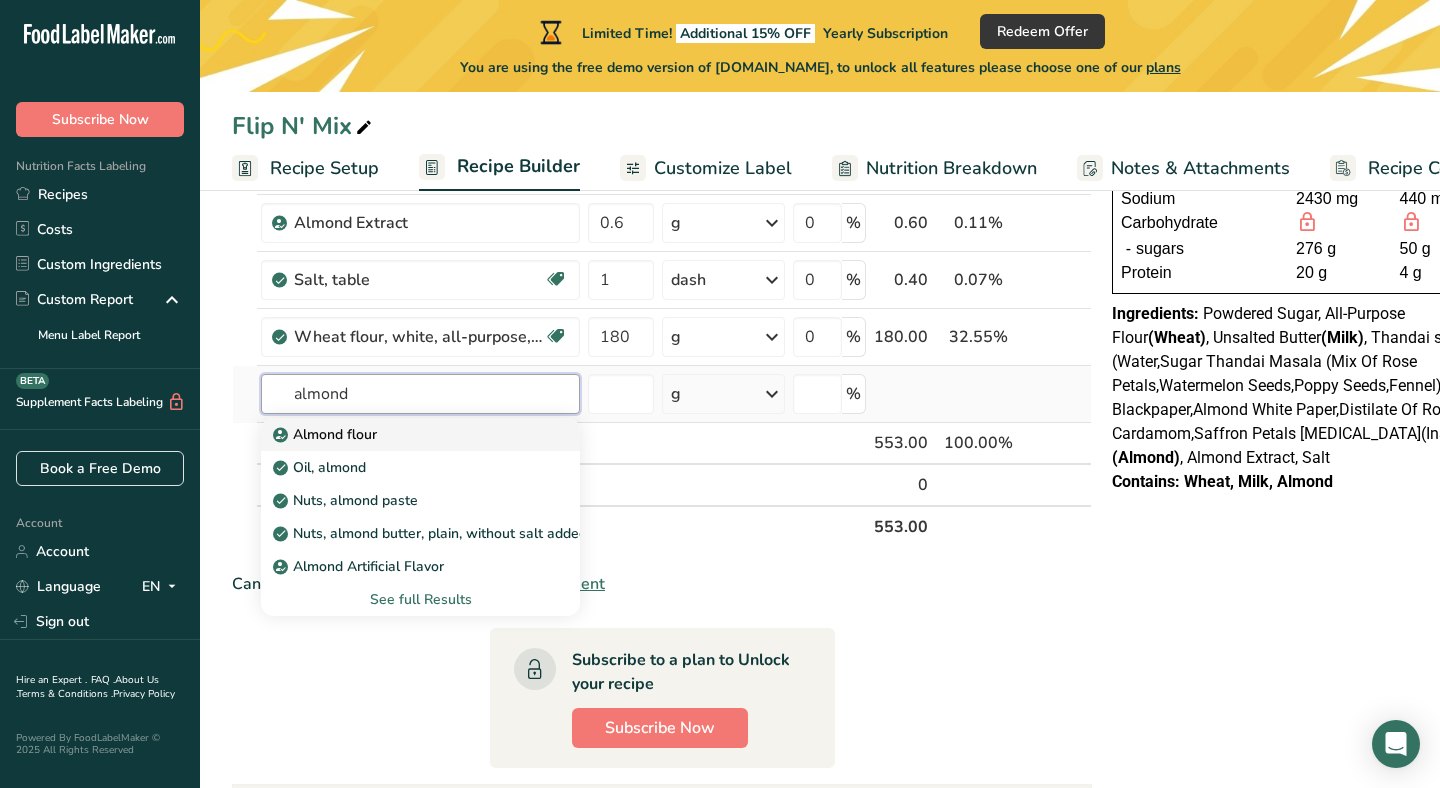 type on "almond" 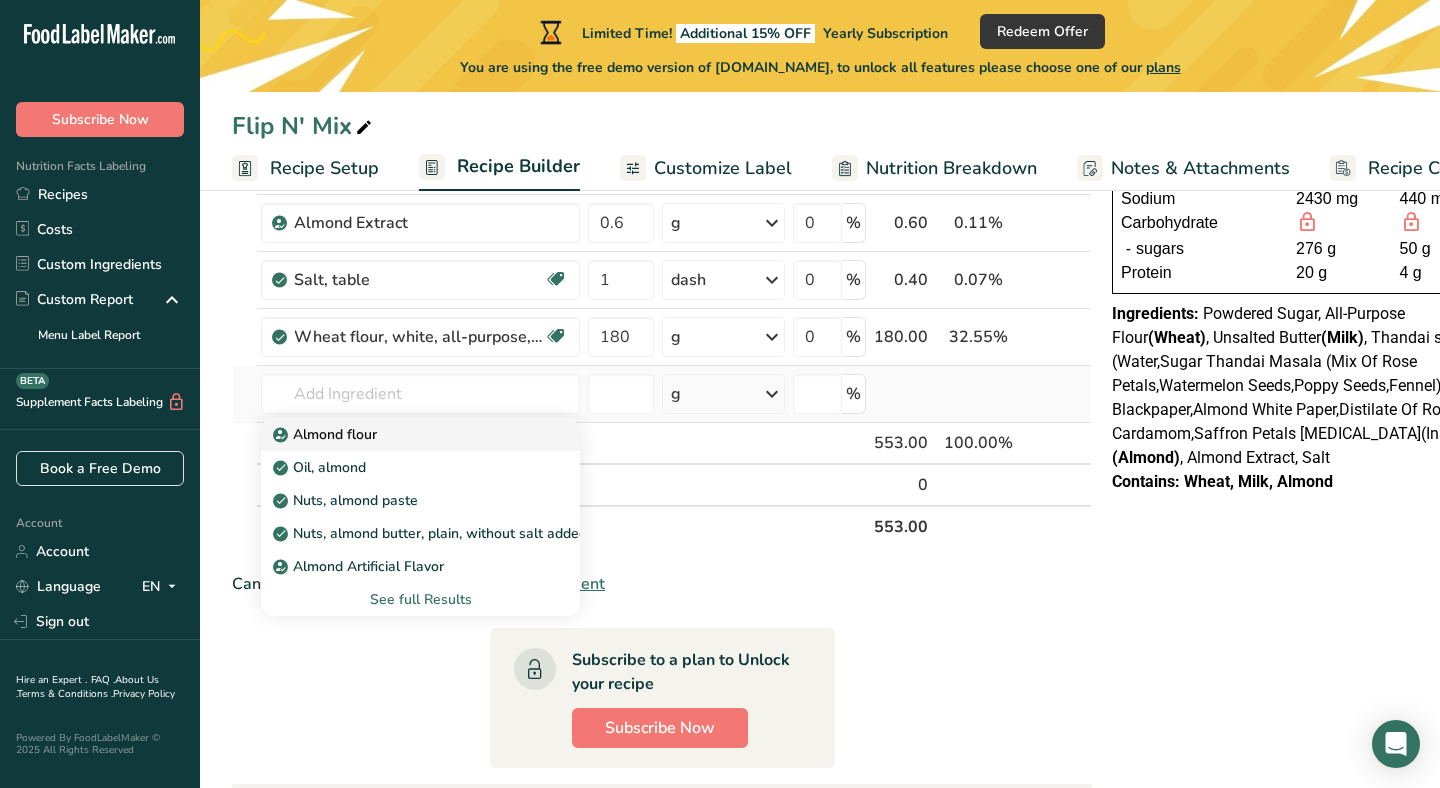 click on "Almond flour" at bounding box center [404, 434] 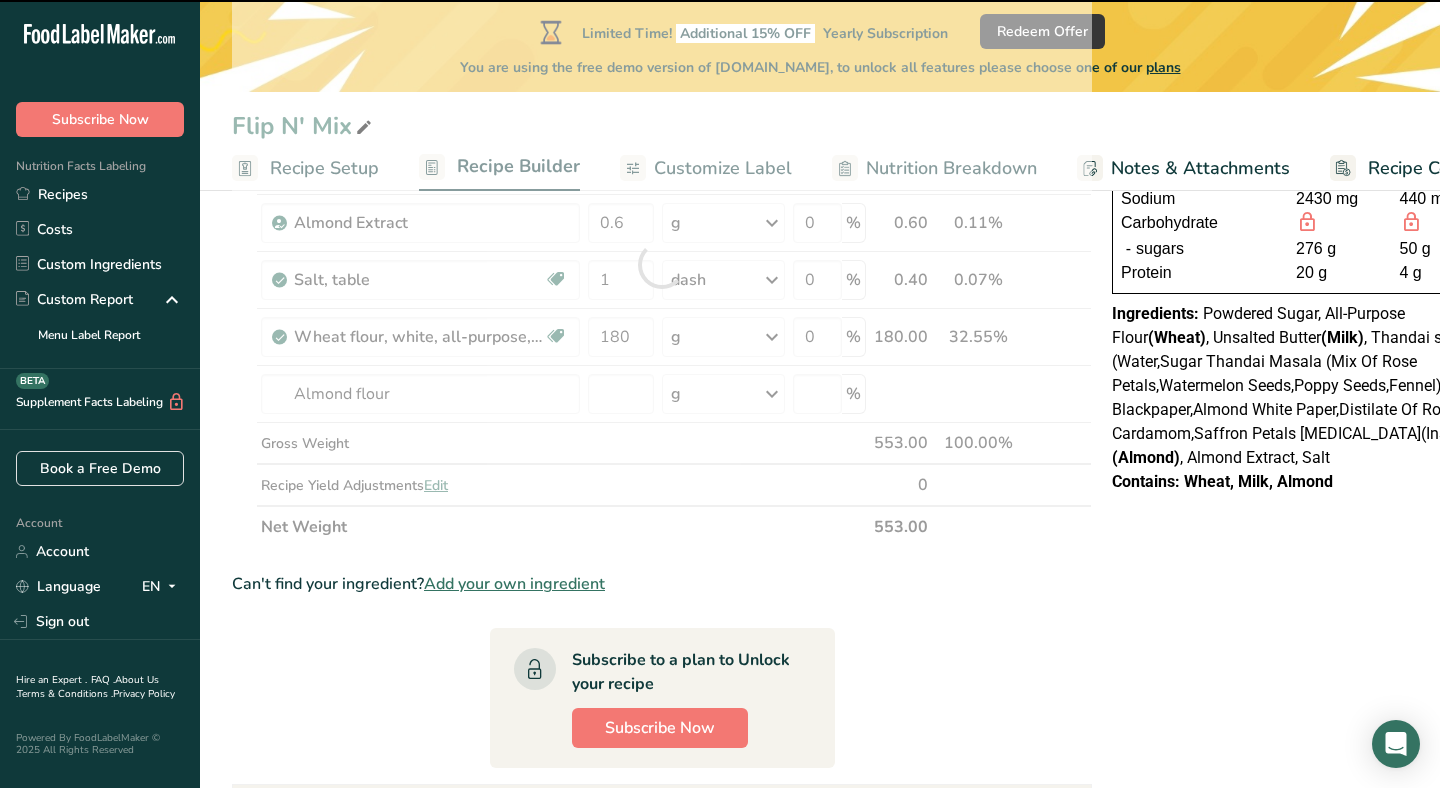type on "0" 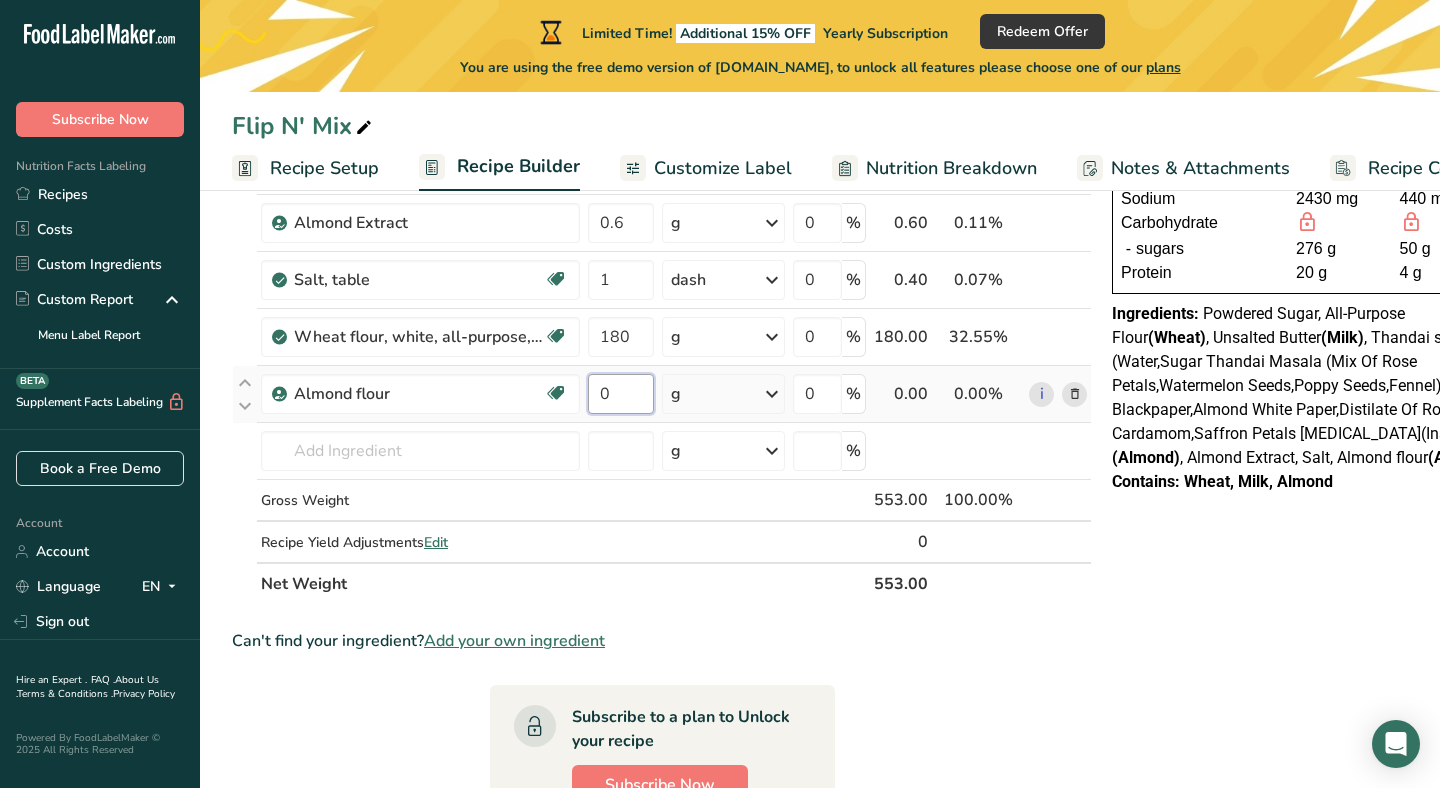 click on "0" at bounding box center (621, 394) 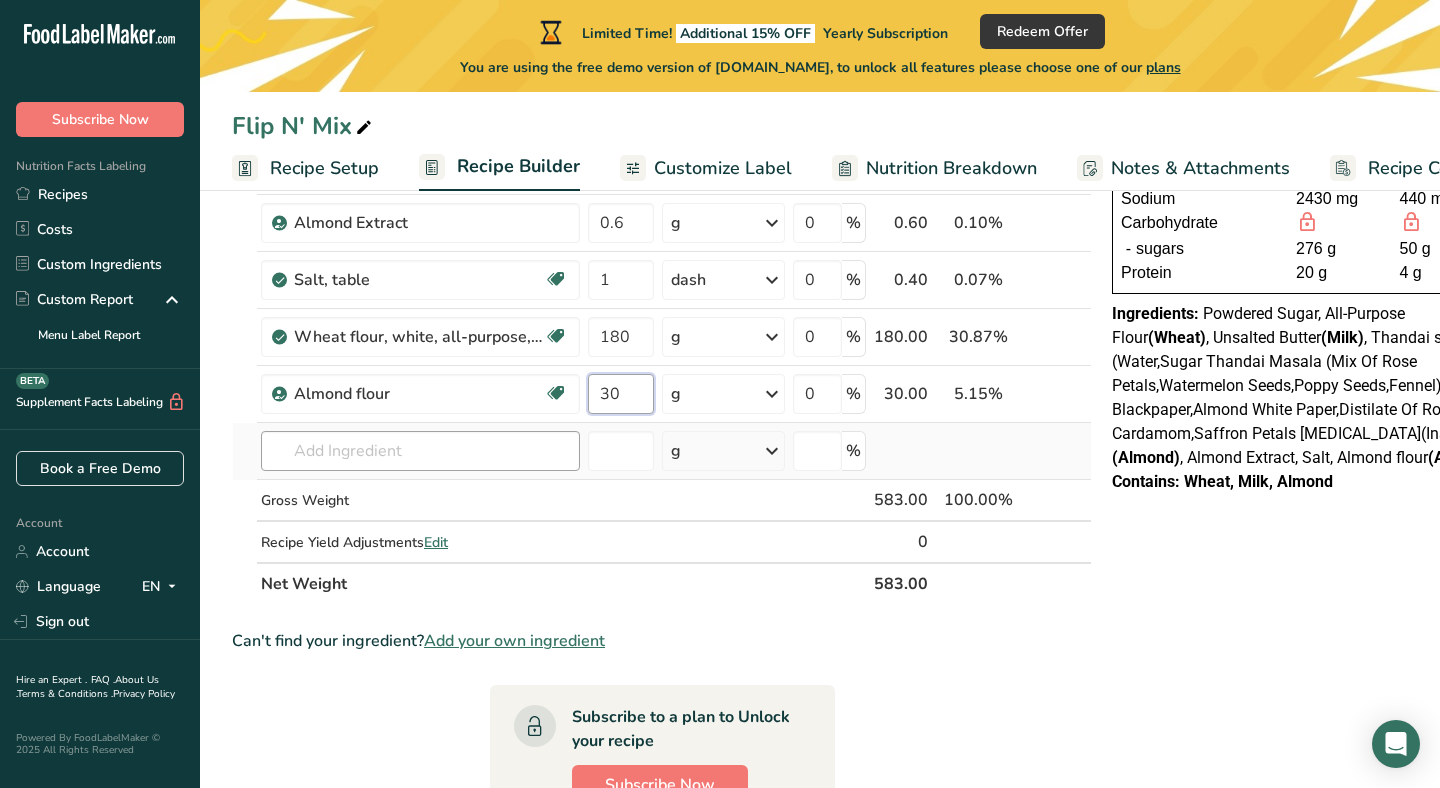 type on "30" 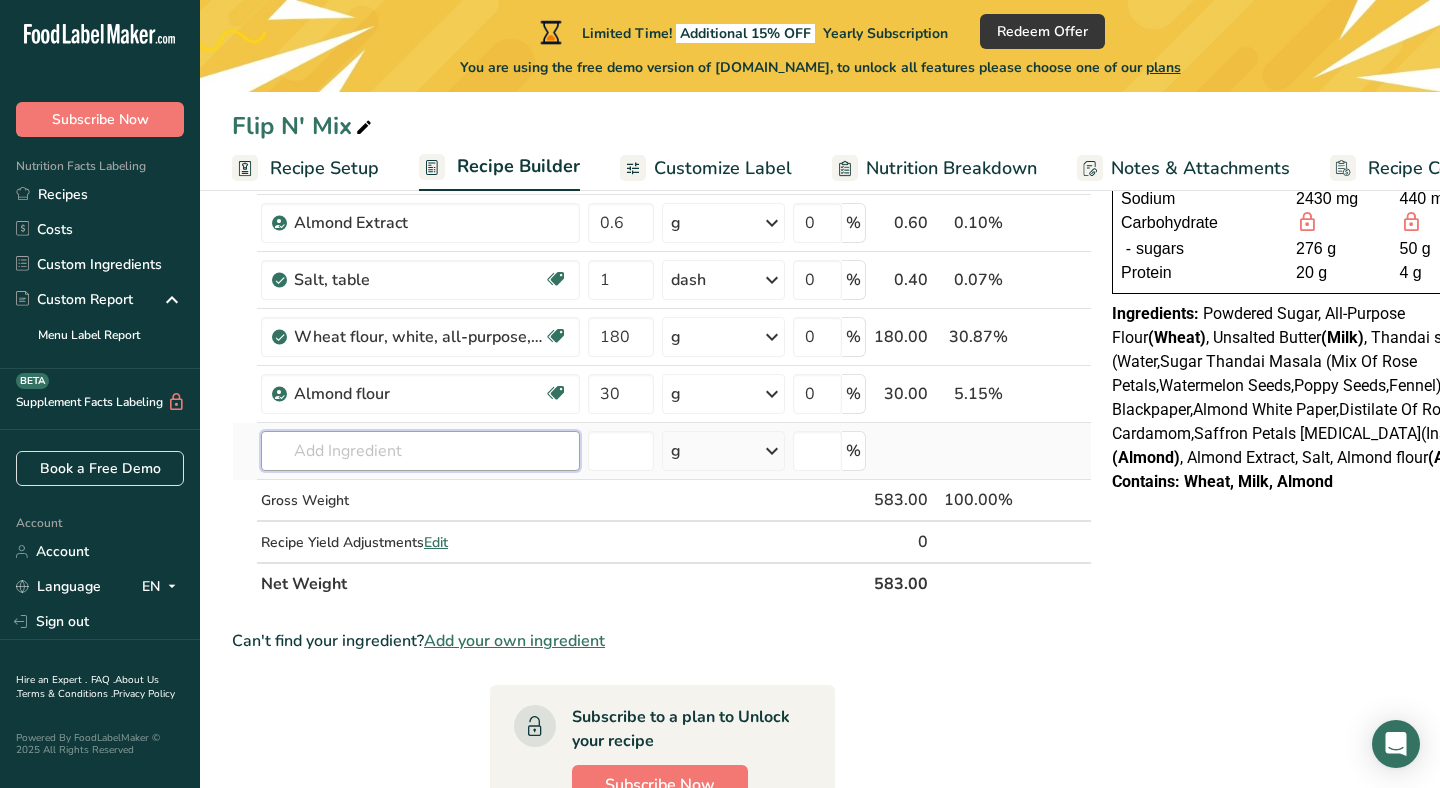 click on "Ingredient *
Amount *
Unit *
Waste *   .a-a{fill:#347362;}.b-a{fill:#fff;}          Grams
Percentage
Butter, without salt
Gluten free
Vegetarian
Soy free
170
g
Portions
1 pat (1" sq, 1/3" high)
1 tbsp
1 cup
See more
Weight Units
g
kg
mg
See more
Volume Units
l
Volume units require a density conversion. If you know your ingredient's density enter it below. Otherwise, click on "RIA" our AI Regulatory bot - she will be able to help you
lb/ft3
g/cm3
Confirm
mL
lb/ft3" at bounding box center [662, 293] 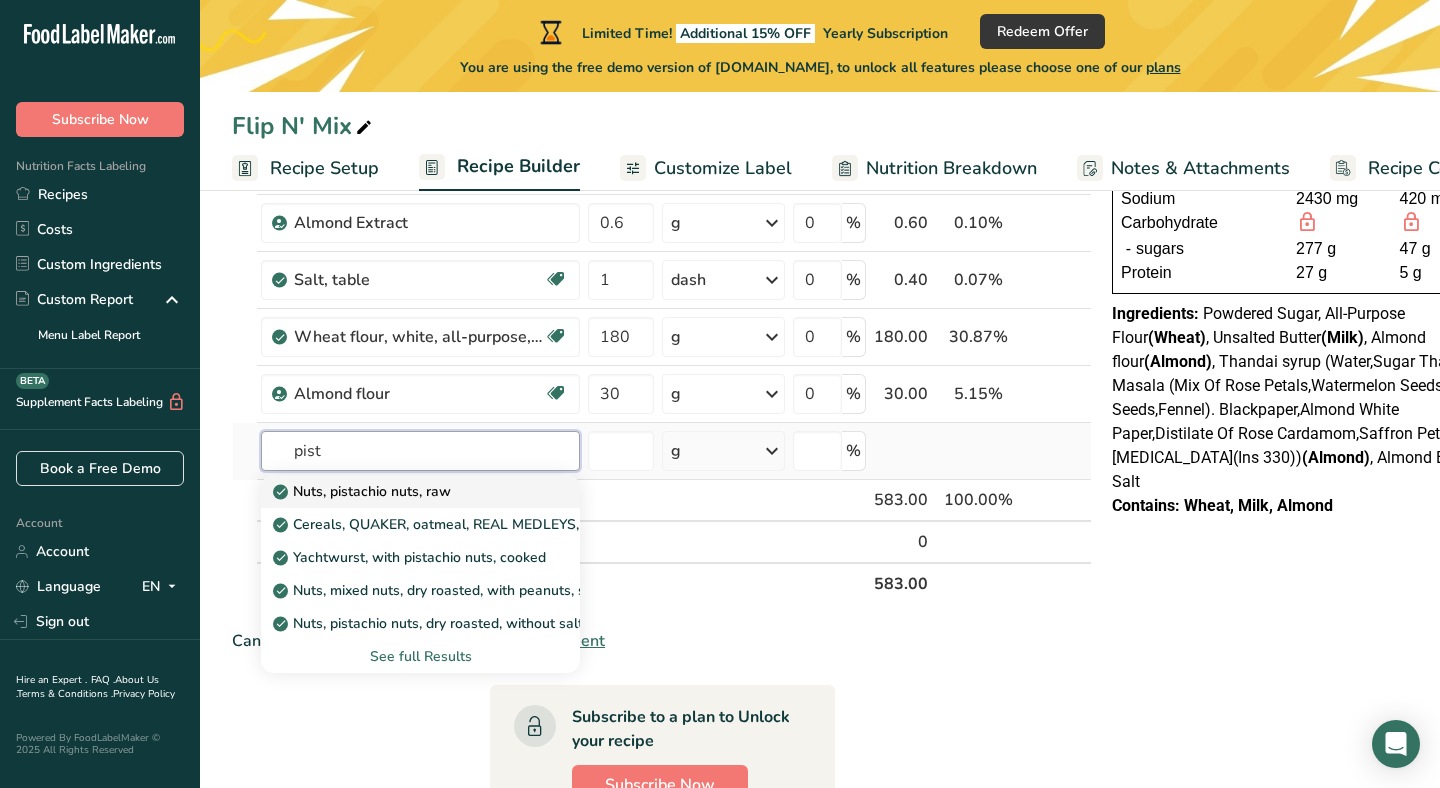 type on "pist" 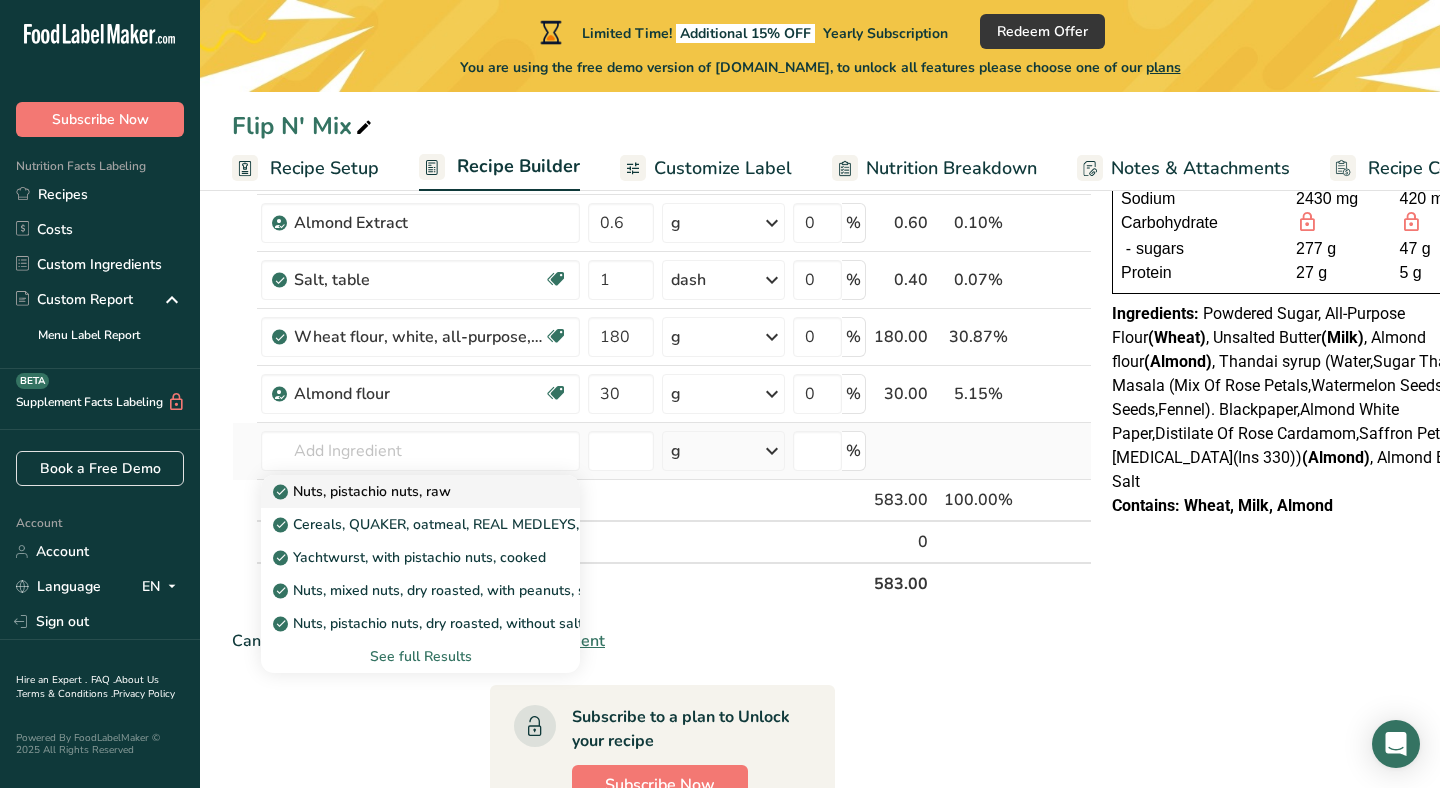 click on "Nuts, pistachio nuts, raw" at bounding box center (420, 491) 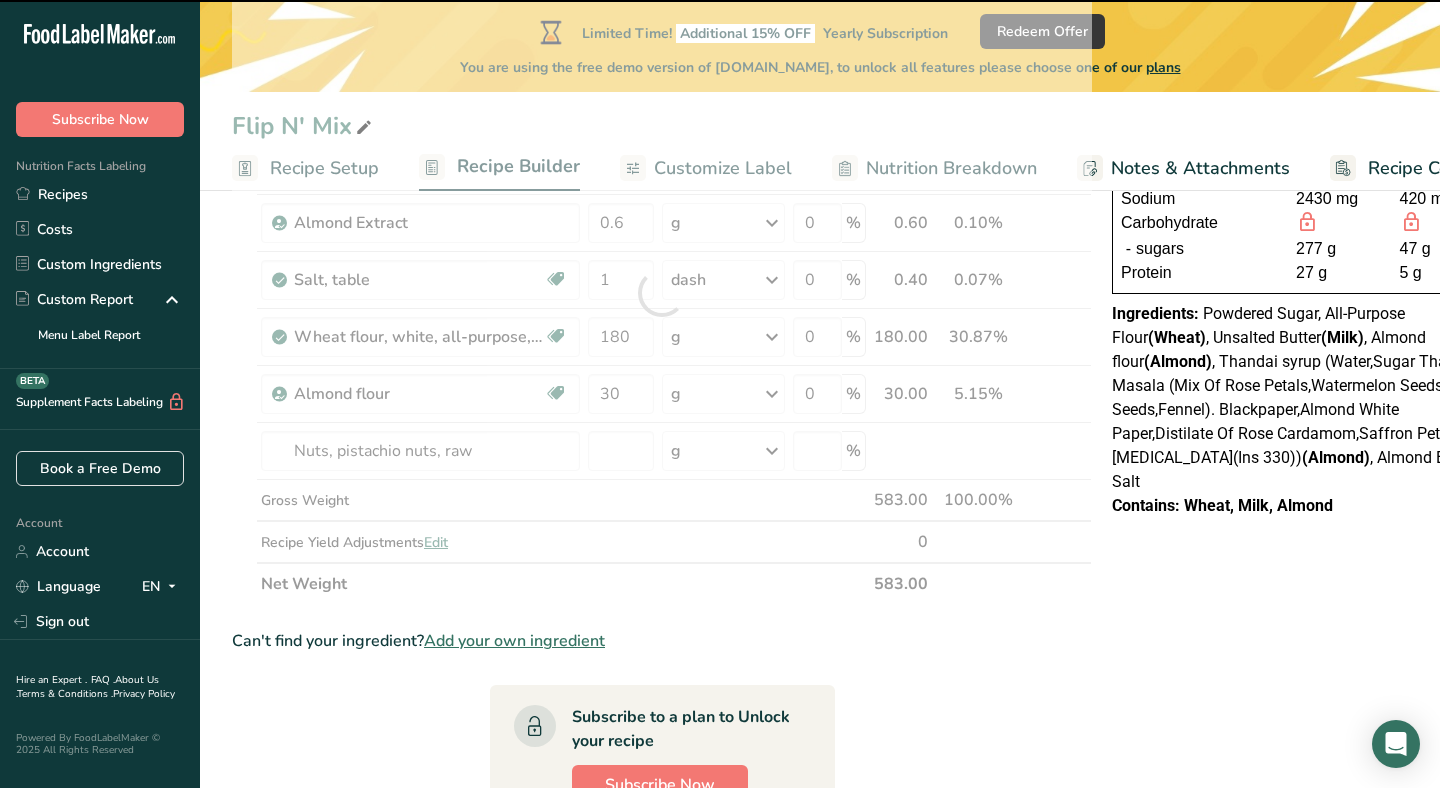 type on "0" 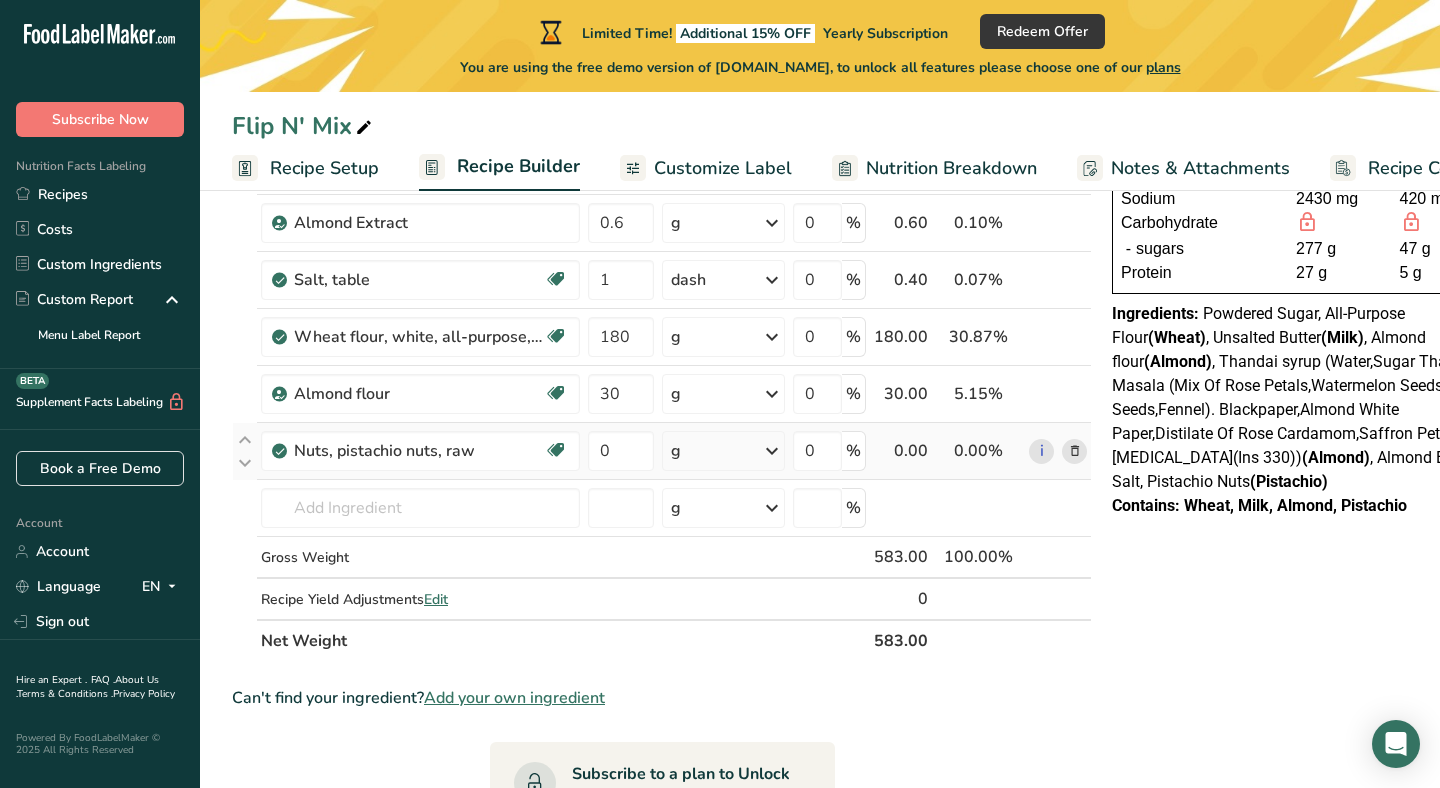 click on "g" at bounding box center (723, 451) 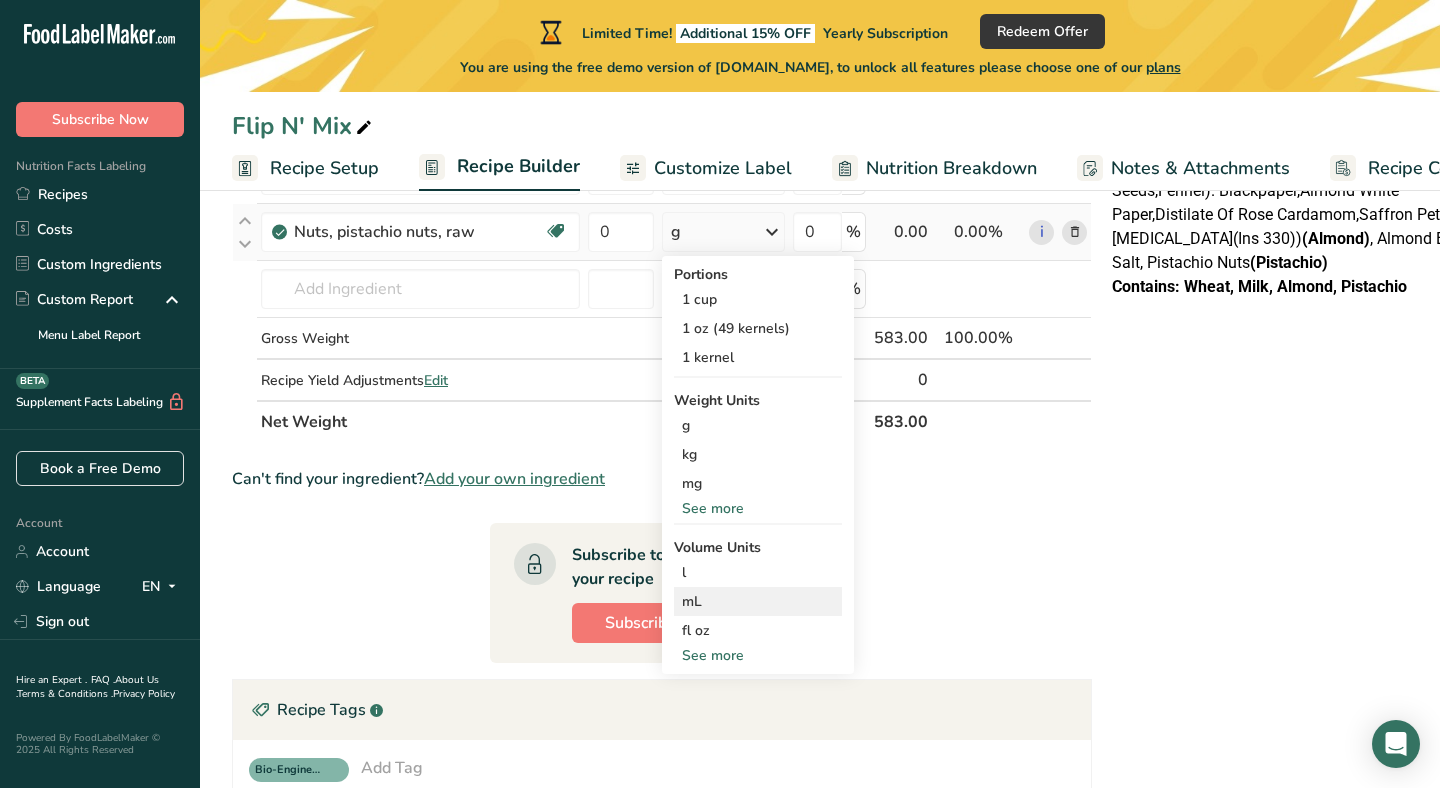 scroll, scrollTop: 557, scrollLeft: 0, axis: vertical 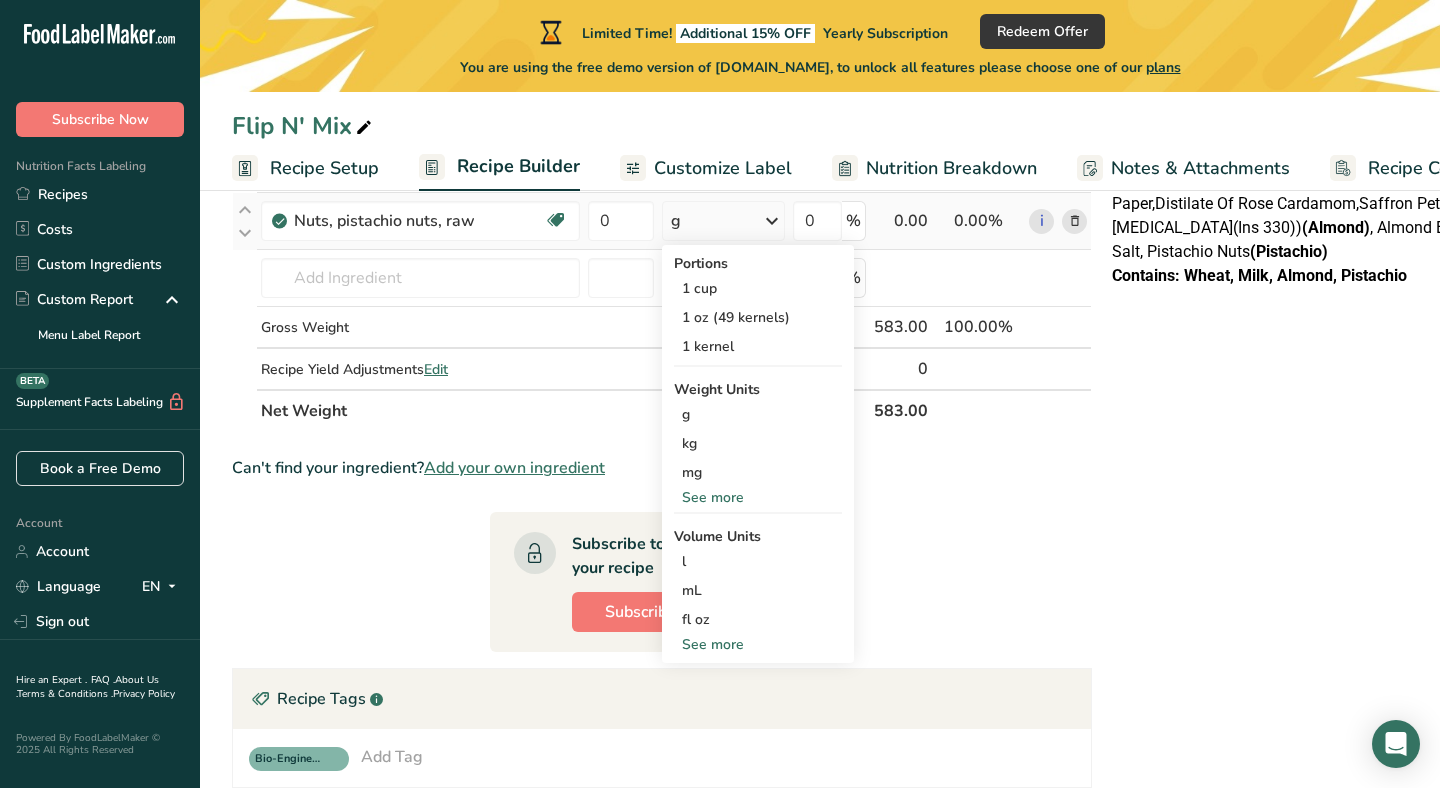 click on "See more" at bounding box center (758, 644) 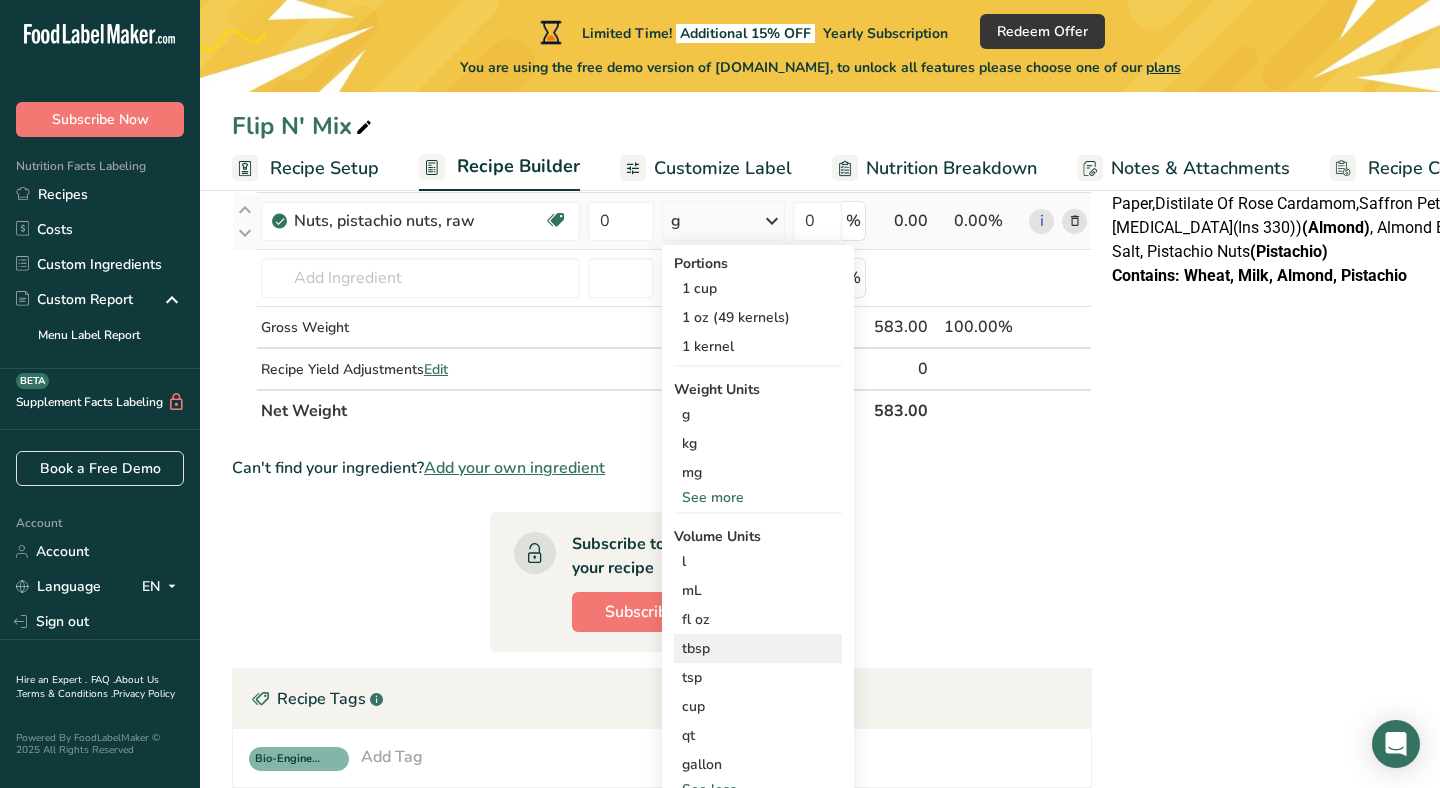 click on "tbsp" at bounding box center [758, 648] 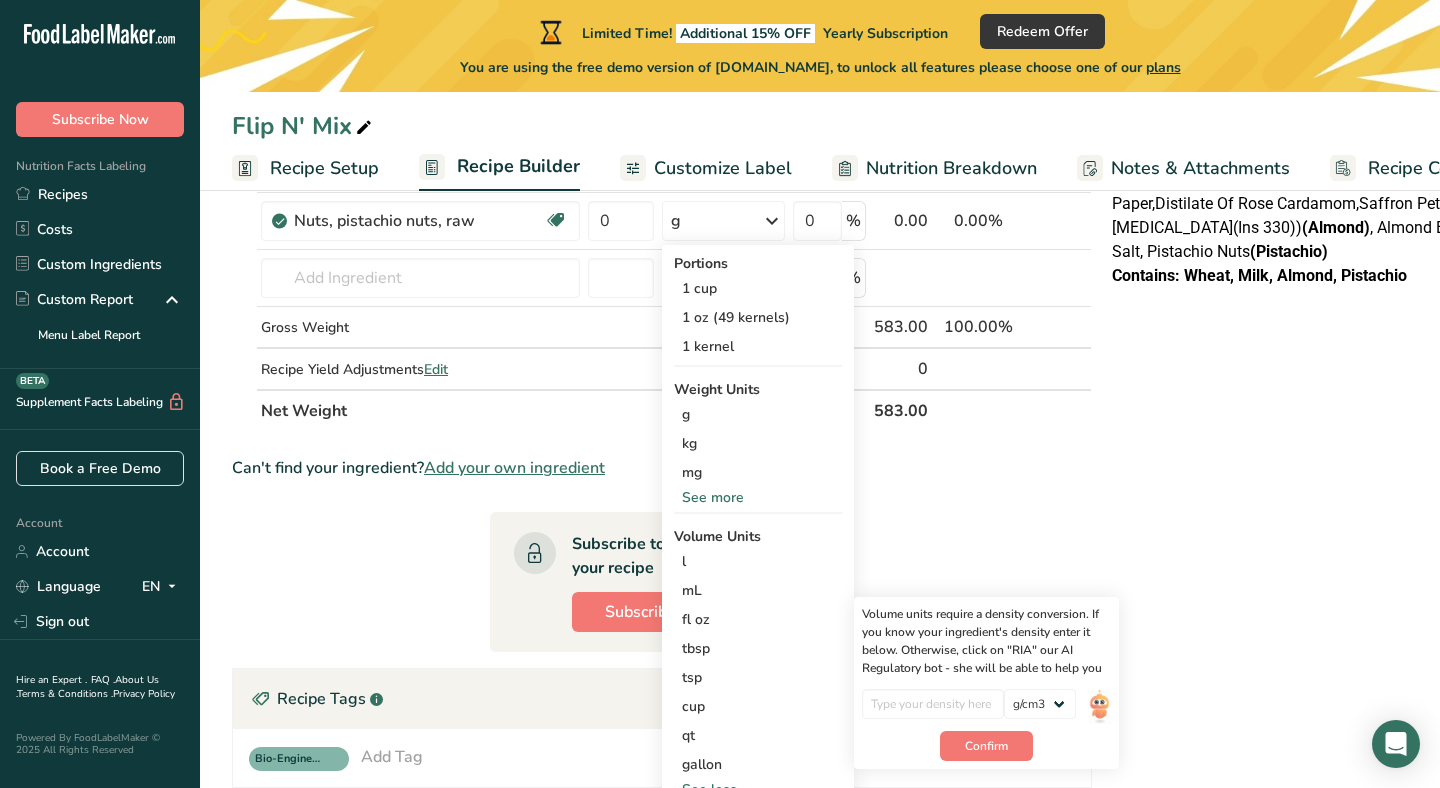 click on "Ingredient *
Amount *
Unit *
Waste *   .a-a{fill:#347362;}.b-a{fill:#fff;}          Grams
Percentage
Butter, without salt
Gluten free
Vegetarian
Soy free
170
g
Portions
1 pat (1" sq, 1/3" high)
1 tbsp
1 cup
See more
Weight Units
g
kg
mg
See more
Volume Units
l
Volume units require a density conversion. If you know your ingredient's density enter it below. Otherwise, click on "RIA" our AI Regulatory bot - she will be able to help you
lb/ft3
g/cm3
Confirm
mL
fl oz" at bounding box center (662, 463) 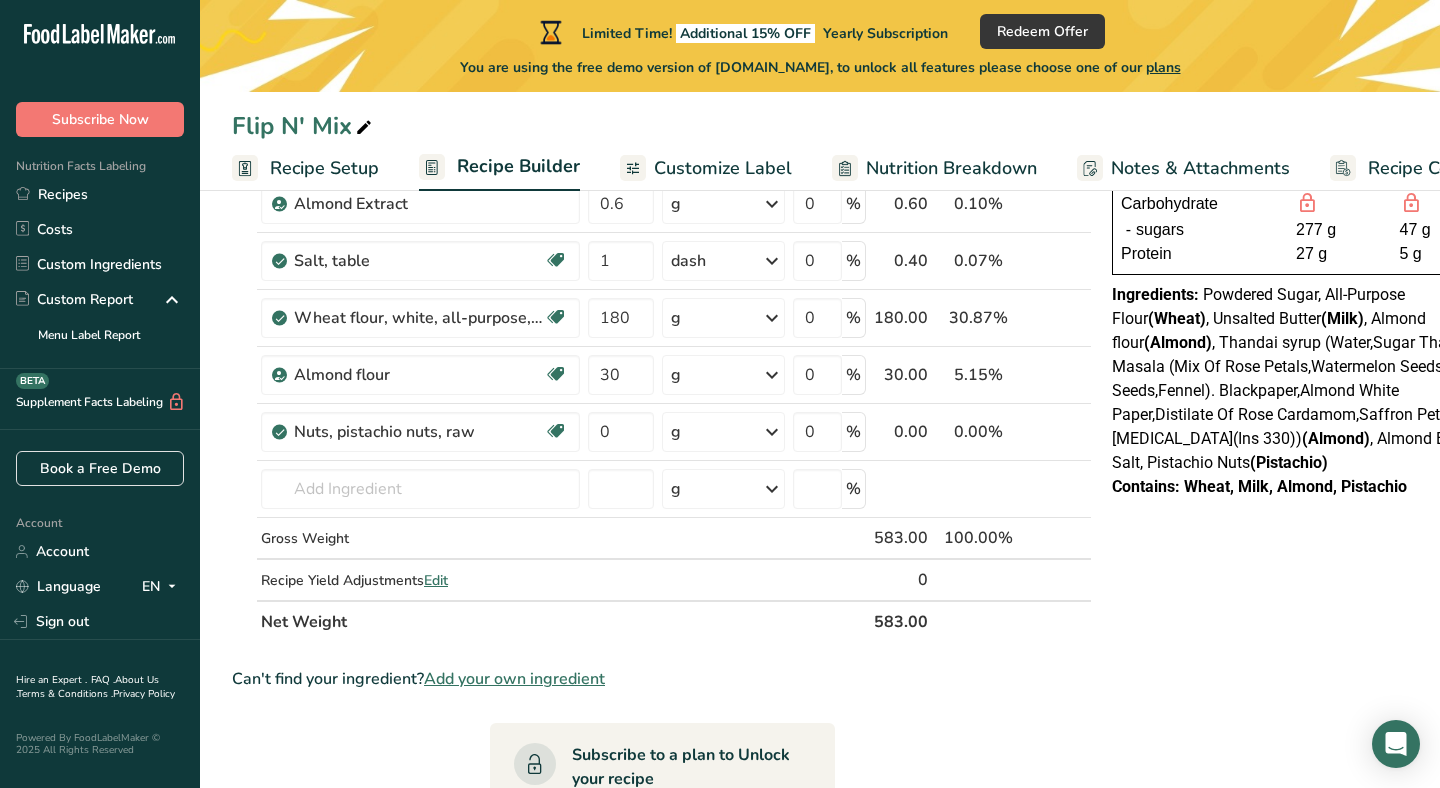 scroll, scrollTop: 321, scrollLeft: 0, axis: vertical 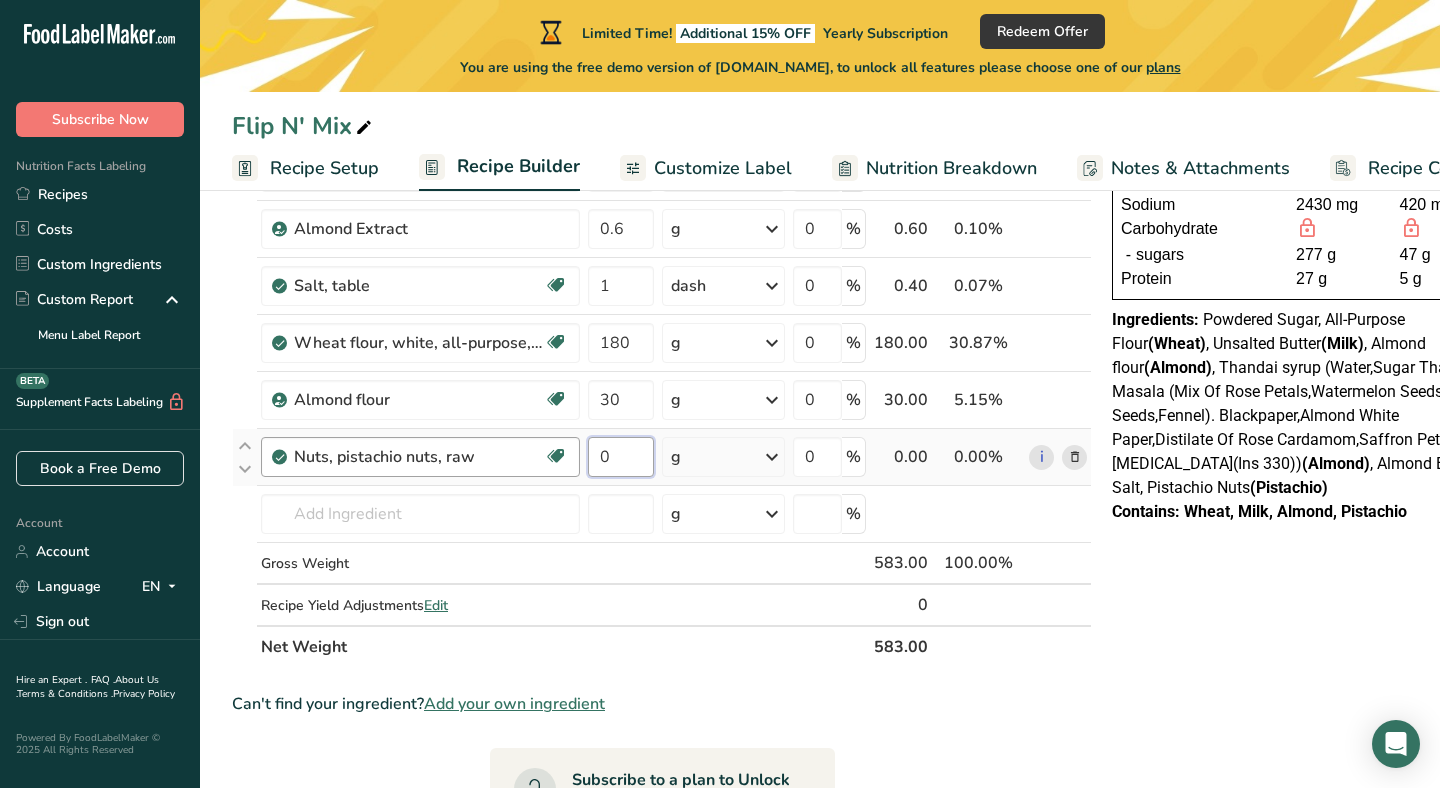 drag, startPoint x: 626, startPoint y: 454, endPoint x: 578, endPoint y: 454, distance: 48 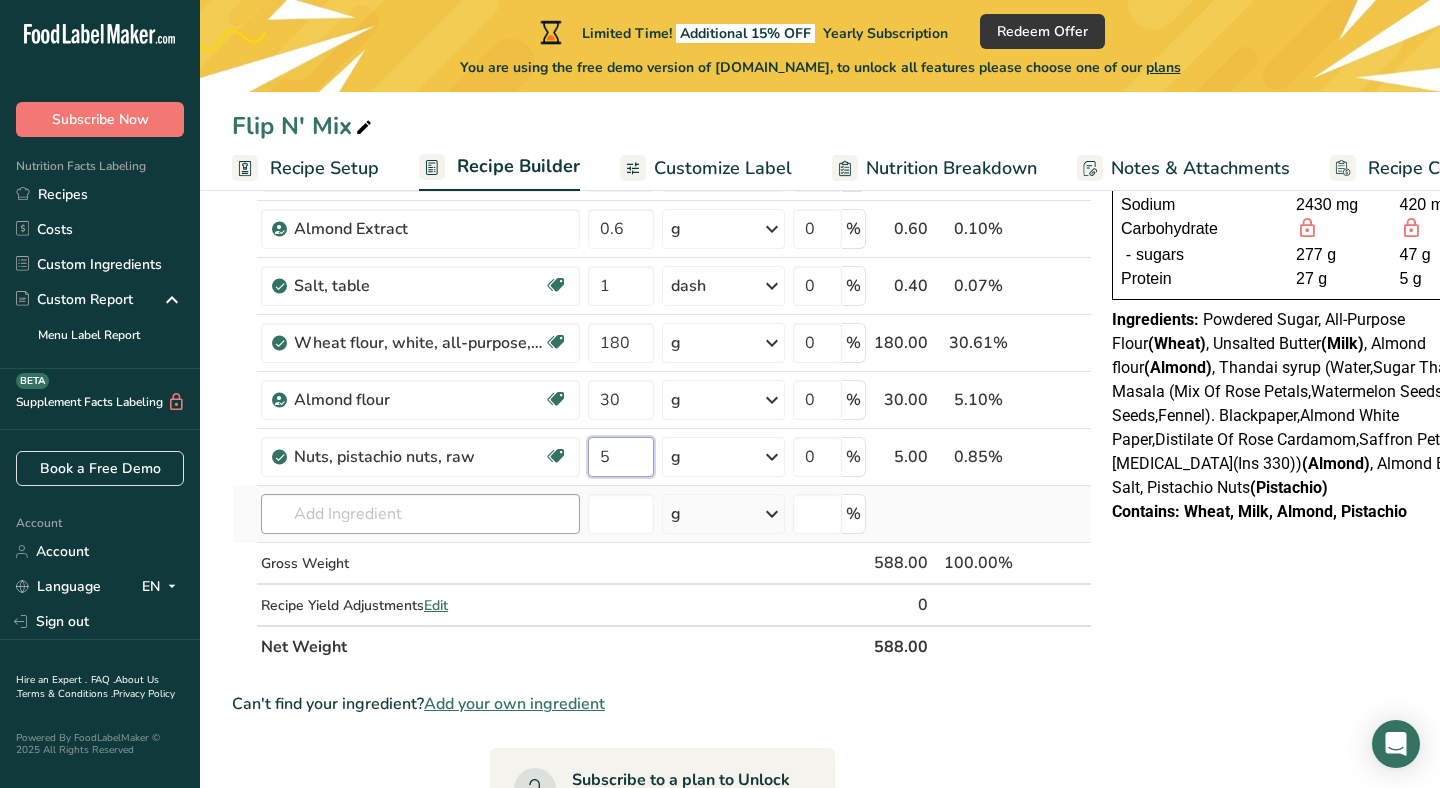 type on "5" 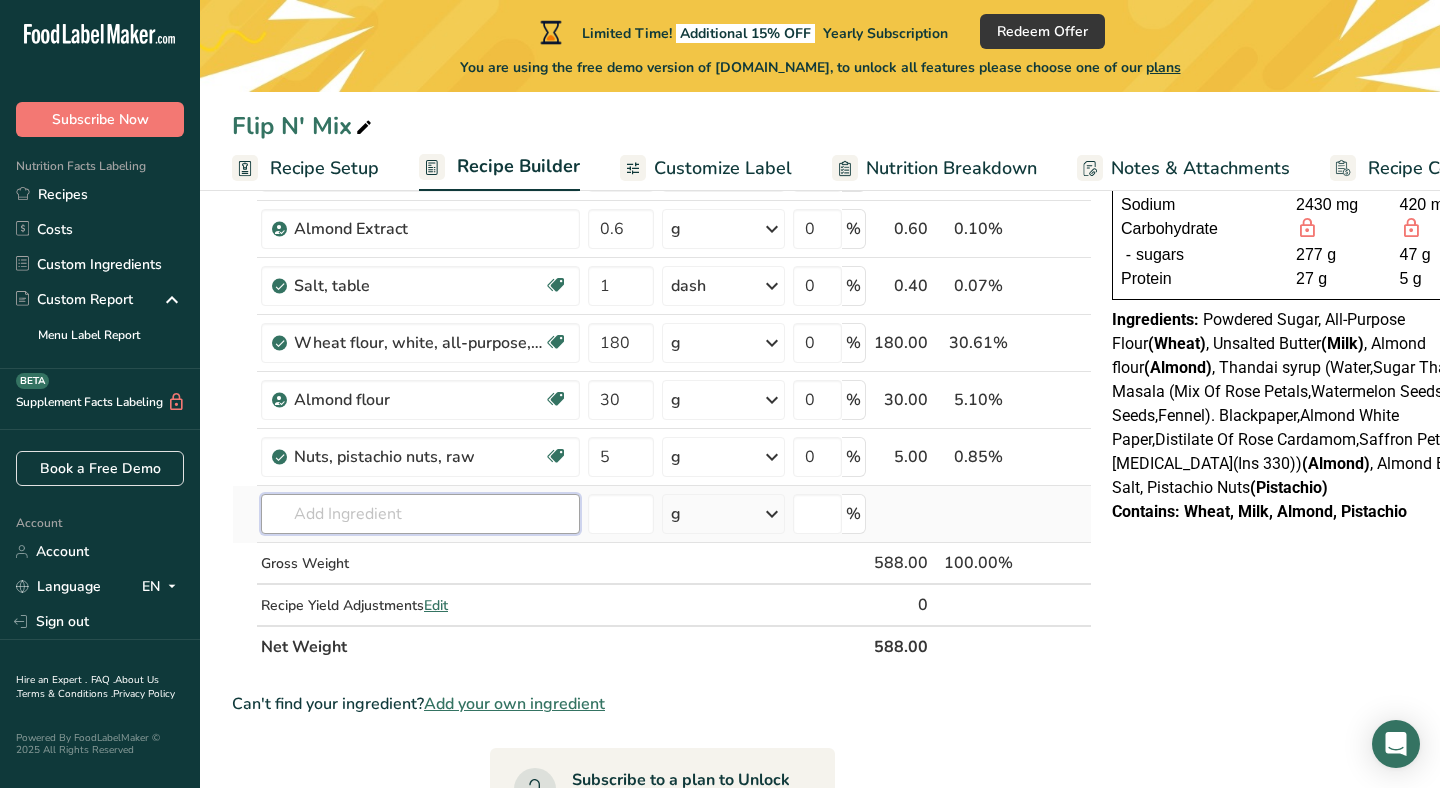 click on "Ingredient *
Amount *
Unit *
Waste *   .a-a{fill:#347362;}.b-a{fill:#fff;}          Grams
Percentage
Butter, without salt
Gluten free
Vegetarian
Soy free
170
g
Portions
1 pat (1" sq, 1/3" high)
1 tbsp
1 cup
See more
Weight Units
g
kg
mg
See more
Volume Units
l
Volume units require a density conversion. If you know your ingredient's density enter it below. Otherwise, click on "RIA" our AI Regulatory bot - she will be able to help you
lb/ft3
g/cm3
Confirm
mL
lb/ft3" at bounding box center [662, 327] 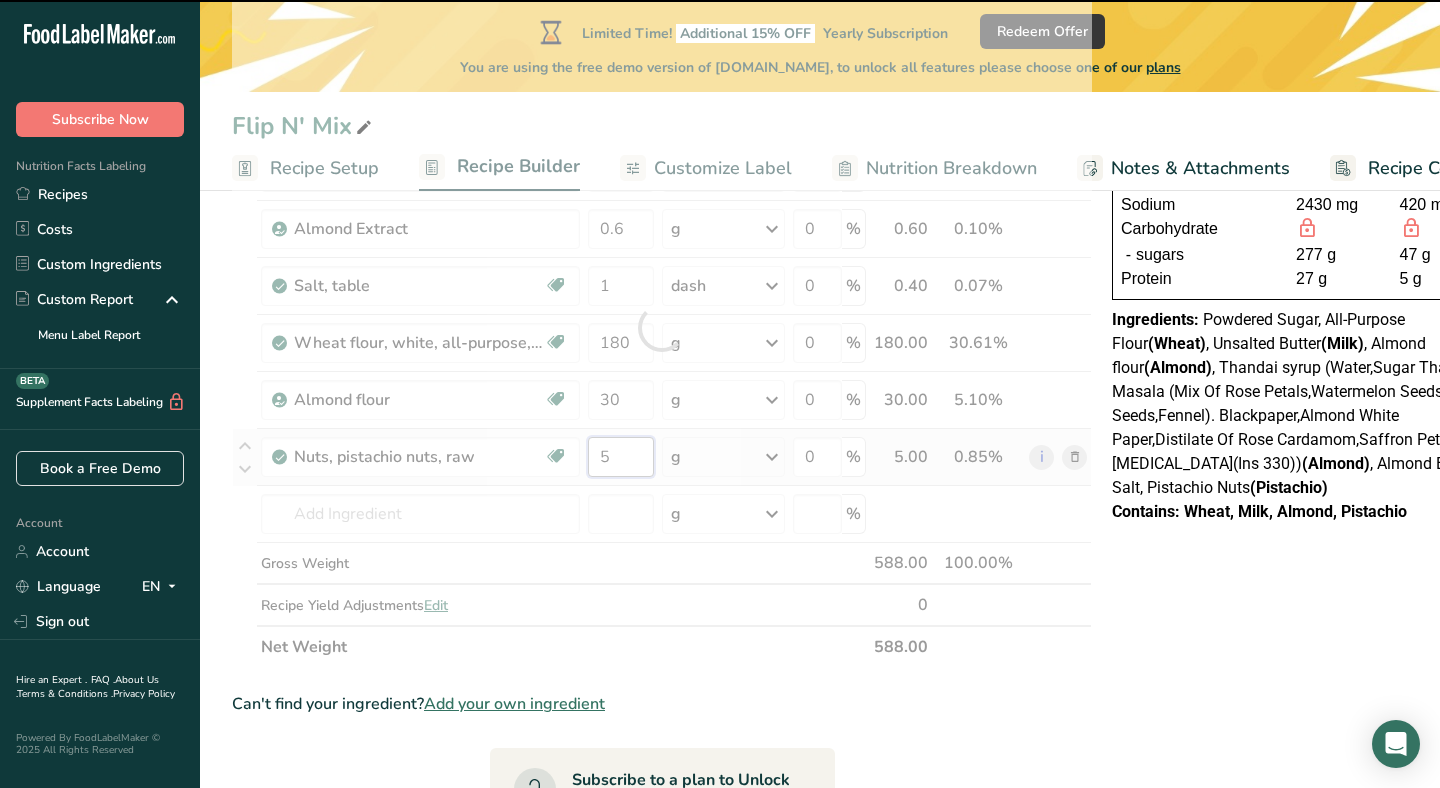 click on "5" at bounding box center [621, 457] 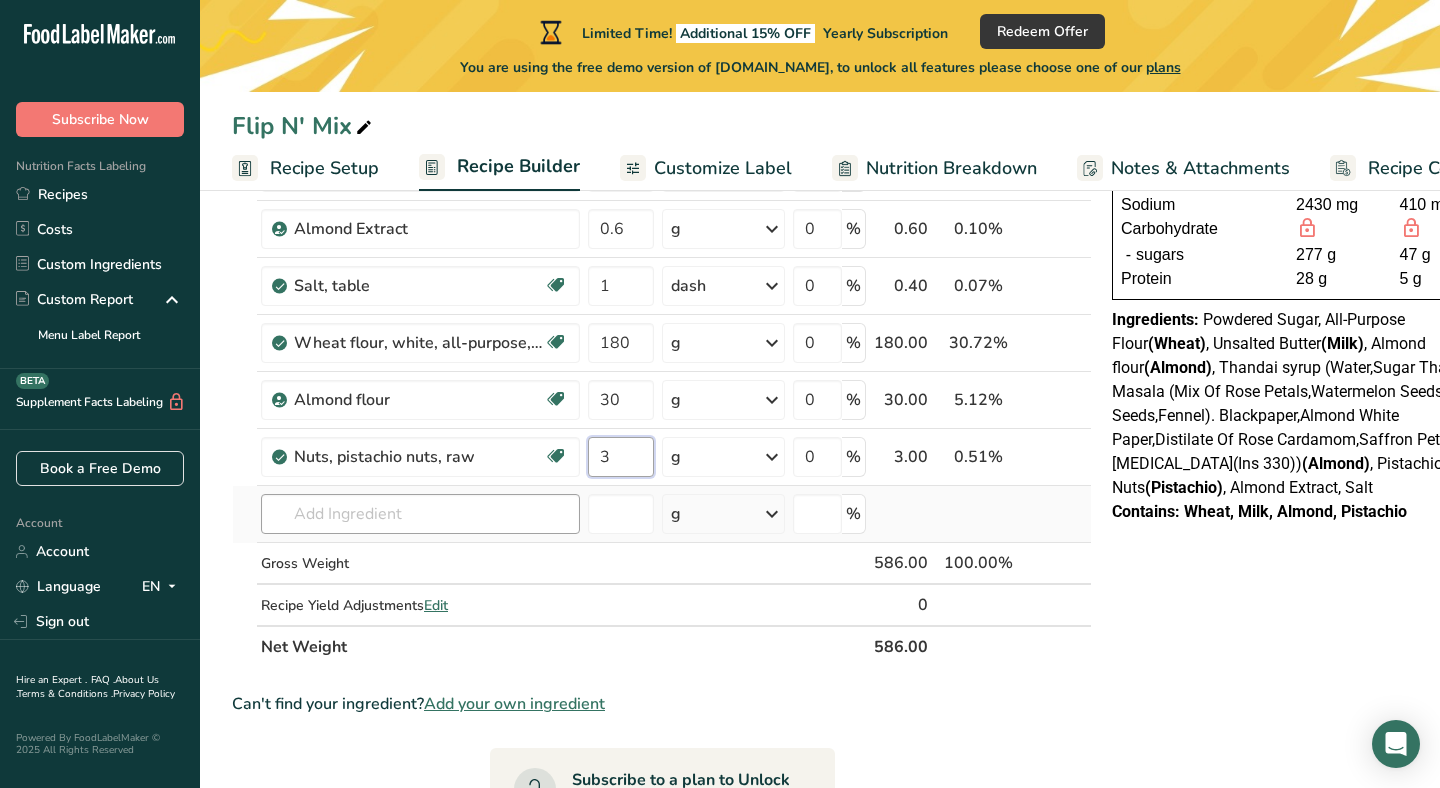 type on "3" 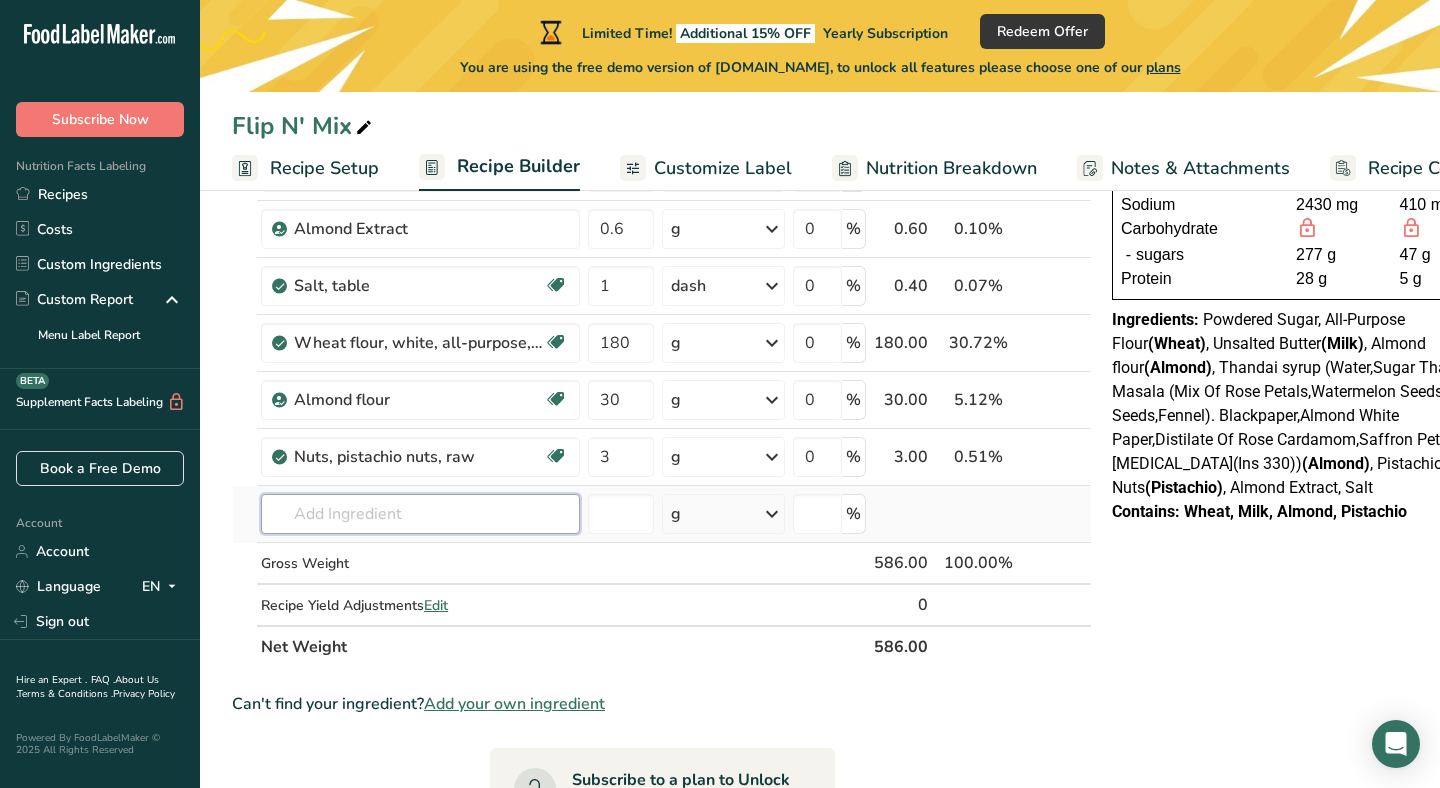 click on "Ingredient *
Amount *
Unit *
Waste *   .a-a{fill:#347362;}.b-a{fill:#fff;}          Grams
Percentage
Butter, without salt
Gluten free
Vegetarian
Soy free
170
g
Portions
1 pat (1" sq, 1/3" high)
1 tbsp
1 cup
See more
Weight Units
g
kg
mg
See more
Volume Units
l
Volume units require a density conversion. If you know your ingredient's density enter it below. Otherwise, click on "RIA" our AI Regulatory bot - she will be able to help you
lb/ft3
g/cm3
Confirm
mL
lb/ft3" at bounding box center (662, 327) 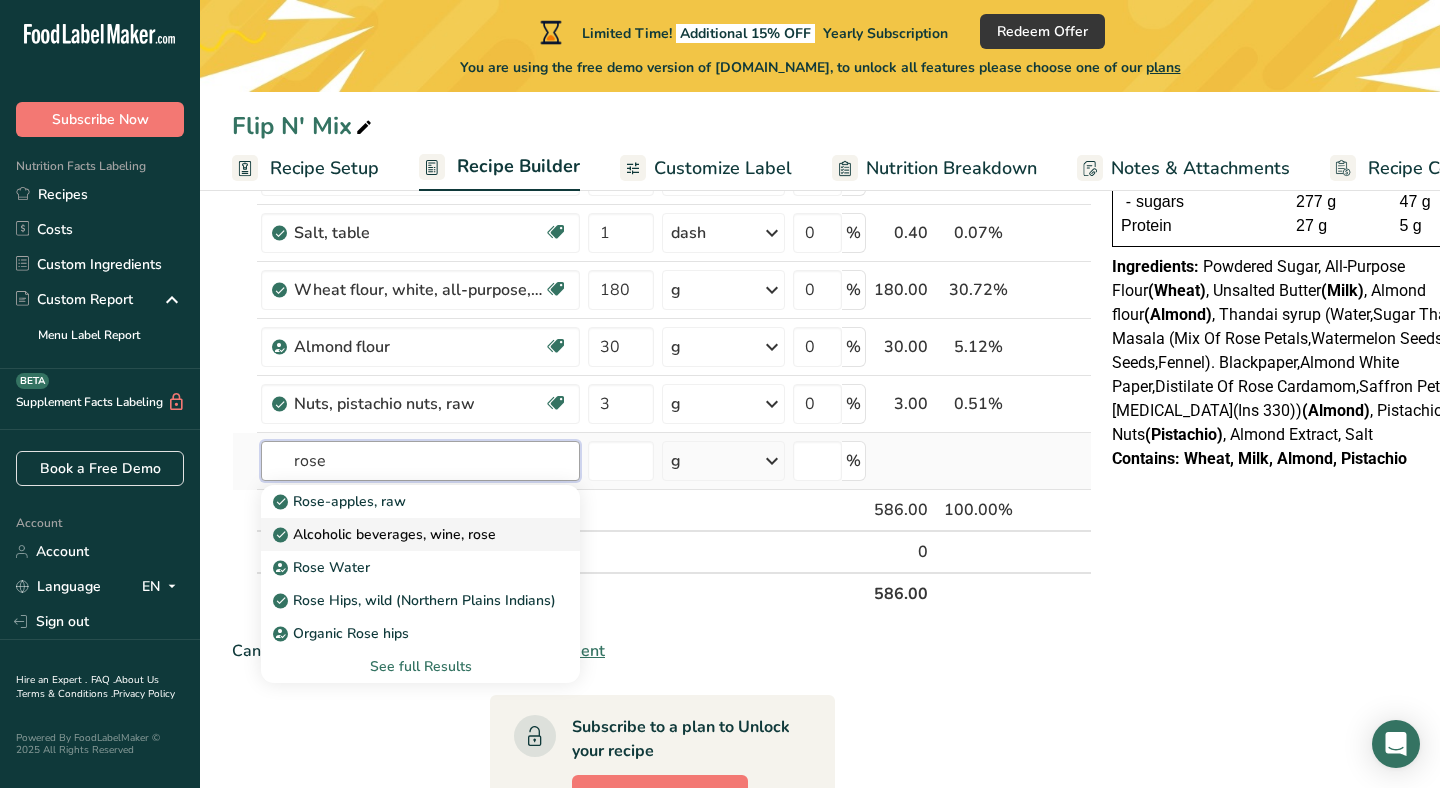 scroll, scrollTop: 379, scrollLeft: 0, axis: vertical 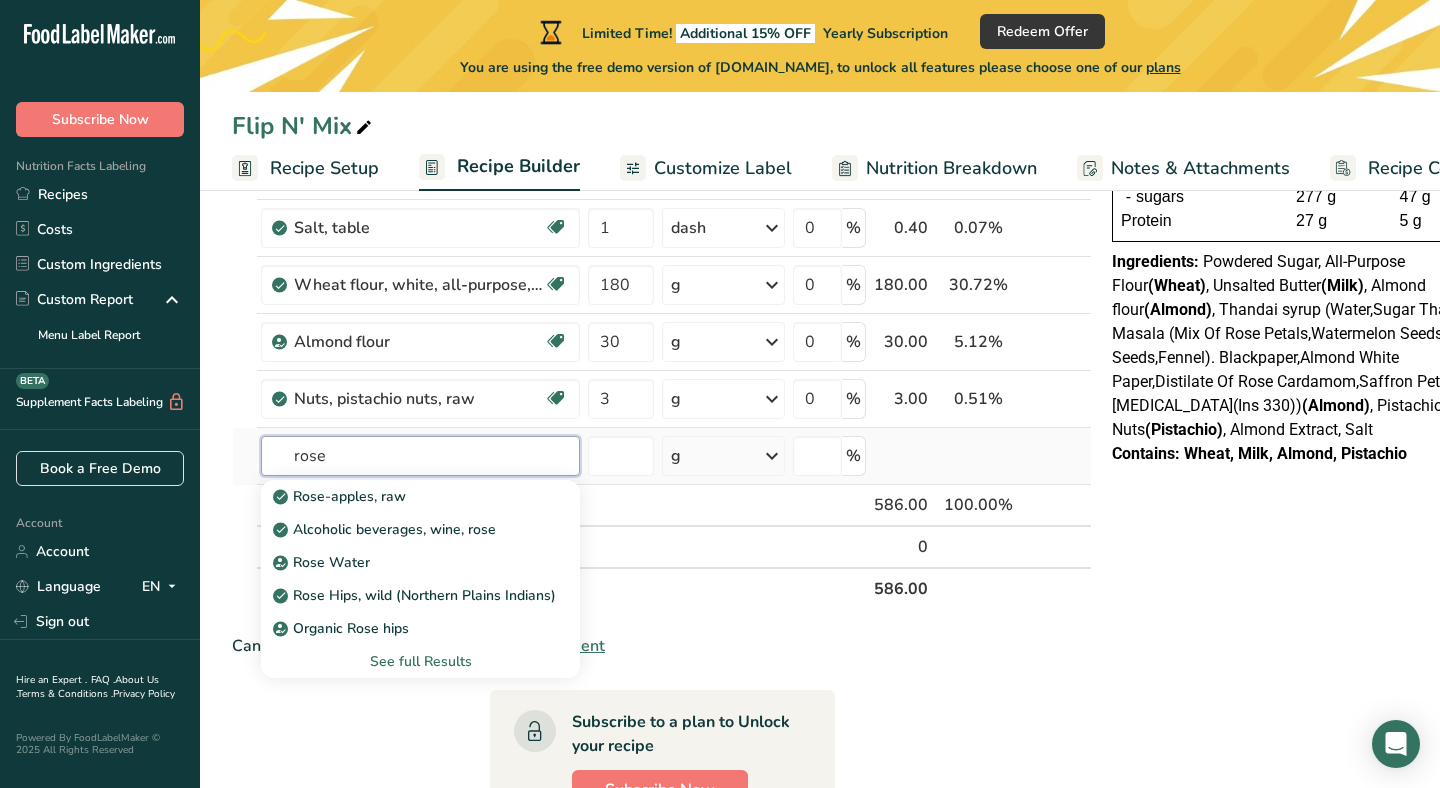 type on "rose" 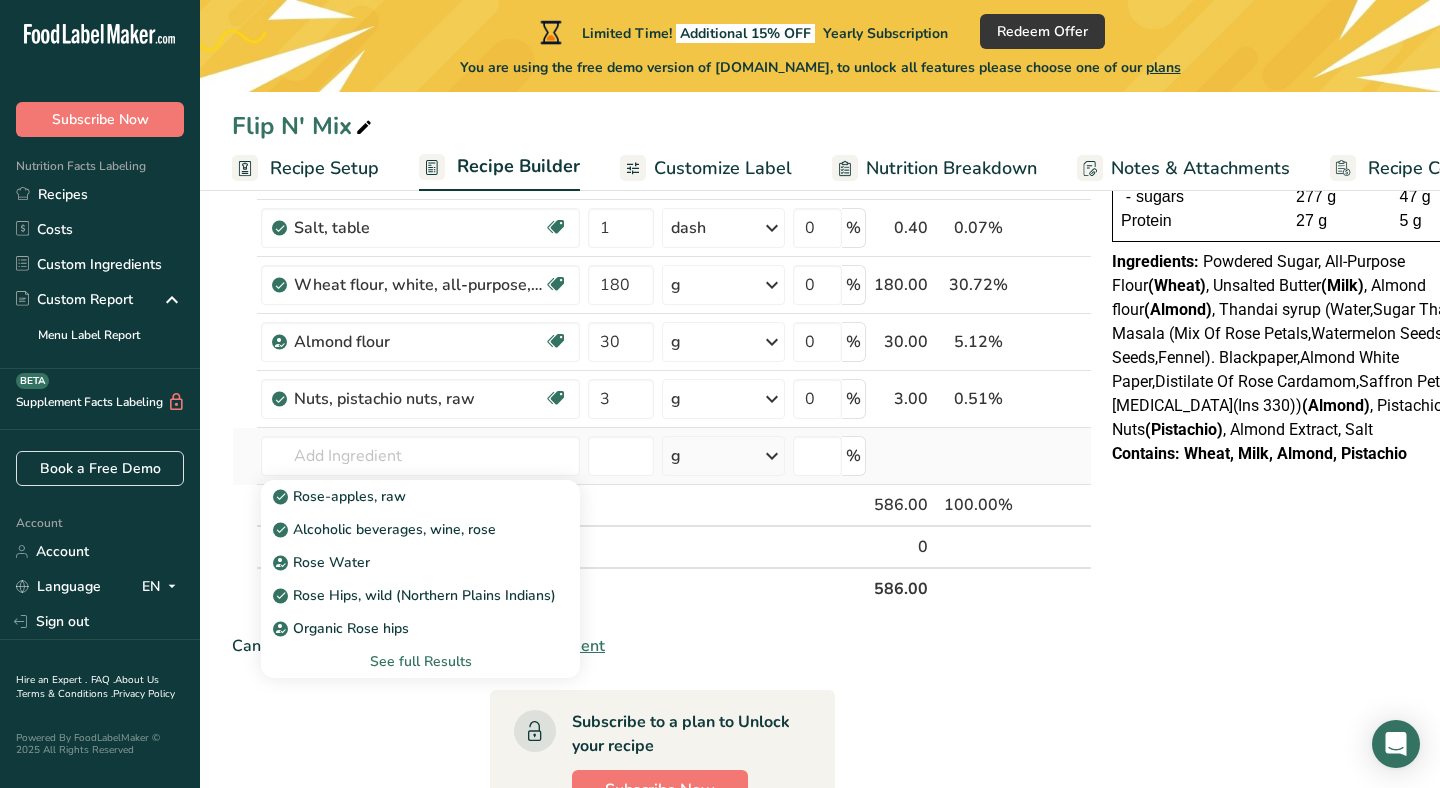 click on "See full Results" at bounding box center (420, 661) 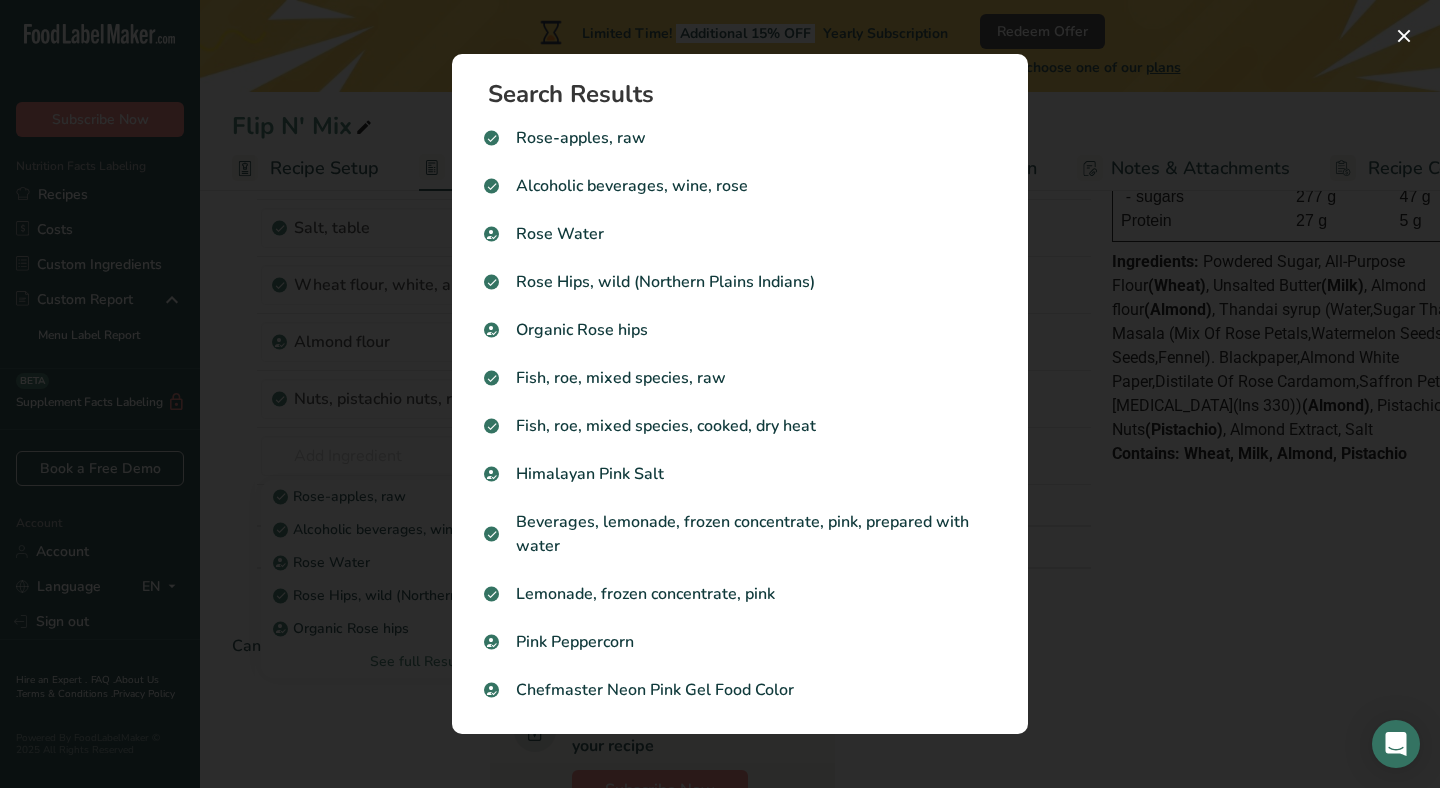 click at bounding box center [720, 394] 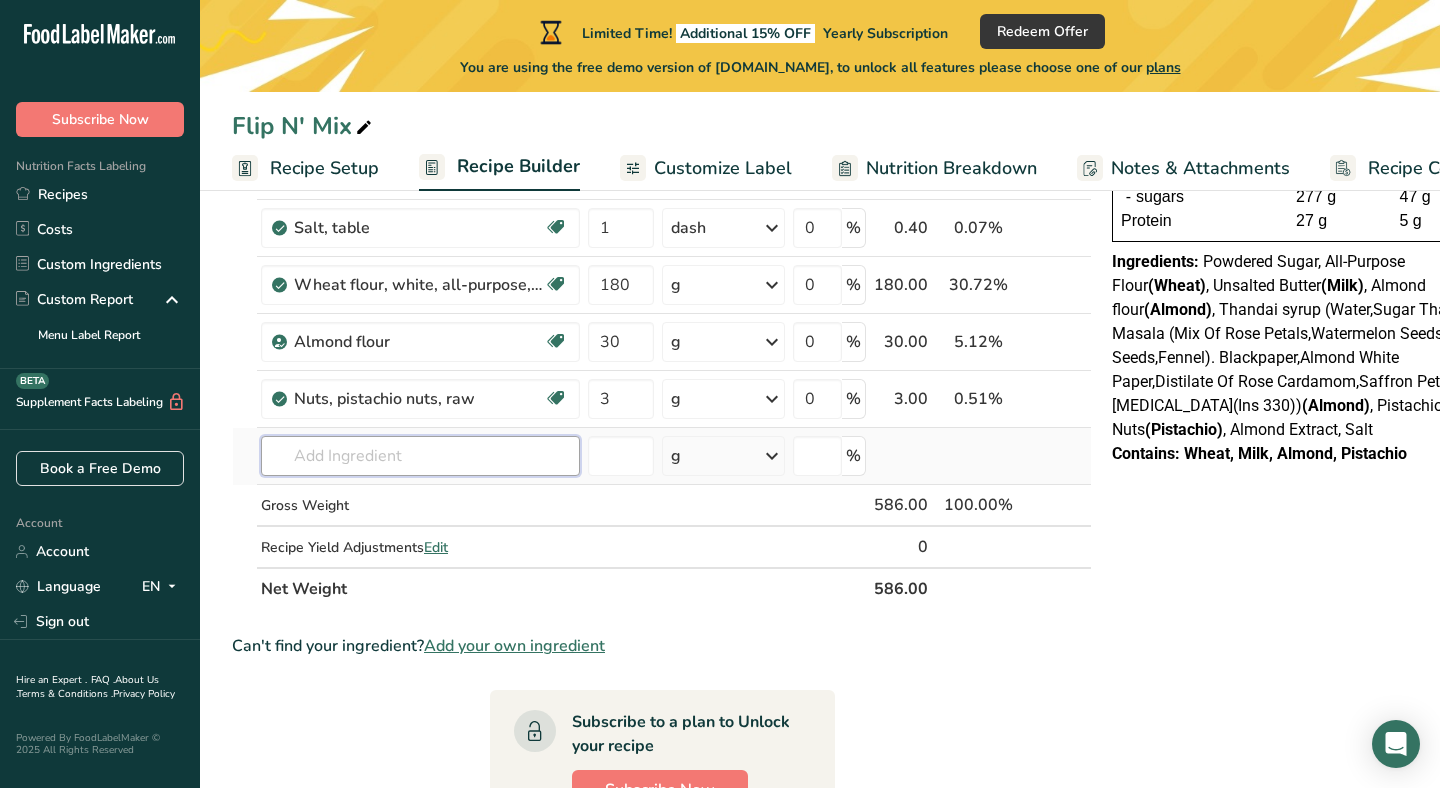 click at bounding box center [420, 456] 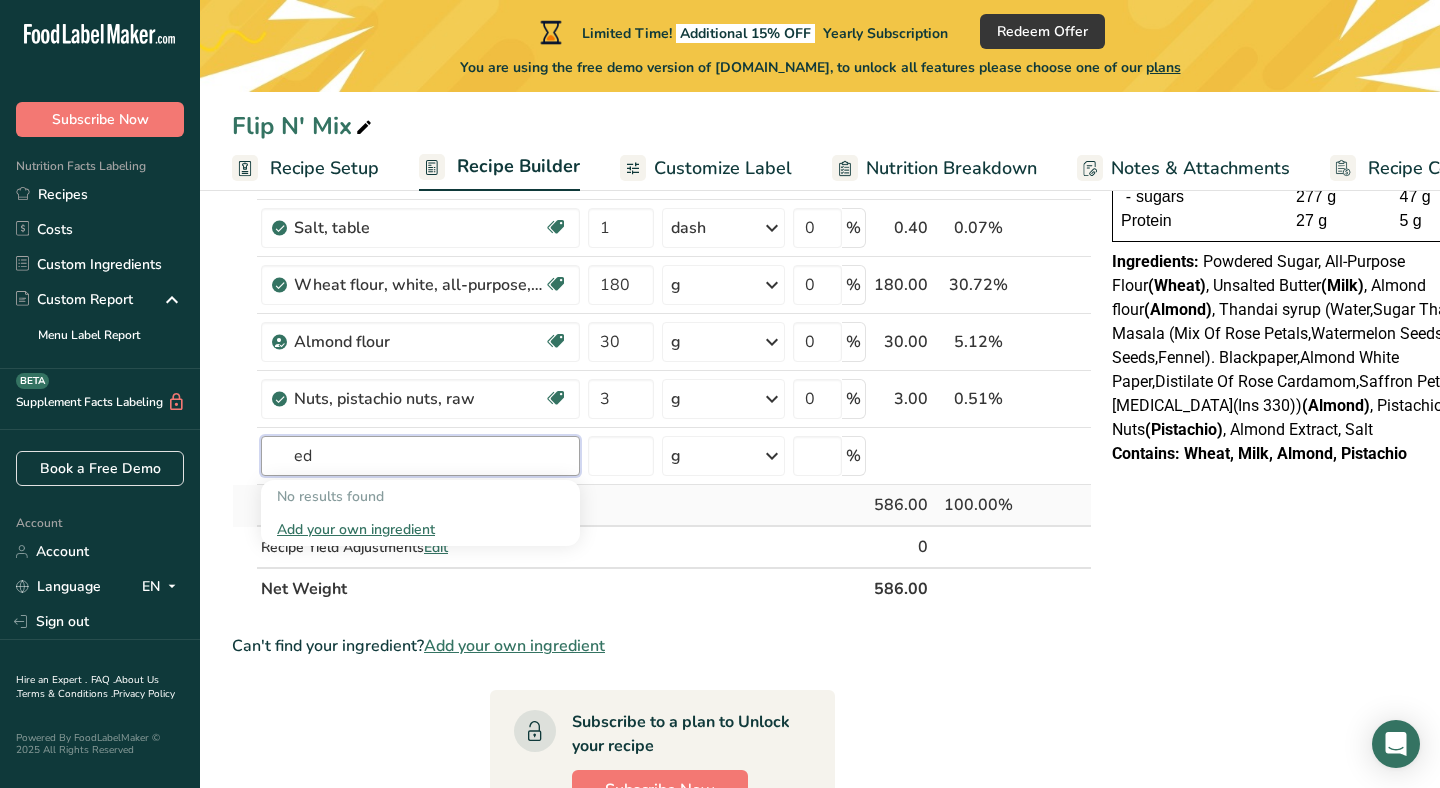 type on "e" 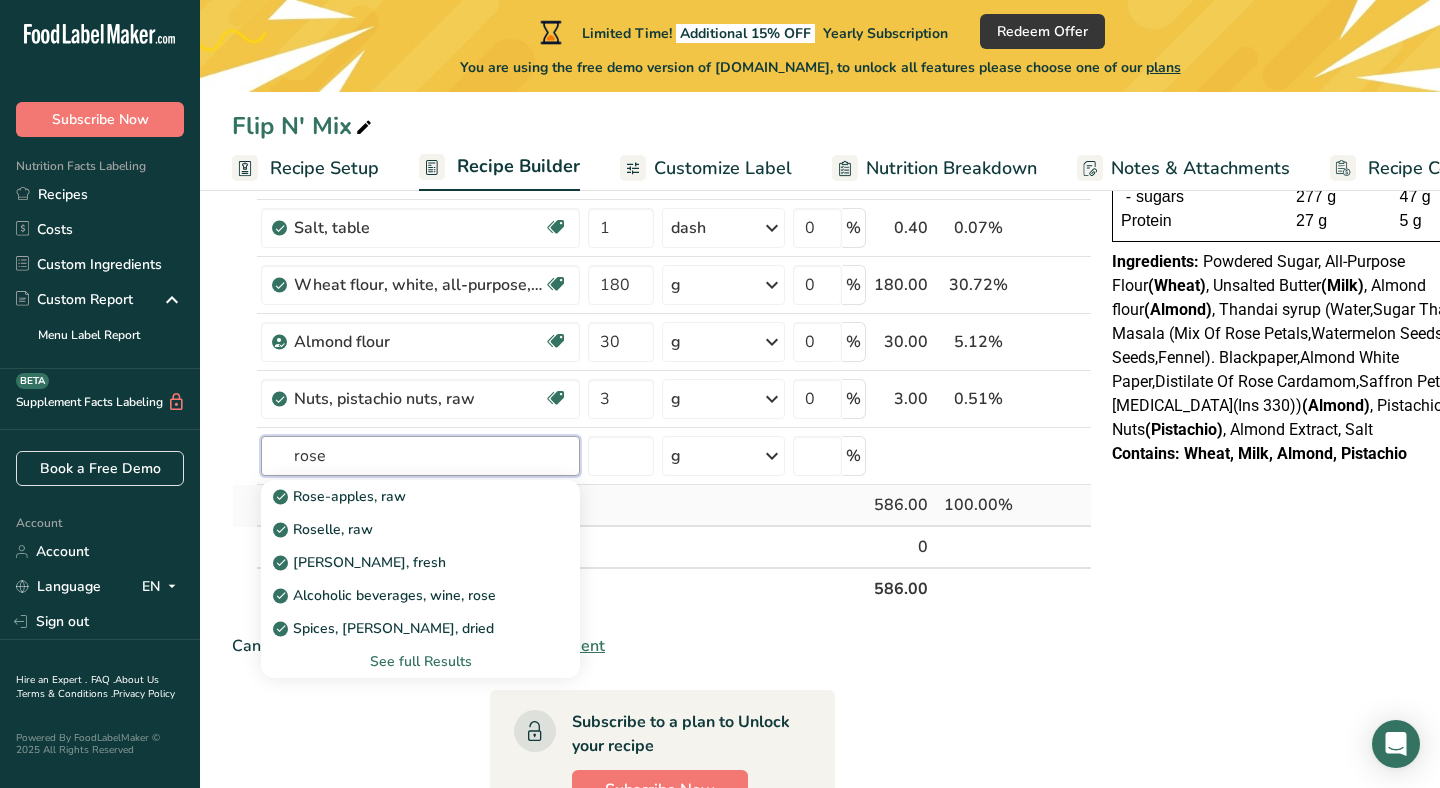 type on "rose" 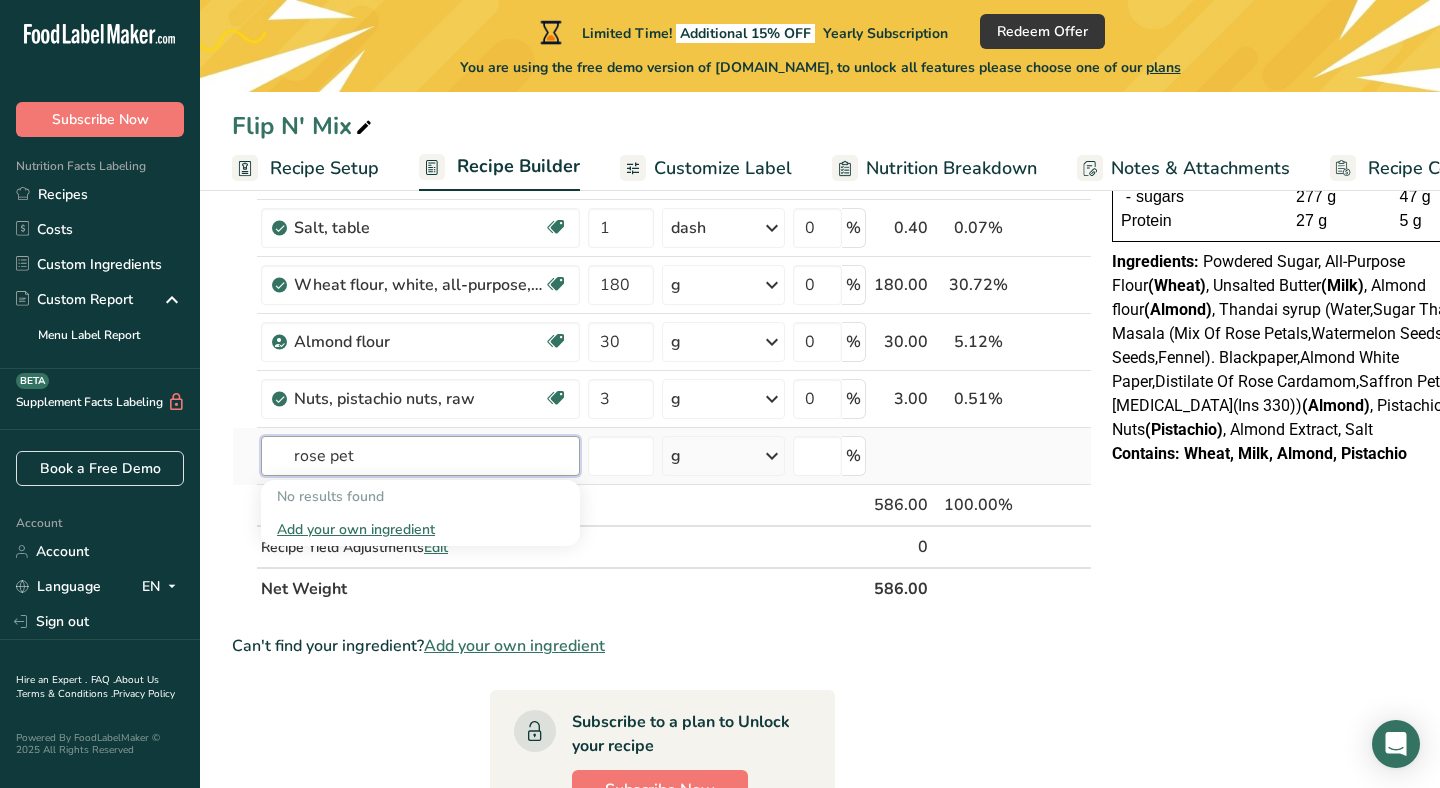type on "rose pet" 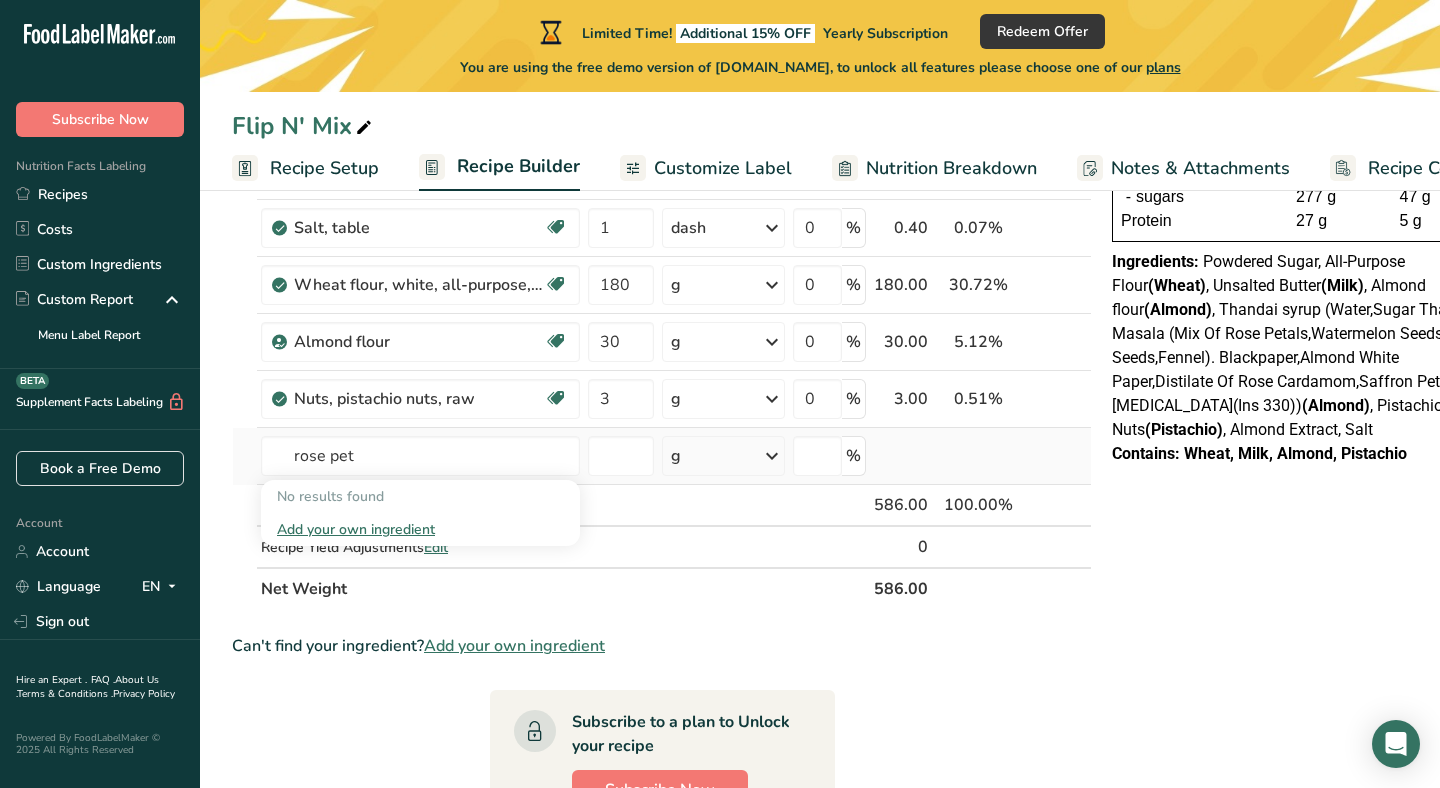 type 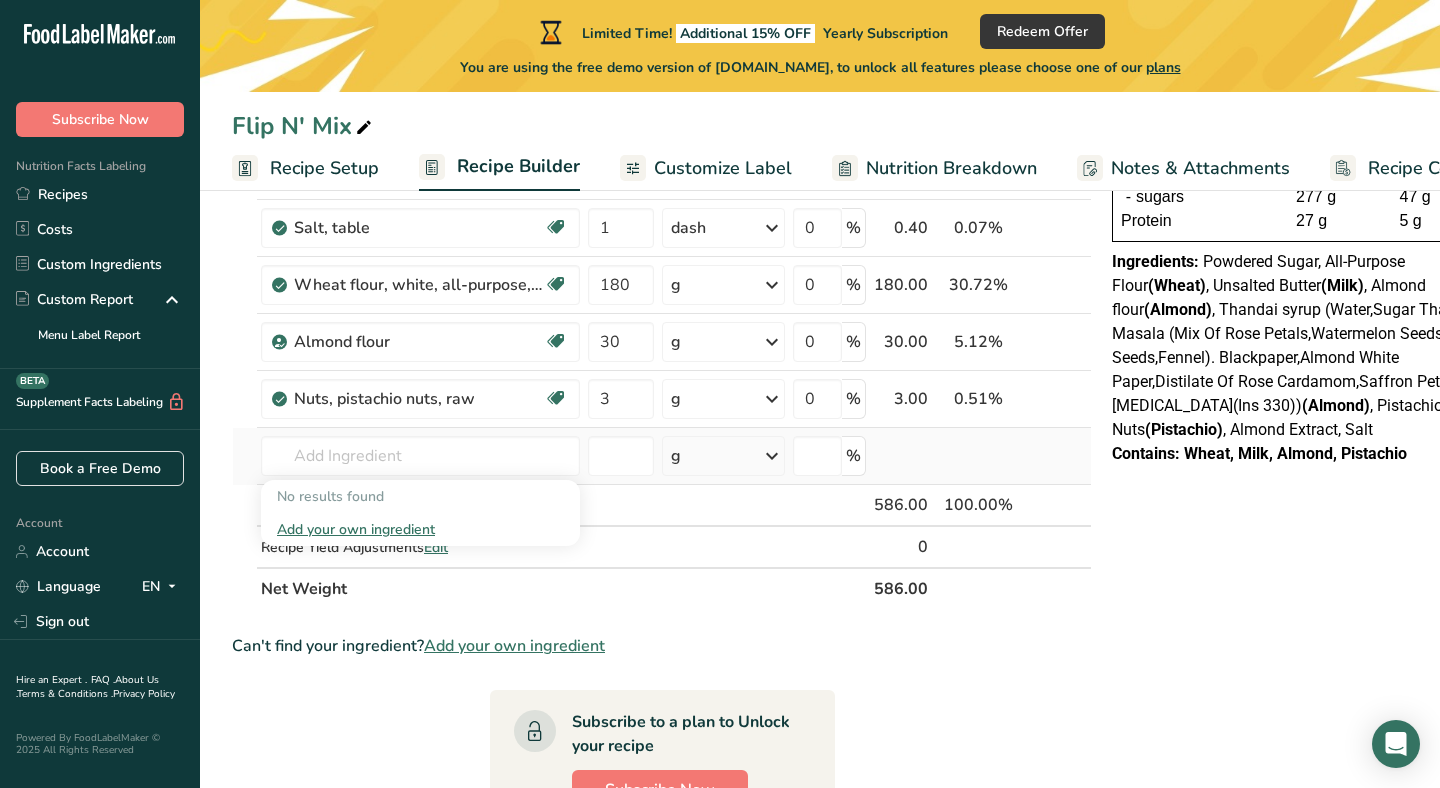 click on "Add your own ingredient" at bounding box center (420, 529) 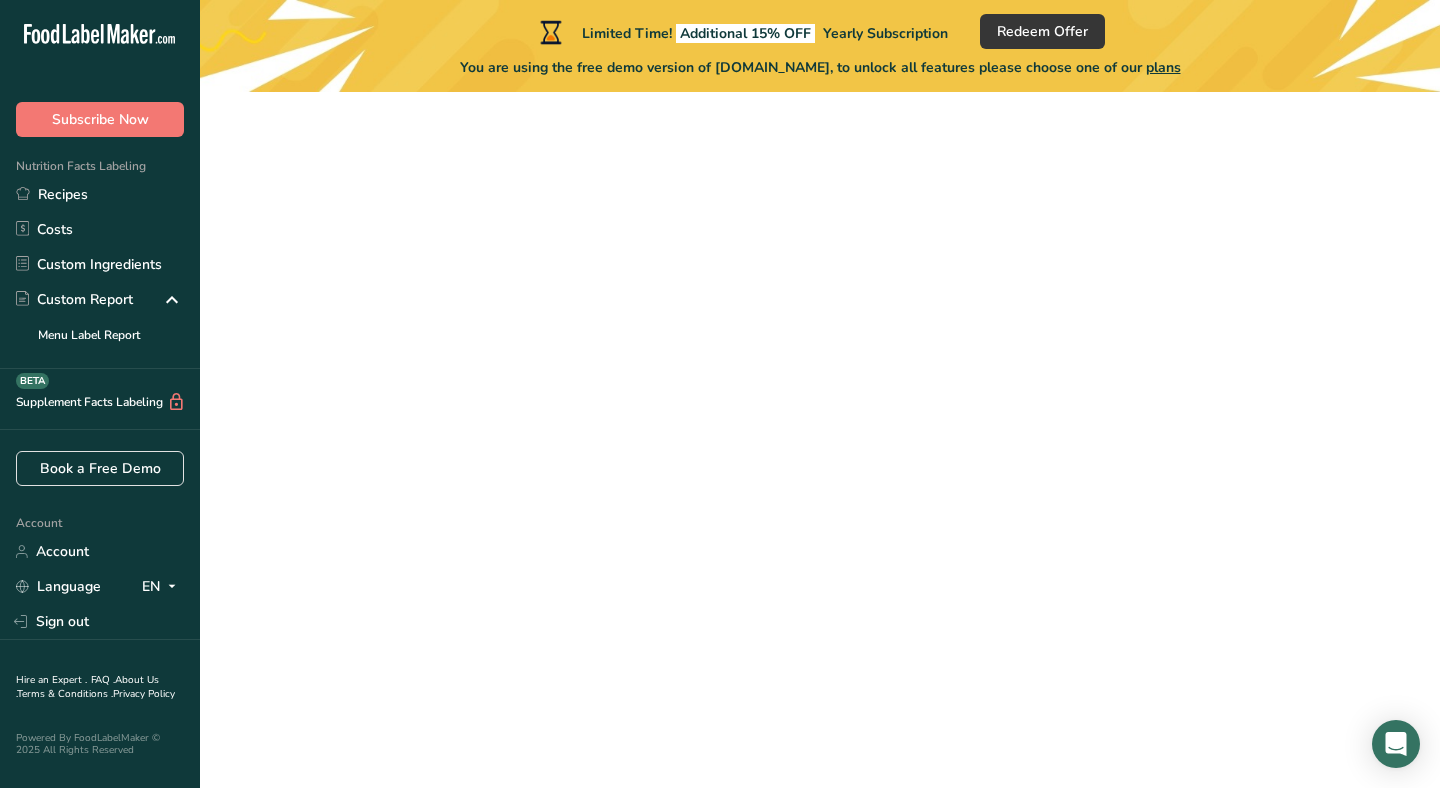 scroll, scrollTop: 0, scrollLeft: 0, axis: both 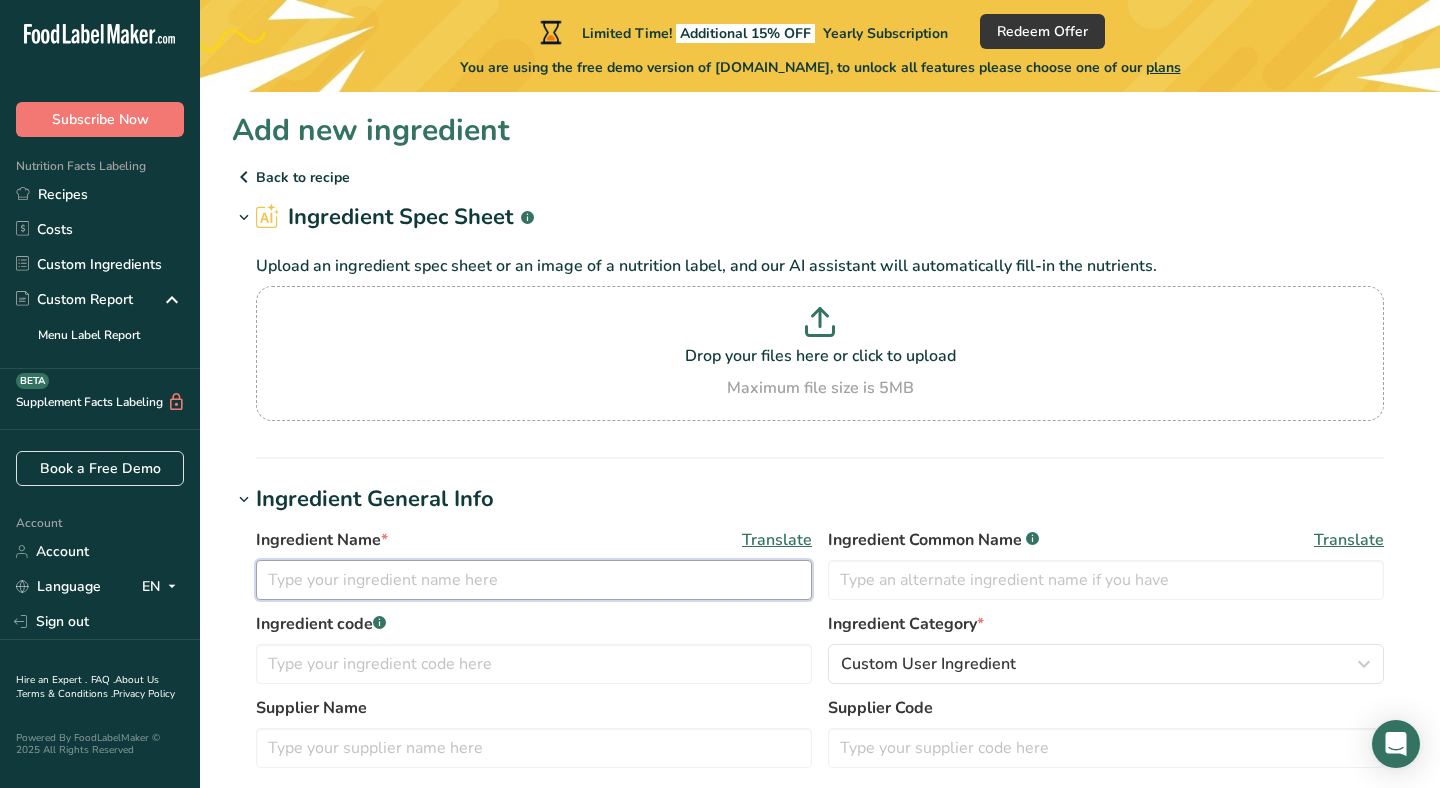 click at bounding box center [534, 580] 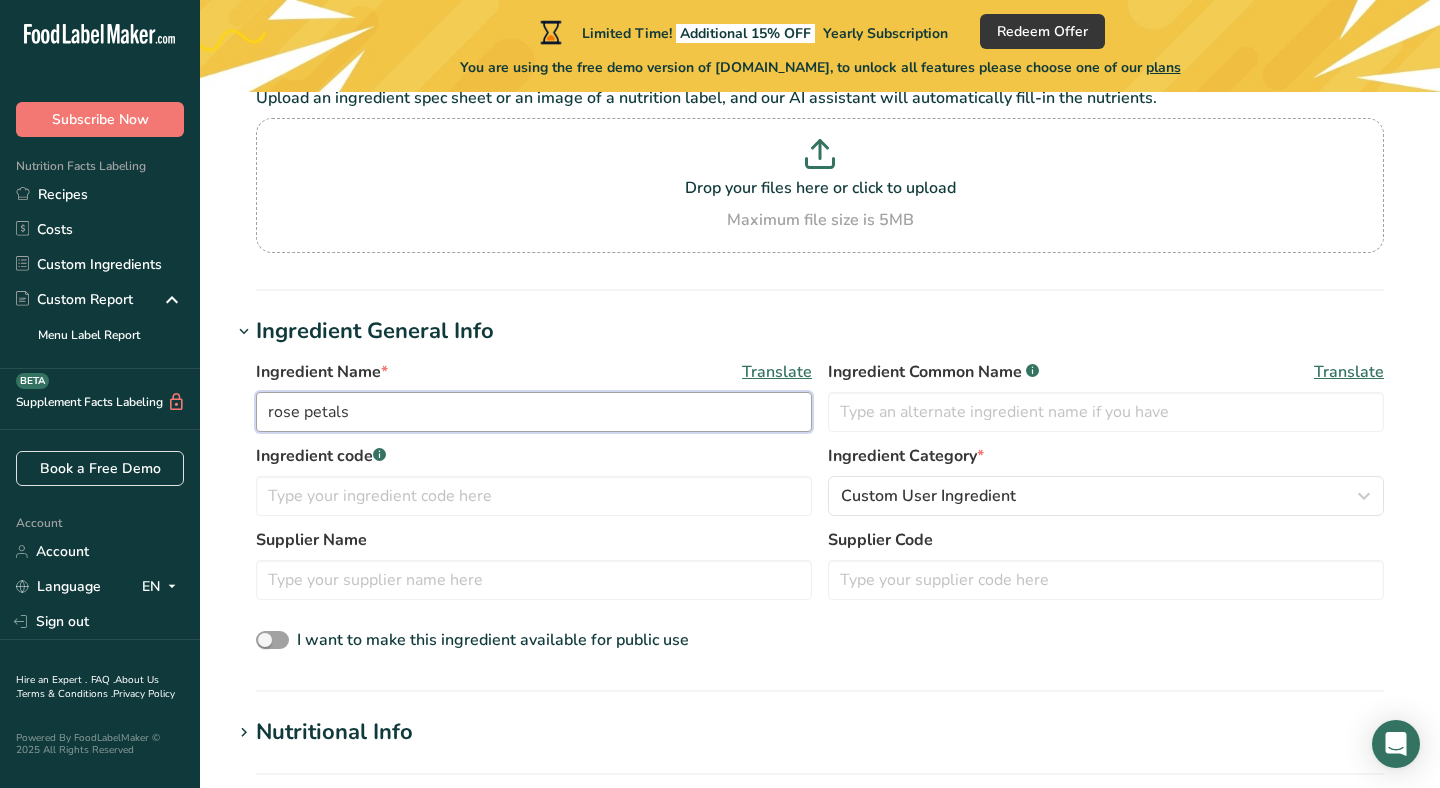 scroll, scrollTop: 177, scrollLeft: 0, axis: vertical 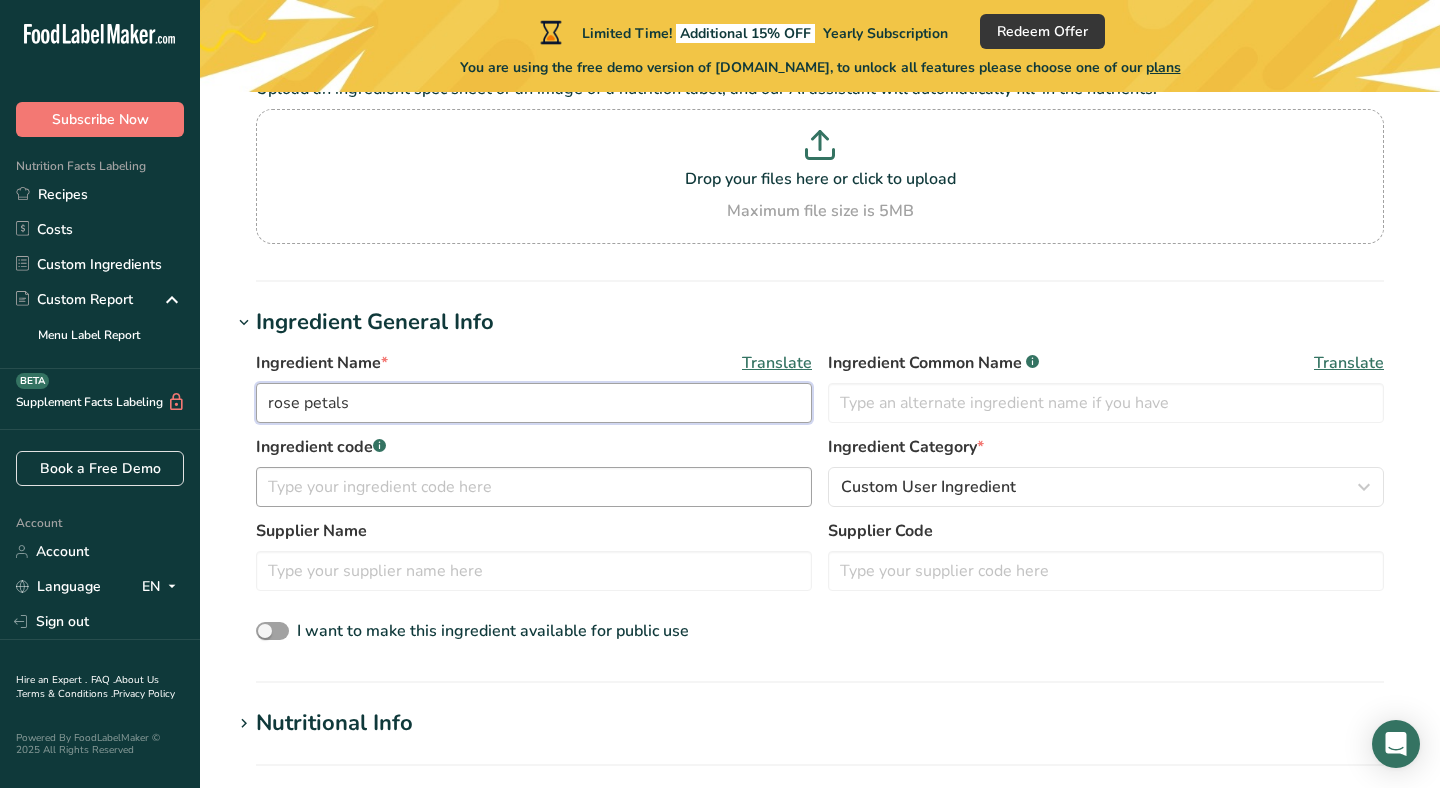 type on "rose petals" 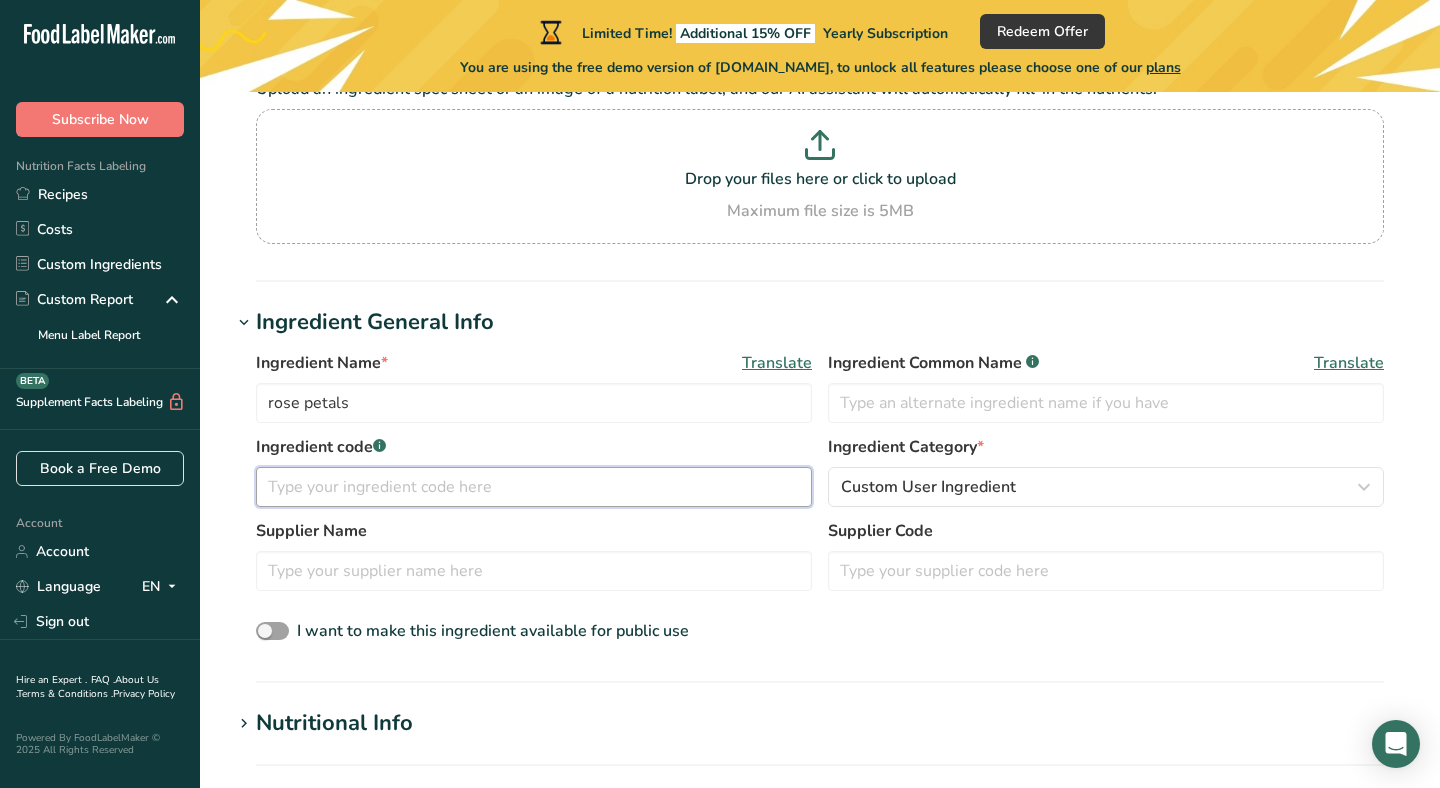 click at bounding box center (534, 487) 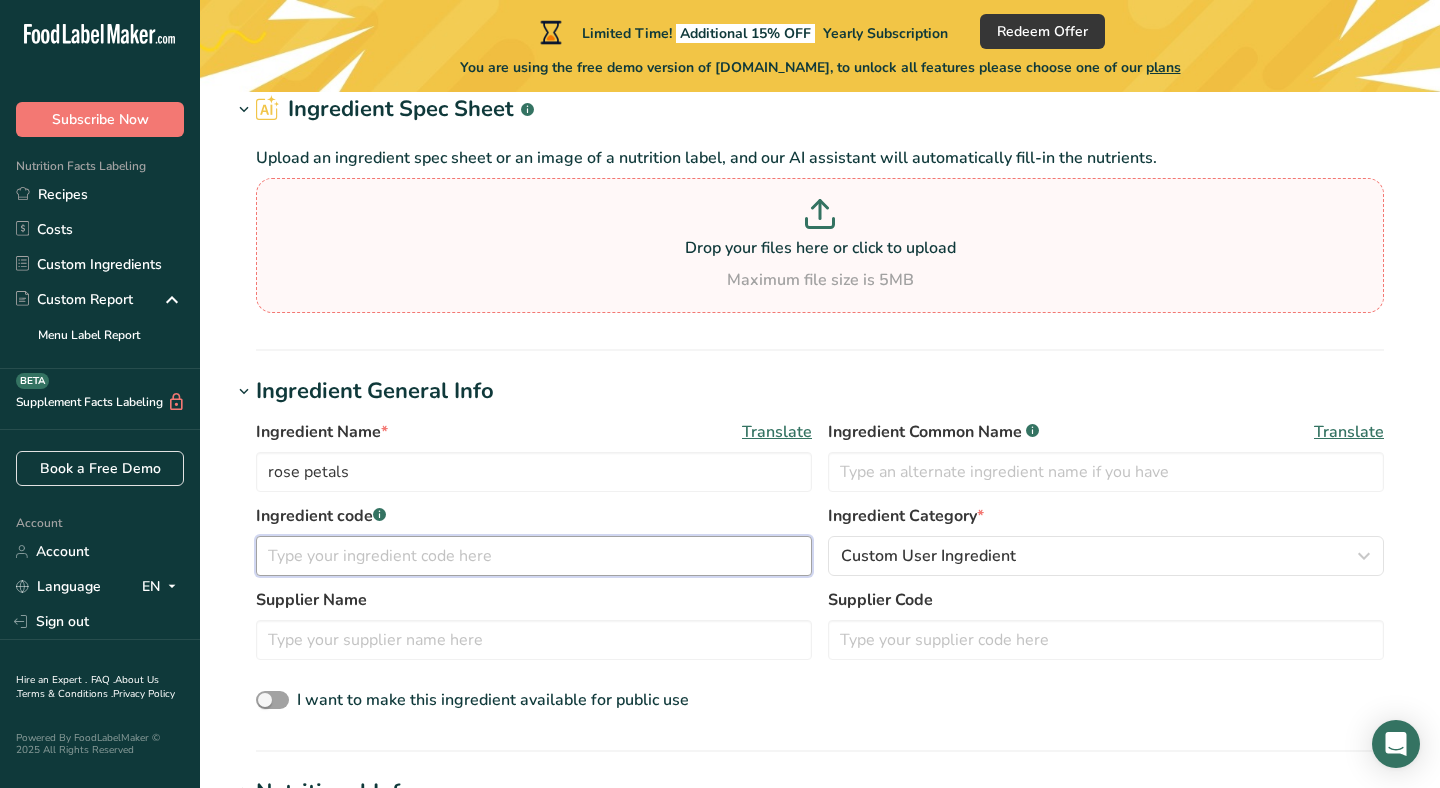 scroll, scrollTop: 0, scrollLeft: 0, axis: both 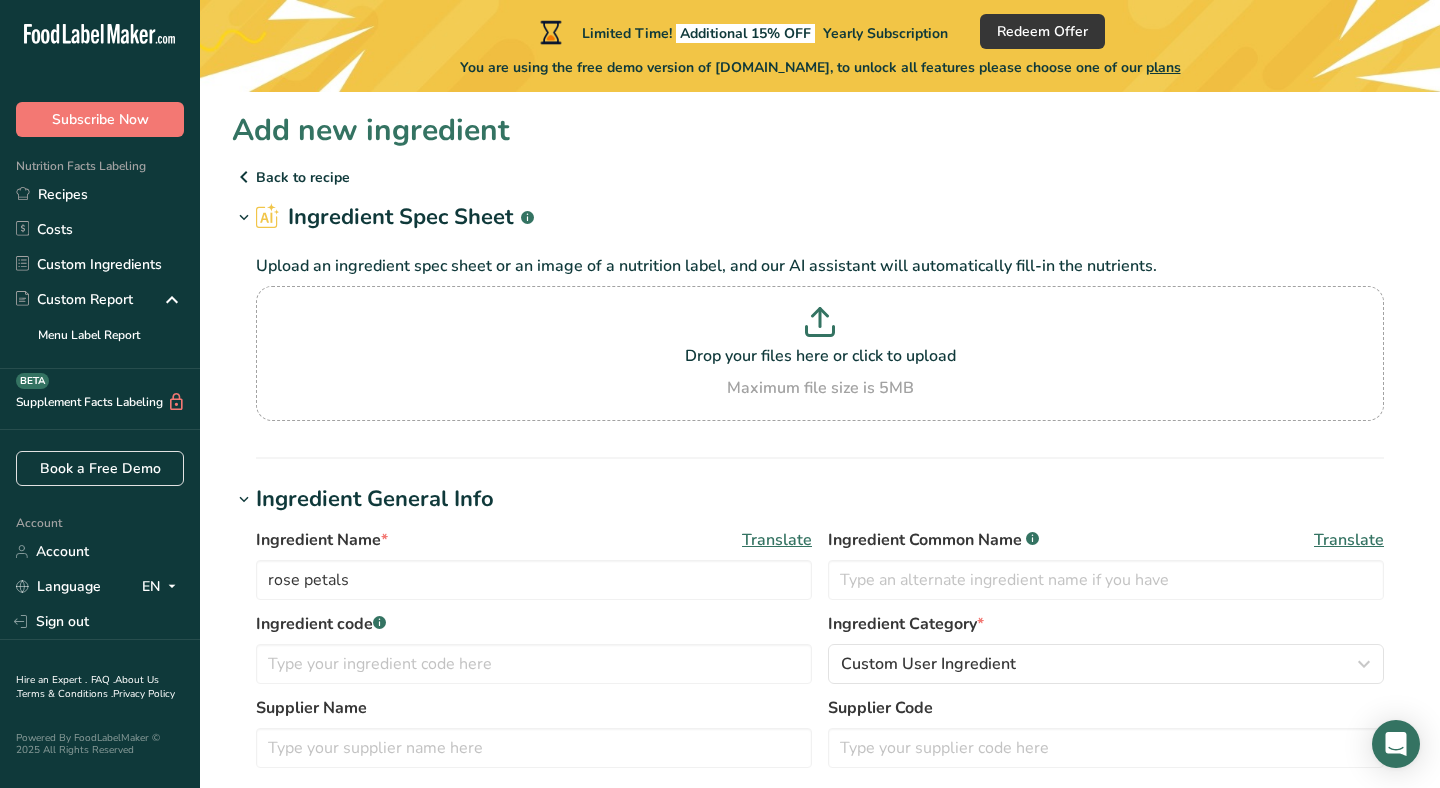 click on "Back to recipe" at bounding box center (820, 177) 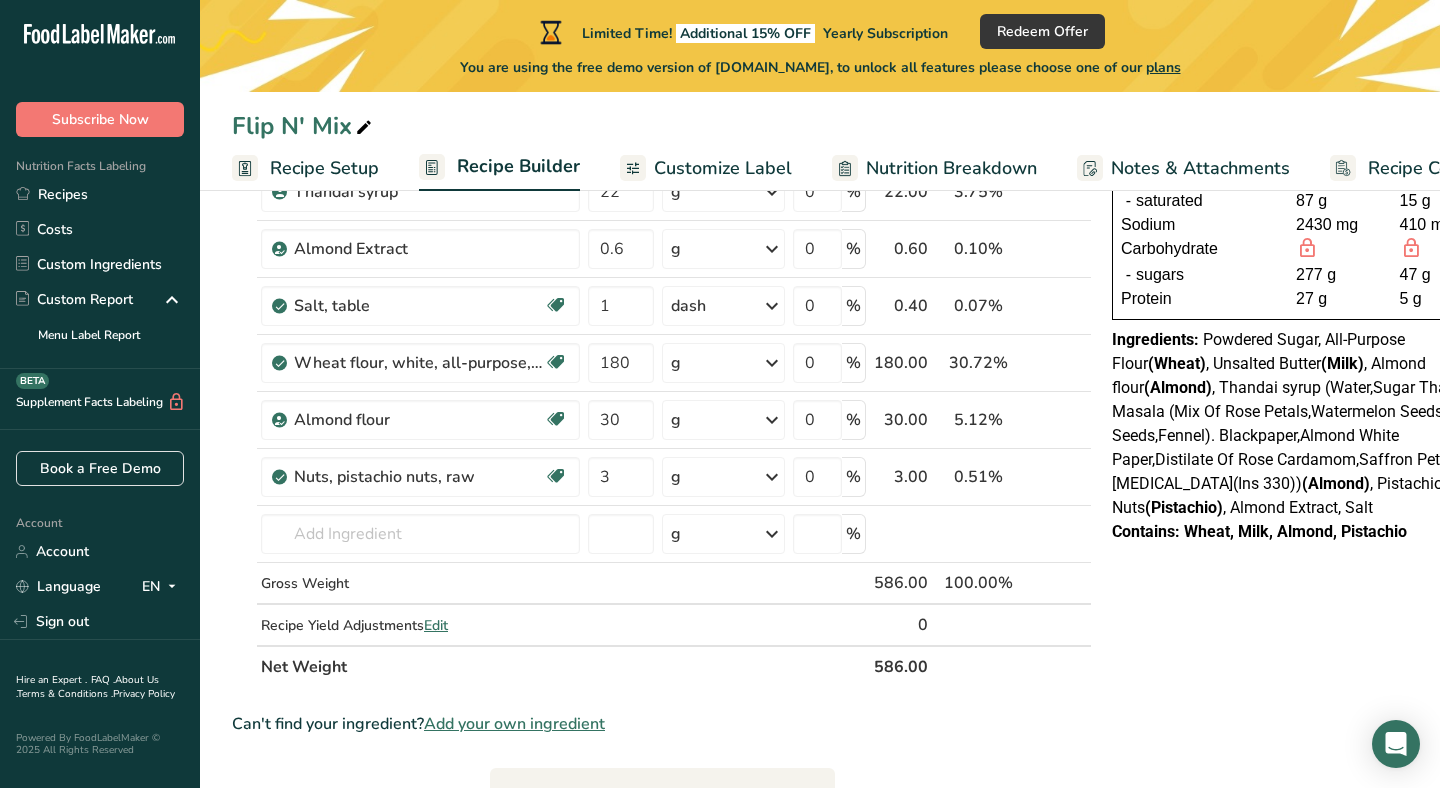 scroll, scrollTop: 309, scrollLeft: 0, axis: vertical 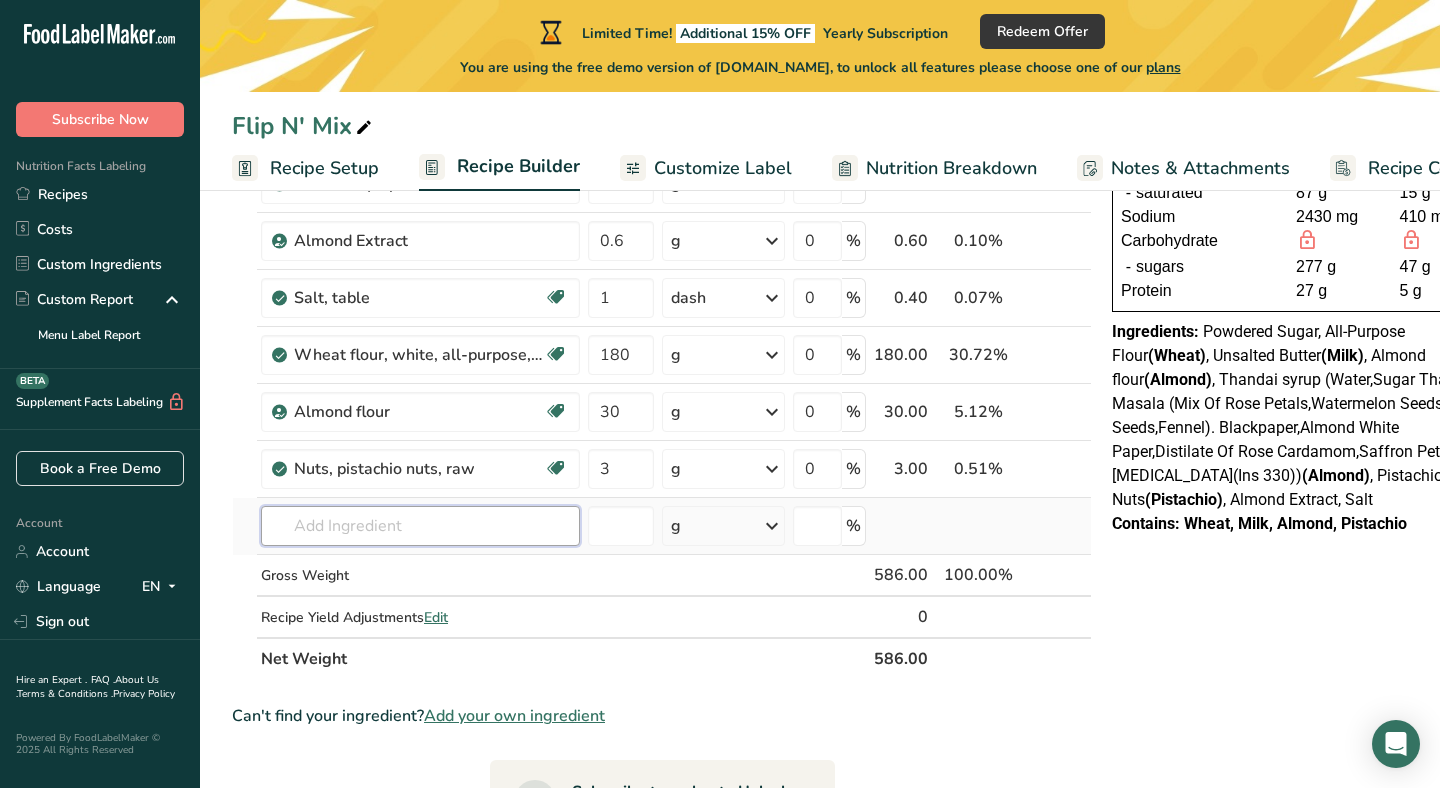 click at bounding box center [420, 526] 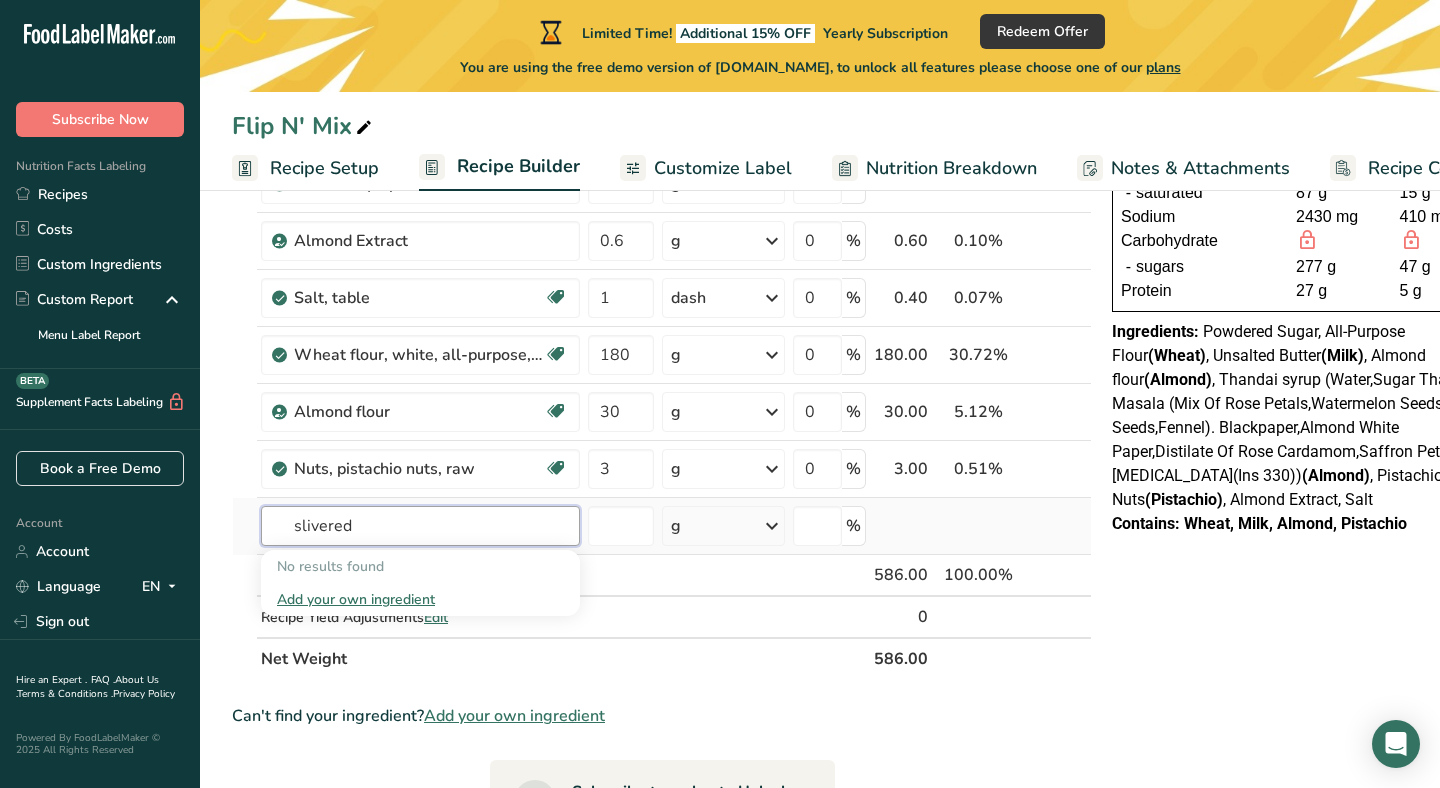 click on "slivered" at bounding box center (420, 526) 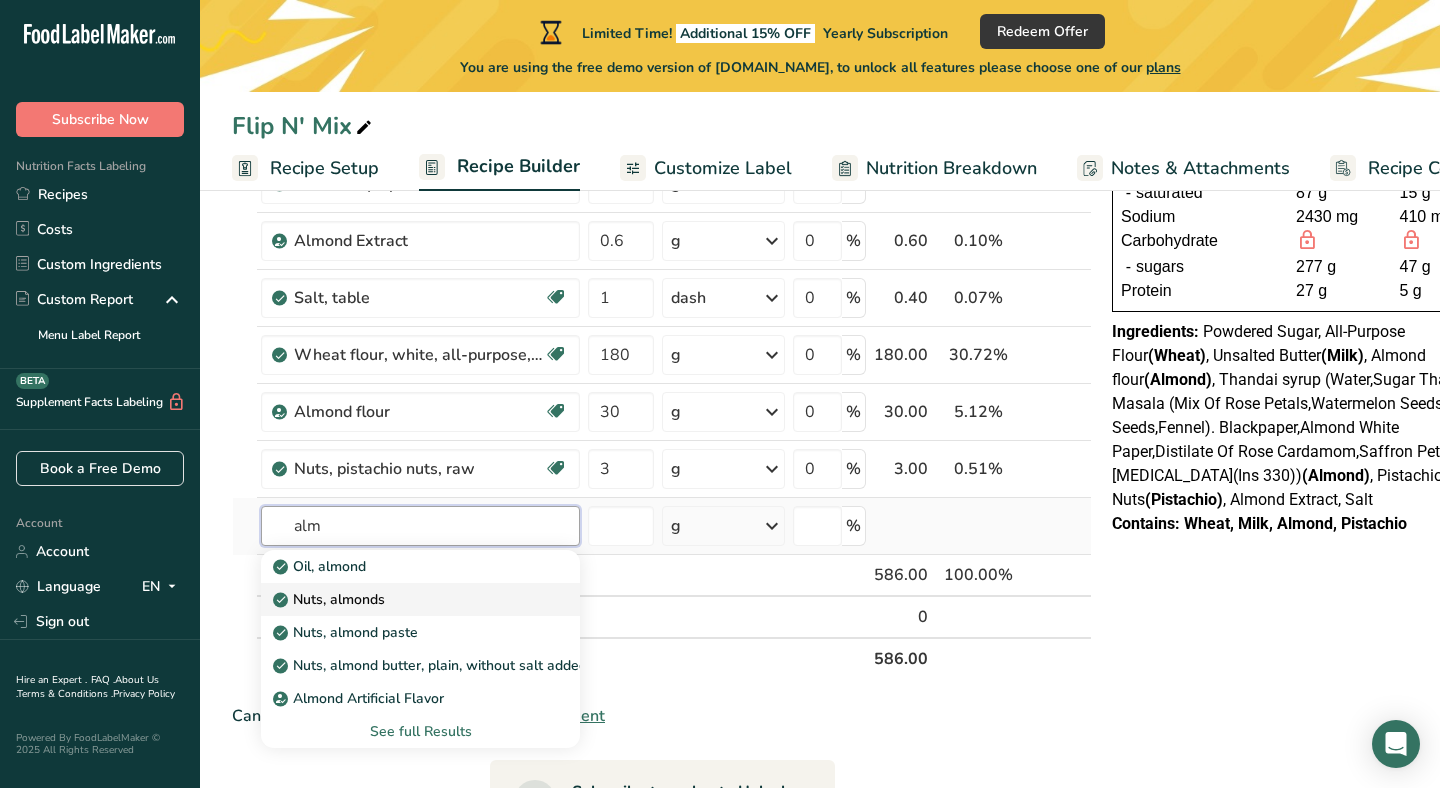 type on "alm" 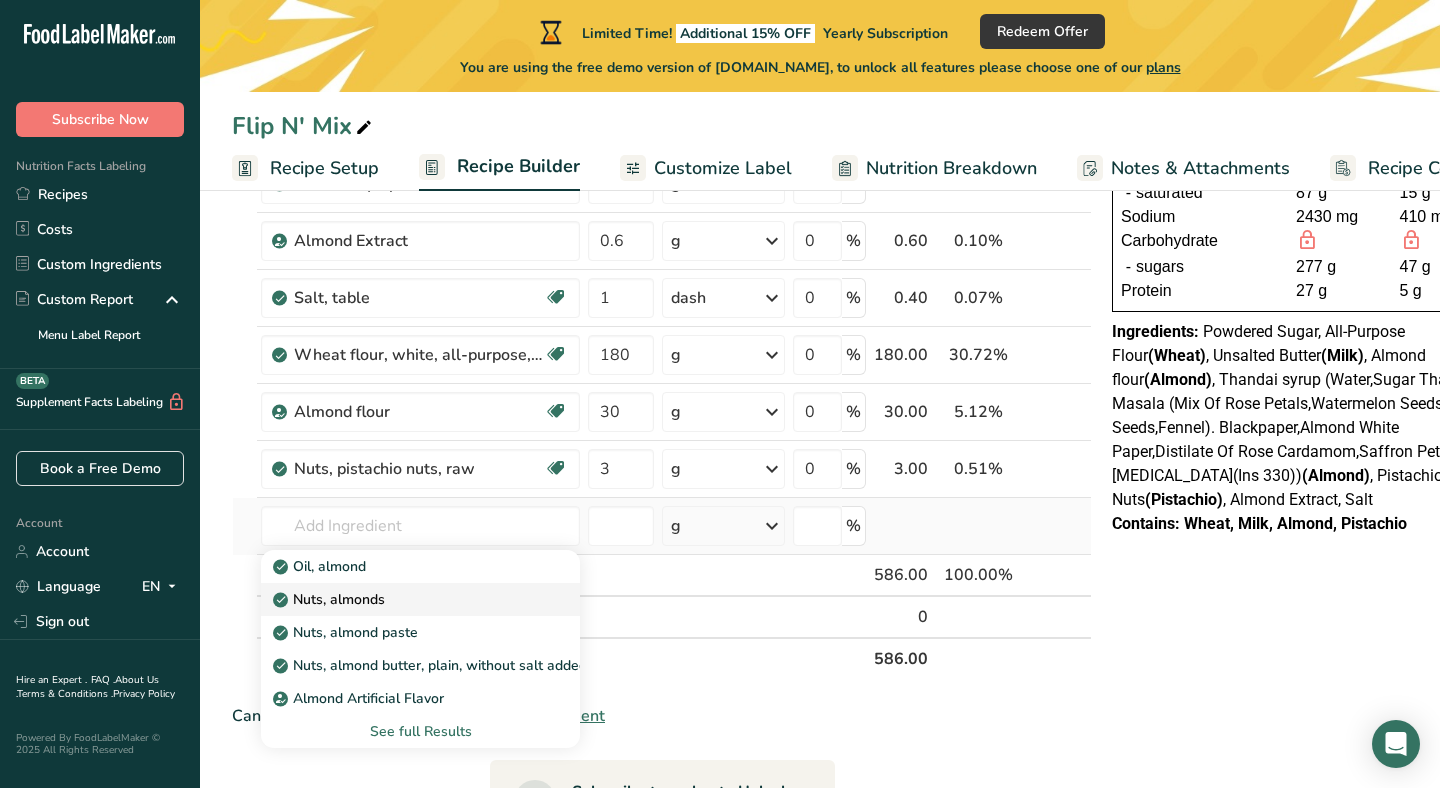click on "Nuts, almonds" at bounding box center [420, 599] 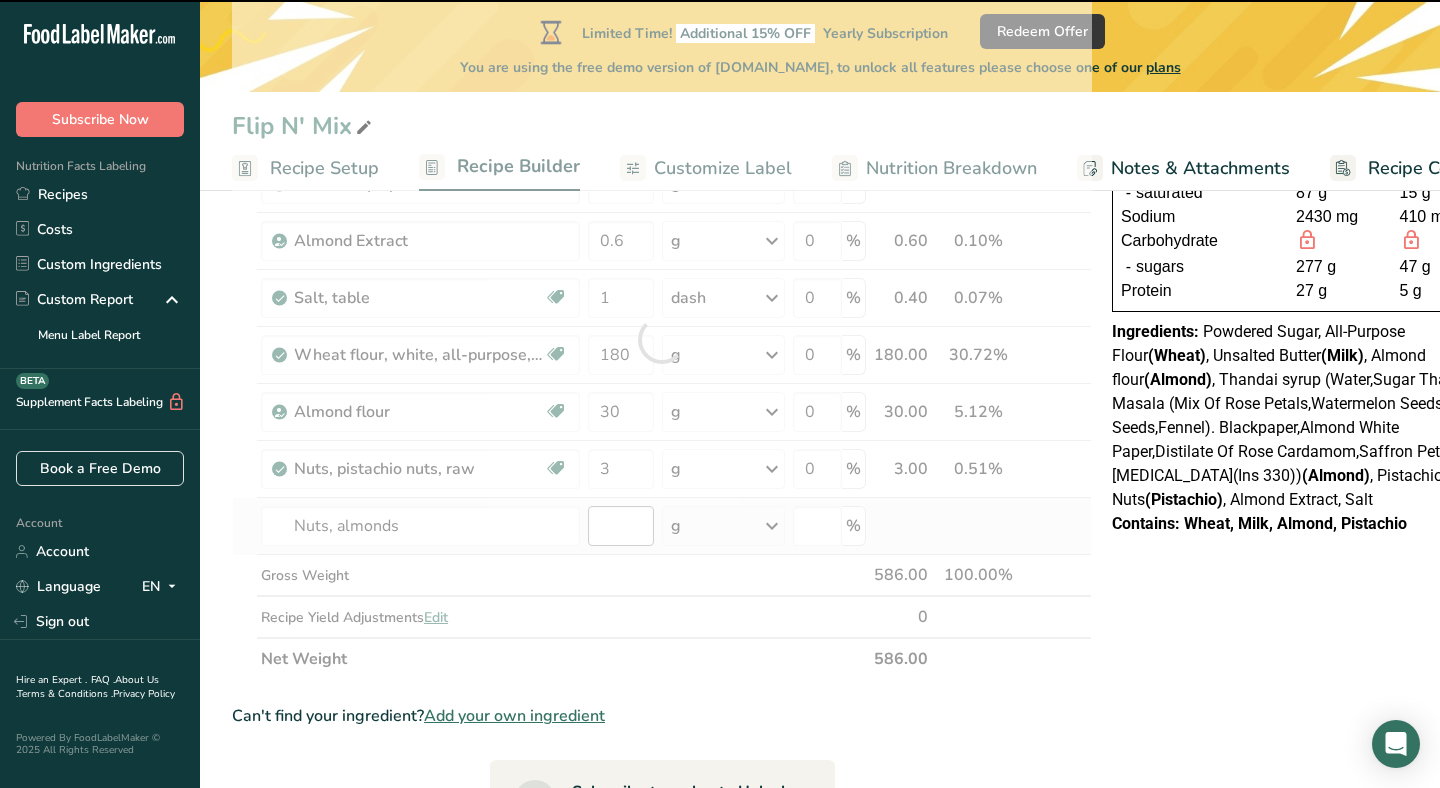type on "0" 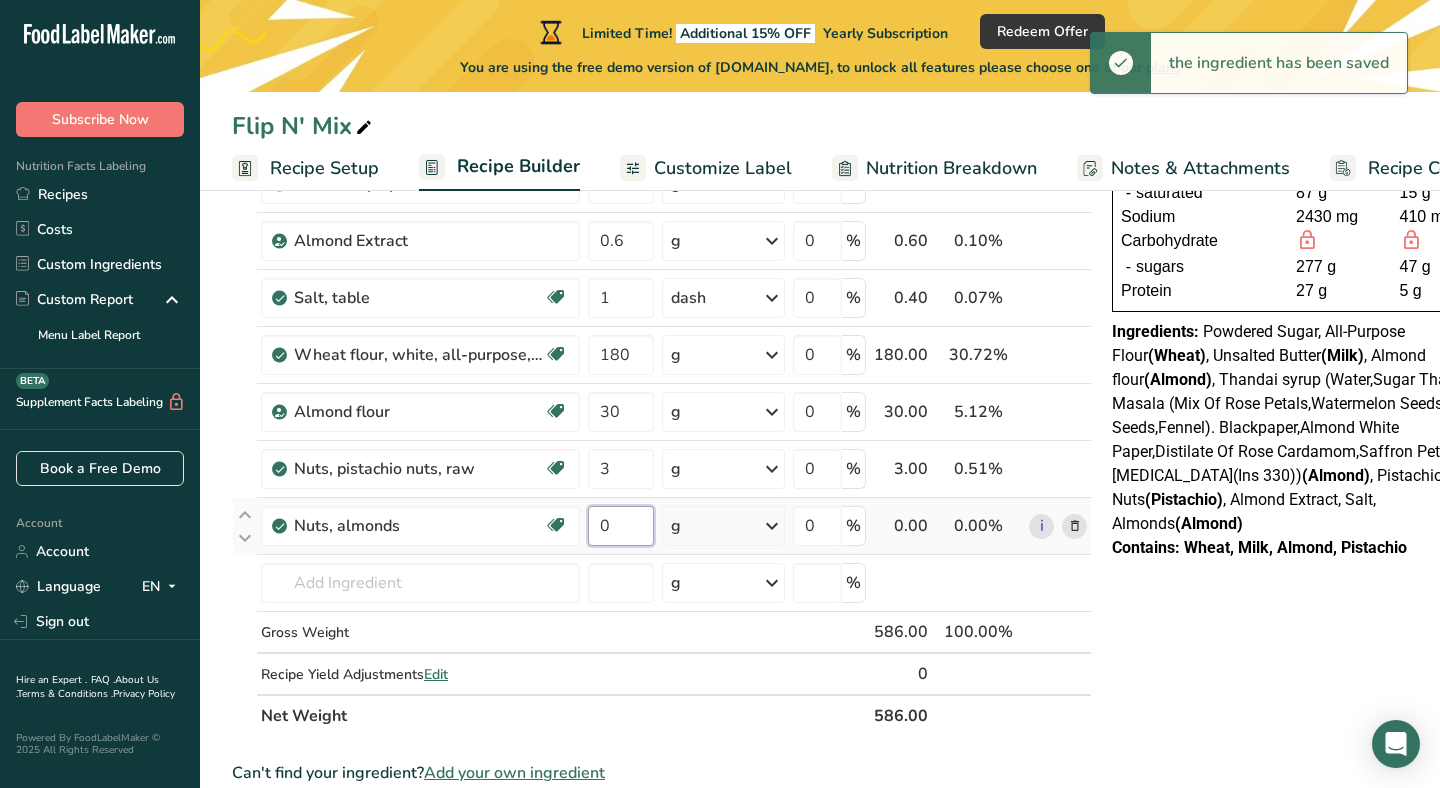 click on "0" at bounding box center (621, 526) 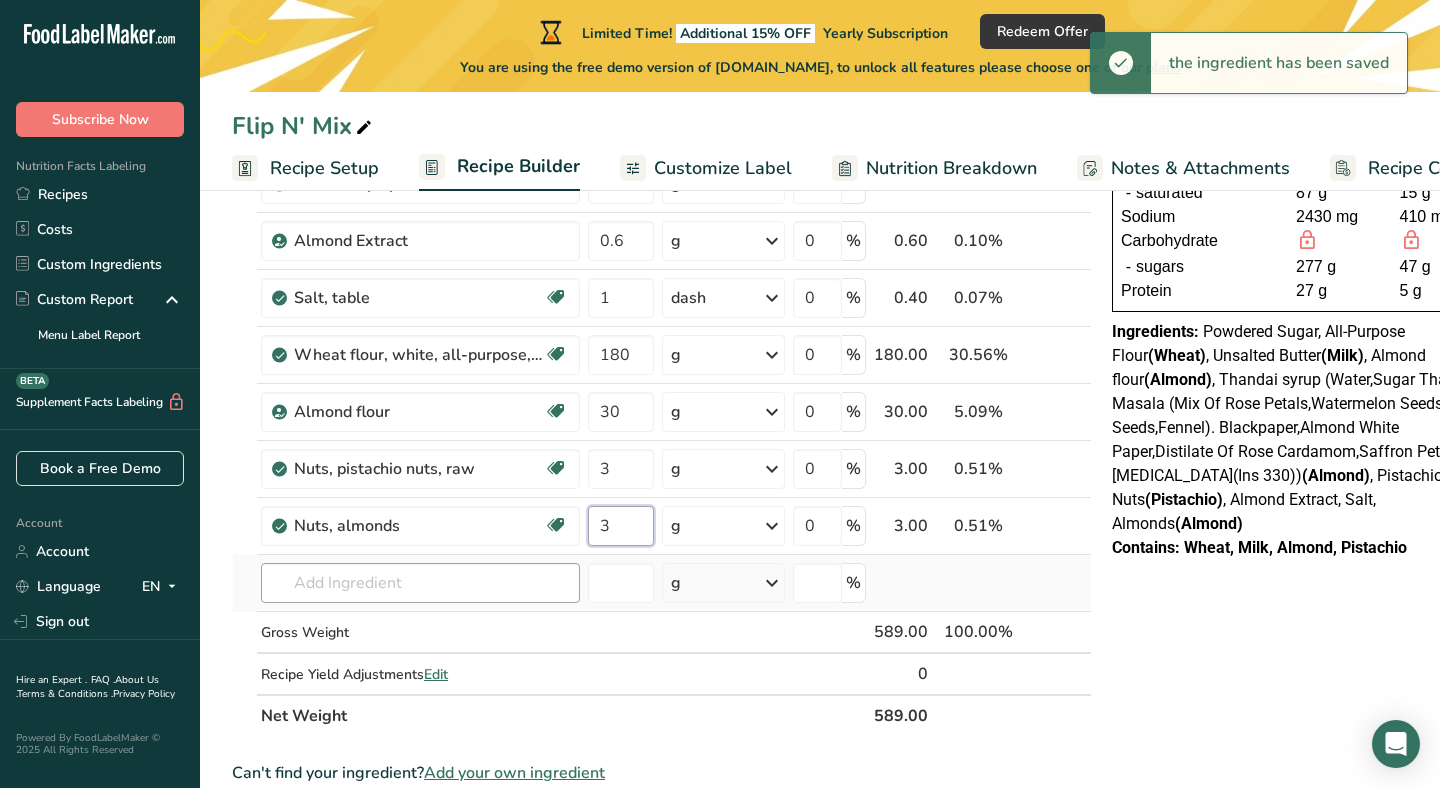 type on "3" 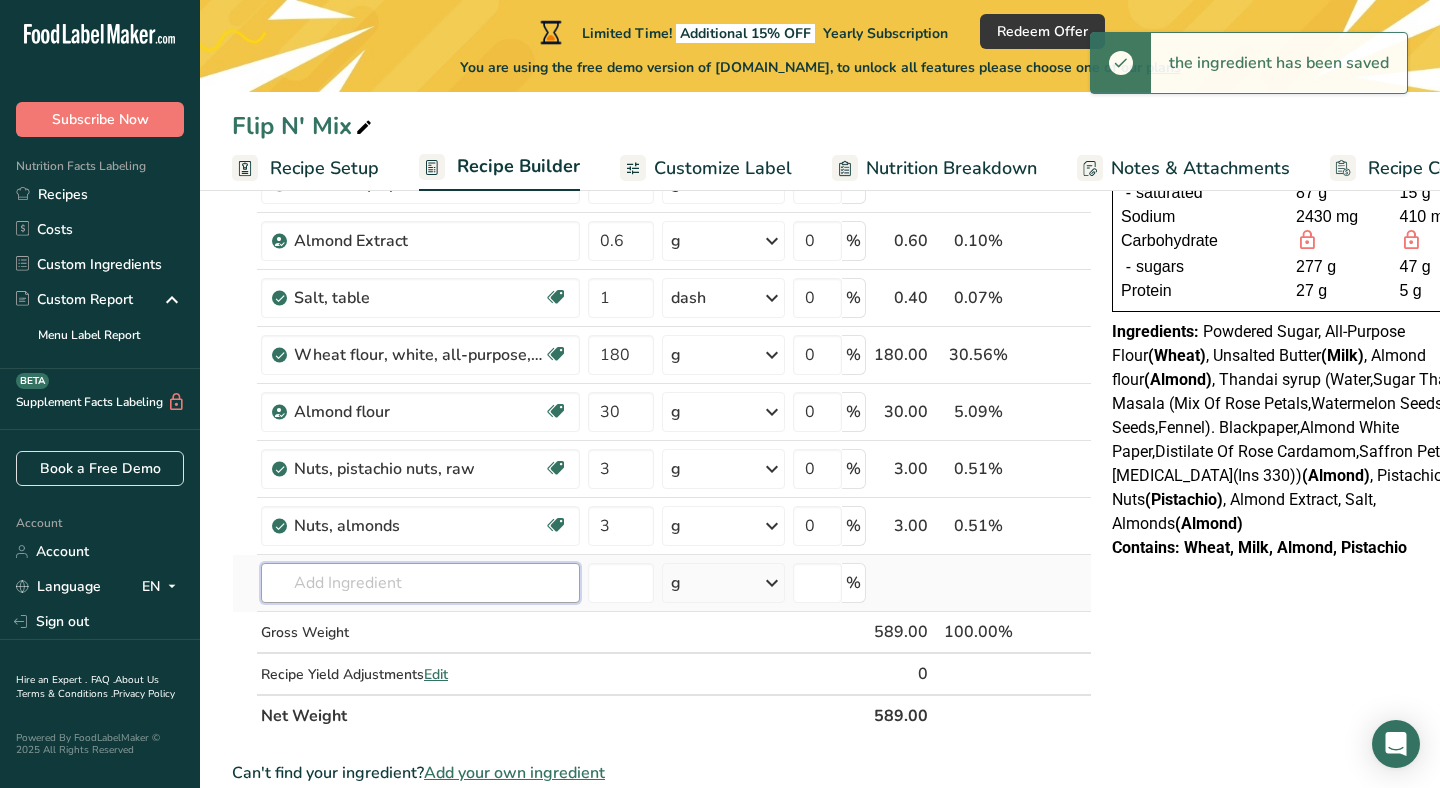 click on "Ingredient *
Amount *
Unit *
Waste *   .a-a{fill:#347362;}.b-a{fill:#fff;}          Grams
Percentage
Butter, without salt
Gluten free
Vegetarian
Soy free
170
g
Portions
1 pat (1" sq, 1/3" high)
1 tbsp
1 cup
See more
Weight Units
g
kg
mg
See more
Volume Units
l
Volume units require a density conversion. If you know your ingredient's density enter it below. Otherwise, click on "RIA" our AI Regulatory bot - she will be able to help you
lb/ft3
g/cm3
Confirm
mL
lb/ft3" at bounding box center [662, 368] 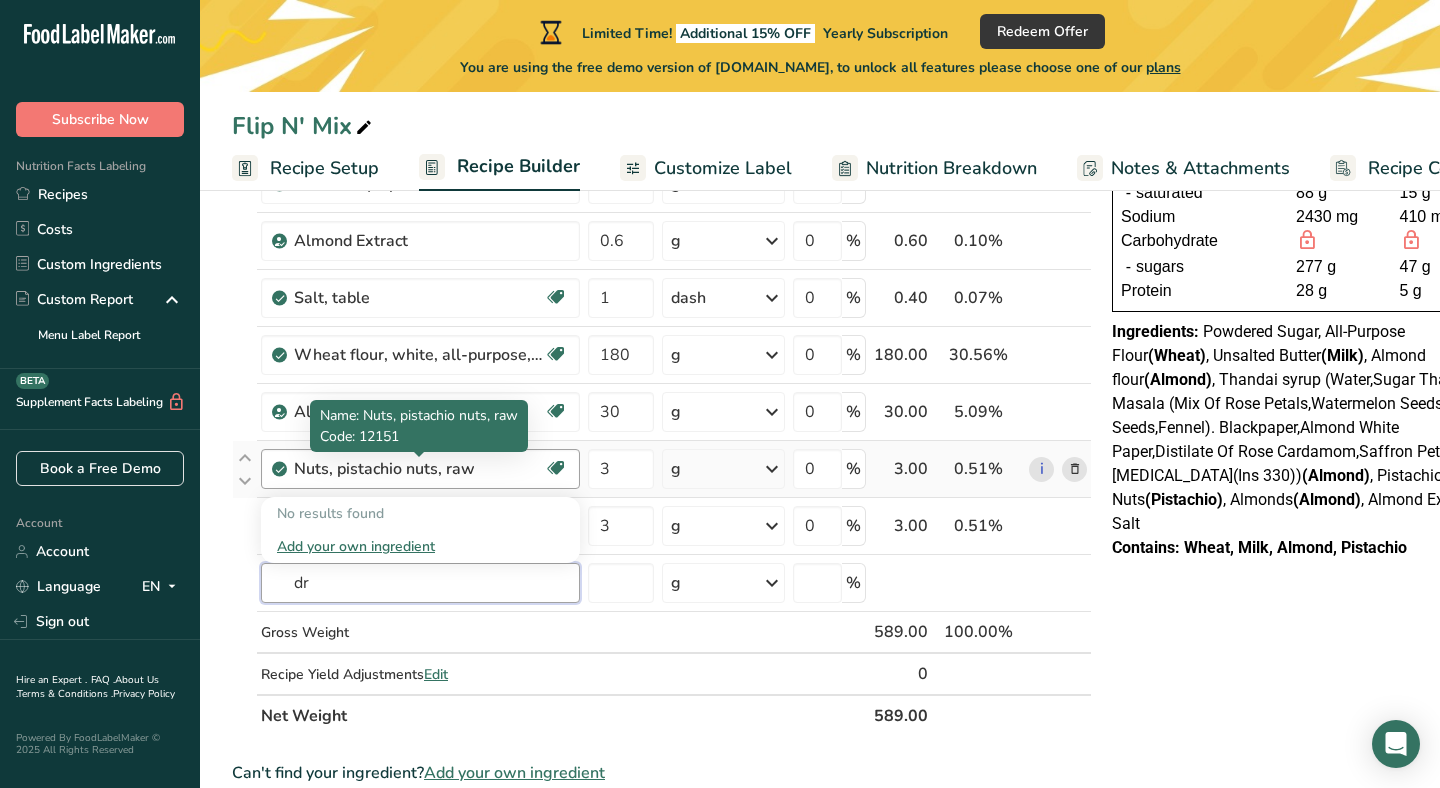 type on "d" 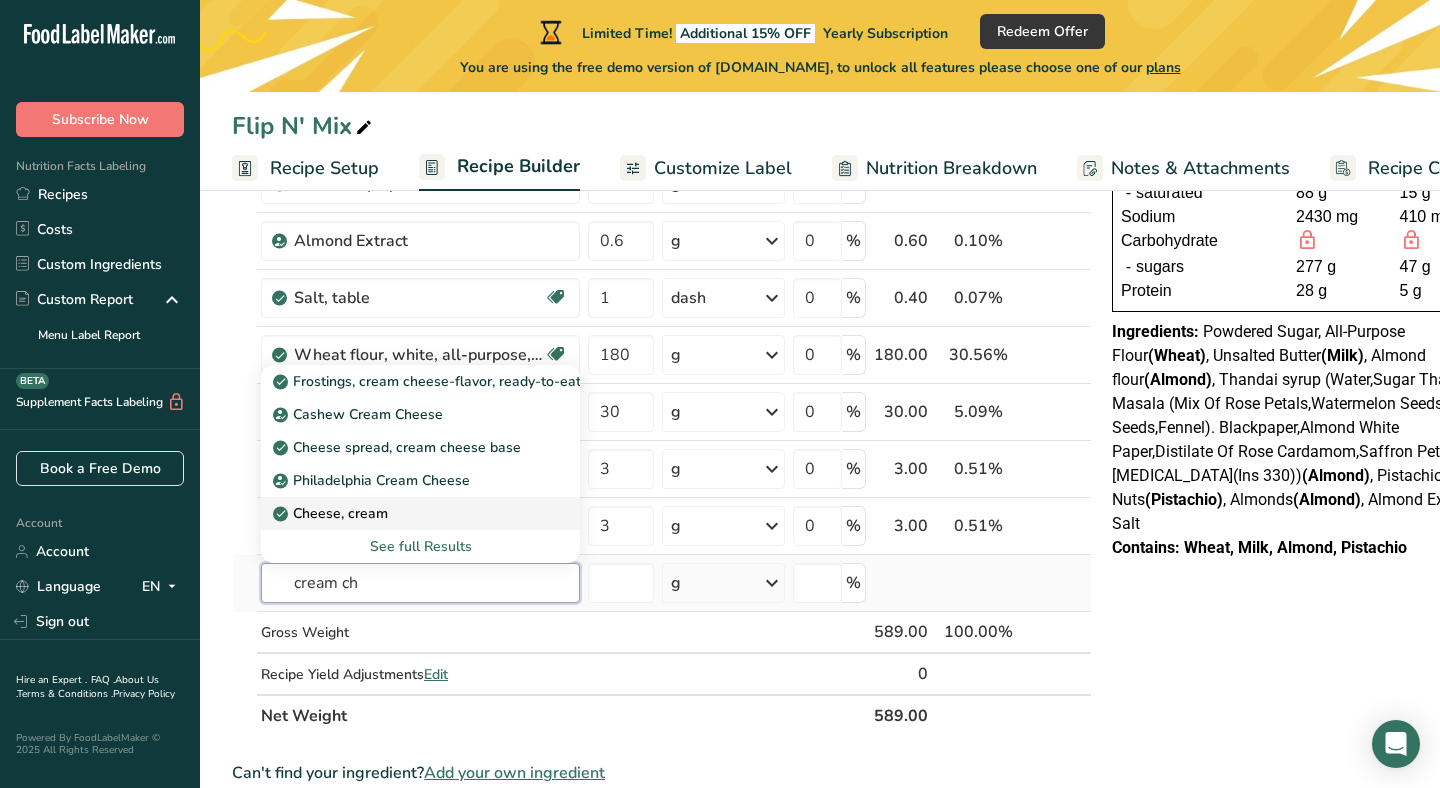 type on "cream ch" 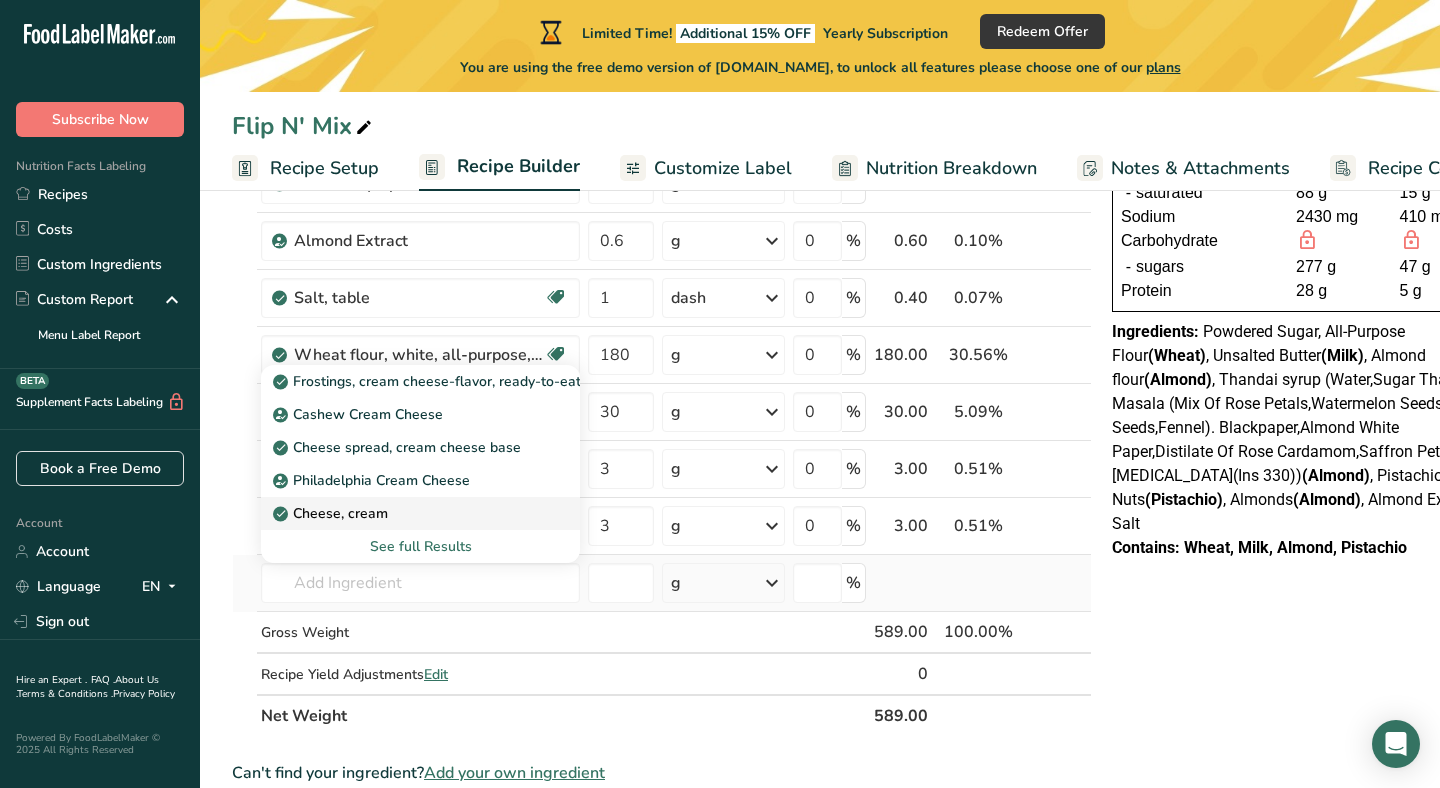 click on "Cheese, cream" at bounding box center [404, 513] 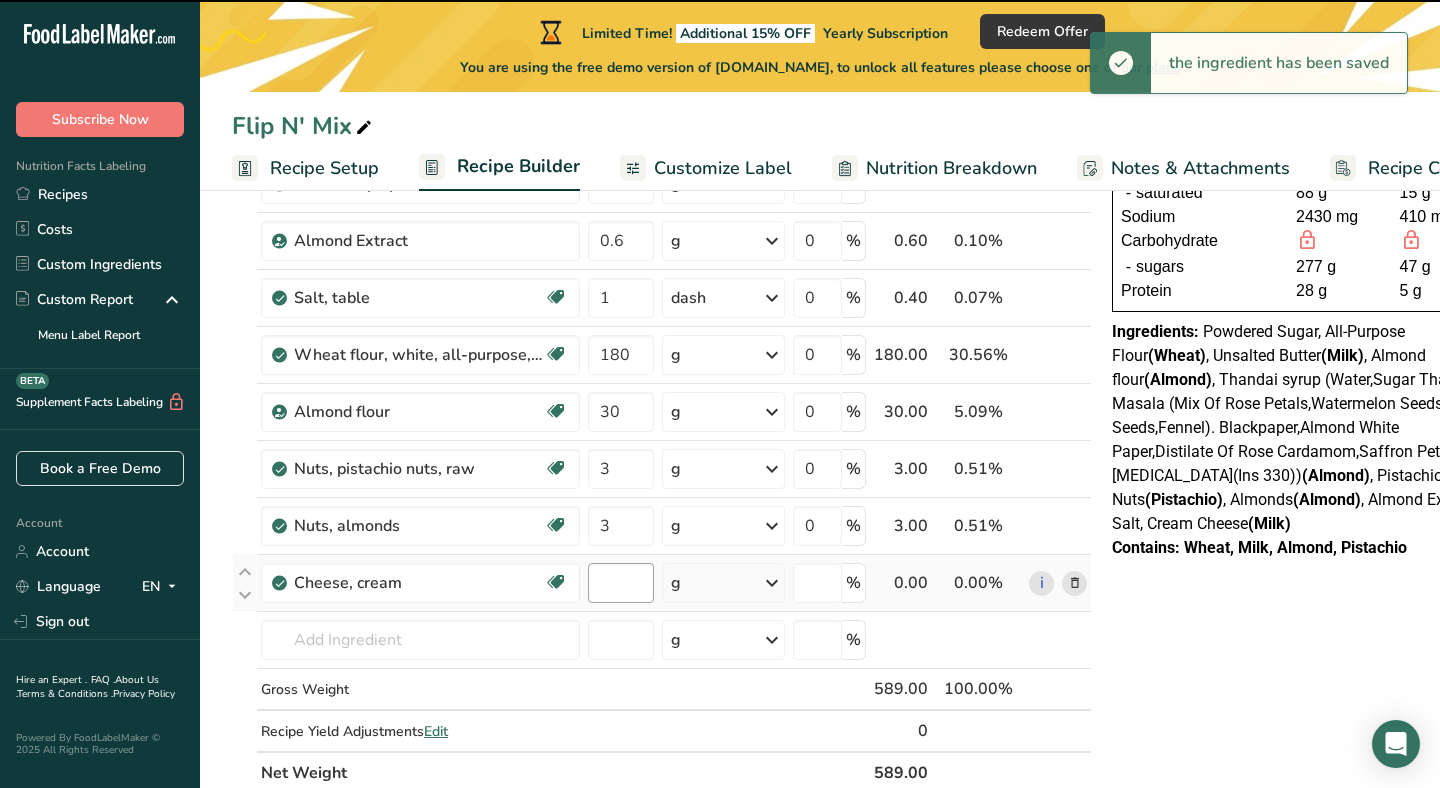 type on "0" 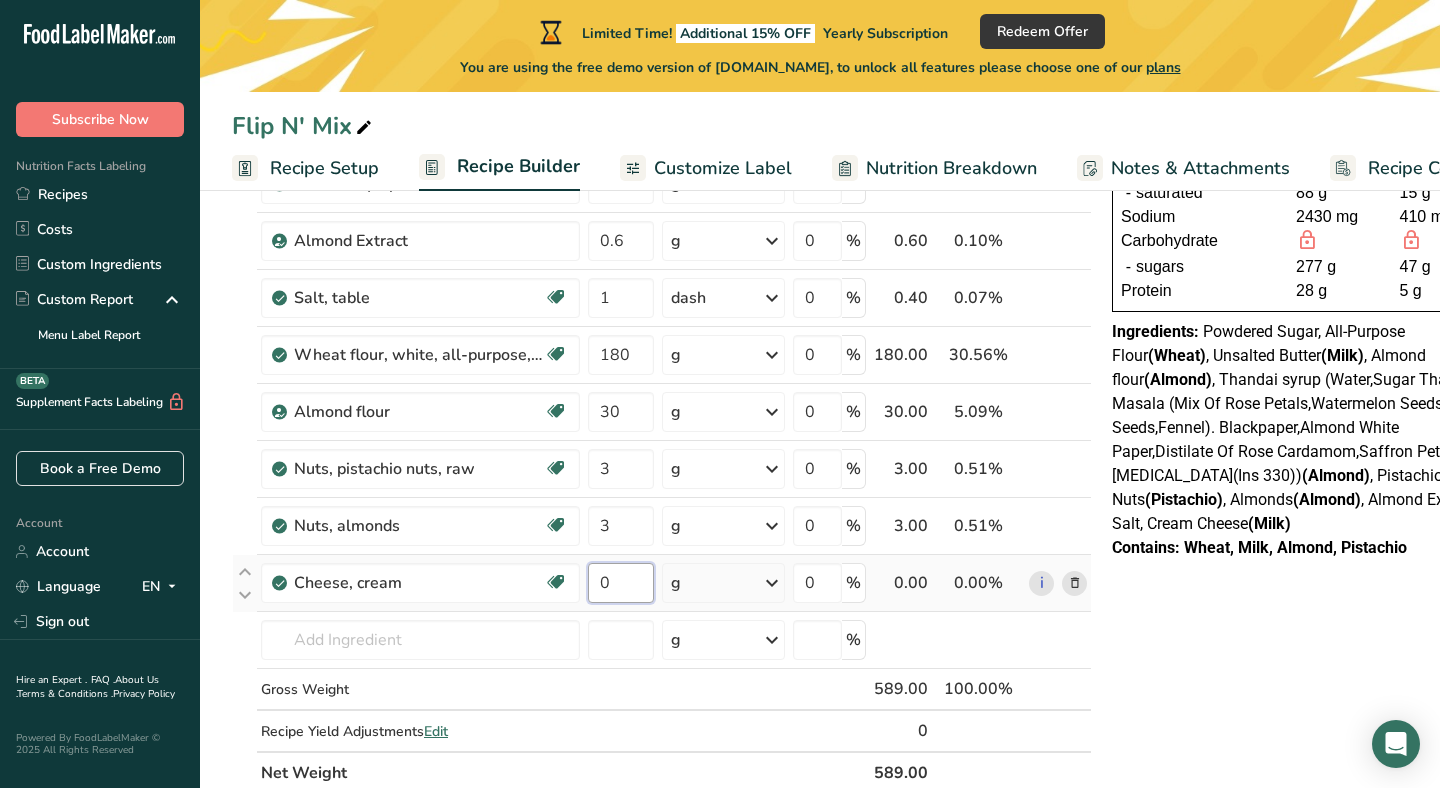 click on "0" at bounding box center (621, 583) 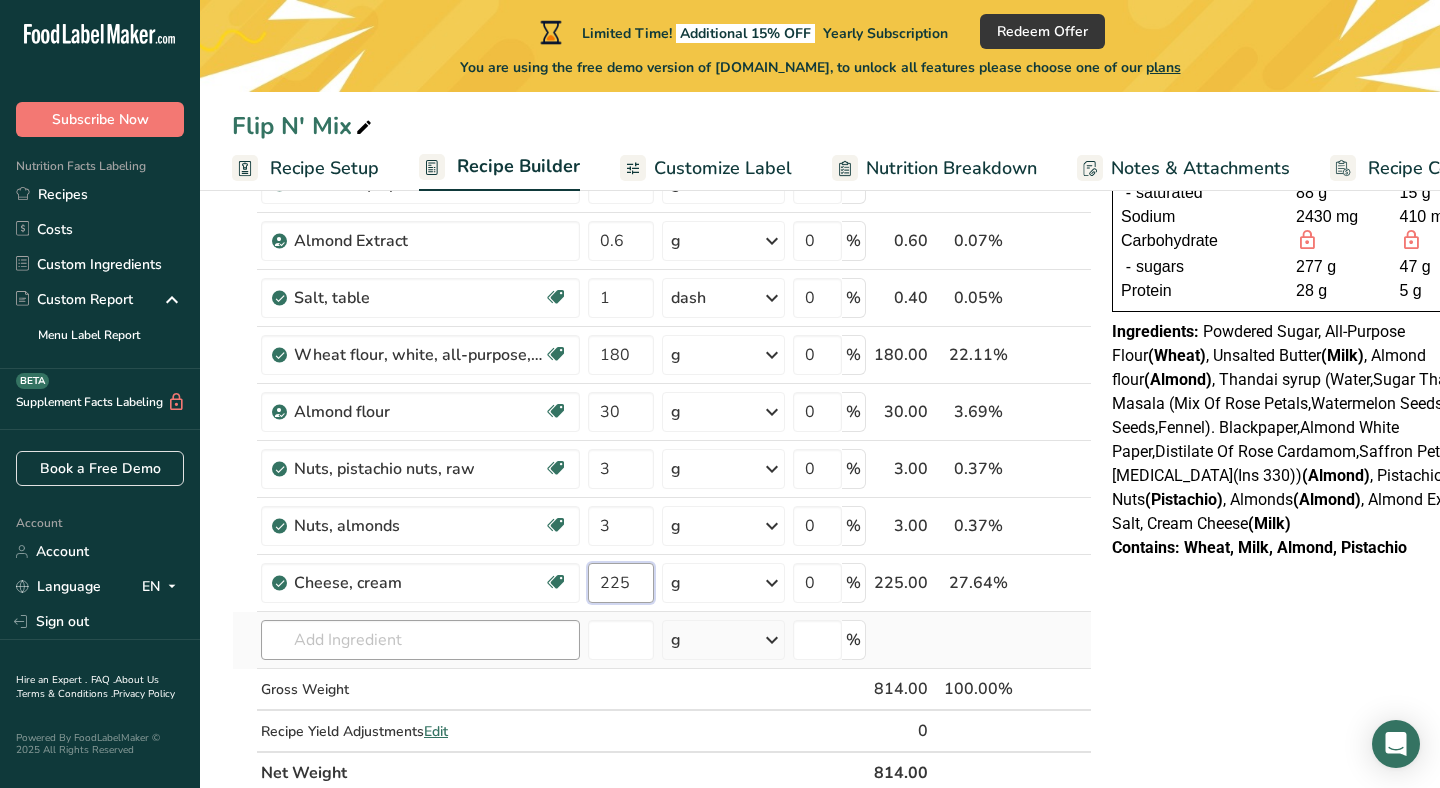 type on "225" 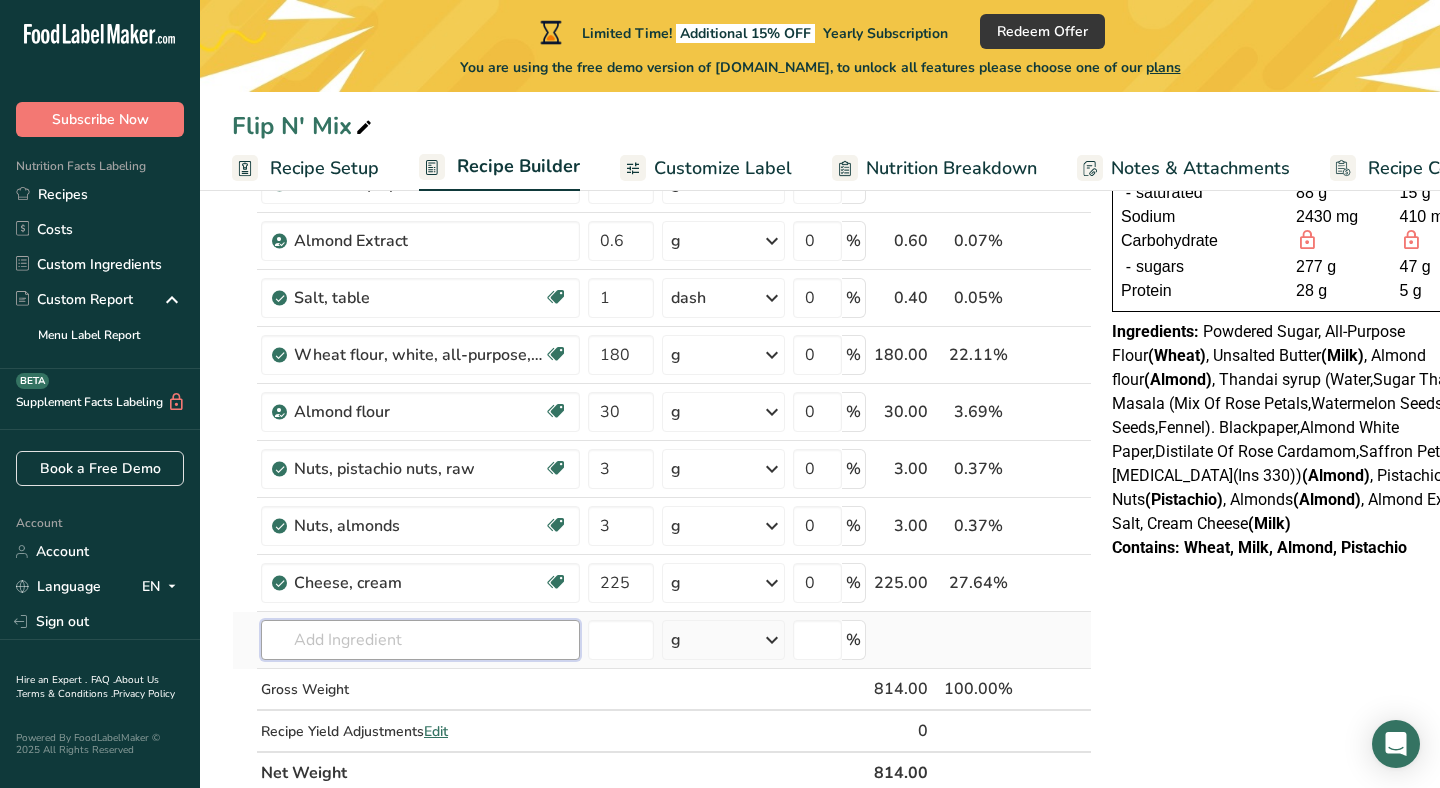 click on "Ingredient *
Amount *
Unit *
Waste *   .a-a{fill:#347362;}.b-a{fill:#fff;}          Grams
Percentage
Butter, without salt
Gluten free
Vegetarian
Soy free
170
g
Portions
1 pat (1" sq, 1/3" high)
1 tbsp
1 cup
See more
Weight Units
g
kg
mg
See more
Volume Units
l
Volume units require a density conversion. If you know your ingredient's density enter it below. Otherwise, click on "RIA" our AI Regulatory bot - she will be able to help you
lb/ft3
g/cm3
Confirm
mL
lb/ft3" at bounding box center [662, 396] 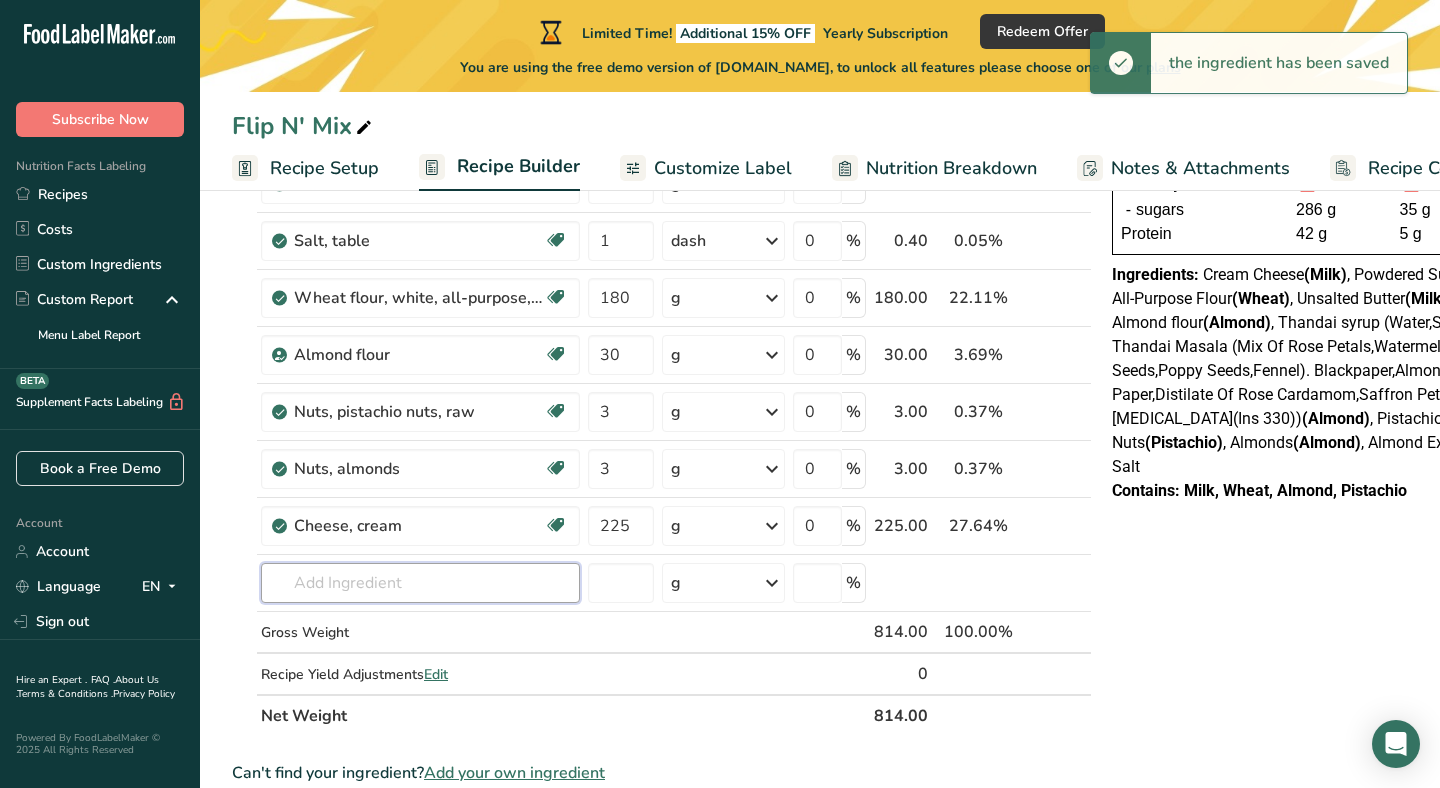 scroll, scrollTop: 367, scrollLeft: 0, axis: vertical 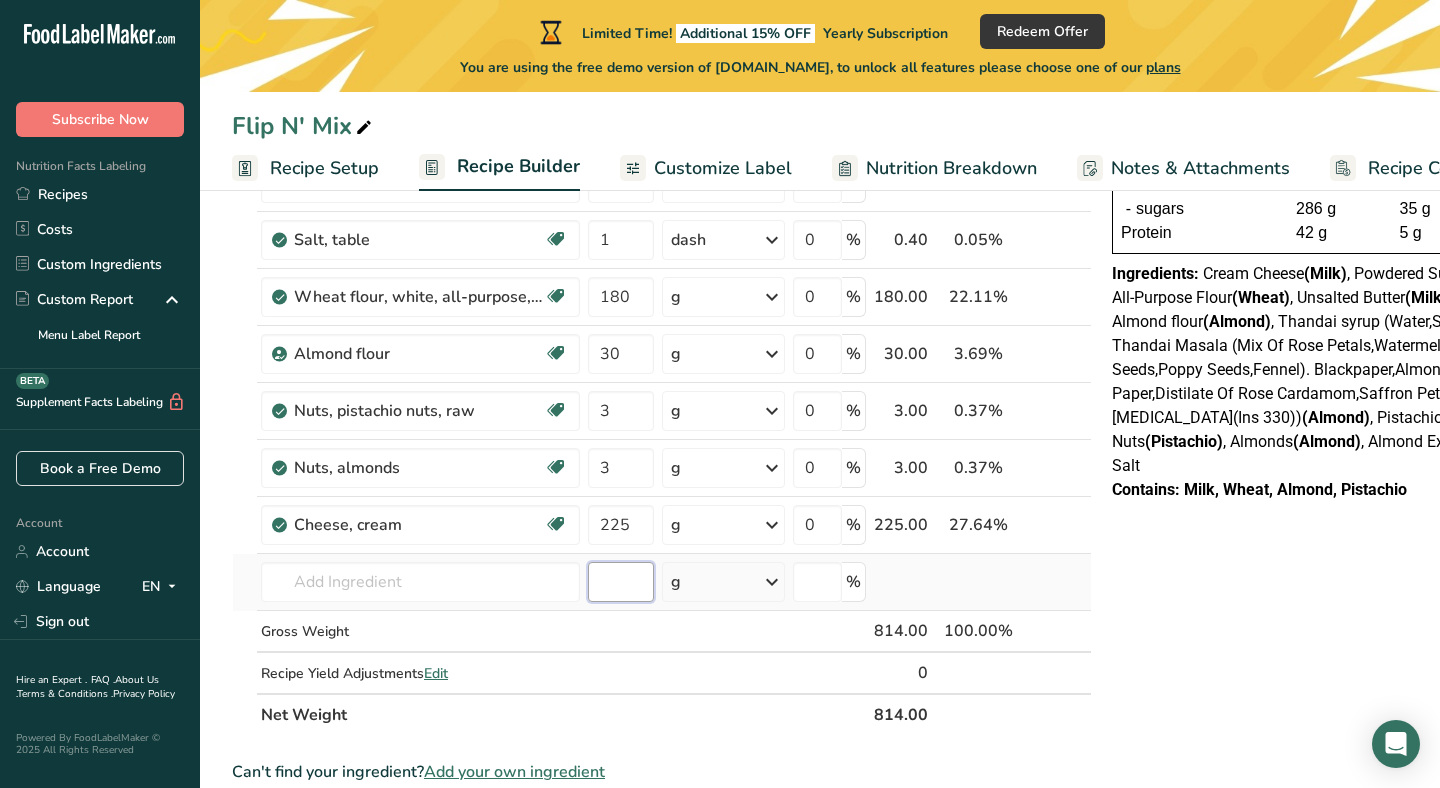 click at bounding box center [621, 582] 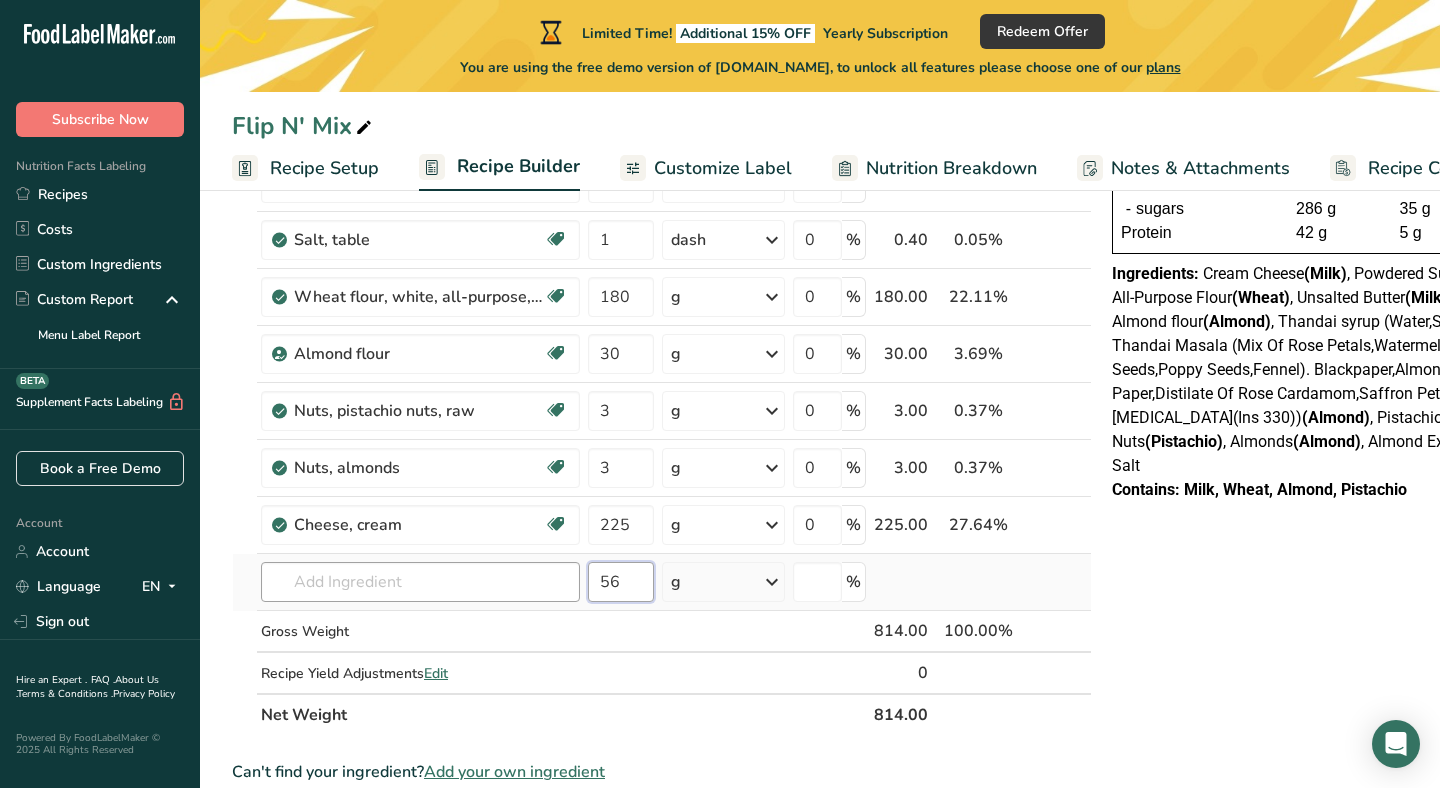 type on "56" 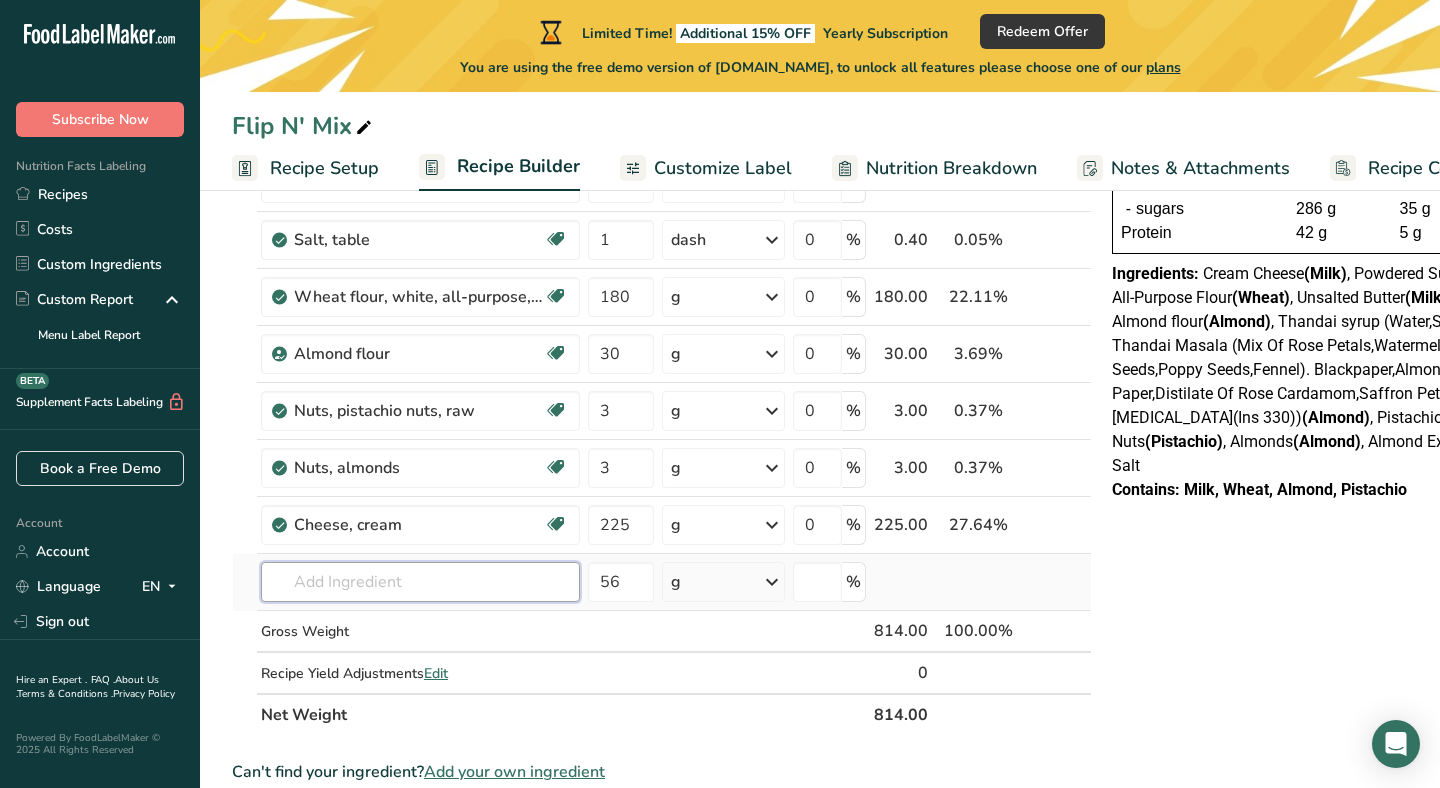 click at bounding box center (420, 582) 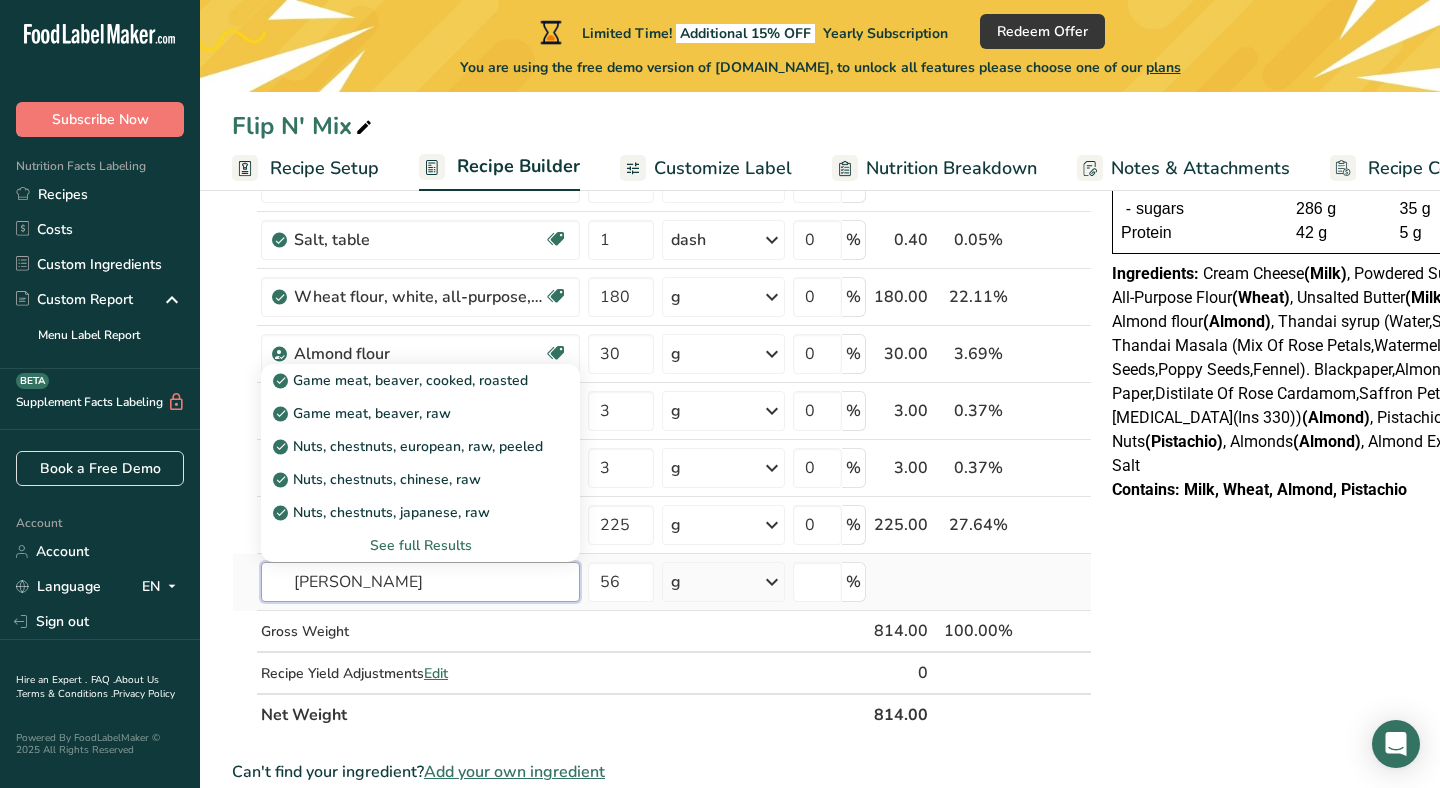 drag, startPoint x: 466, startPoint y: 594, endPoint x: 239, endPoint y: 591, distance: 227.01982 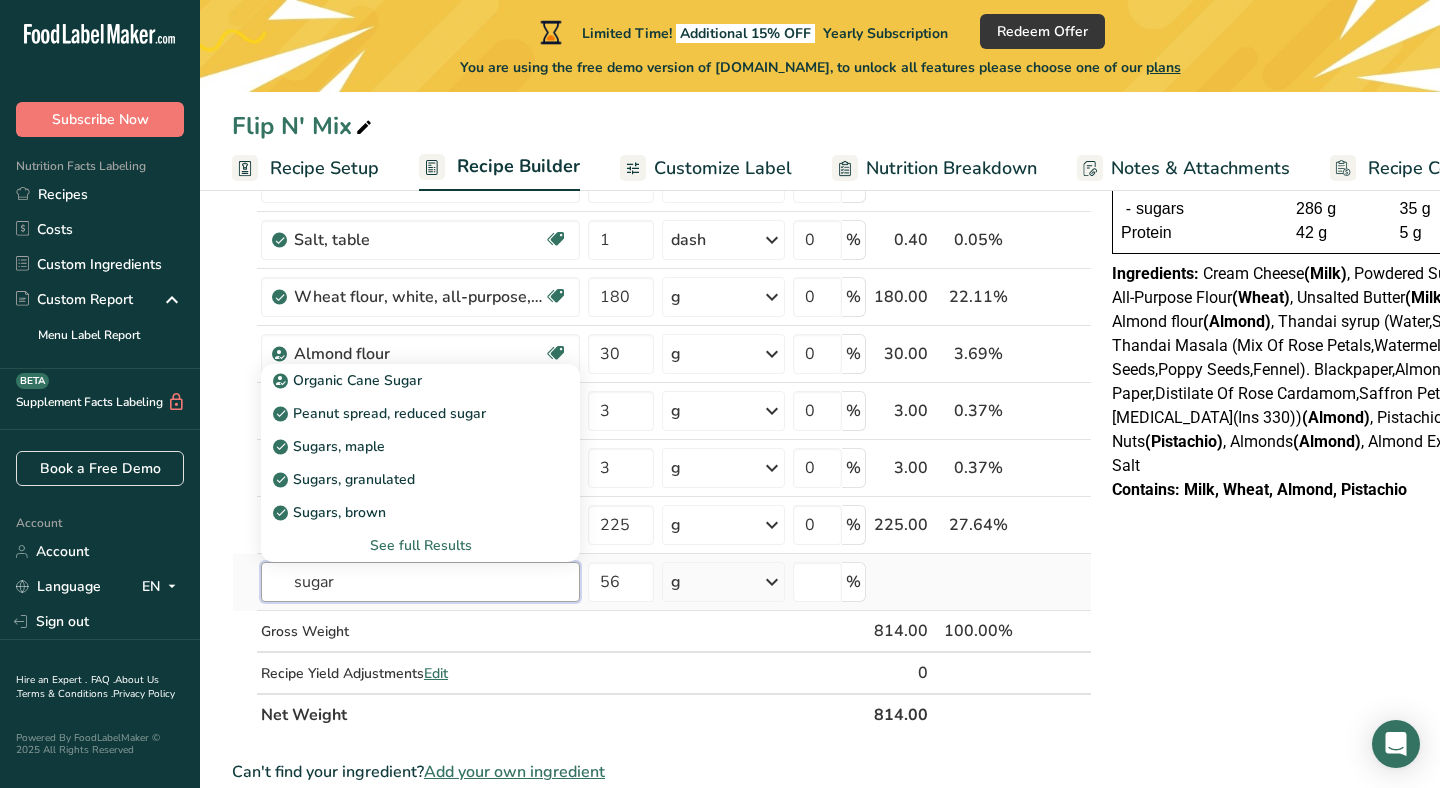 type on "sugar" 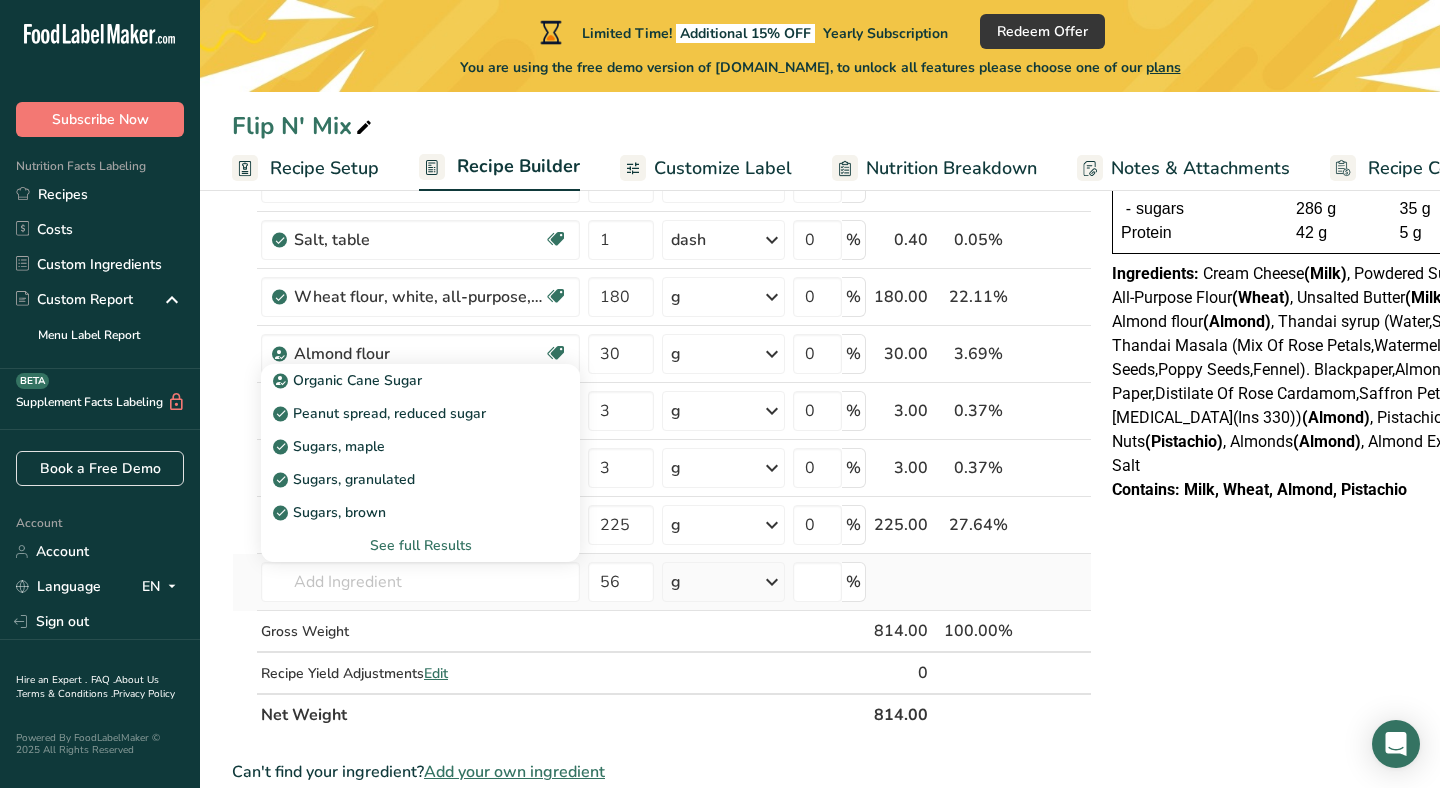click on "See full Results" at bounding box center [420, 545] 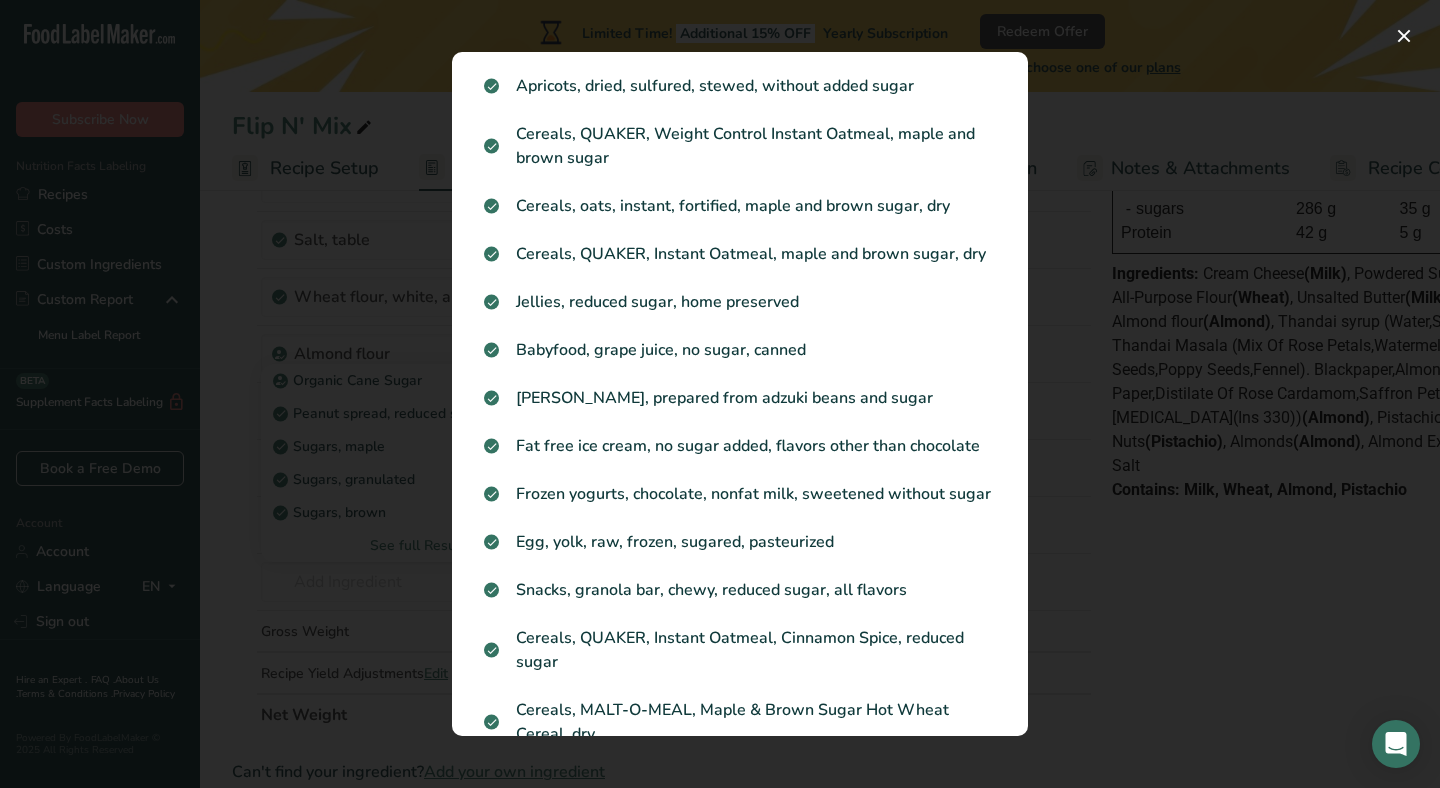 scroll, scrollTop: 1824, scrollLeft: 0, axis: vertical 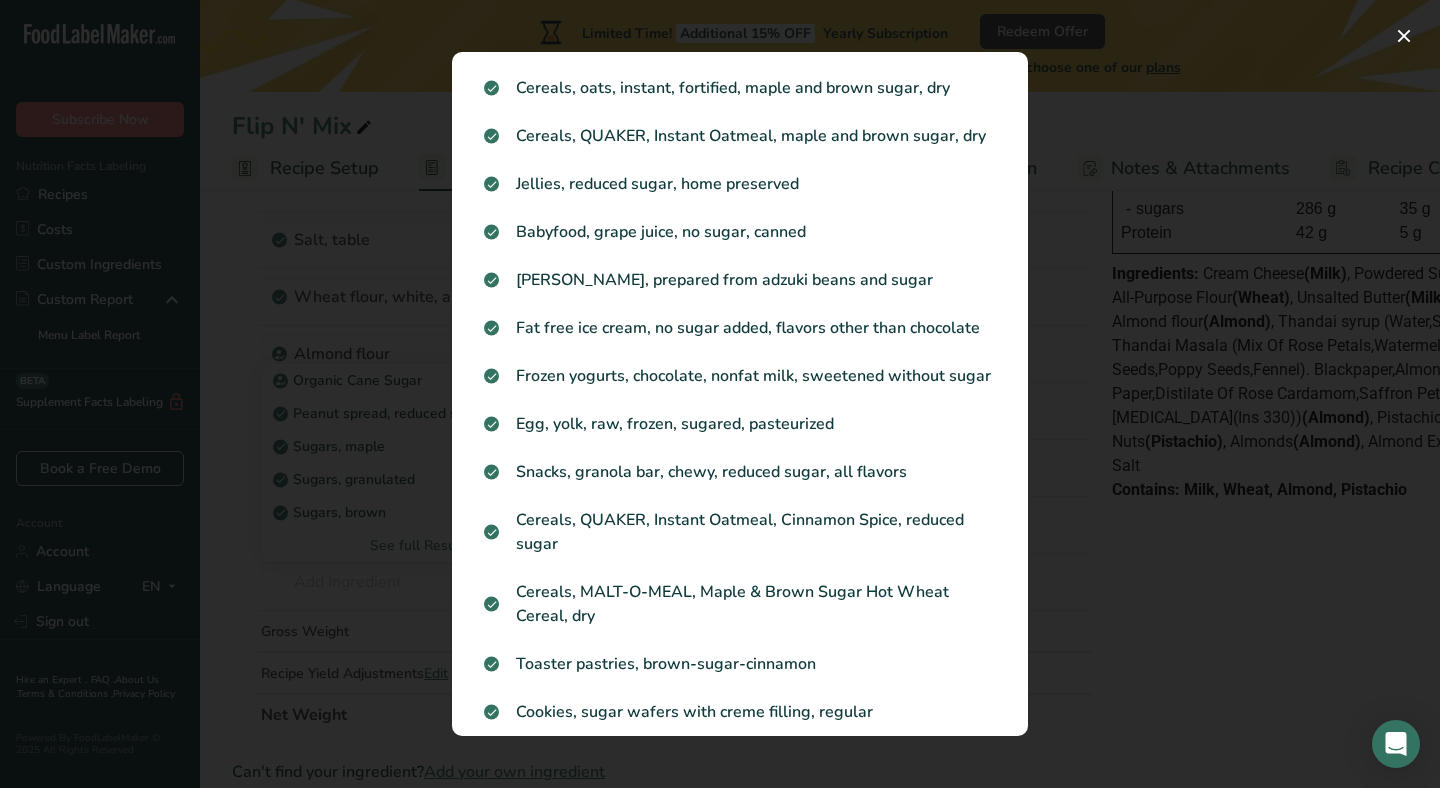 click at bounding box center (720, 394) 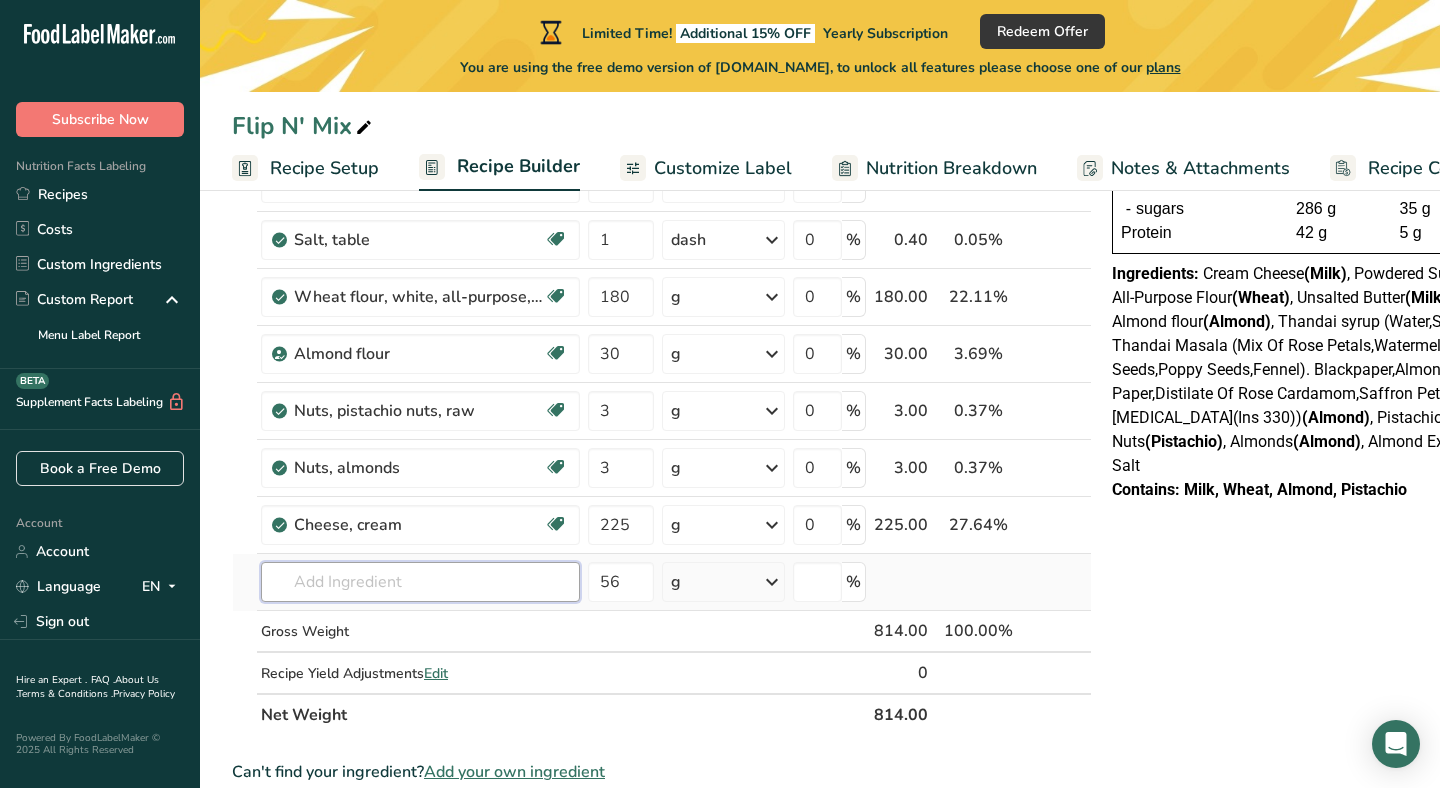 click at bounding box center [420, 582] 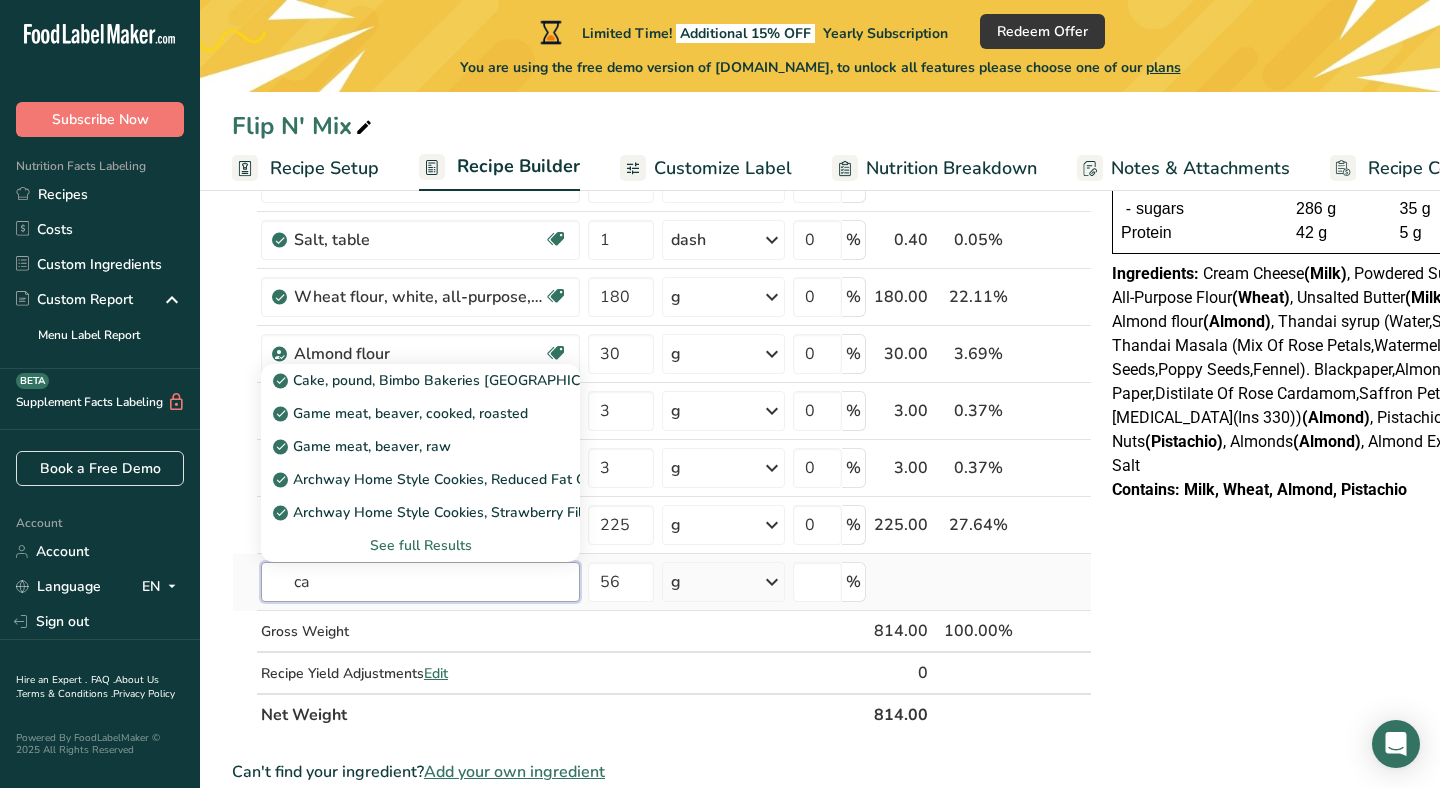 type on "c" 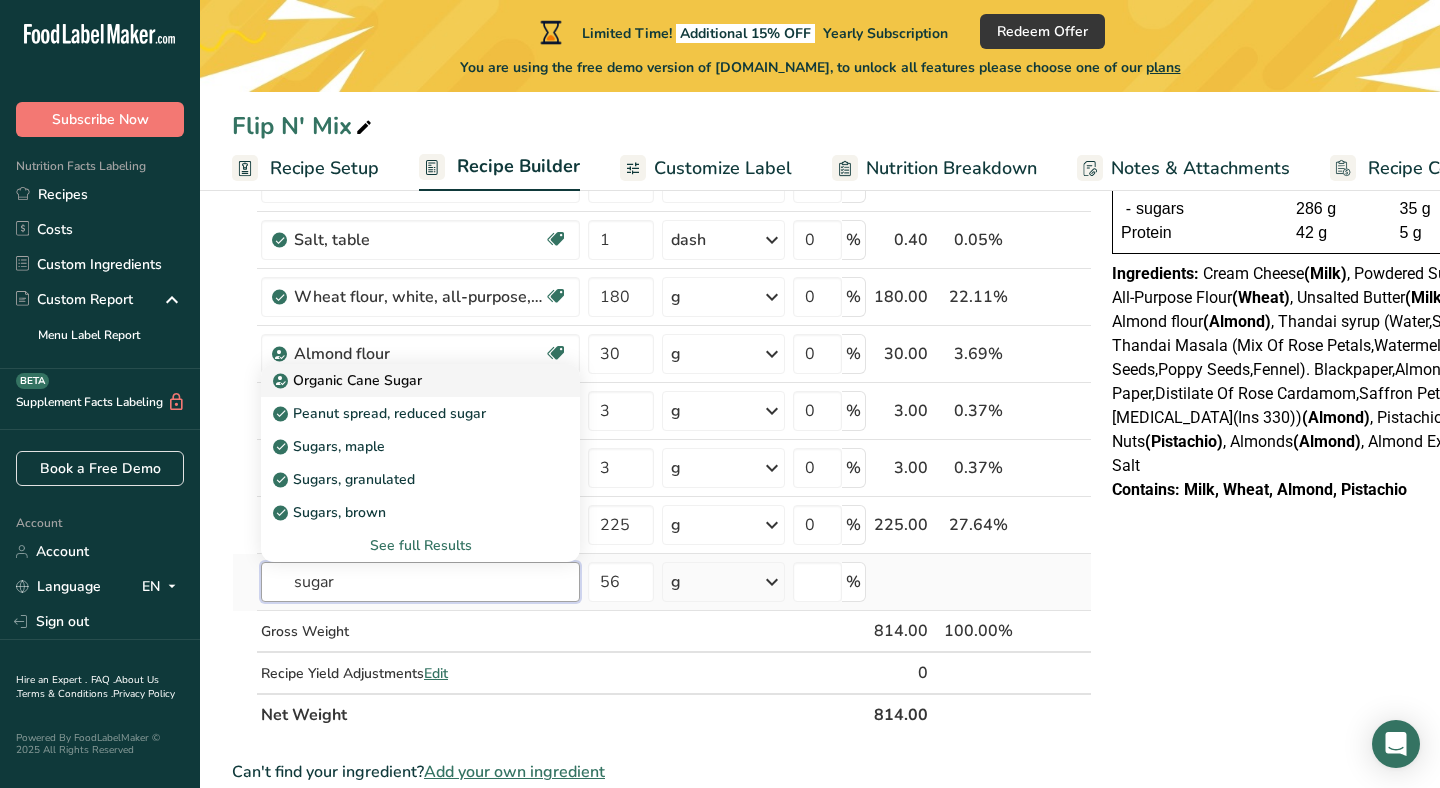 type on "sugar" 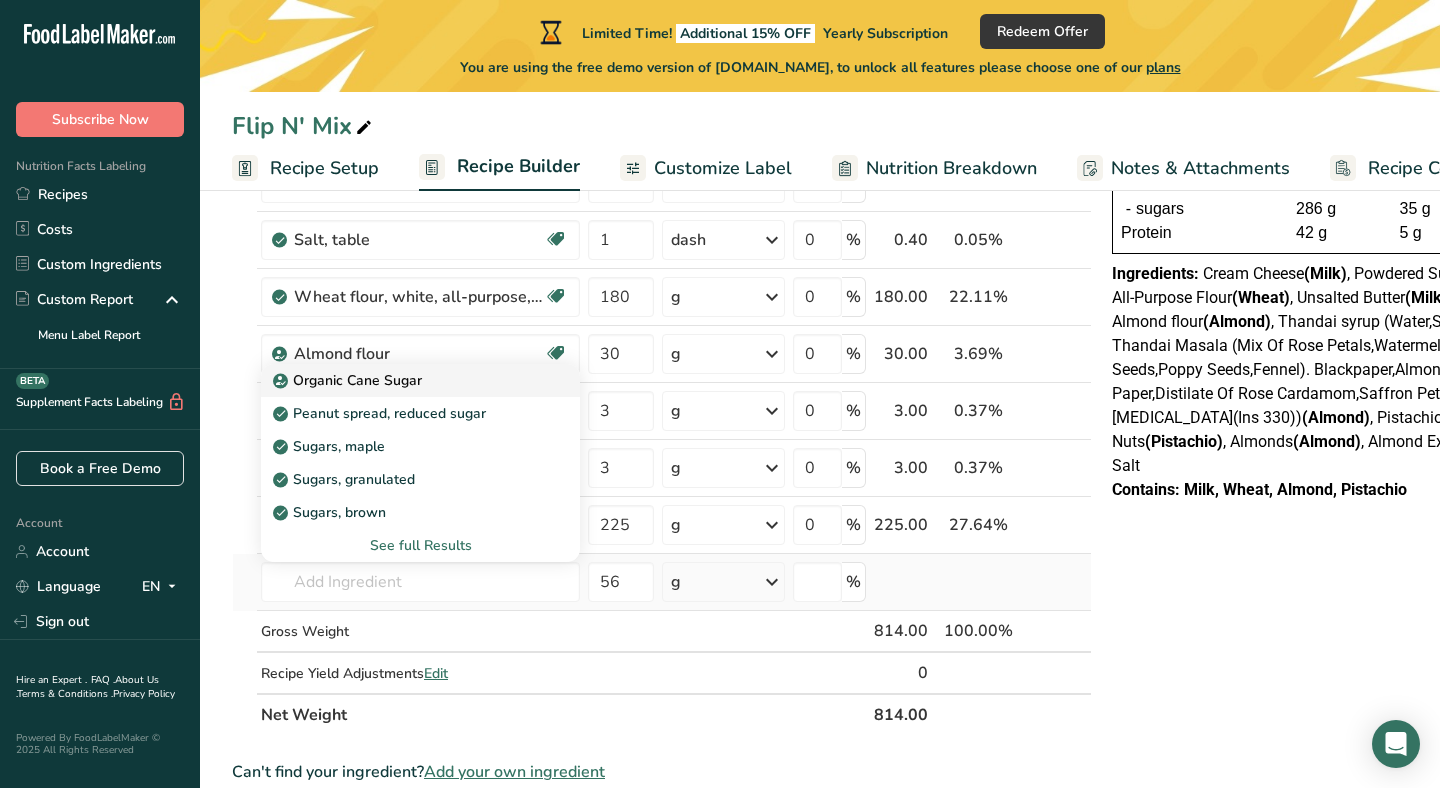 click on "Organic Cane Sugar" at bounding box center (349, 380) 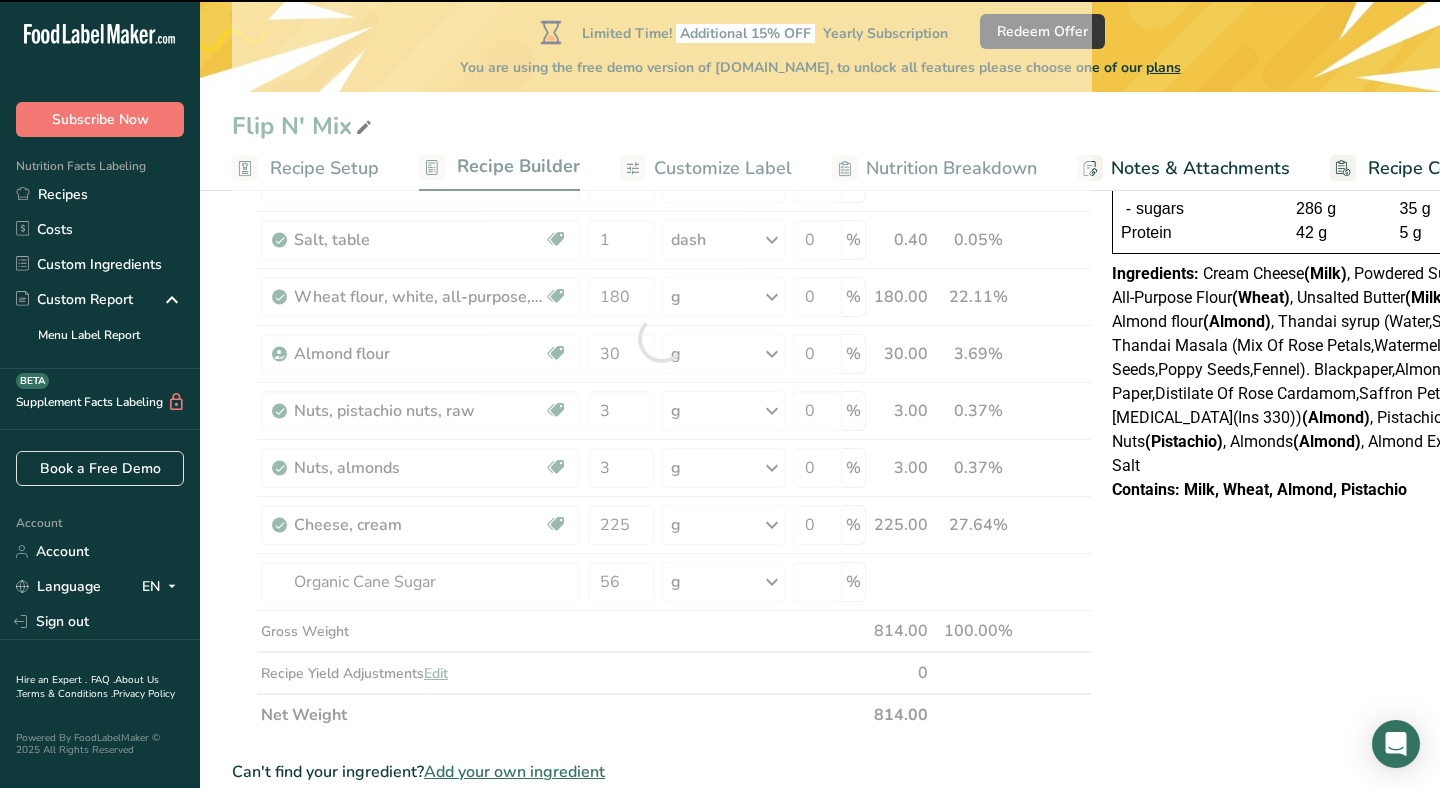 type on "0" 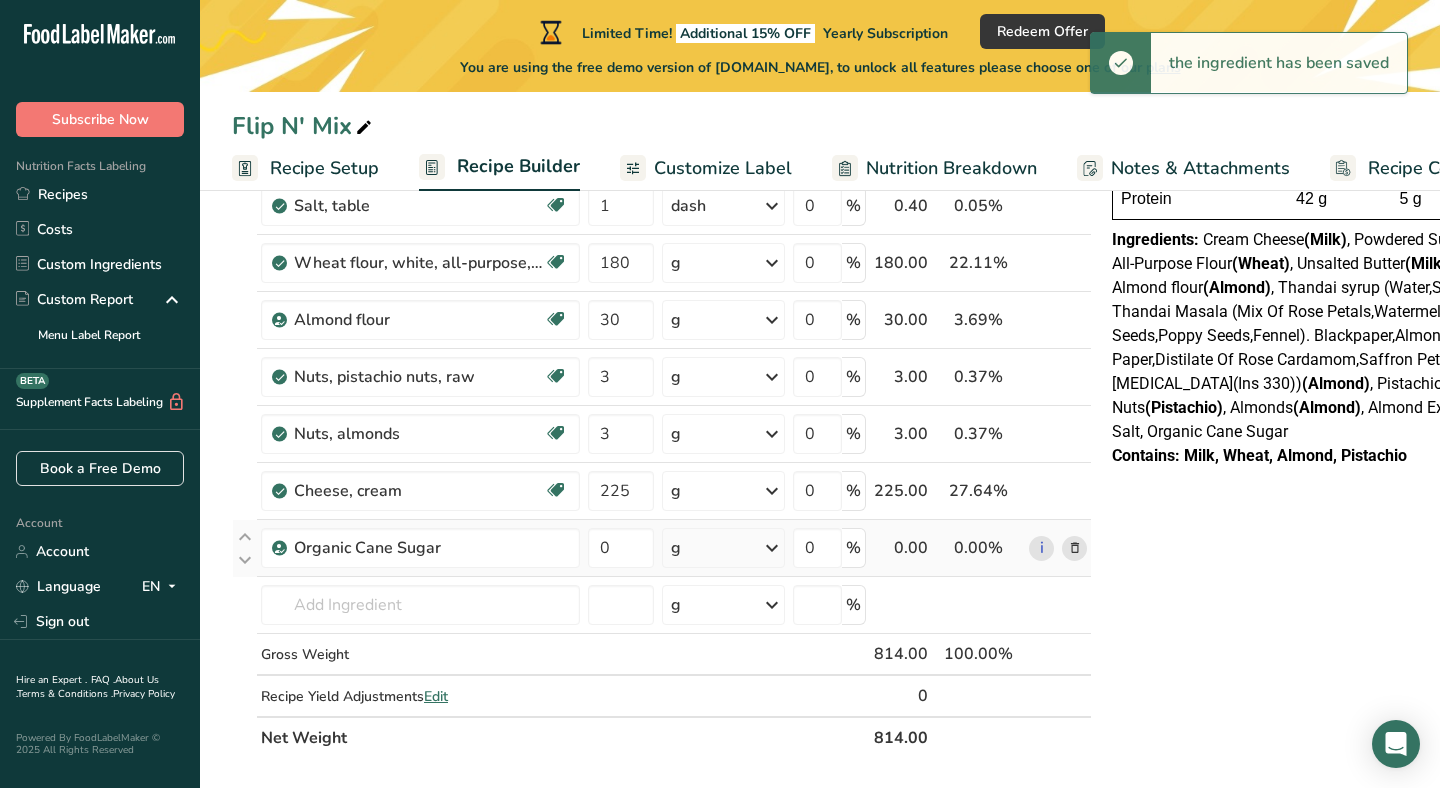 scroll, scrollTop: 402, scrollLeft: 0, axis: vertical 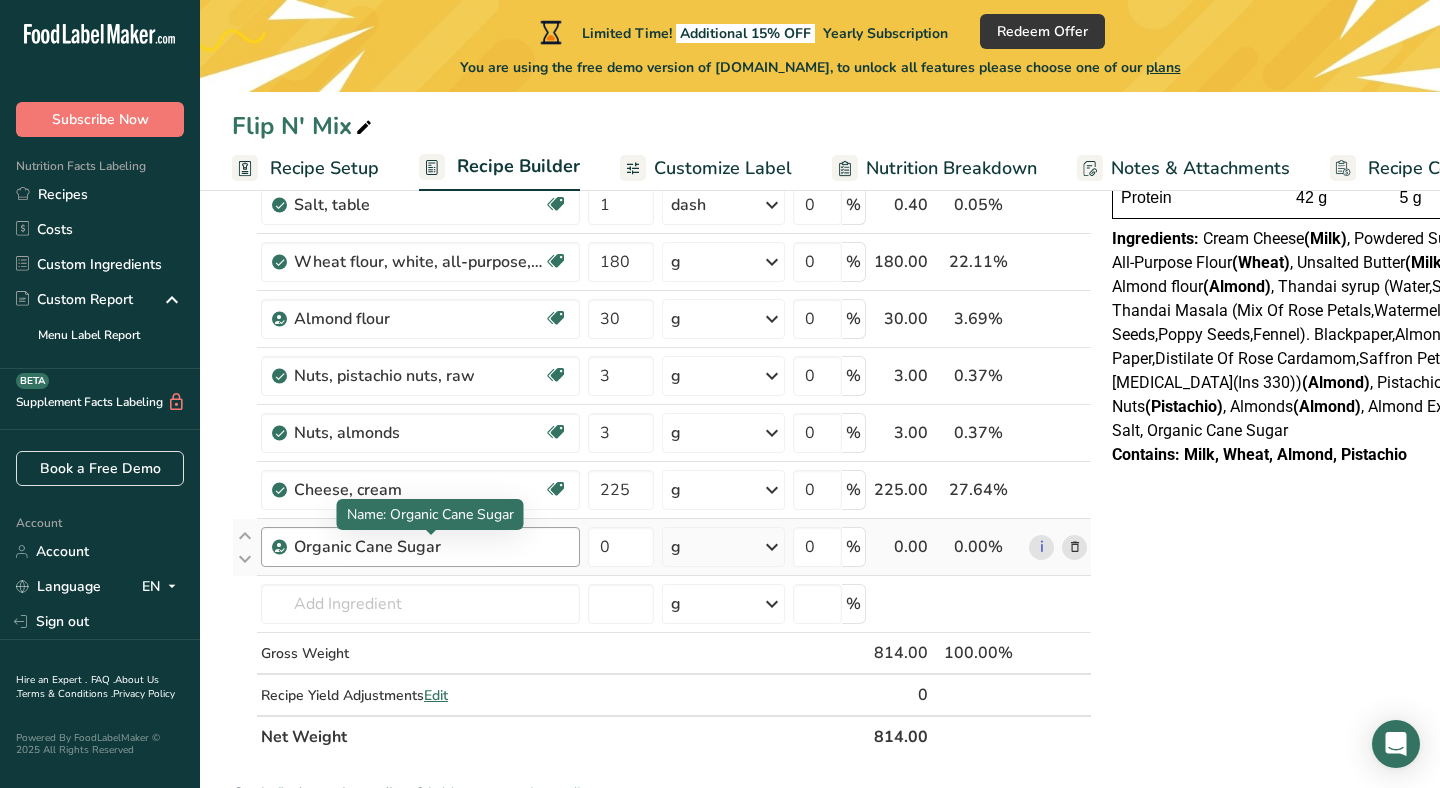 click on "Organic Cane Sugar" at bounding box center [419, 547] 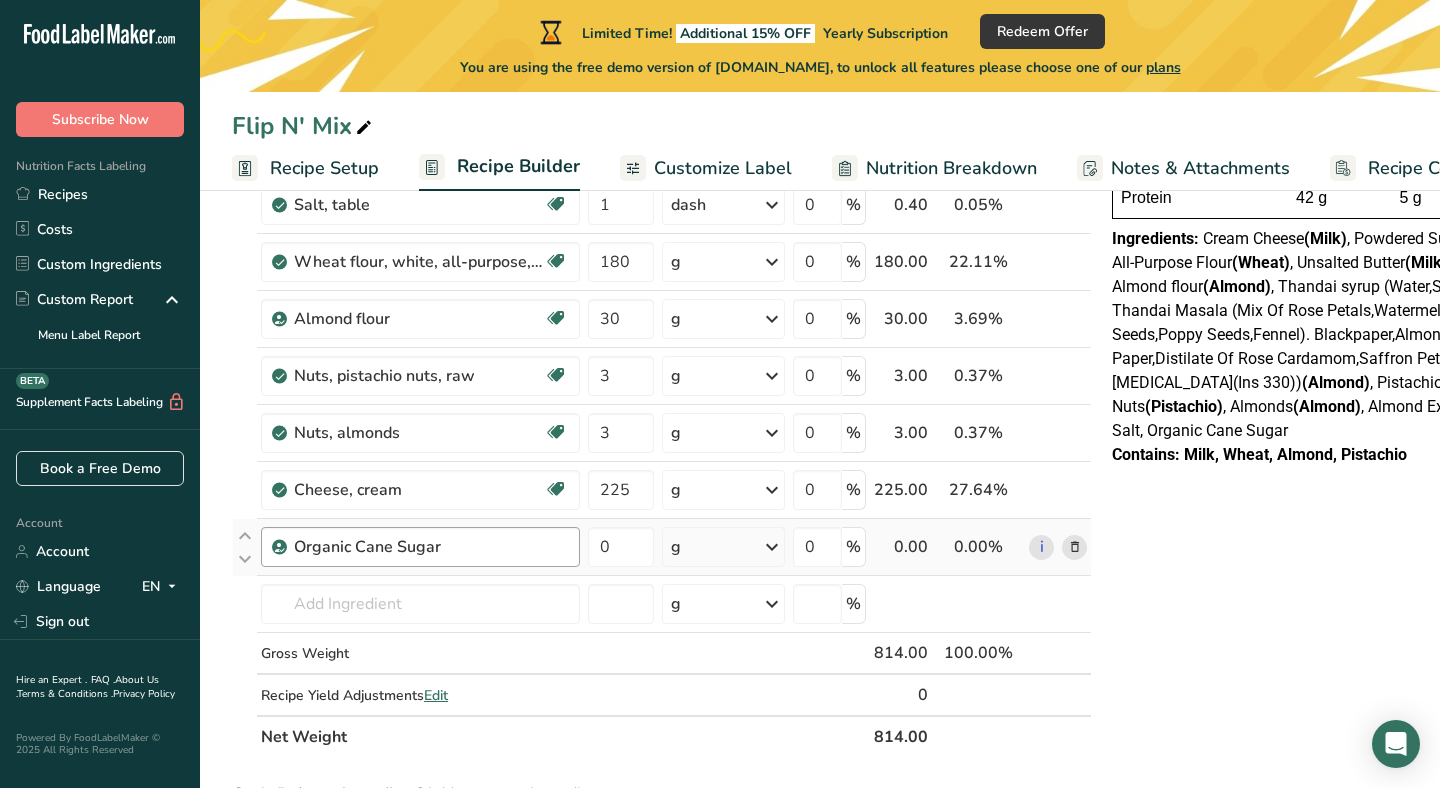 click on "Organic Cane Sugar" at bounding box center (420, 547) 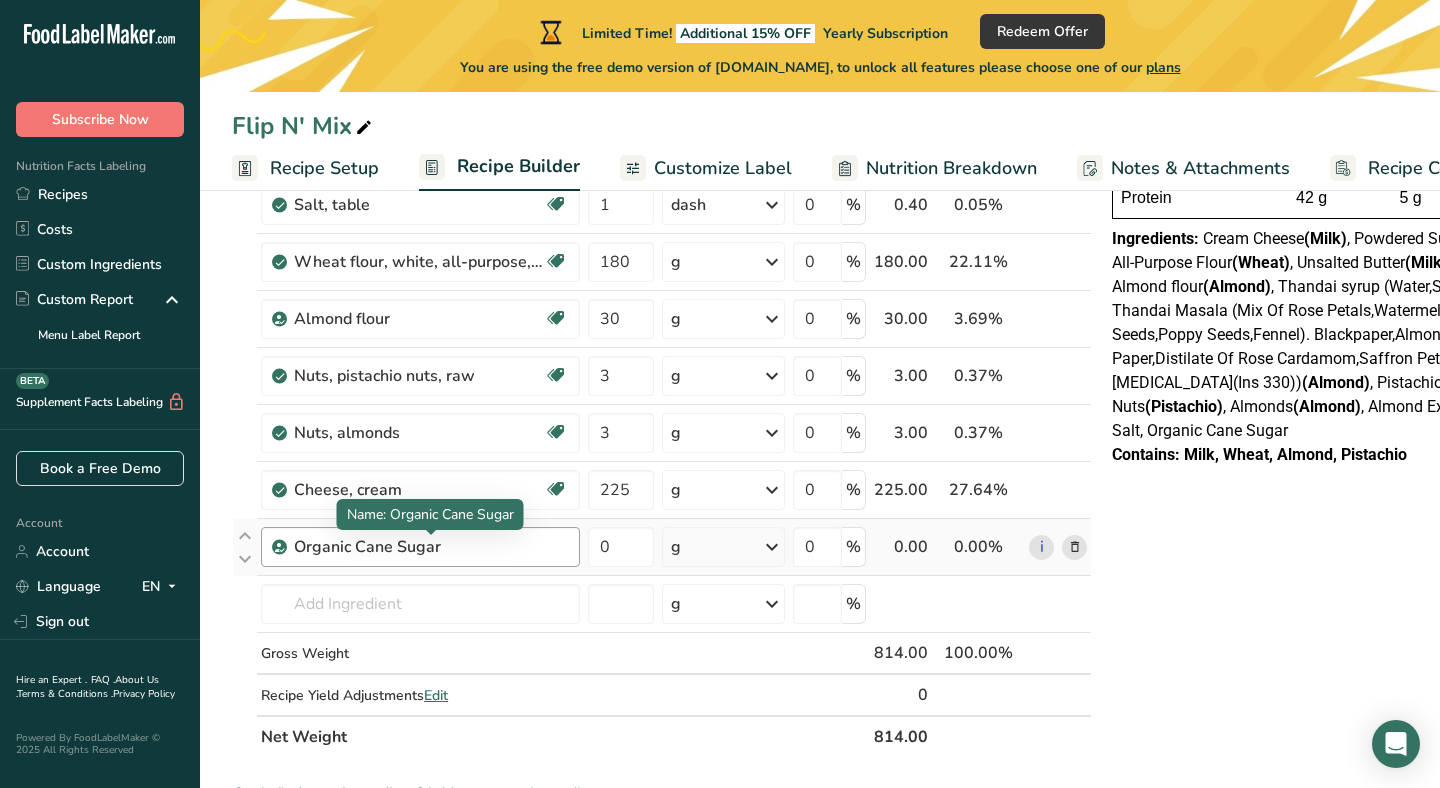 drag, startPoint x: 568, startPoint y: 543, endPoint x: 358, endPoint y: 543, distance: 210 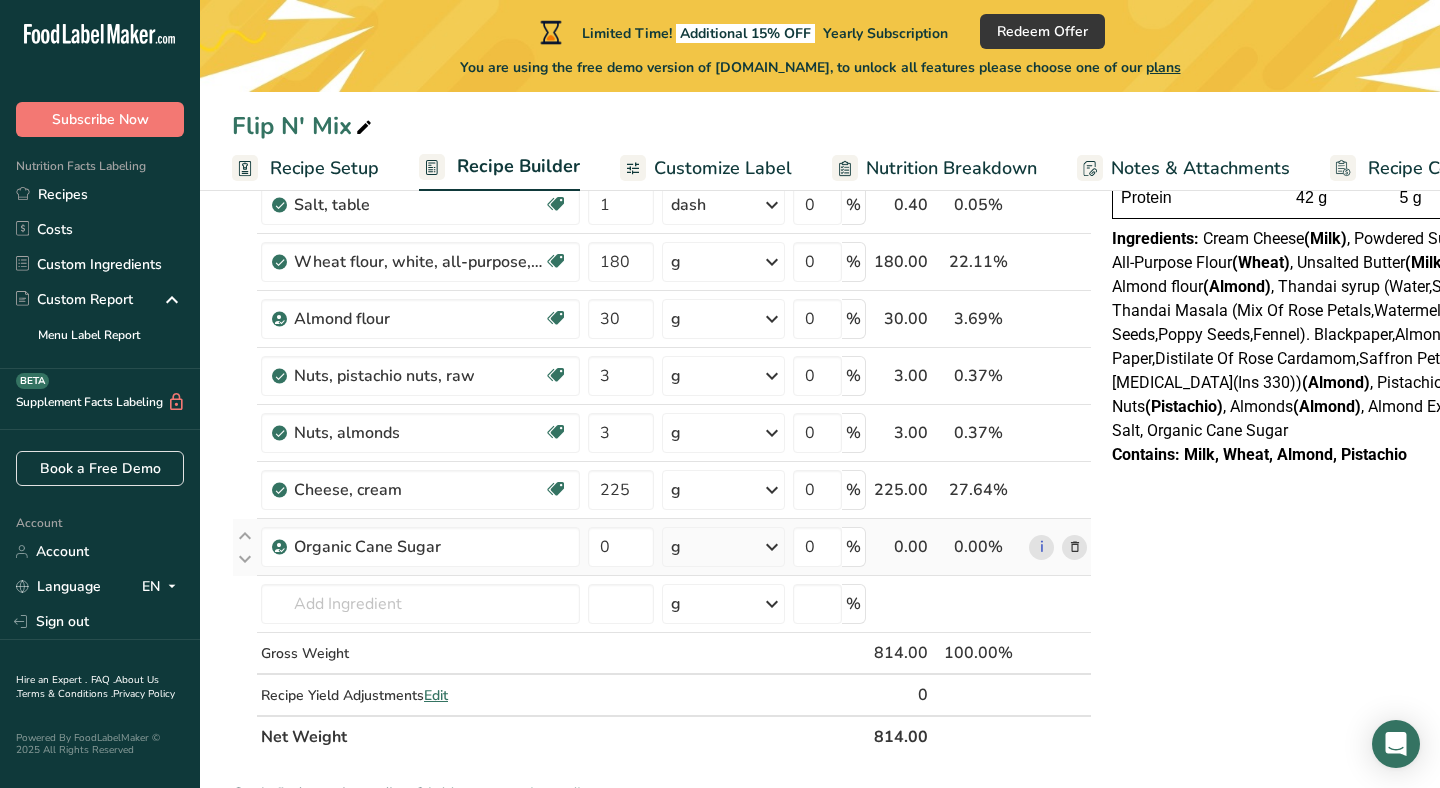 click at bounding box center (1075, 547) 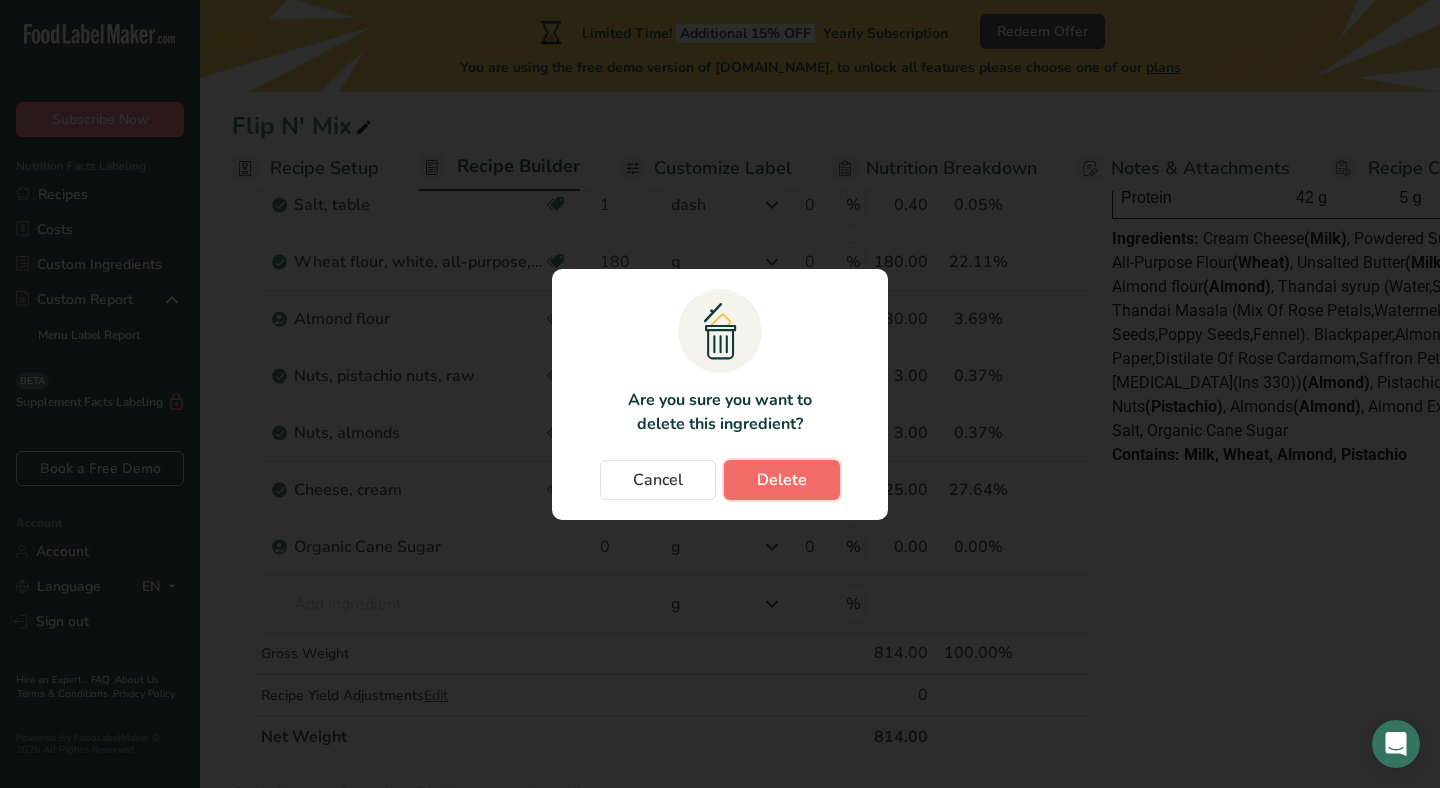 click on "Delete" at bounding box center [782, 480] 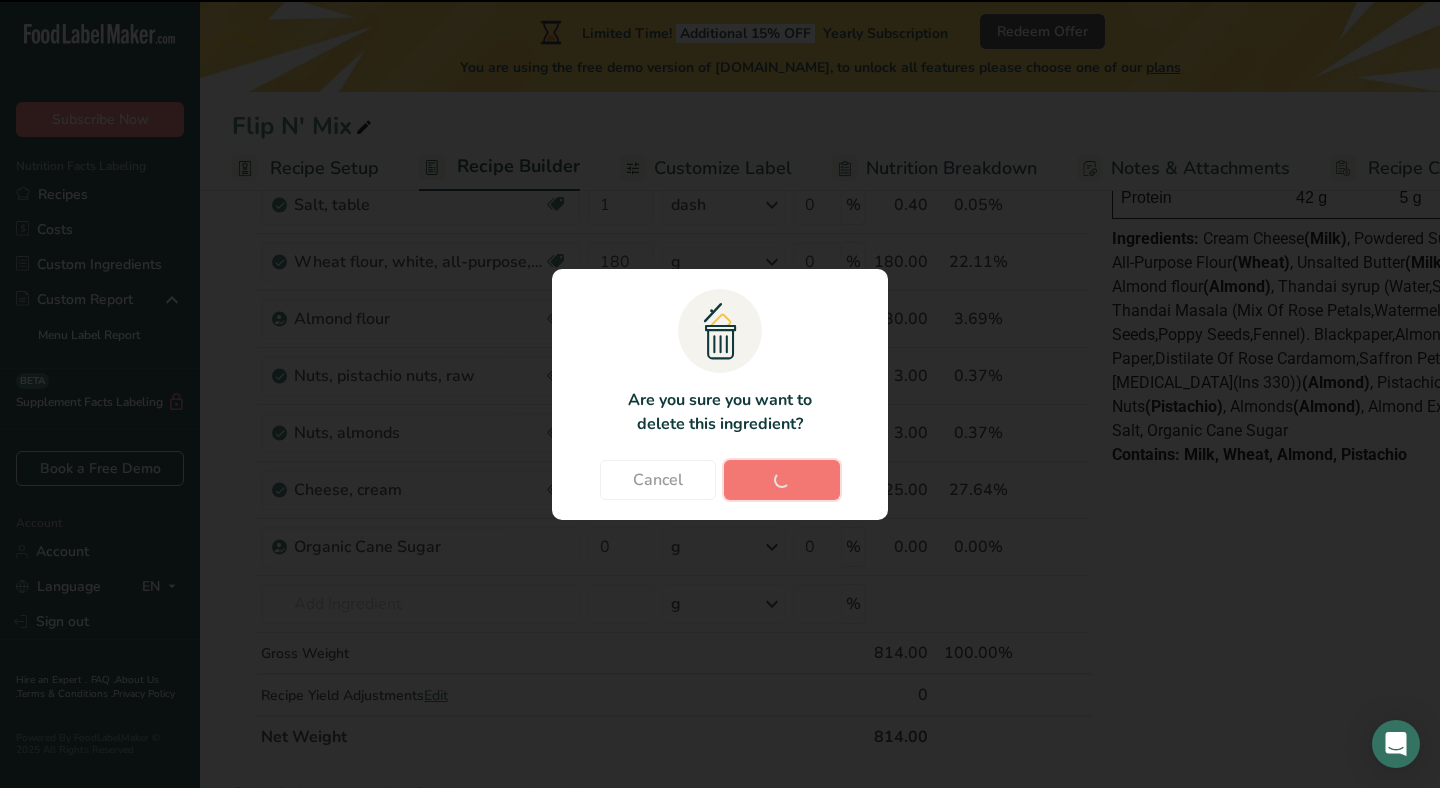 type 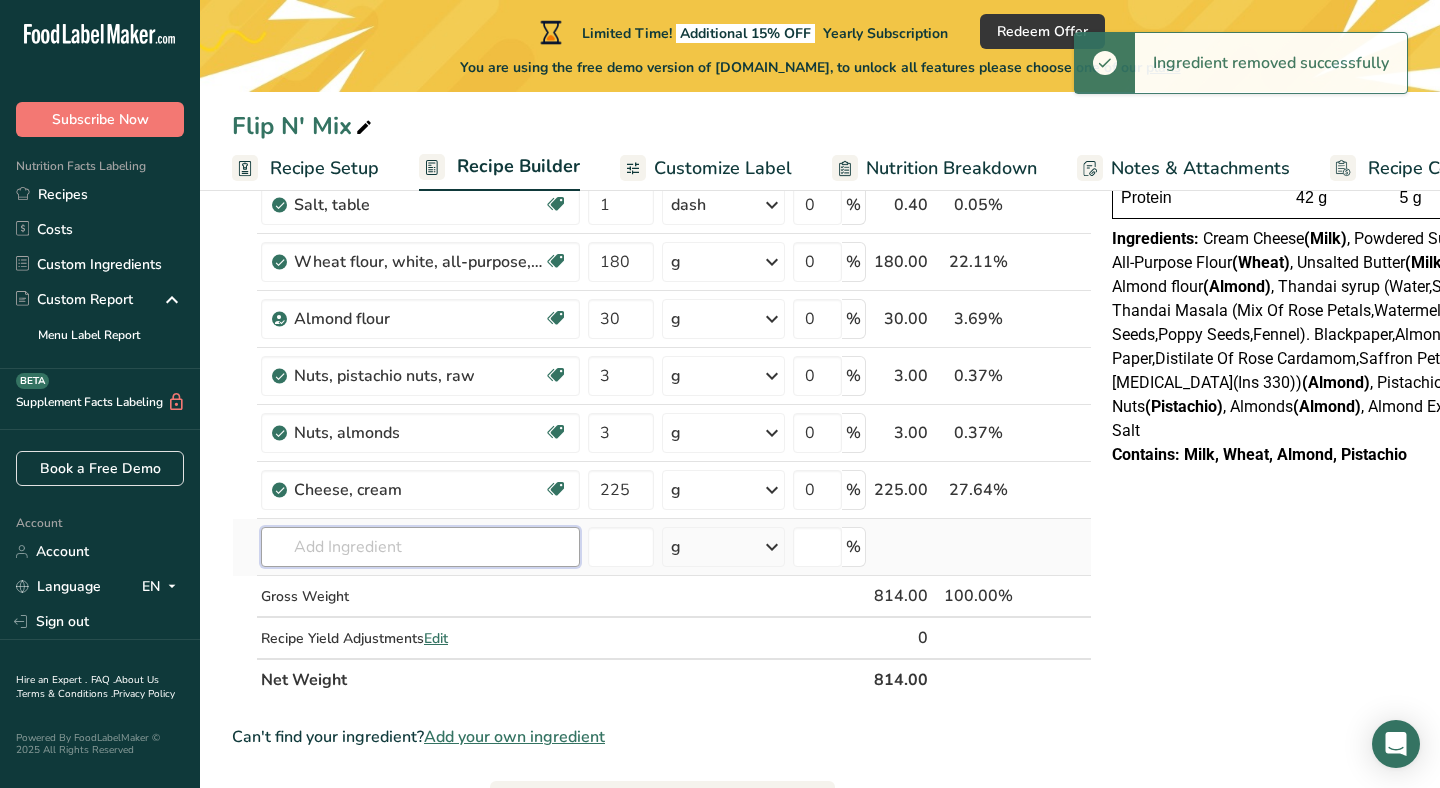 click at bounding box center [420, 547] 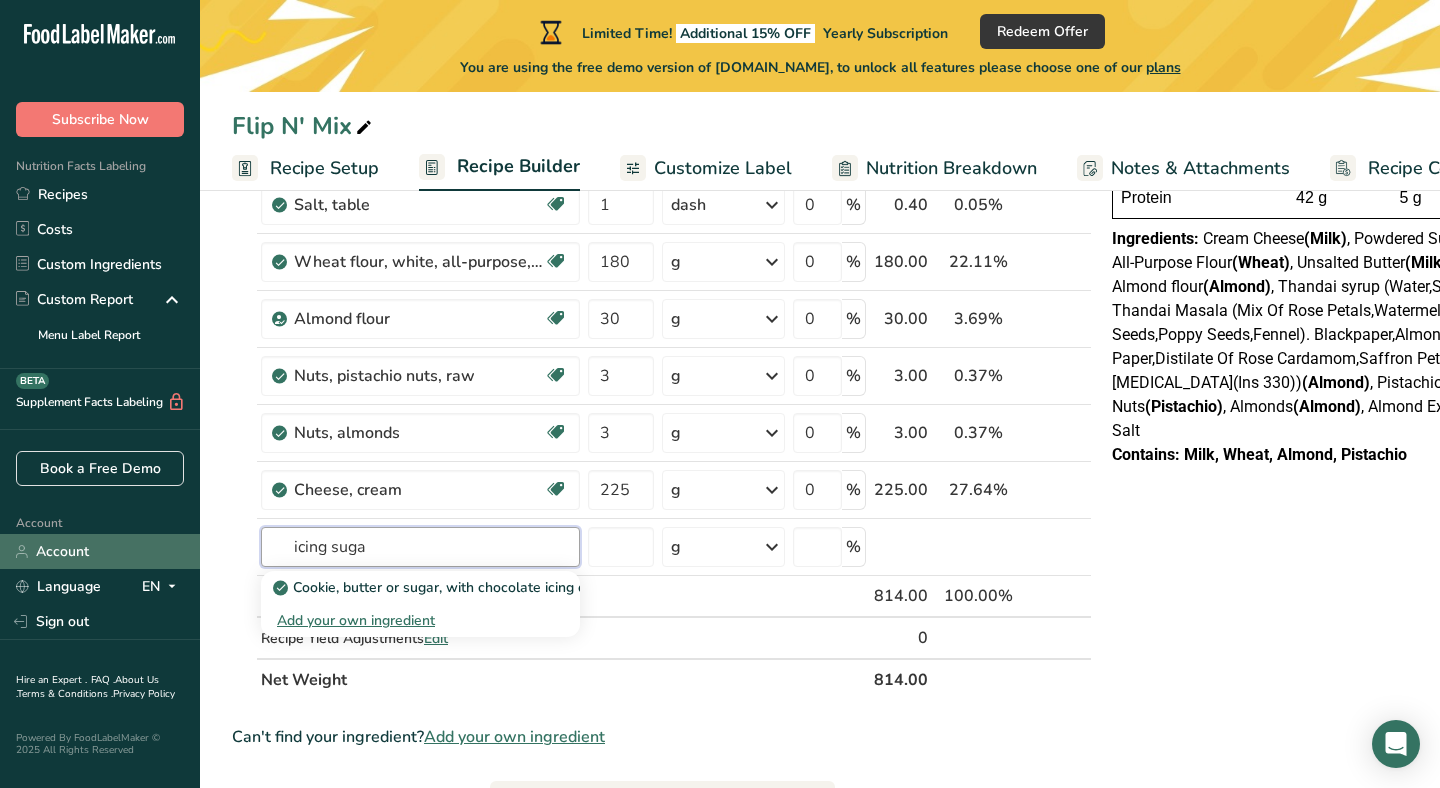 drag, startPoint x: 420, startPoint y: 551, endPoint x: 198, endPoint y: 551, distance: 222 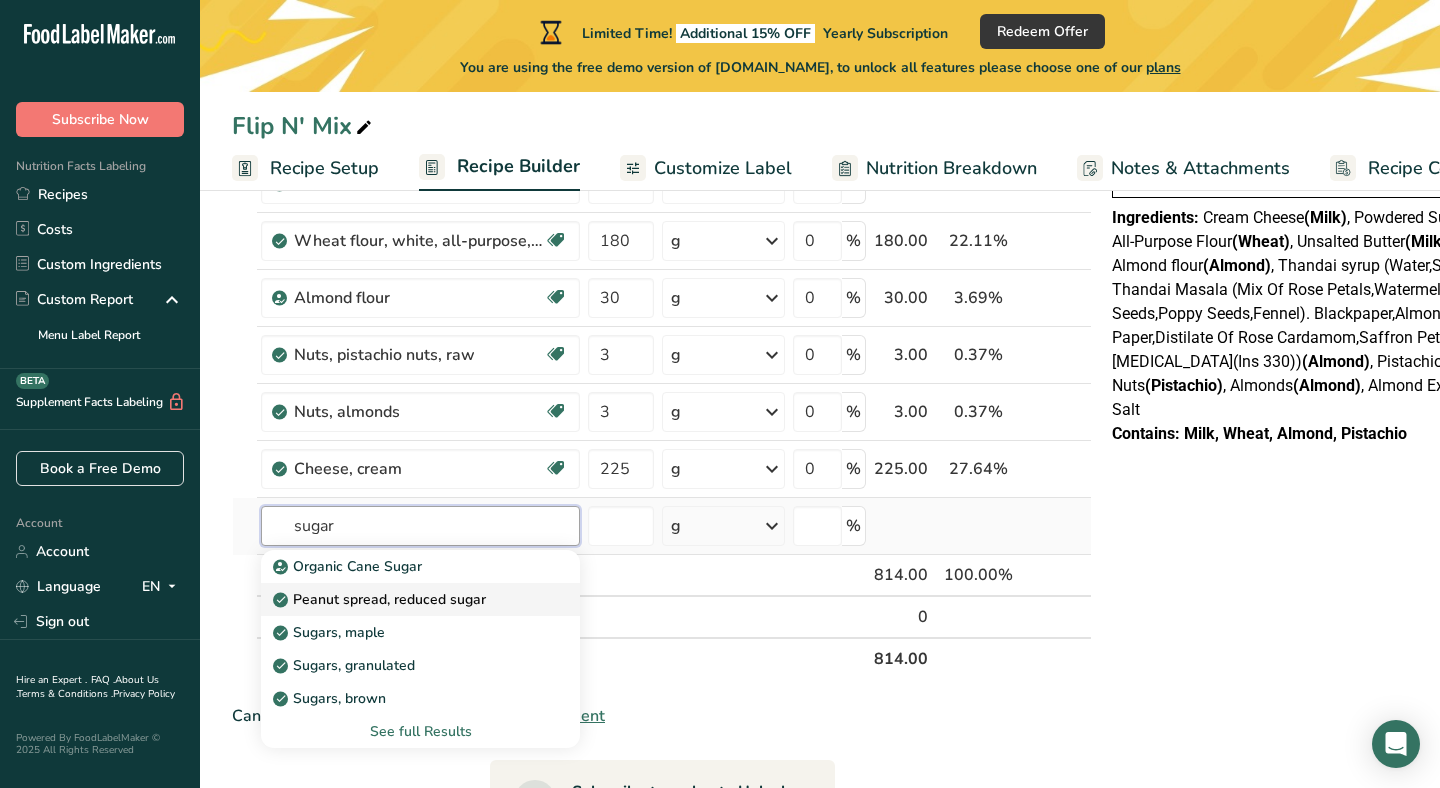 scroll, scrollTop: 425, scrollLeft: 0, axis: vertical 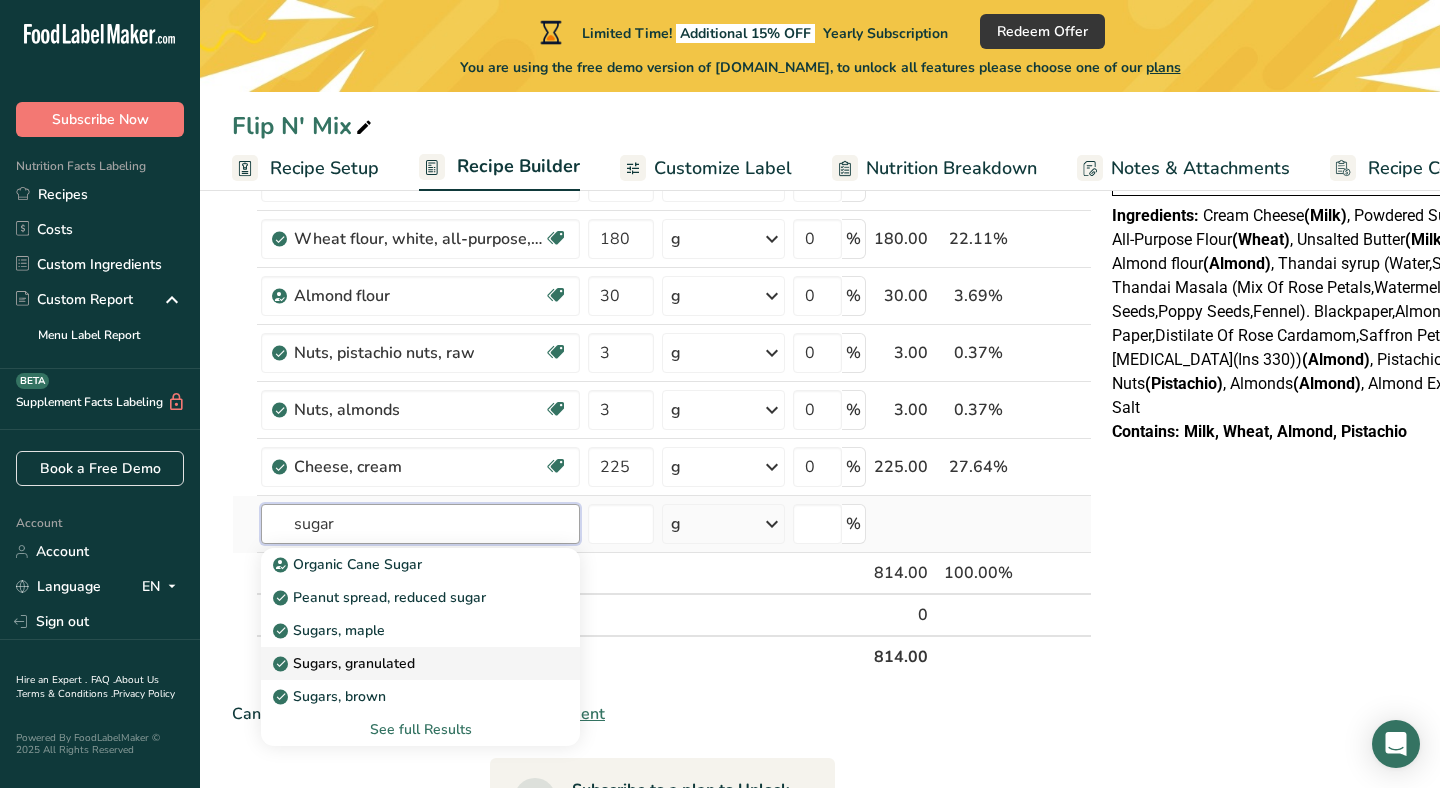 type on "sugar" 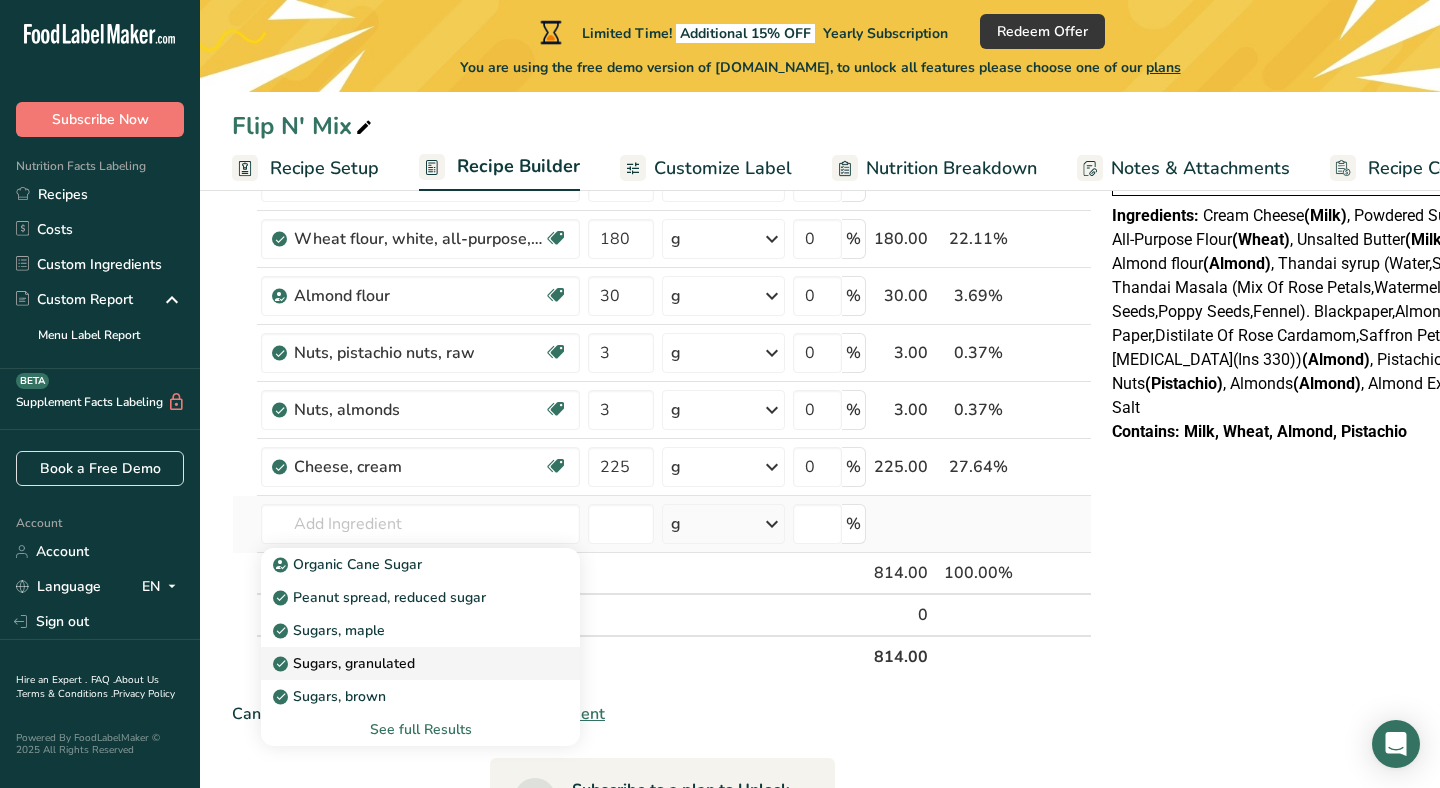 click on "Sugars, granulated" at bounding box center (420, 663) 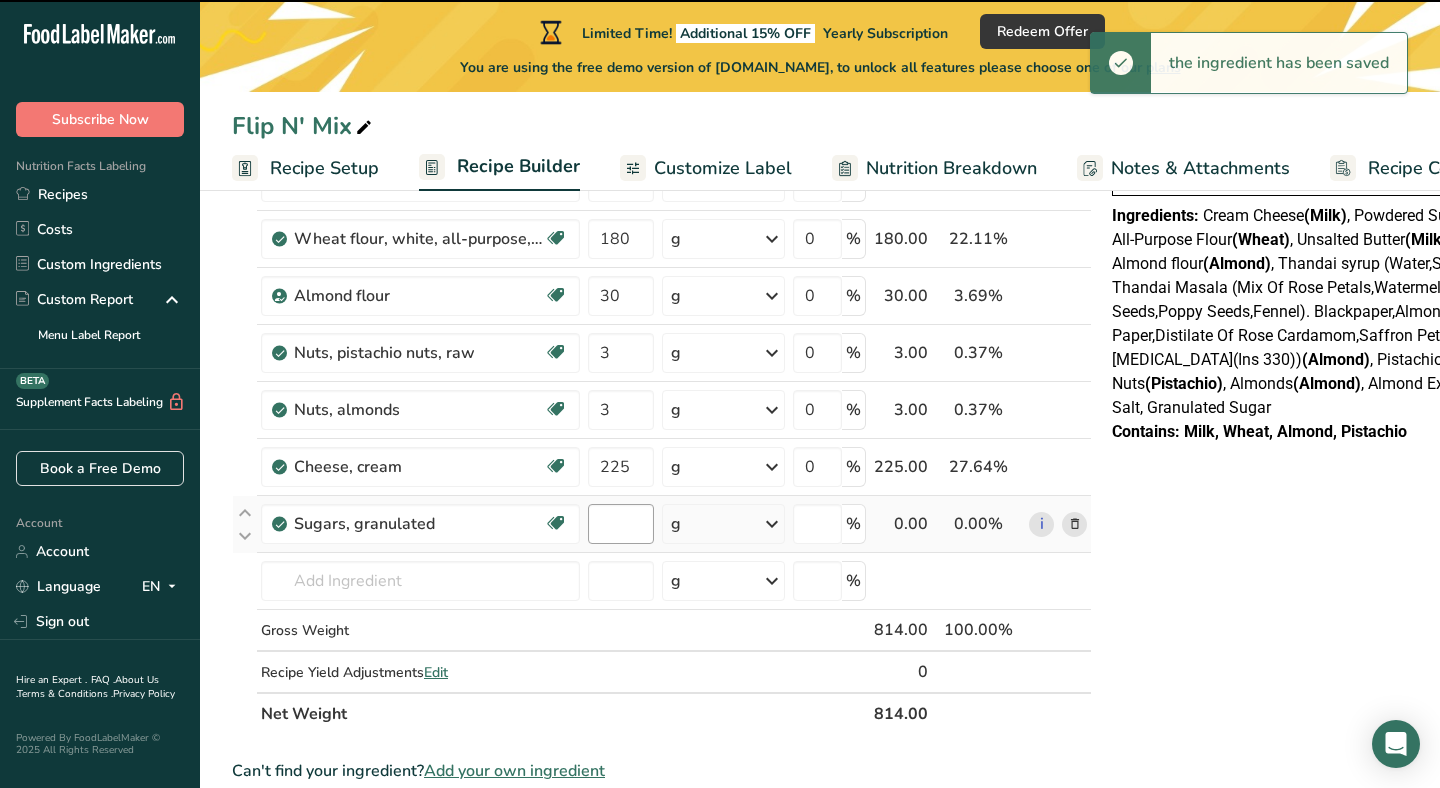 type on "0" 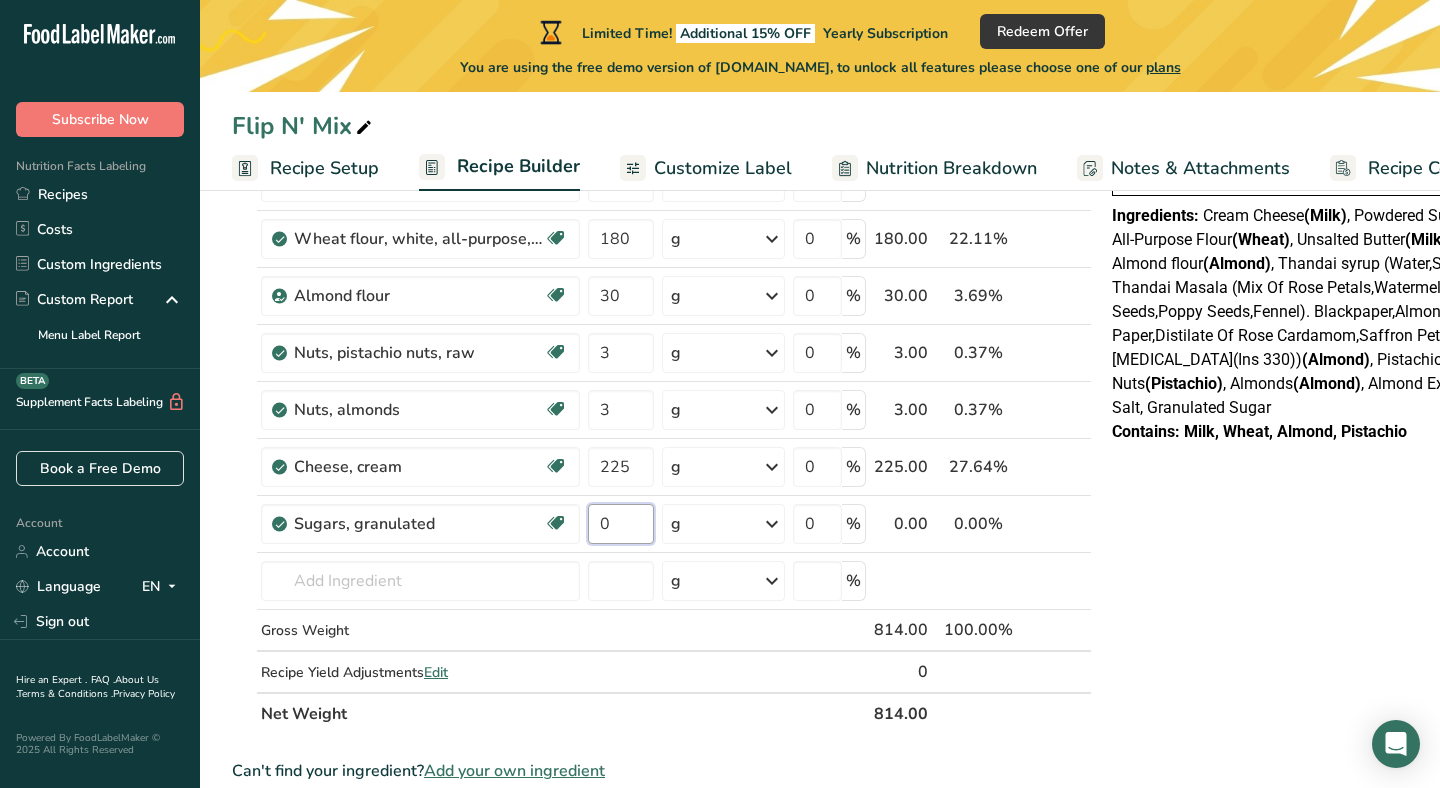 drag, startPoint x: 626, startPoint y: 532, endPoint x: 581, endPoint y: 532, distance: 45 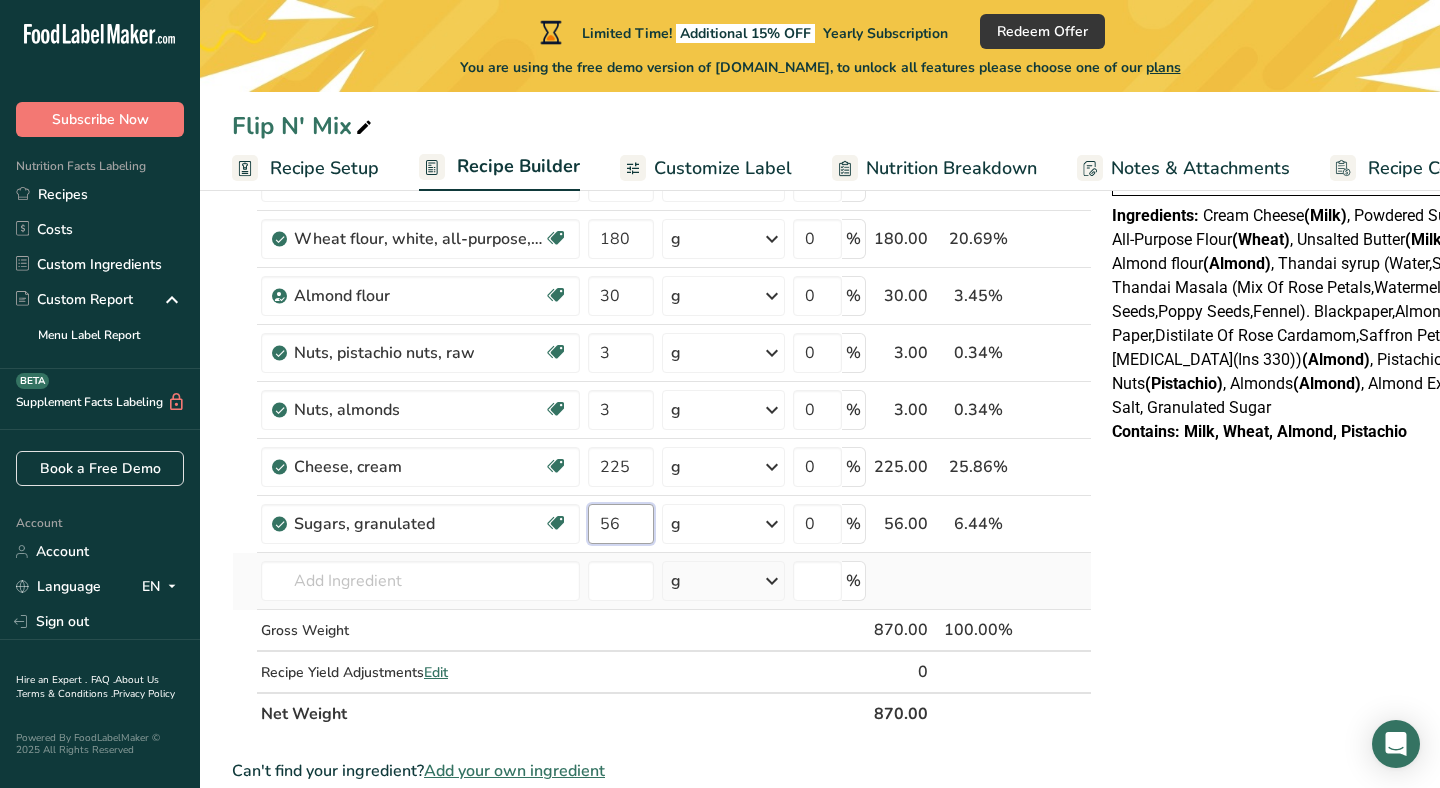 type on "56" 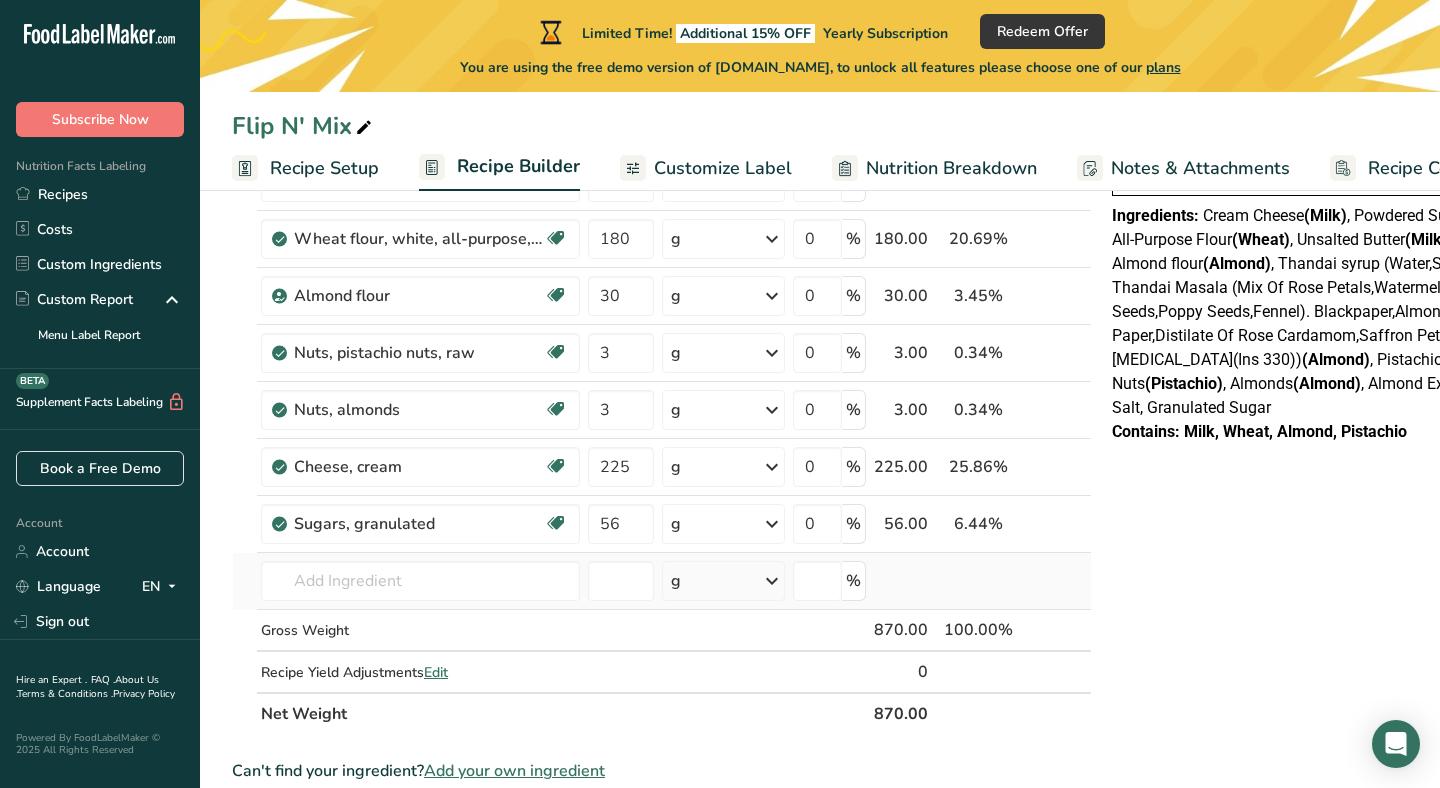 click on "Ingredient *
Amount *
Unit *
Waste *   .a-a{fill:#347362;}.b-a{fill:#fff;}          Grams
Percentage
Butter, without salt
Gluten free
Vegetarian
Soy free
170
g
Portions
1 pat (1" sq, 1/3" high)
1 tbsp
1 cup
See more
Weight Units
g
kg
mg
See more
Volume Units
l
Volume units require a density conversion. If you know your ingredient's density enter it below. Otherwise, click on "RIA" our AI Regulatory bot - she will be able to help you
lb/ft3
g/cm3
Confirm
mL
lb/ft3" at bounding box center (662, 309) 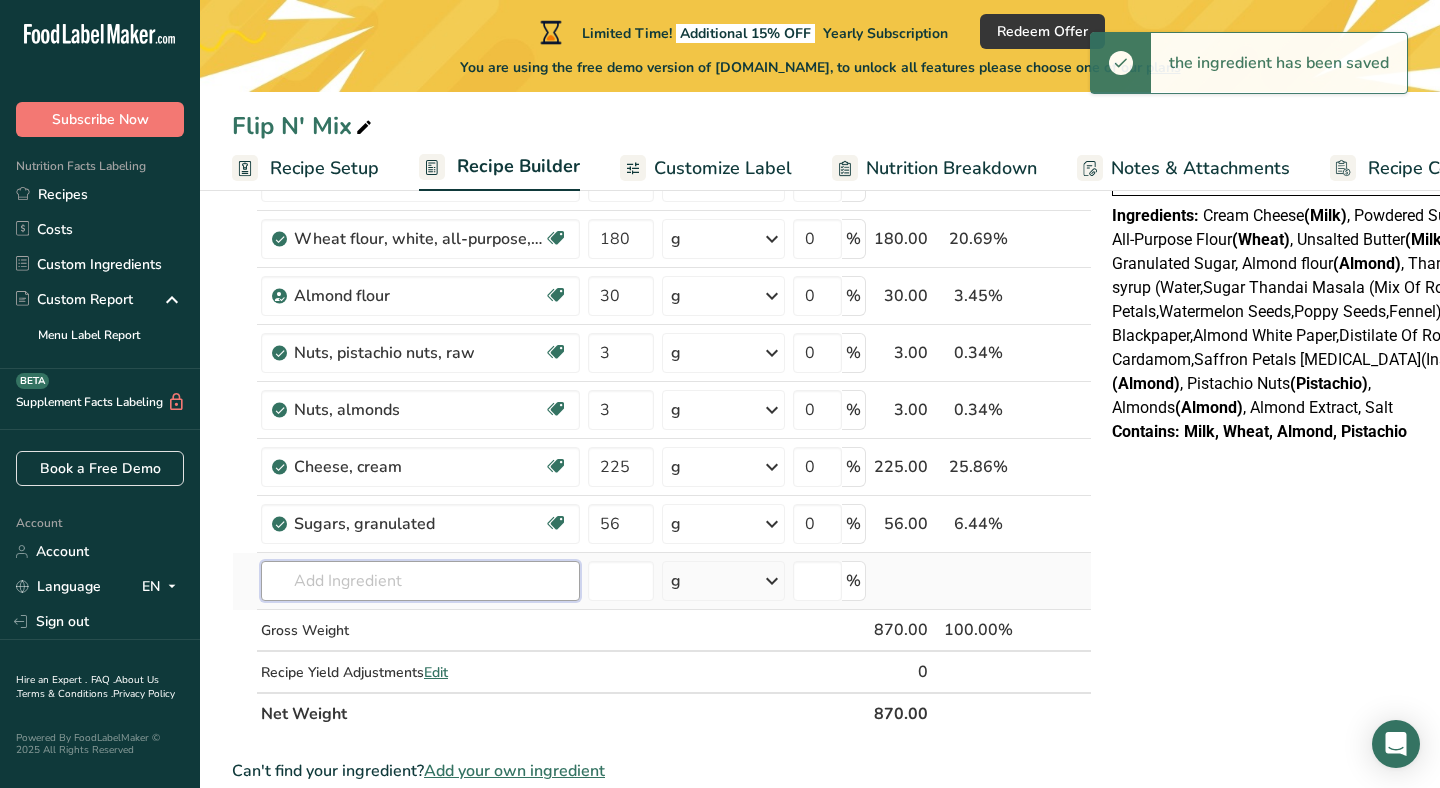 click at bounding box center (420, 581) 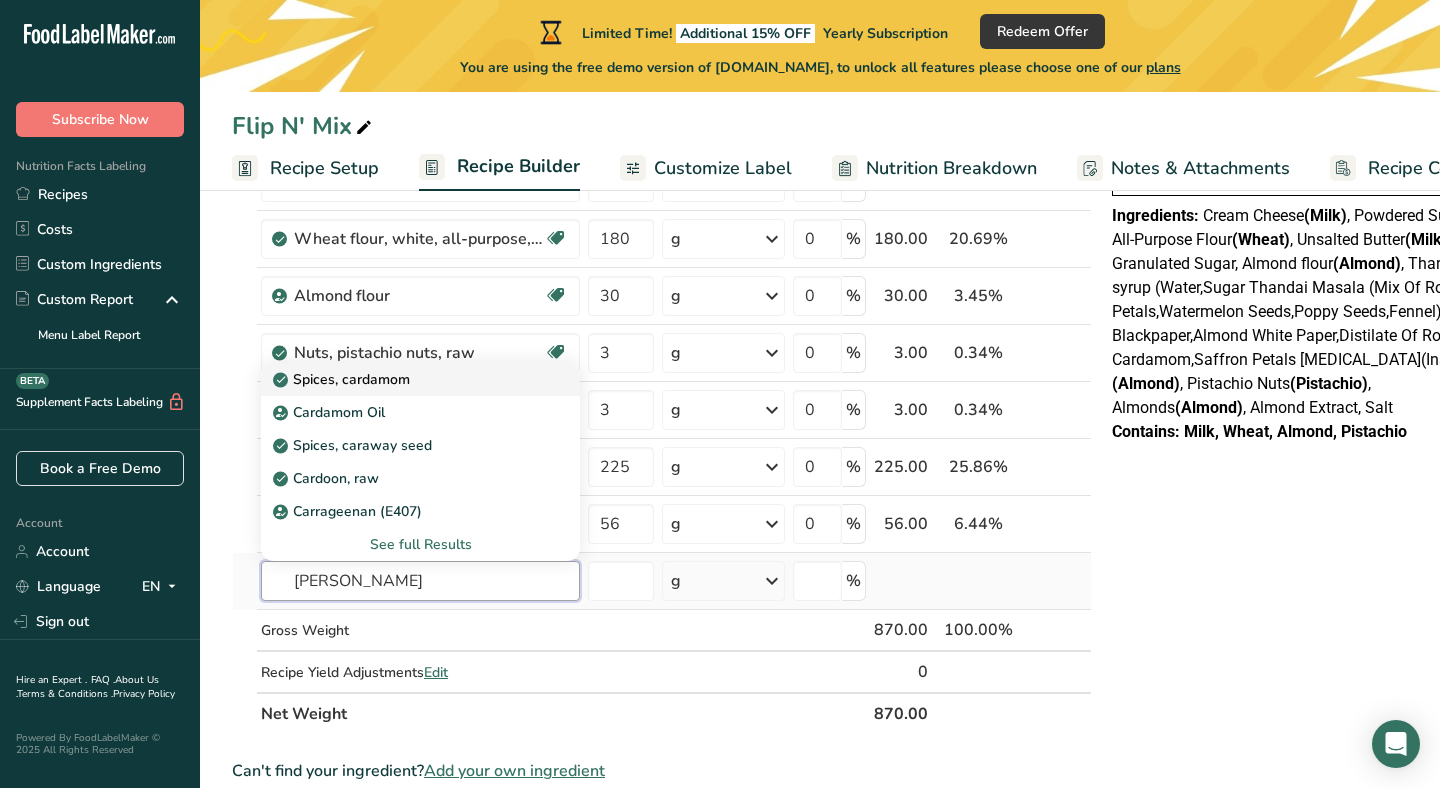 type on "[PERSON_NAME]" 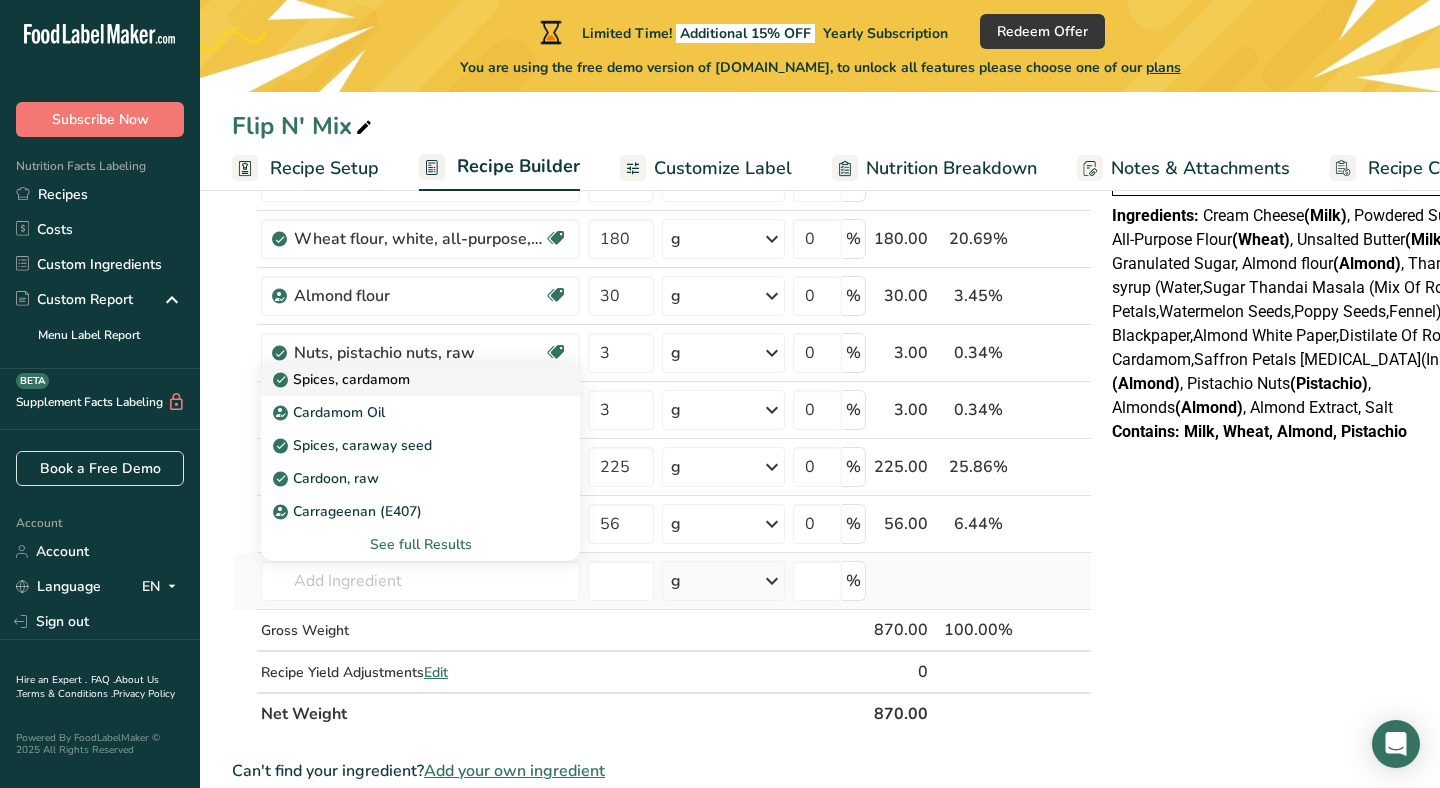 click on "Spices, cardamom" at bounding box center [404, 379] 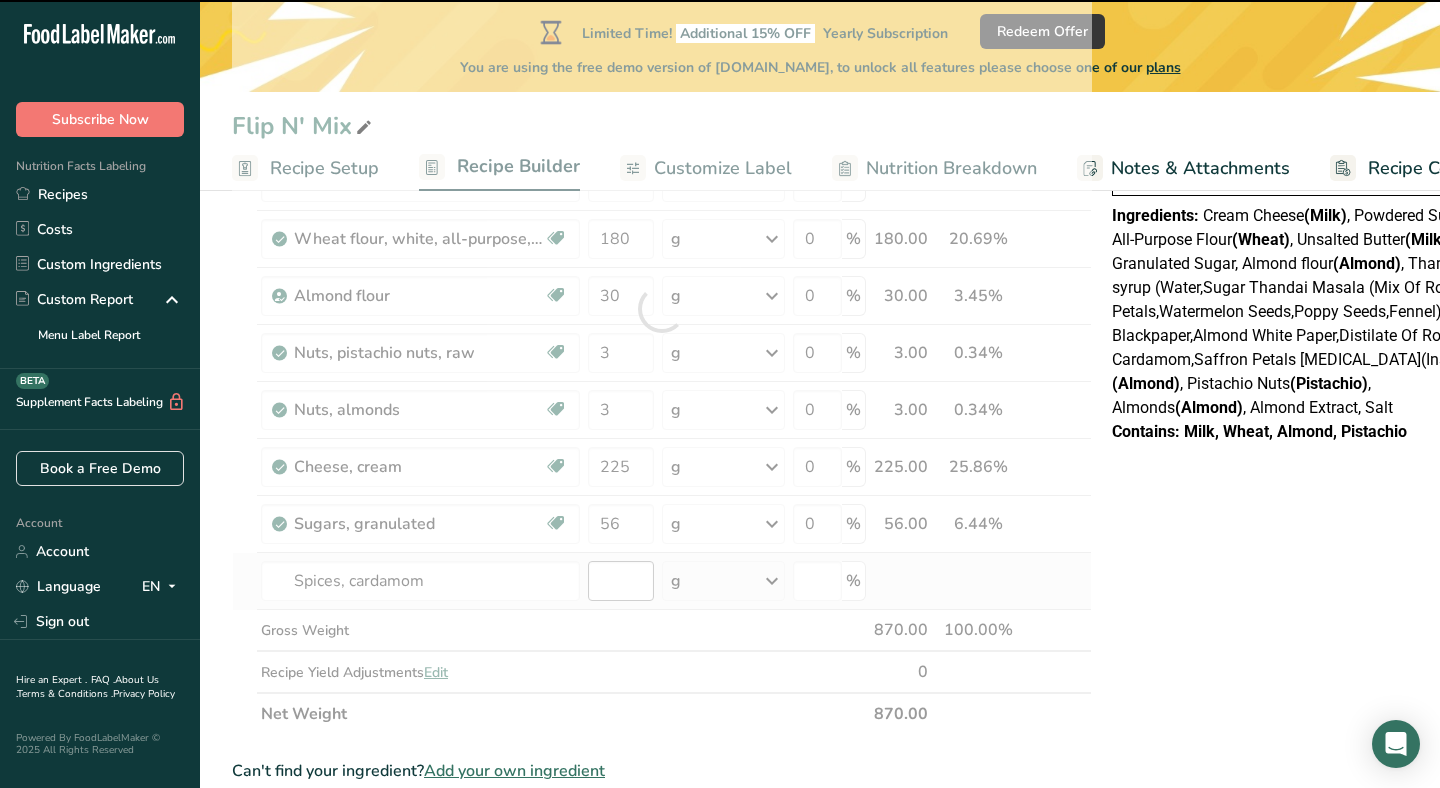 type on "0" 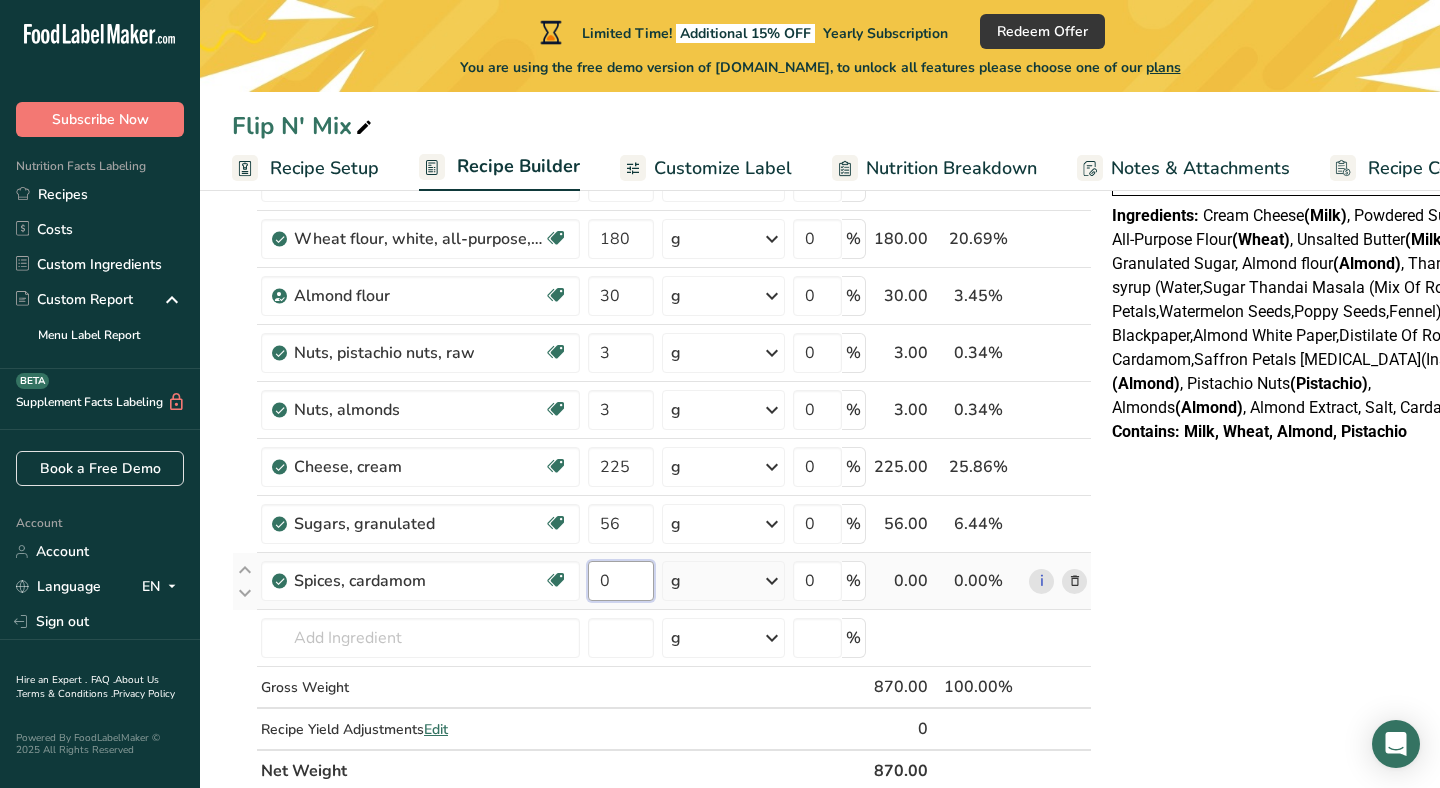click on "0" at bounding box center (621, 581) 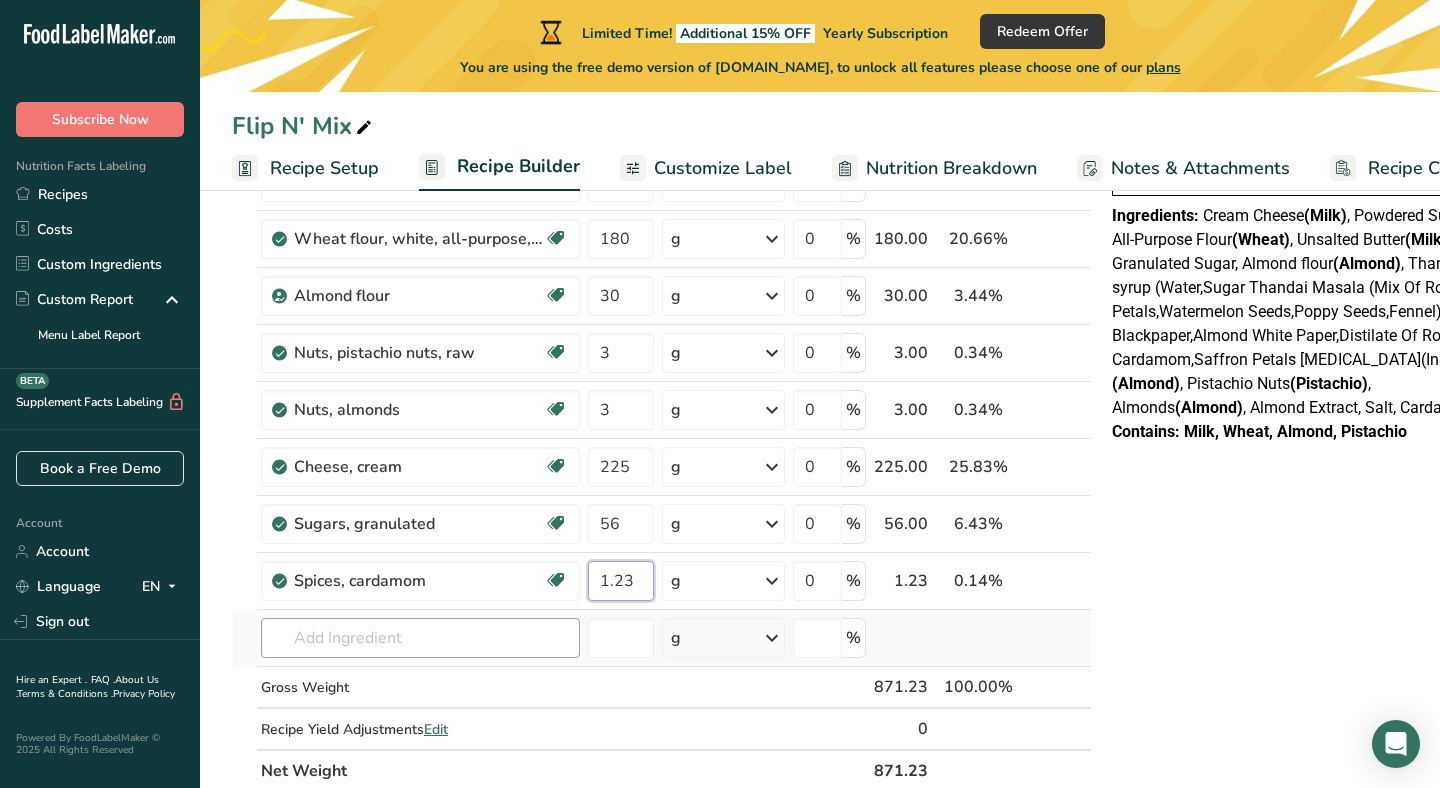 type on "1.23" 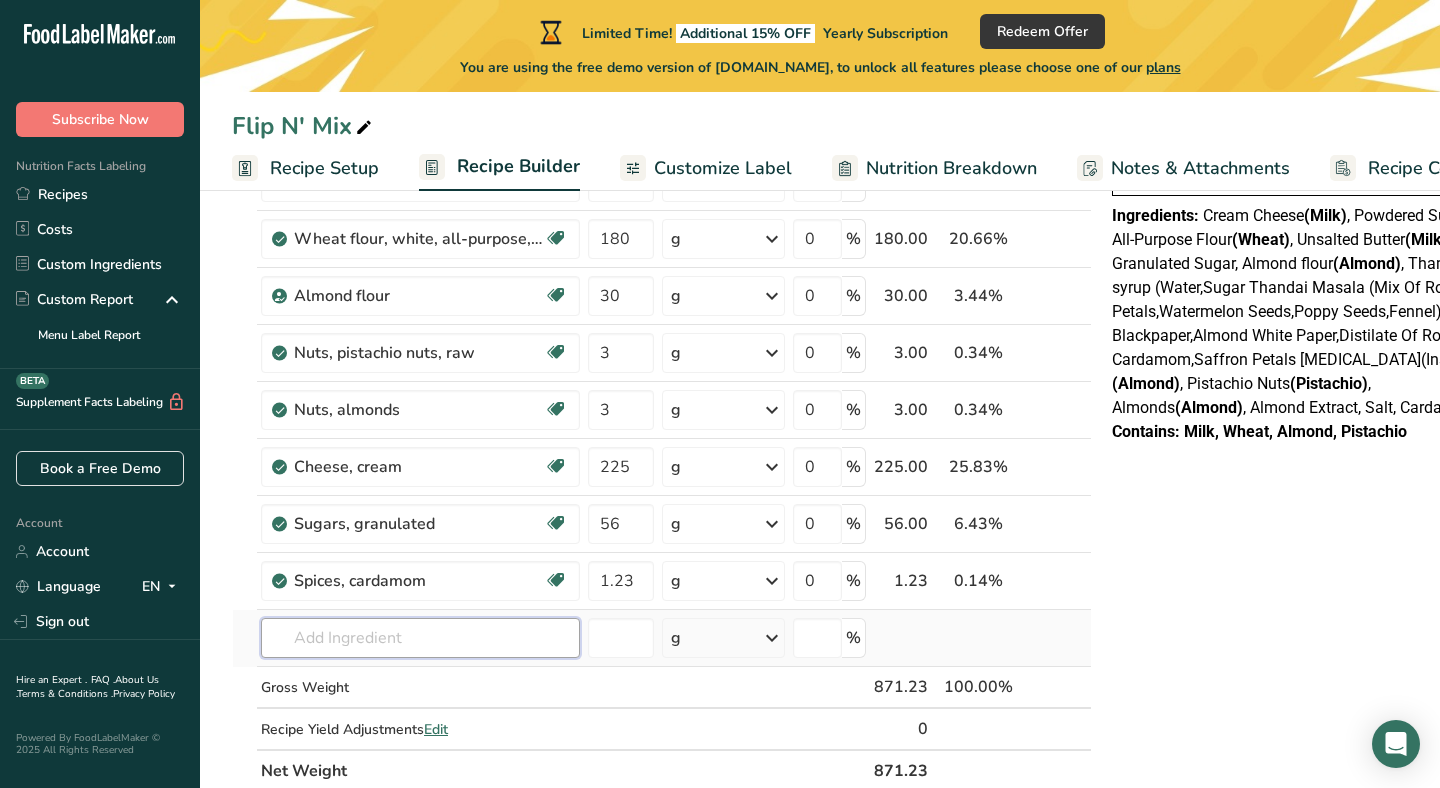 click on "Ingredient *
Amount *
Unit *
Waste *   .a-a{fill:#347362;}.b-a{fill:#fff;}          Grams
Percentage
Butter, without salt
Gluten free
Vegetarian
Soy free
170
g
Portions
1 pat (1" sq, 1/3" high)
1 tbsp
1 cup
See more
Weight Units
g
kg
mg
See more
Volume Units
l
Volume units require a density conversion. If you know your ingredient's density enter it below. Otherwise, click on "RIA" our AI Regulatory bot - she will be able to help you
lb/ft3
g/cm3
Confirm
mL
lb/ft3" at bounding box center [662, 337] 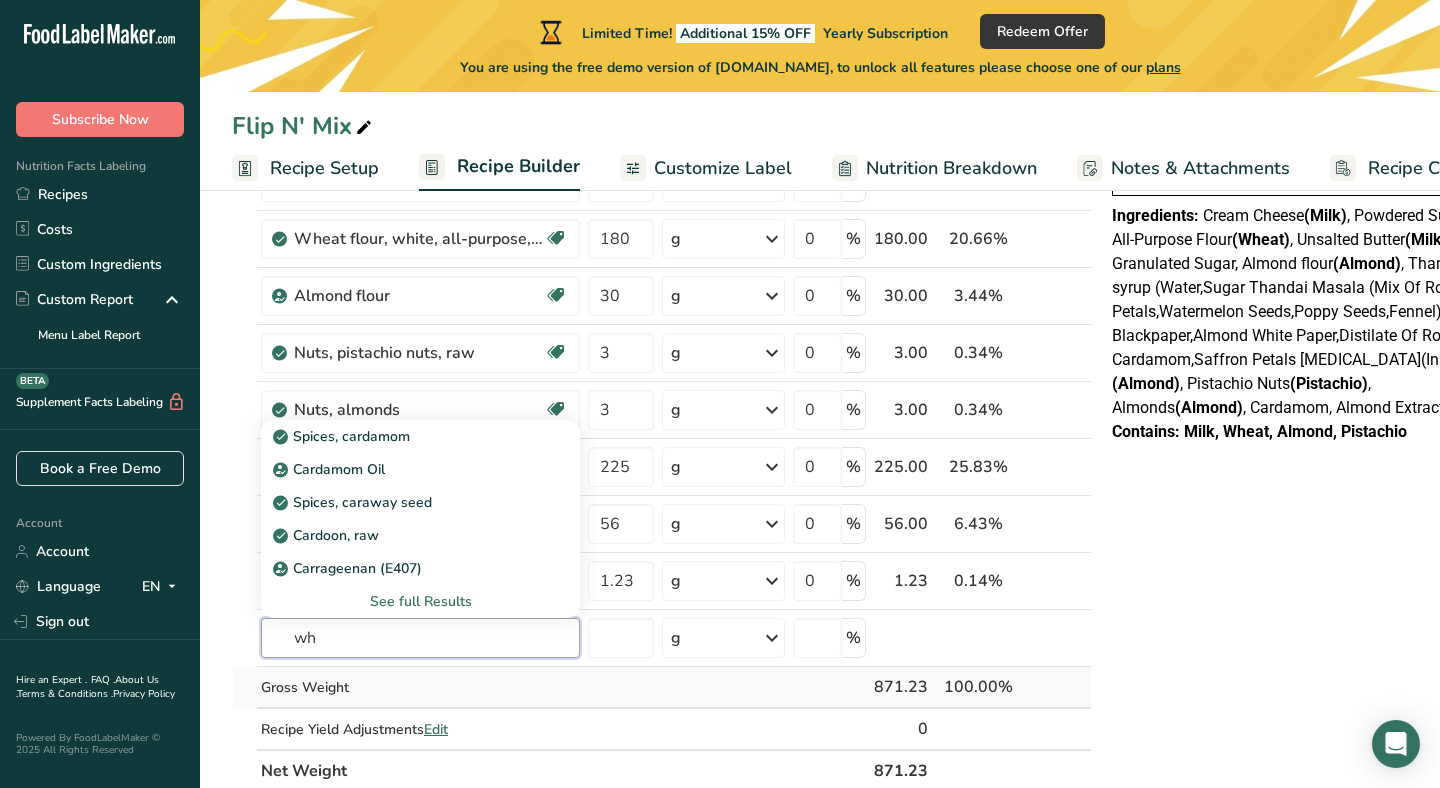 type on "w" 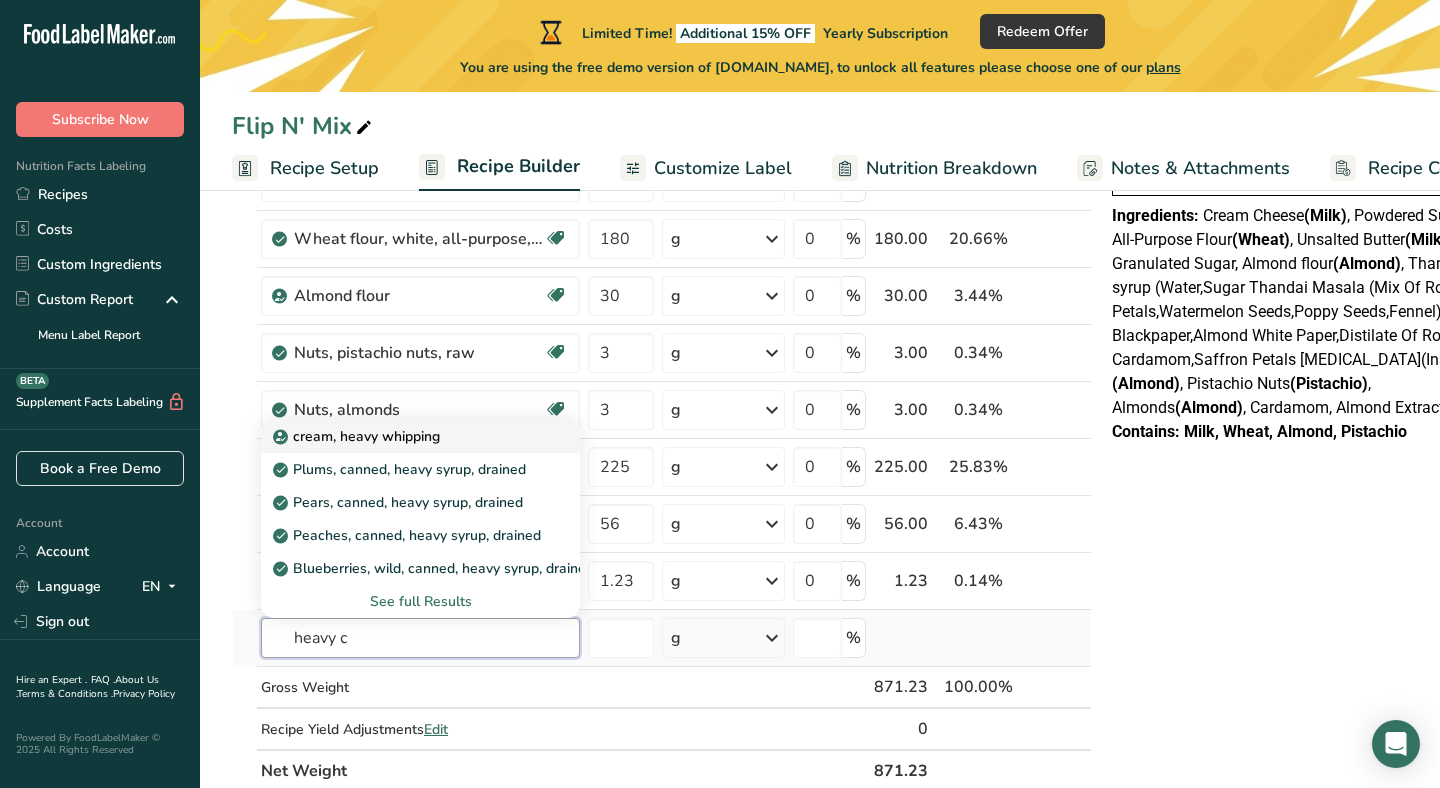 type on "heavy c" 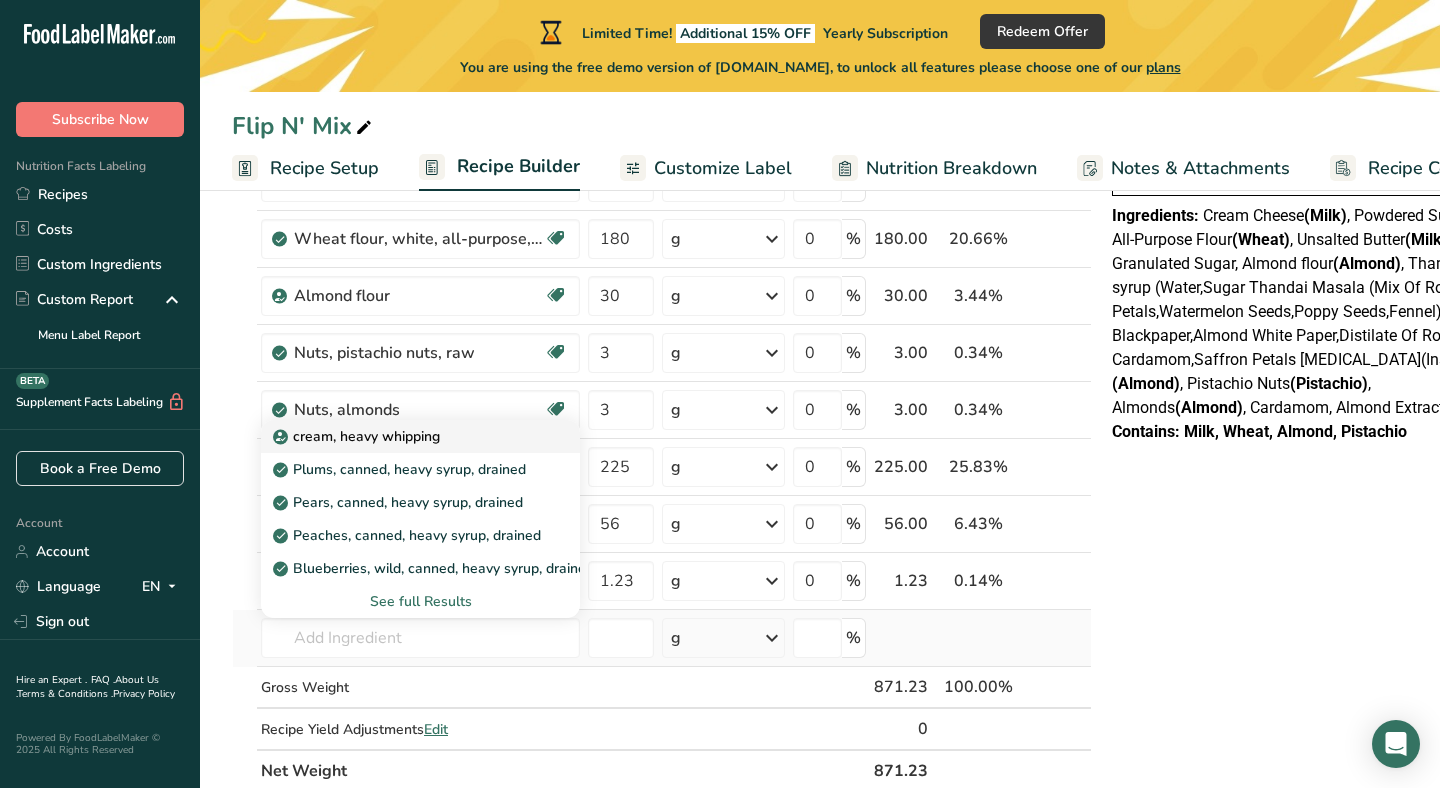 click on "cream, heavy whipping" at bounding box center (358, 436) 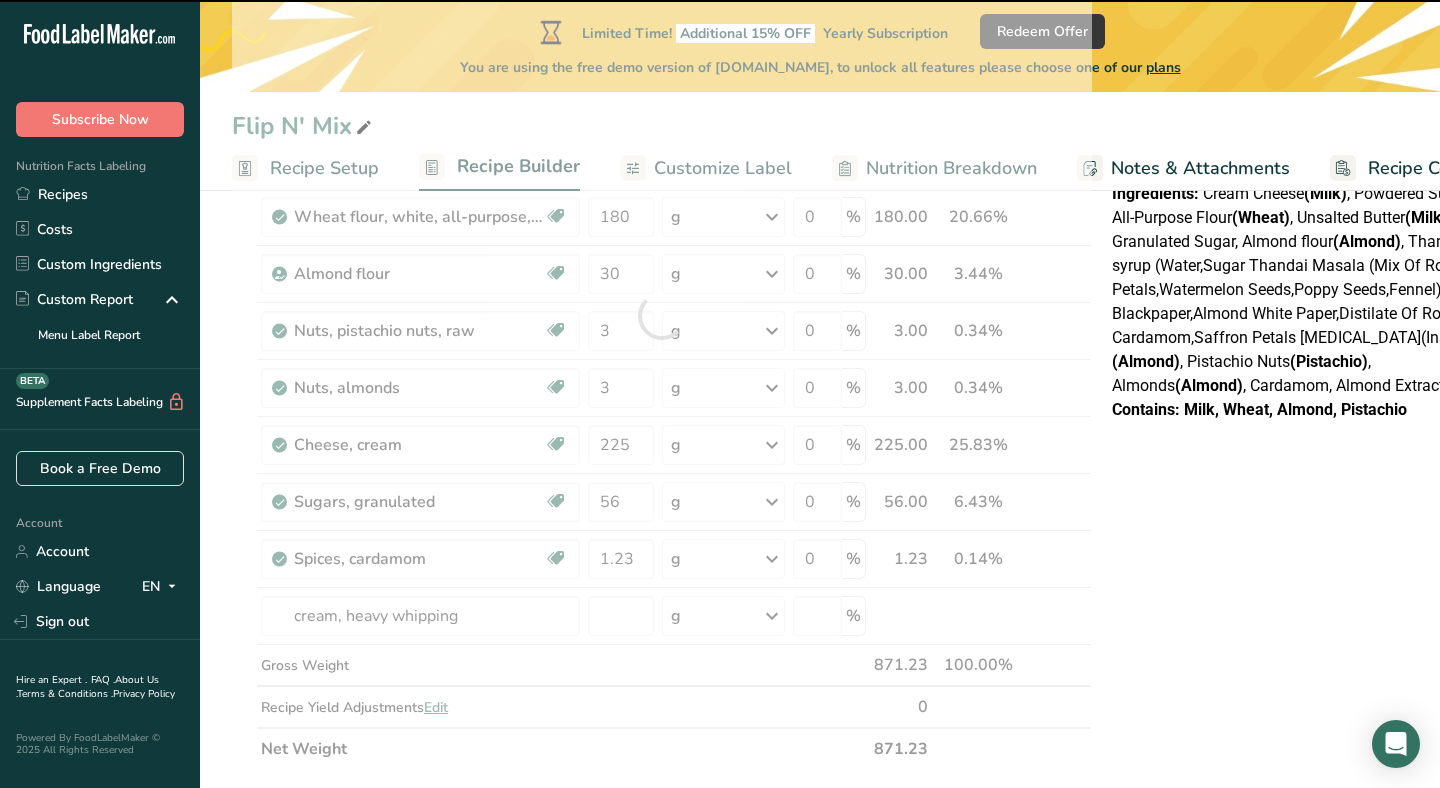 scroll, scrollTop: 479, scrollLeft: 0, axis: vertical 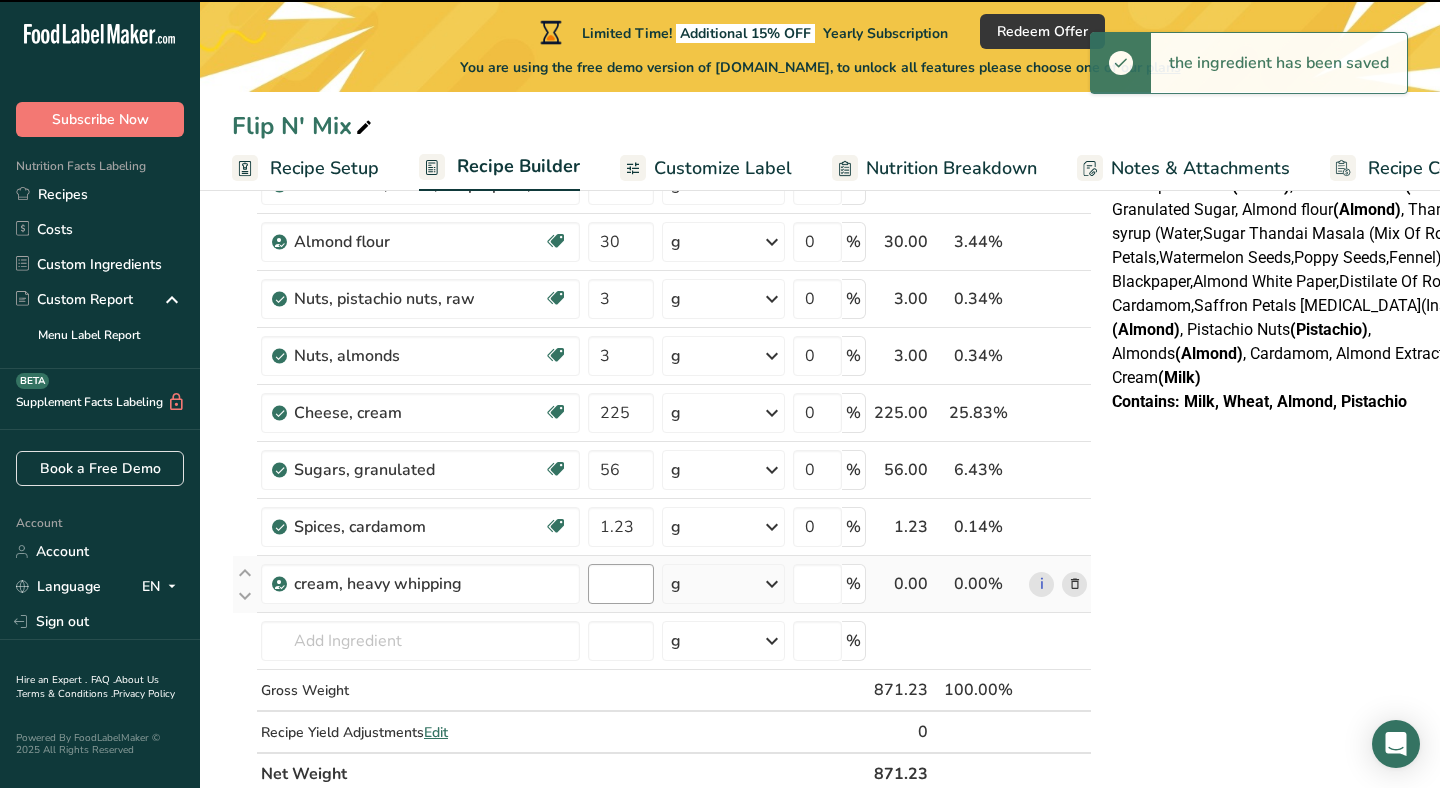 type on "0" 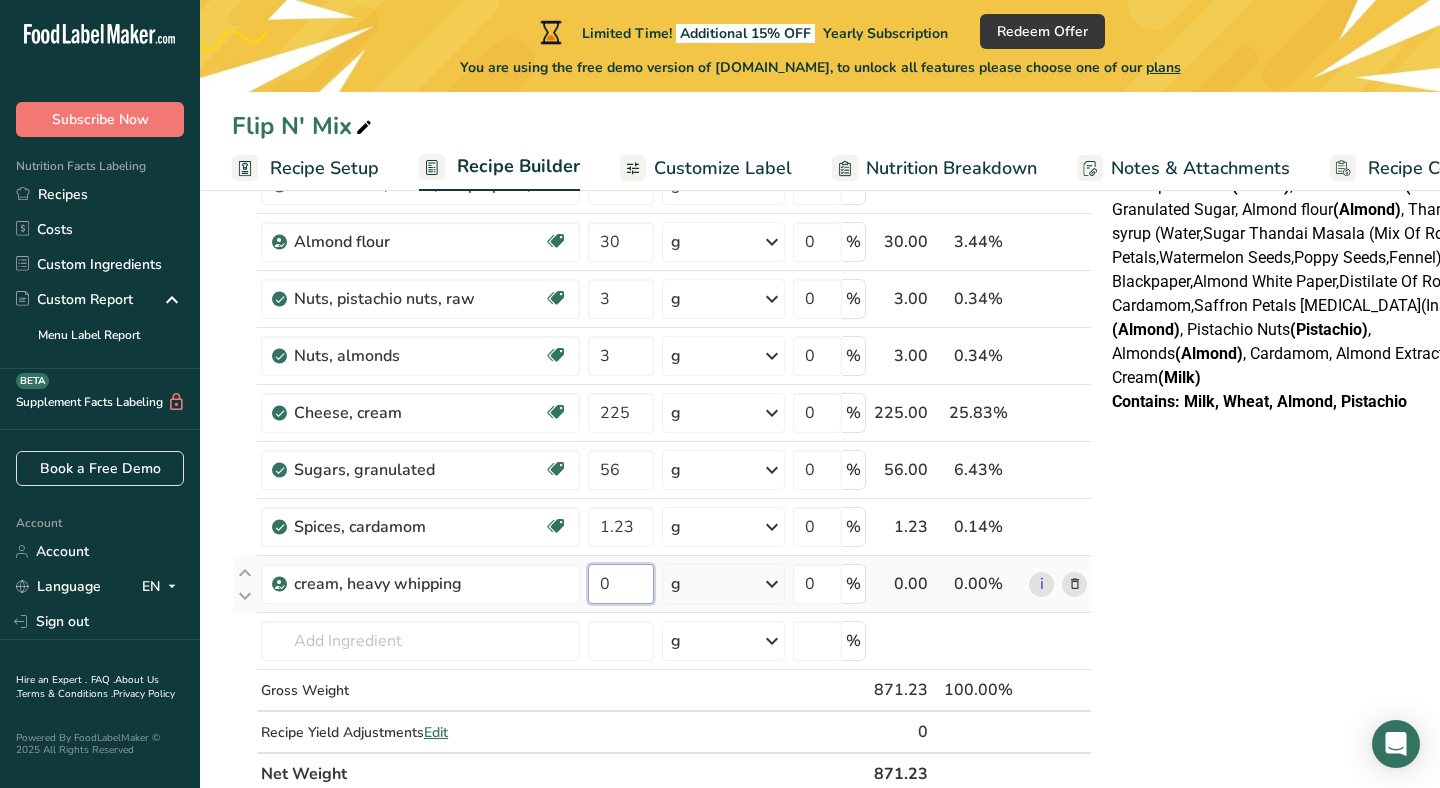 drag, startPoint x: 628, startPoint y: 576, endPoint x: 591, endPoint y: 577, distance: 37.01351 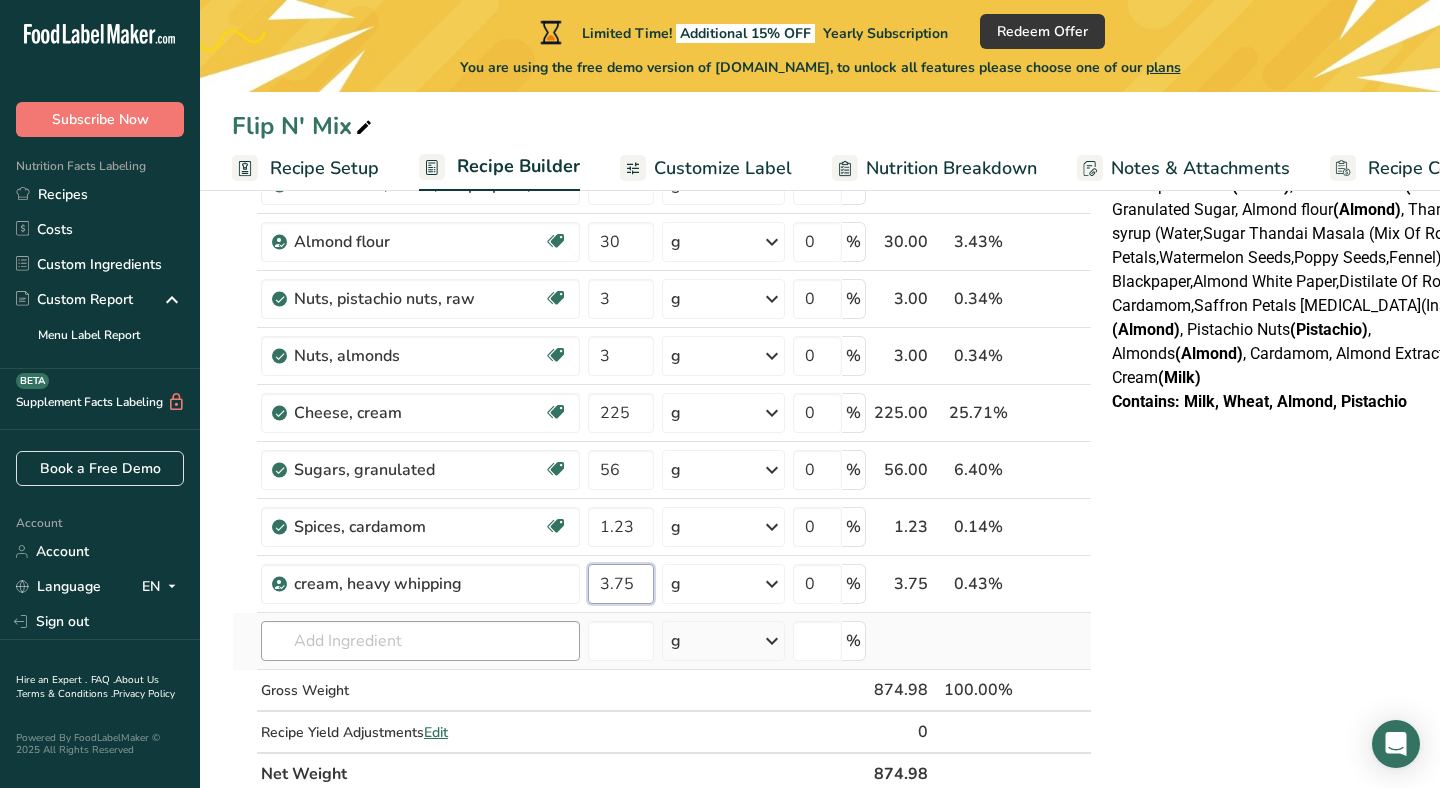 type on "3.75" 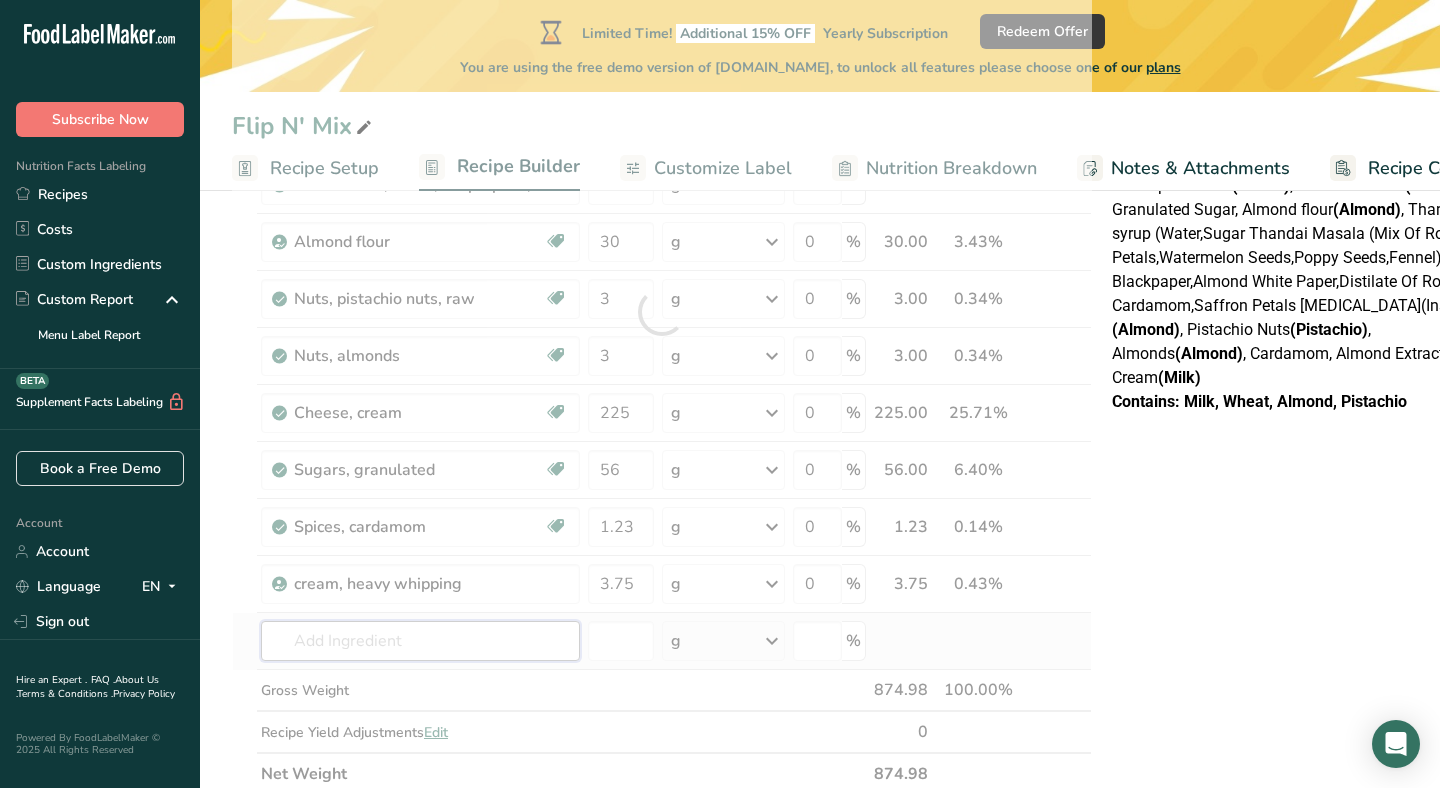 click on "Ingredient *
Amount *
Unit *
Waste *   .a-a{fill:#347362;}.b-a{fill:#fff;}          Grams
Percentage
Butter, without salt
Gluten free
Vegetarian
Soy free
170
g
Portions
1 pat (1" sq, 1/3" high)
1 tbsp
1 cup
See more
Weight Units
g
kg
mg
See more
Volume Units
l
Volume units require a density conversion. If you know your ingredient's density enter it below. Otherwise, click on "RIA" our AI Regulatory bot - she will be able to help you
lb/ft3
g/cm3
Confirm
mL
lb/ft3" at bounding box center (662, 312) 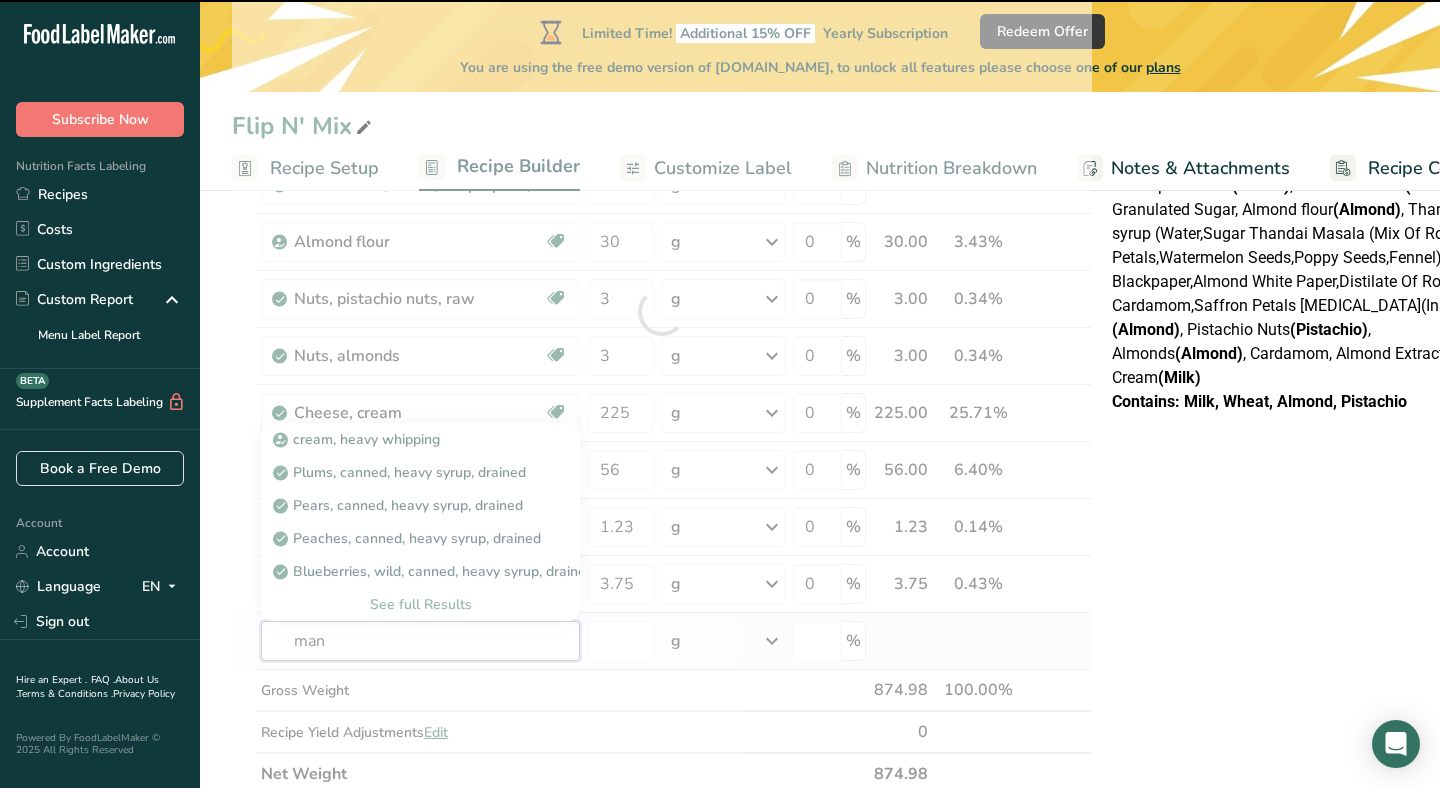 type on "mang" 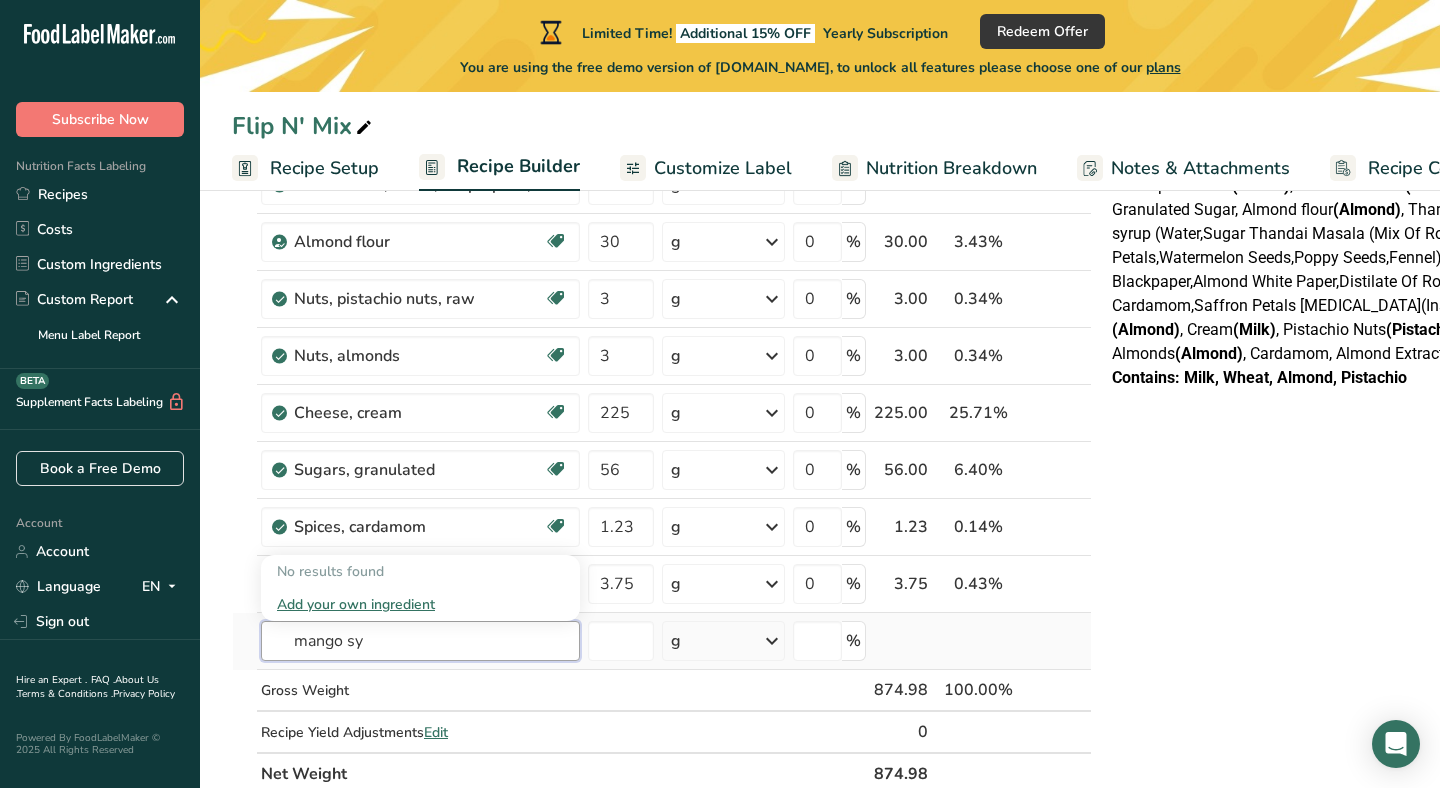 type on "mango sy" 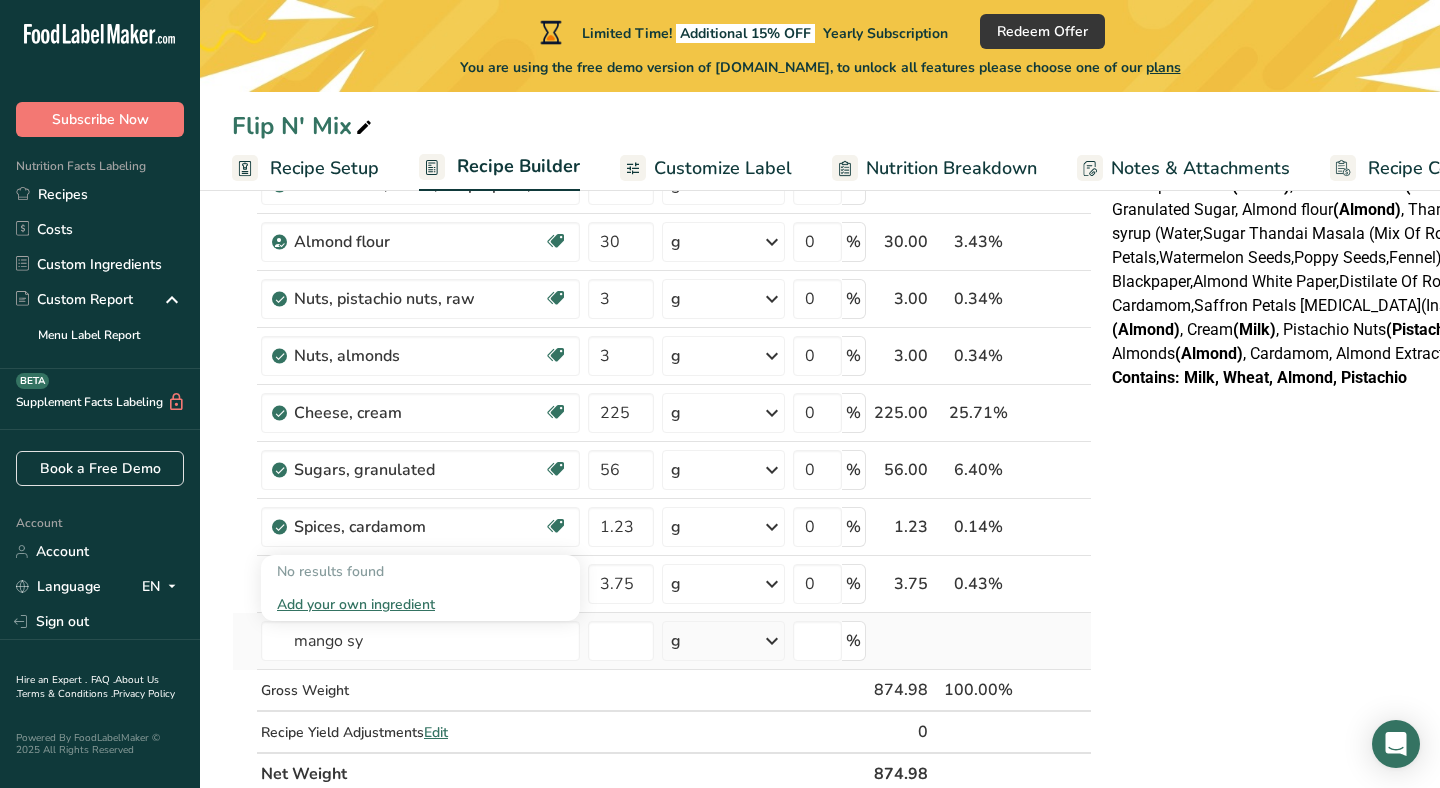 type 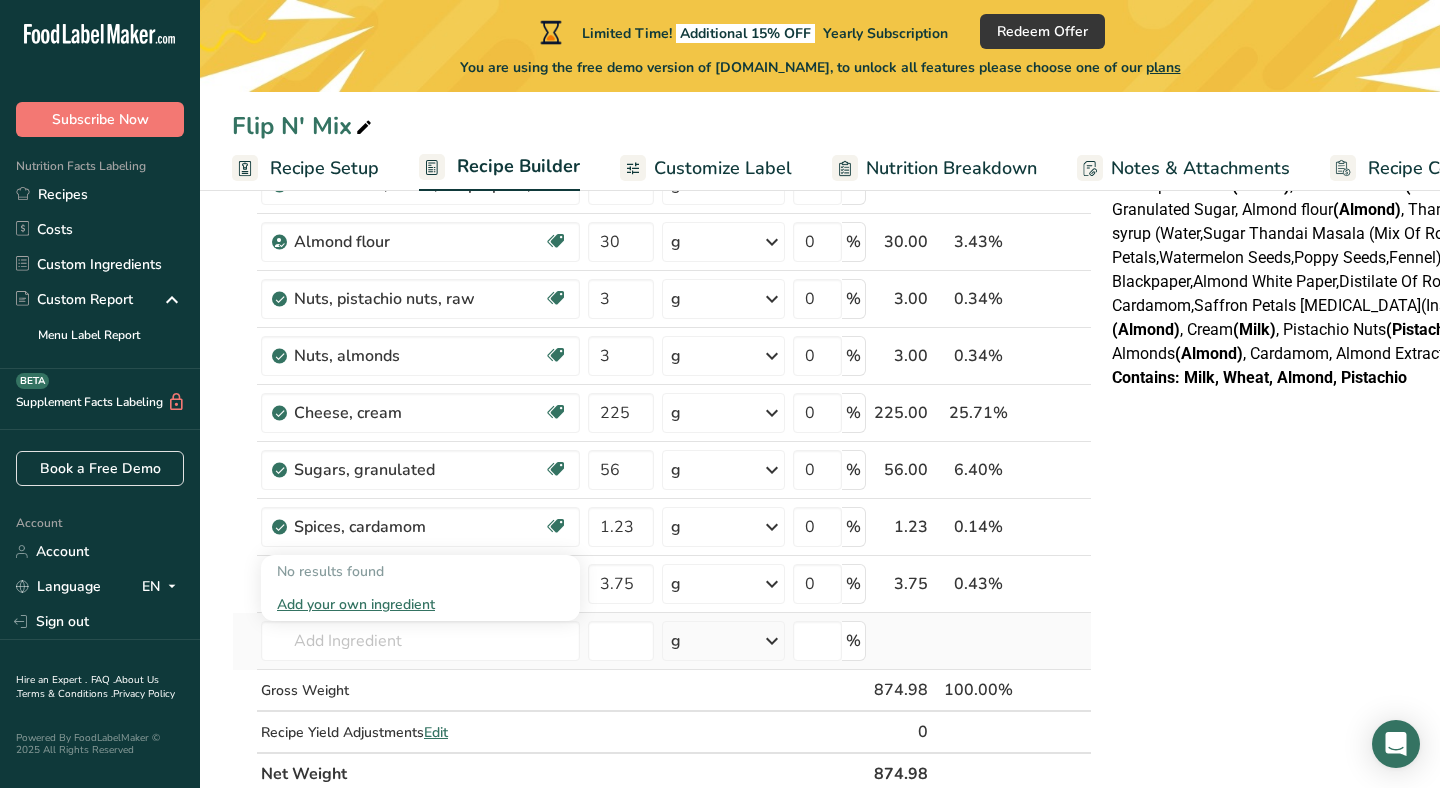 click on "Add your own ingredient" at bounding box center [420, 604] 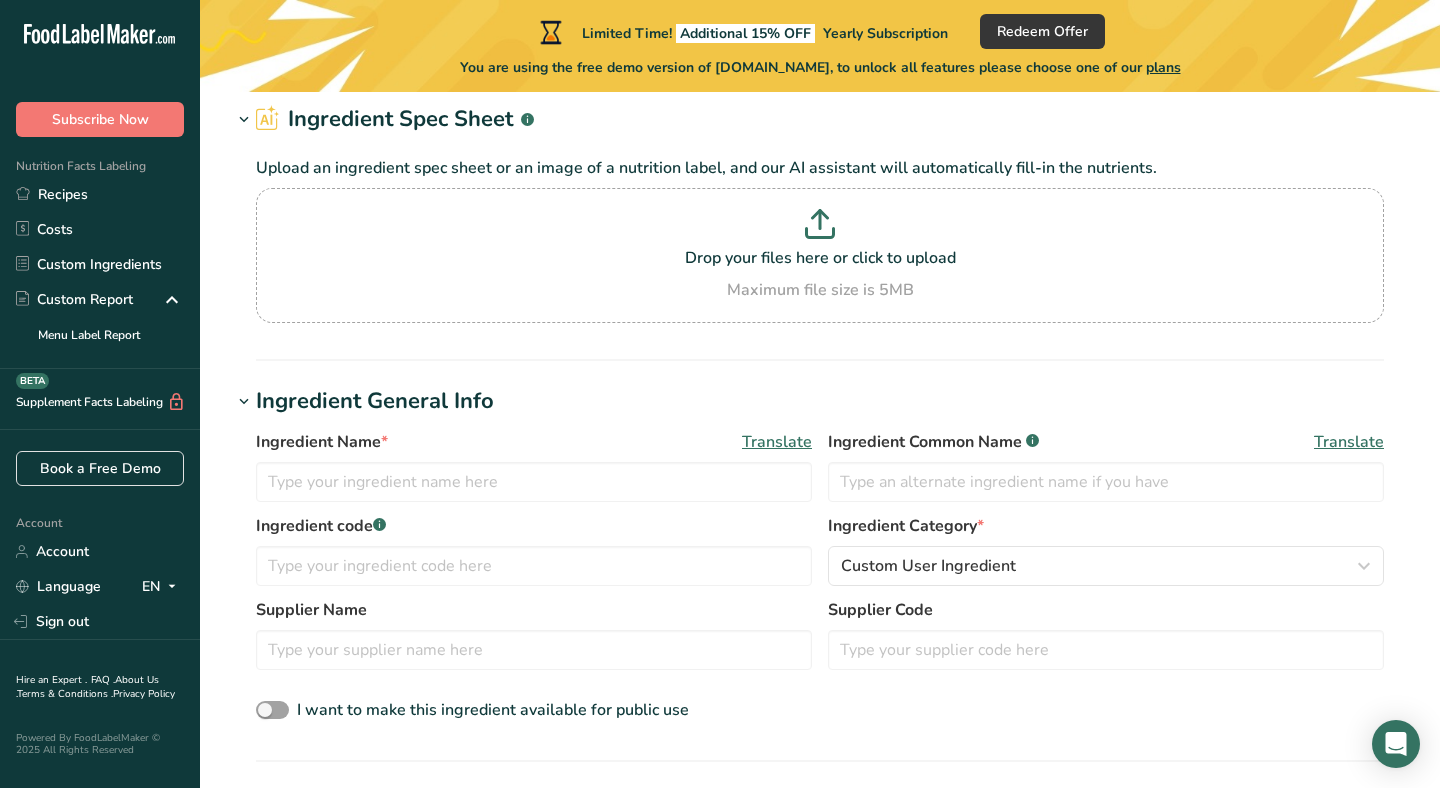 scroll, scrollTop: 103, scrollLeft: 0, axis: vertical 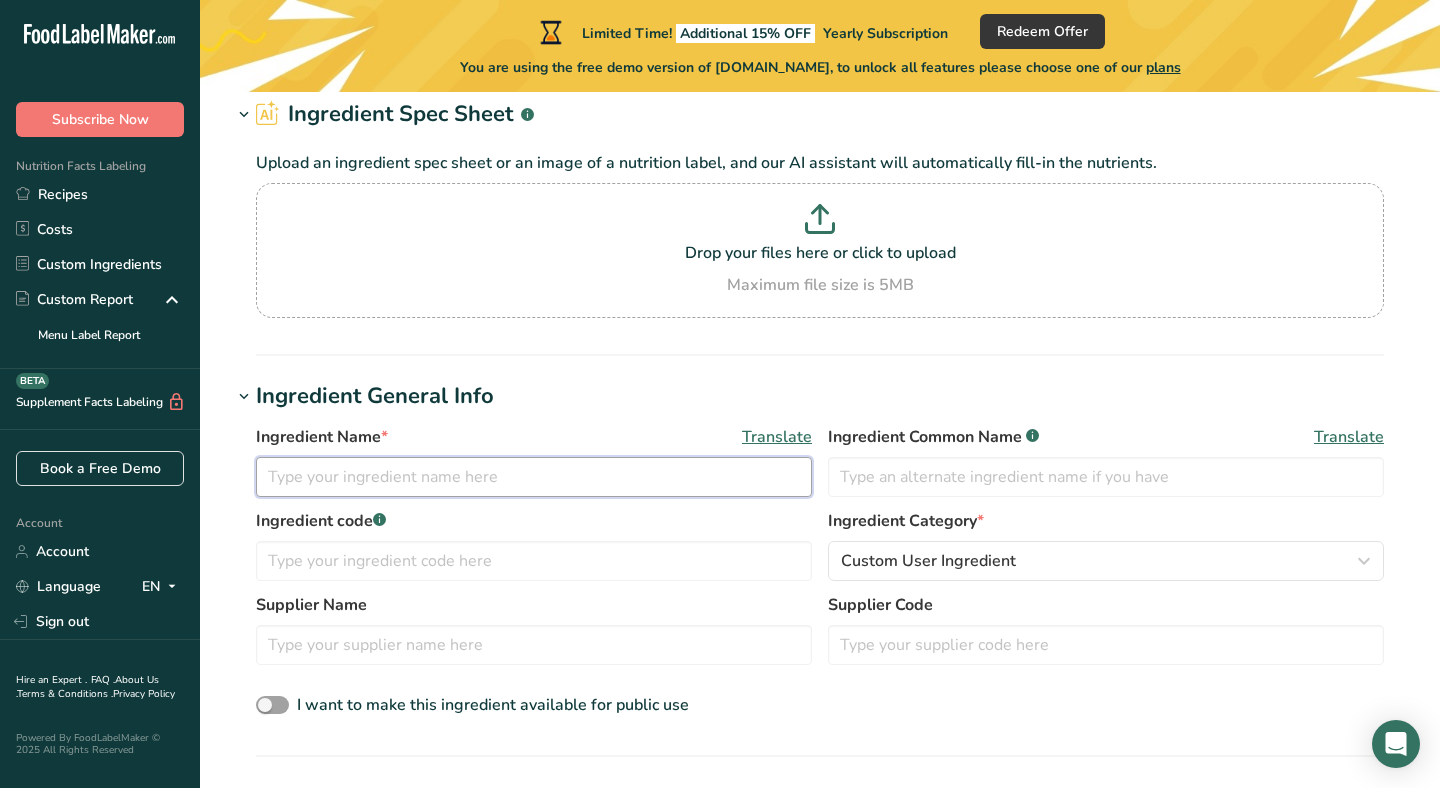 click at bounding box center (534, 477) 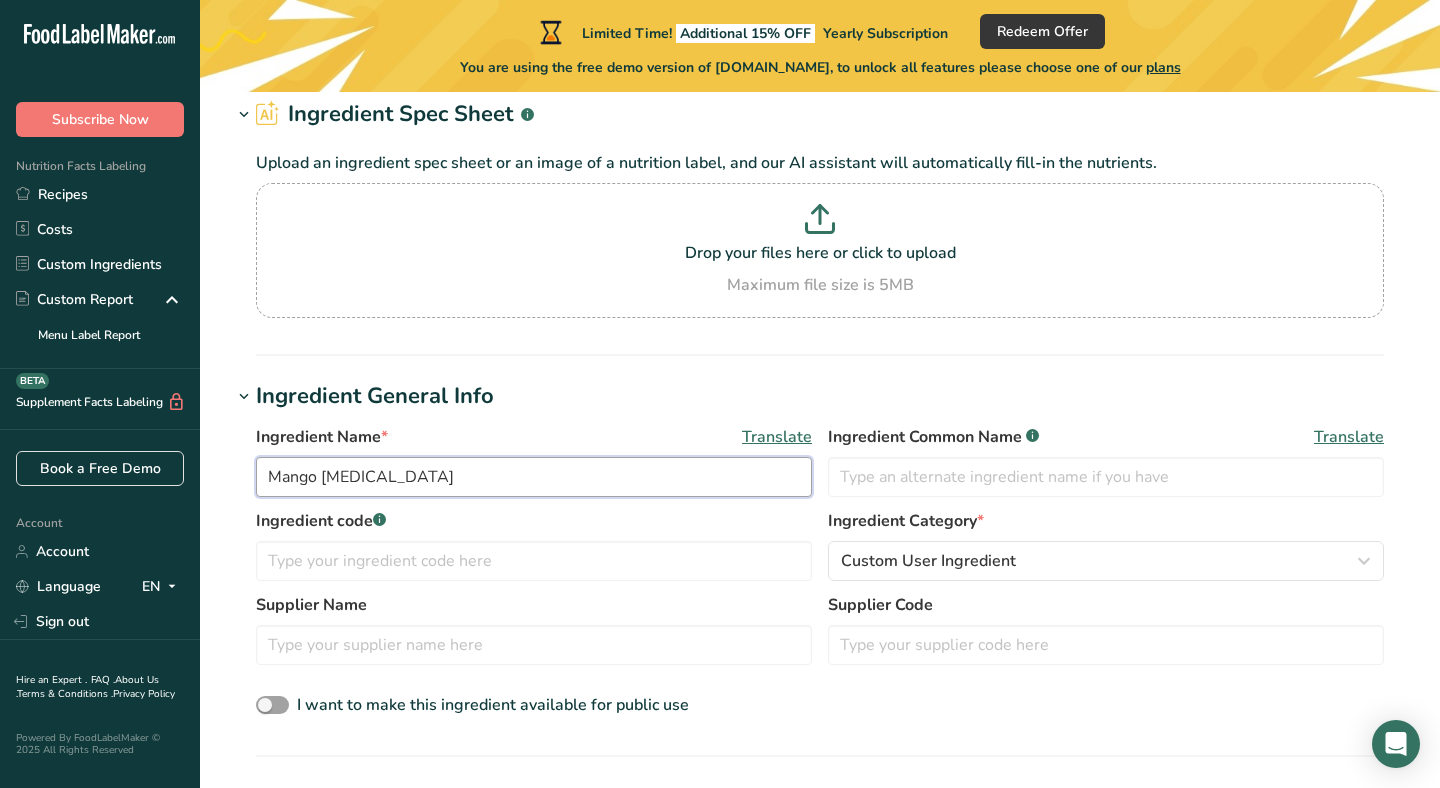scroll, scrollTop: 241, scrollLeft: 0, axis: vertical 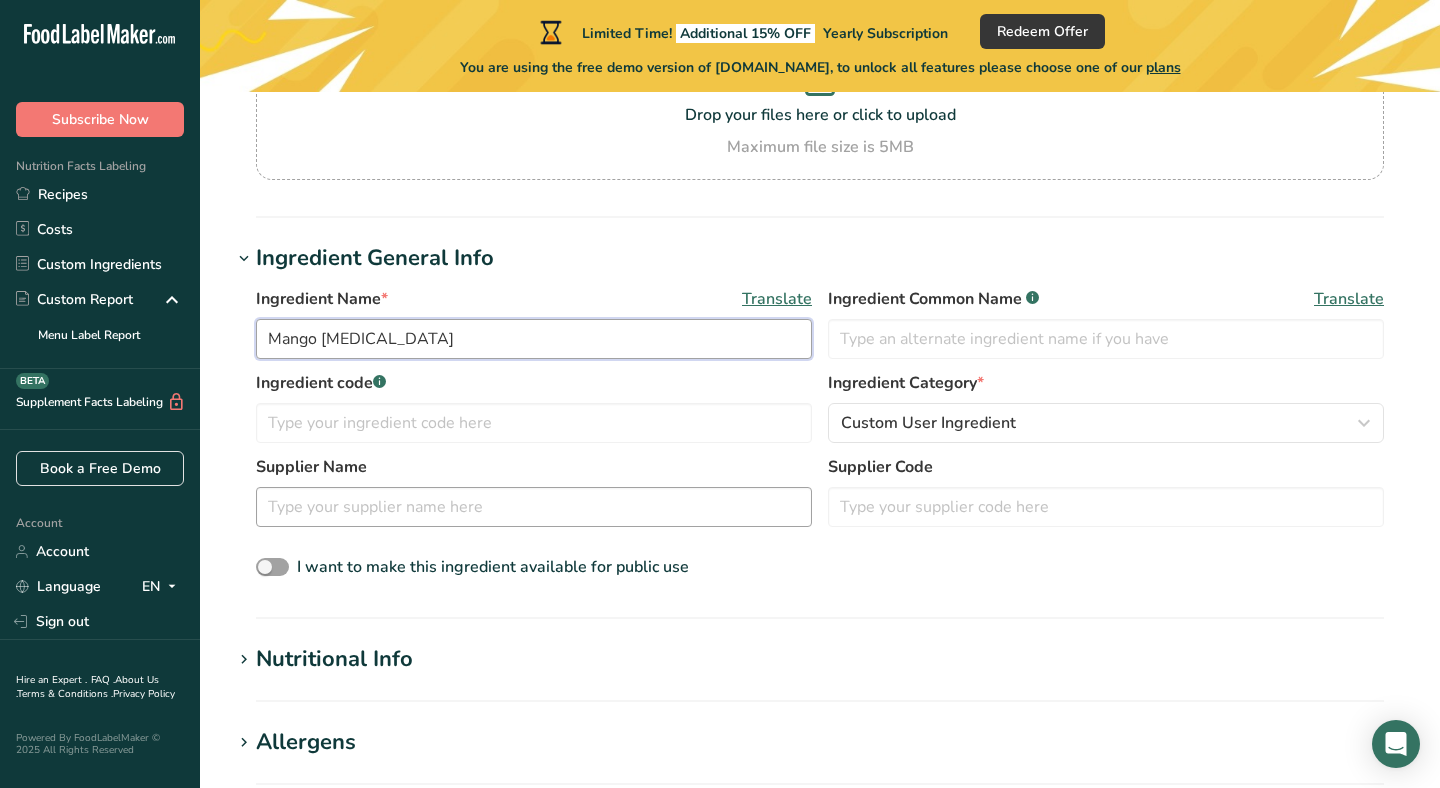 type on "Mango [MEDICAL_DATA]" 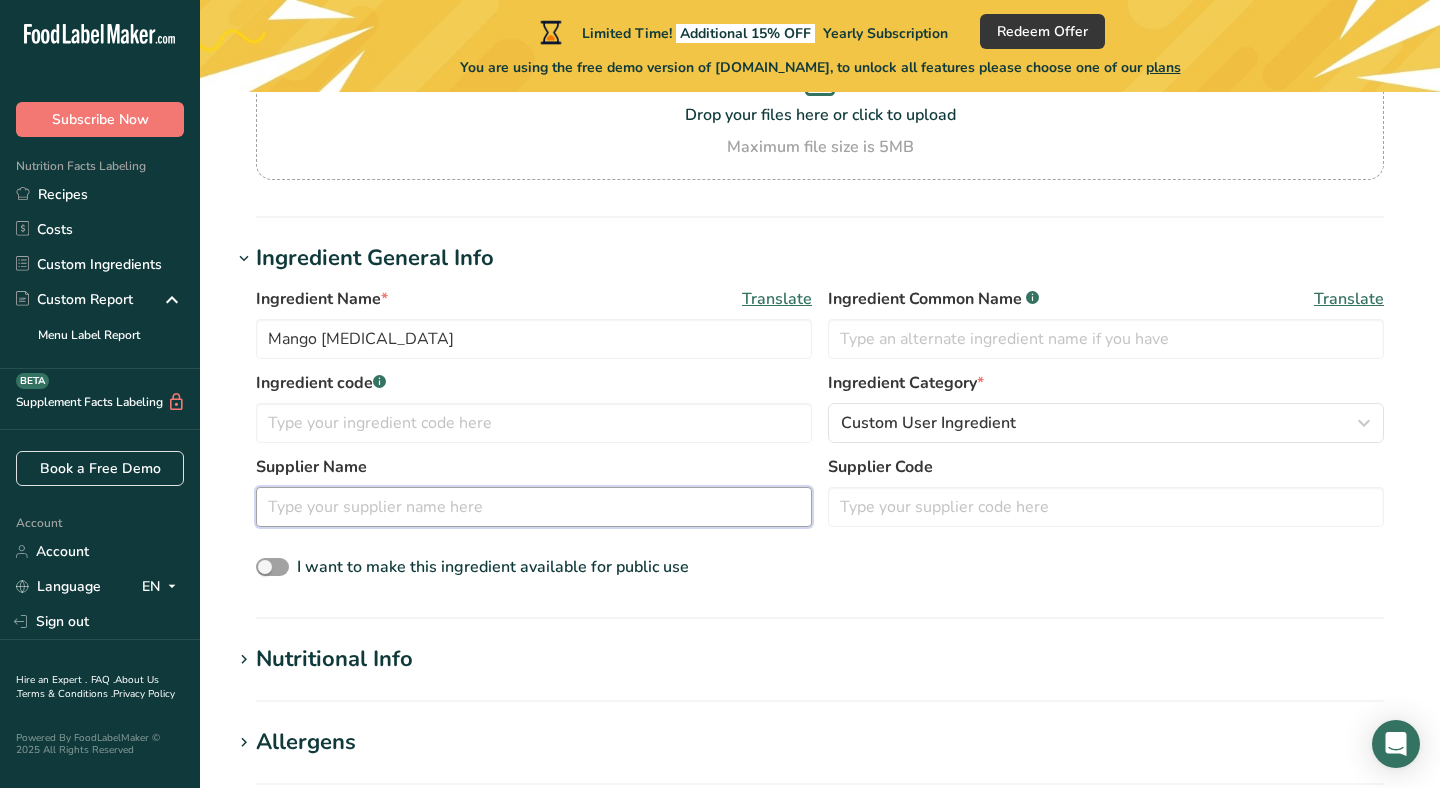 click at bounding box center (534, 507) 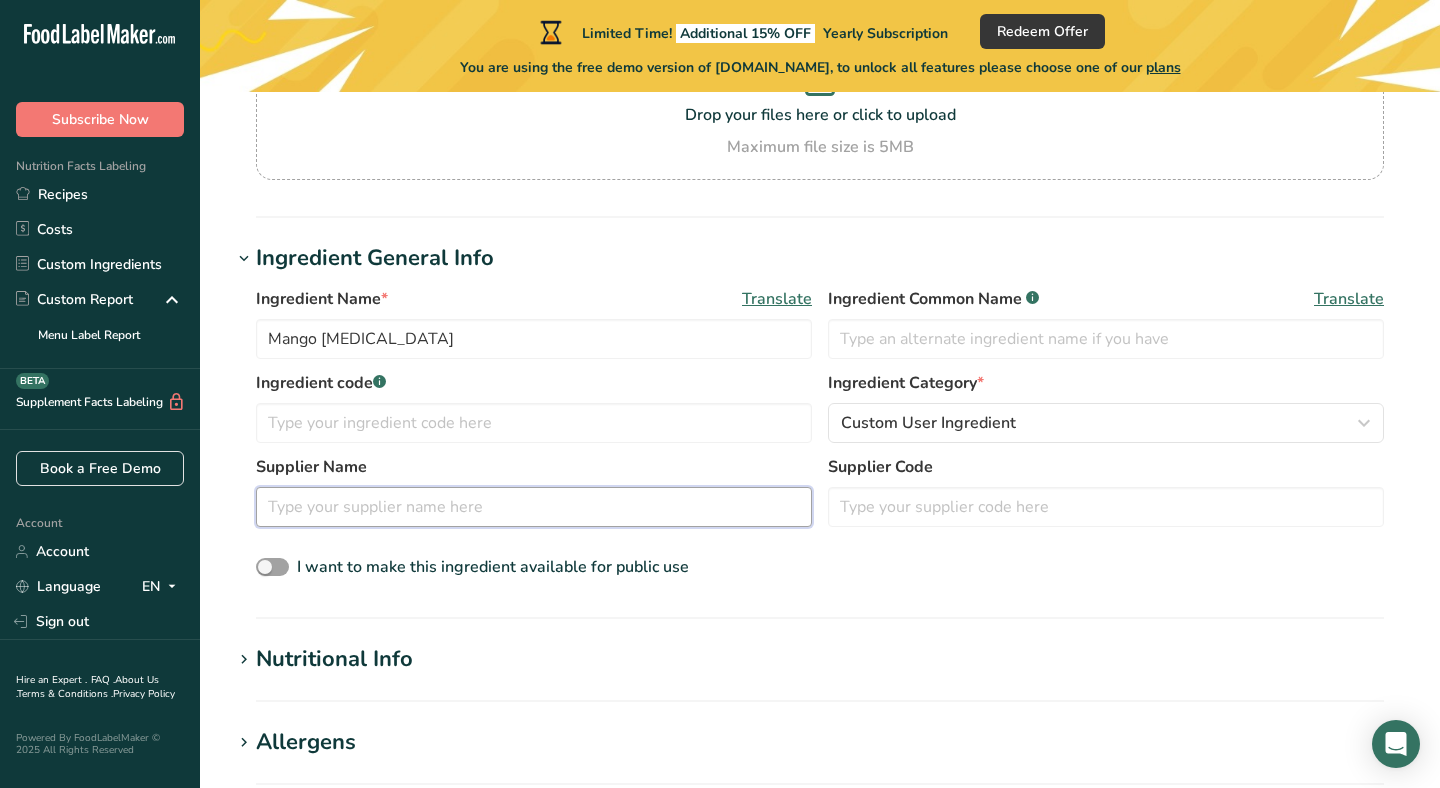 paste on "[PERSON_NAME]" 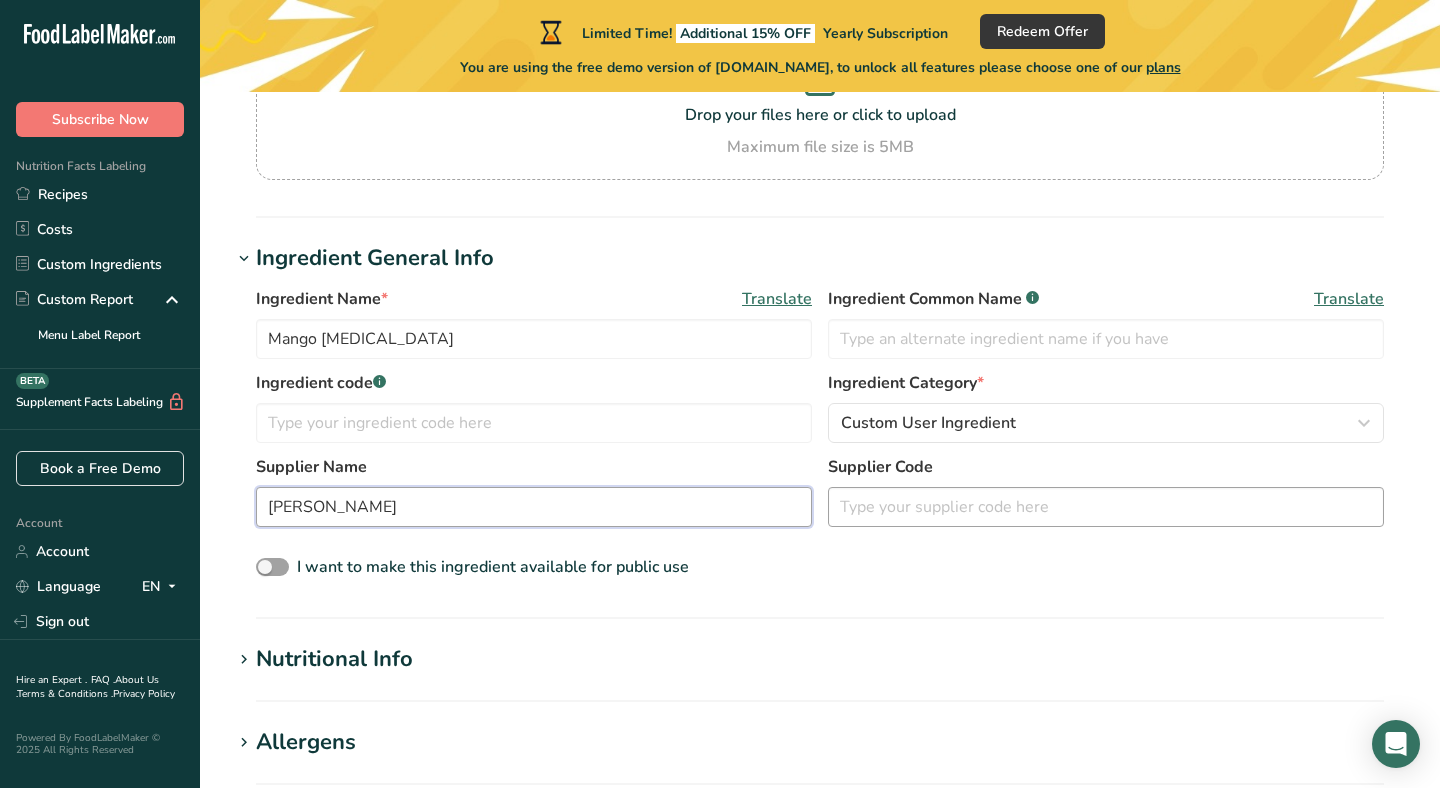 type on "[PERSON_NAME]" 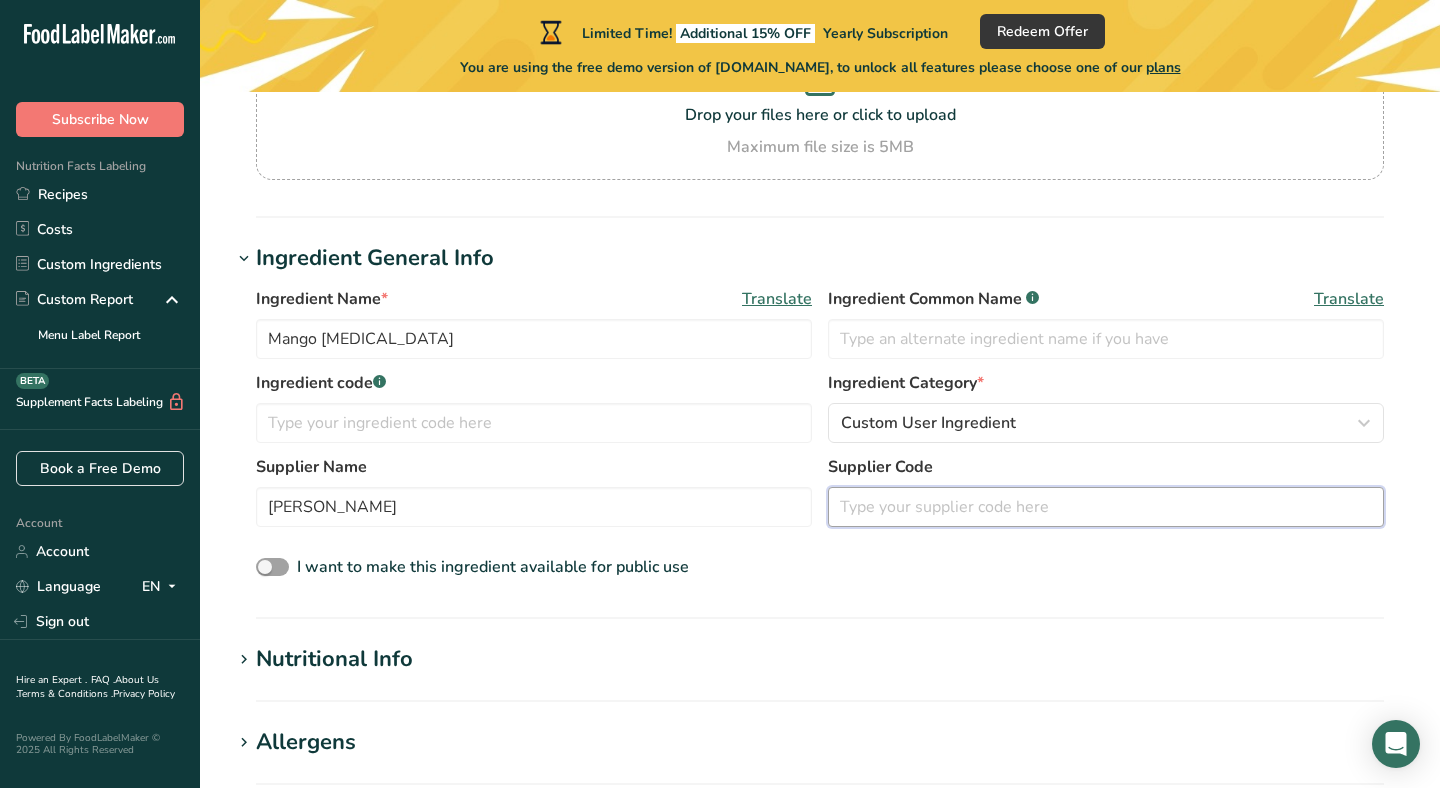 click at bounding box center [1106, 507] 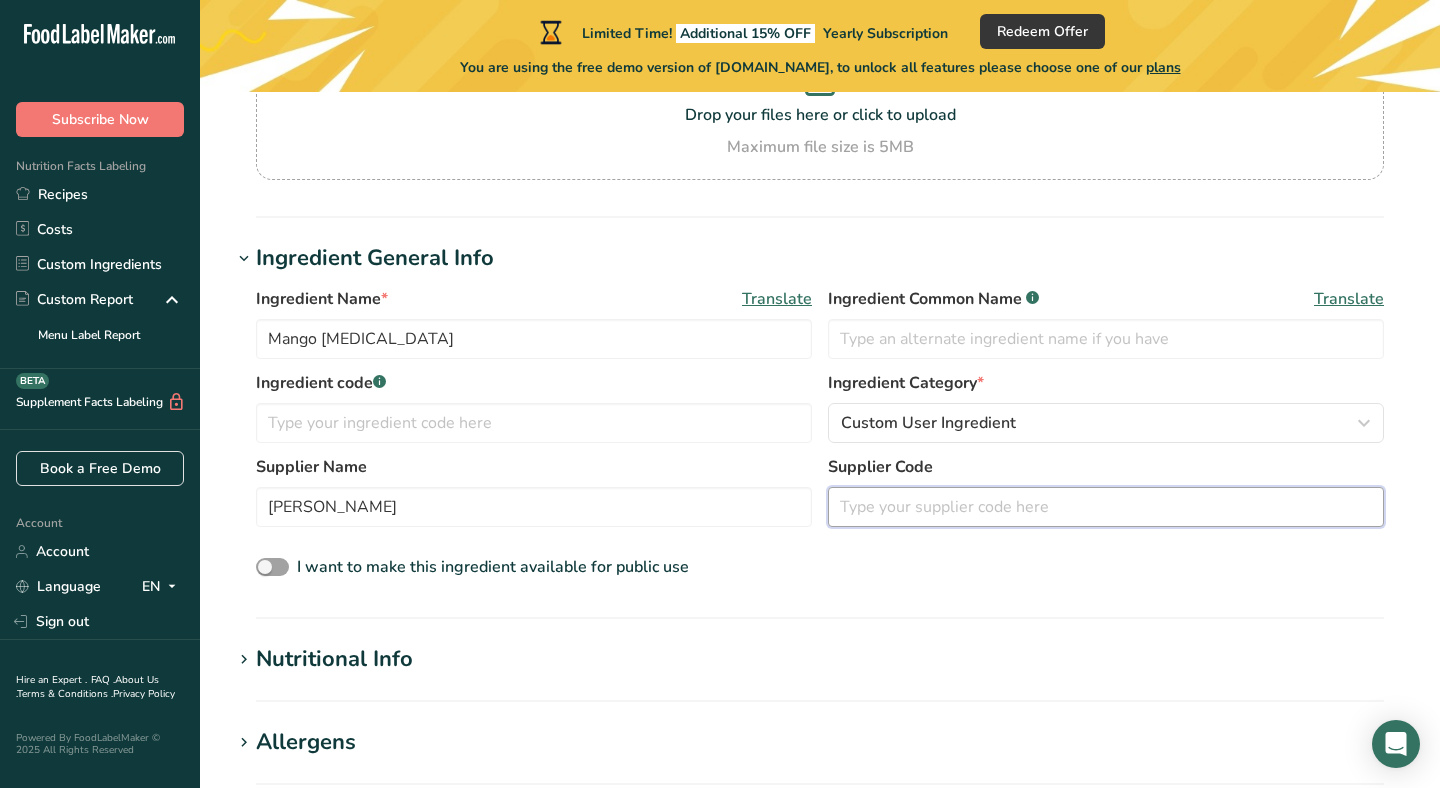 paste on "5273346_EA_000PNS" 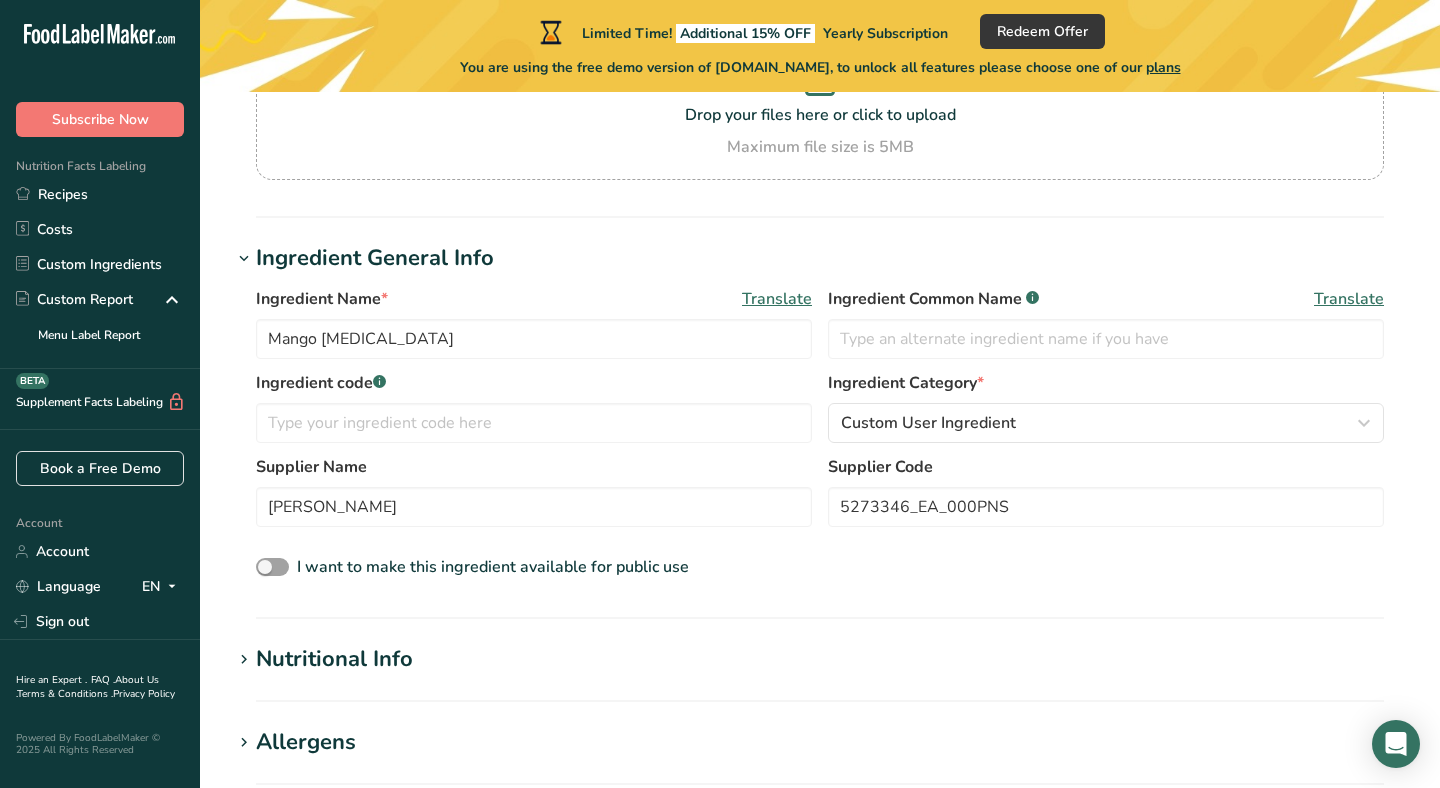 click on "Add new ingredient
Back to recipe
Ingredient Spec Sheet
.a-a{fill:#347362;}.b-a{fill:#fff;}
Upload an ingredient spec sheet or an image of a nutrition label, and our AI assistant will automatically fill-in the nutrients.
Drop your files here or click to upload
Maximum file size is 5MB
Ingredient General Info
Ingredient Name *
Translate
Mango [MEDICAL_DATA]
Ingredient Common Name
.a-a{fill:#347362;}.b-a{fill:#fff;}
Translate
Ingredient code
.a-a{fill:#347362;}.b-a{fill:#fff;}
Ingredient Category *
Custom User Ingredient
Standard Categories" at bounding box center [820, 614] 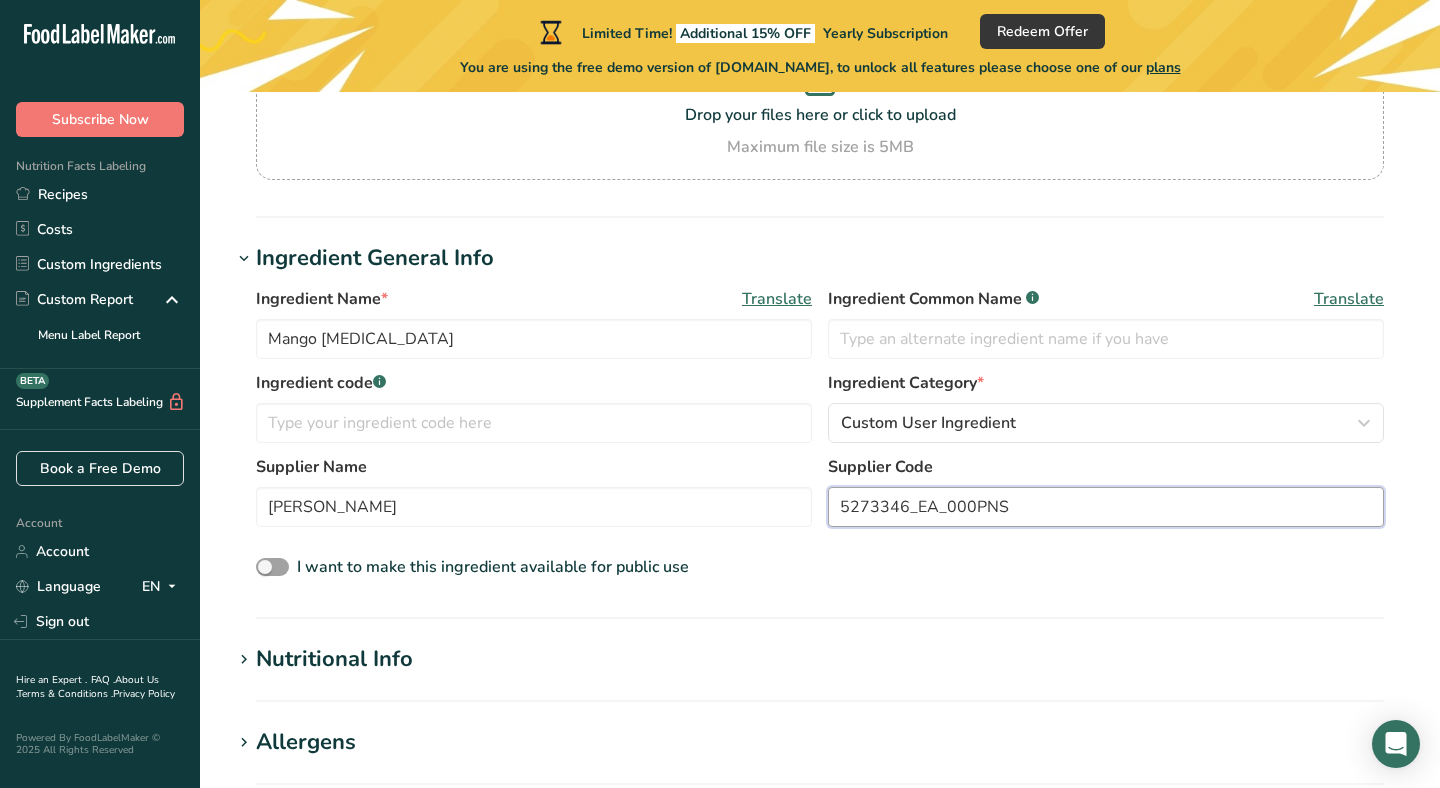 drag, startPoint x: 926, startPoint y: 507, endPoint x: 833, endPoint y: 507, distance: 93 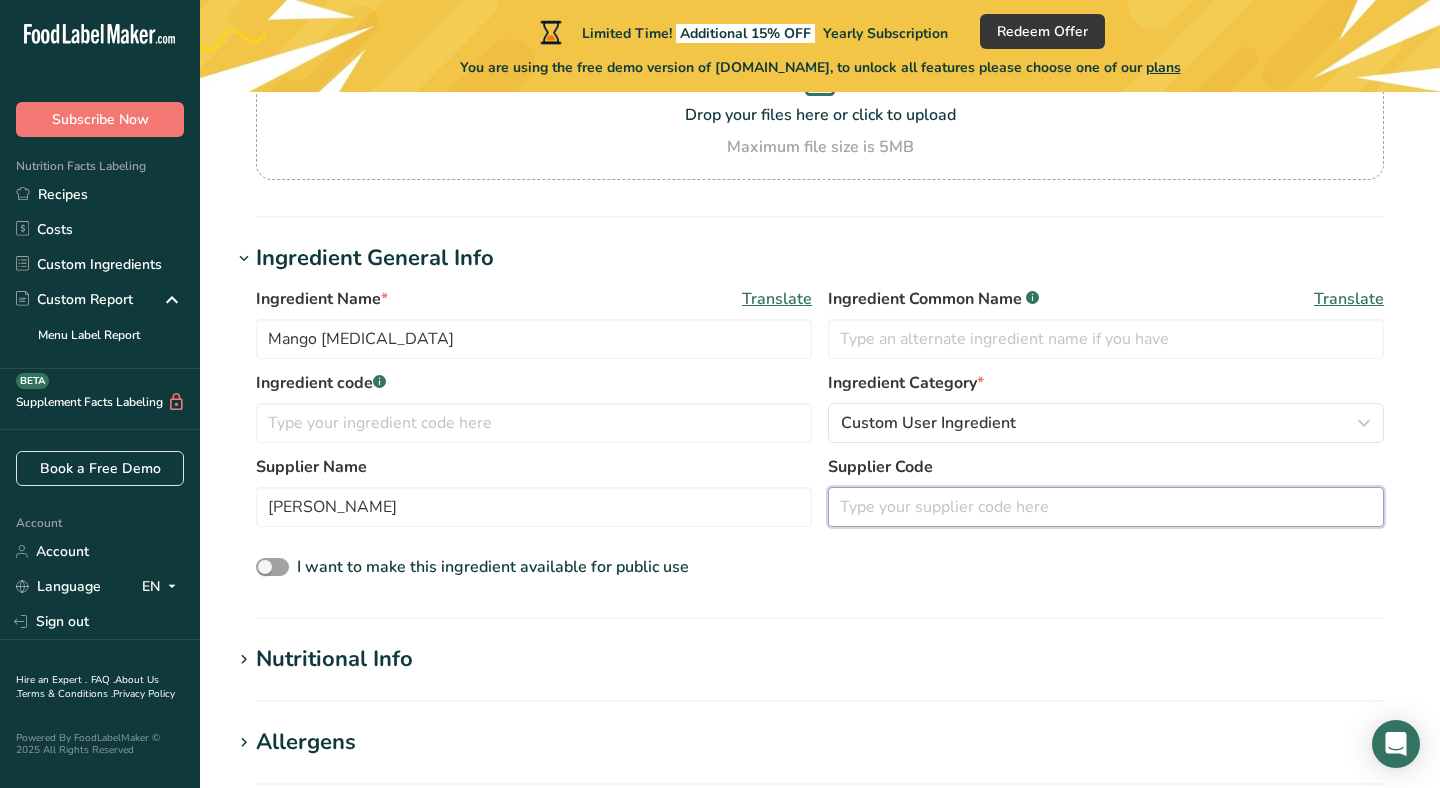 scroll, scrollTop: 328, scrollLeft: 0, axis: vertical 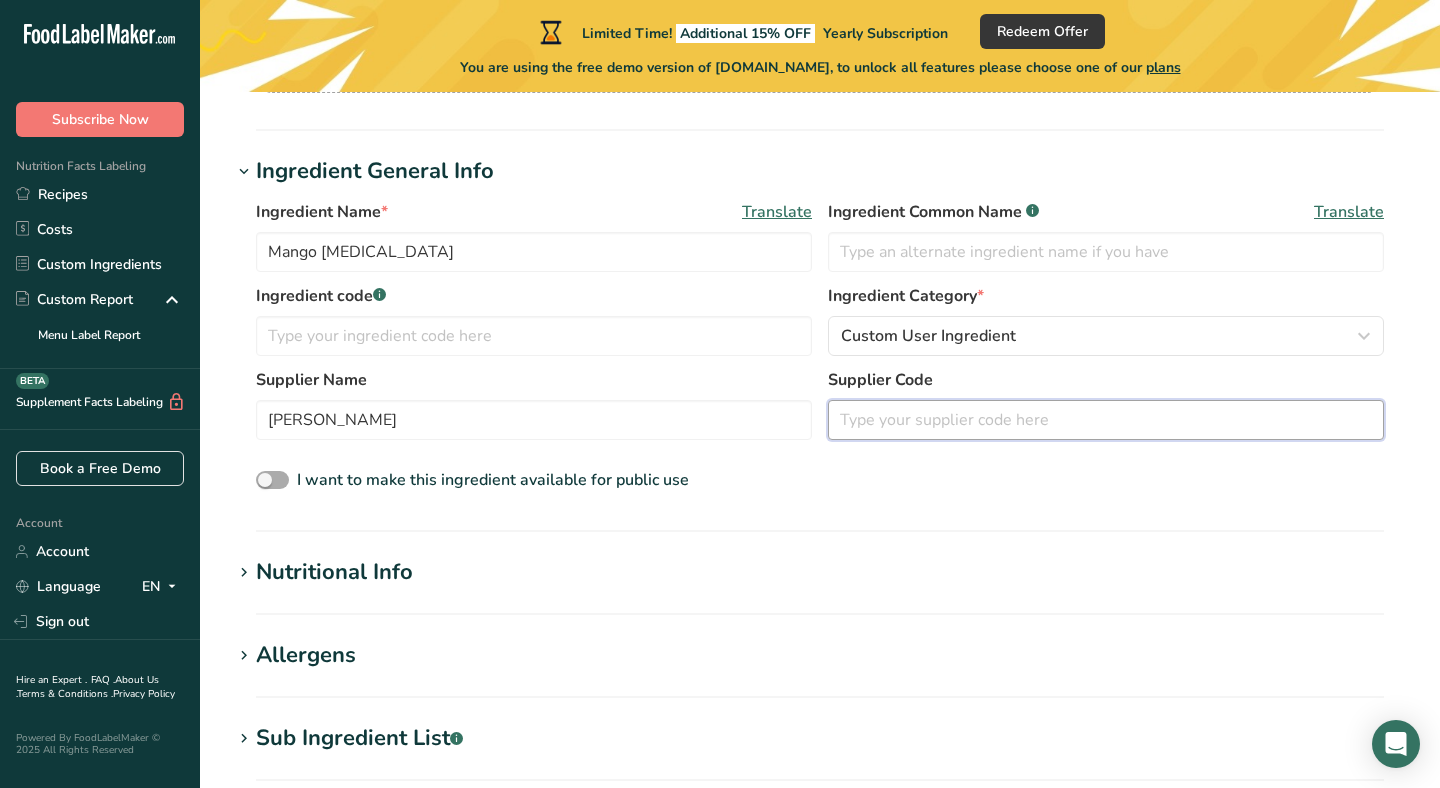 type 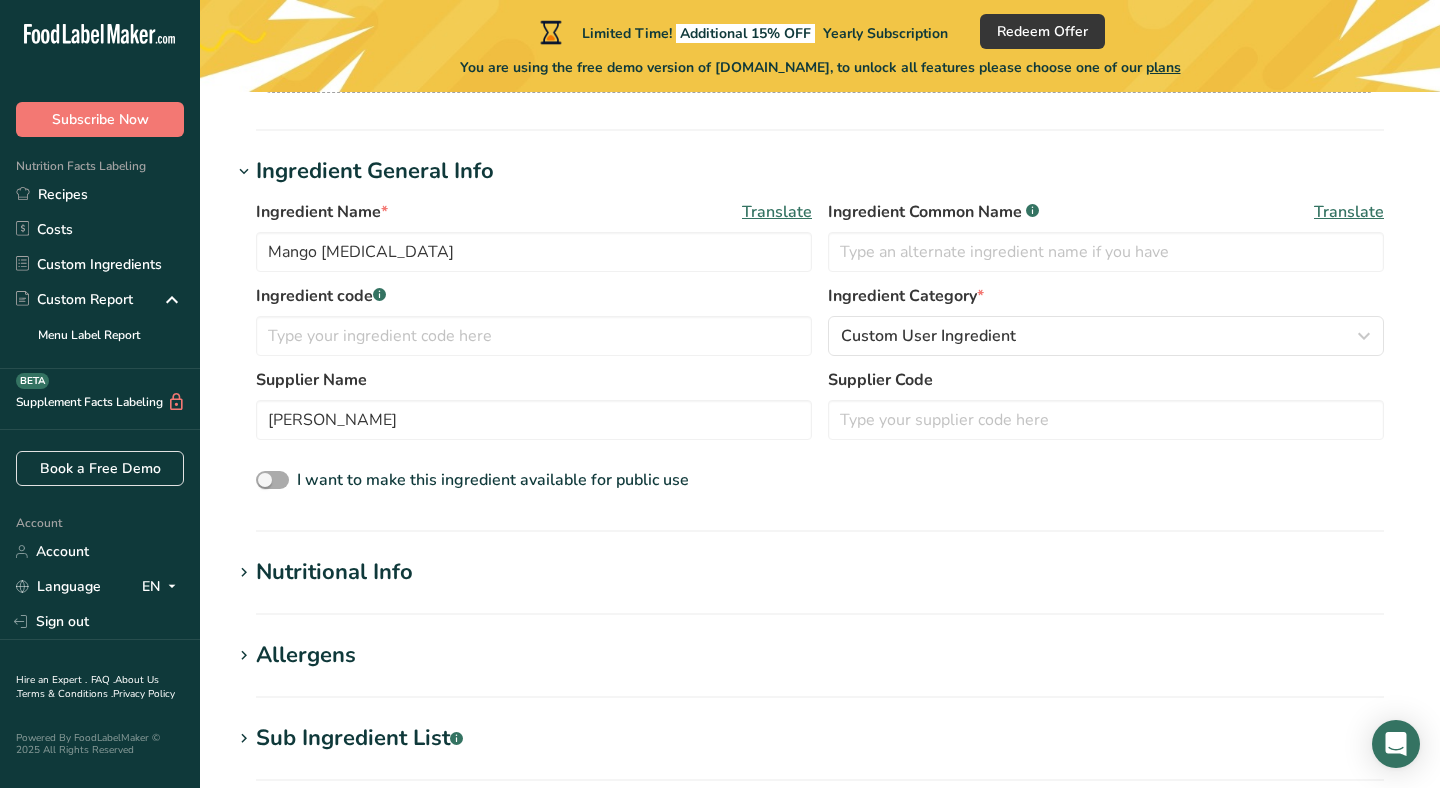 click at bounding box center [272, 480] 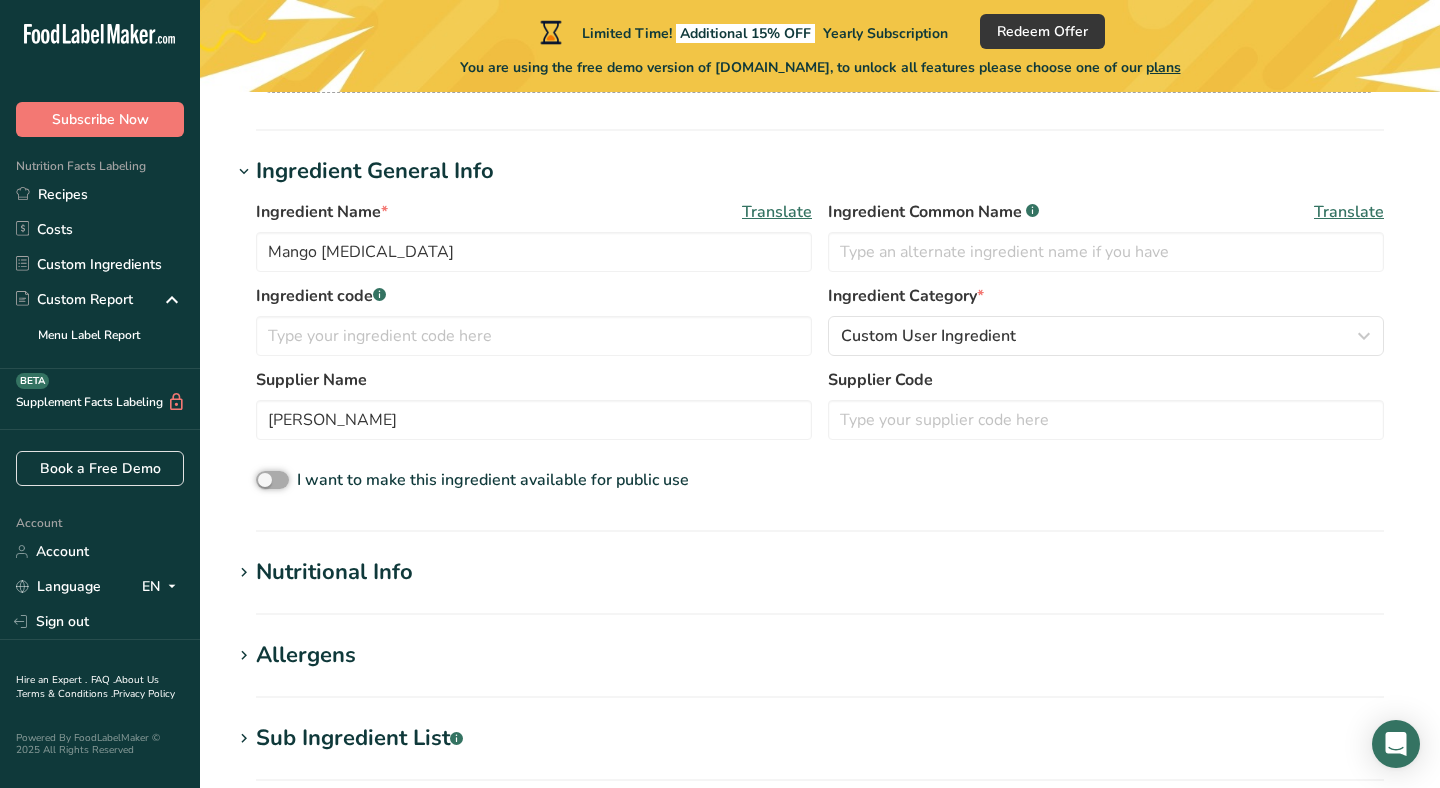 click on "I want to make this ingredient available for public use" at bounding box center (262, 480) 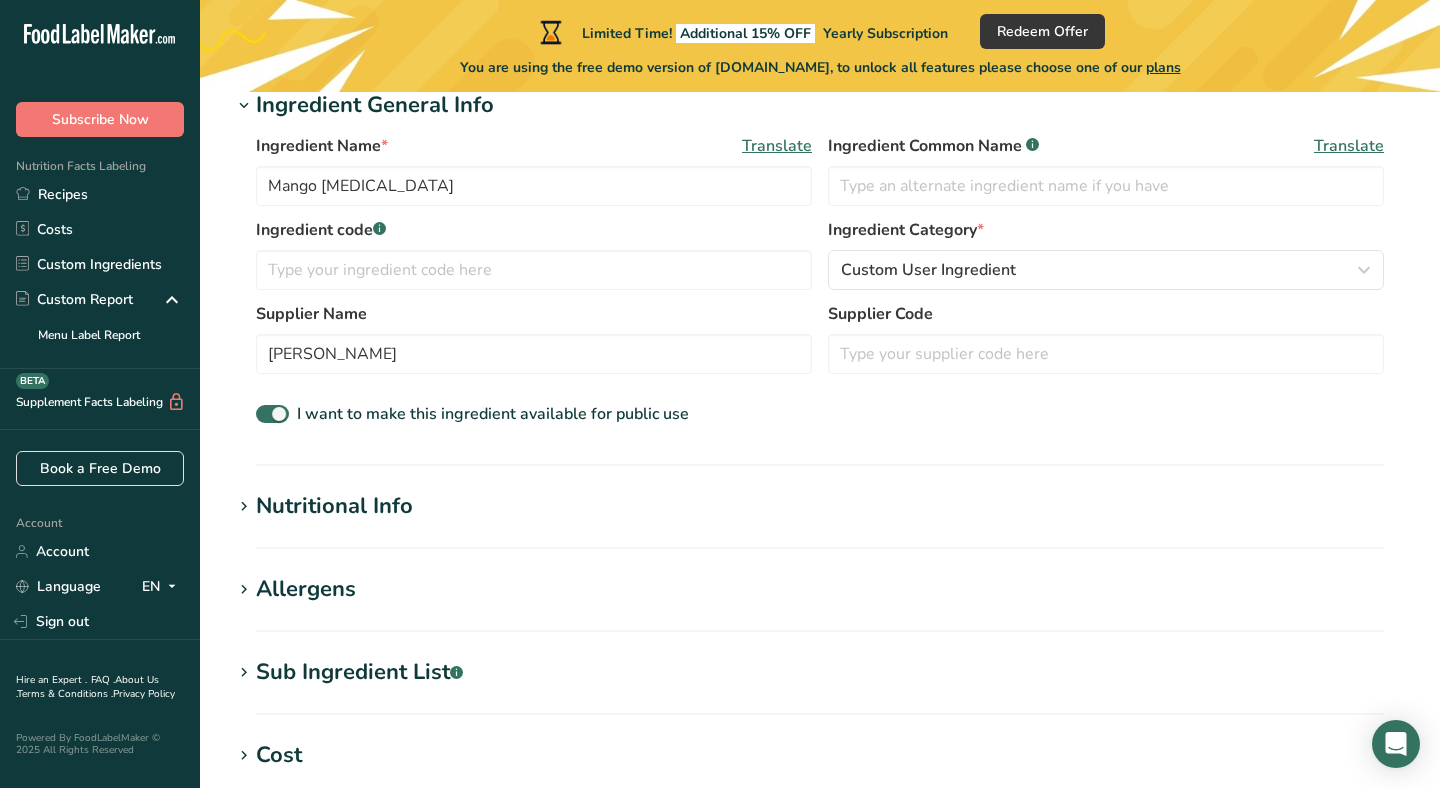 click on "Nutritional Info" at bounding box center (820, 506) 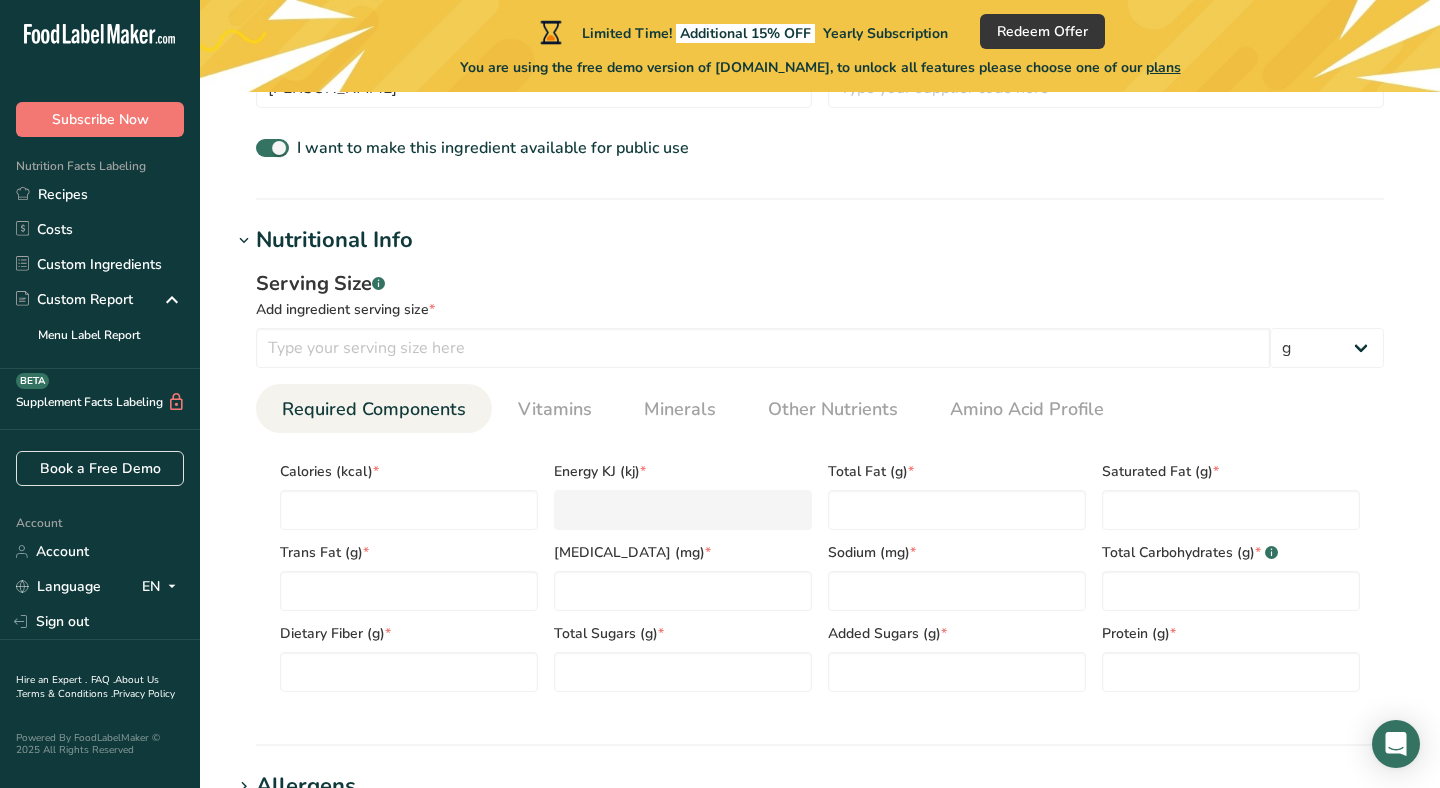 scroll, scrollTop: 665, scrollLeft: 0, axis: vertical 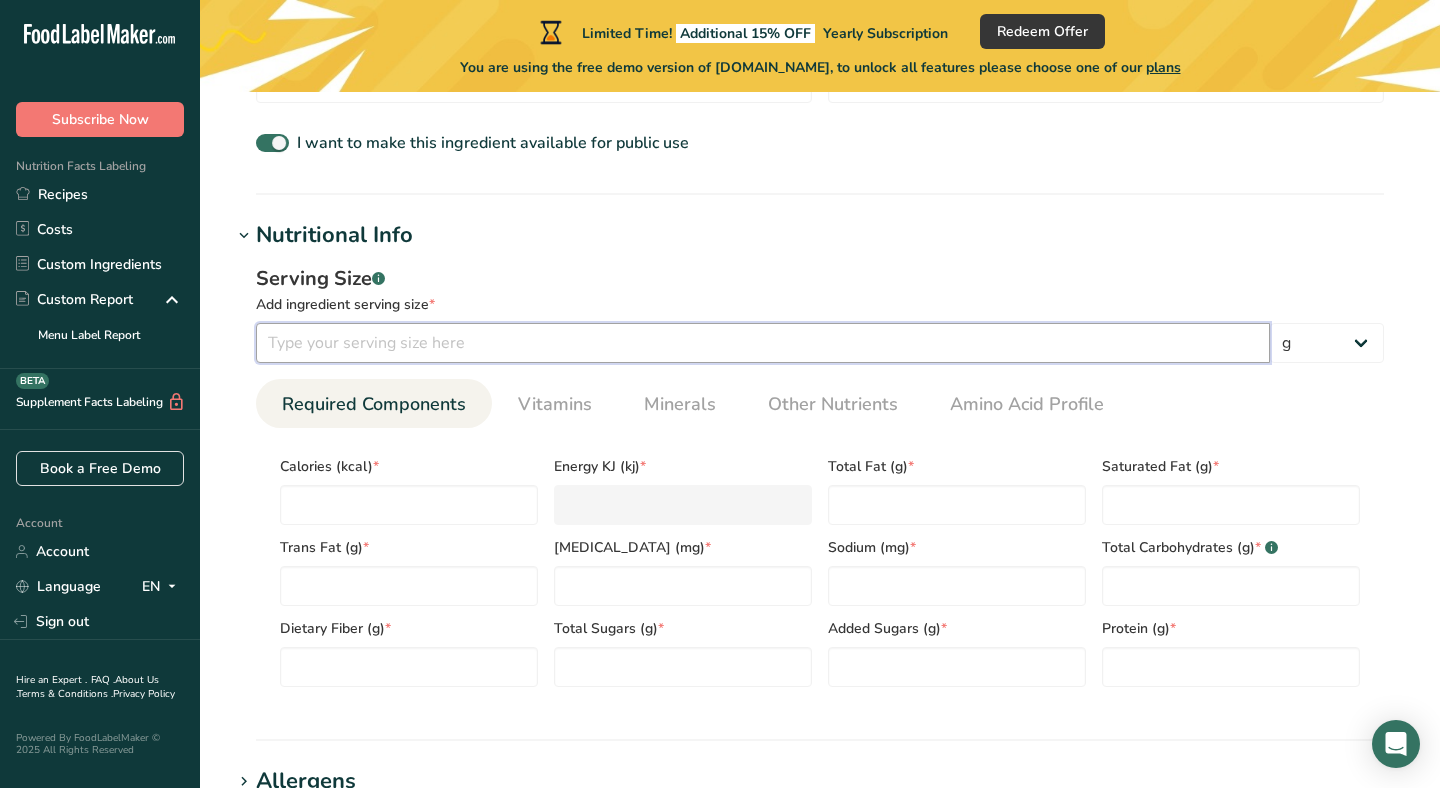 click at bounding box center (763, 343) 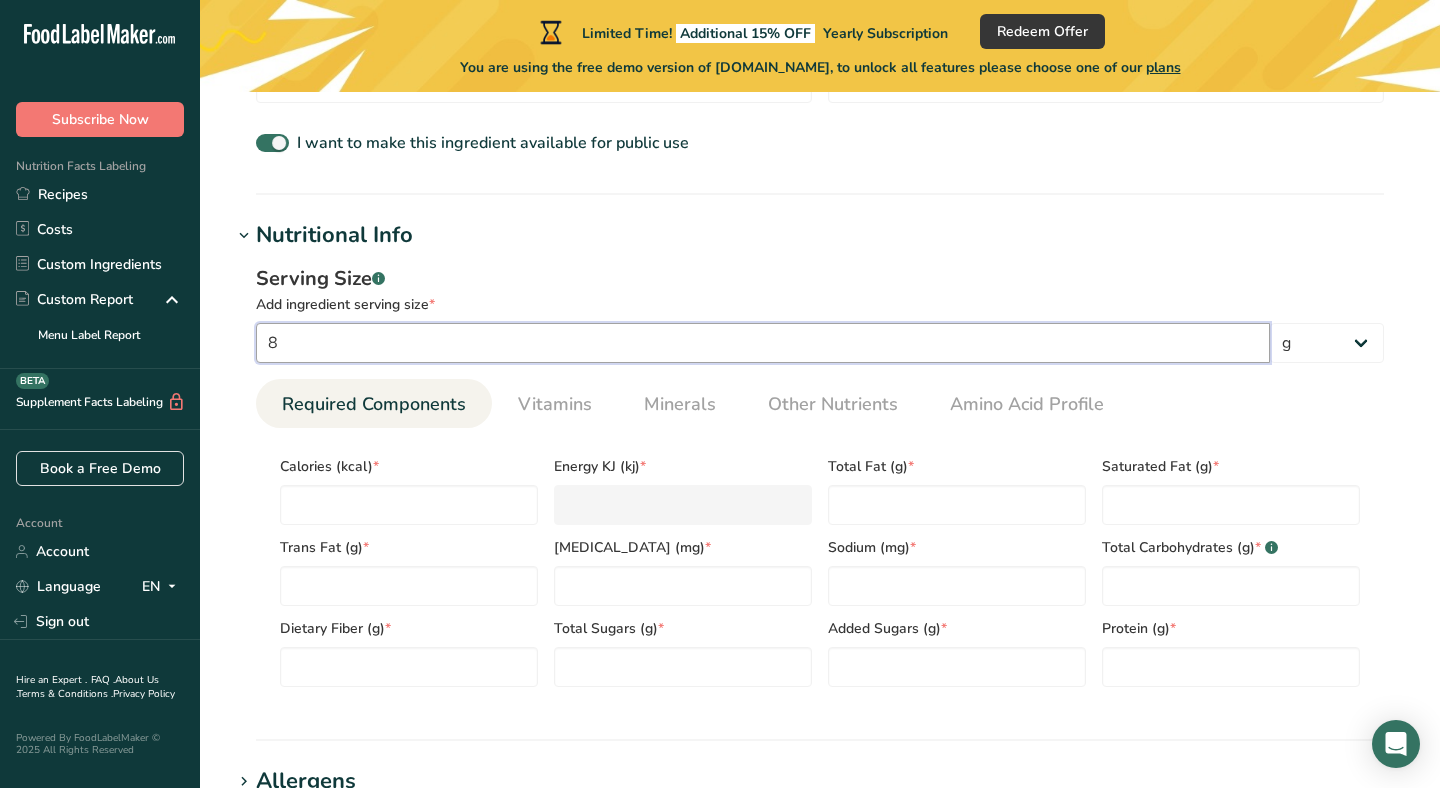 type on "85" 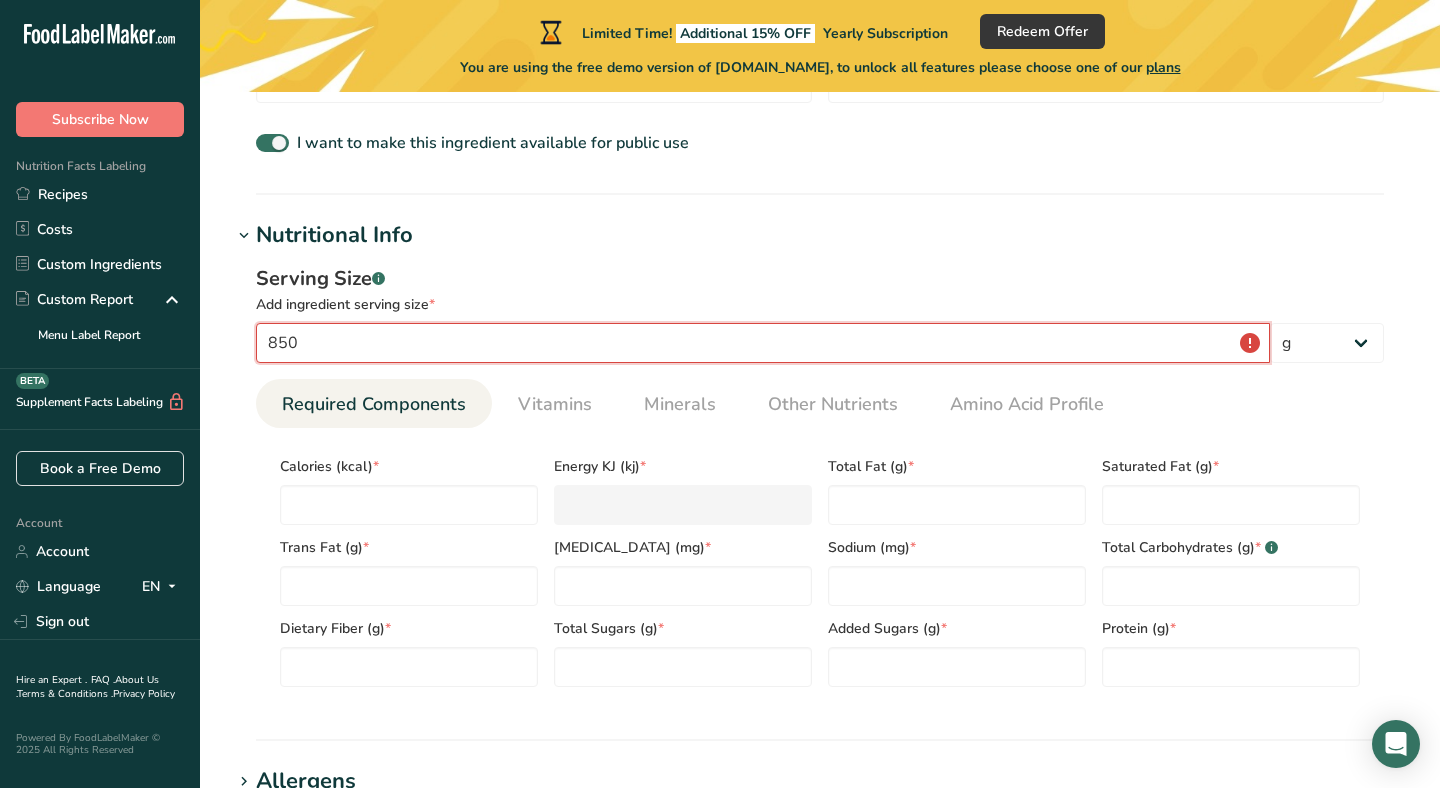 type on "850" 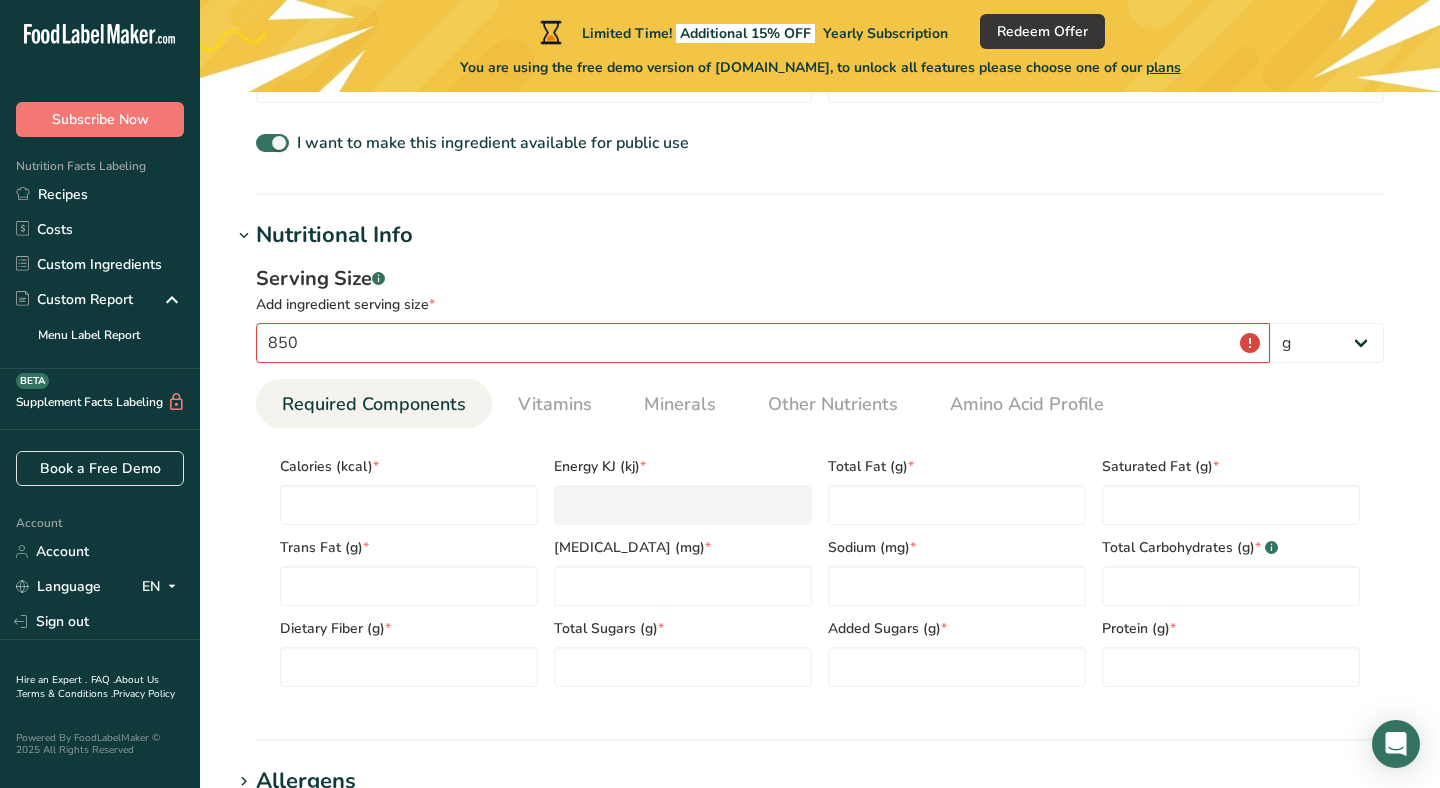 click on "Trans Fat
(g) *" at bounding box center [409, 547] 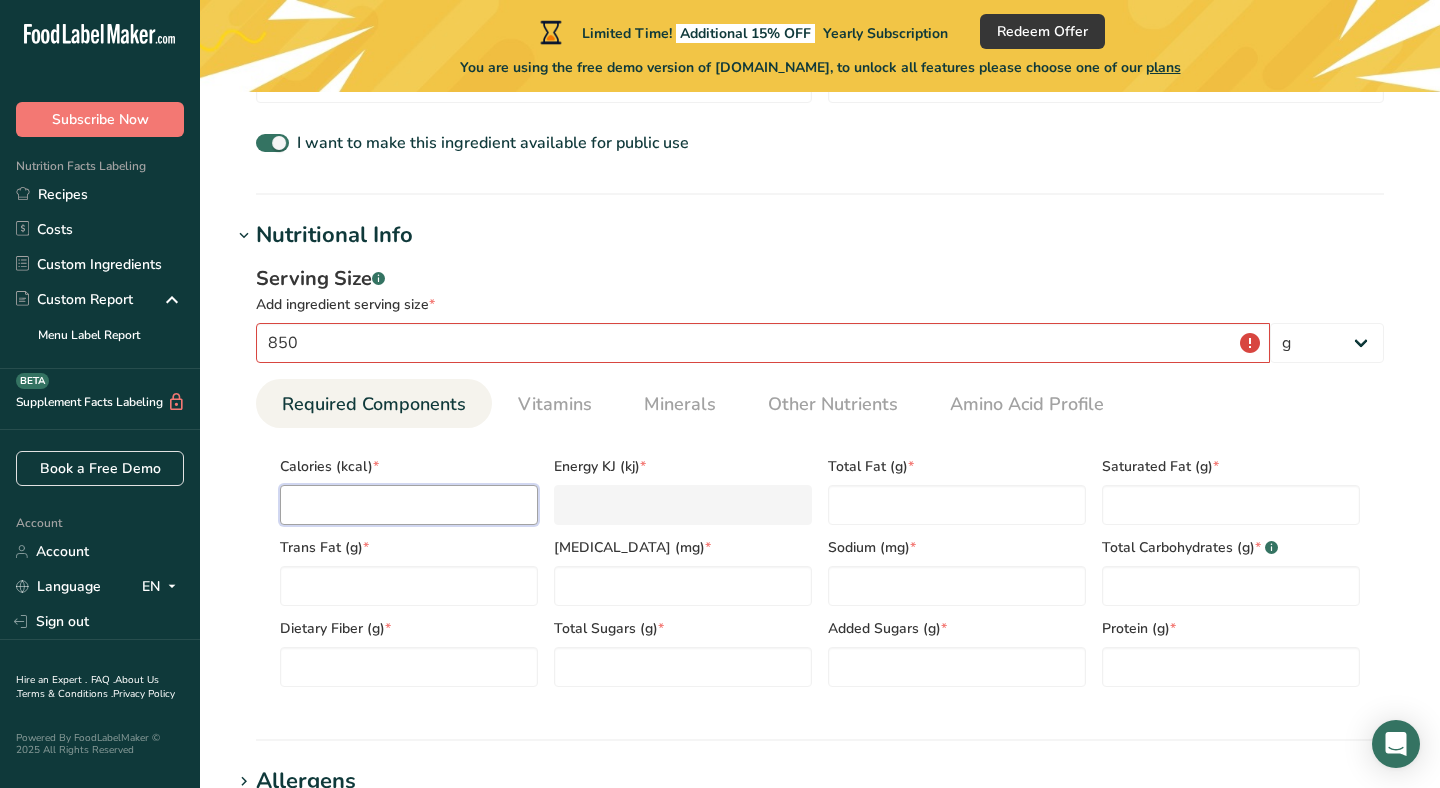 click at bounding box center (409, 505) 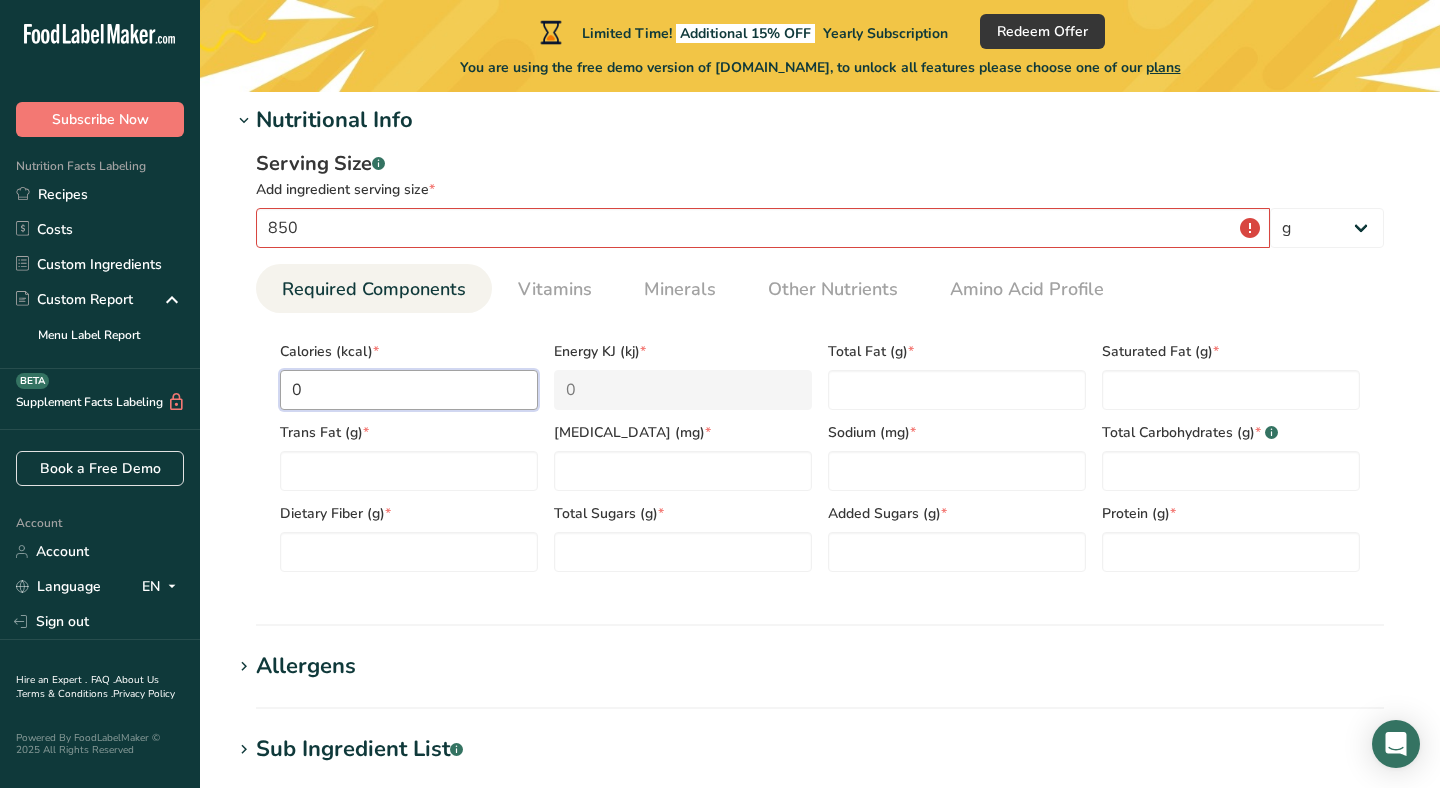 scroll, scrollTop: 816, scrollLeft: 0, axis: vertical 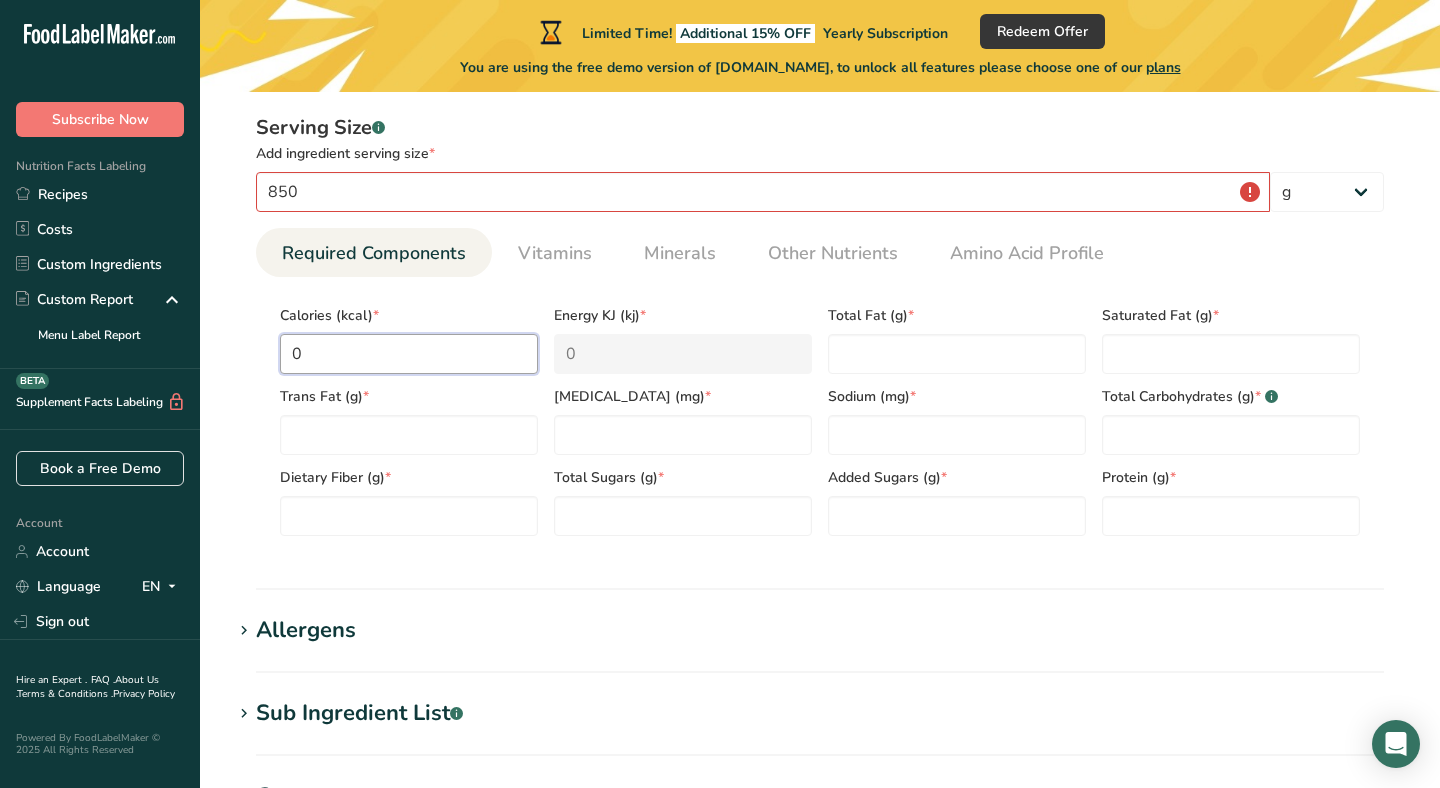 type on "0" 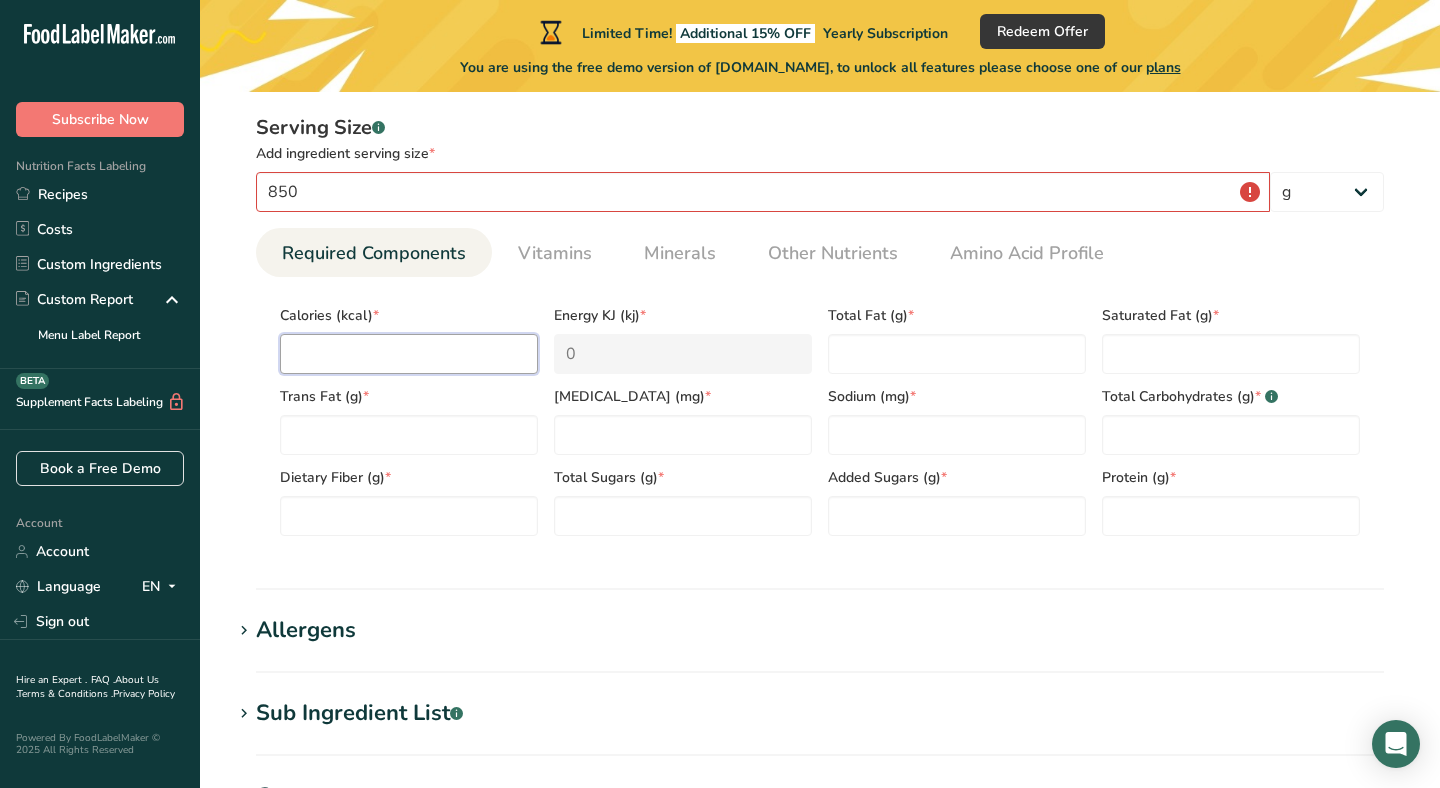 click at bounding box center [409, 354] 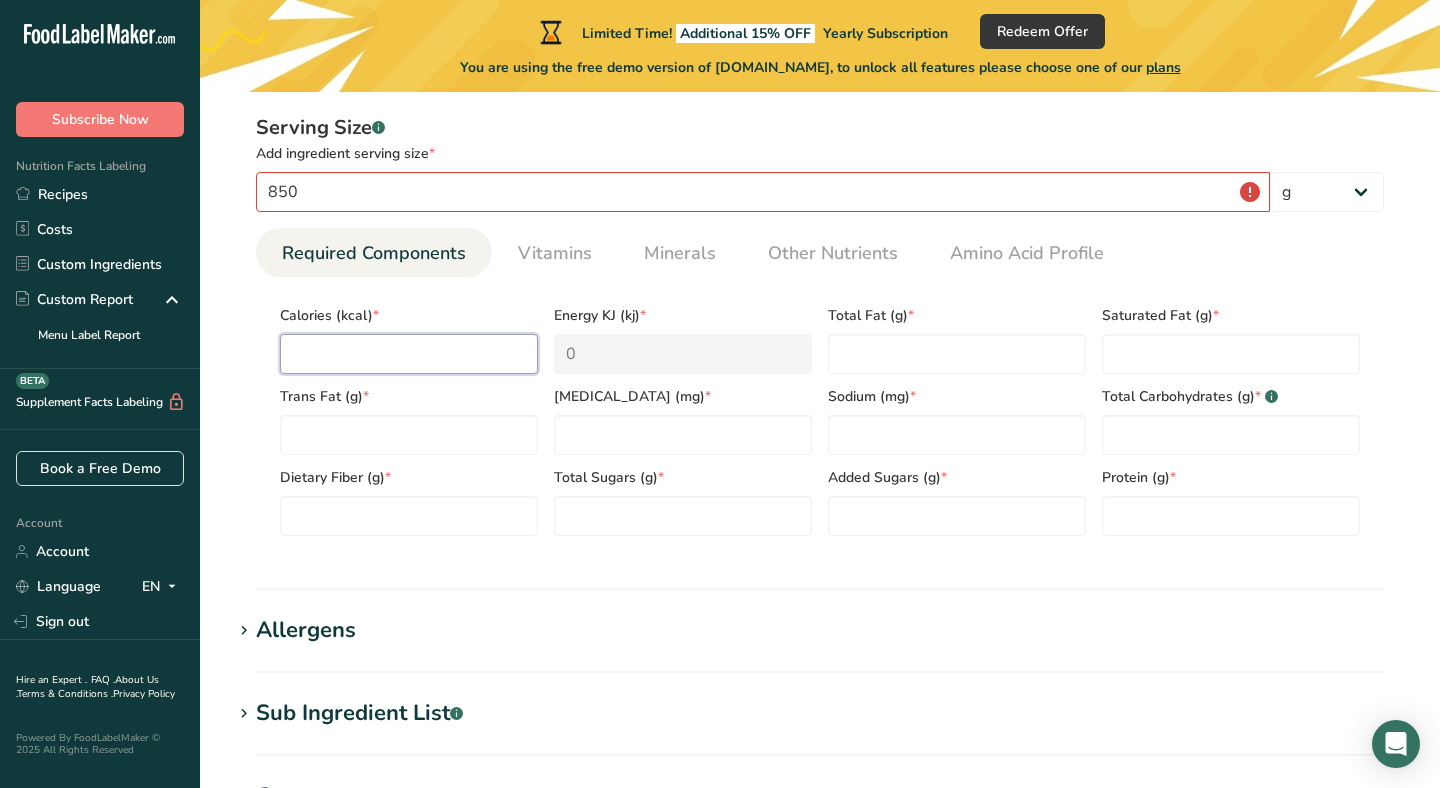 paste on "170" 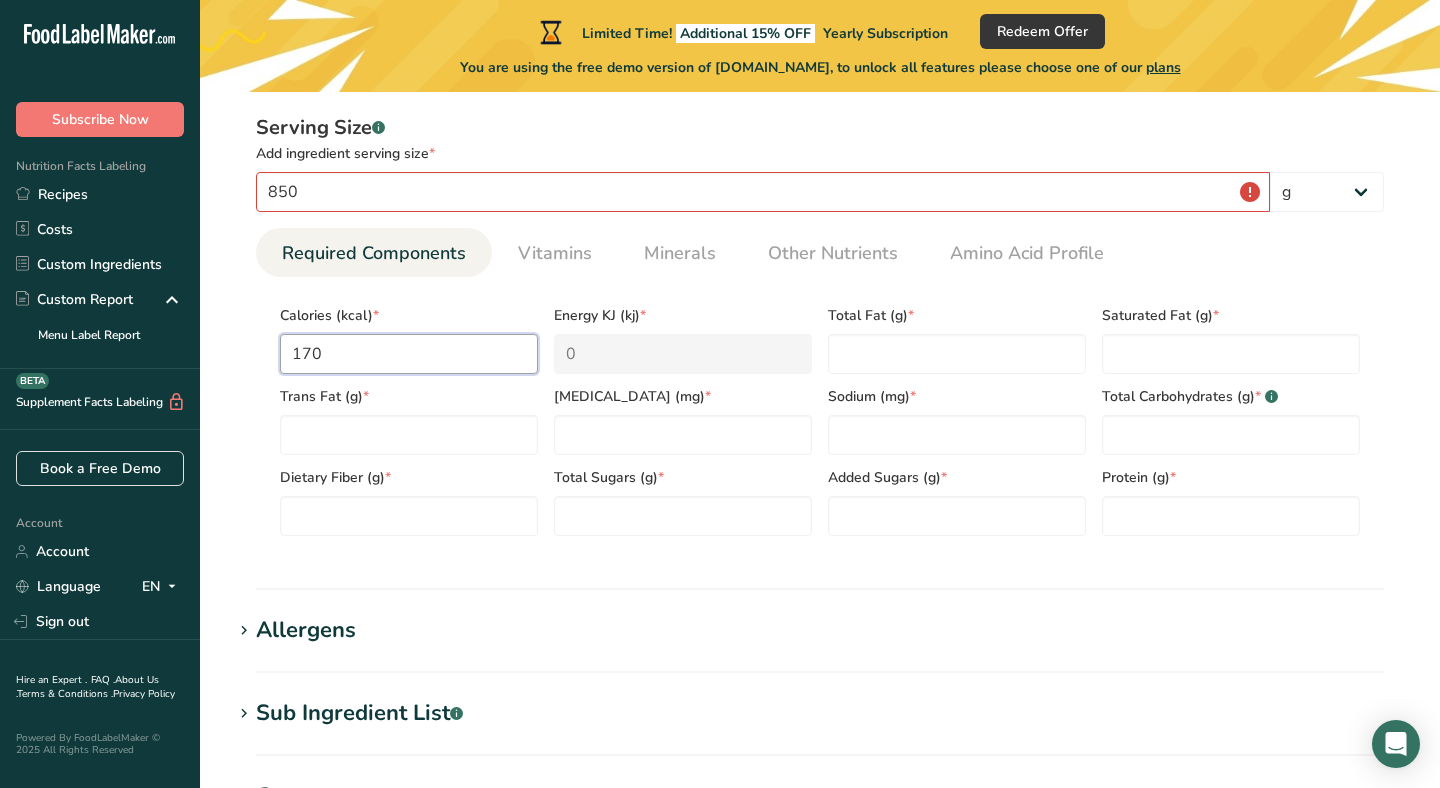 type on "711.3" 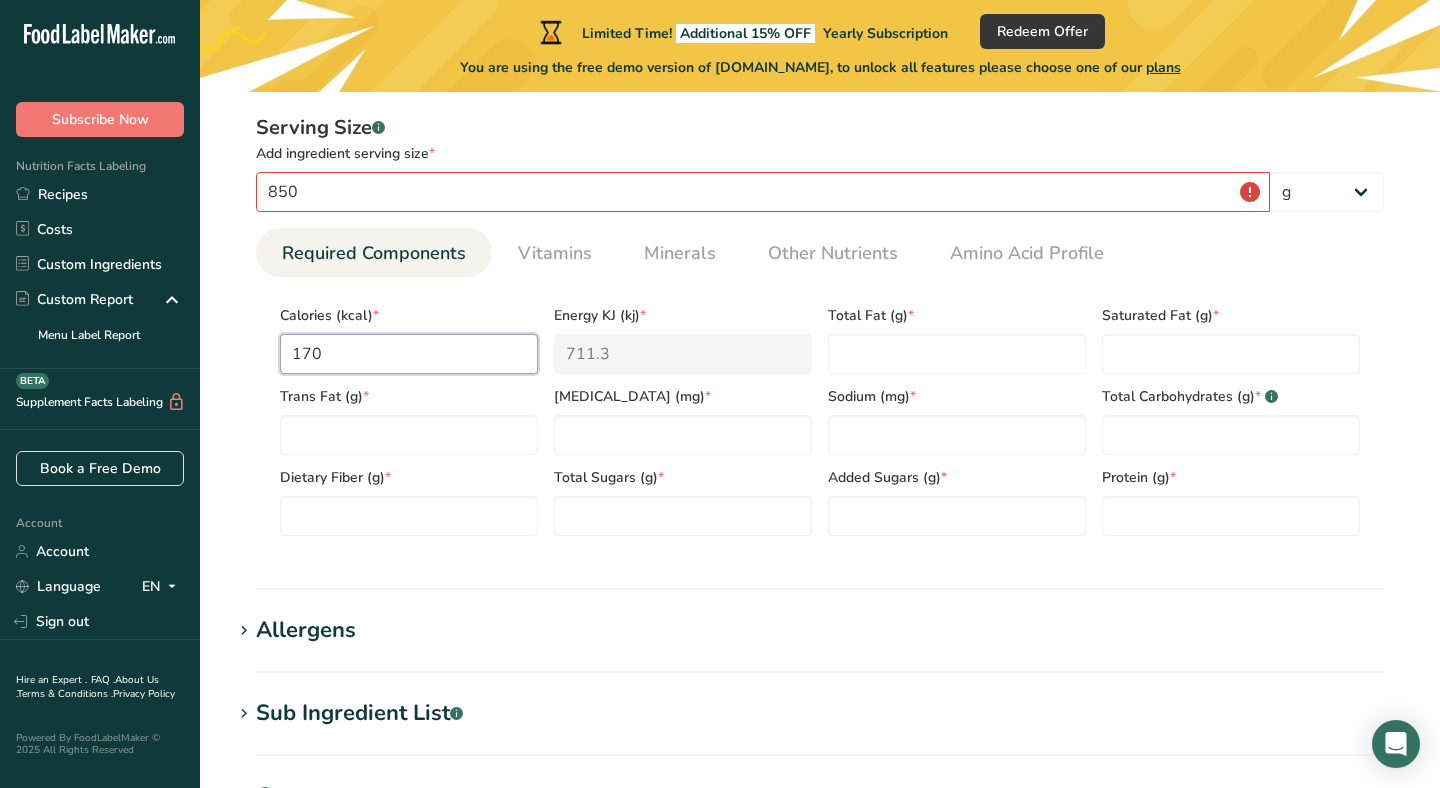 drag, startPoint x: 476, startPoint y: 356, endPoint x: 266, endPoint y: 361, distance: 210.05951 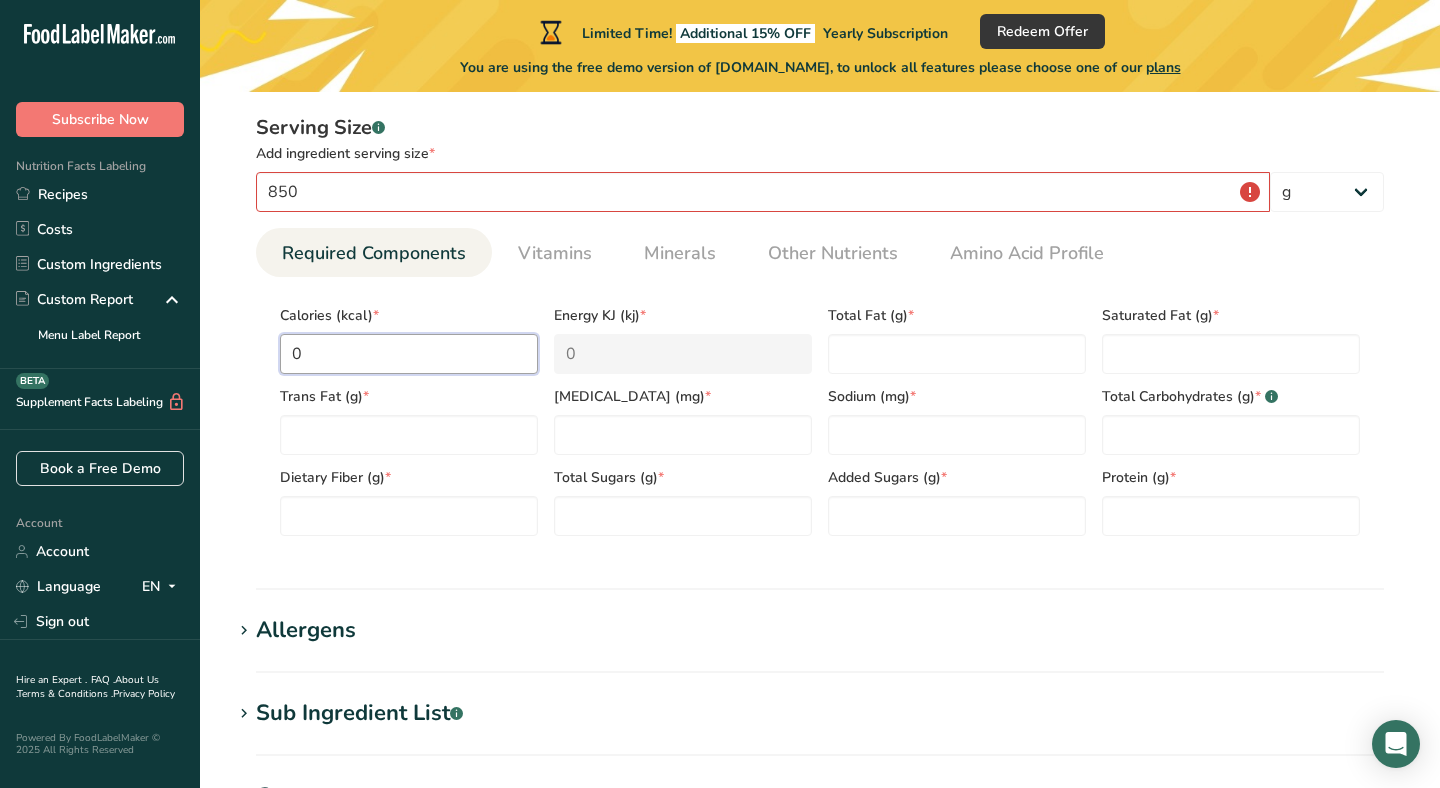 type on "0.9" 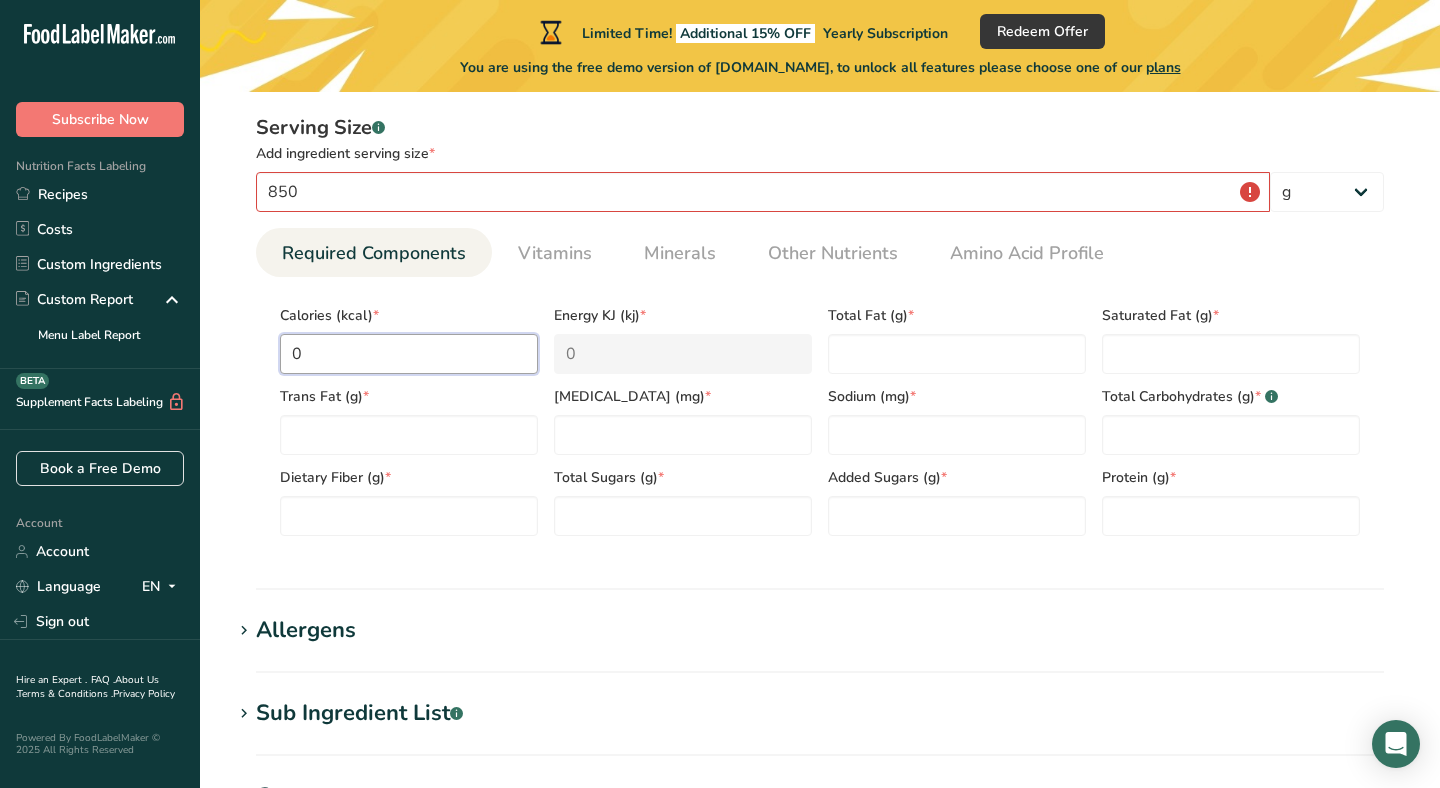 type on "3.8" 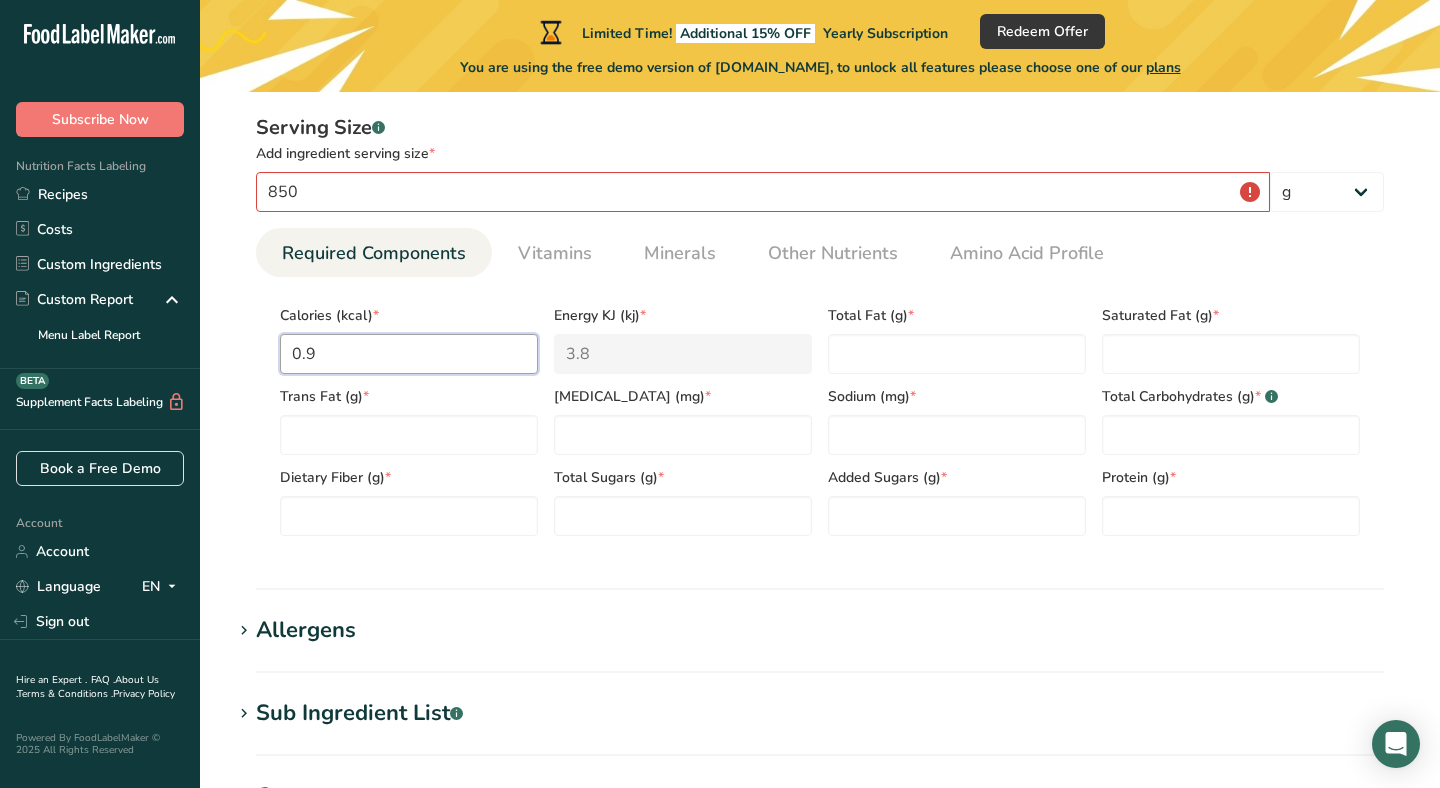 type on "0" 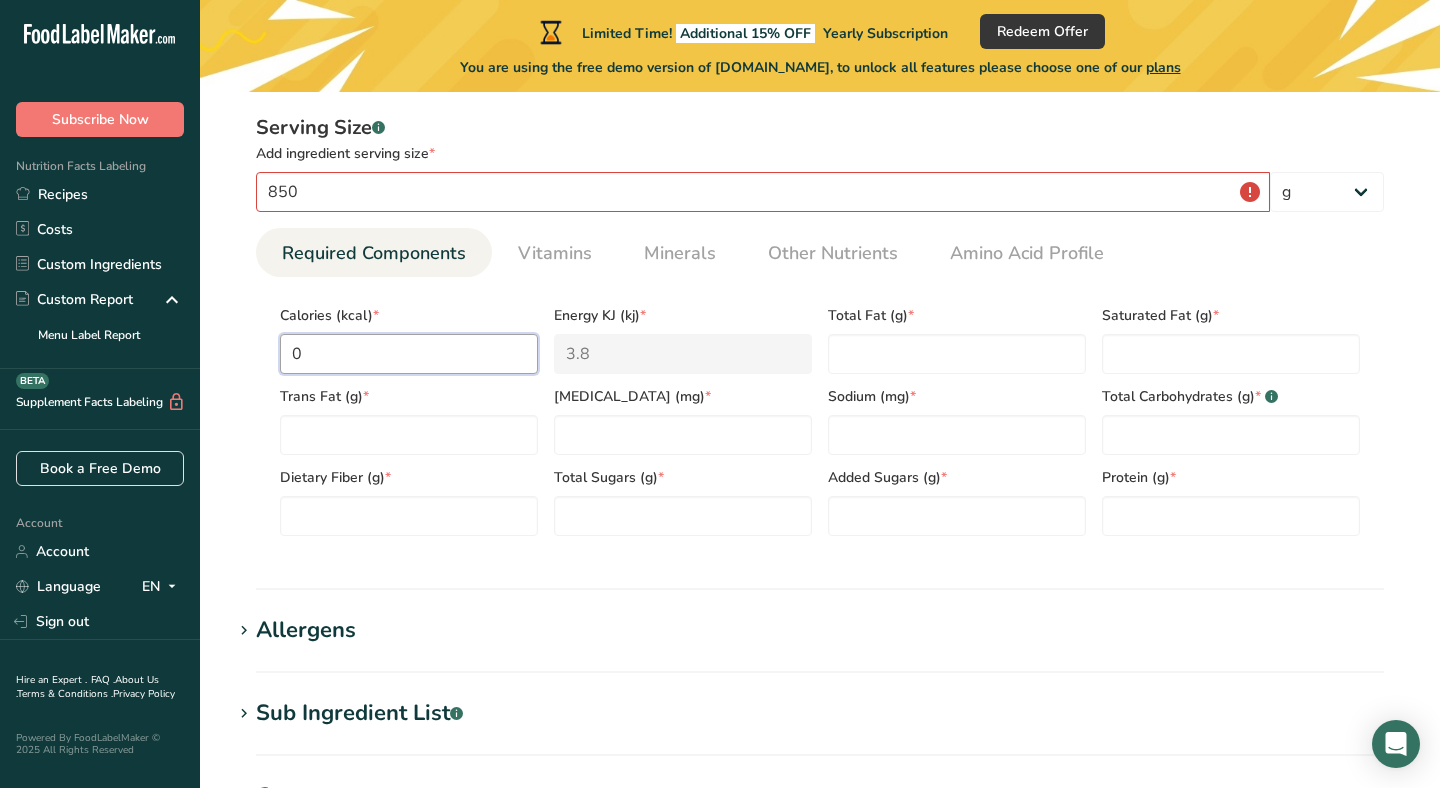 type on "0" 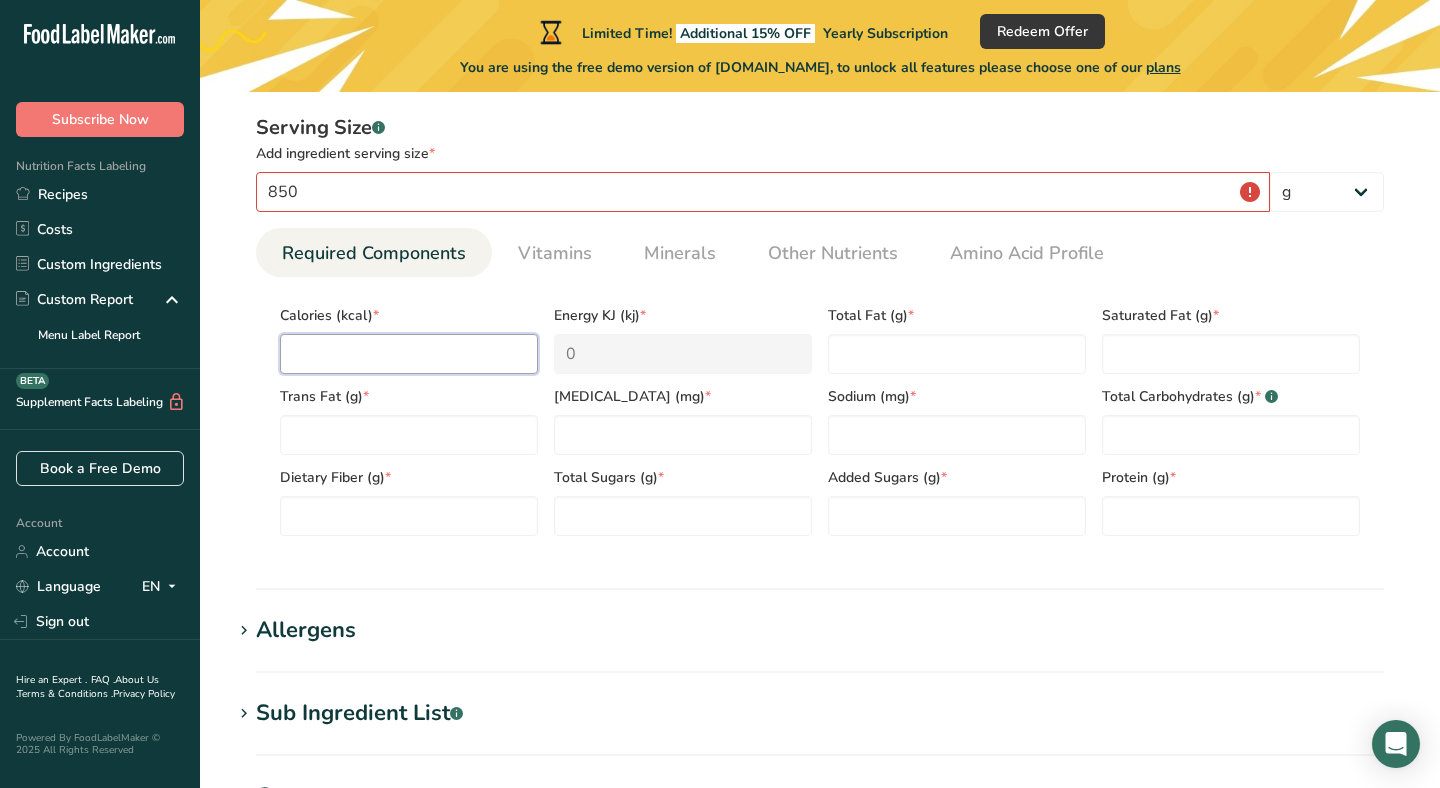 type on "1" 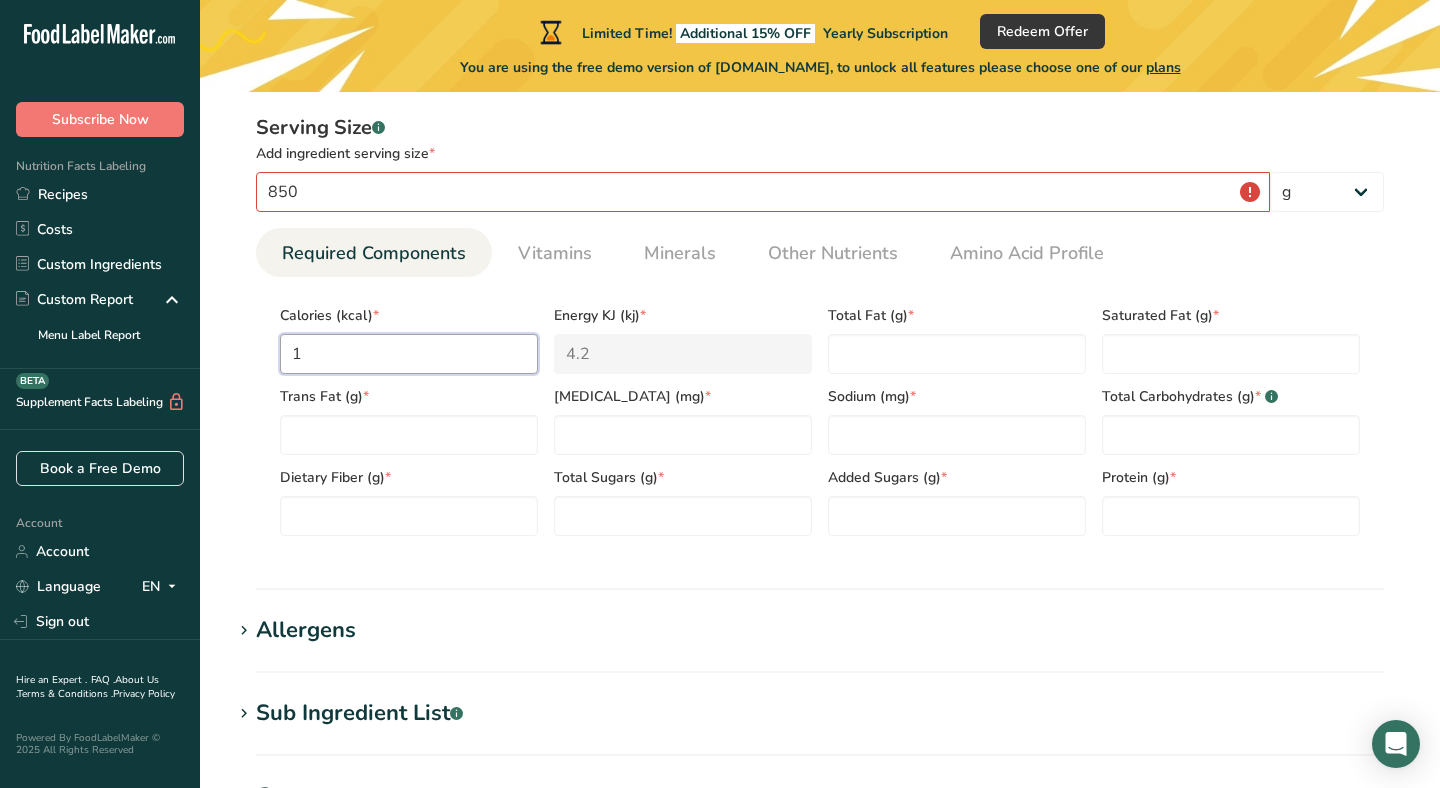 type on "12" 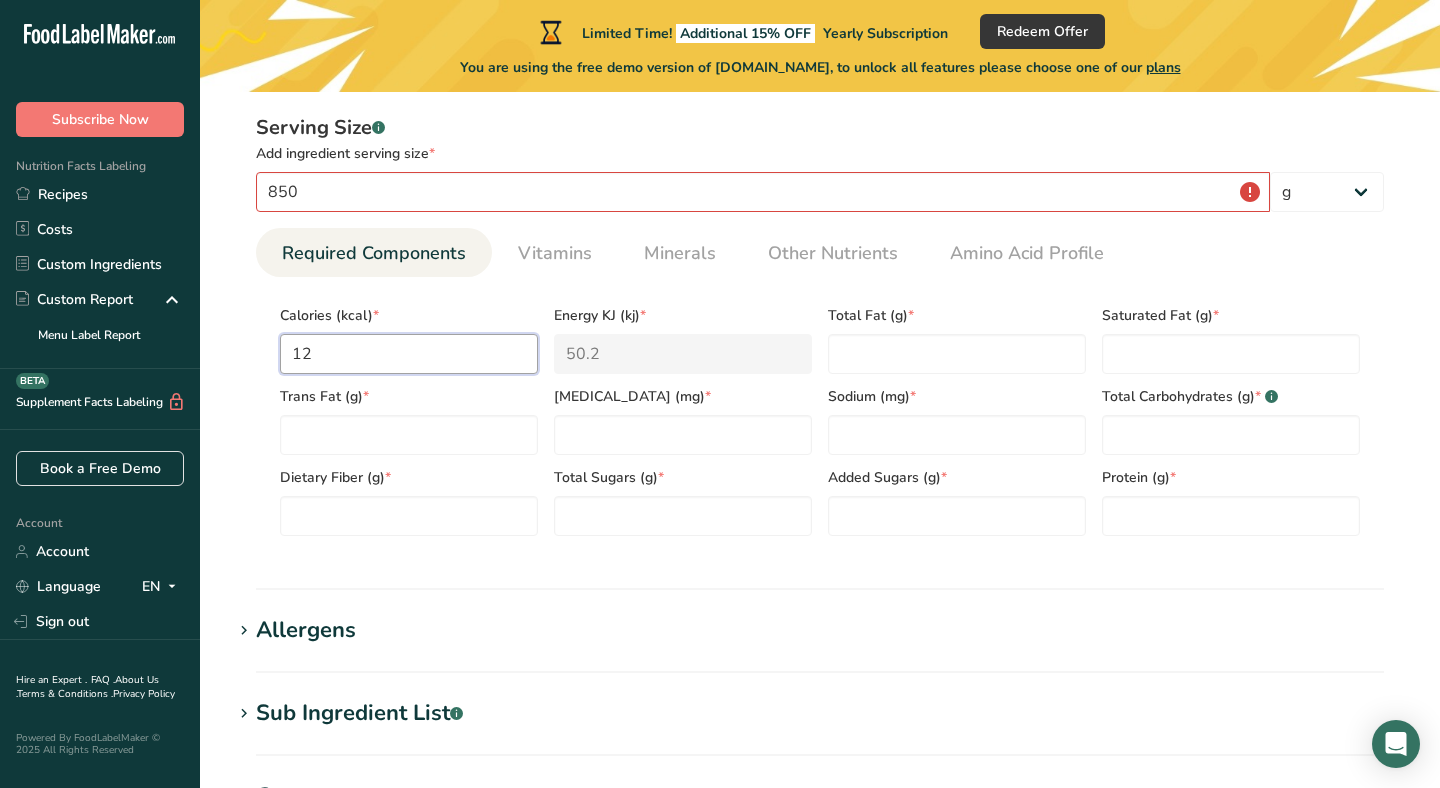 type on "123" 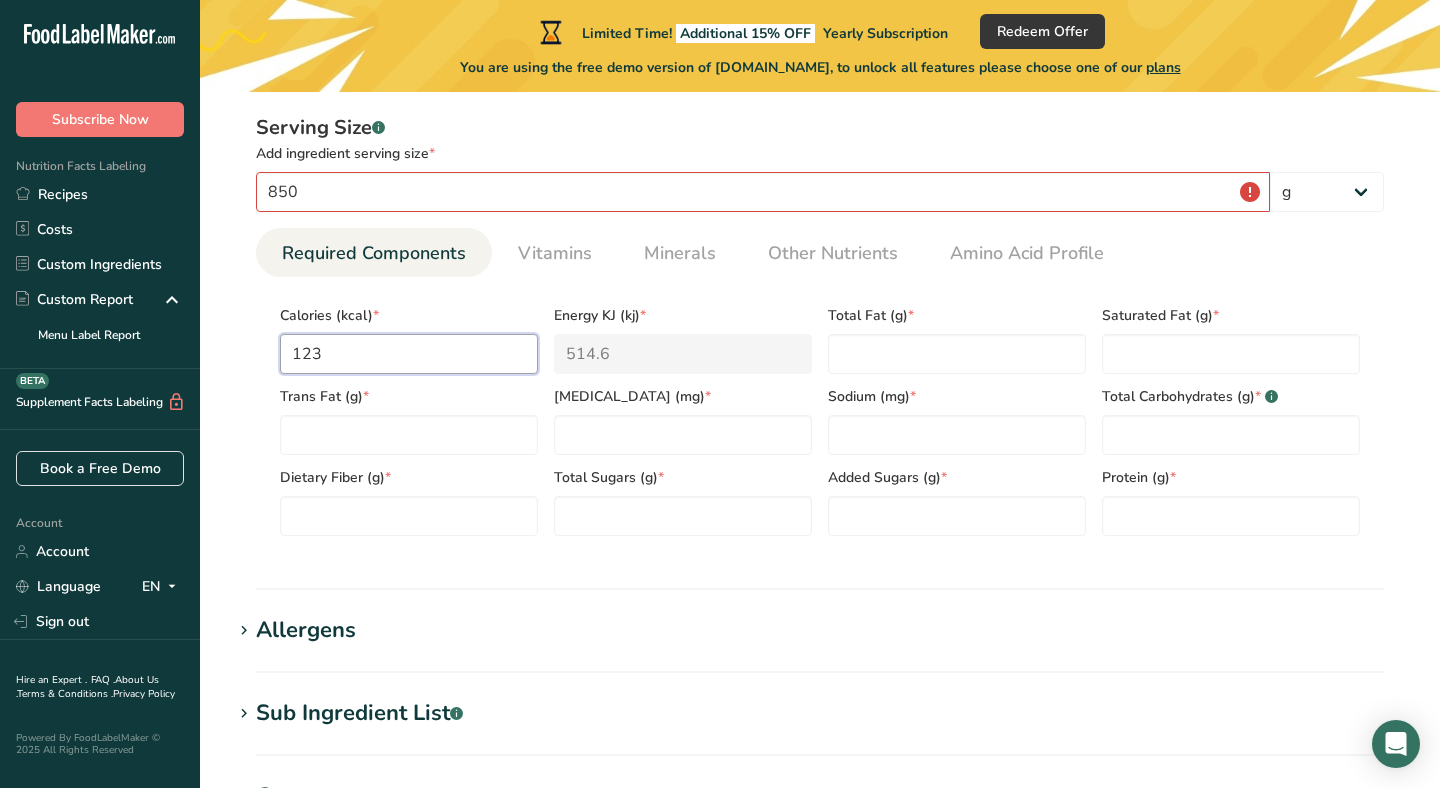 type on "12" 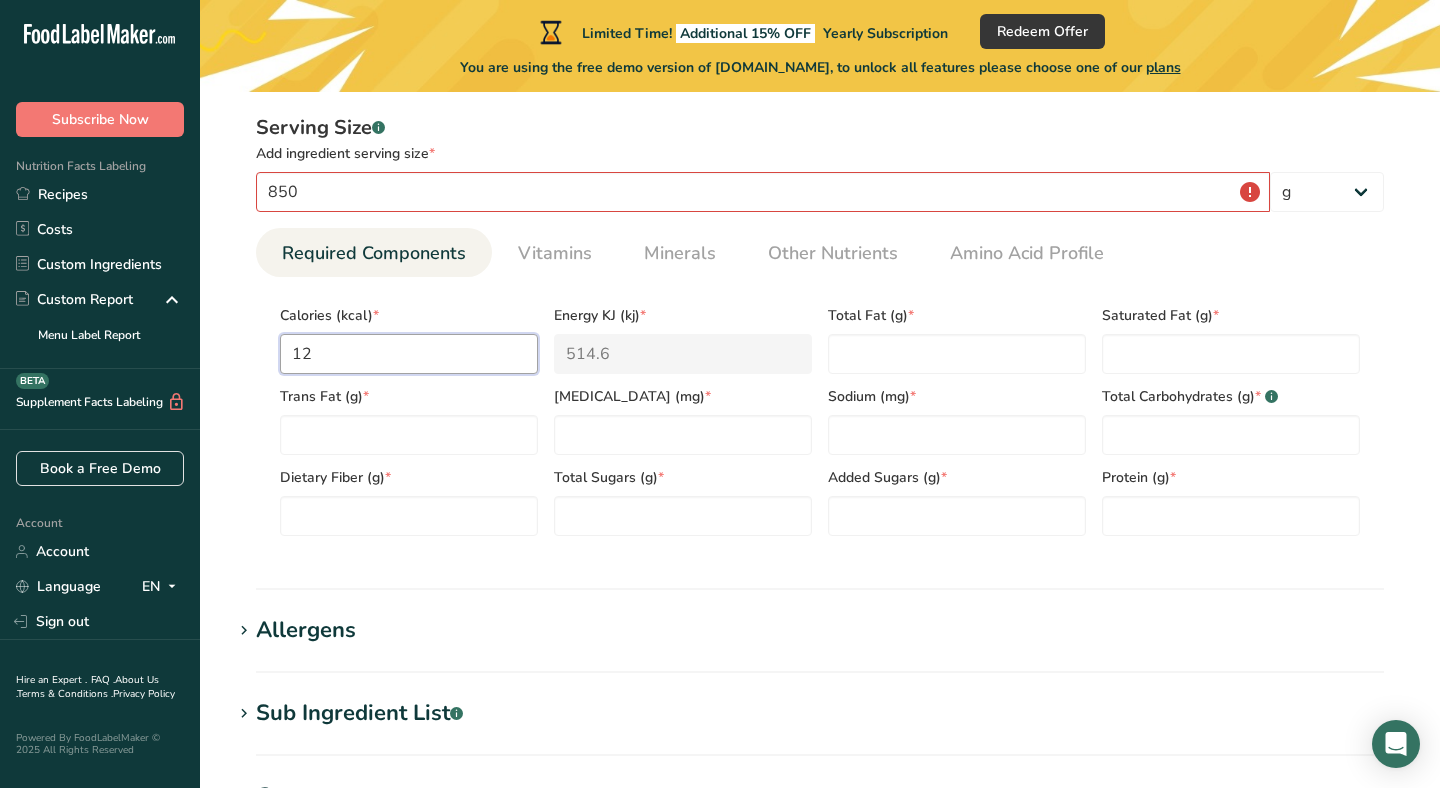 type on "50.2" 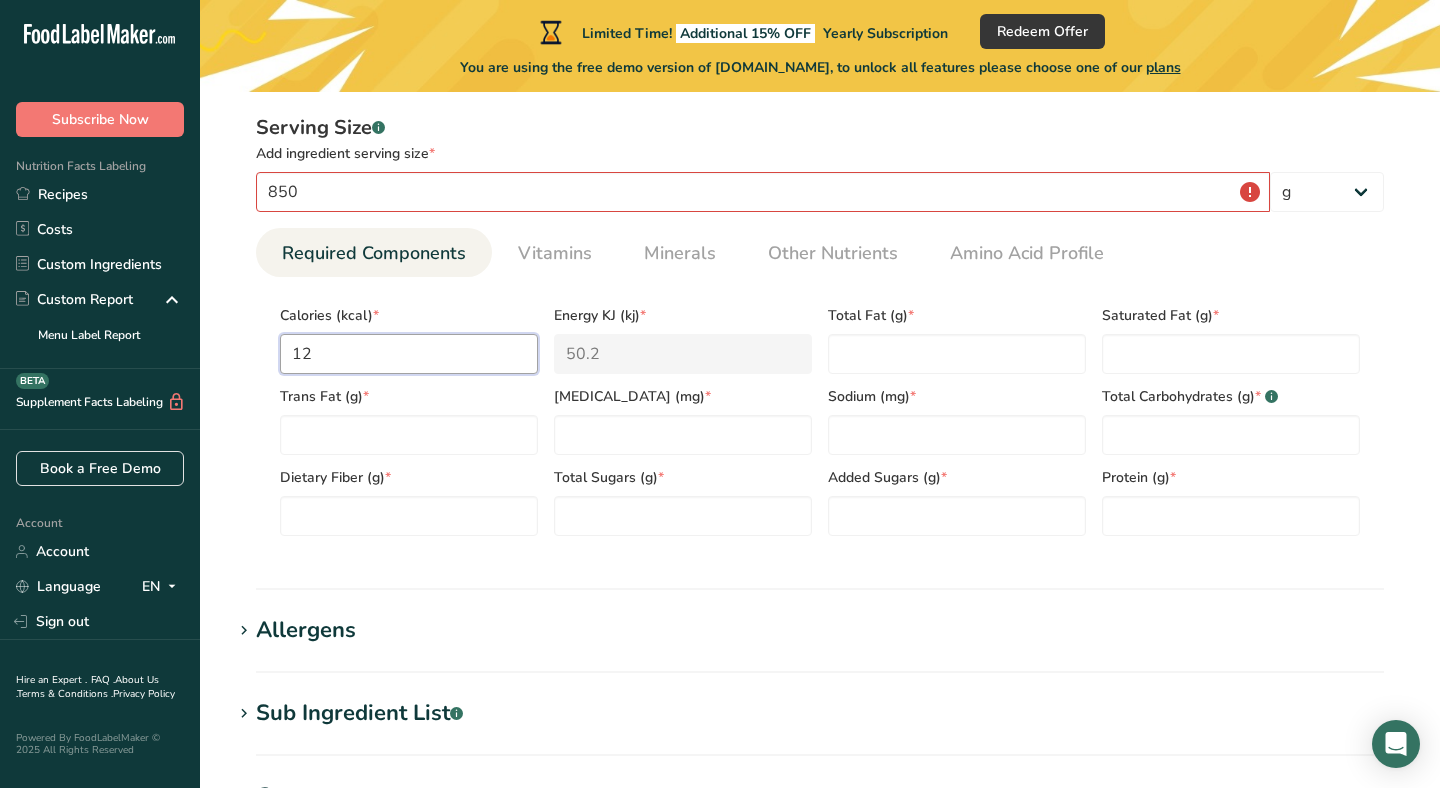 type on "1" 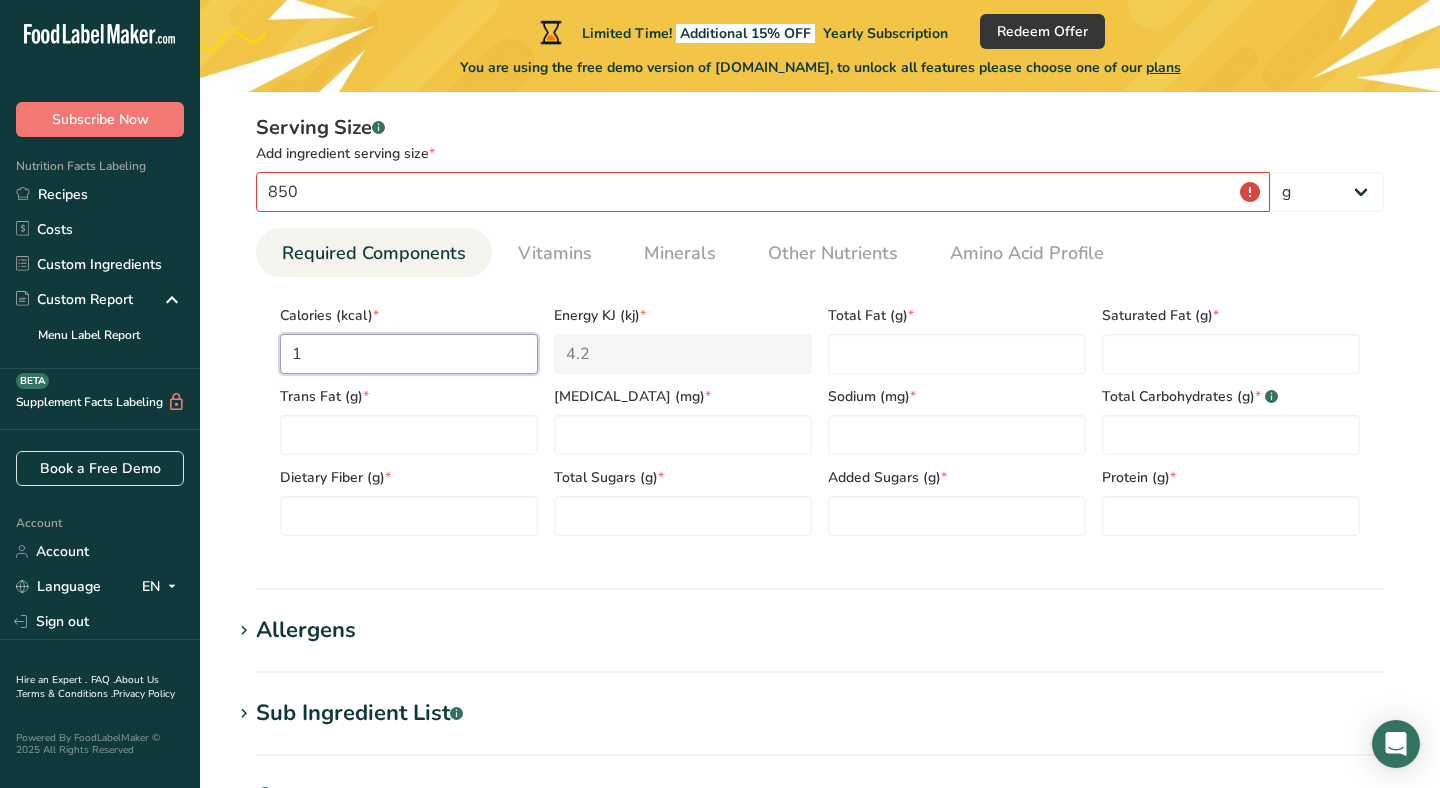 type on "0" 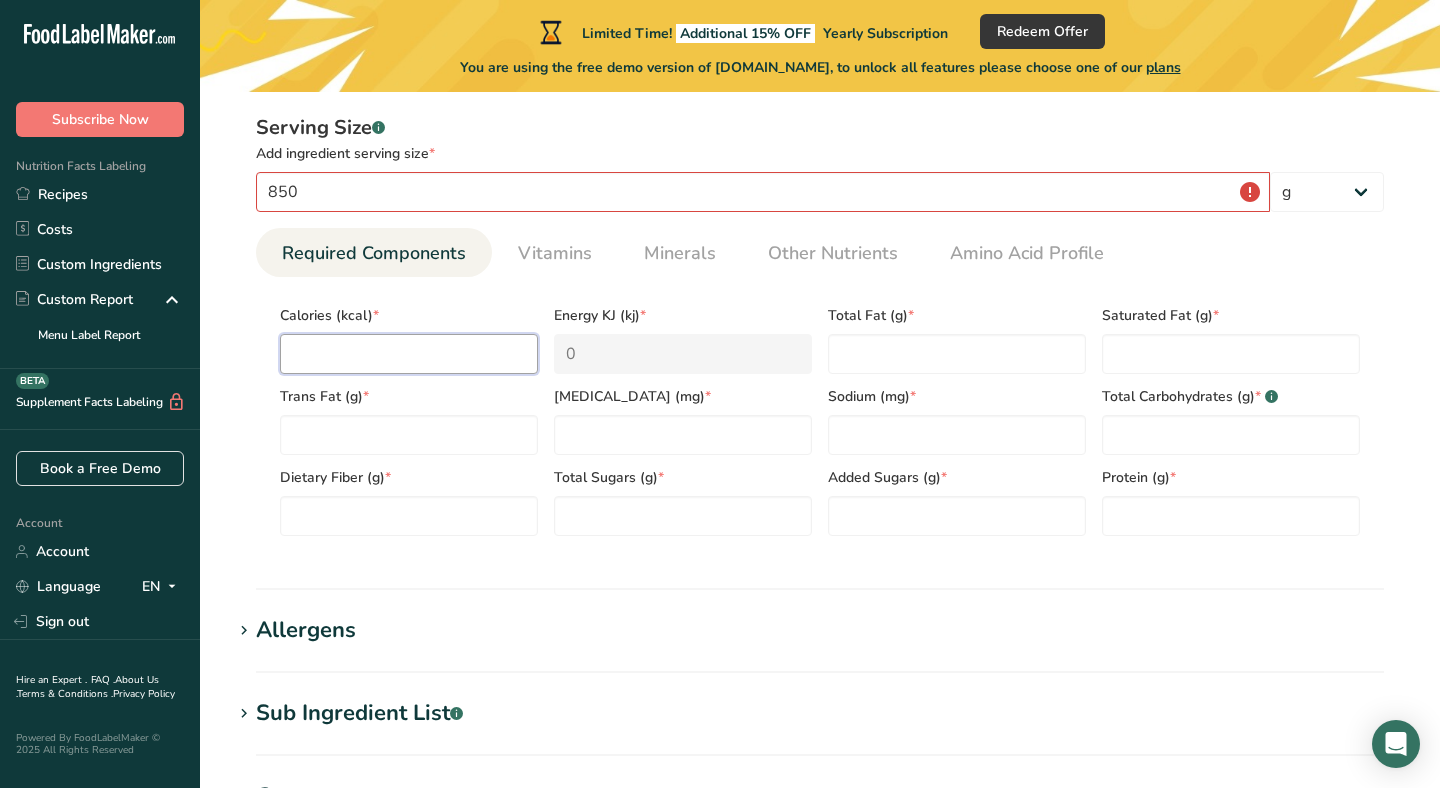 paste on "170" 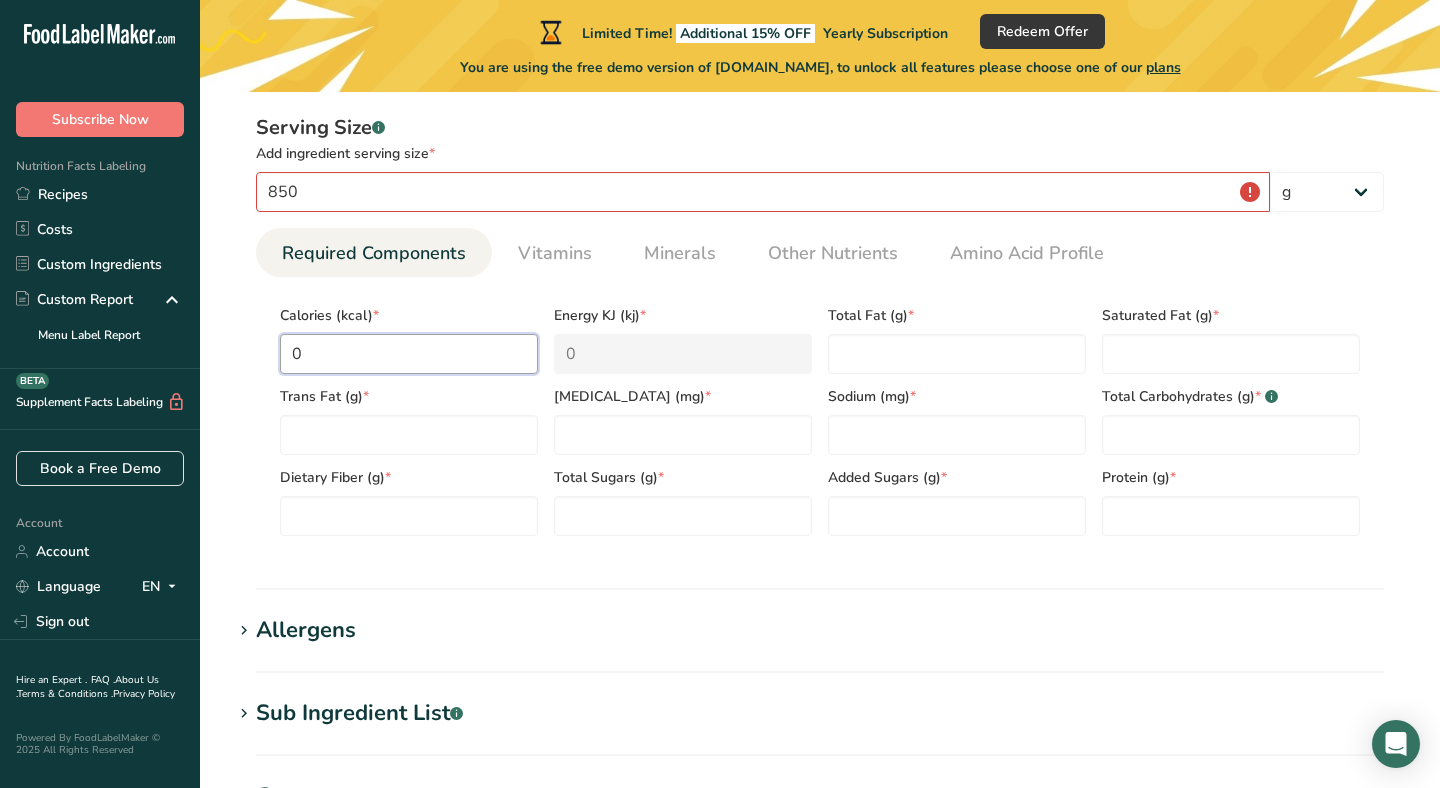 paste on "17" 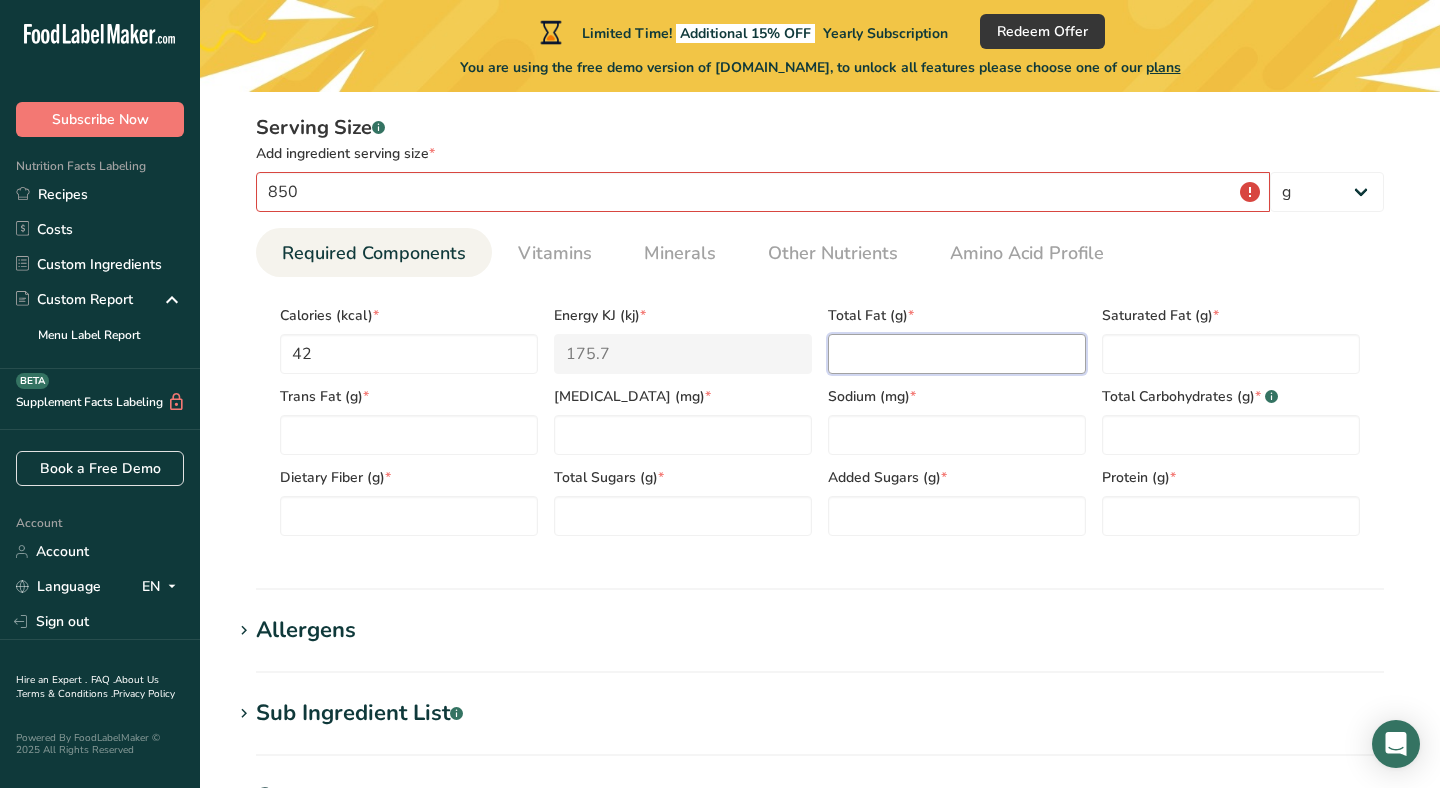 click at bounding box center [957, 354] 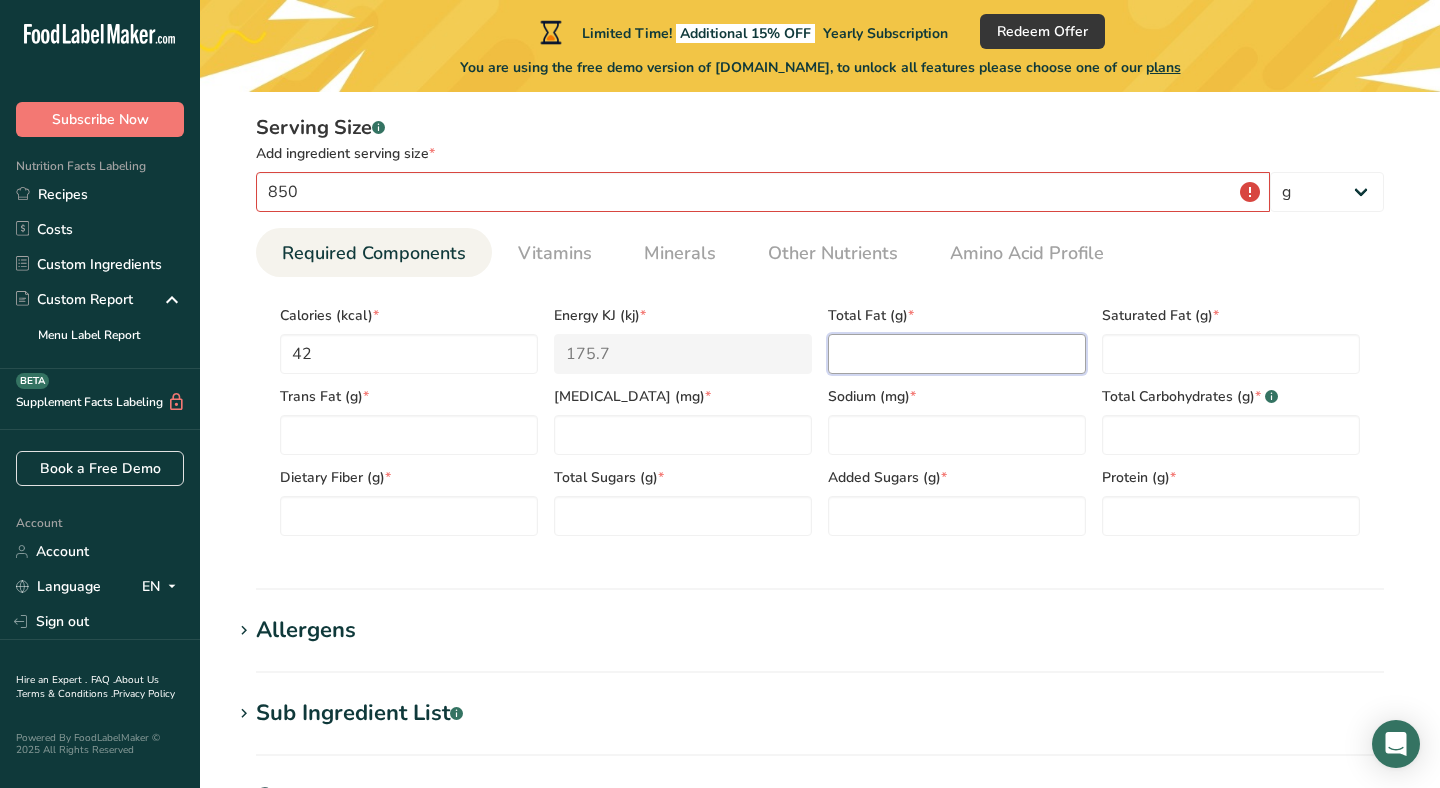 paste on "0.68" 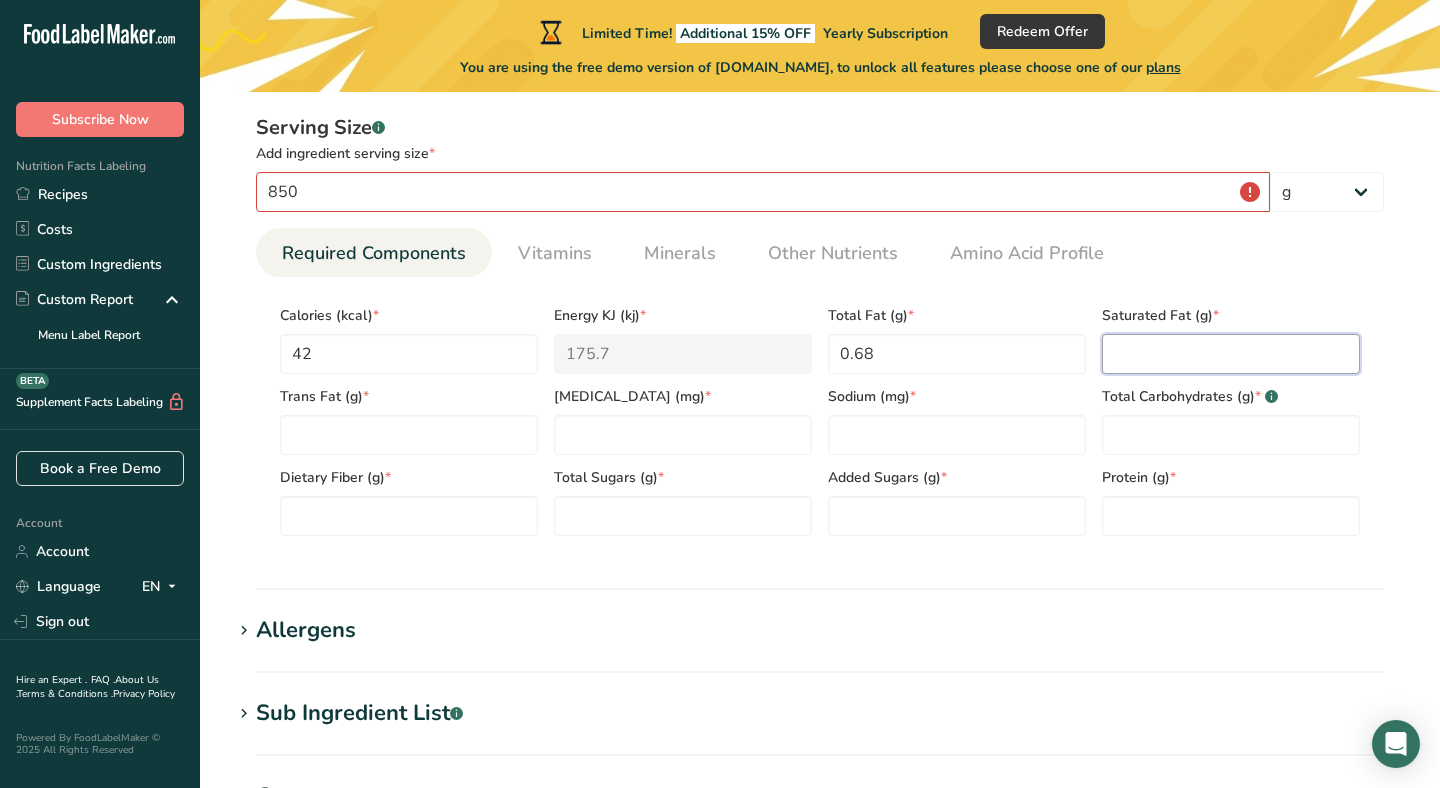 click at bounding box center (1231, 354) 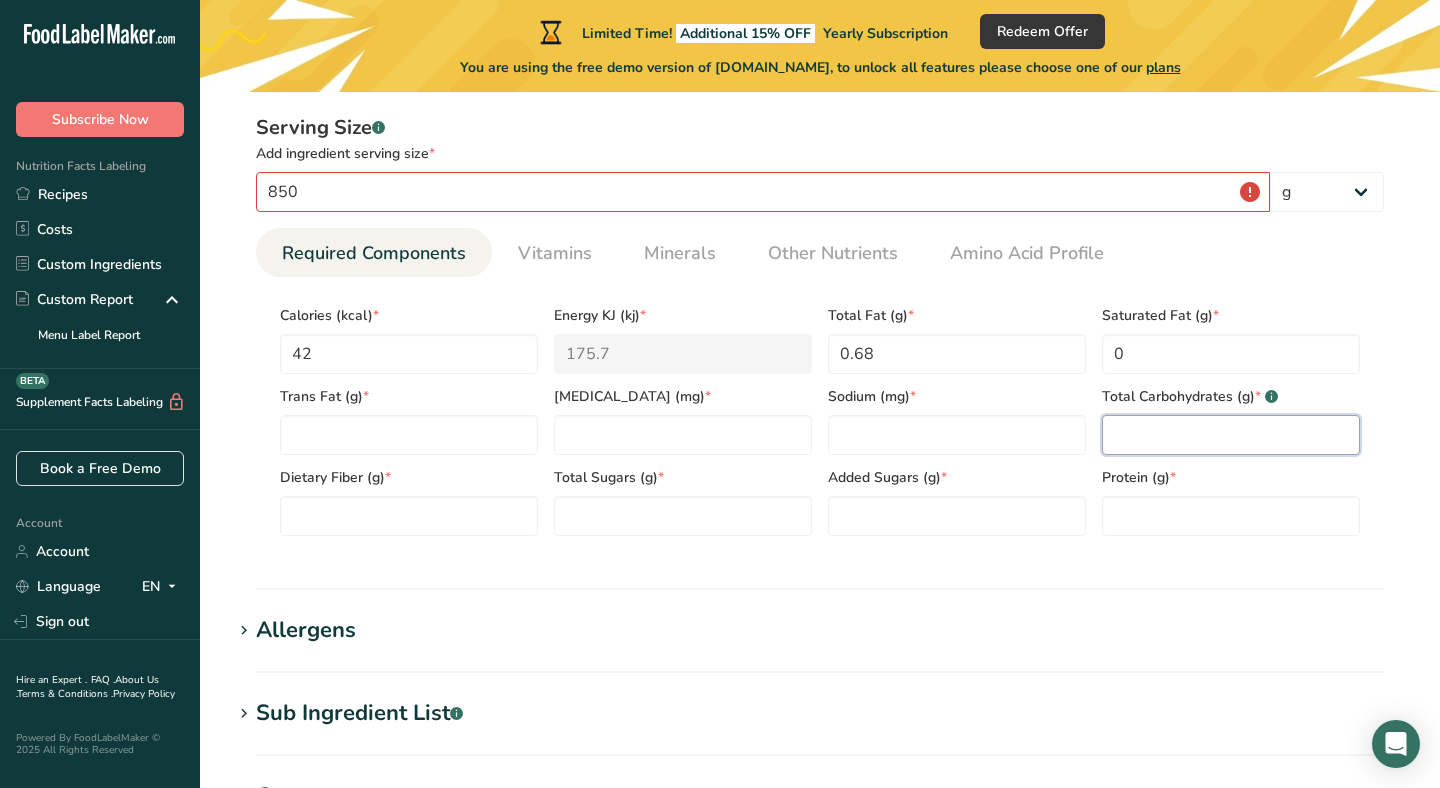 click at bounding box center (1231, 435) 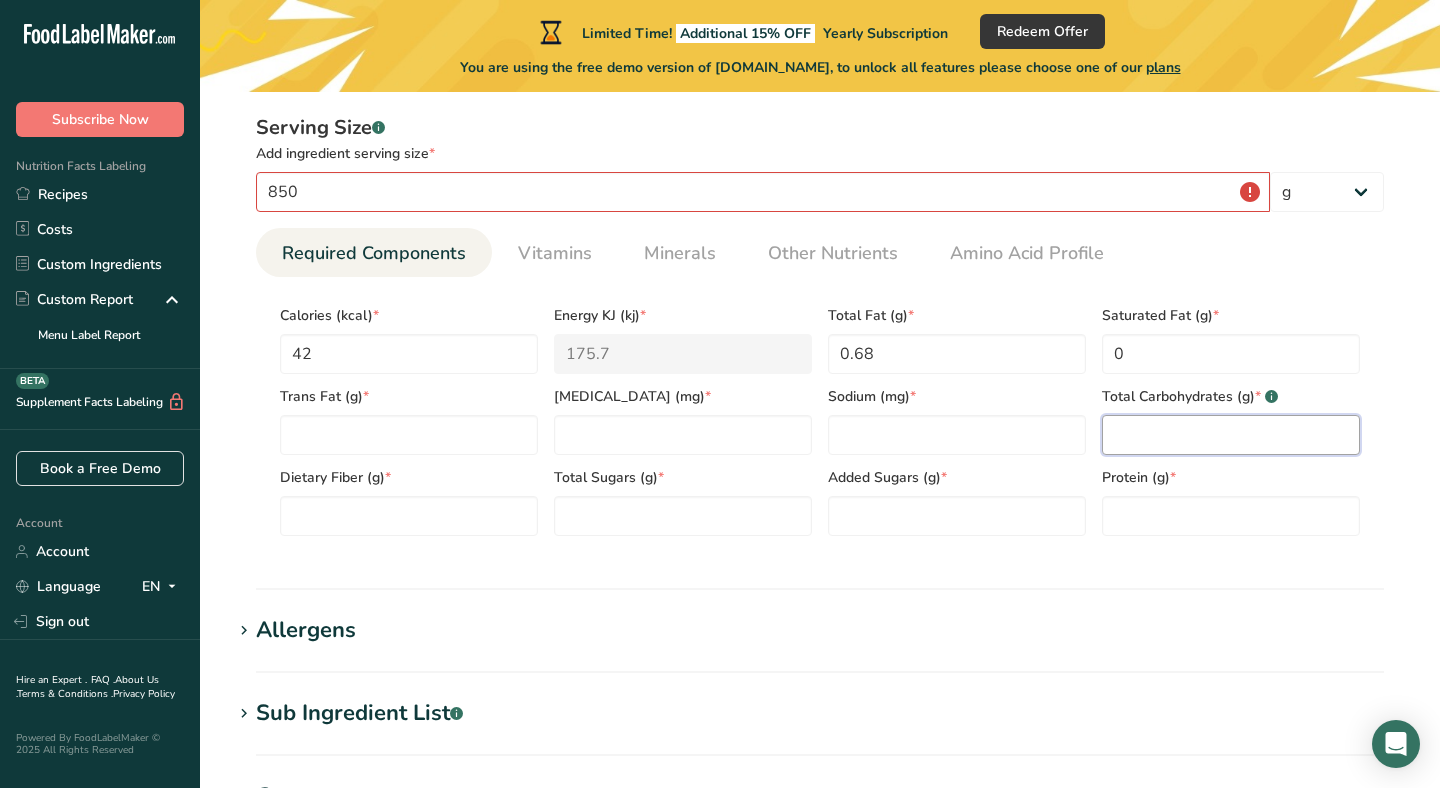 paste on "42.5" 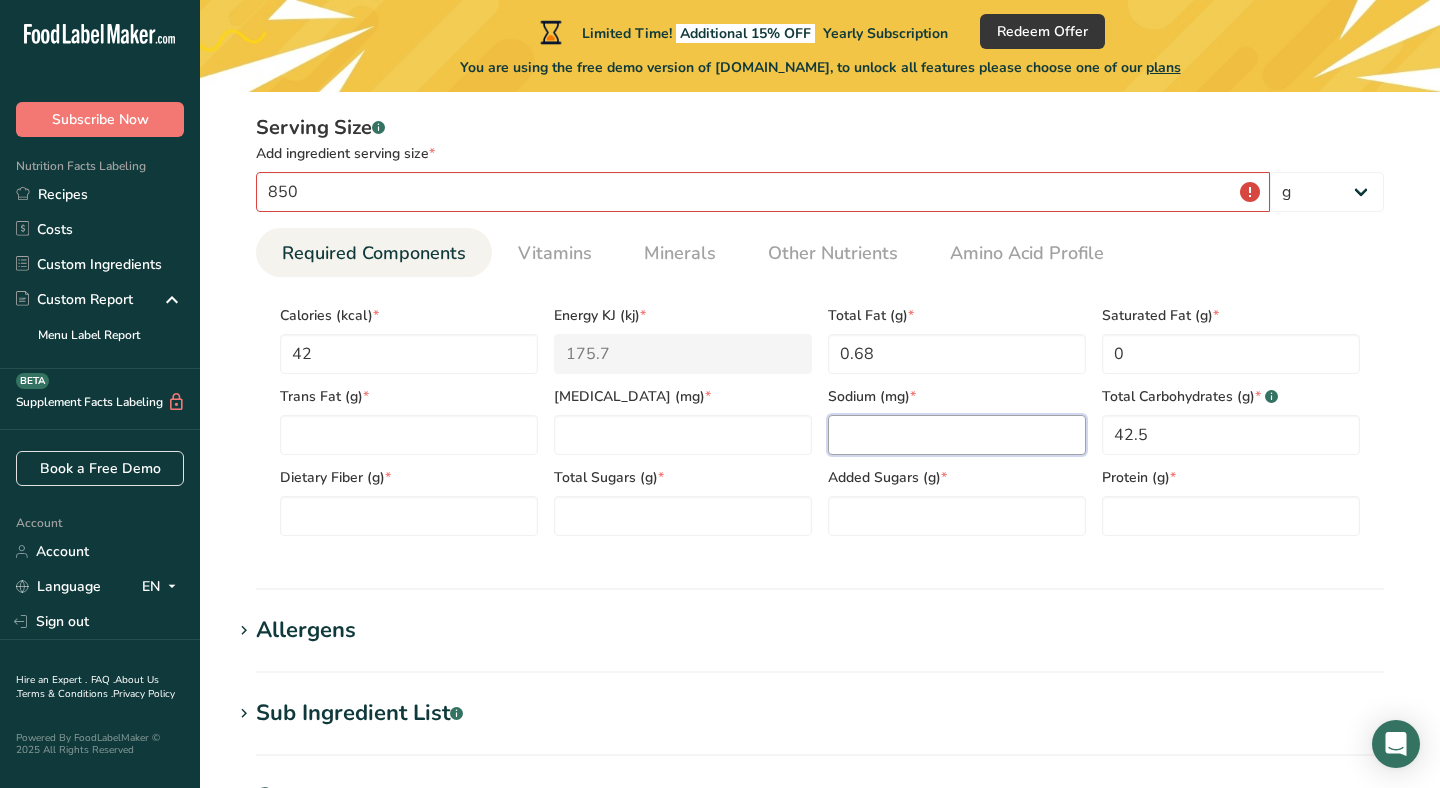 click at bounding box center (957, 435) 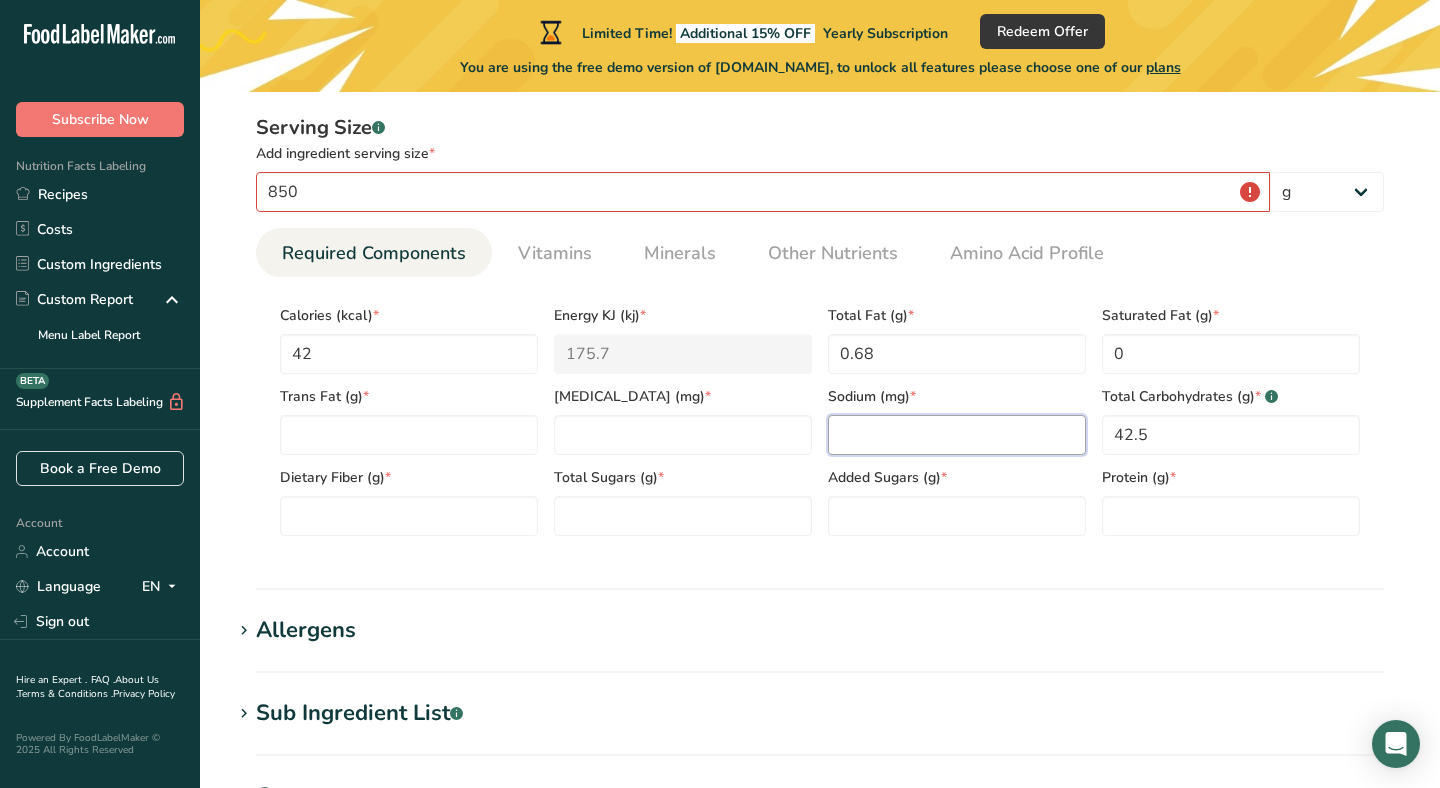paste on "3" 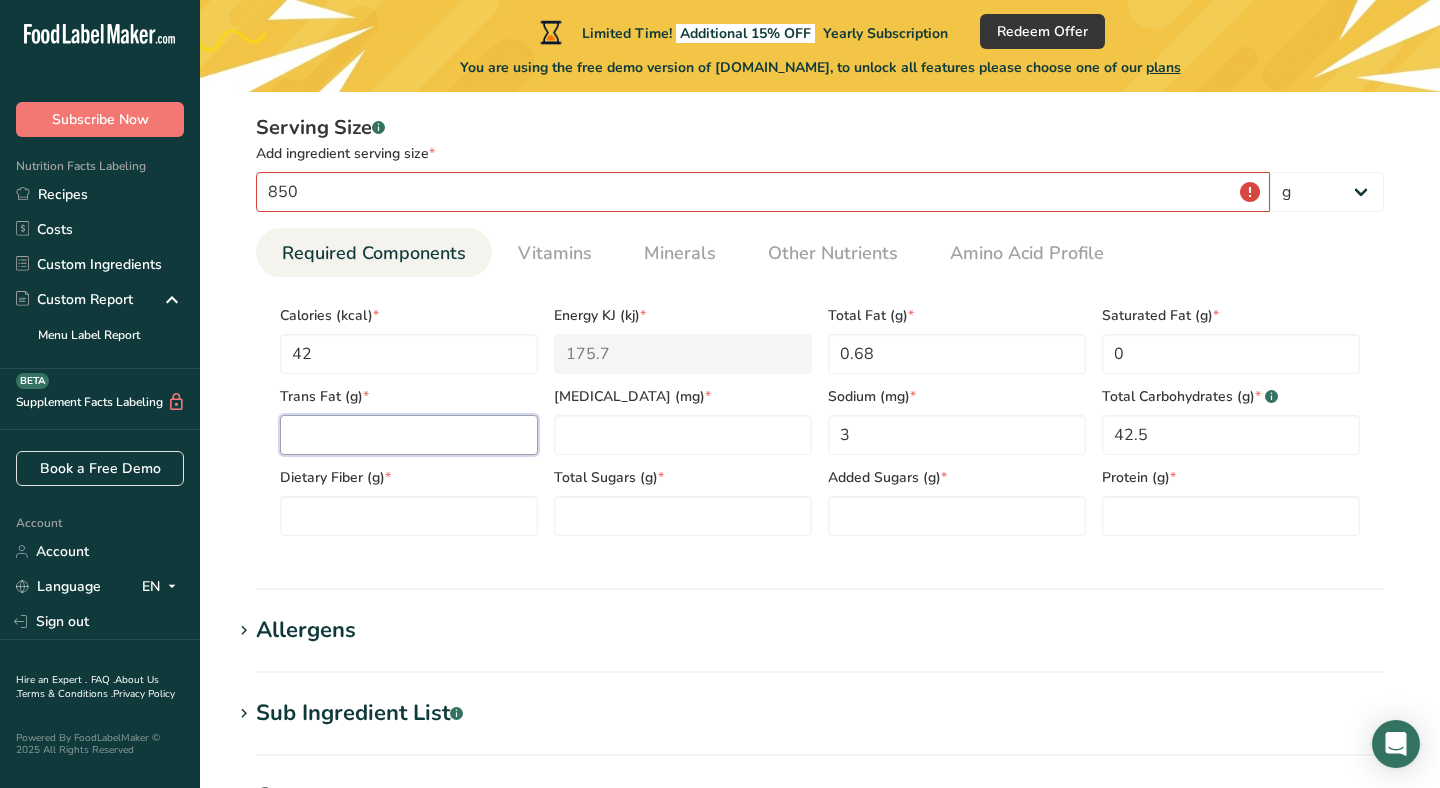 click at bounding box center [409, 435] 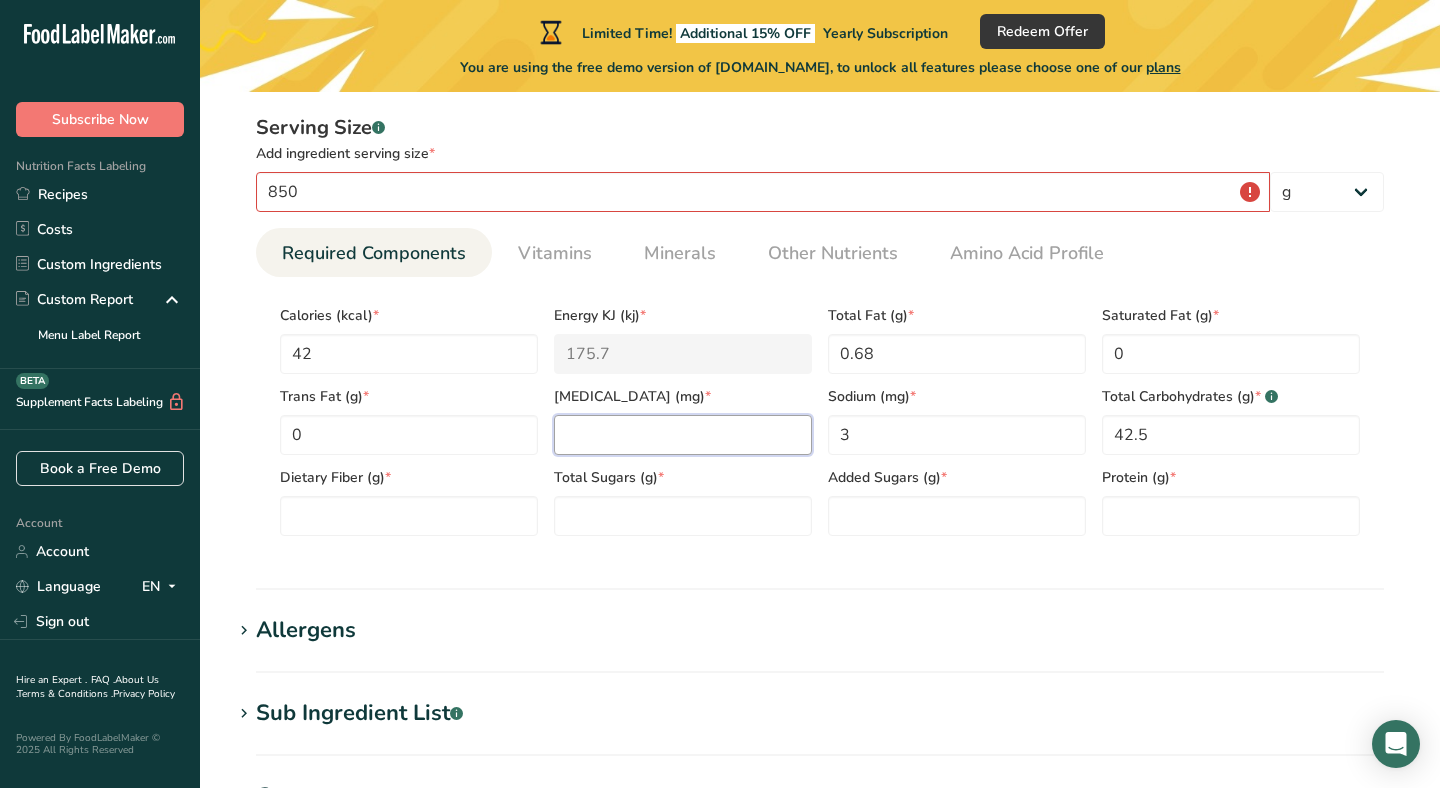 click at bounding box center (683, 435) 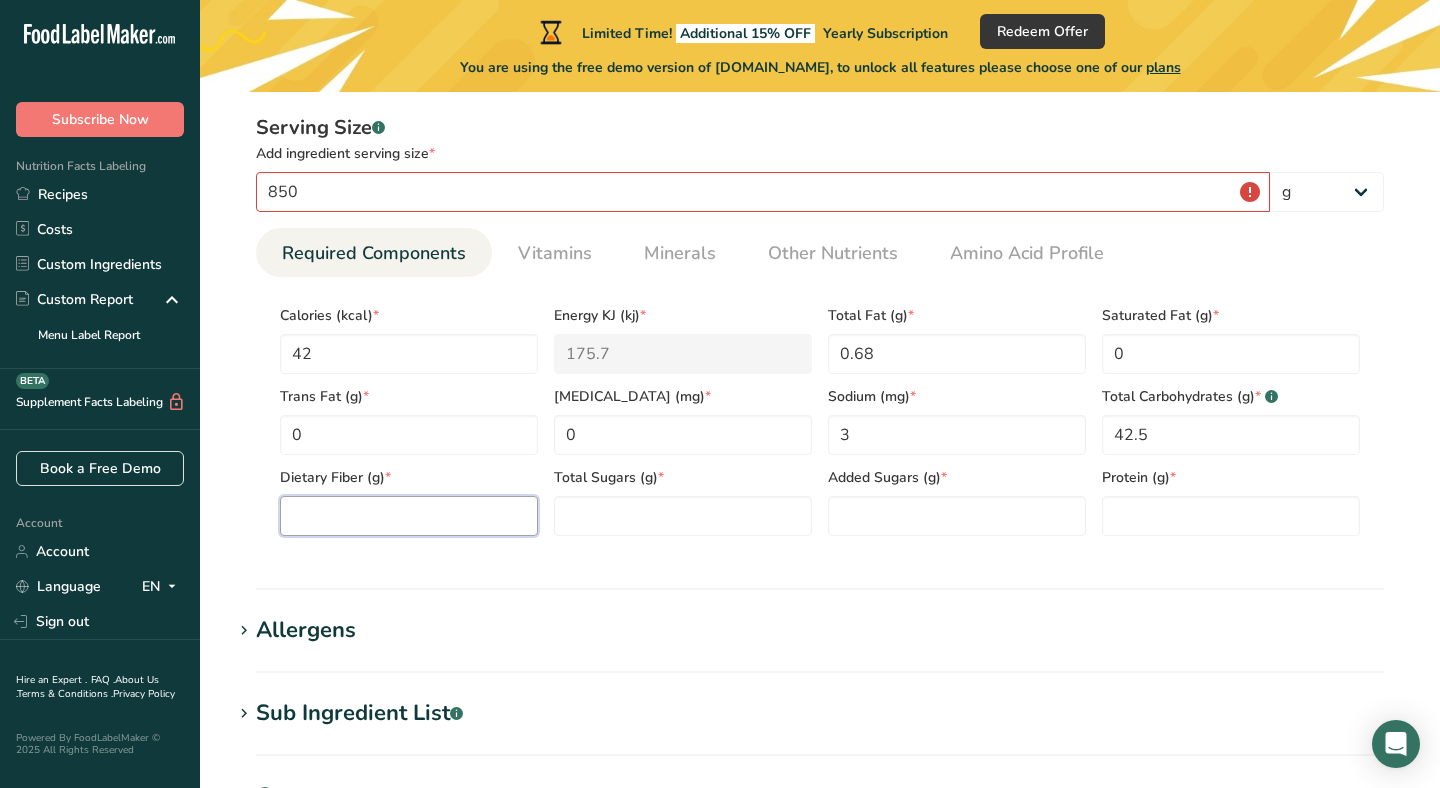 click at bounding box center [409, 516] 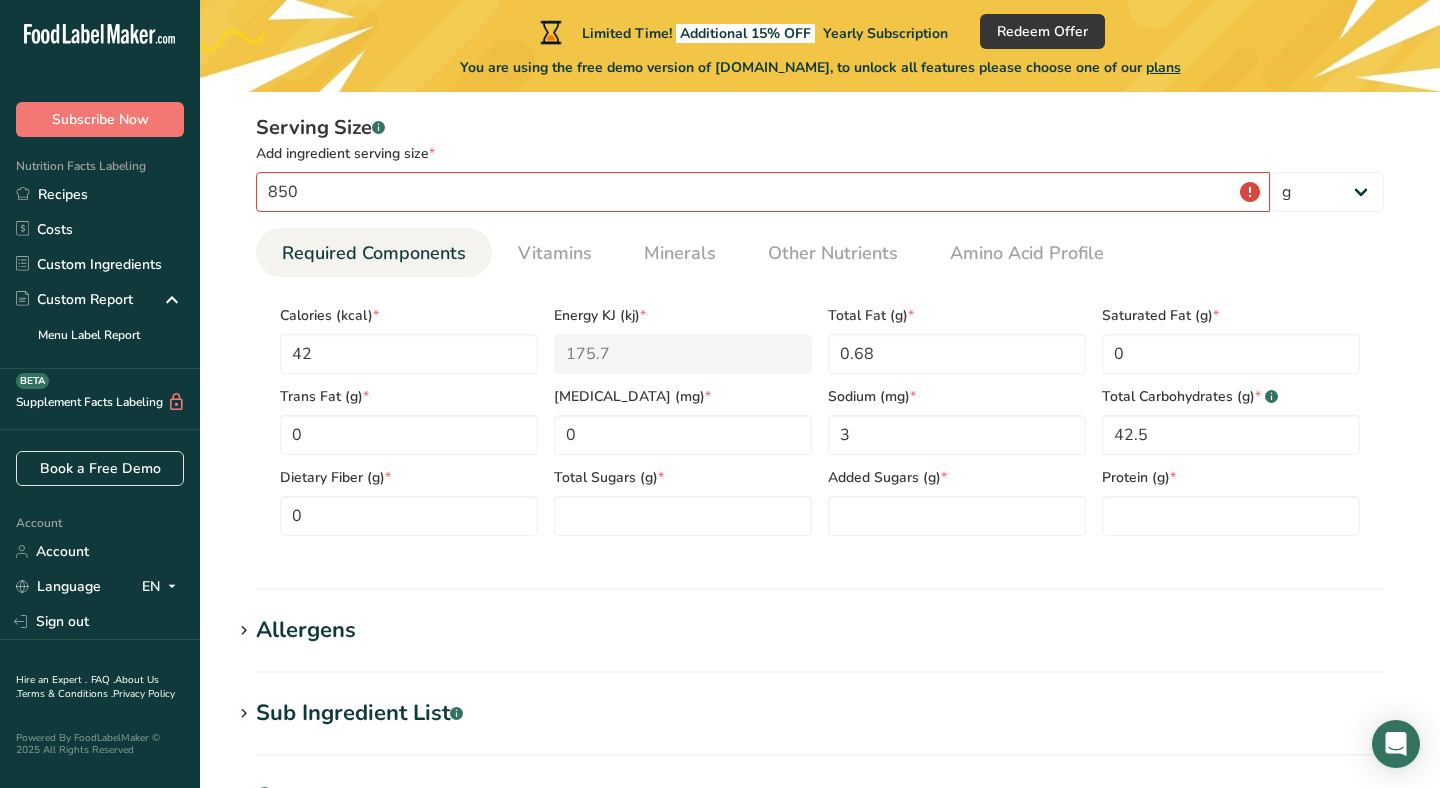 click on "Calories
(kcal) *     42
Energy KJ
(kj) *     175.7
Total Fat
(g) *     0.68
Saturated Fat
(g) *     0
Trans Fat
(g) *     0
[MEDICAL_DATA]
(mg) *     0
Sodium
(mg) *     3
Total Carbohydrates
(g) *   .a-a{fill:#347362;}.b-a{fill:#fff;}           42.5
Dietary Fiber
(g) *     0
Total Sugars
(g) *
Added Sugars
(g) *
Protein
(g) *
[MEDICAL_DATA]
(mcg)
Vitamin A, RAE
(mcg)
Vitamin C
(mg)
[MEDICAL_DATA]
(mg)" at bounding box center [820, 414] 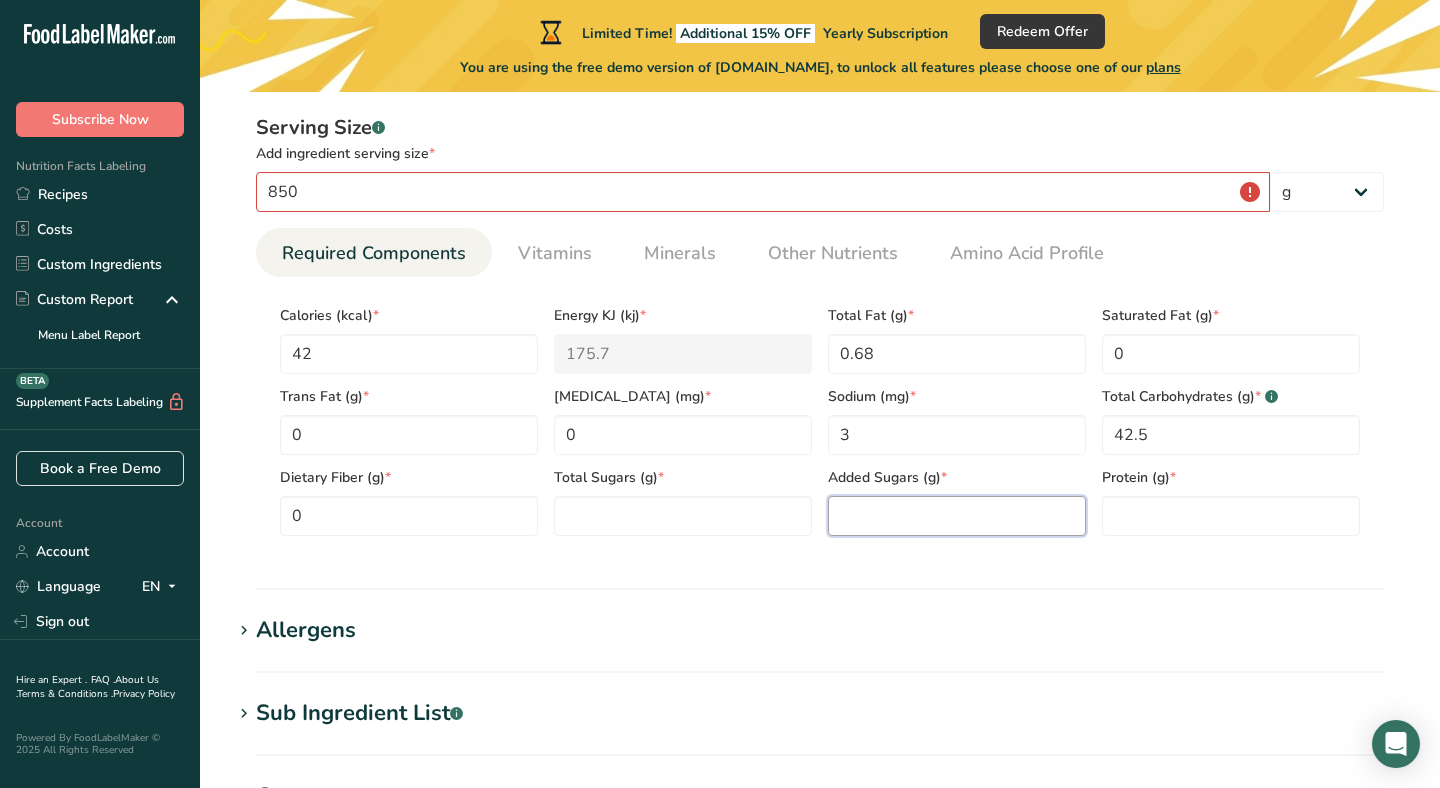 click at bounding box center (957, 516) 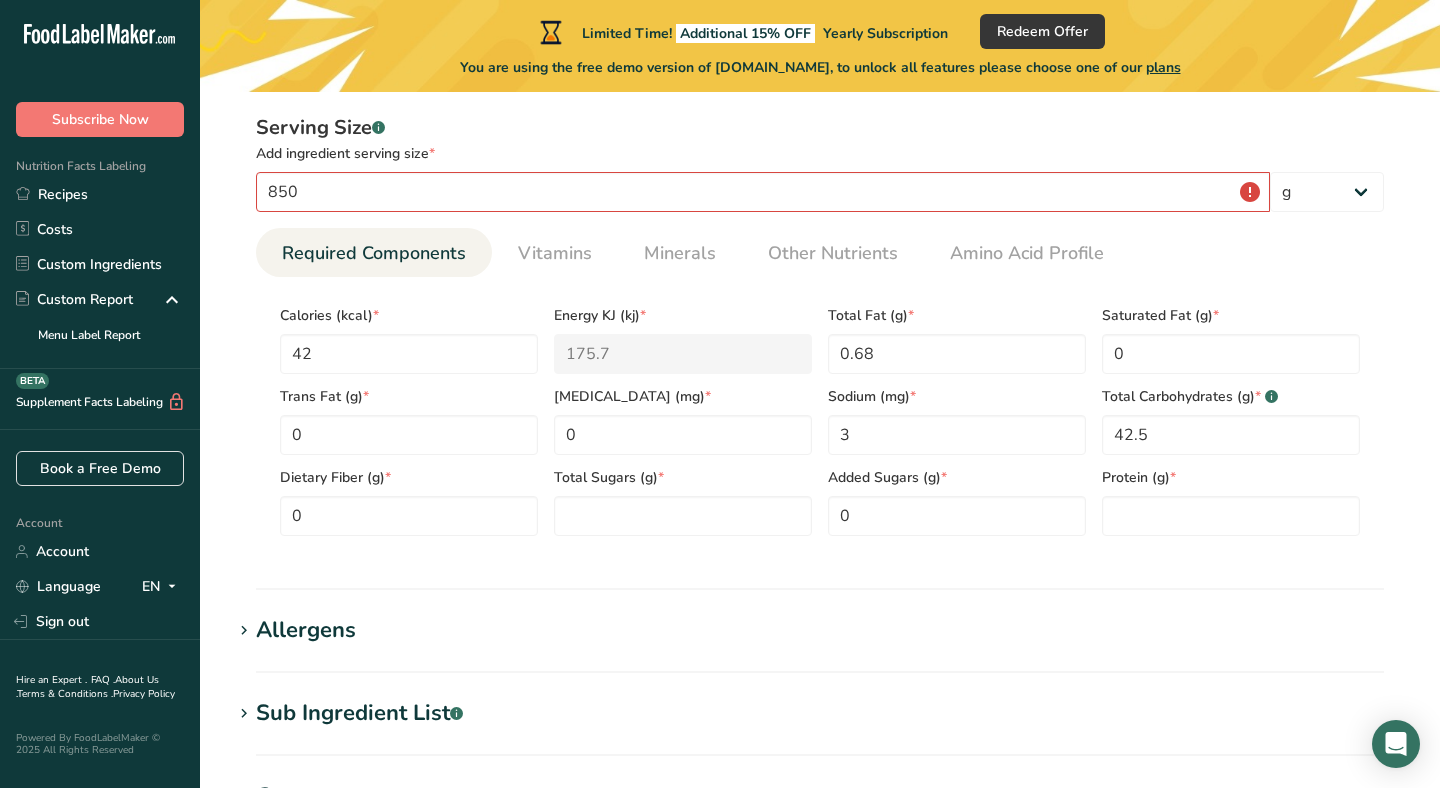 click on "*" at bounding box center (1173, 477) 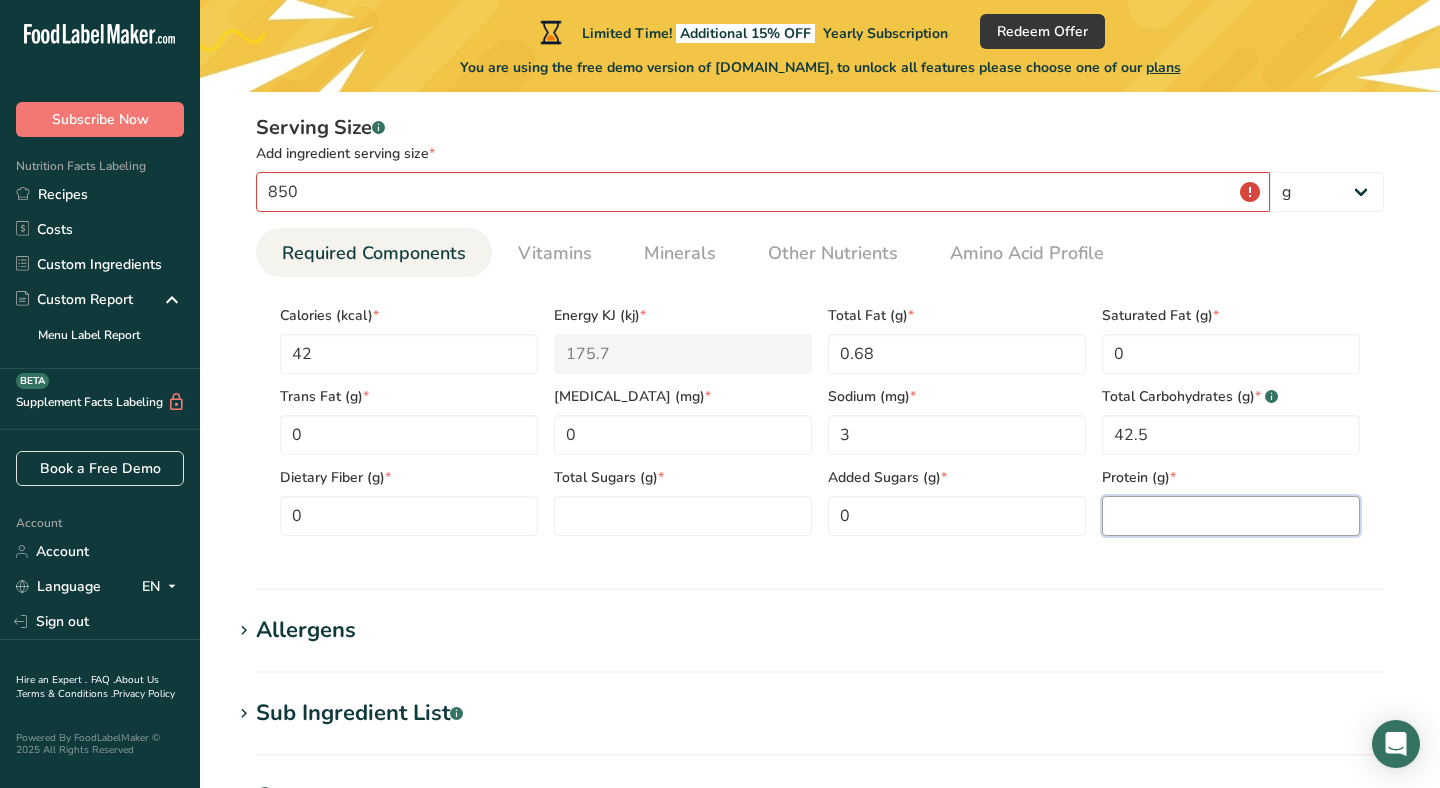 click at bounding box center (1231, 516) 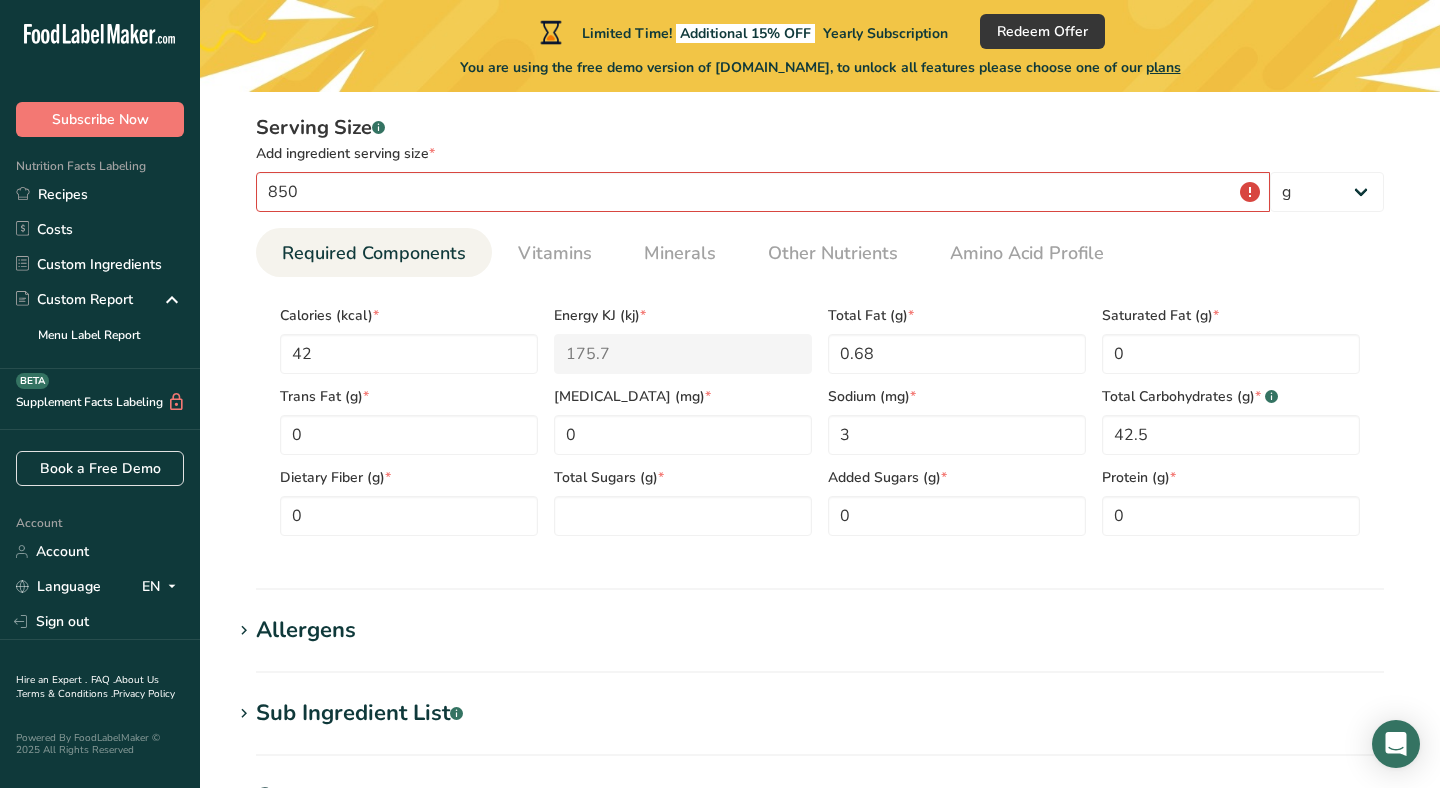 click on "Total Sugars
(g) *" at bounding box center [683, 495] 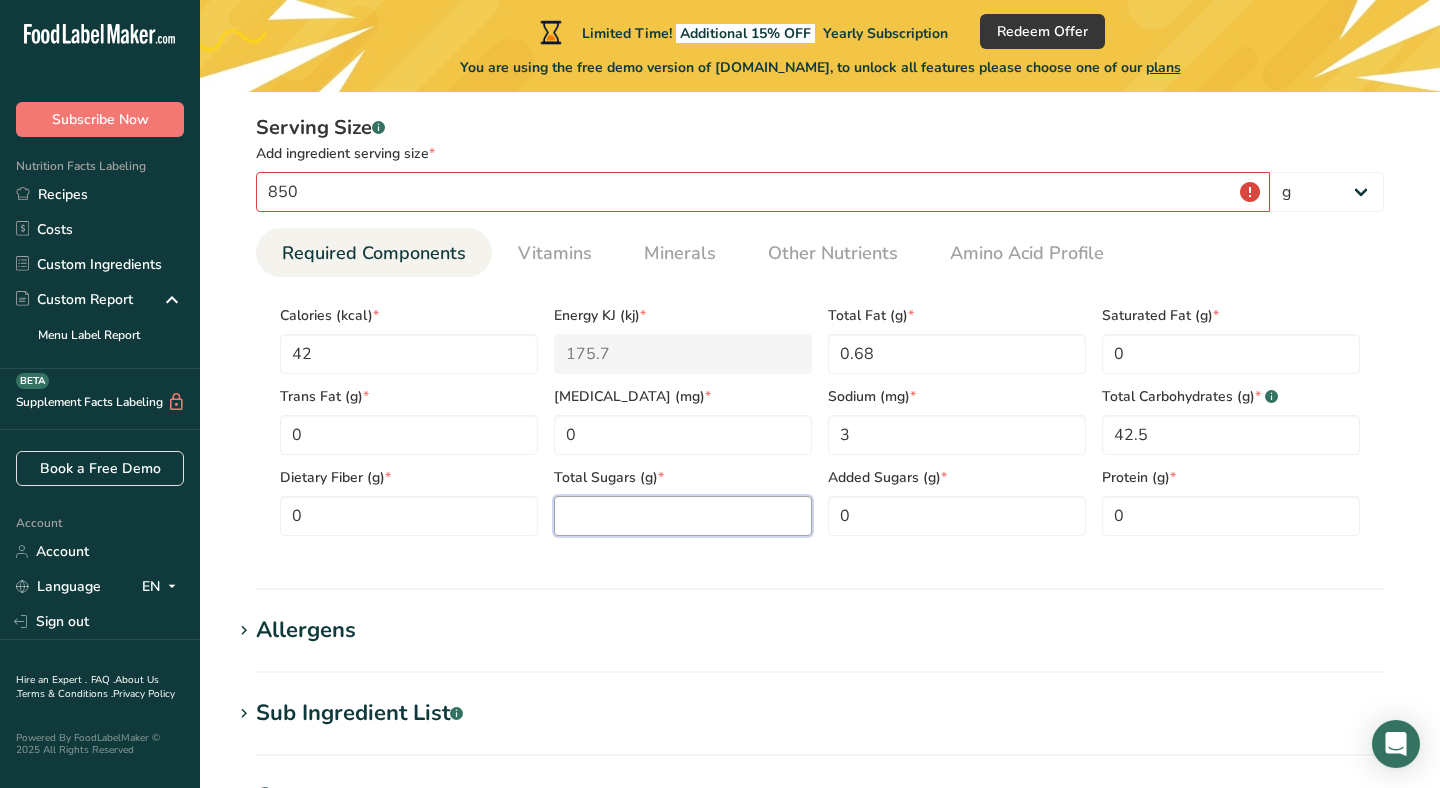 click at bounding box center [683, 516] 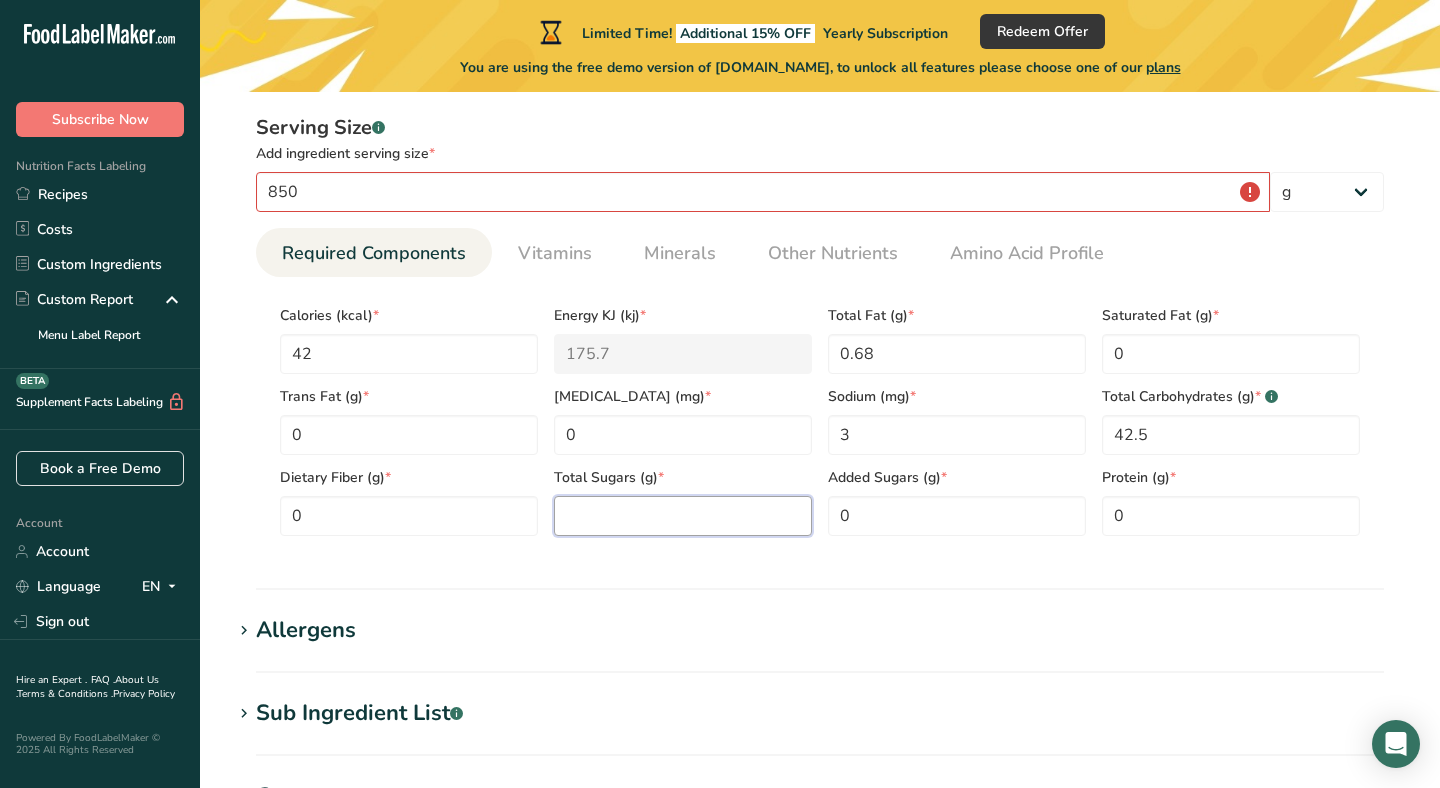 paste on "39.1" 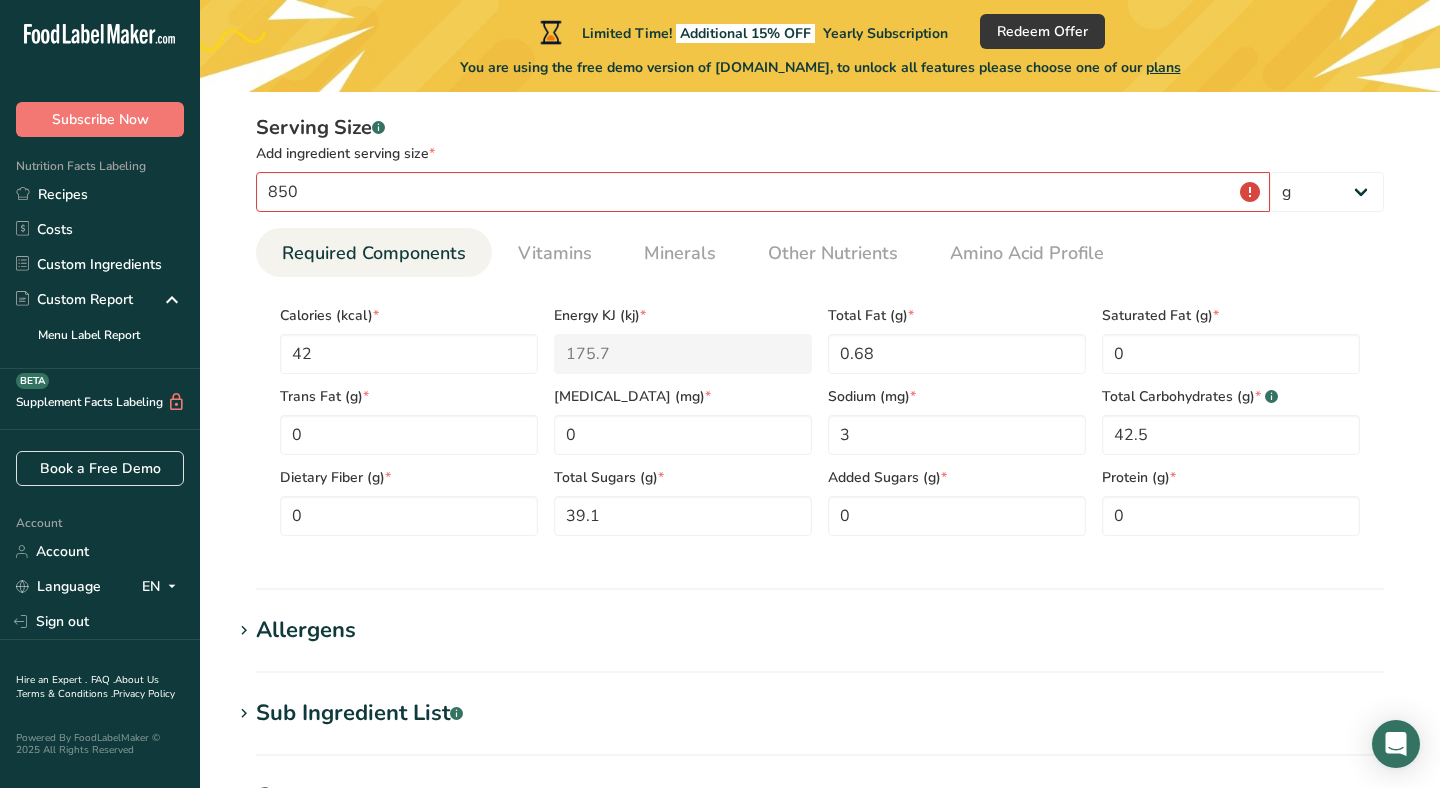click on "Allergens" at bounding box center [820, 630] 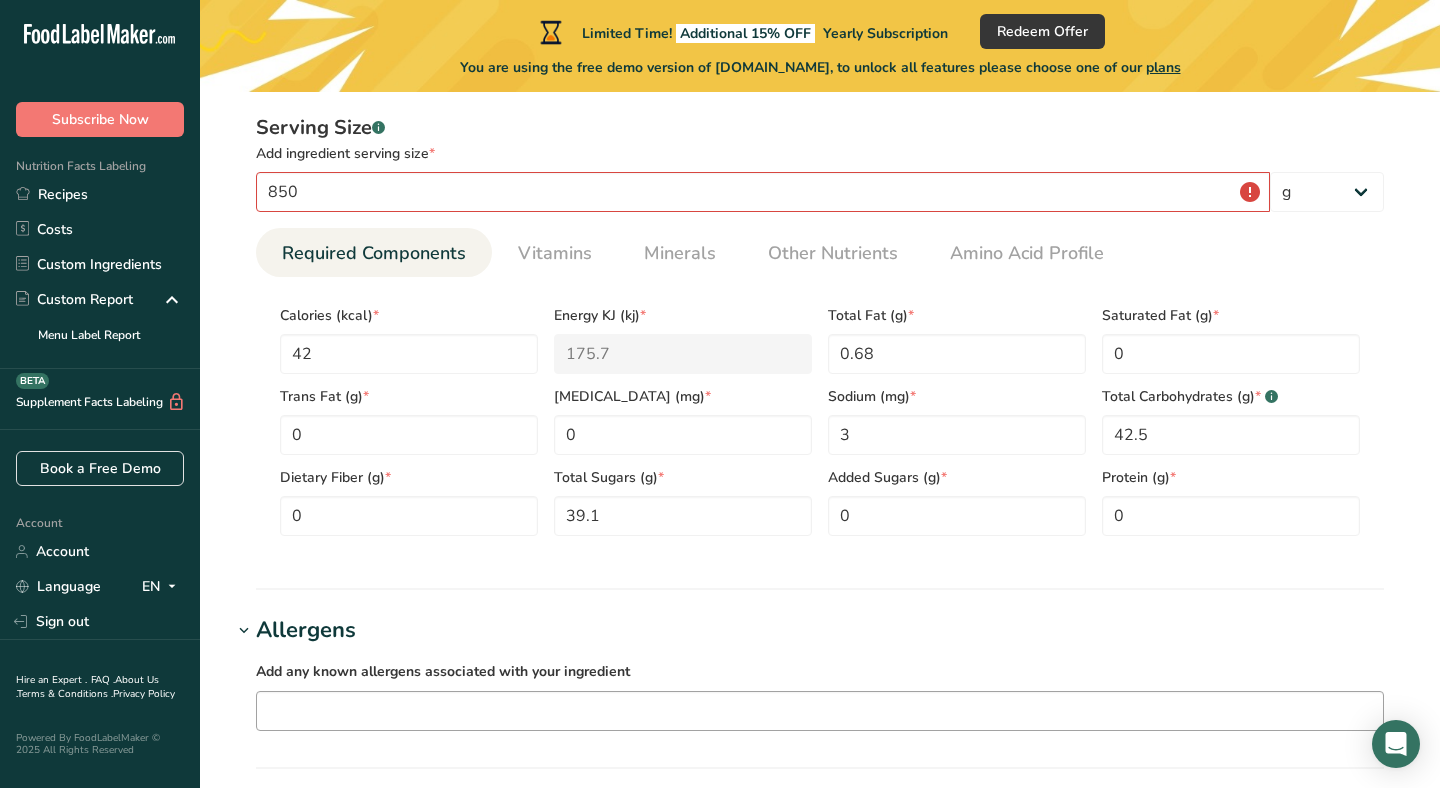 click at bounding box center (820, 710) 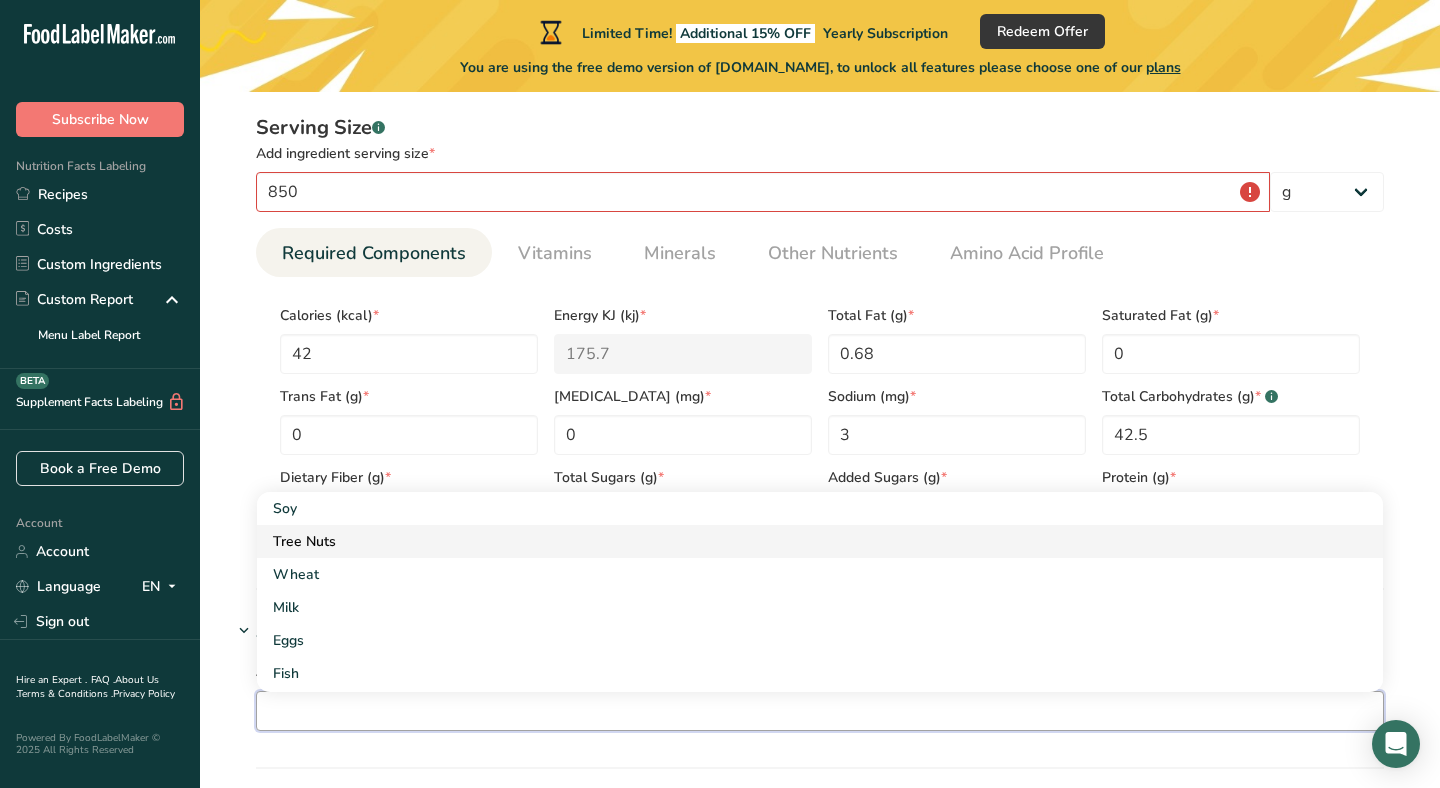 scroll, scrollTop: 249, scrollLeft: 0, axis: vertical 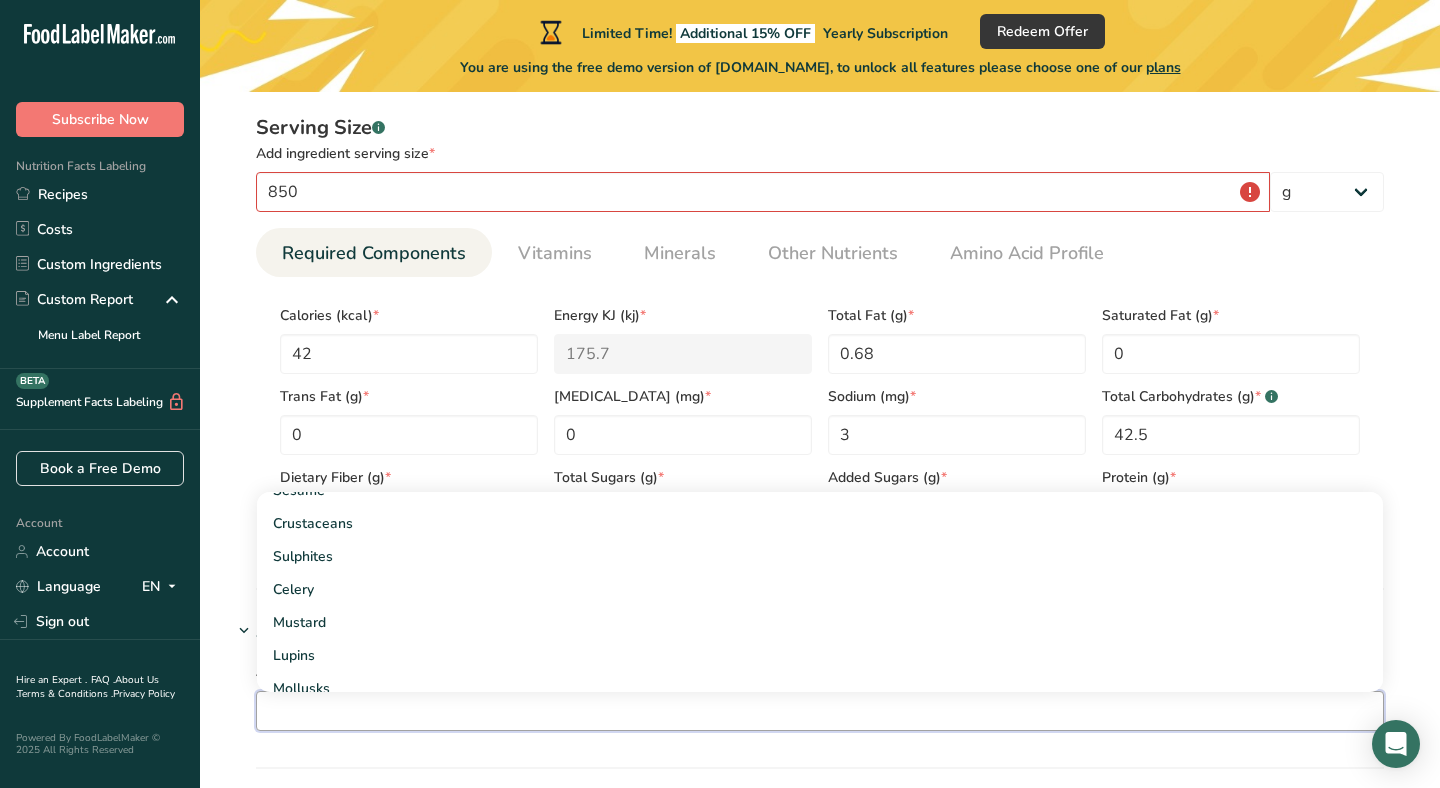 click on "Add any known allergens associated with your ingredient
Soy
Tree Nuts
Wheat
Milk
Eggs
Fish
Peanuts
Sesame
Crustaceans
Sulphites
Celery
Mustard
Lupins
[GEOGRAPHIC_DATA]
[GEOGRAPHIC_DATA]
[GEOGRAPHIC_DATA]
Beech nut
Brazil nut
Butternut
Cashew
Chestnut
[GEOGRAPHIC_DATA]
[GEOGRAPHIC_DATA]
Hazelnut
Gingko nut
Hickory nut" at bounding box center [820, 695] 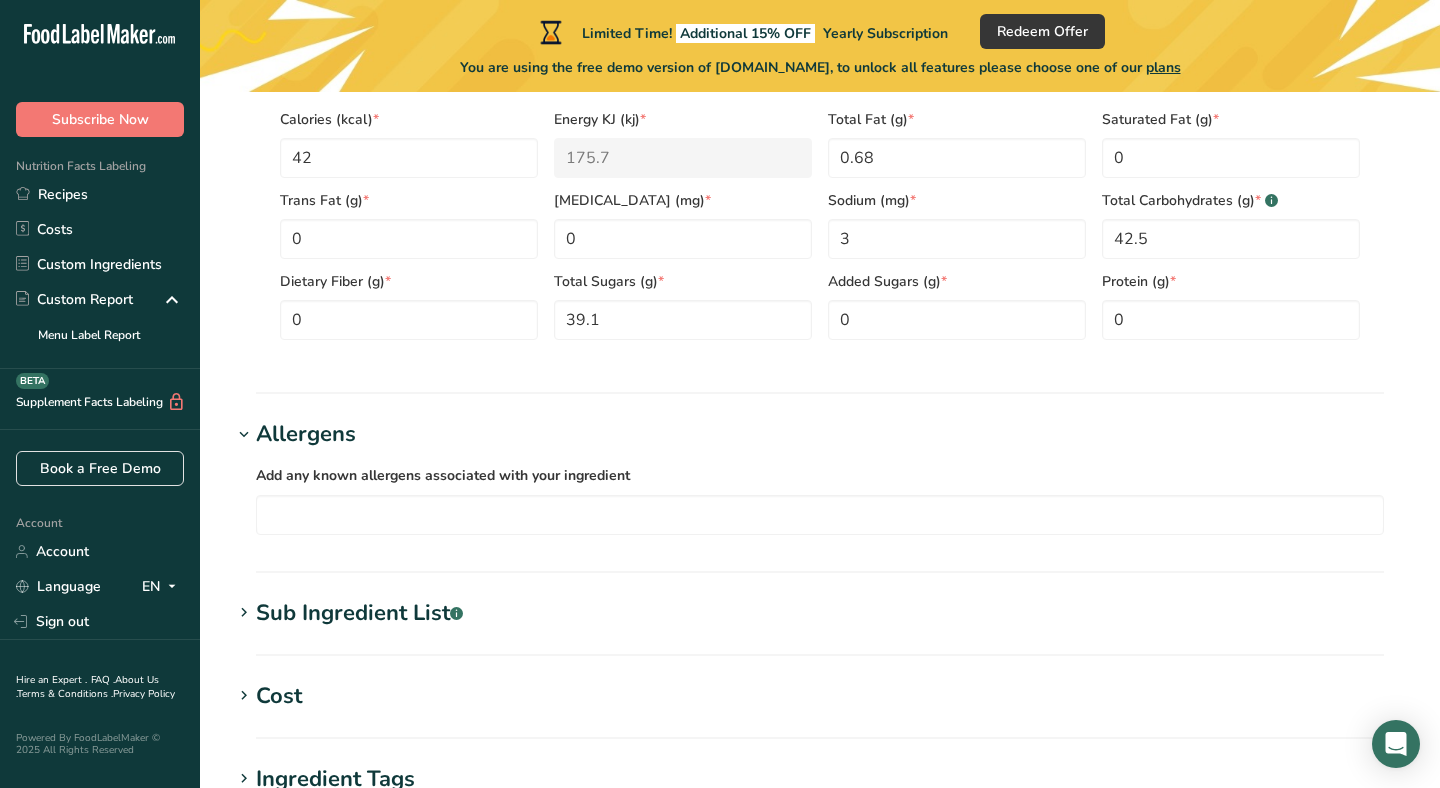 scroll, scrollTop: 1019, scrollLeft: 0, axis: vertical 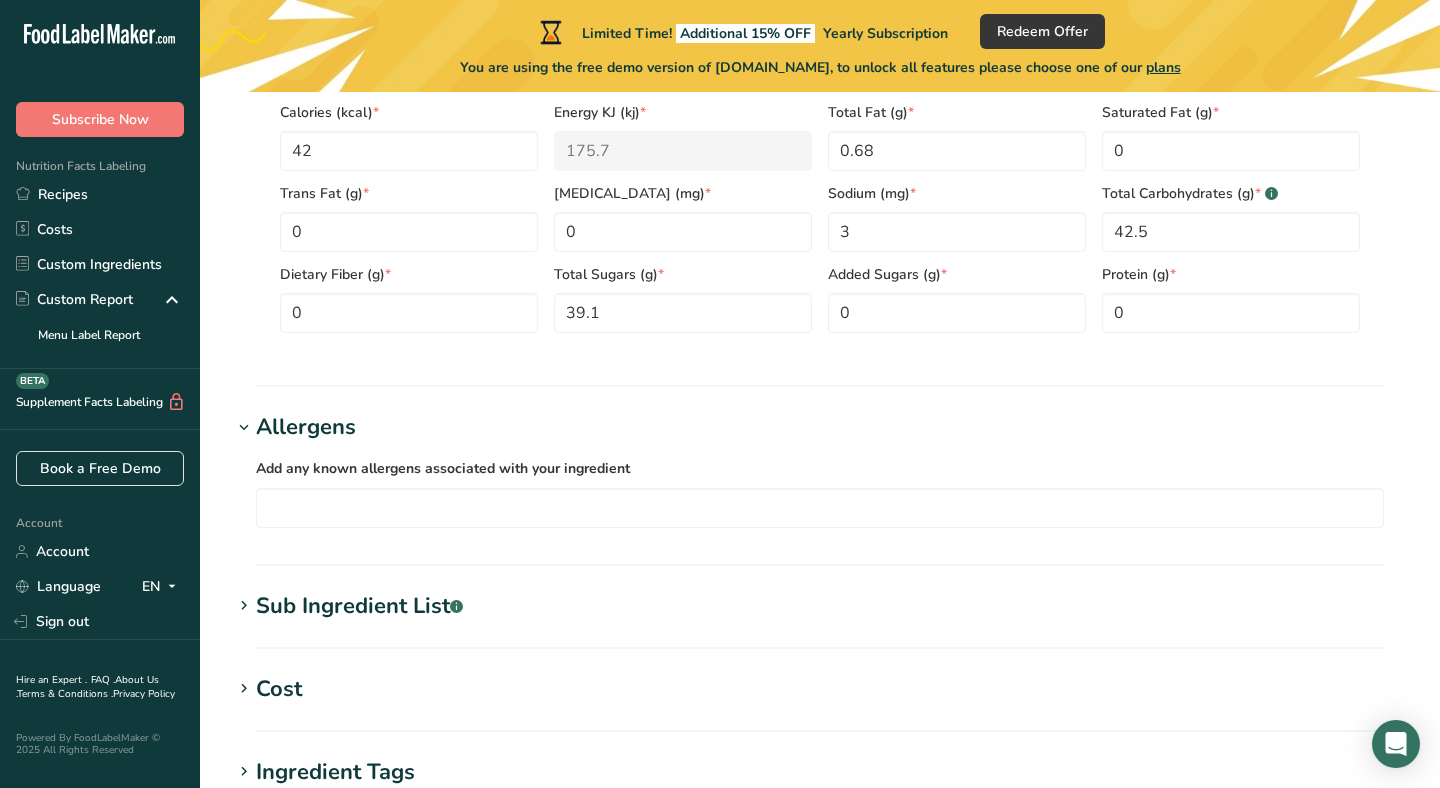 click on "Sub Ingredient List
.a-a{fill:#347362;}.b-a{fill:#fff;}" at bounding box center [359, 606] 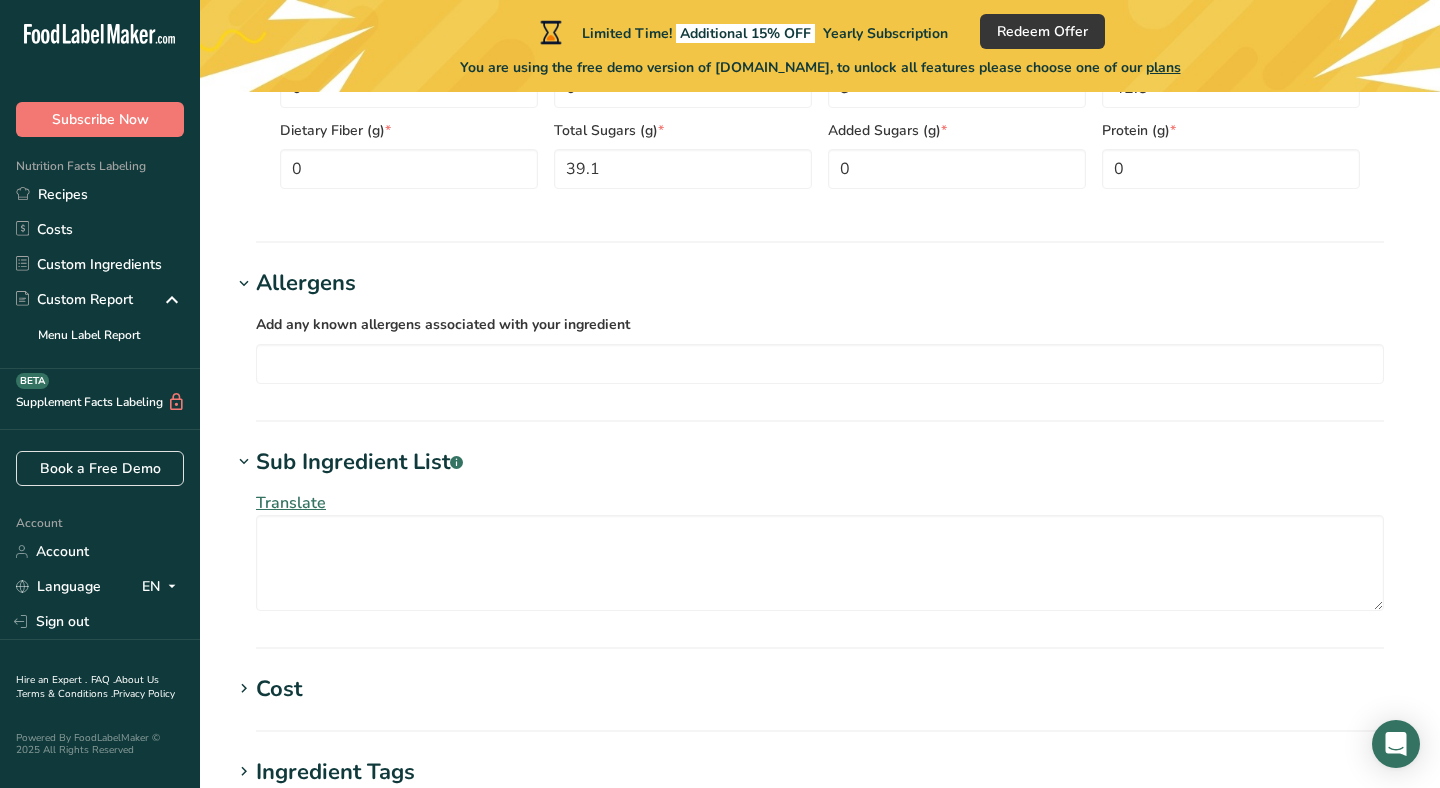 scroll, scrollTop: 1169, scrollLeft: 0, axis: vertical 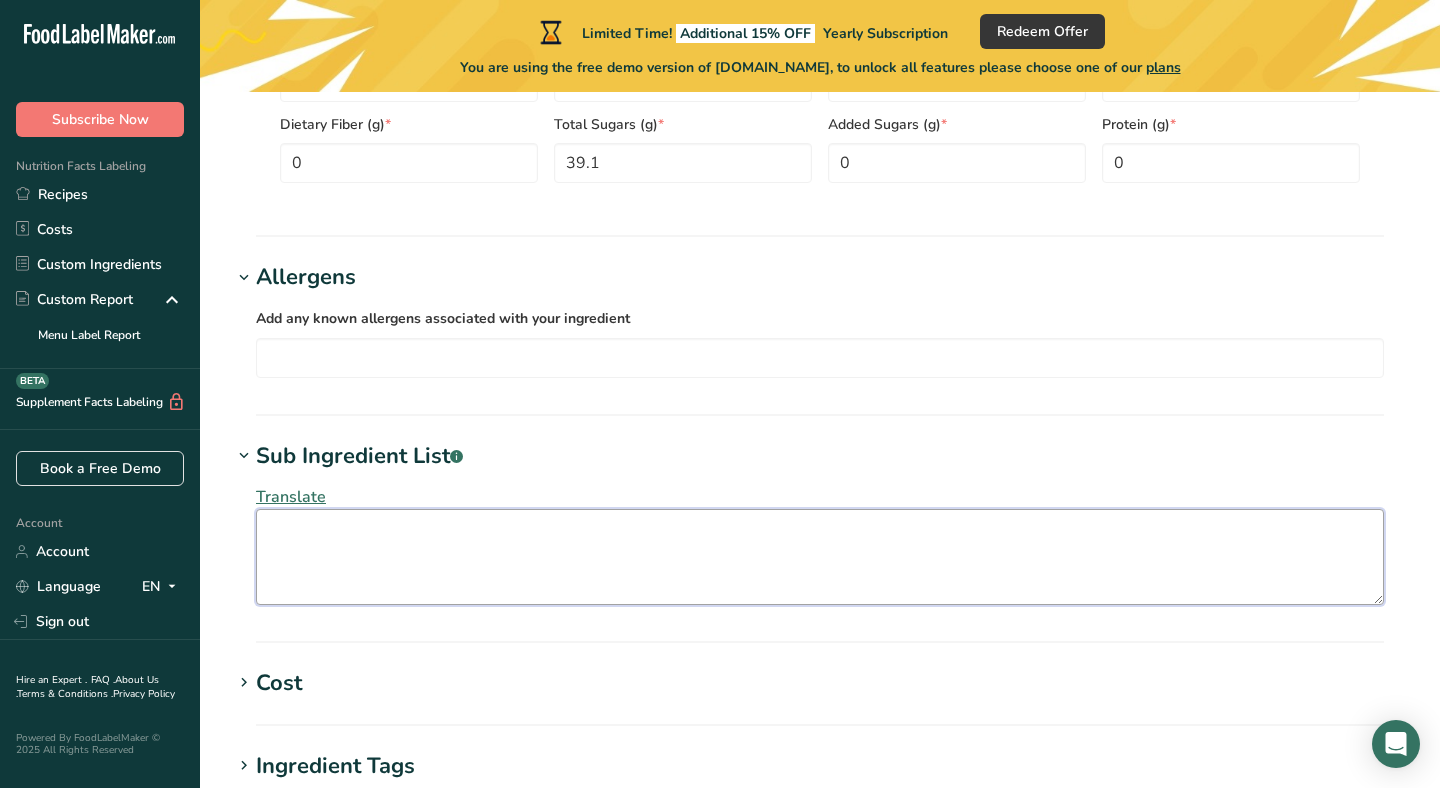 click at bounding box center [820, 557] 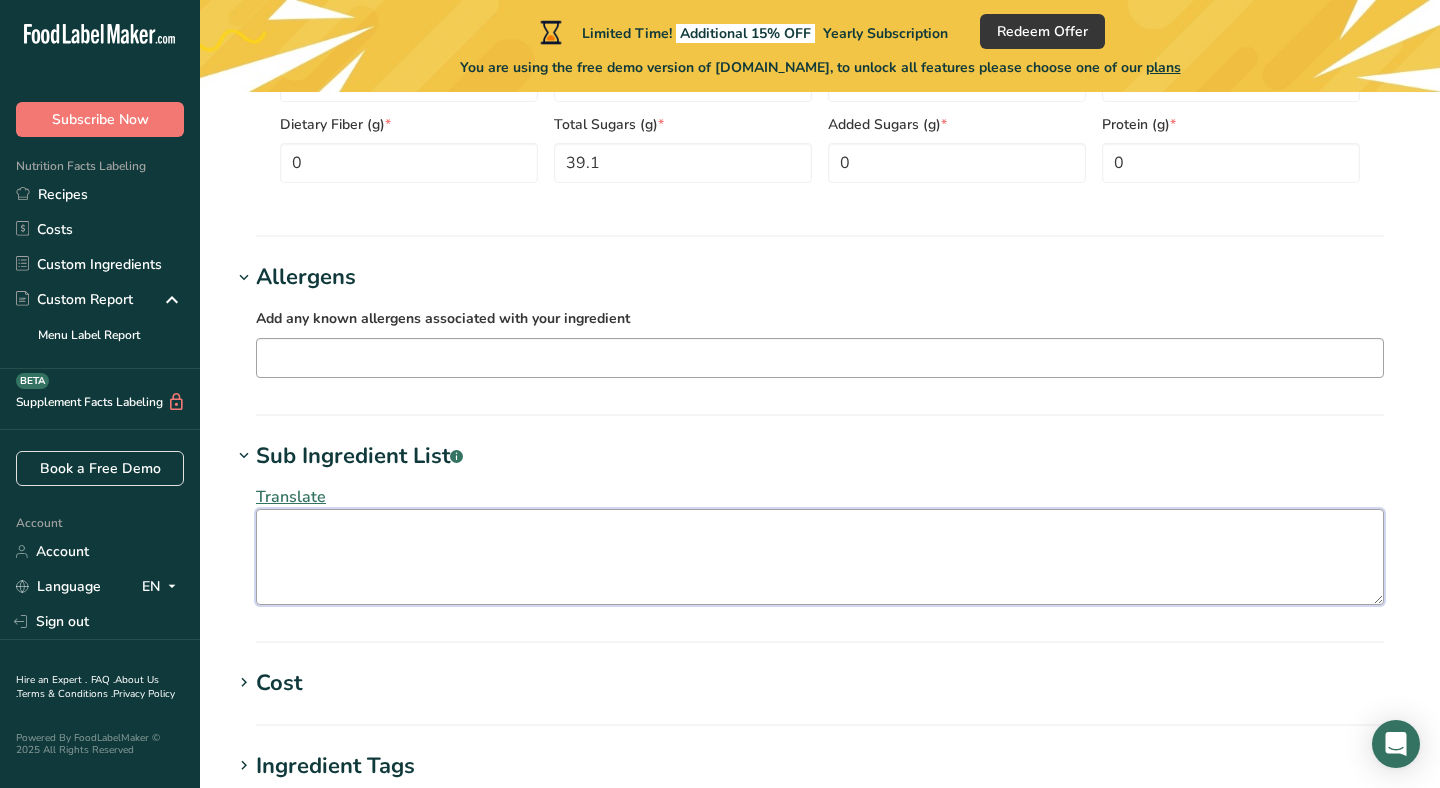 paste on "Mango [MEDICAL_DATA] (95%), Sugar Syrup, [MEDICAL_DATA]" 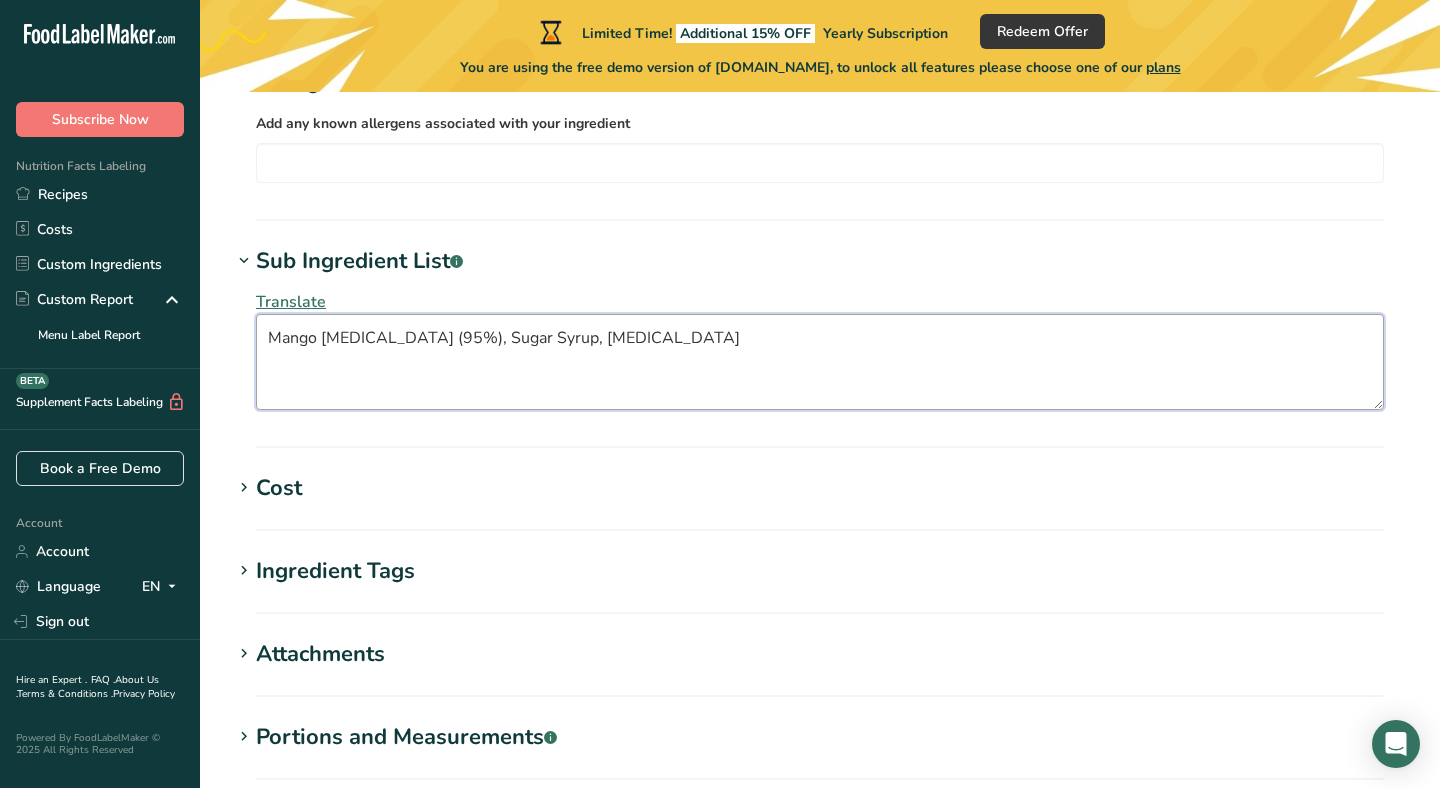 scroll, scrollTop: 1393, scrollLeft: 0, axis: vertical 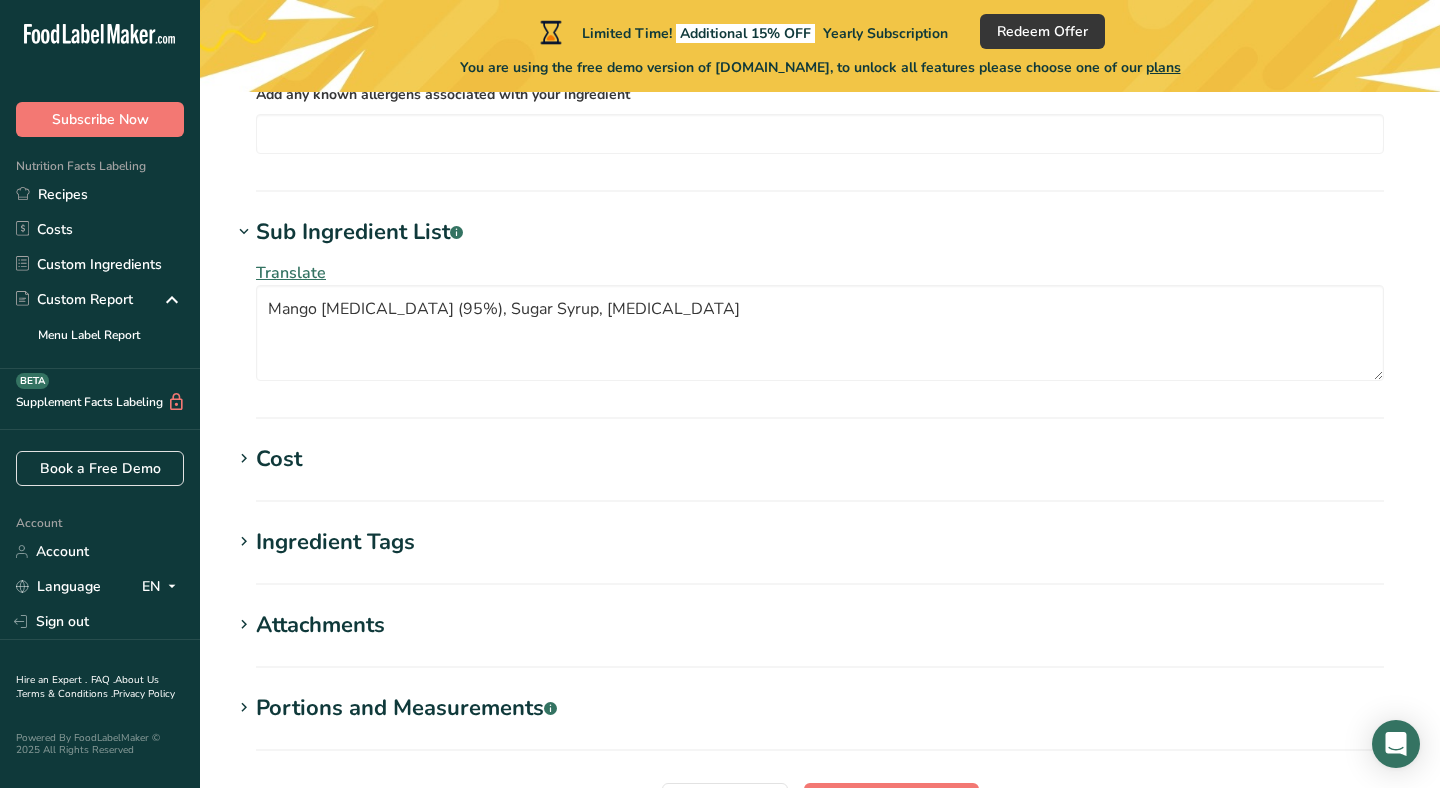 click on "Ingredient Tags
Add tags         Standard Tags Custom Tags
Source of Antioxidants
[MEDICAL_DATA] Effect
Source of Omega 3
Plant-based Protein
Dairy free
Gluten free
Vegan
Vegetarian
Soy free
Source of Healthy Fats
Source of B-Vitamins
Organic
Organic Certified
Non-GMO
Kosher Pareve
Kosher Dairy
Halal
No Synthetic Additives
Clean Label
Bio-Engineered
Keto Friendly" at bounding box center (820, 555) 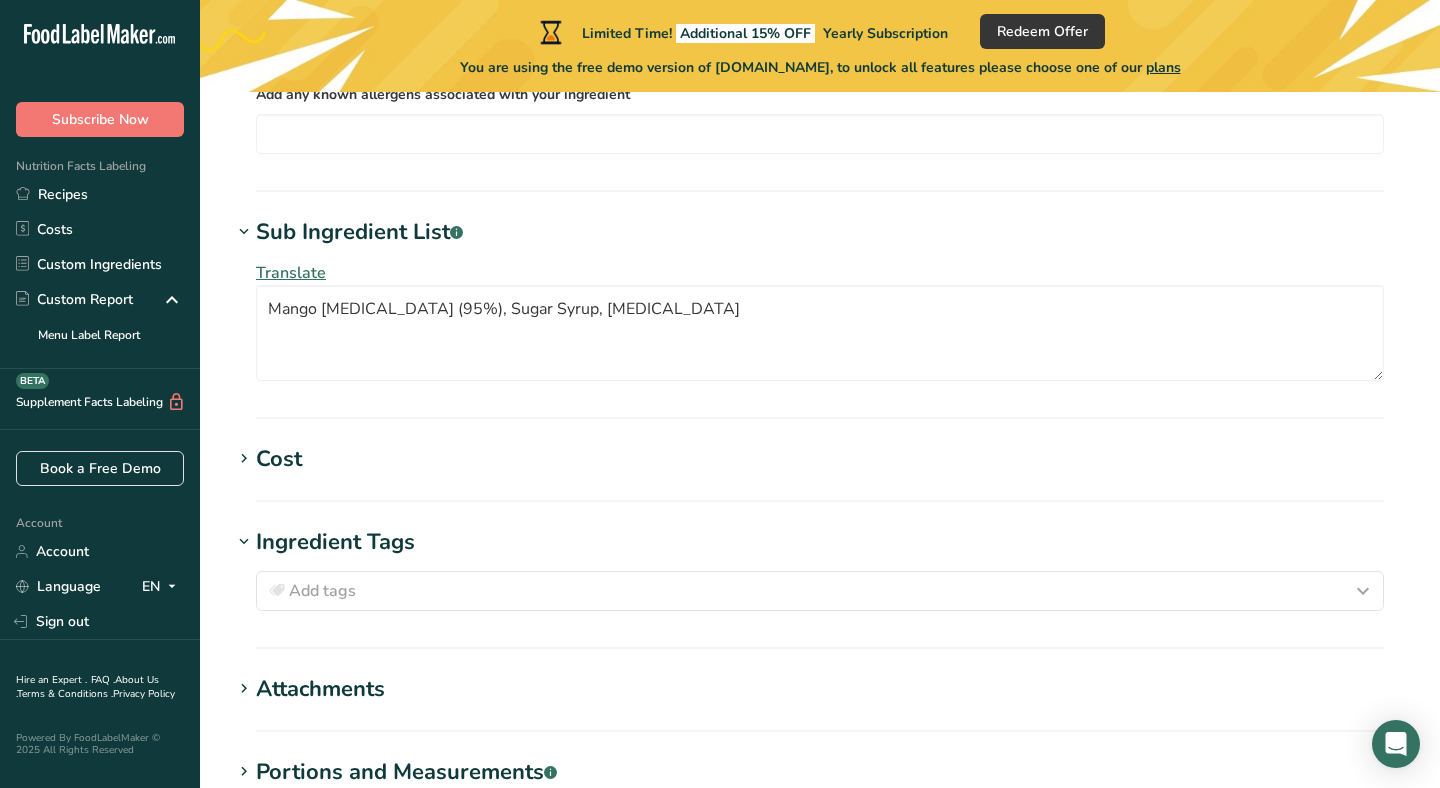 click on "Ingredient Tags" at bounding box center (820, 542) 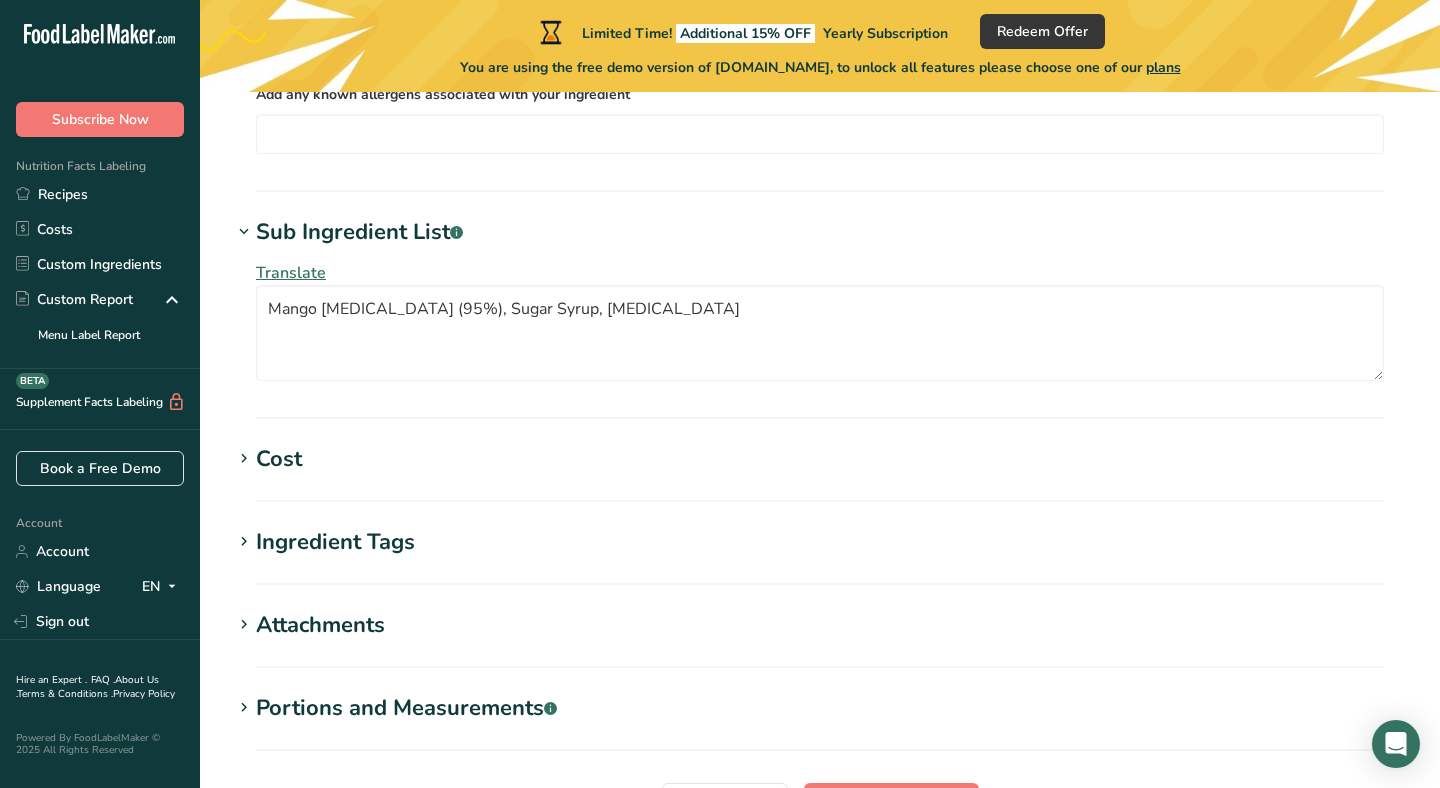 click on "Attachments
Drop your files here or click to upload
Maximum file size is 5MB" at bounding box center [820, 638] 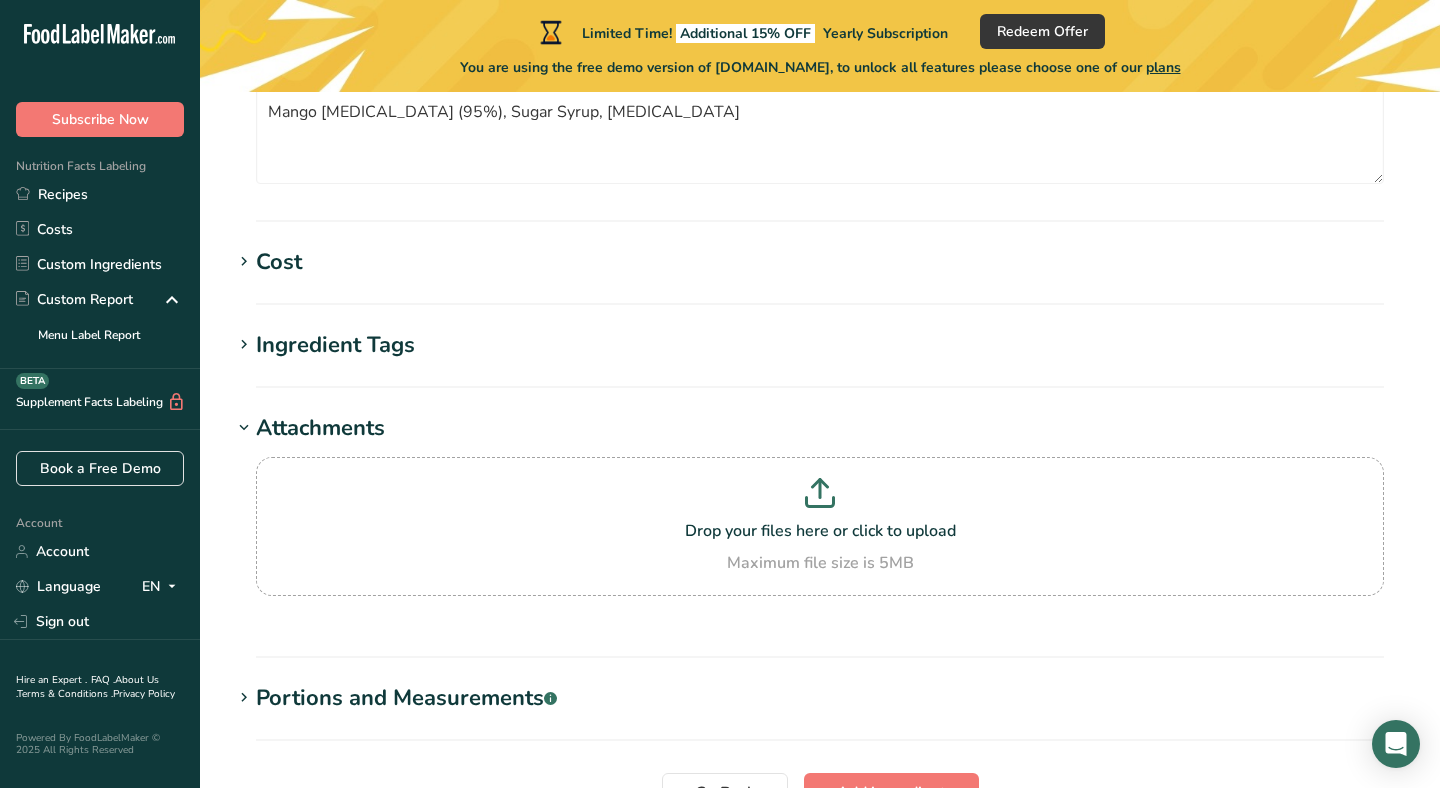 scroll, scrollTop: 1671, scrollLeft: 0, axis: vertical 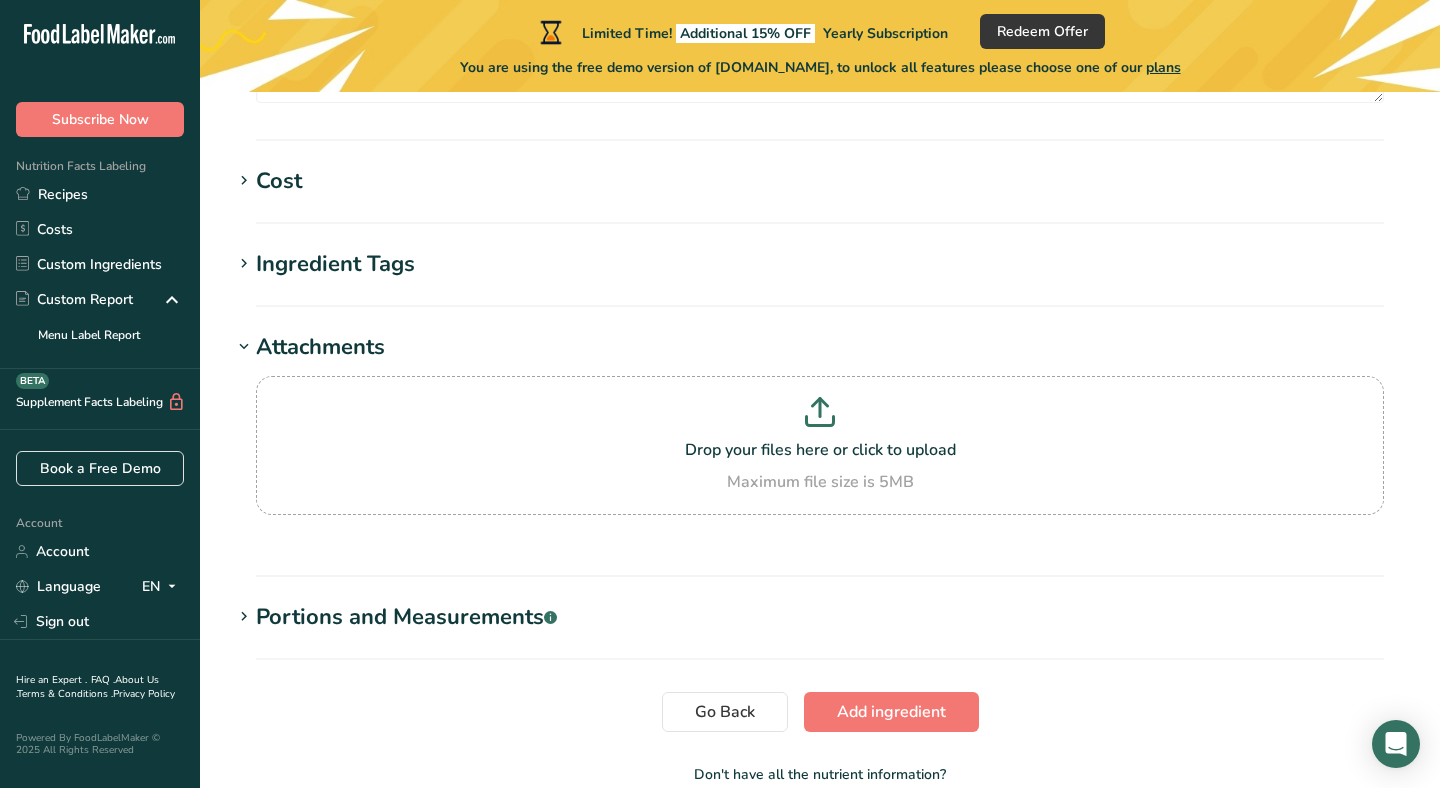 click on "Portions and Measurements
.a-a{fill:#347362;}.b-a{fill:#fff;}" at bounding box center (406, 617) 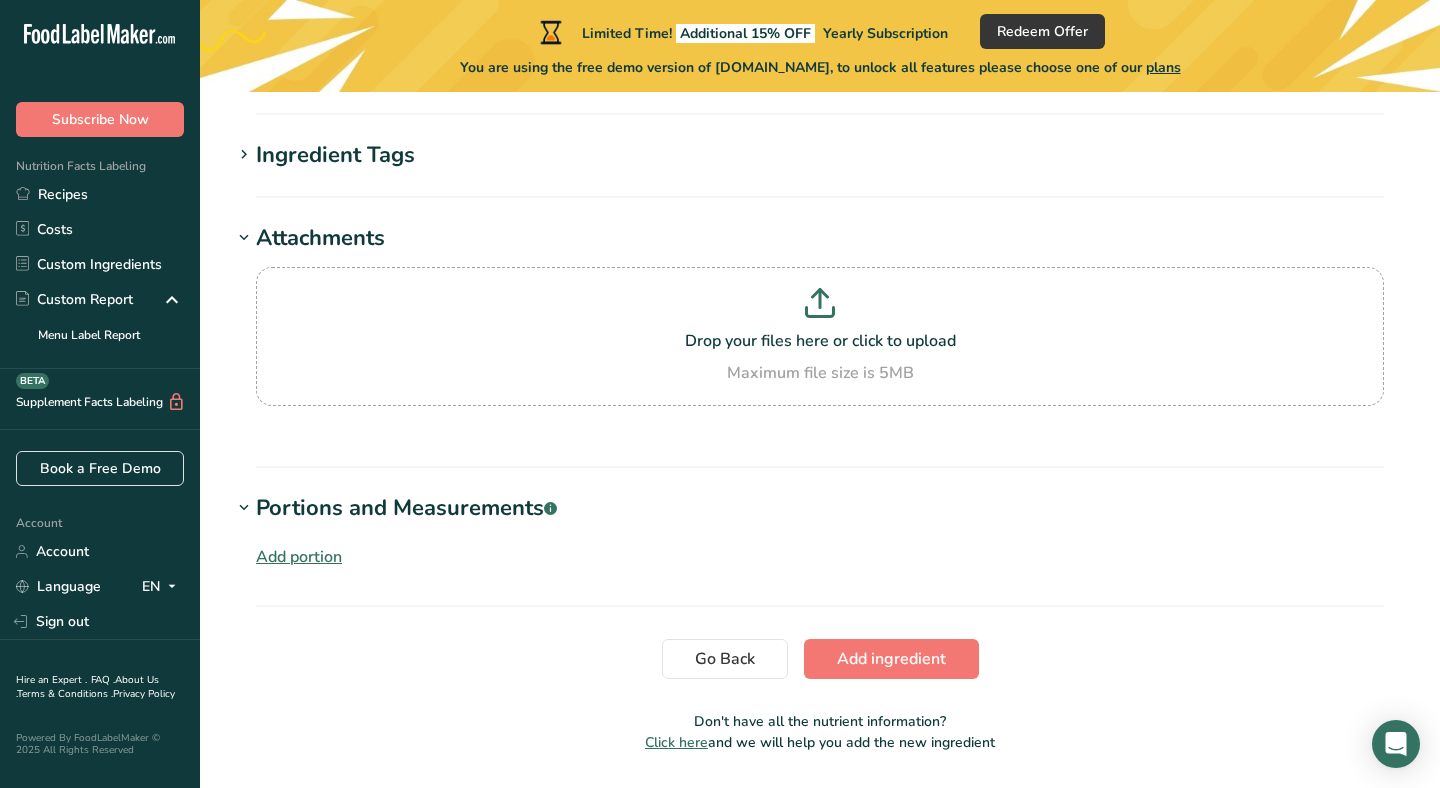 scroll, scrollTop: 1841, scrollLeft: 0, axis: vertical 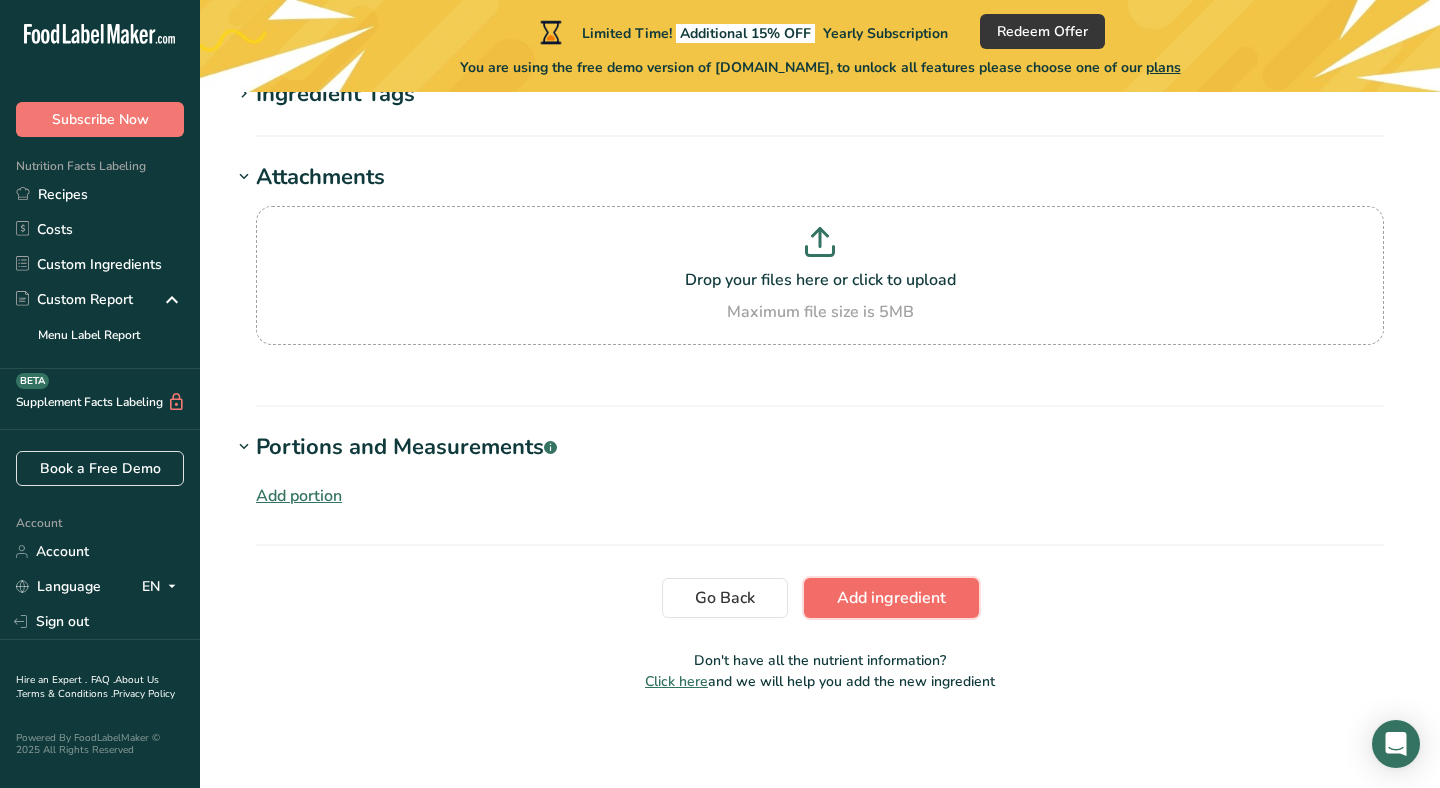 click on "Add ingredient" at bounding box center [891, 598] 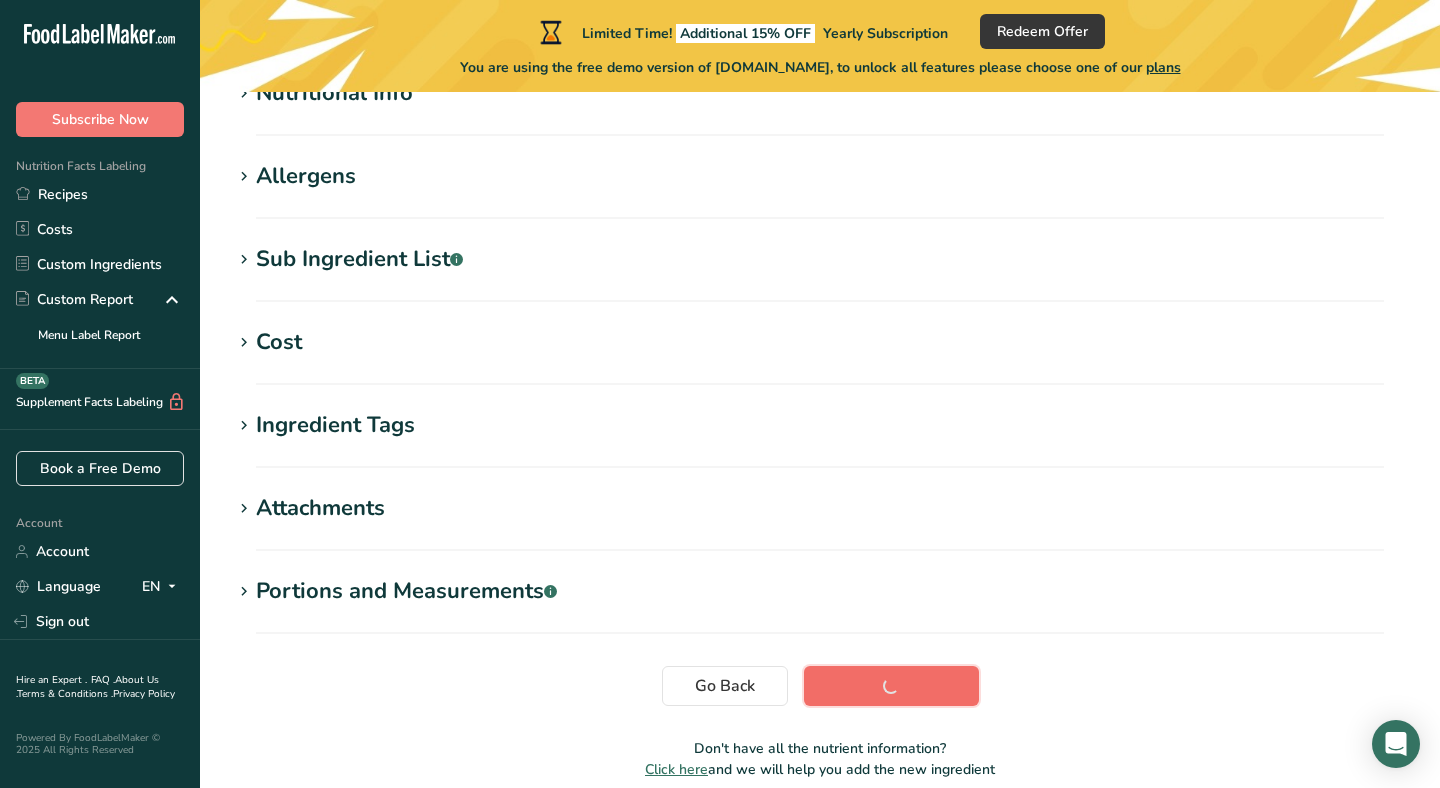 scroll, scrollTop: 378, scrollLeft: 0, axis: vertical 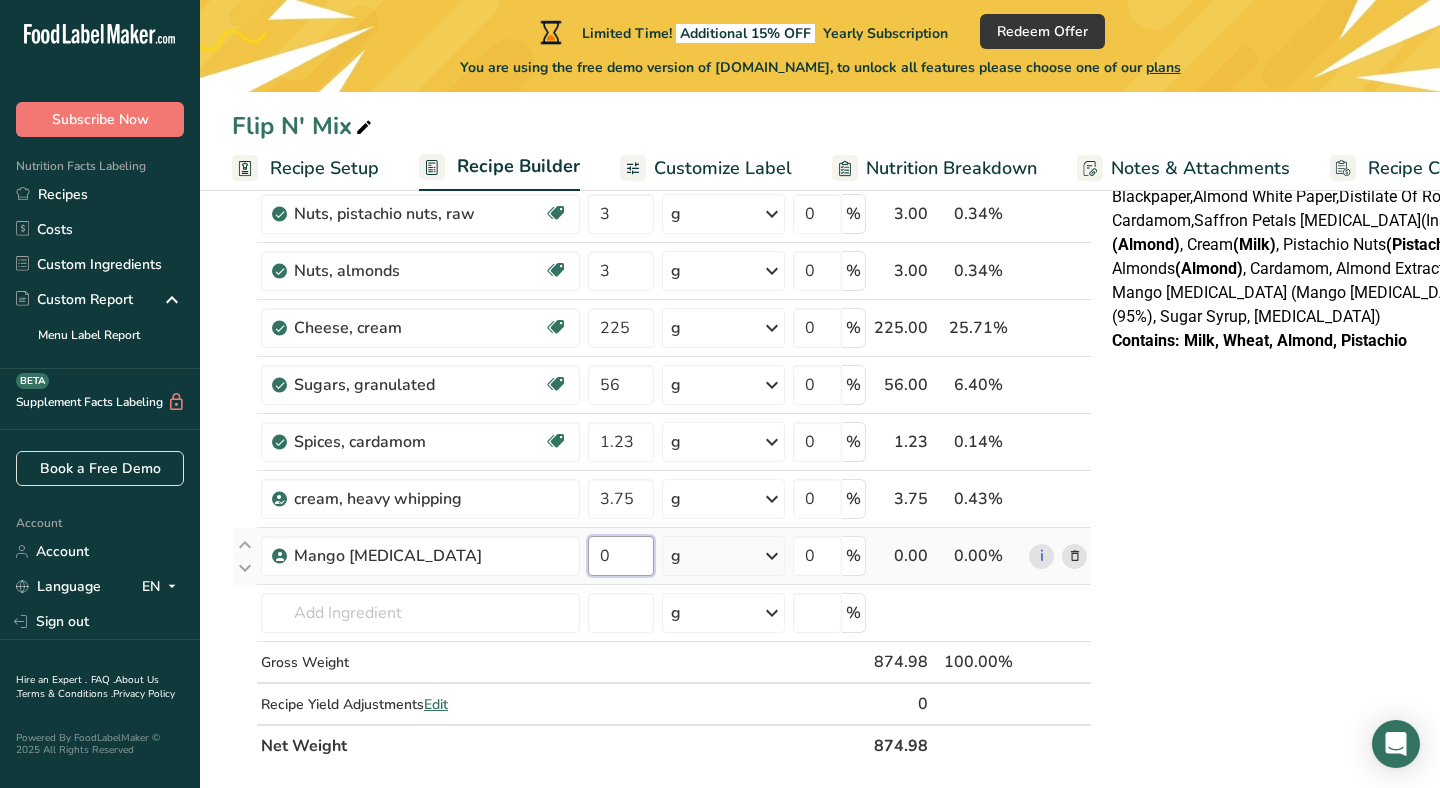 click on "0" at bounding box center (621, 556) 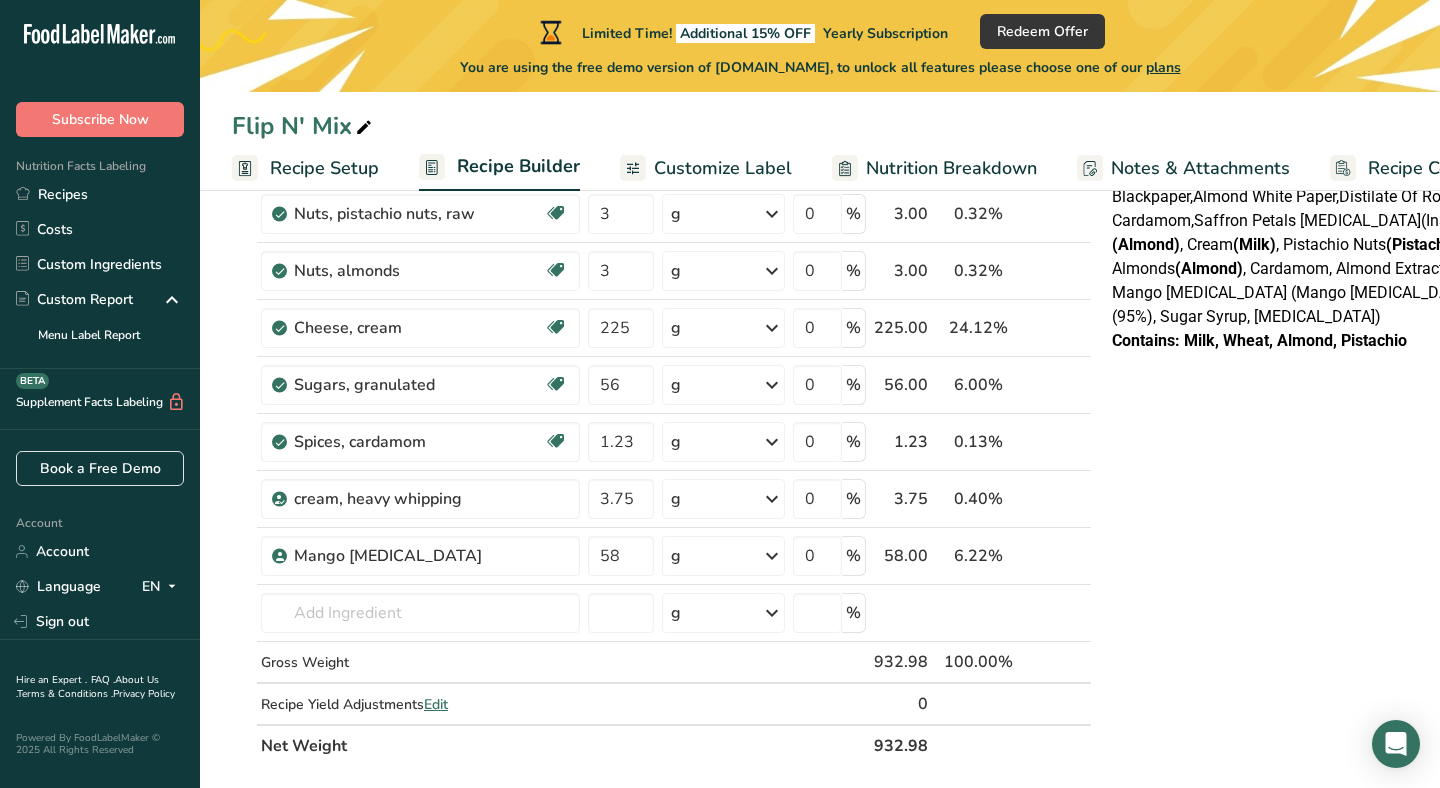 click on "NUTRITION INFORMATION
Servings Per Package: 1
Serving Size:
875g
Average Quantity per Serving
Average Quantity per 100
g
Energy
17017 kj
1945 kj
Fat, total
-
saturated
134 g
15 g
Sodium
3130 mg
360 mg
Carbohydrate
-
sugars
342 g
39 g
Protein
42 g
5 g
Ingredients:    Cream Cheese  (Milk) , Powdered Sugar, All-Purpose Flour  (Wheat) , Unsalted Butter  (Milk) , Granulated Sugar, Almond flour" at bounding box center [1304, 624] 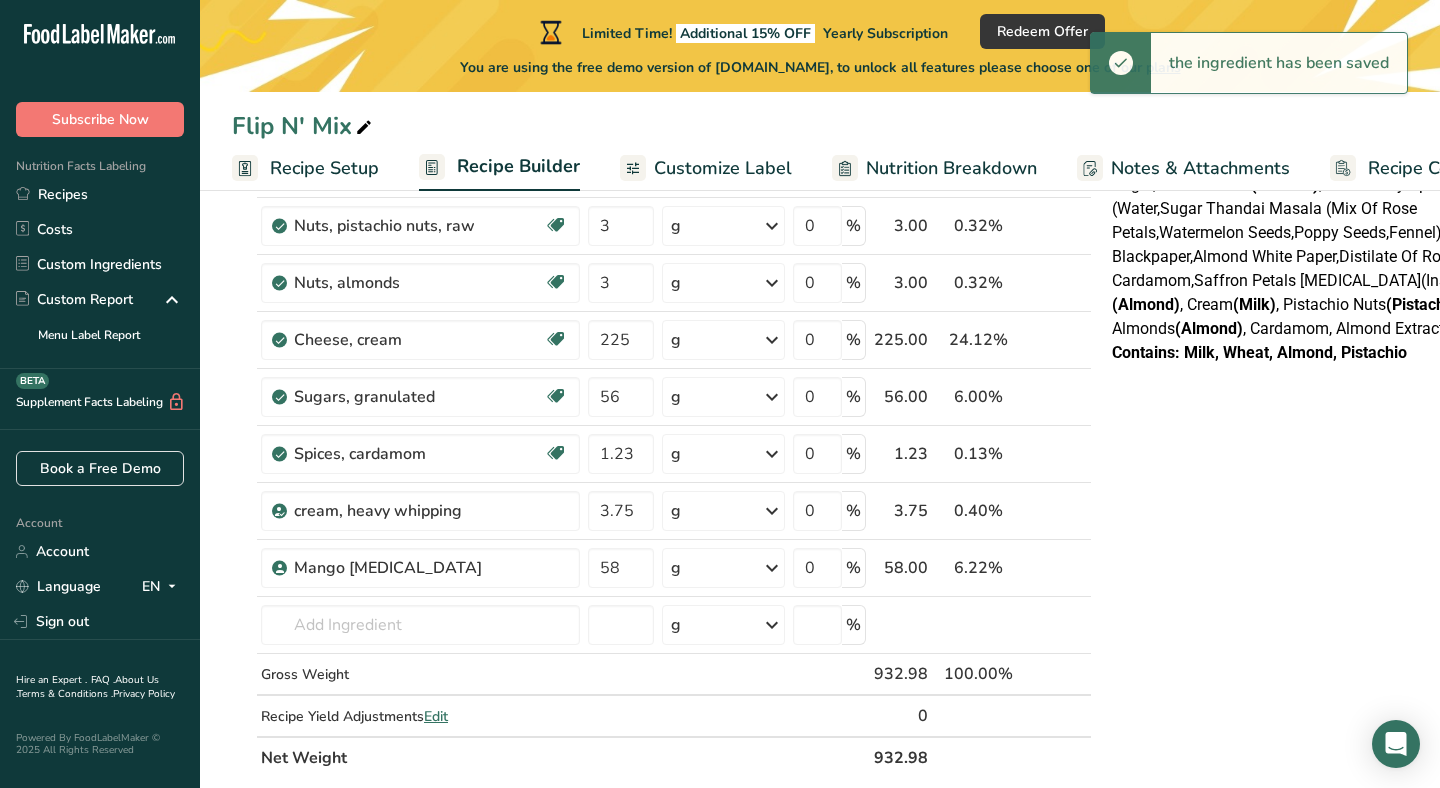 scroll, scrollTop: 541, scrollLeft: 0, axis: vertical 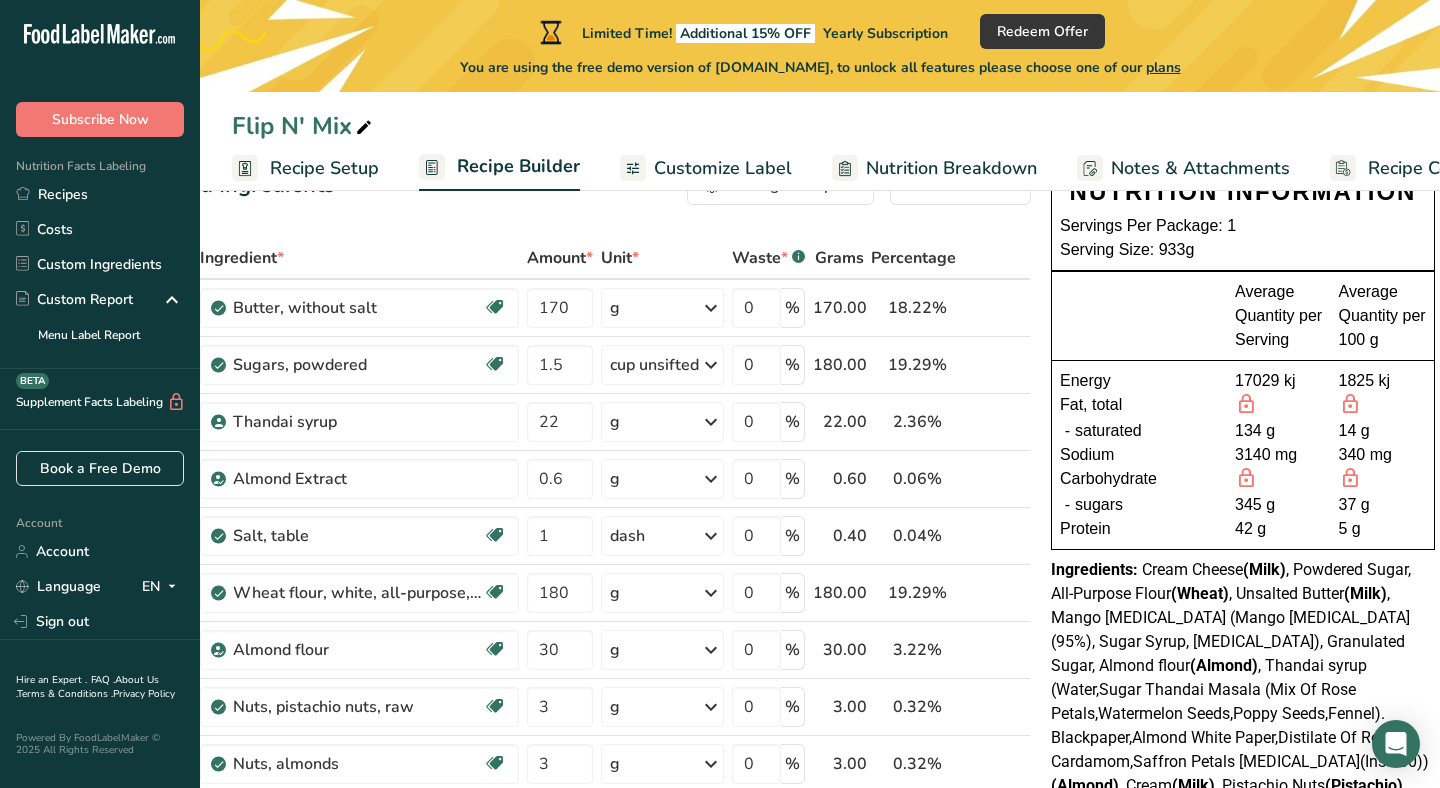 click on "Energy
17029 kj
1825 kj
Fat, total
-
saturated
134 g
14 g
Sodium
3140 mg
340 mg
Carbohydrate
-
sugars
345 g
37 g
Protein
42 g
5 g" at bounding box center (1243, 455) 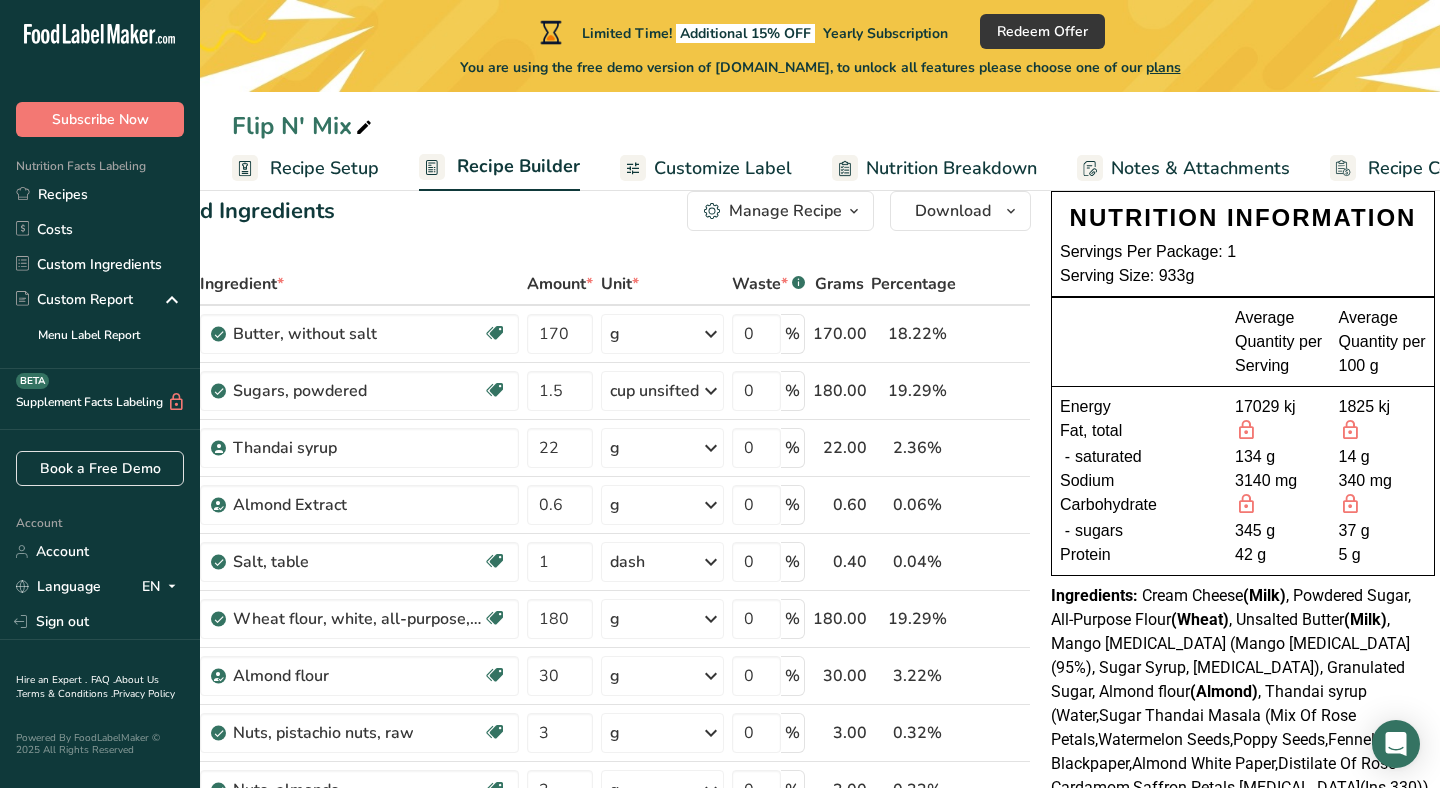 scroll, scrollTop: 43, scrollLeft: 0, axis: vertical 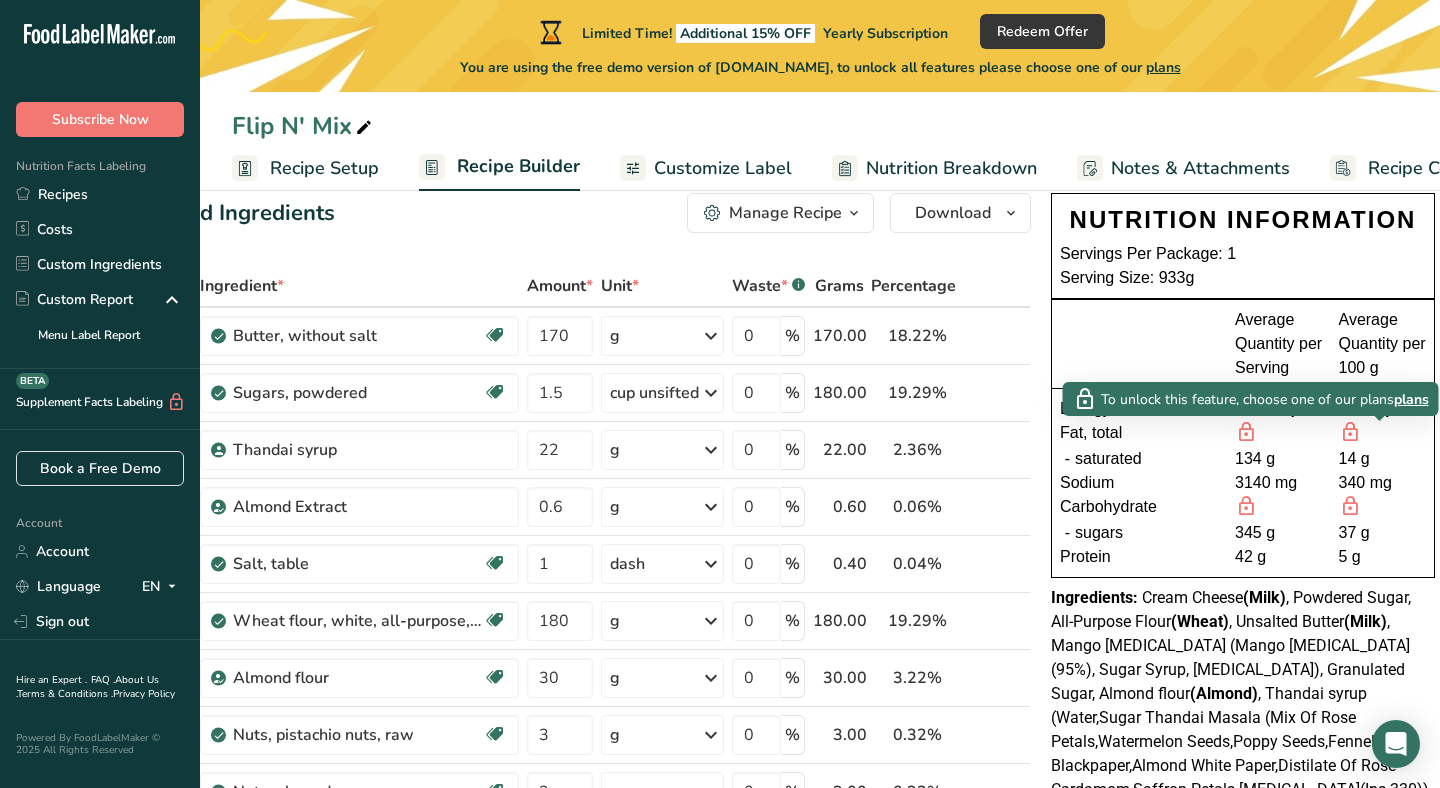 click at bounding box center [1350, 432] 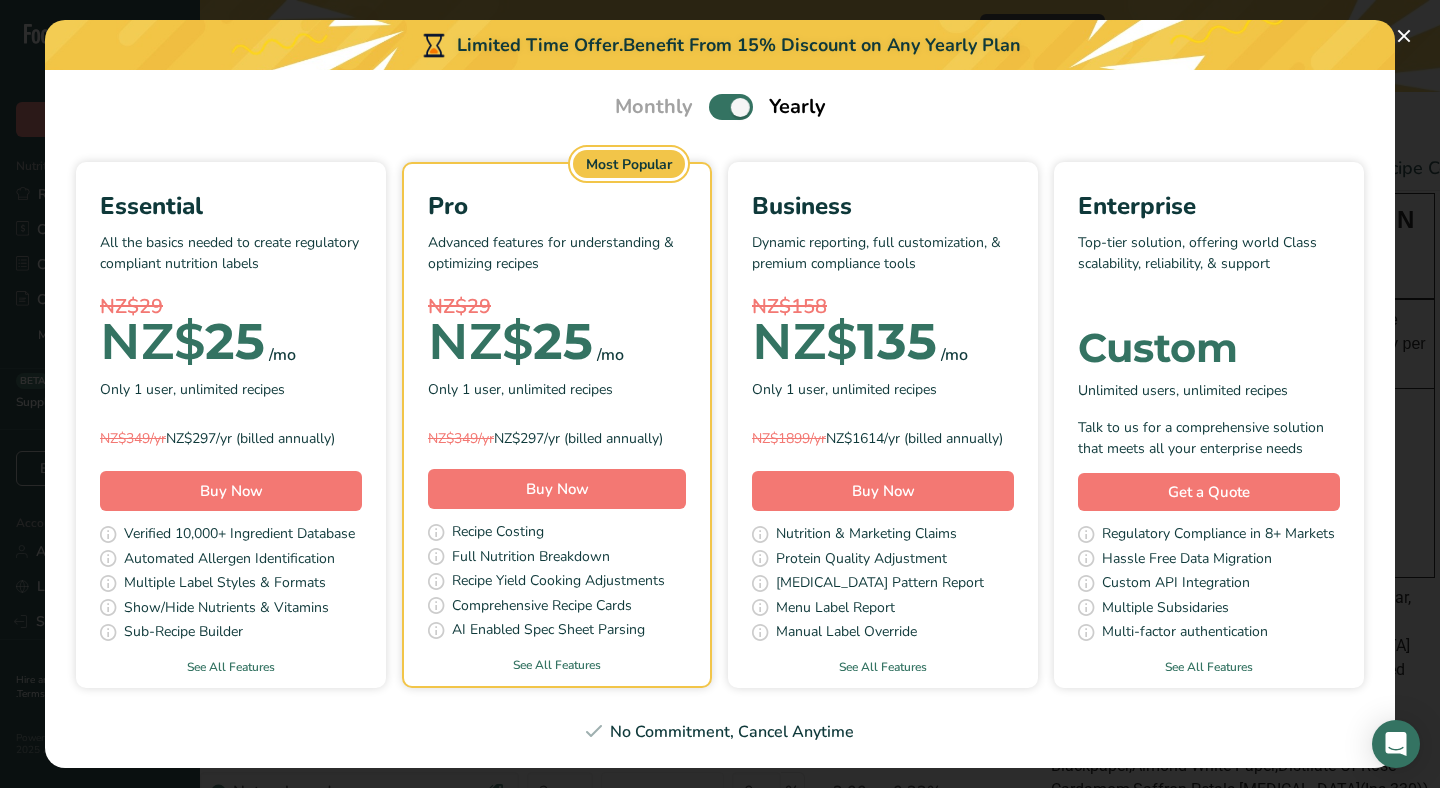 scroll, scrollTop: 0, scrollLeft: 0, axis: both 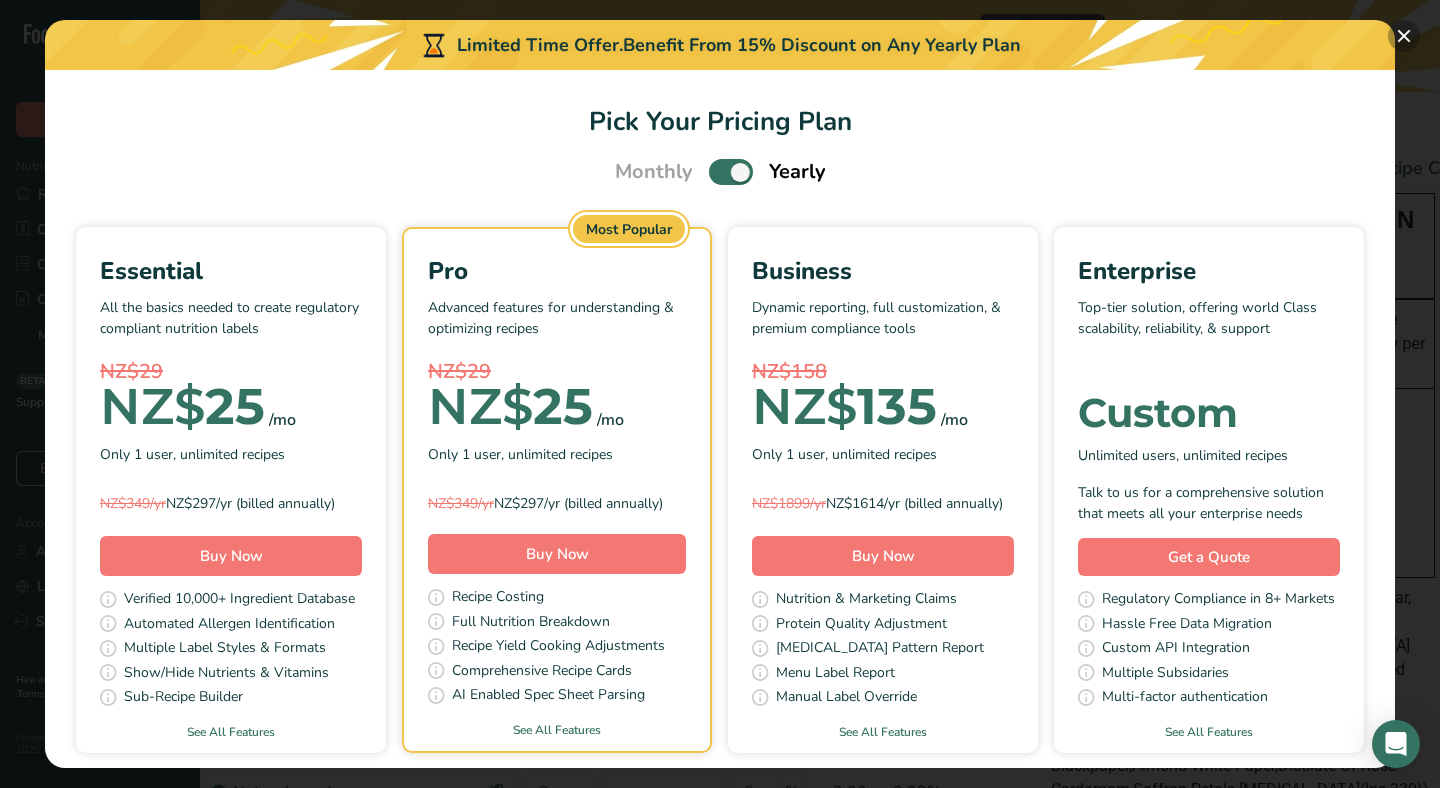 click at bounding box center (1404, 36) 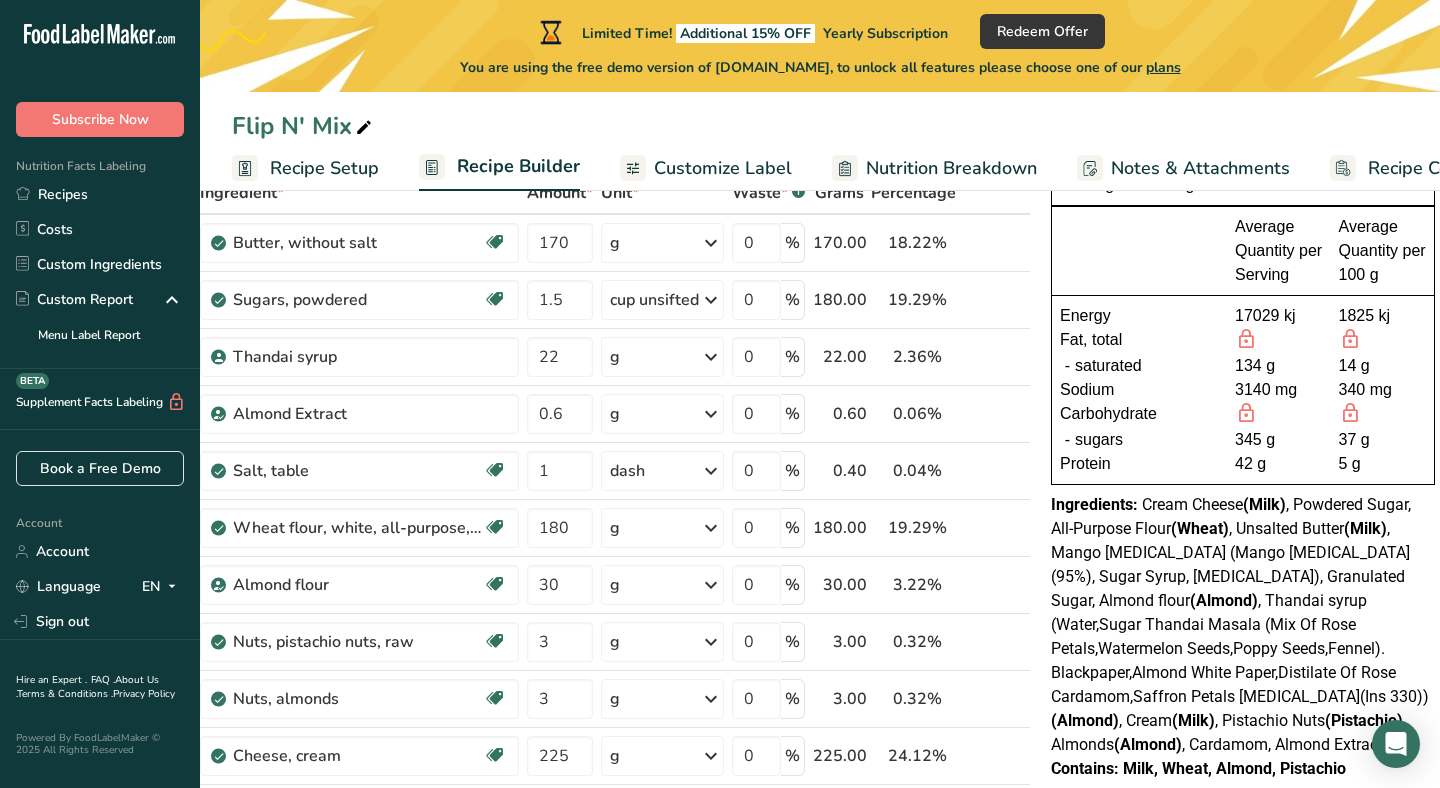 scroll, scrollTop: 0, scrollLeft: 0, axis: both 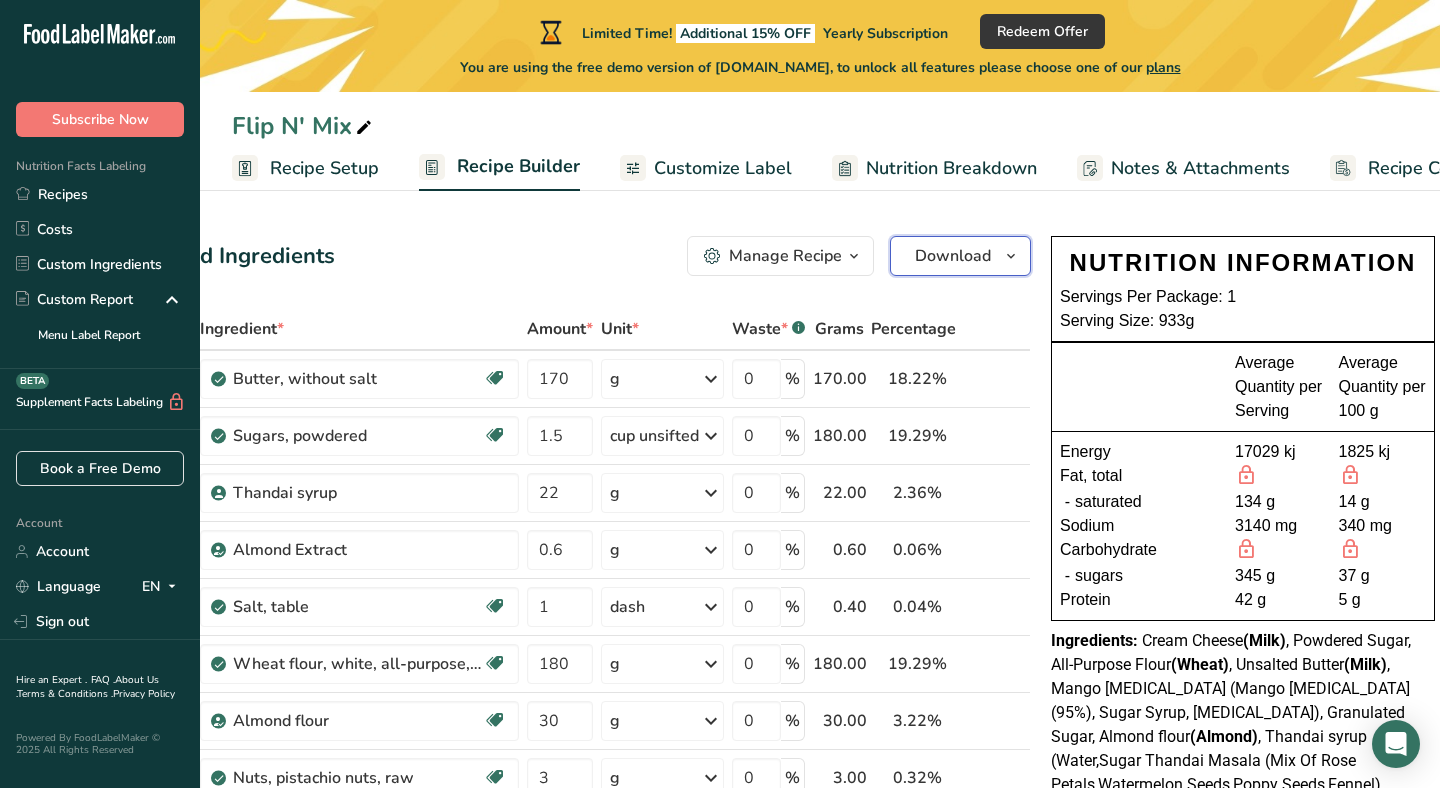 click on "Download" at bounding box center (953, 256) 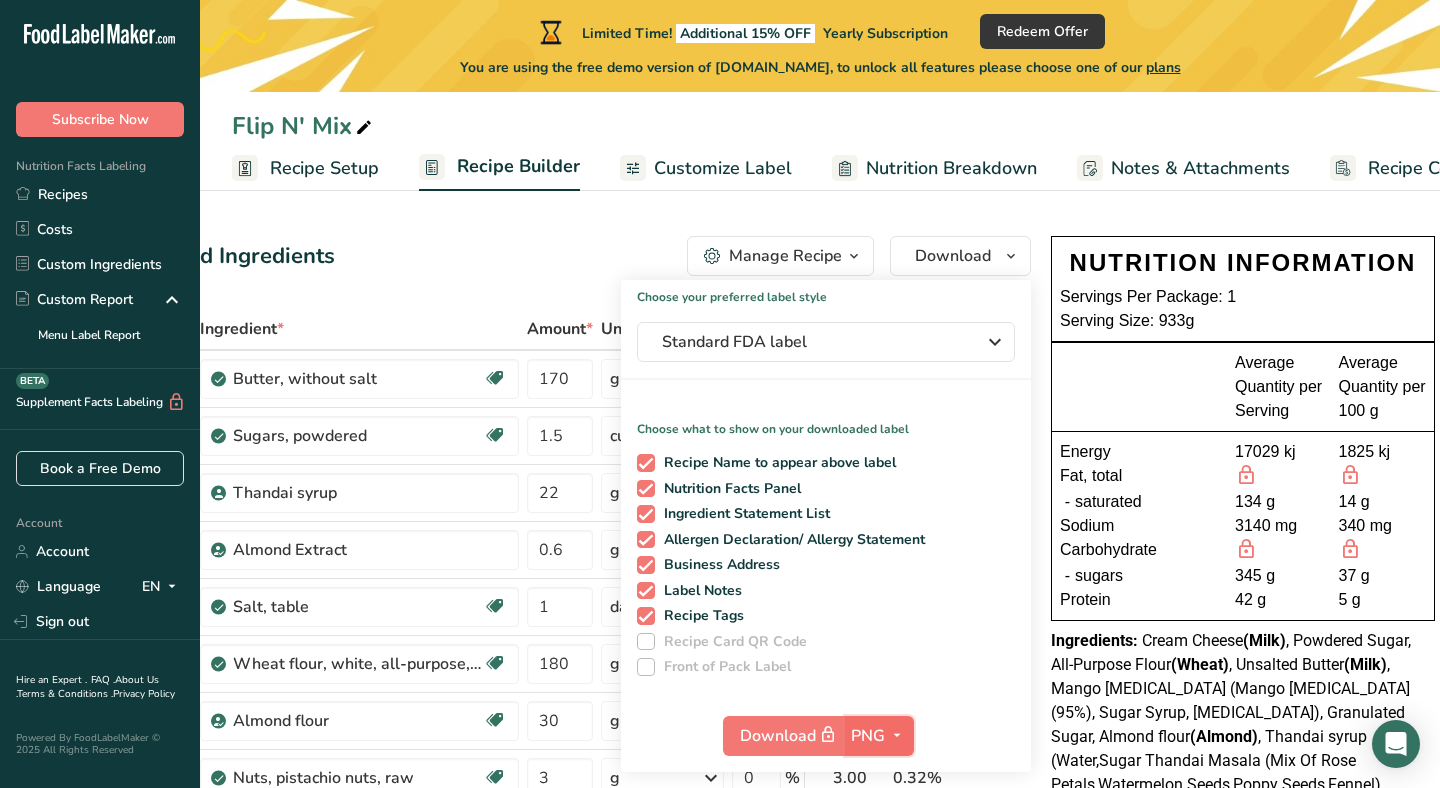 click on "PNG" at bounding box center [868, 736] 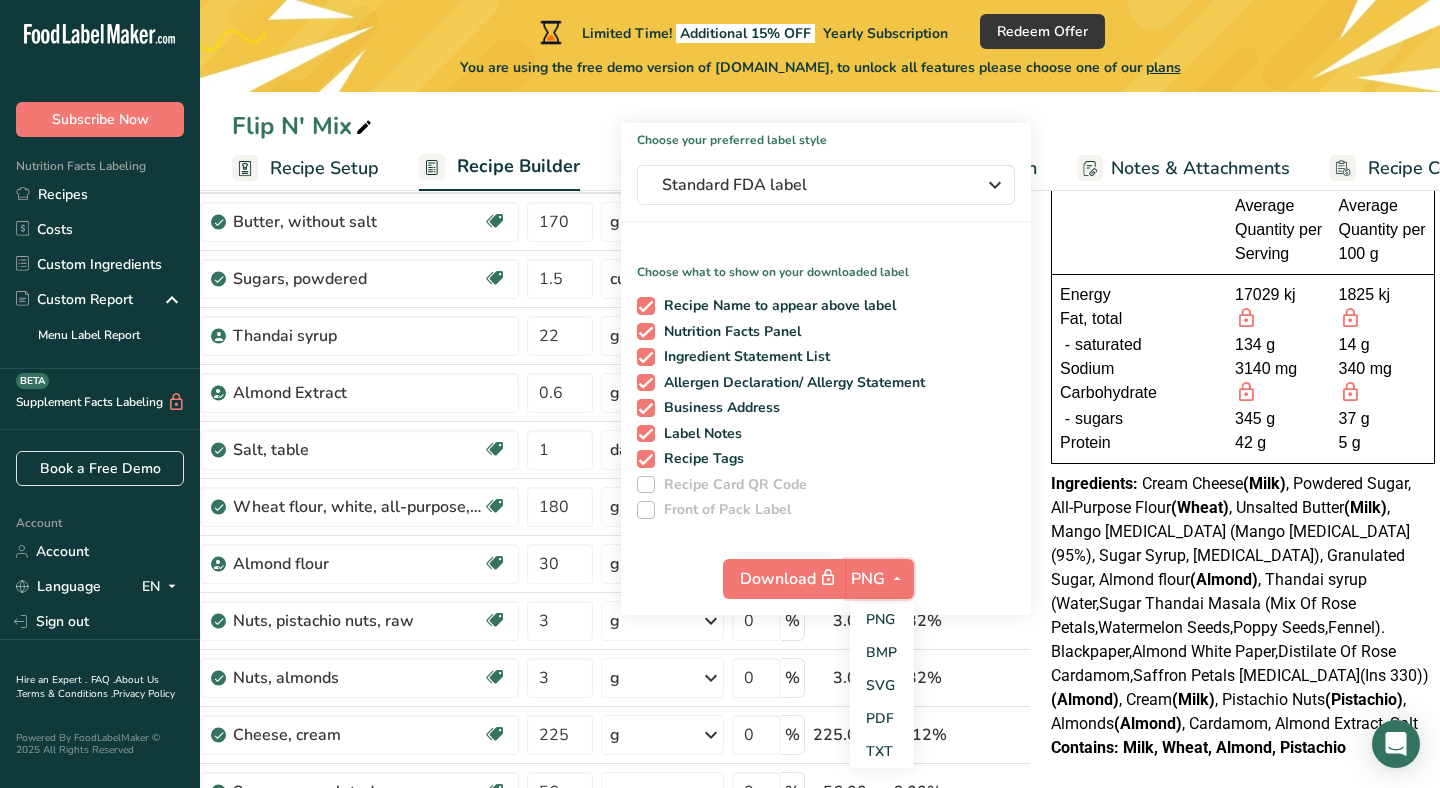 scroll, scrollTop: 205, scrollLeft: 0, axis: vertical 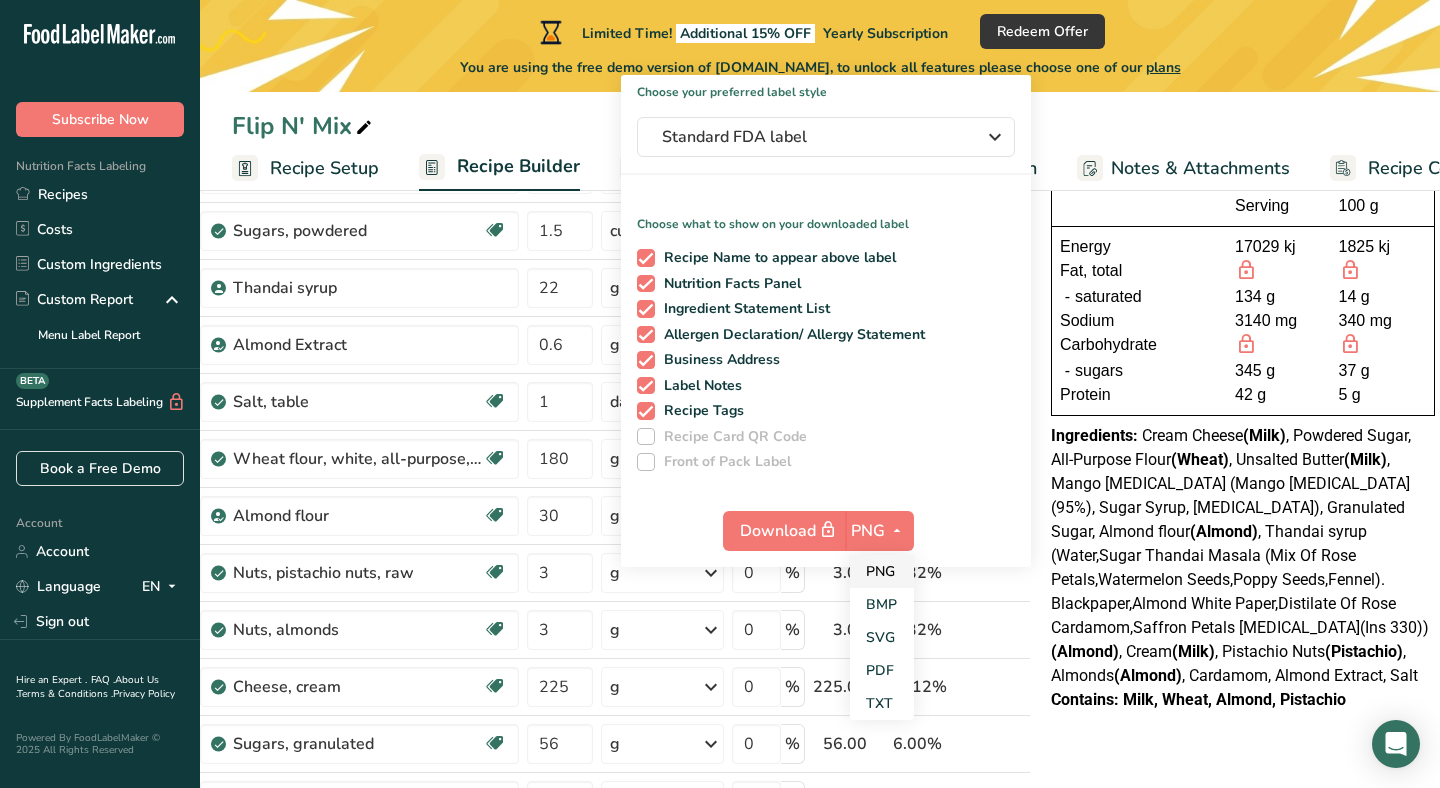 click on "PNG" at bounding box center [882, 571] 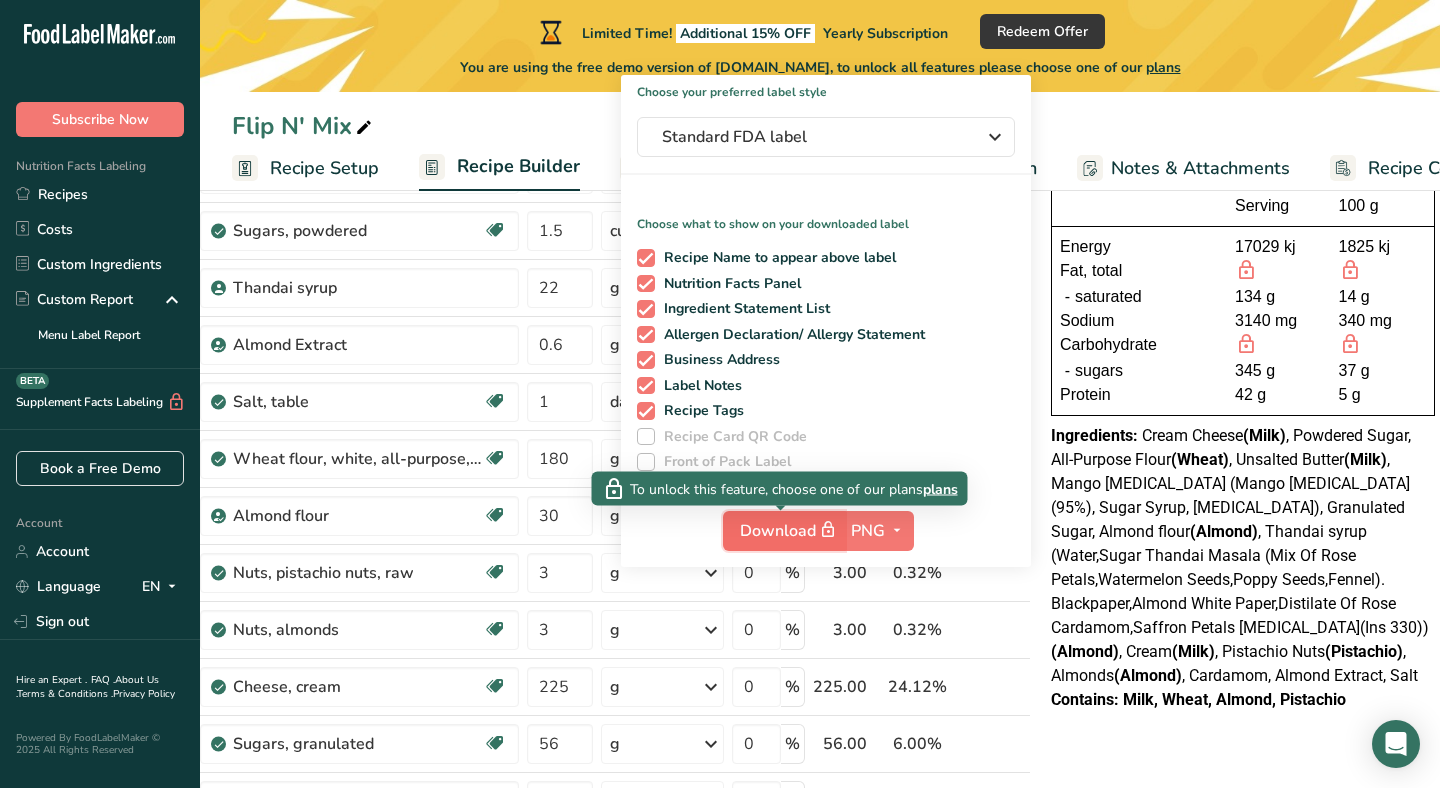 click on "Download" at bounding box center [790, 530] 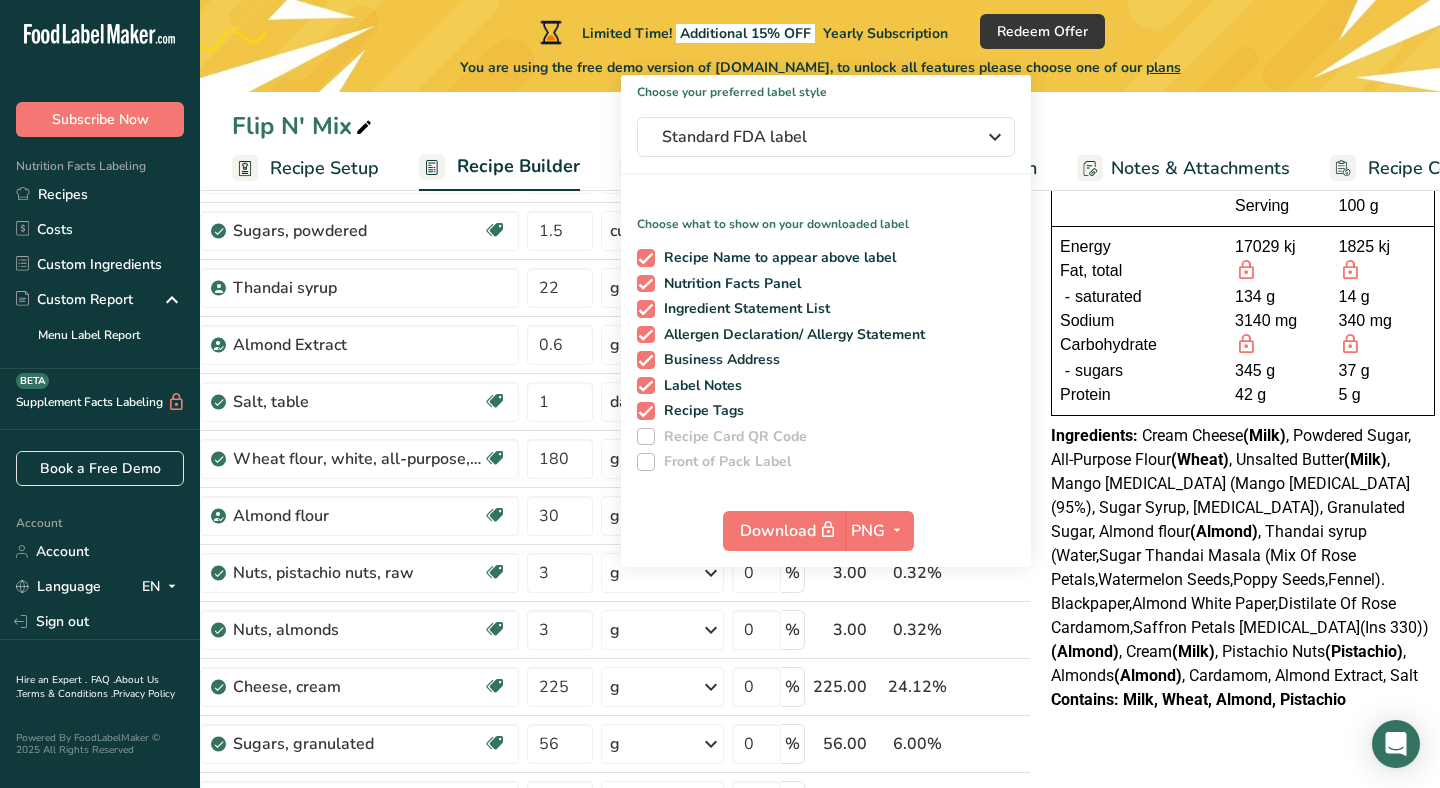 click on "Flip N' Mix
Recipe Setup                       Recipe Builder   Customize Label               Nutrition Breakdown               Notes & Attachments                 Recipe Costing" at bounding box center (820, 95) 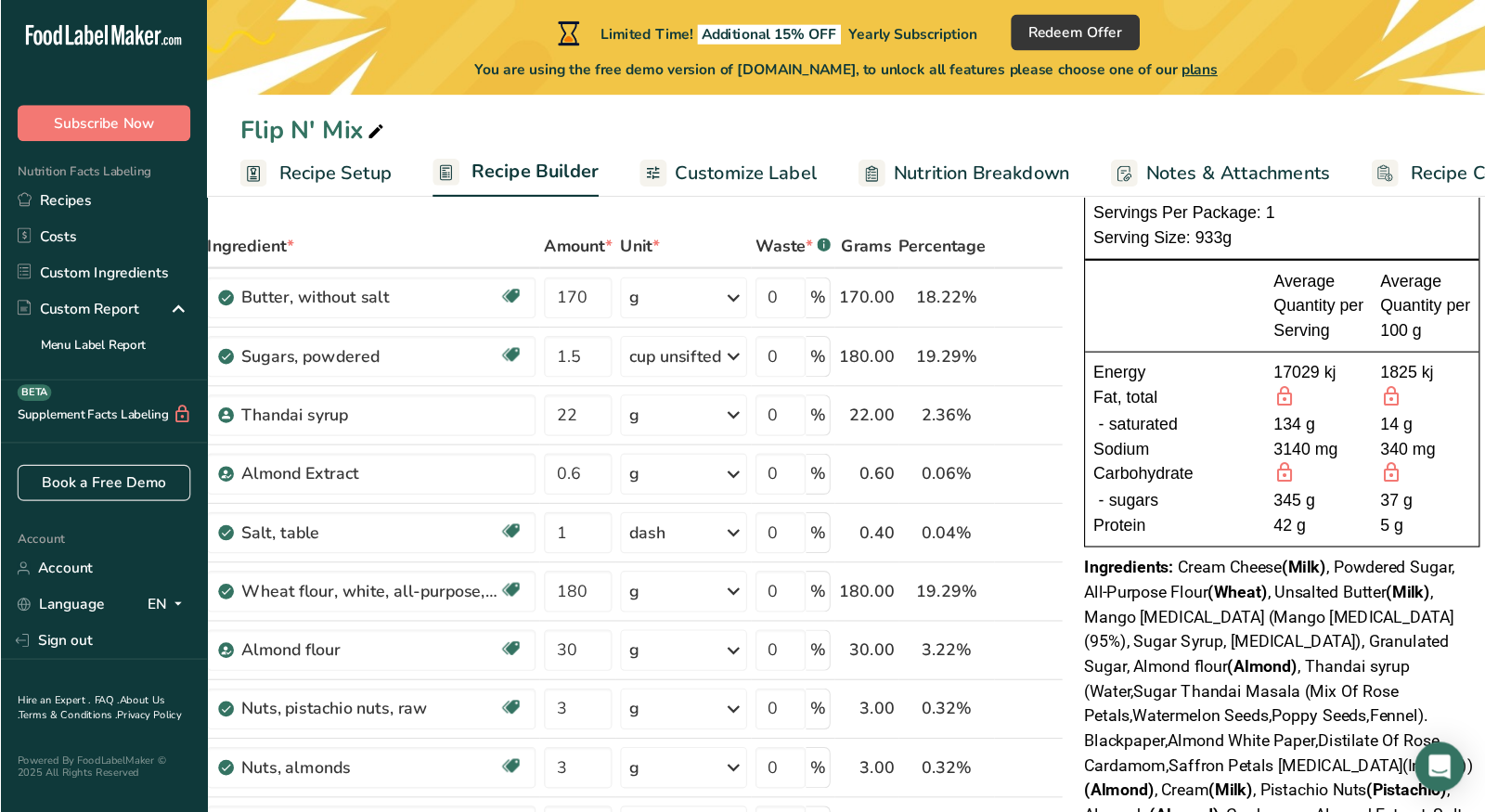 scroll, scrollTop: 0, scrollLeft: 0, axis: both 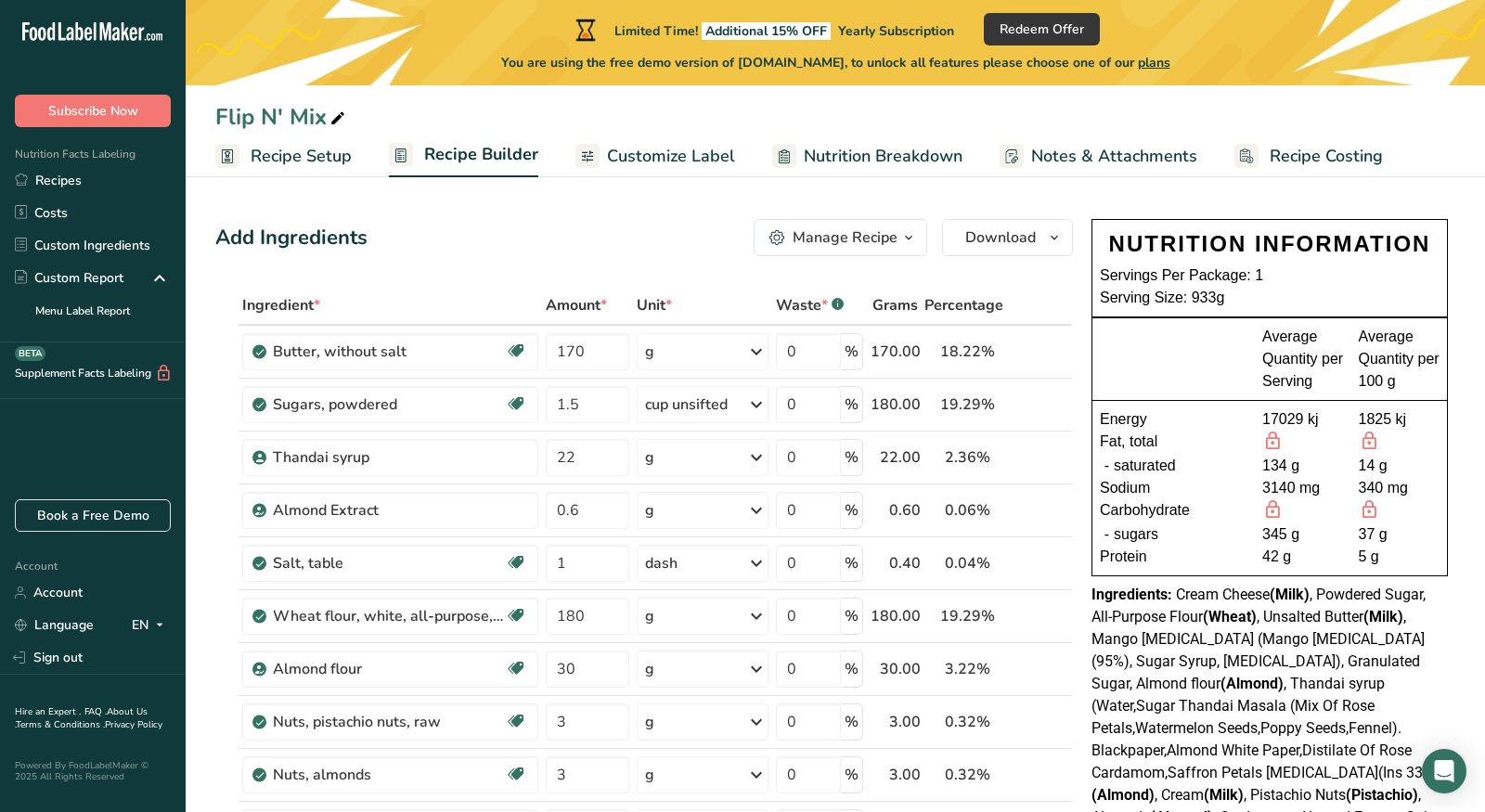 click on "Add Ingredients
Manage Recipe         Delete Recipe             Duplicate Recipe               Scale Recipe               Save as Sub-Recipe   .a-a{fill:#347362;}.b-a{fill:#fff;}                                 Nutrition Breakdown                 Recipe Card
NEW
[MEDICAL_DATA] Pattern Report             Activity History
Download
Choose your preferred label style
Standard FDA label
Standard FDA label
The most common format for nutrition facts labels in compliance with the FDA's typeface, style and requirements
Tabular FDA label
A label format compliant with the FDA regulations presented in a tabular (horizontal) display.
Linear FDA label
A simple linear display for small sized packages.
Simplified FDA label" at bounding box center (835, 1102) 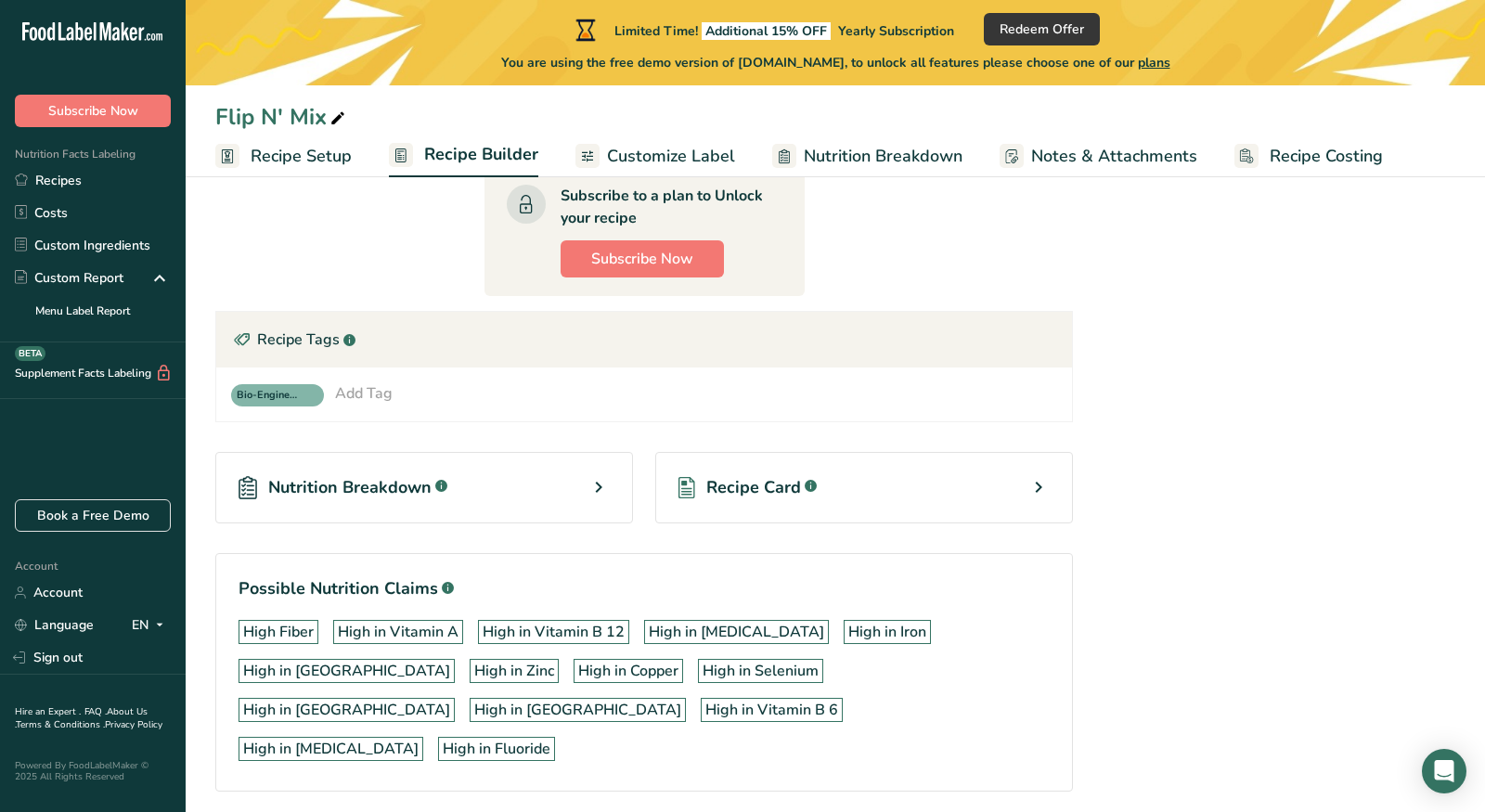 scroll, scrollTop: 1158, scrollLeft: 0, axis: vertical 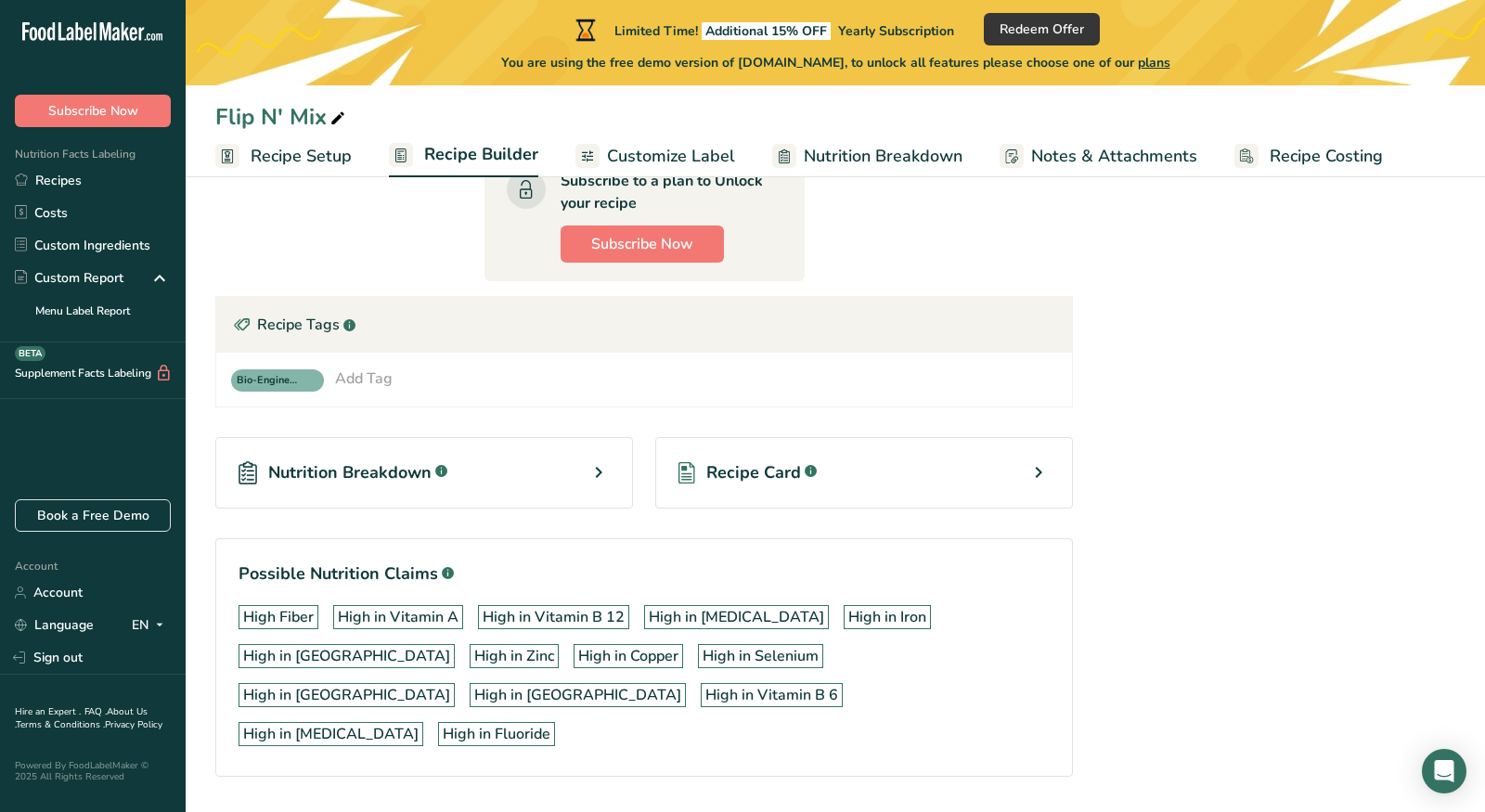 click at bounding box center (1039, 472) 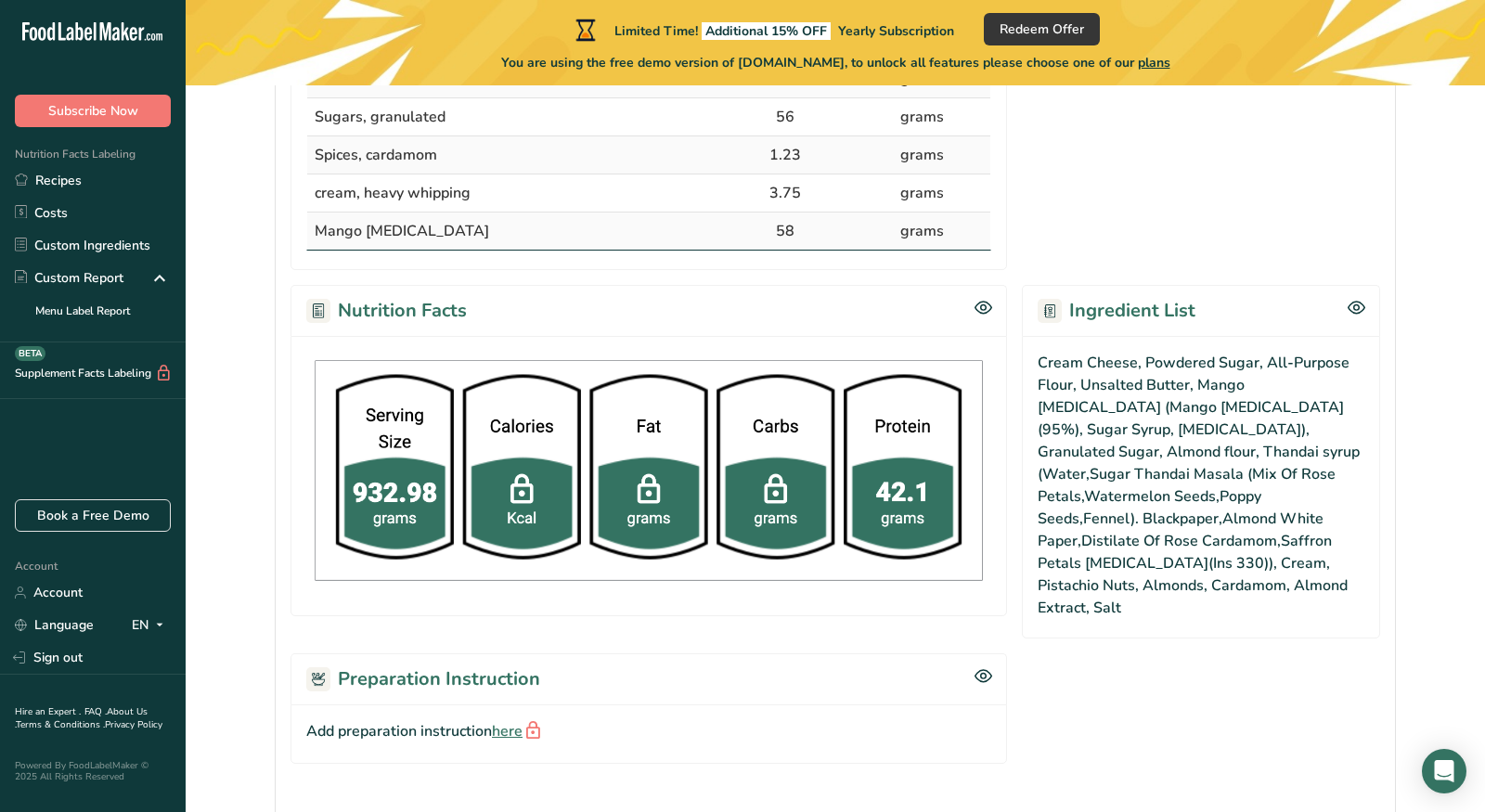 scroll, scrollTop: 819, scrollLeft: 0, axis: vertical 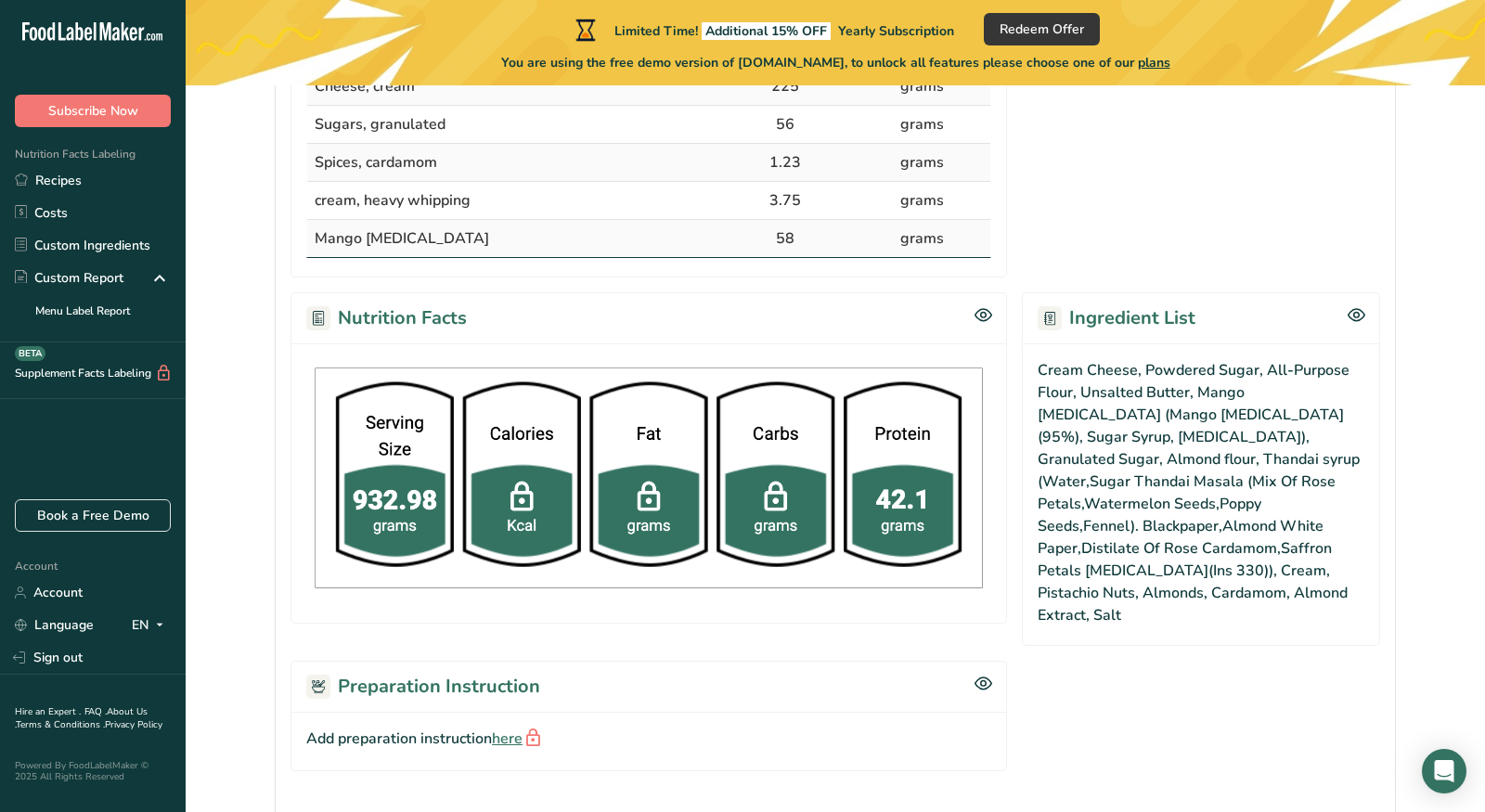click at bounding box center (649, 478) 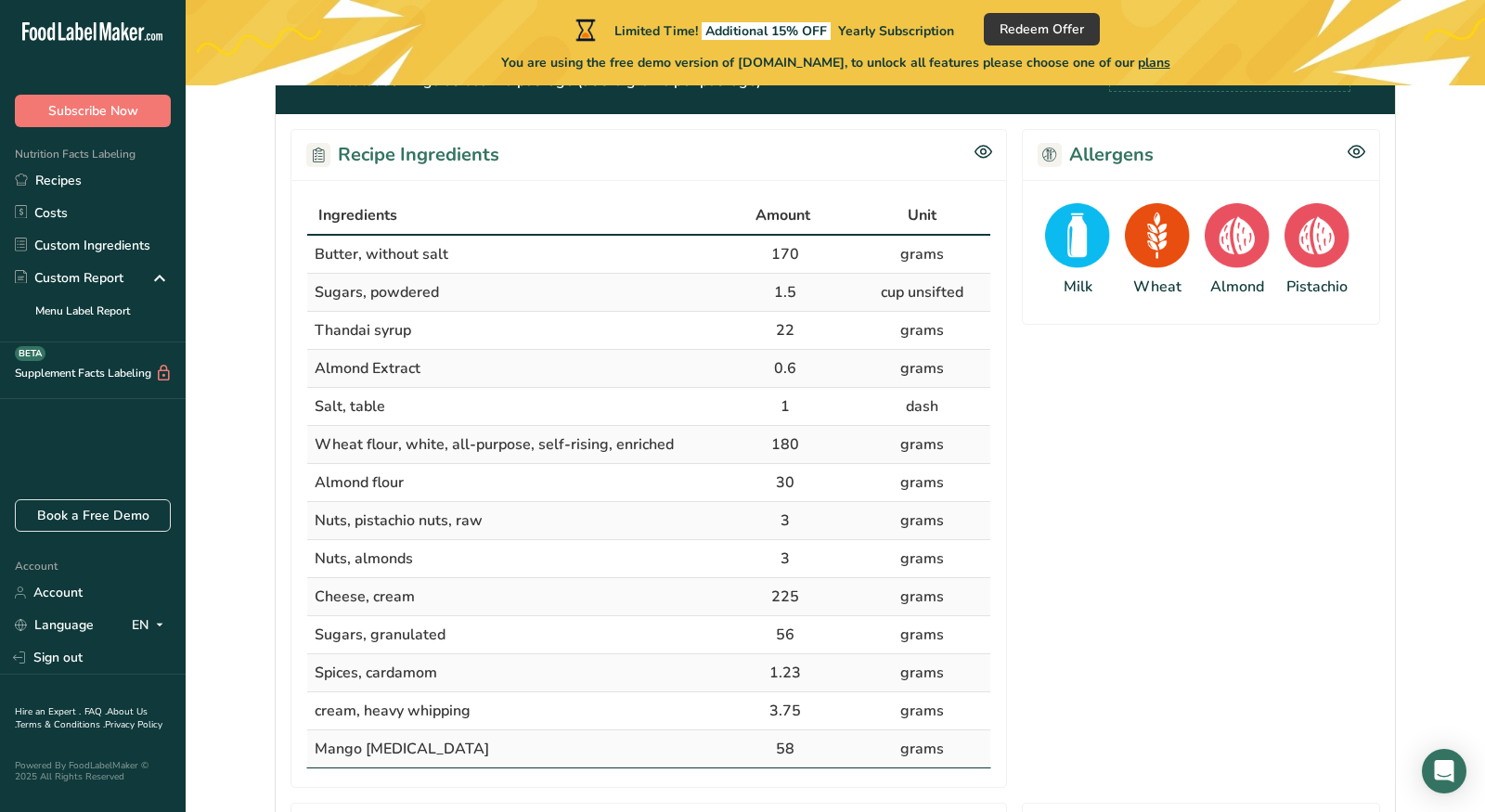 scroll, scrollTop: 0, scrollLeft: 0, axis: both 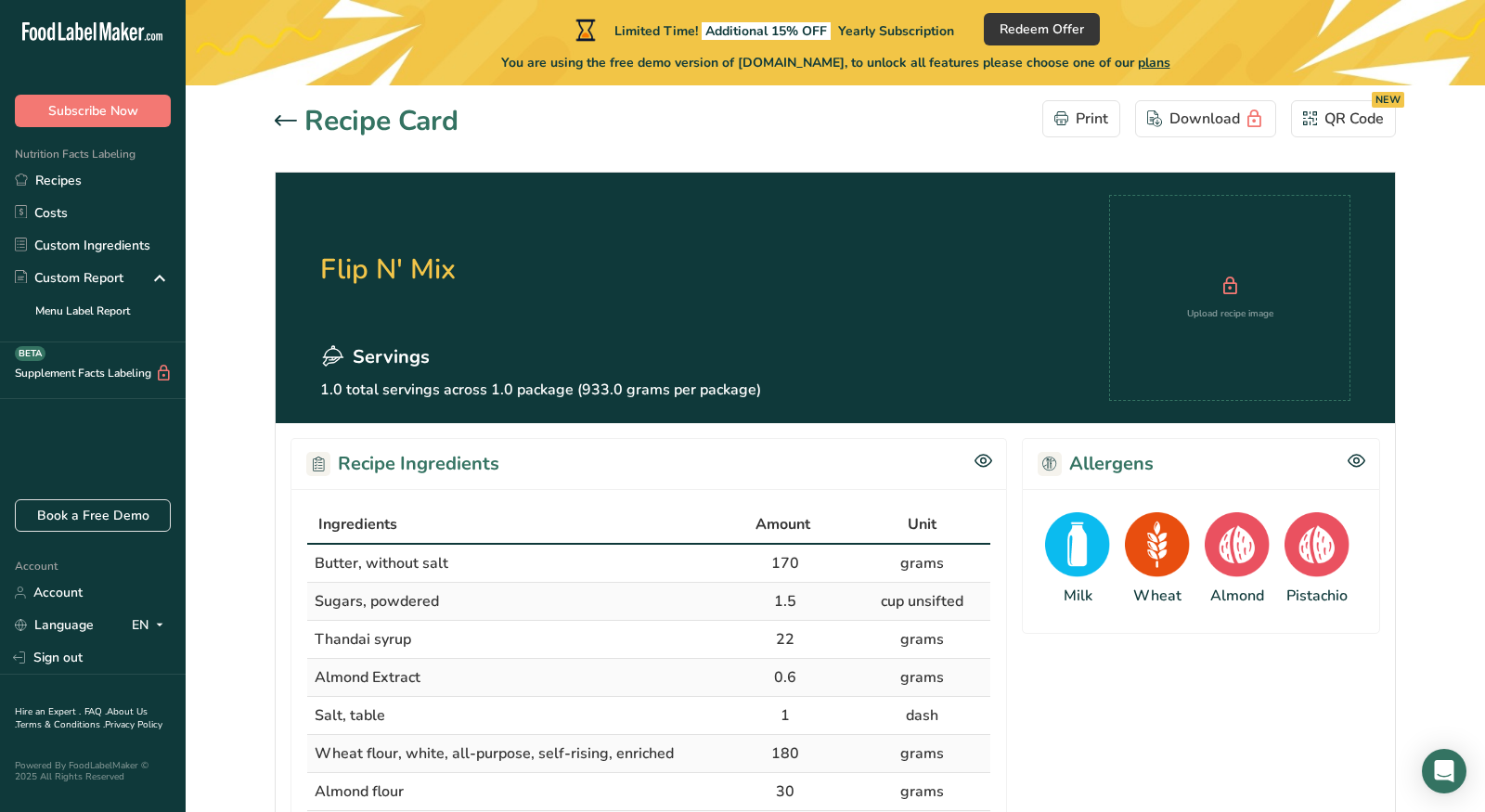 click 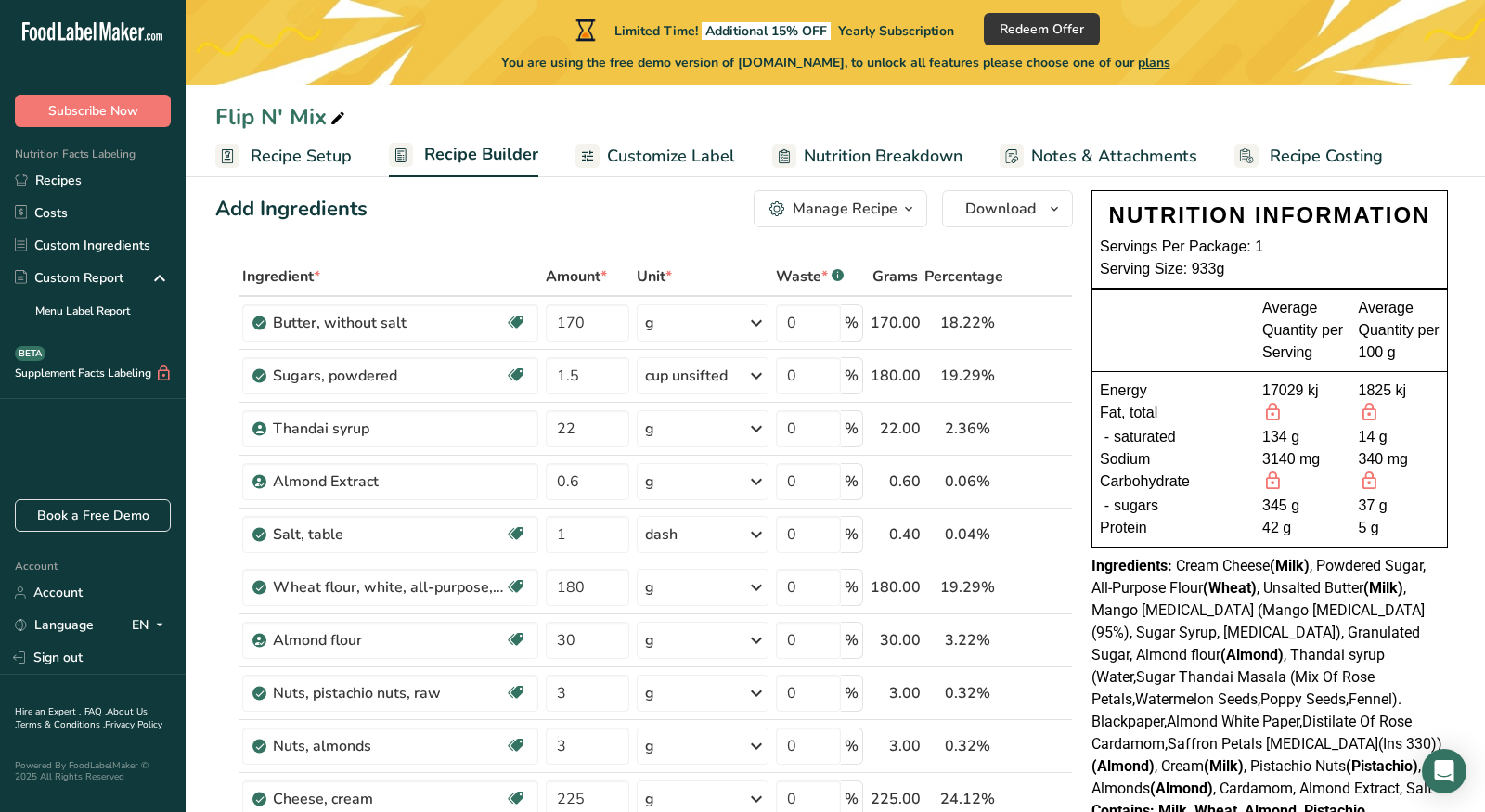scroll, scrollTop: 33, scrollLeft: 0, axis: vertical 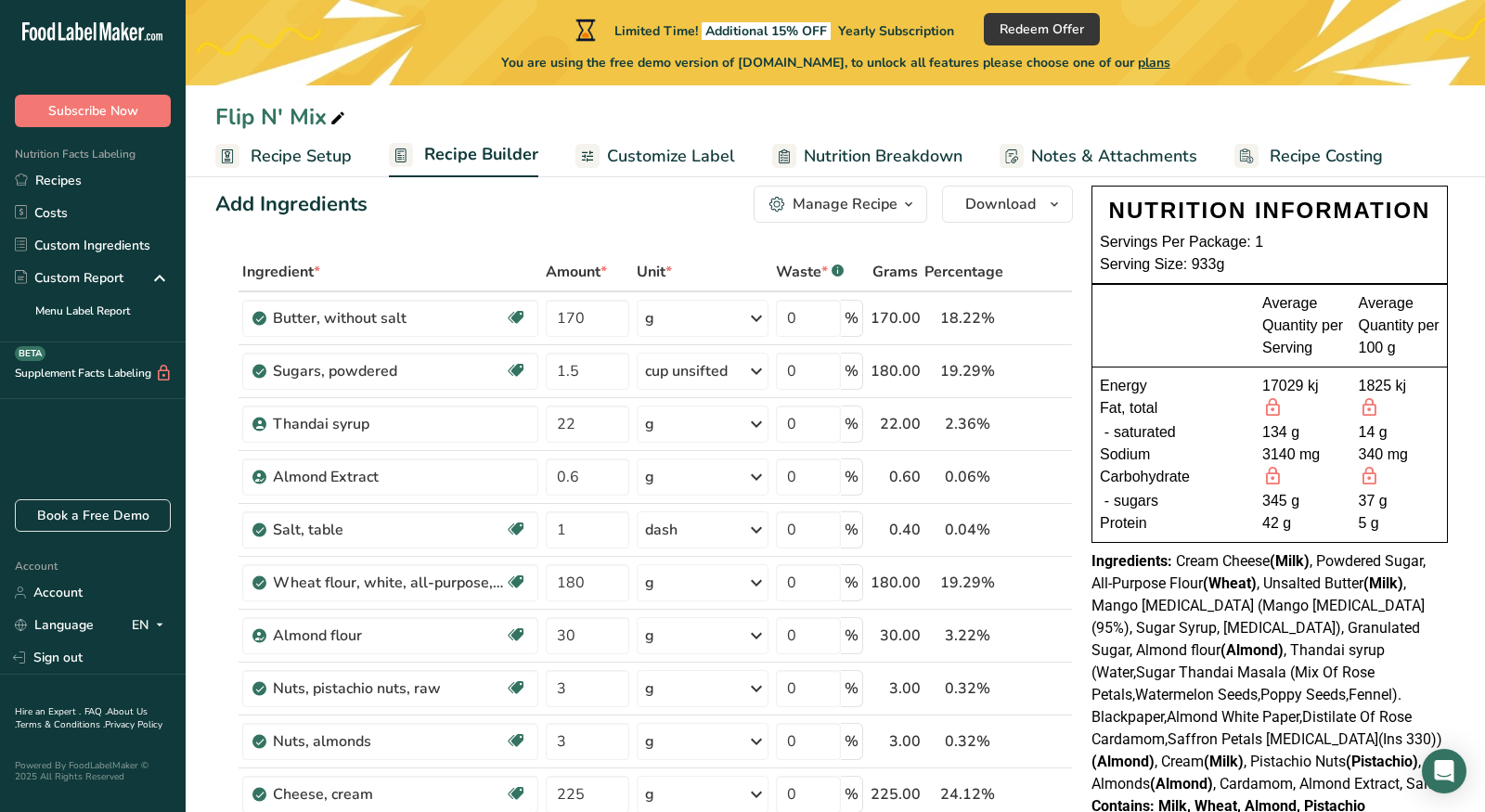 drag, startPoint x: 1444, startPoint y: 758, endPoint x: 1449, endPoint y: 811, distance: 53.23533 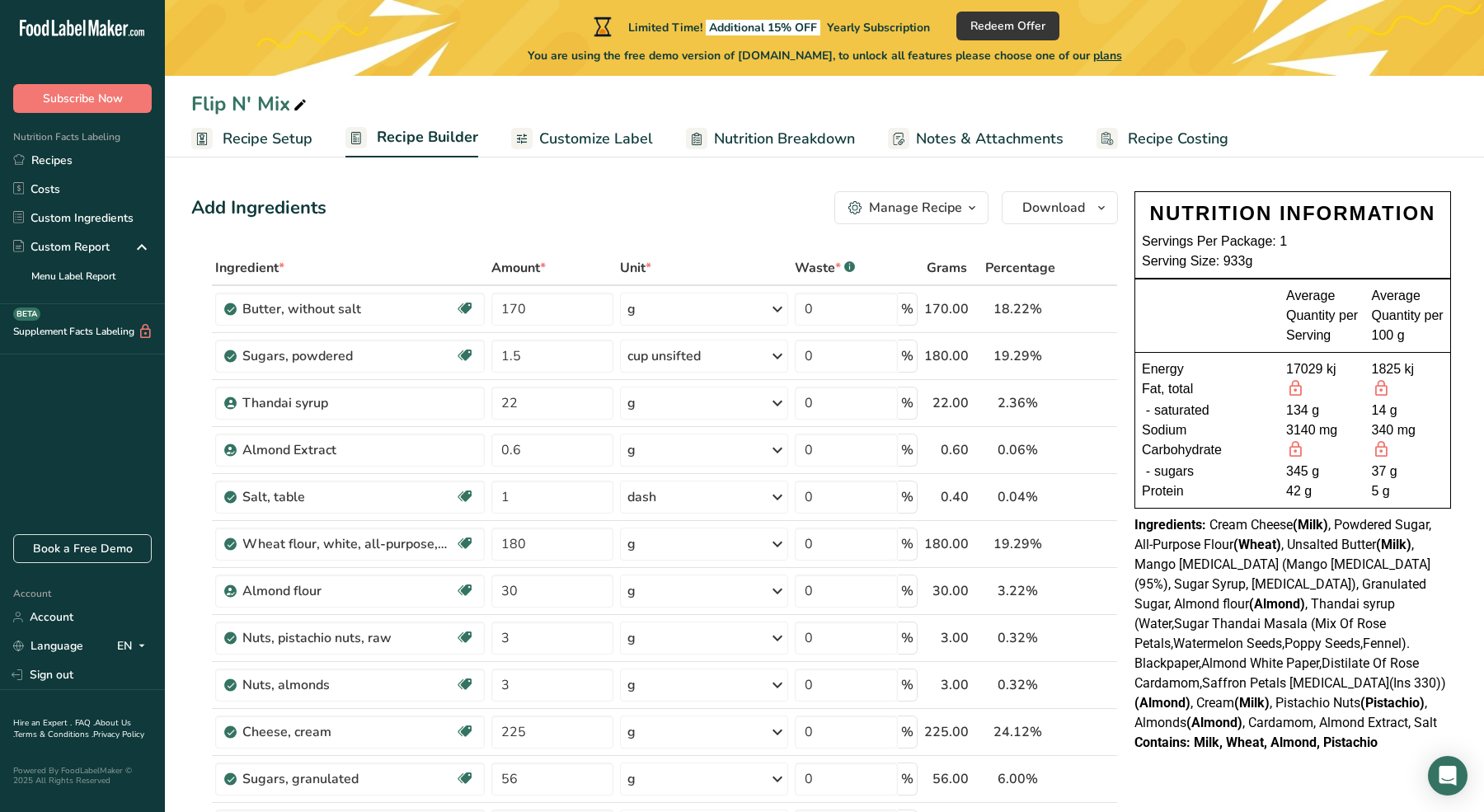 scroll, scrollTop: 15, scrollLeft: 0, axis: vertical 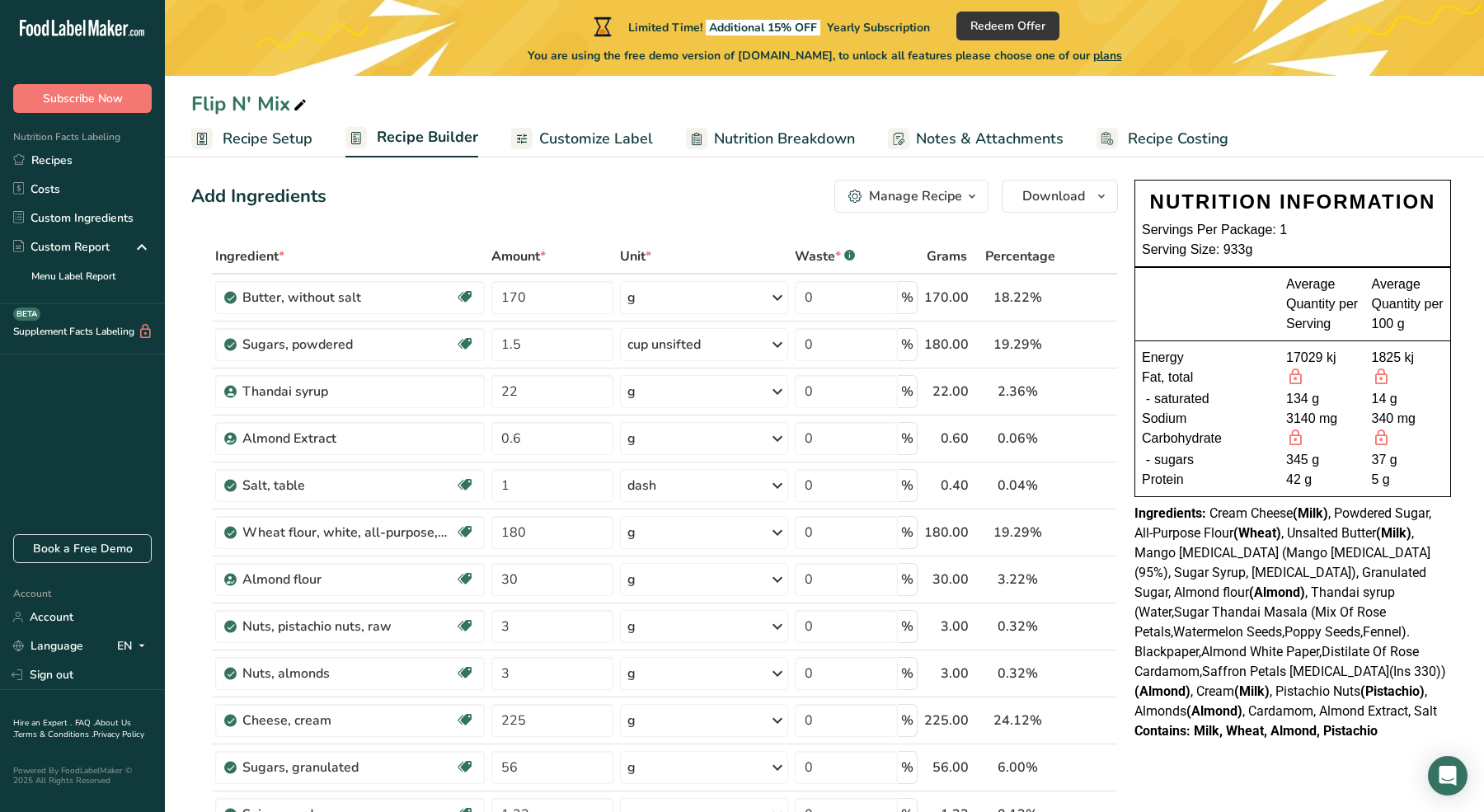click on "Customize Label" at bounding box center (596, 138) 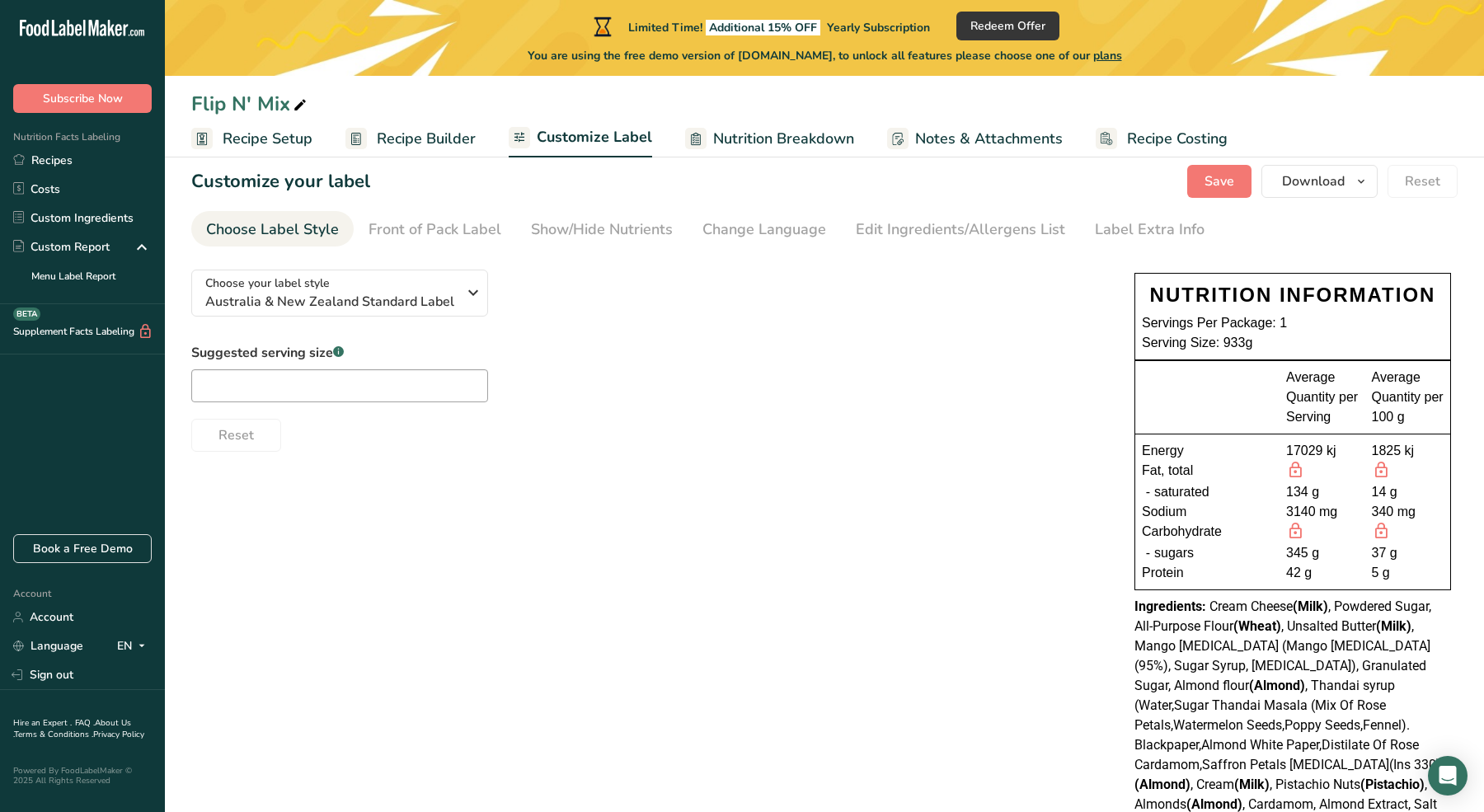 scroll, scrollTop: 21, scrollLeft: 0, axis: vertical 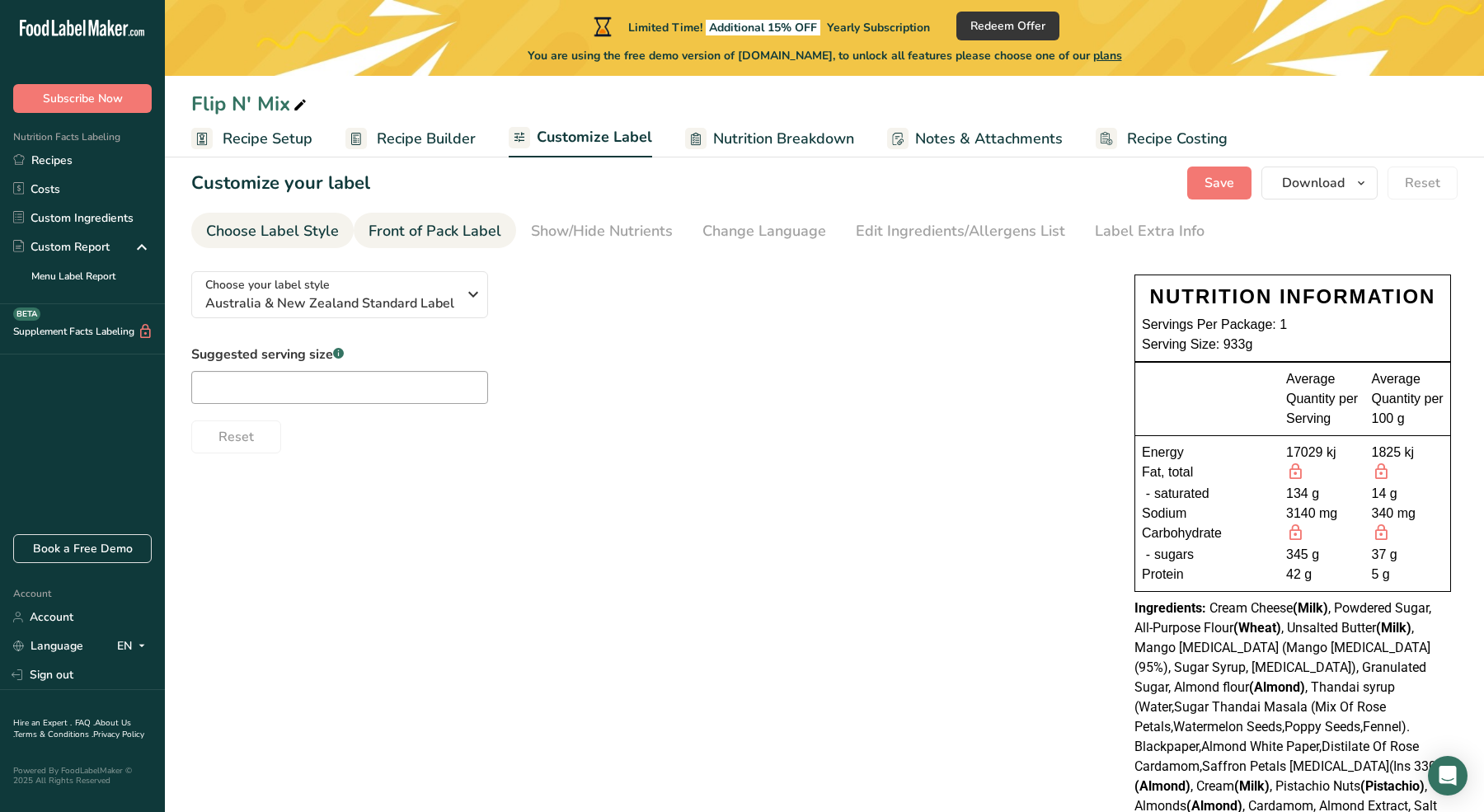 click on "Front of Pack Label" at bounding box center (434, 231) 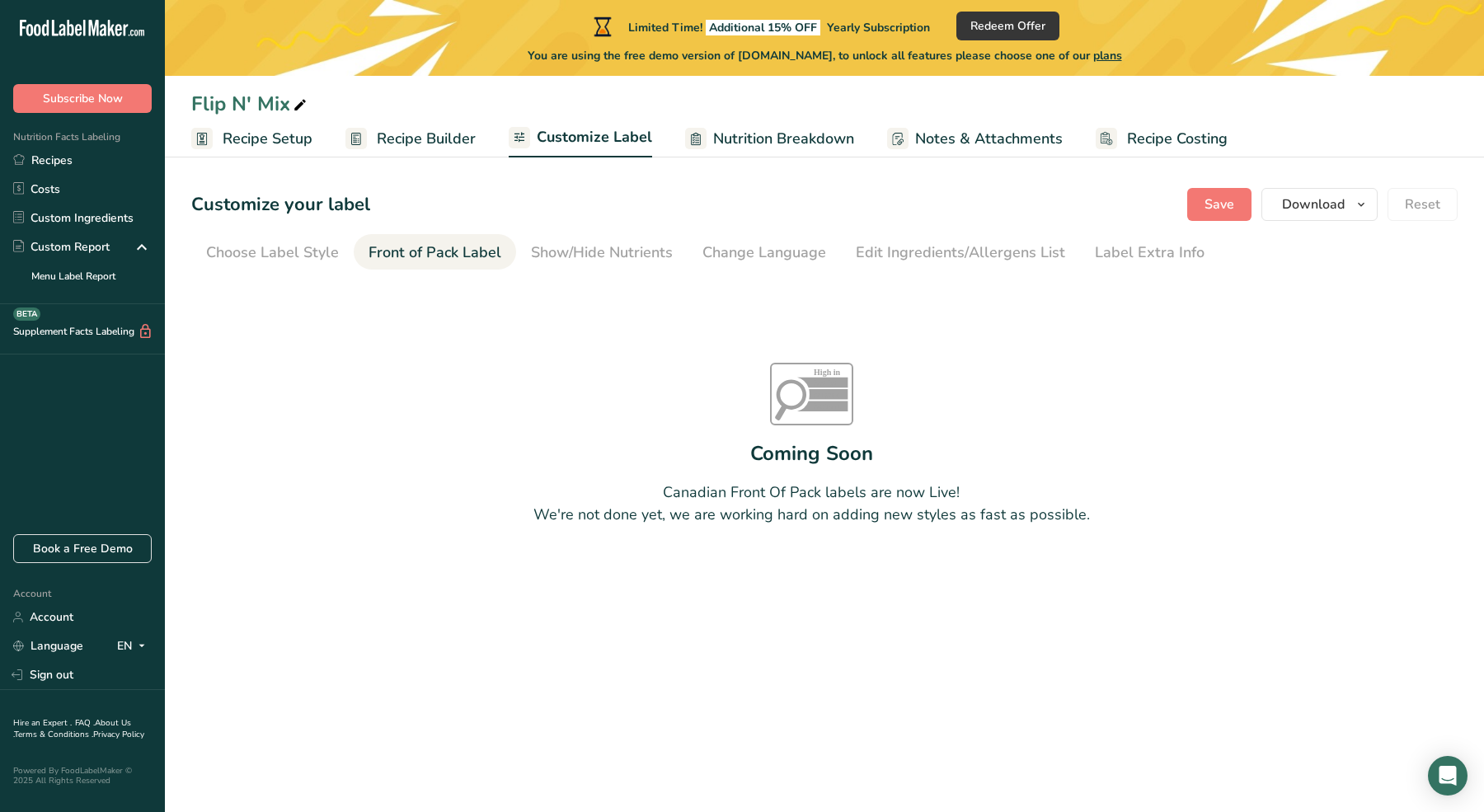 scroll, scrollTop: 0, scrollLeft: 0, axis: both 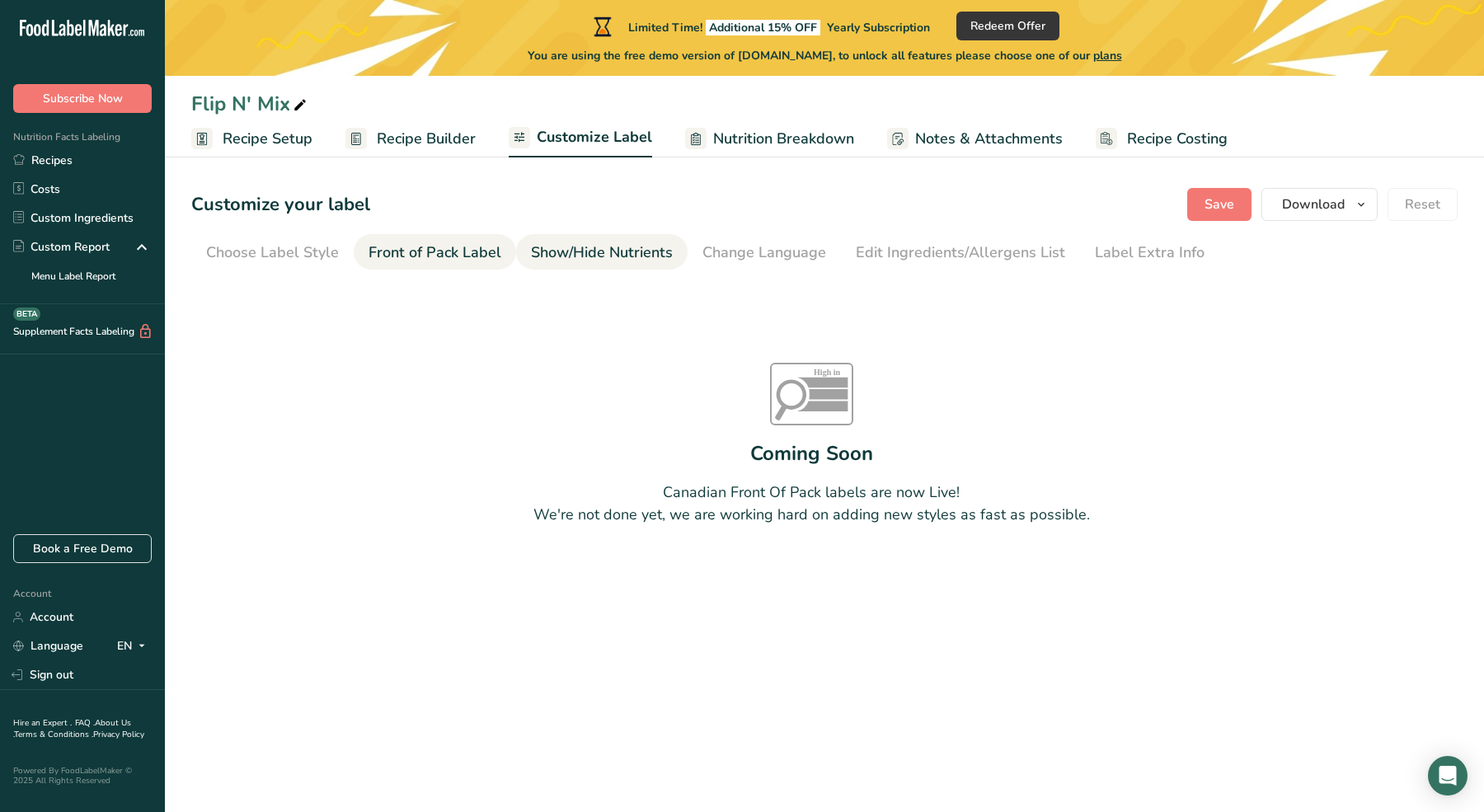 click on "Show/Hide Nutrients" at bounding box center [602, 252] 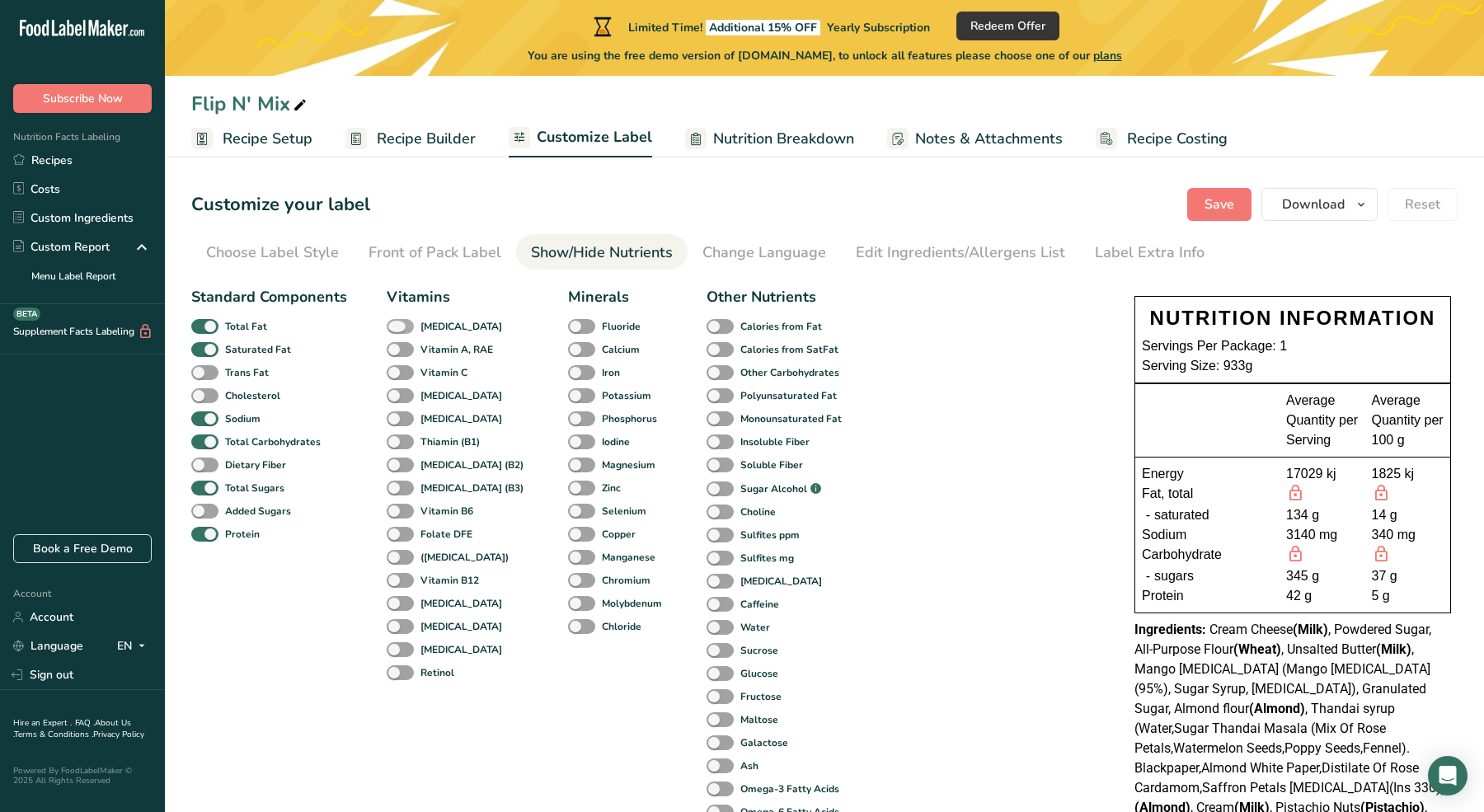 click at bounding box center [400, 326] 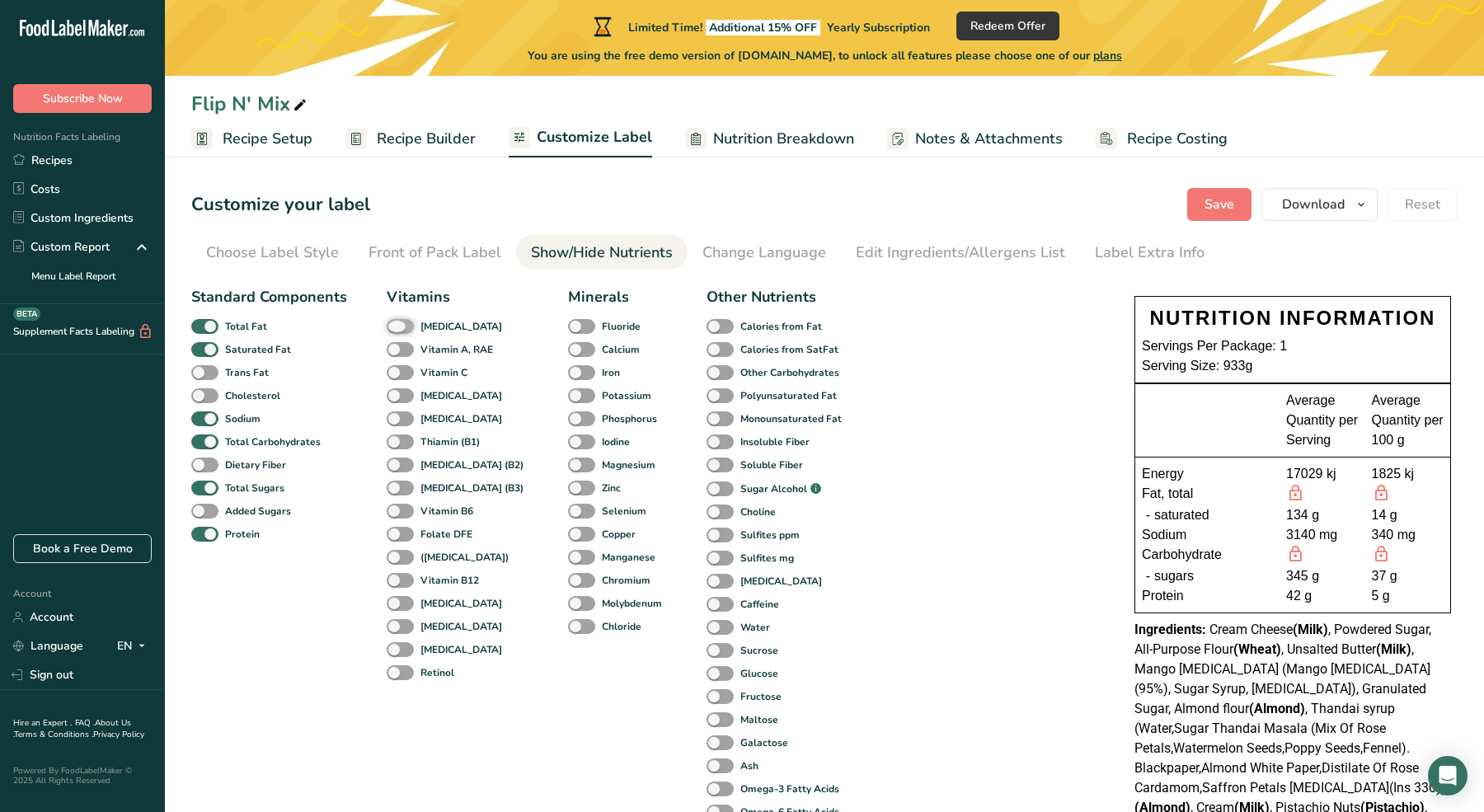 click on "[MEDICAL_DATA]" at bounding box center [392, 326] 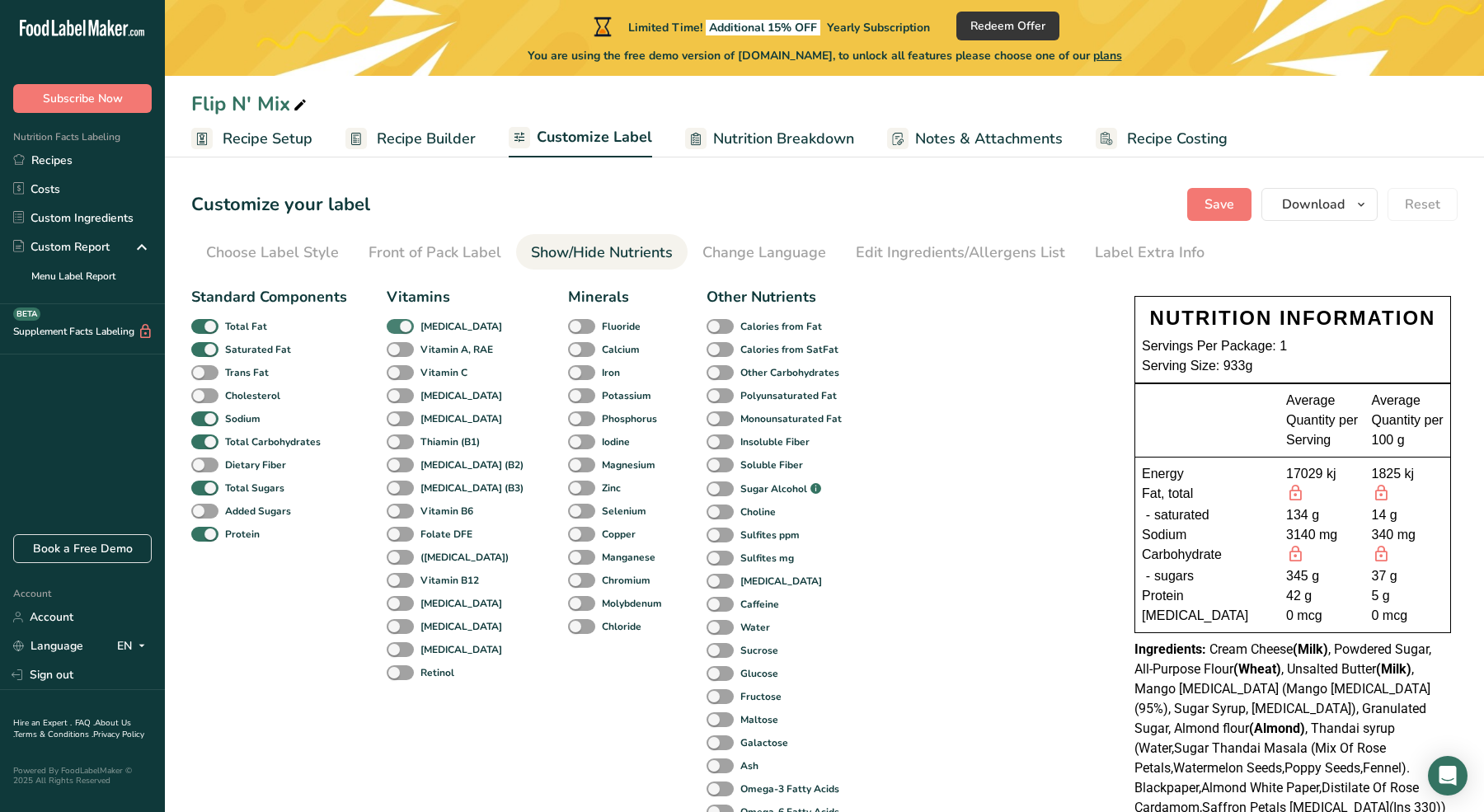 click at bounding box center [400, 326] 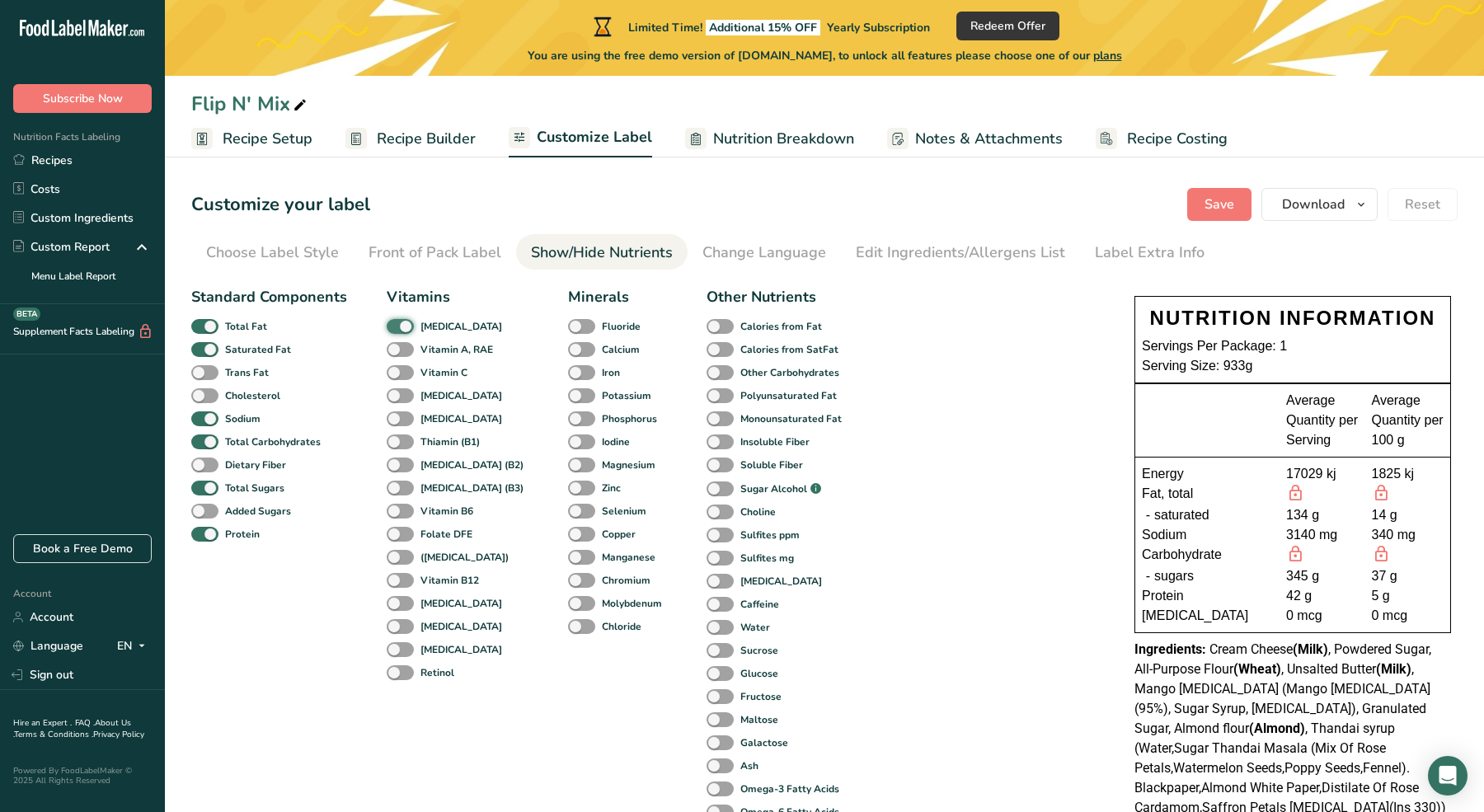 click on "[MEDICAL_DATA]" at bounding box center [392, 326] 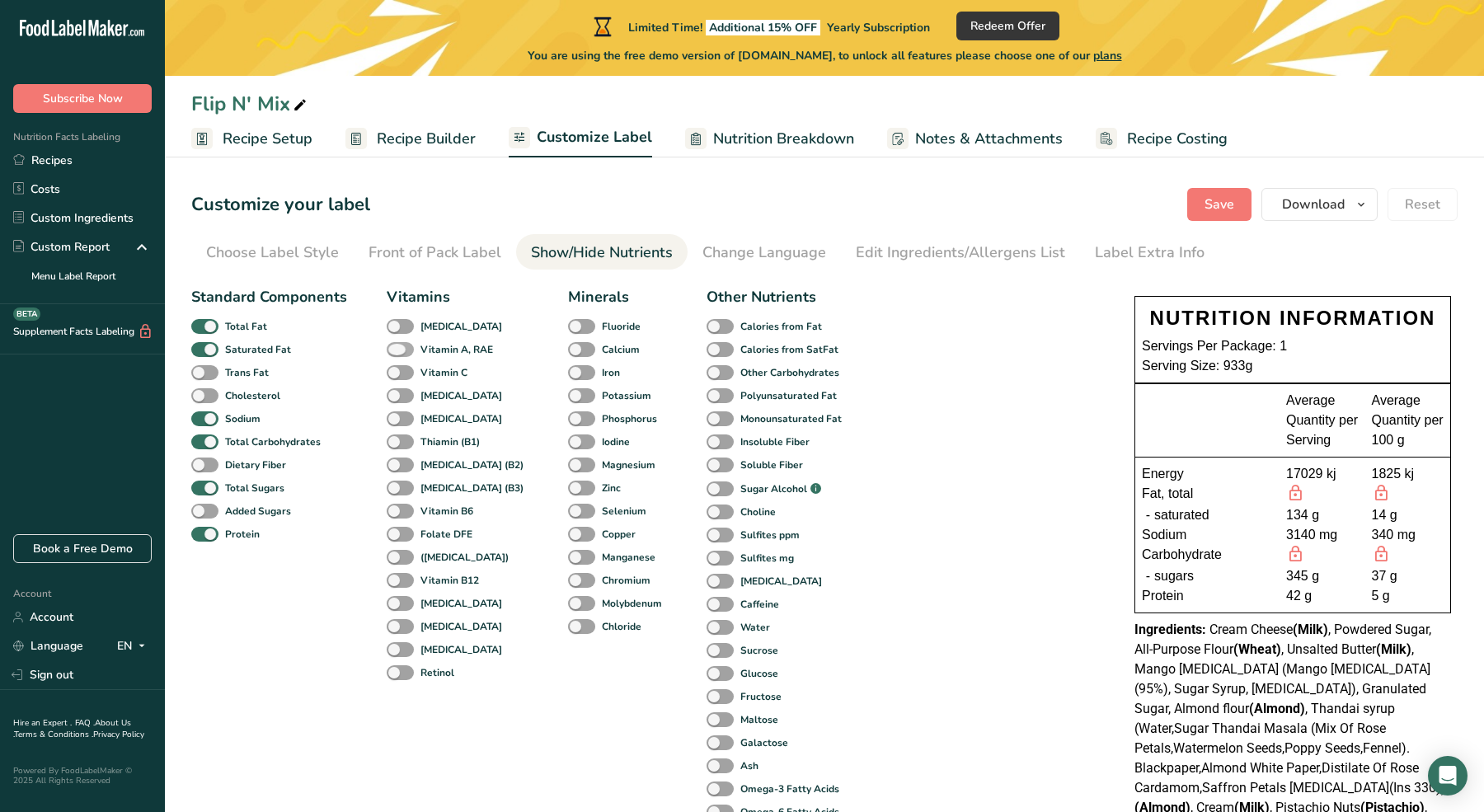 click at bounding box center [400, 350] 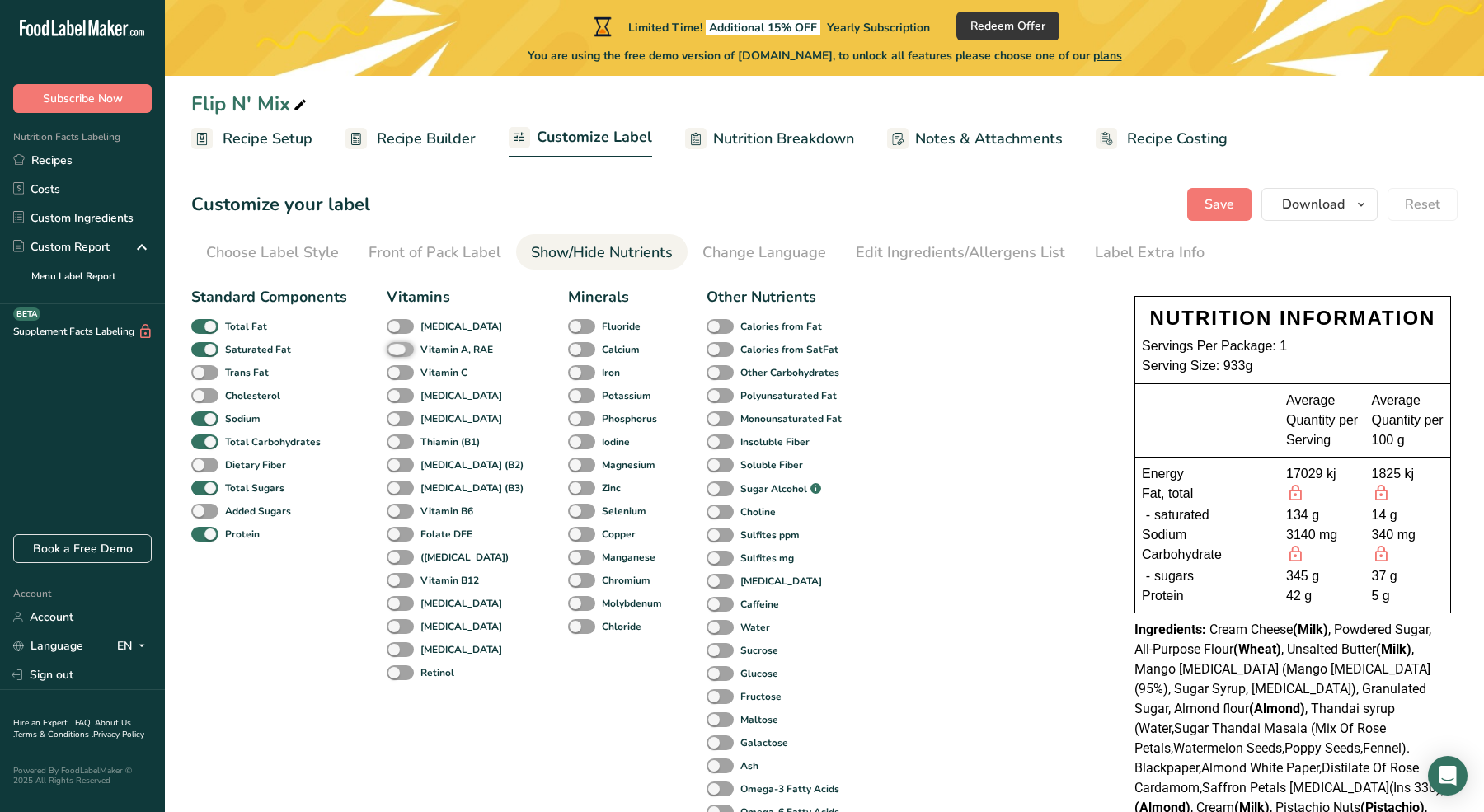 click on "Vitamin A, RAE" at bounding box center (392, 349) 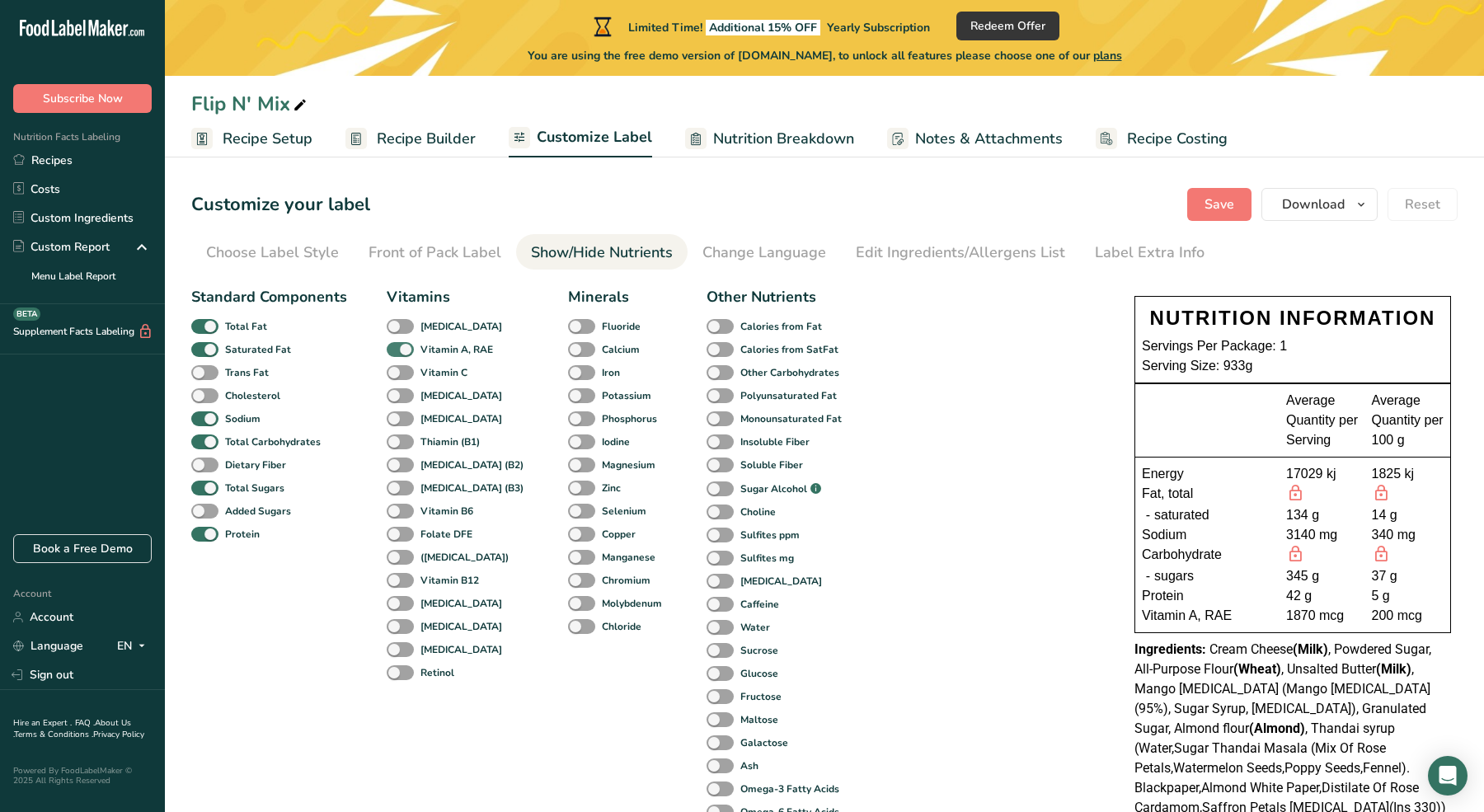click at bounding box center (400, 350) 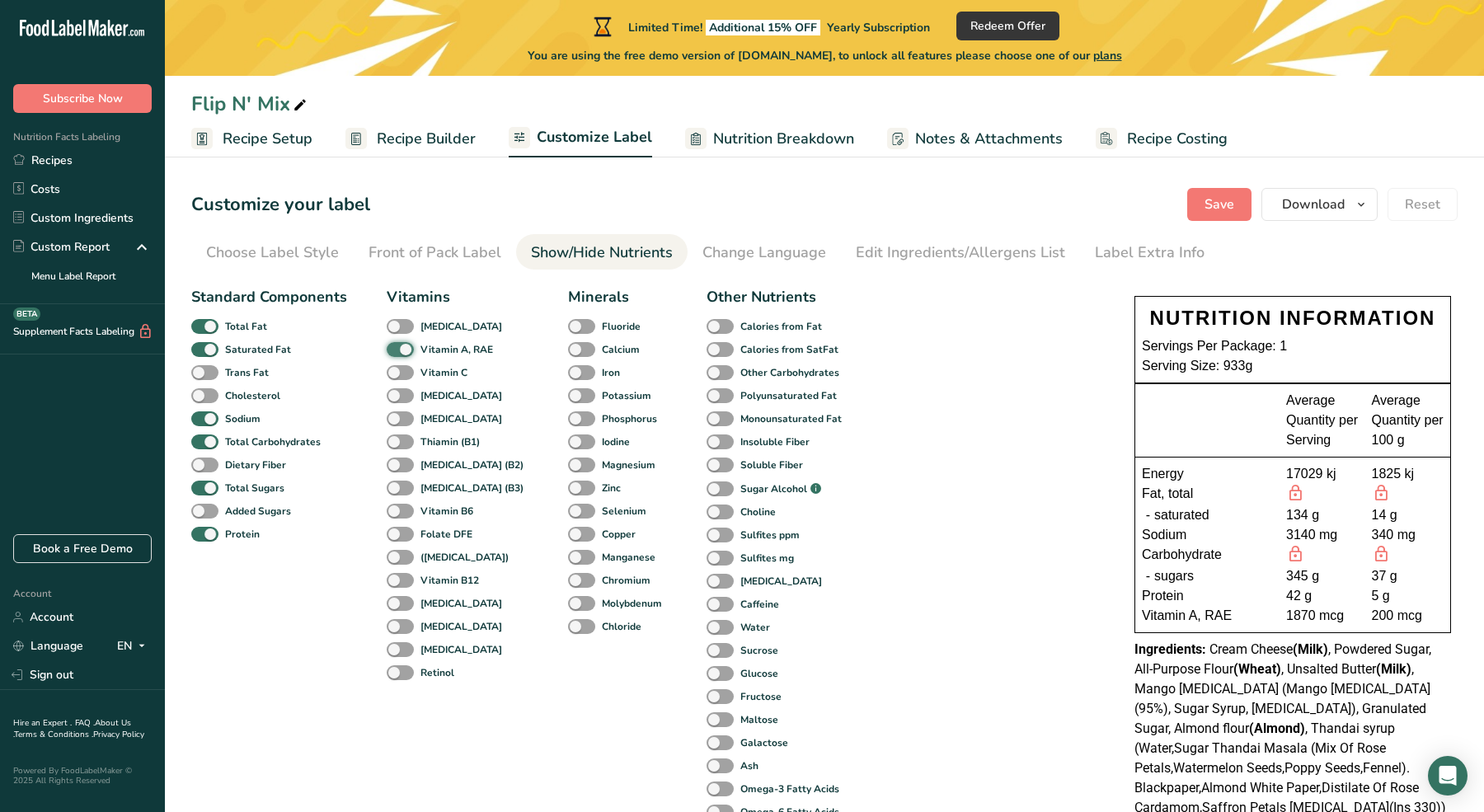 click on "Vitamin A, RAE" at bounding box center [392, 349] 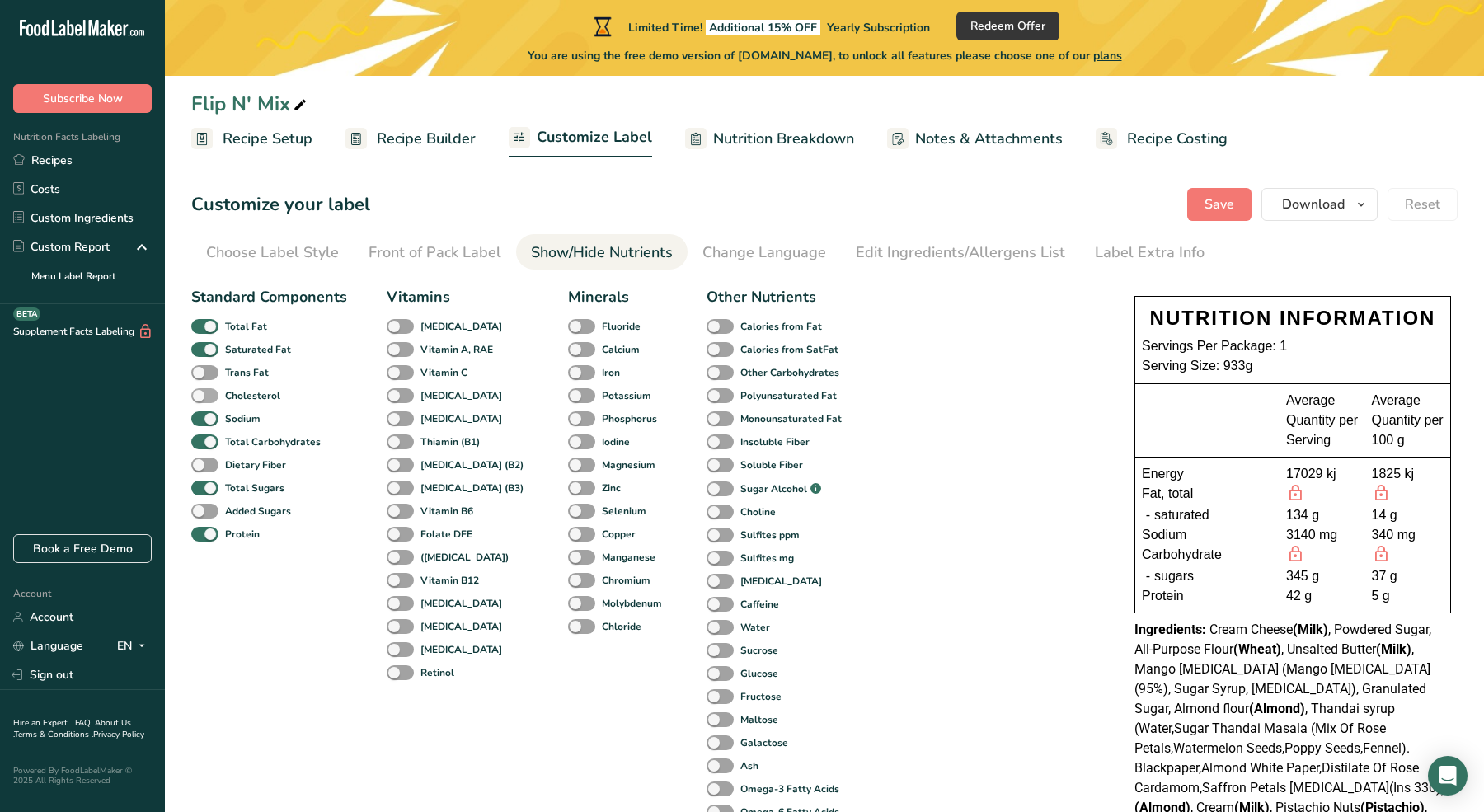click at bounding box center [204, 396] 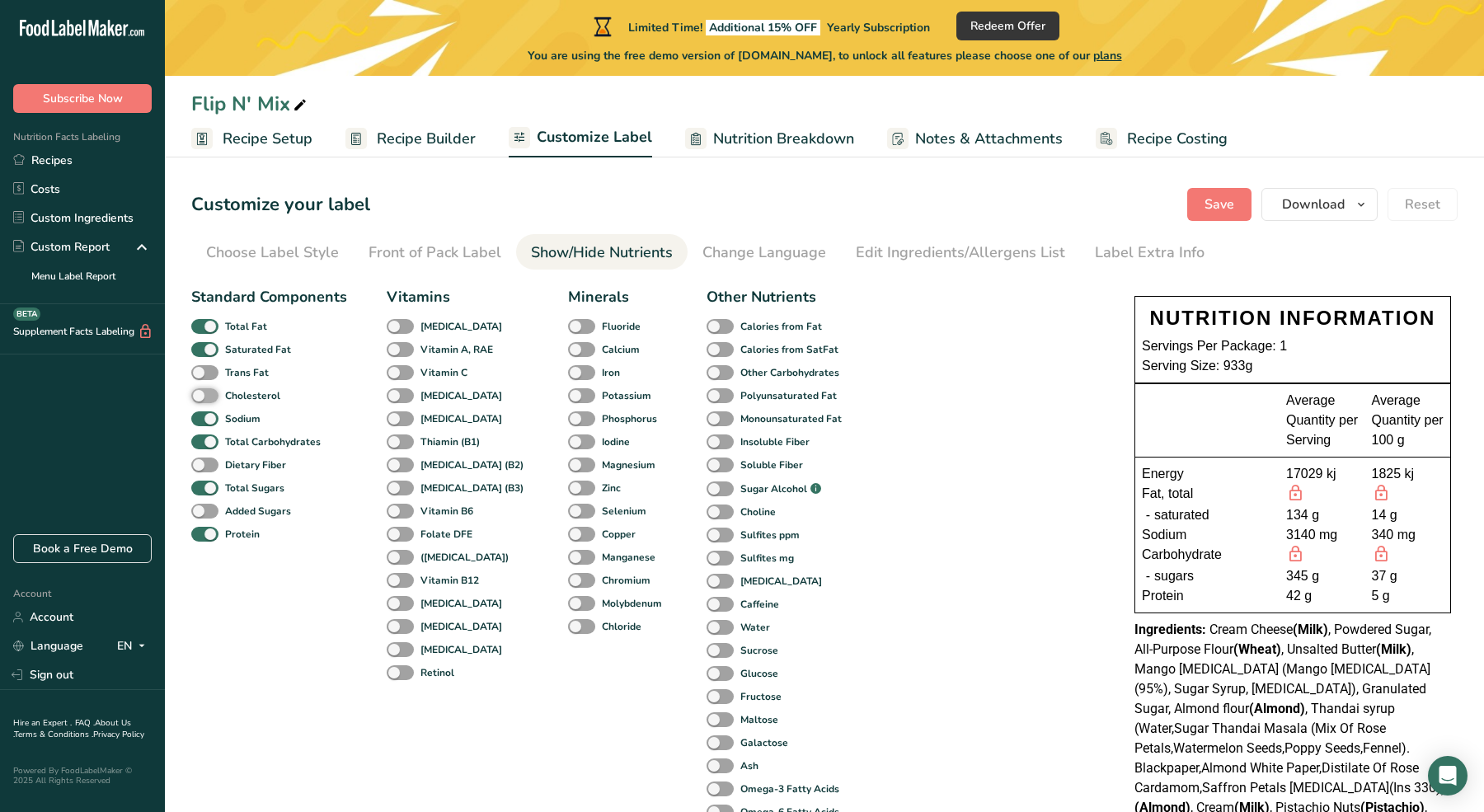 click on "Cholesterol" at bounding box center [196, 395] 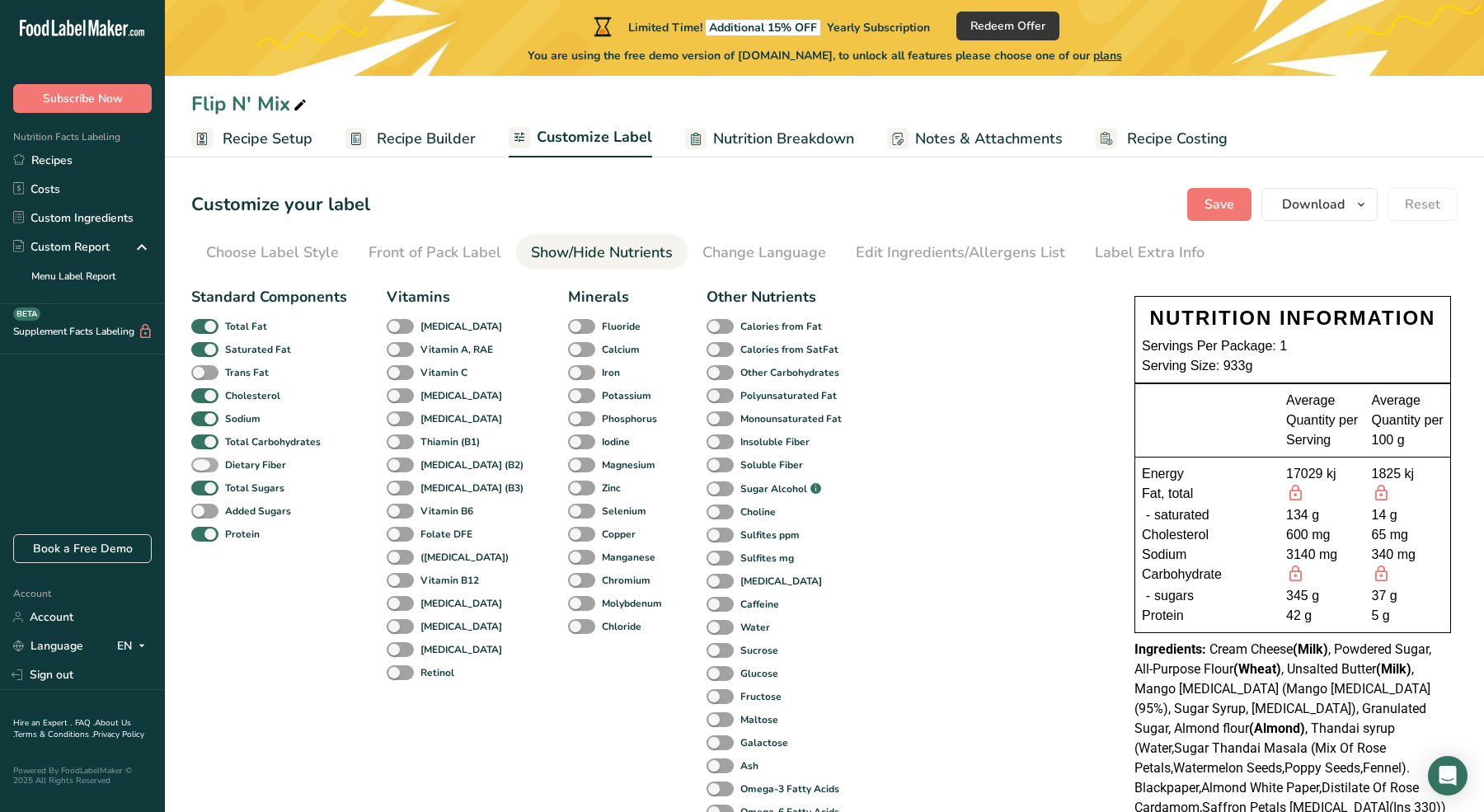 click at bounding box center (204, 465) 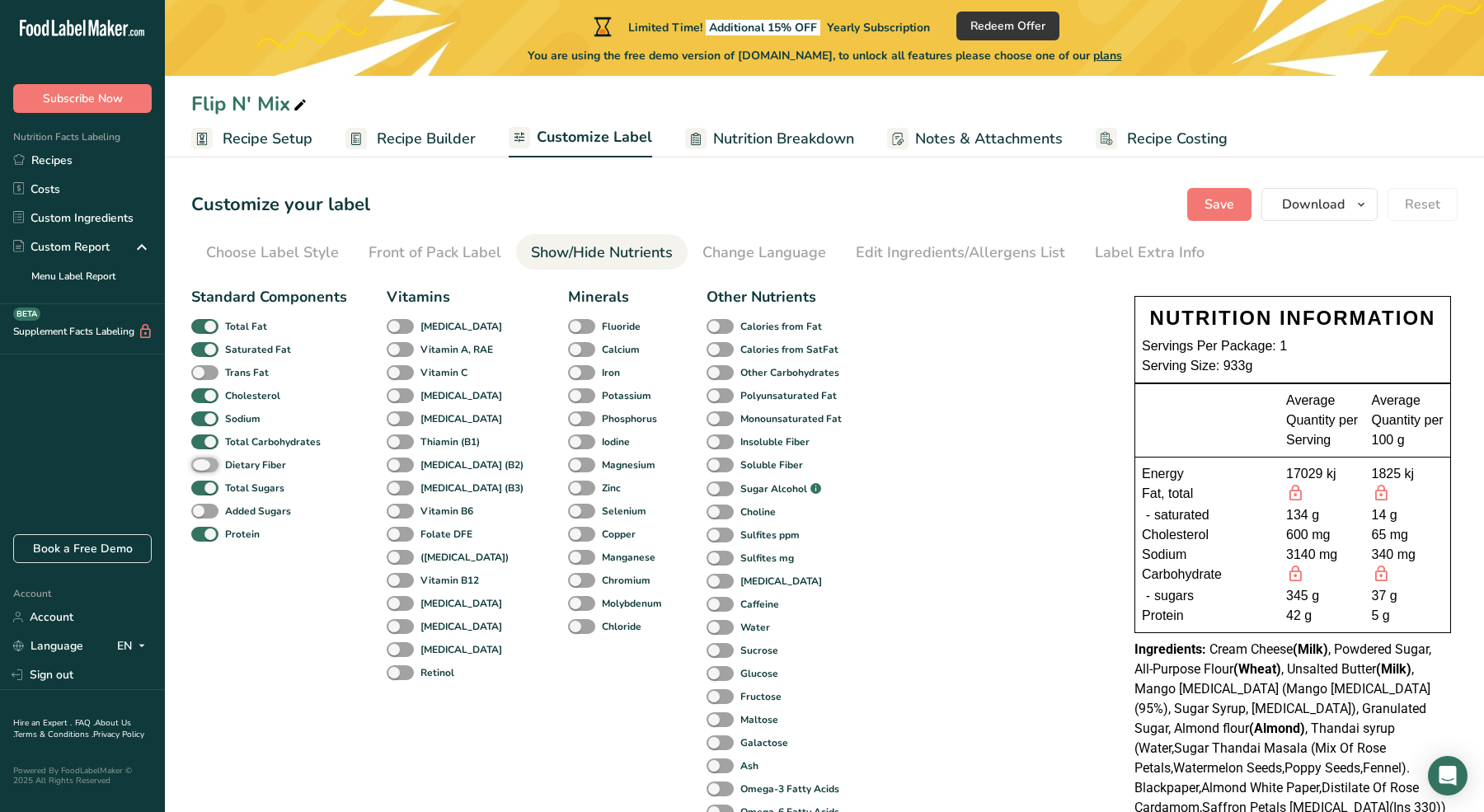 click on "Dietary Fiber" at bounding box center (196, 464) 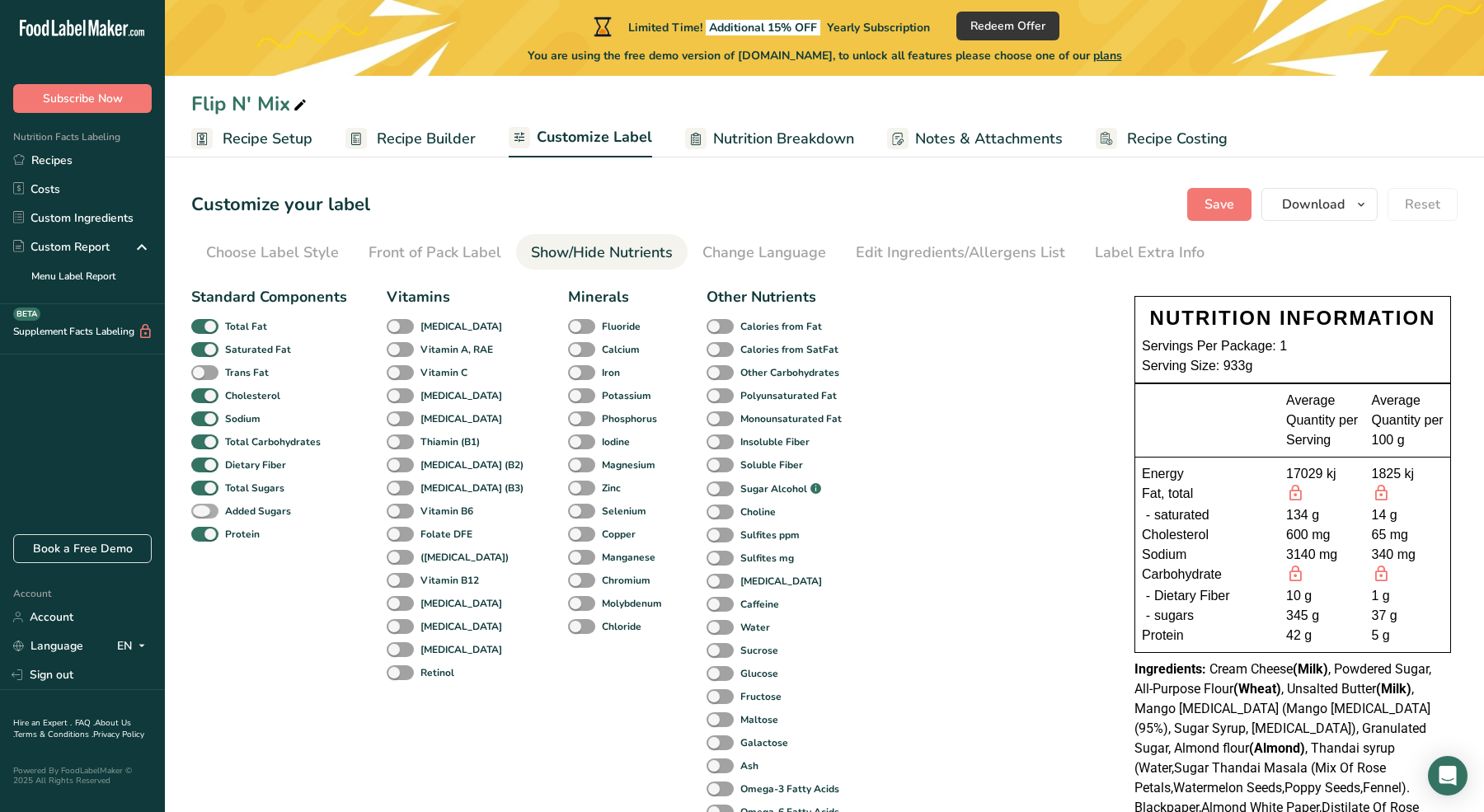 click at bounding box center [204, 511] 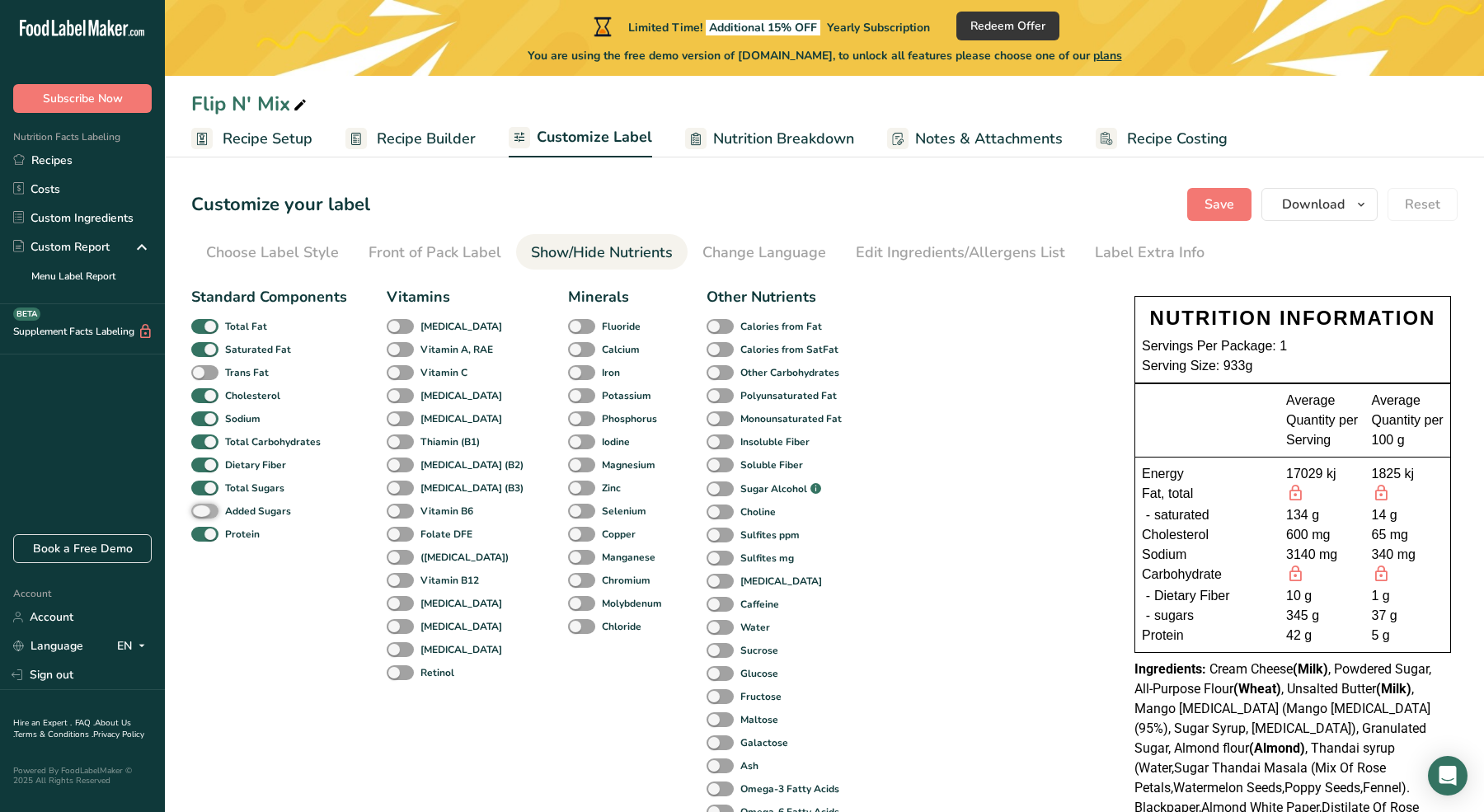 click on "Added Sugars" at bounding box center [196, 510] 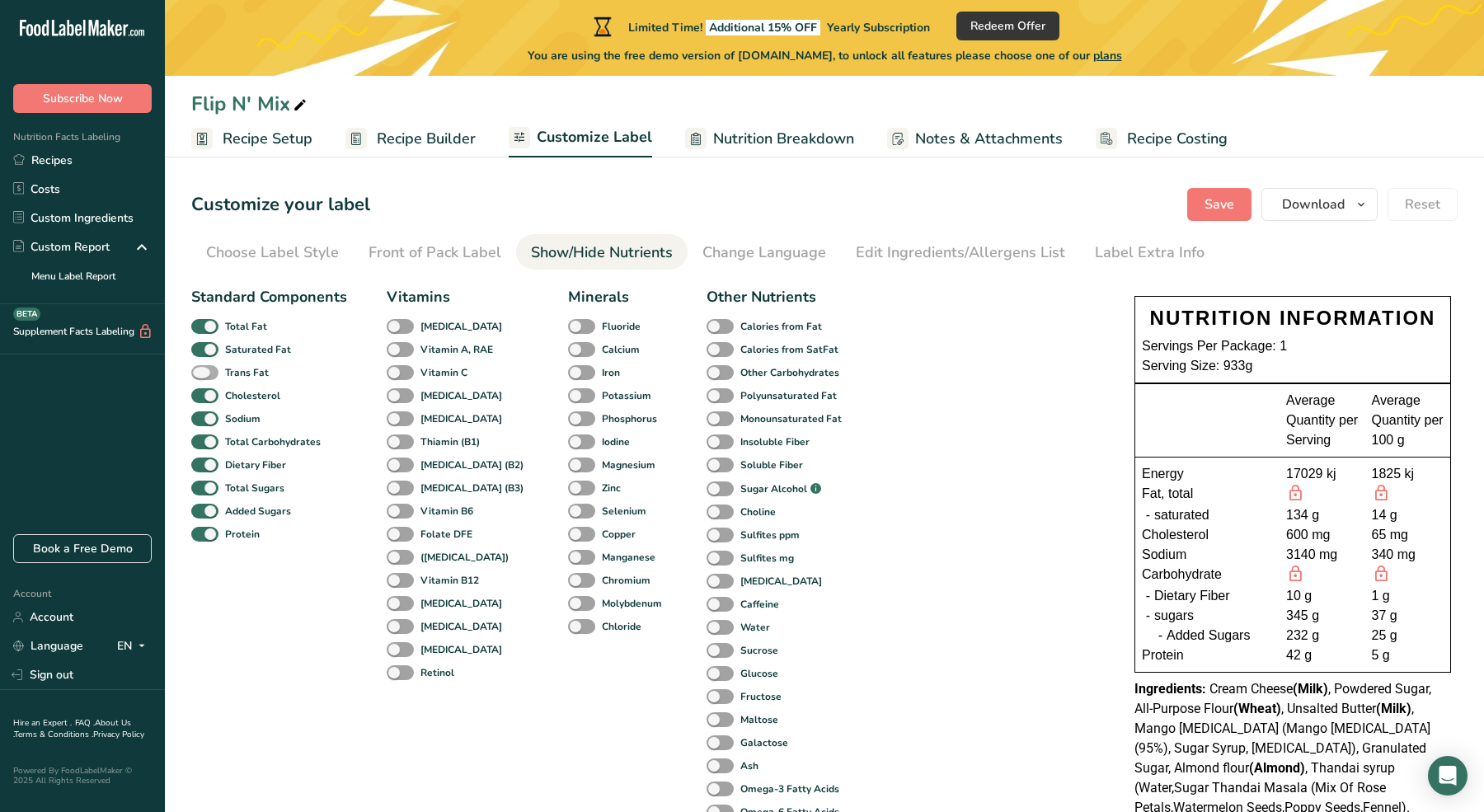 click at bounding box center (204, 373) 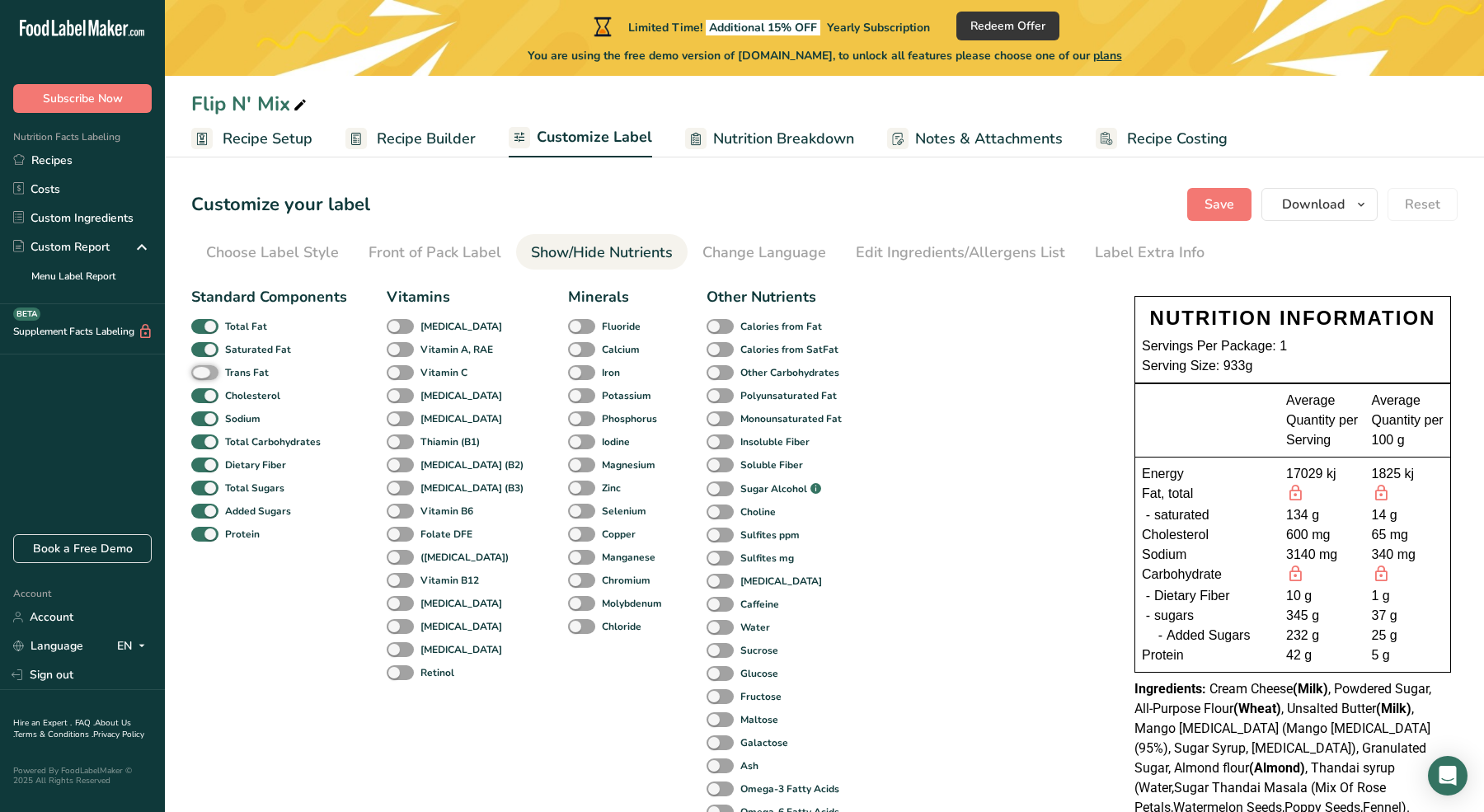 click on "Trans Fat" at bounding box center (196, 372) 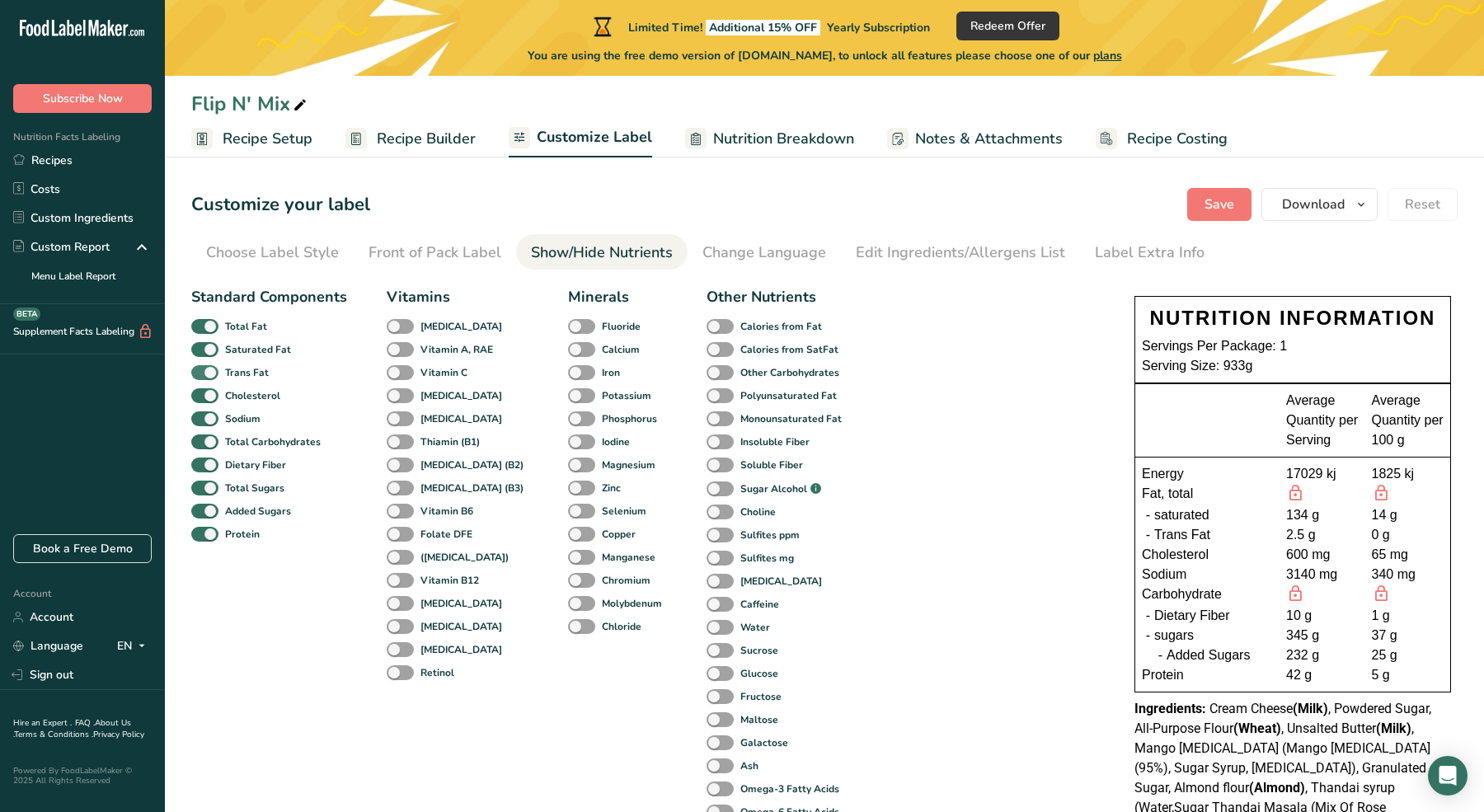 click at bounding box center (204, 373) 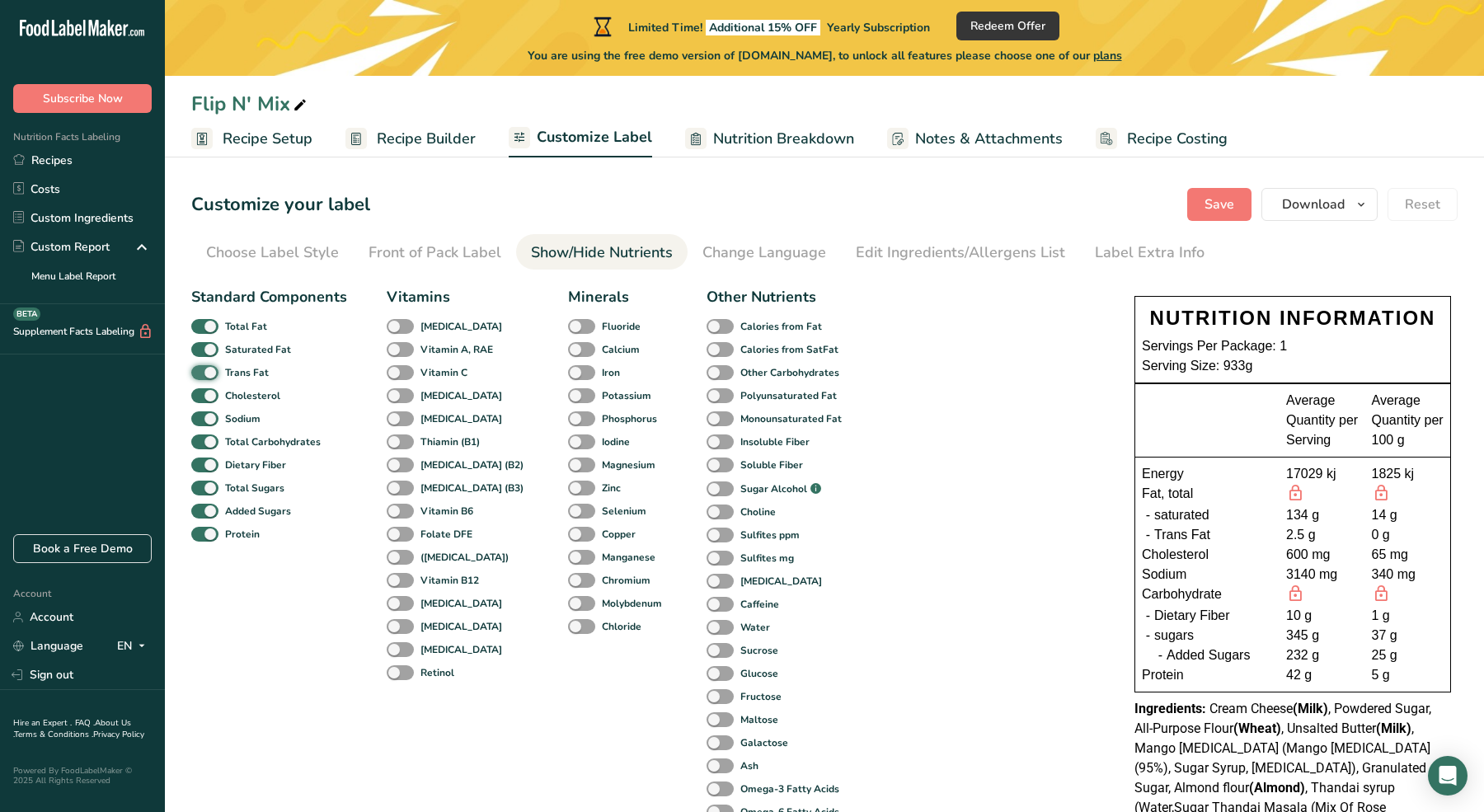 click on "Trans Fat" at bounding box center [196, 372] 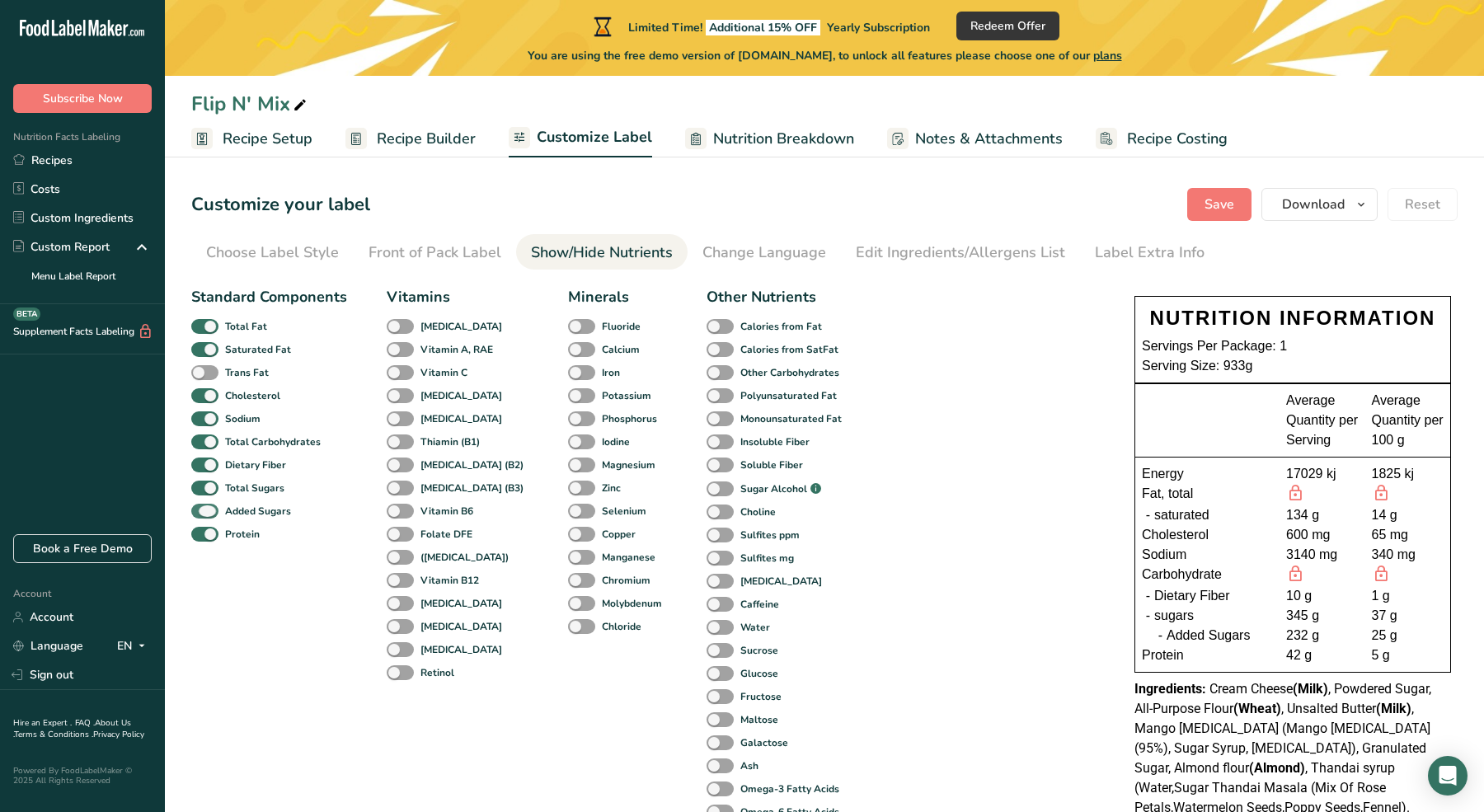 click at bounding box center [204, 511] 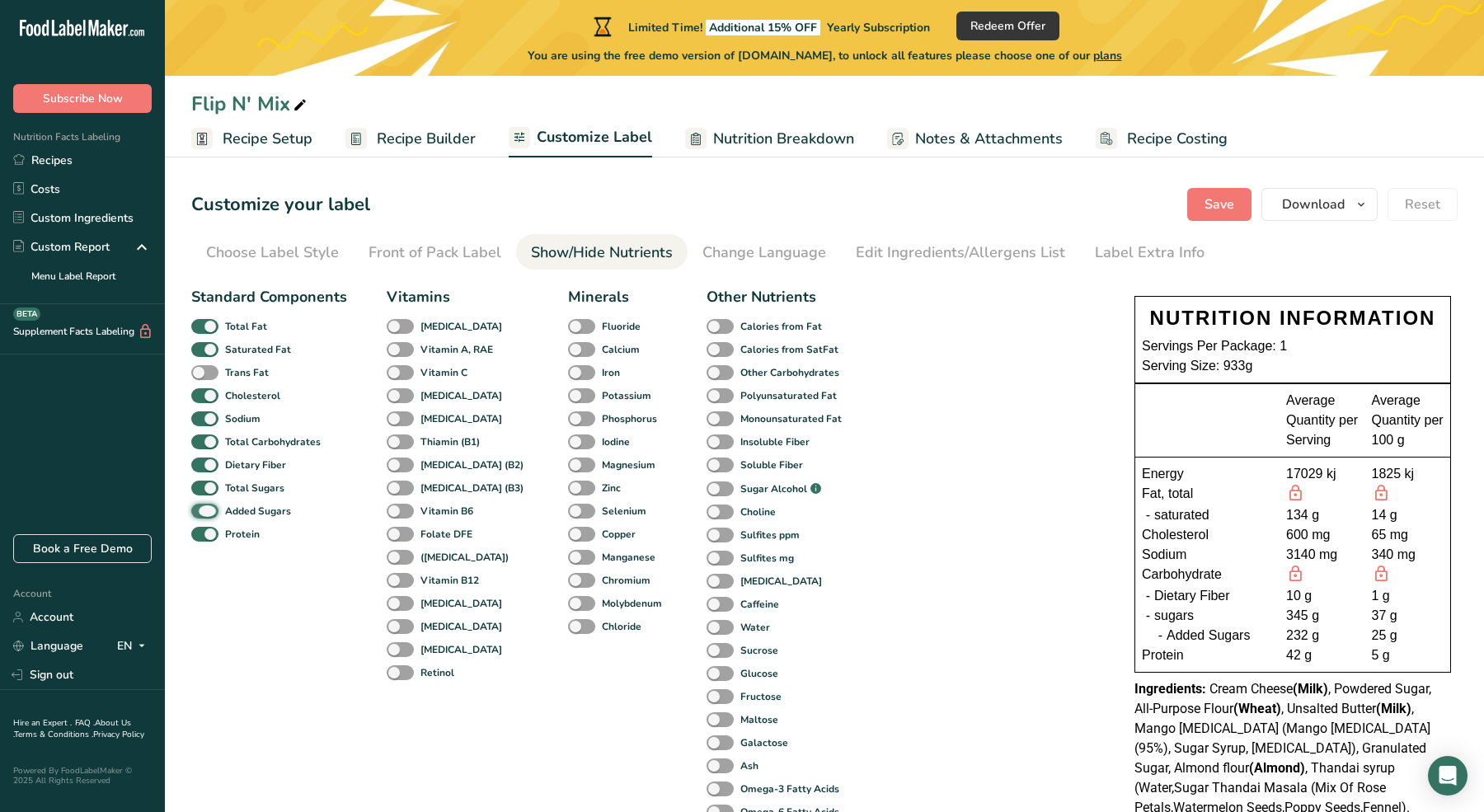 click on "Added Sugars" at bounding box center (196, 510) 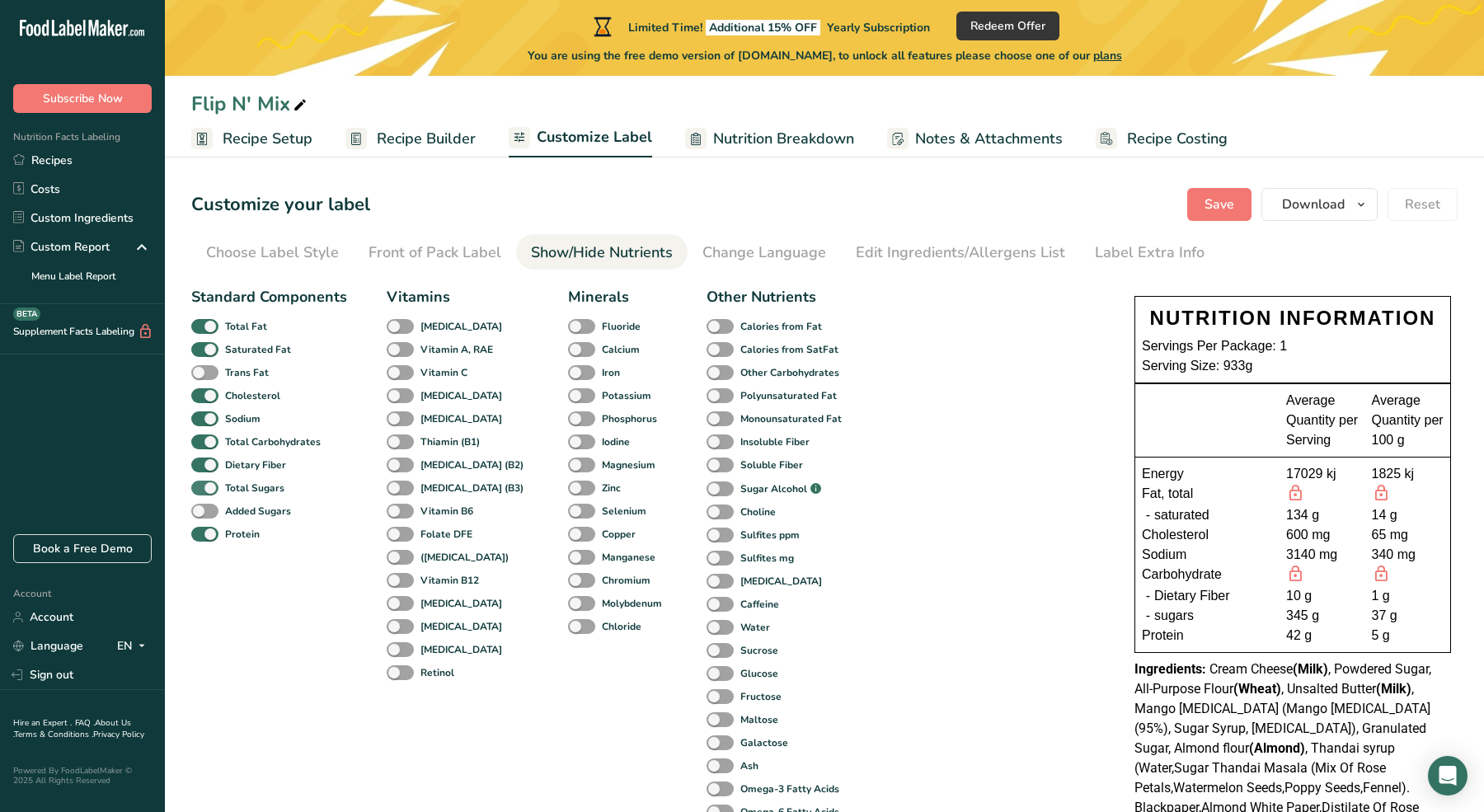 click at bounding box center (204, 488) 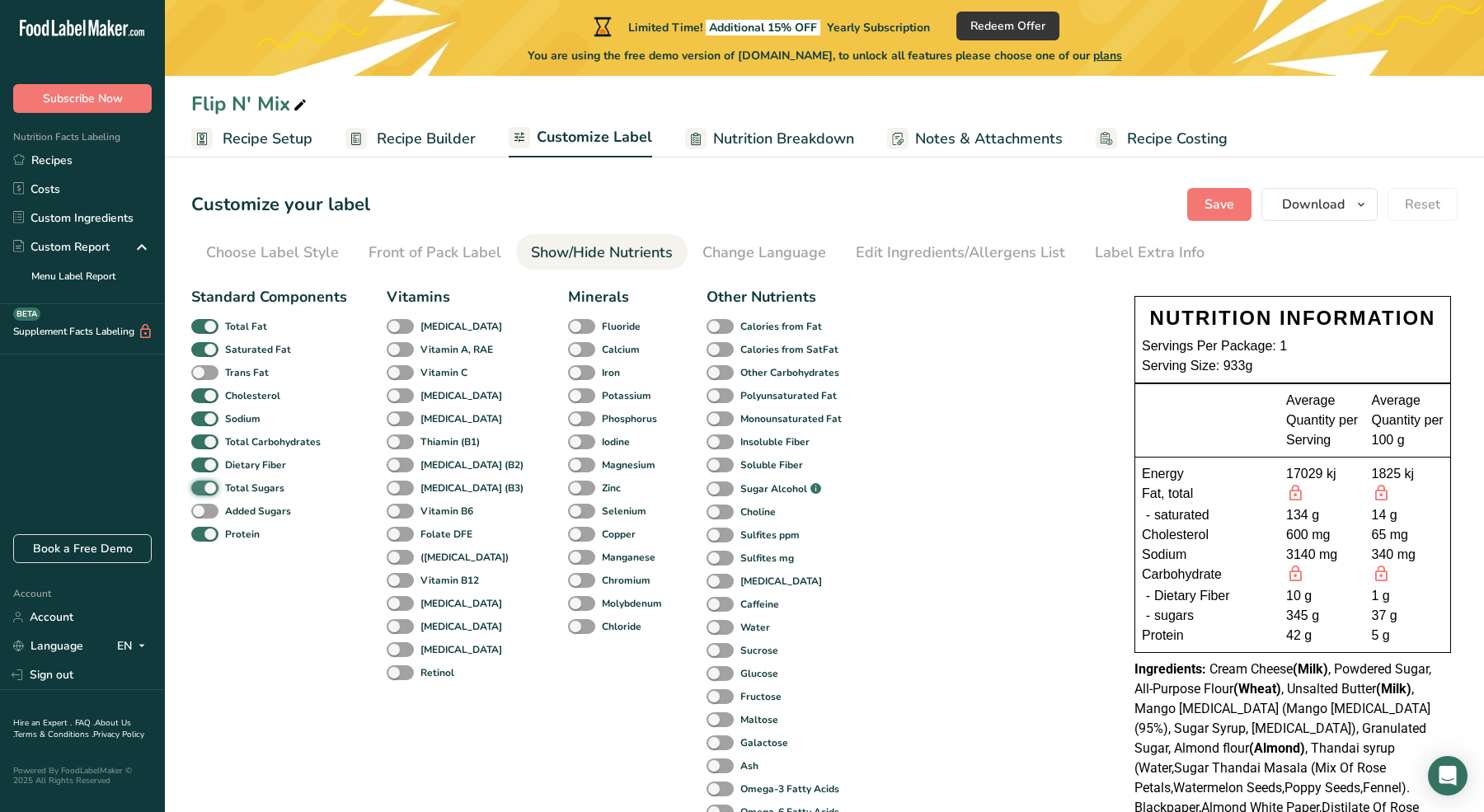 click on "Total Sugars" at bounding box center (196, 487) 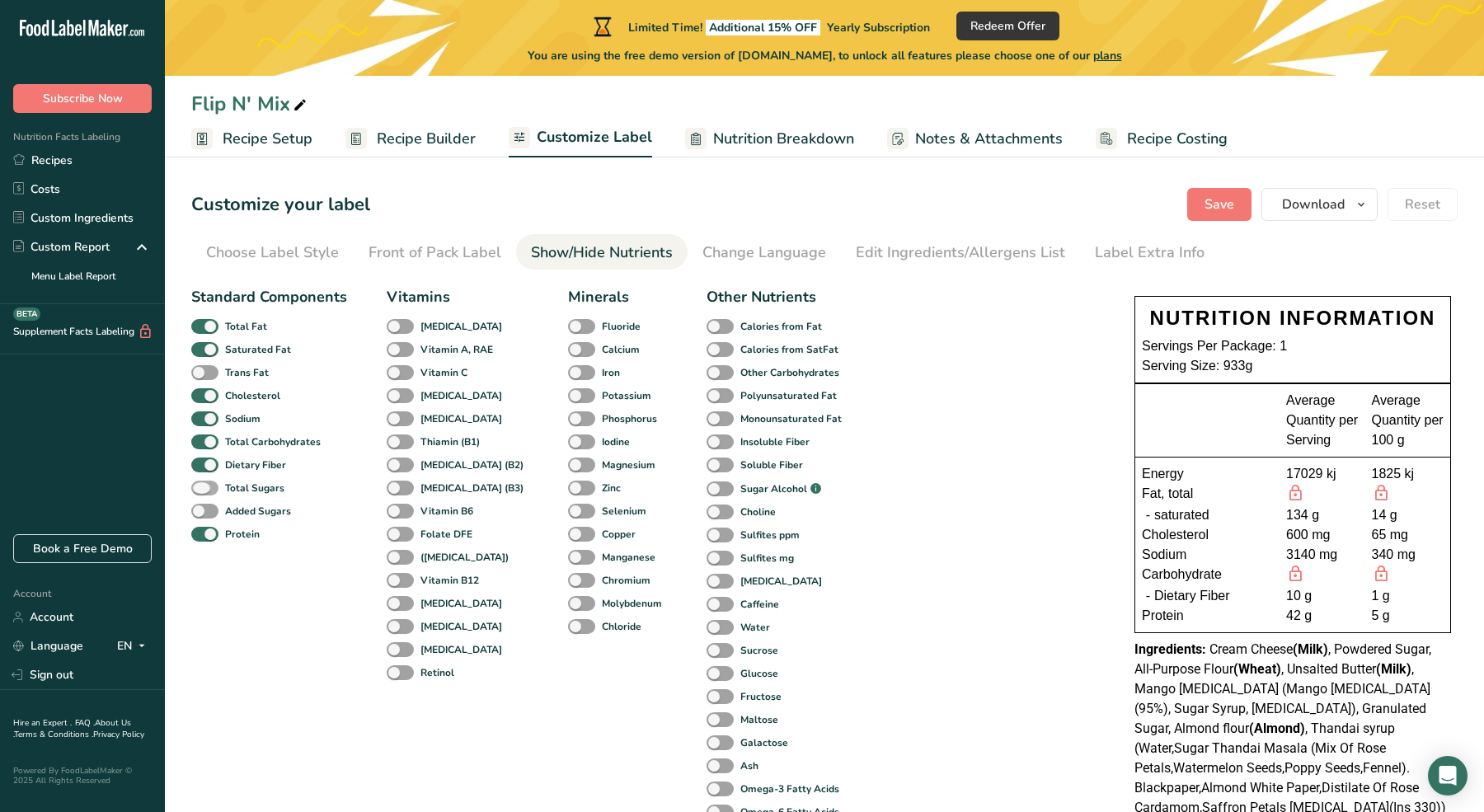 click at bounding box center [204, 488] 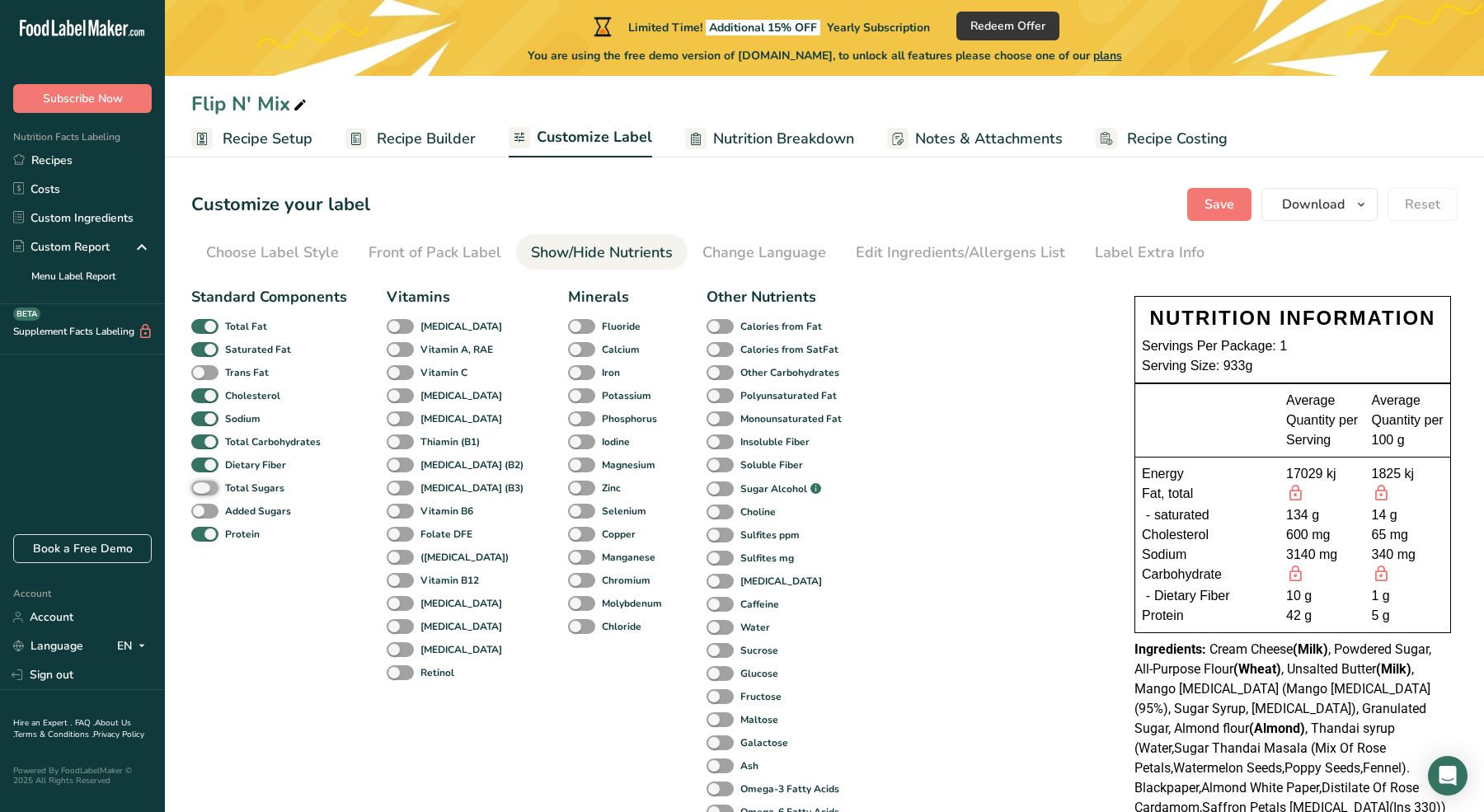 click on "Total Sugars" at bounding box center (196, 487) 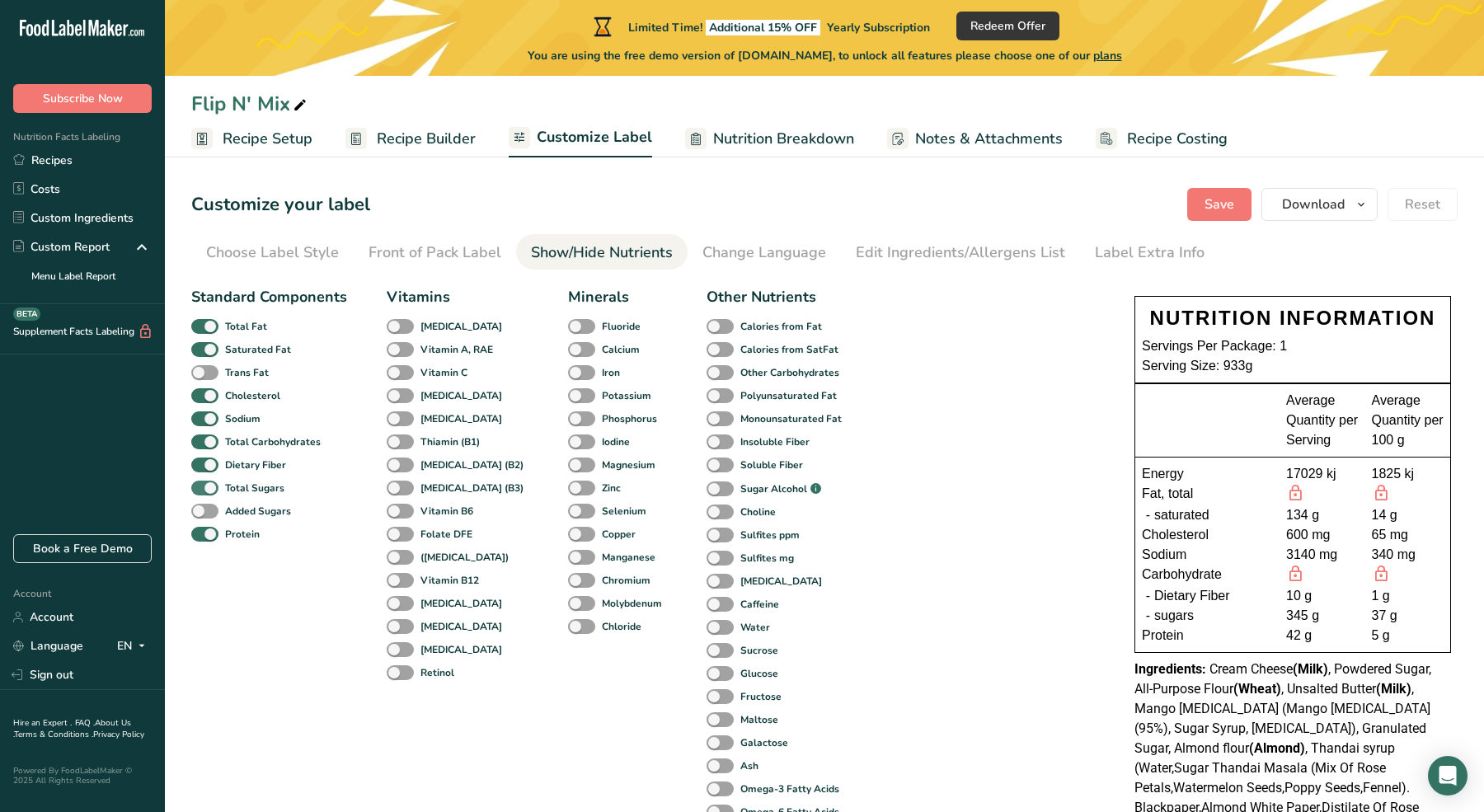 click at bounding box center [204, 488] 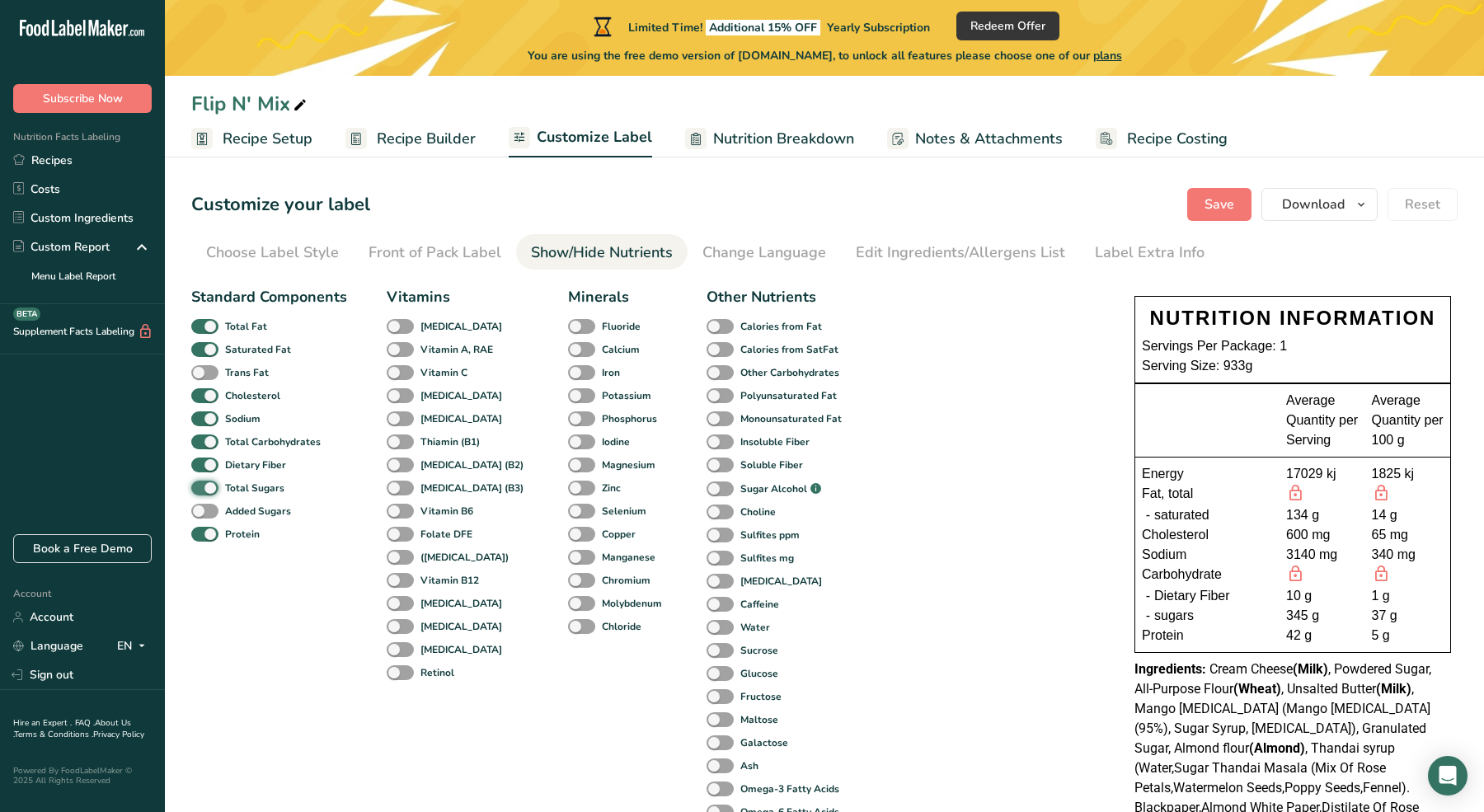 click on "Total Sugars" at bounding box center (196, 487) 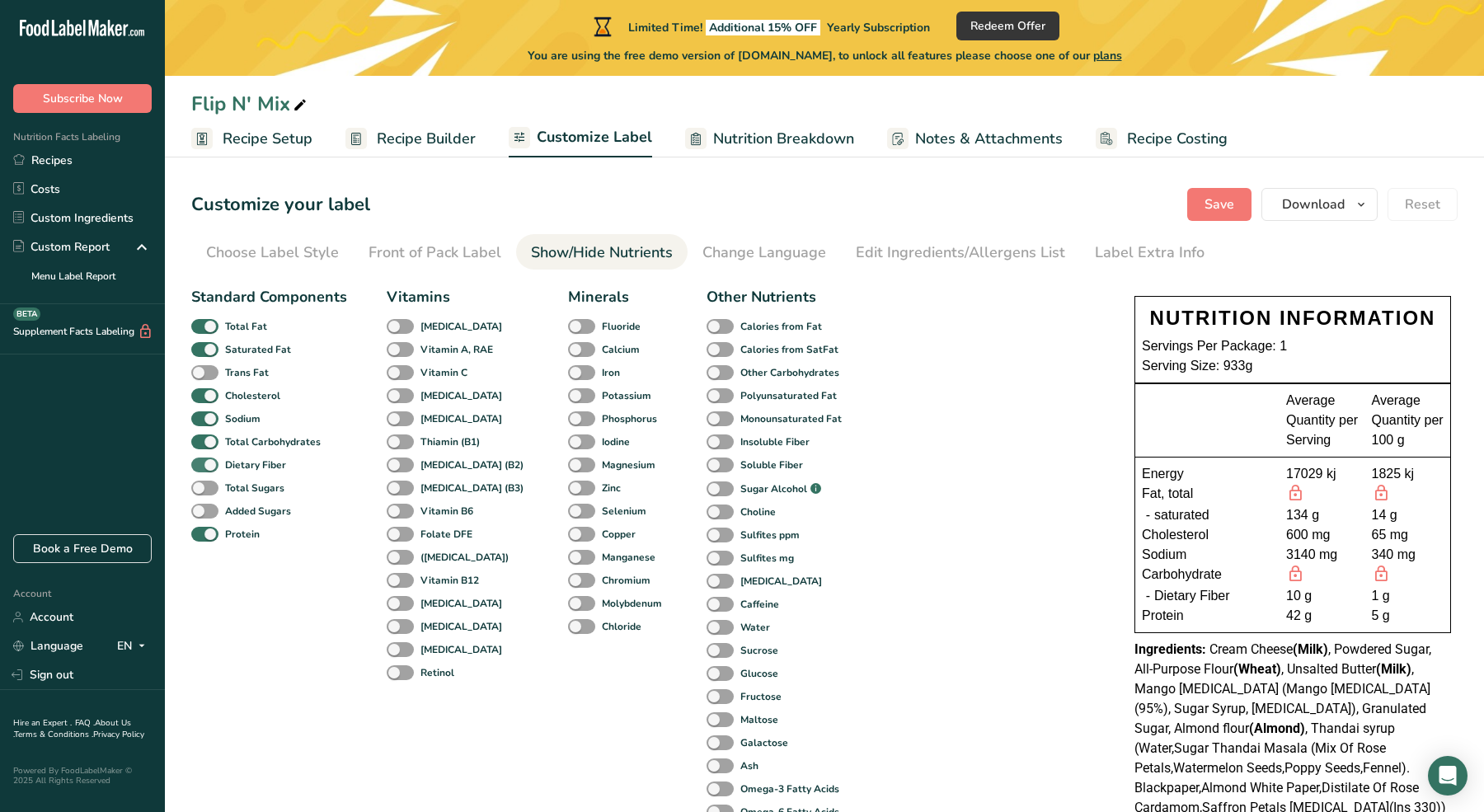 click at bounding box center [204, 465] 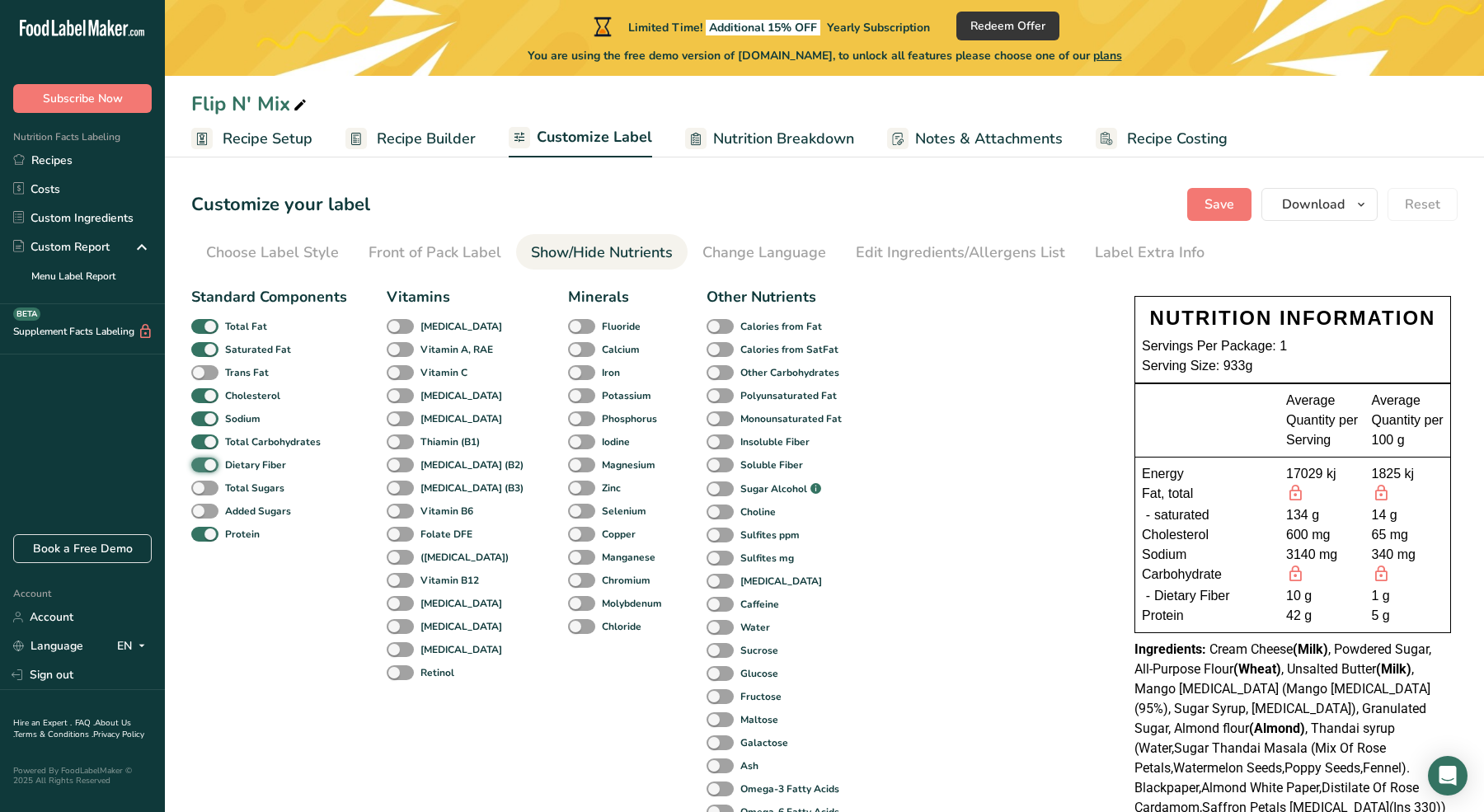 click on "Dietary Fiber" at bounding box center (196, 464) 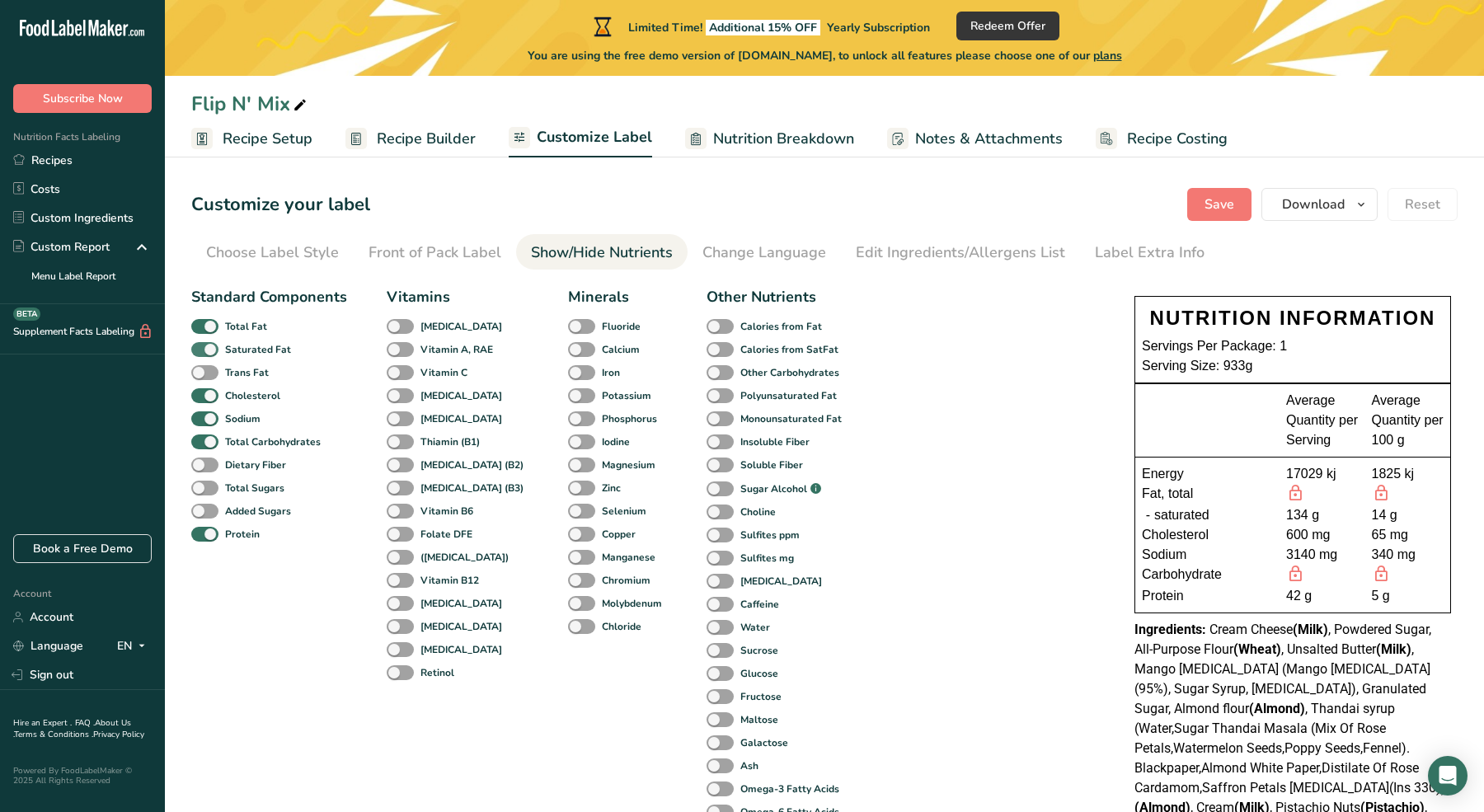 click at bounding box center [204, 350] 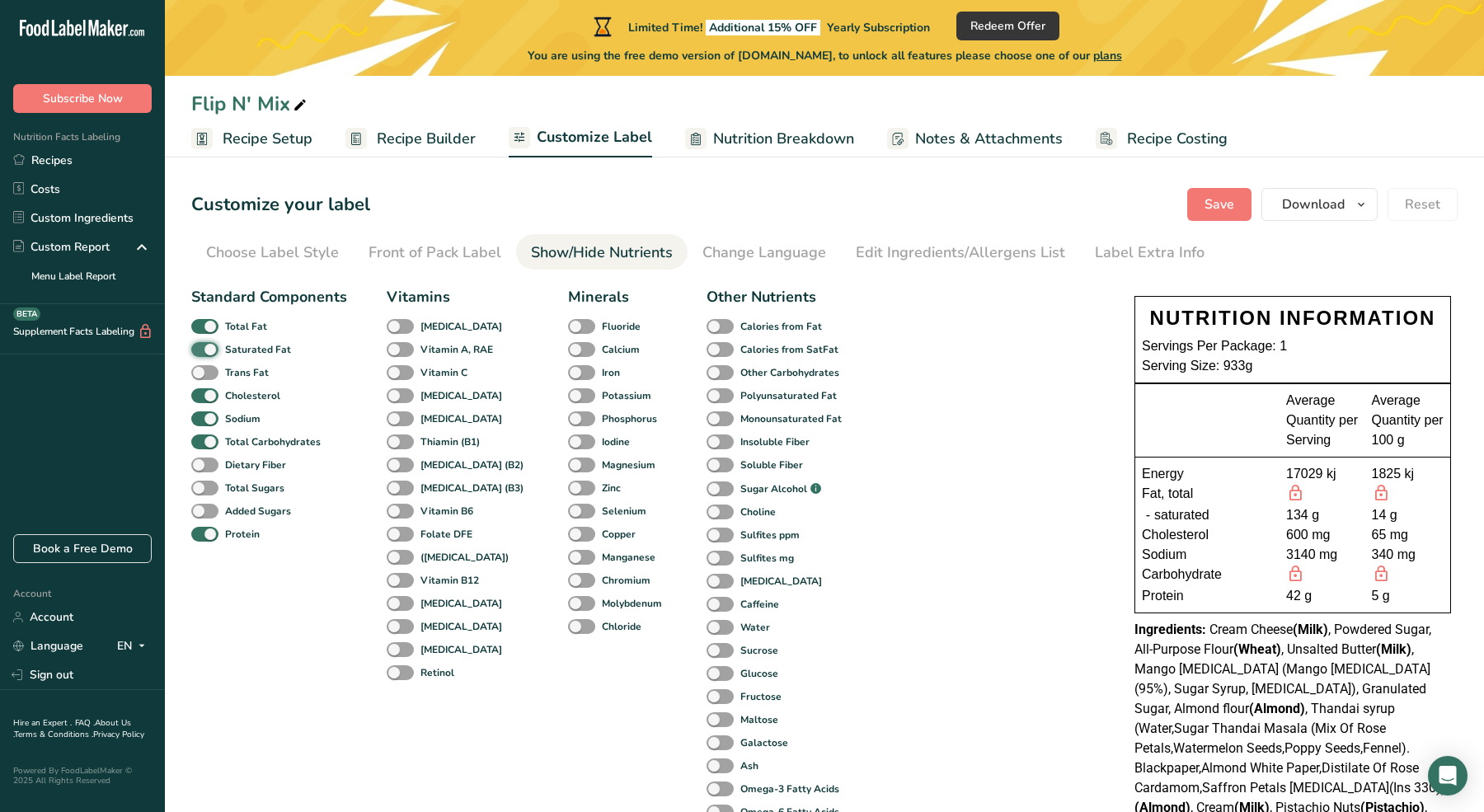 click on "Saturated Fat" at bounding box center [196, 349] 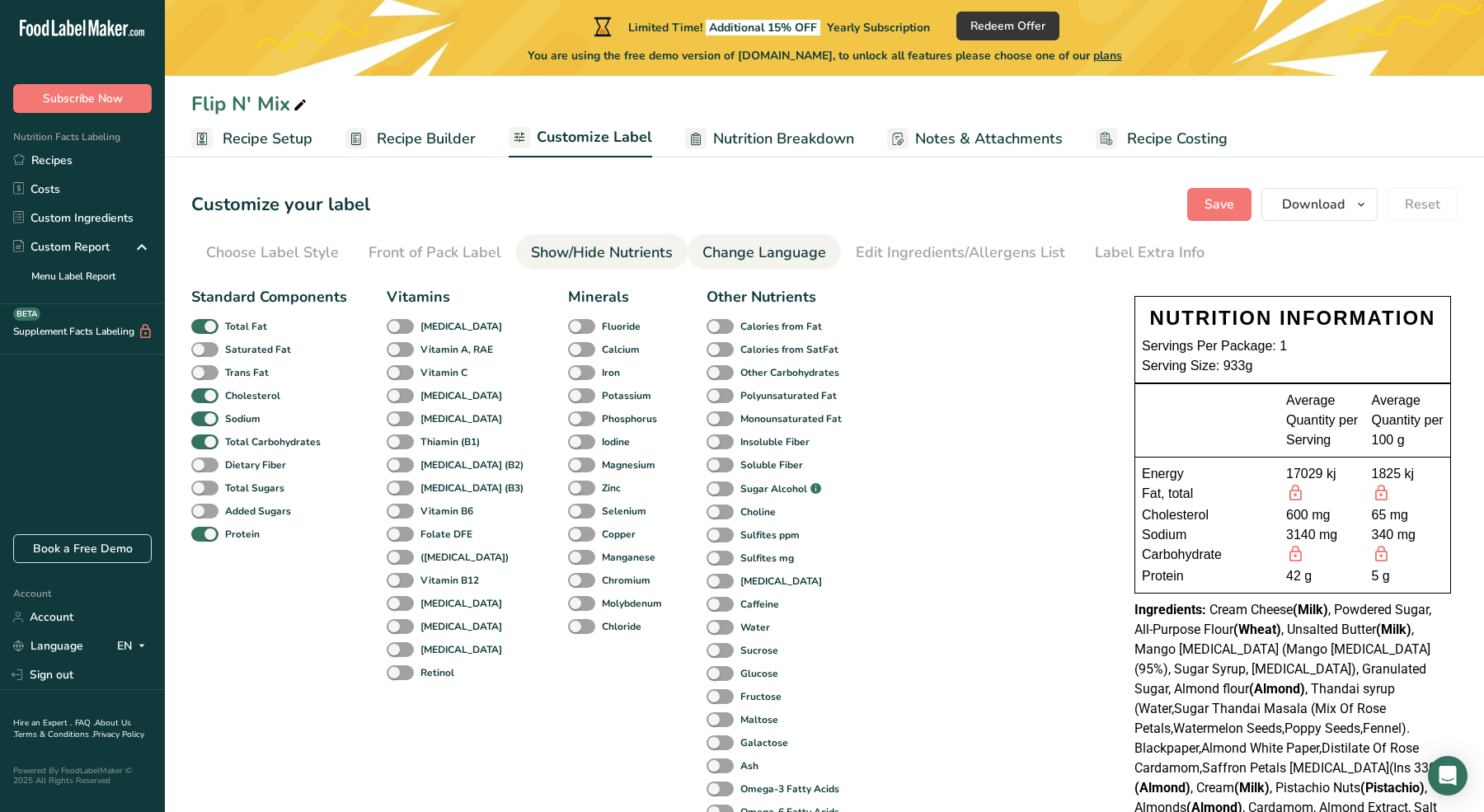 click on "Change Language" at bounding box center (764, 252) 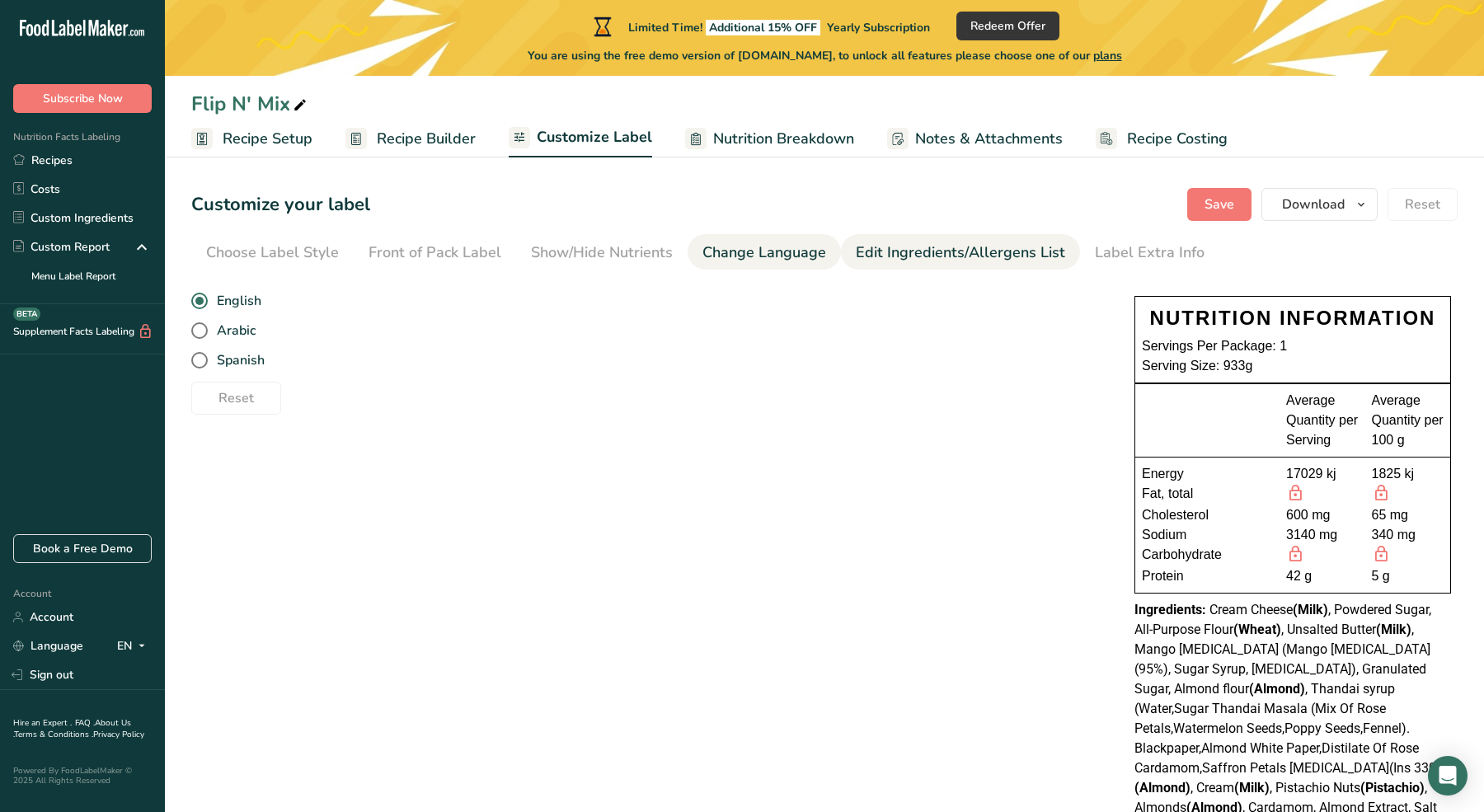 click on "Edit Ingredients/Allergens List" at bounding box center [960, 252] 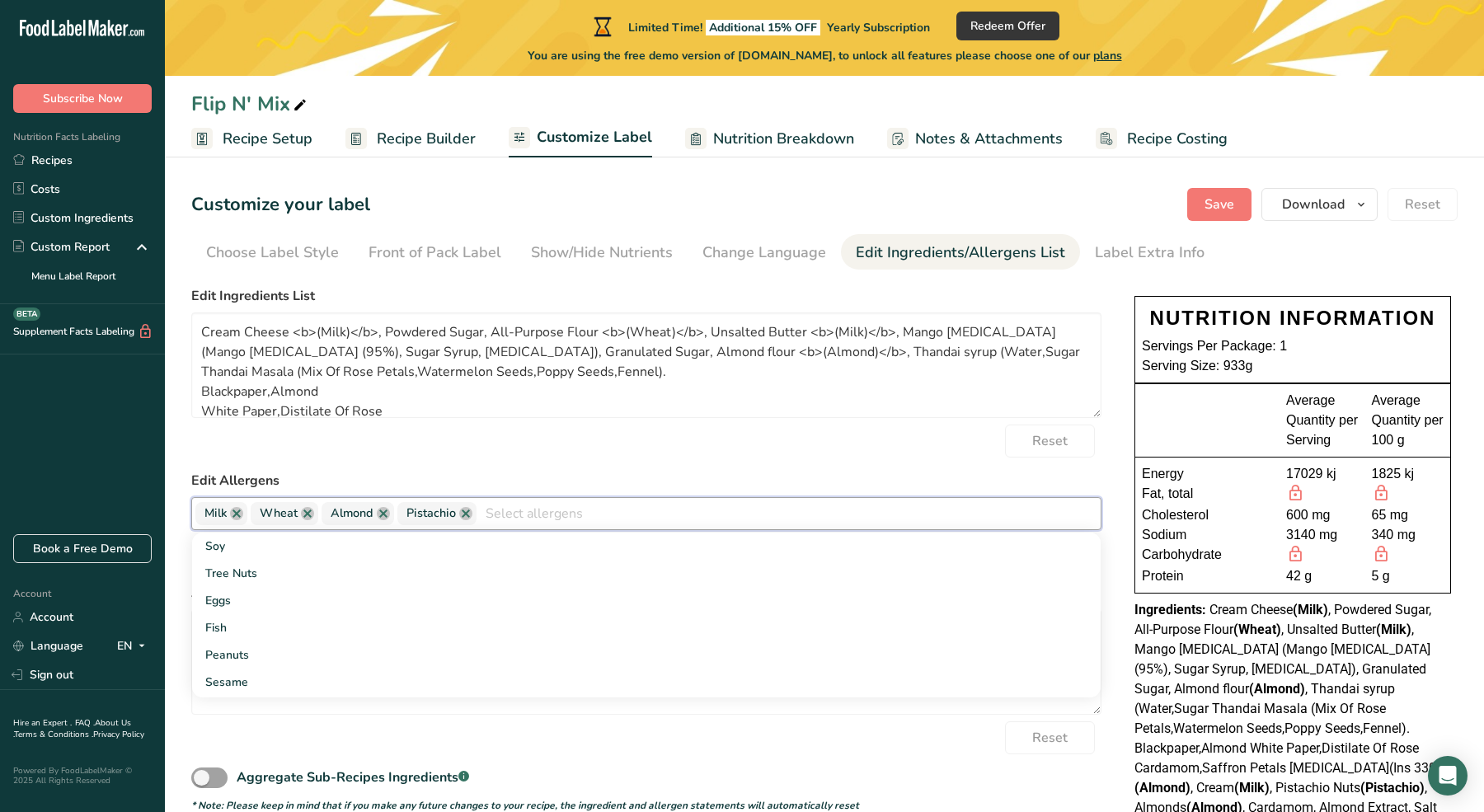 click at bounding box center [788, 513] 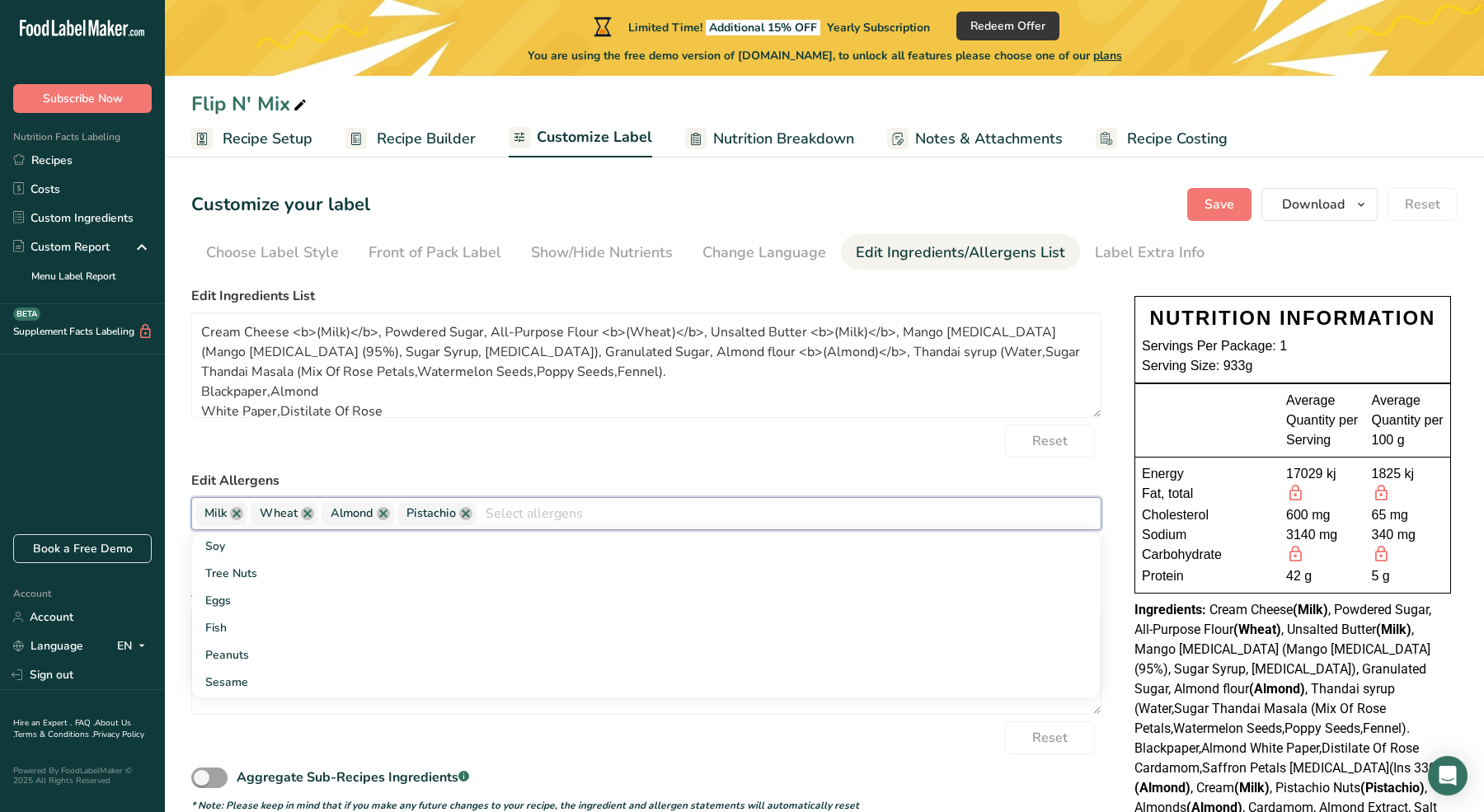click on "Nutrition Breakdown" at bounding box center [783, 138] 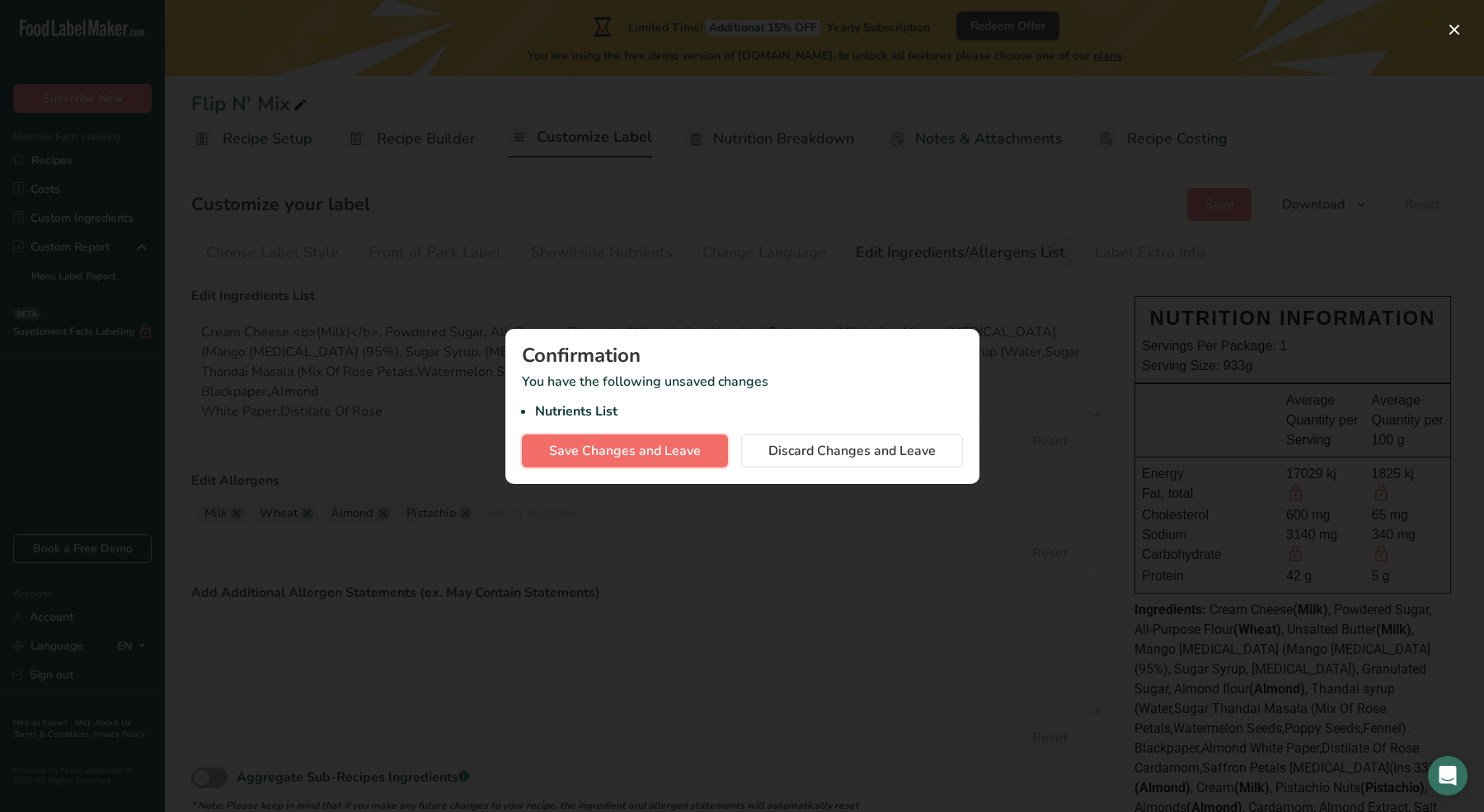 click on "Save Changes and Leave" at bounding box center [625, 451] 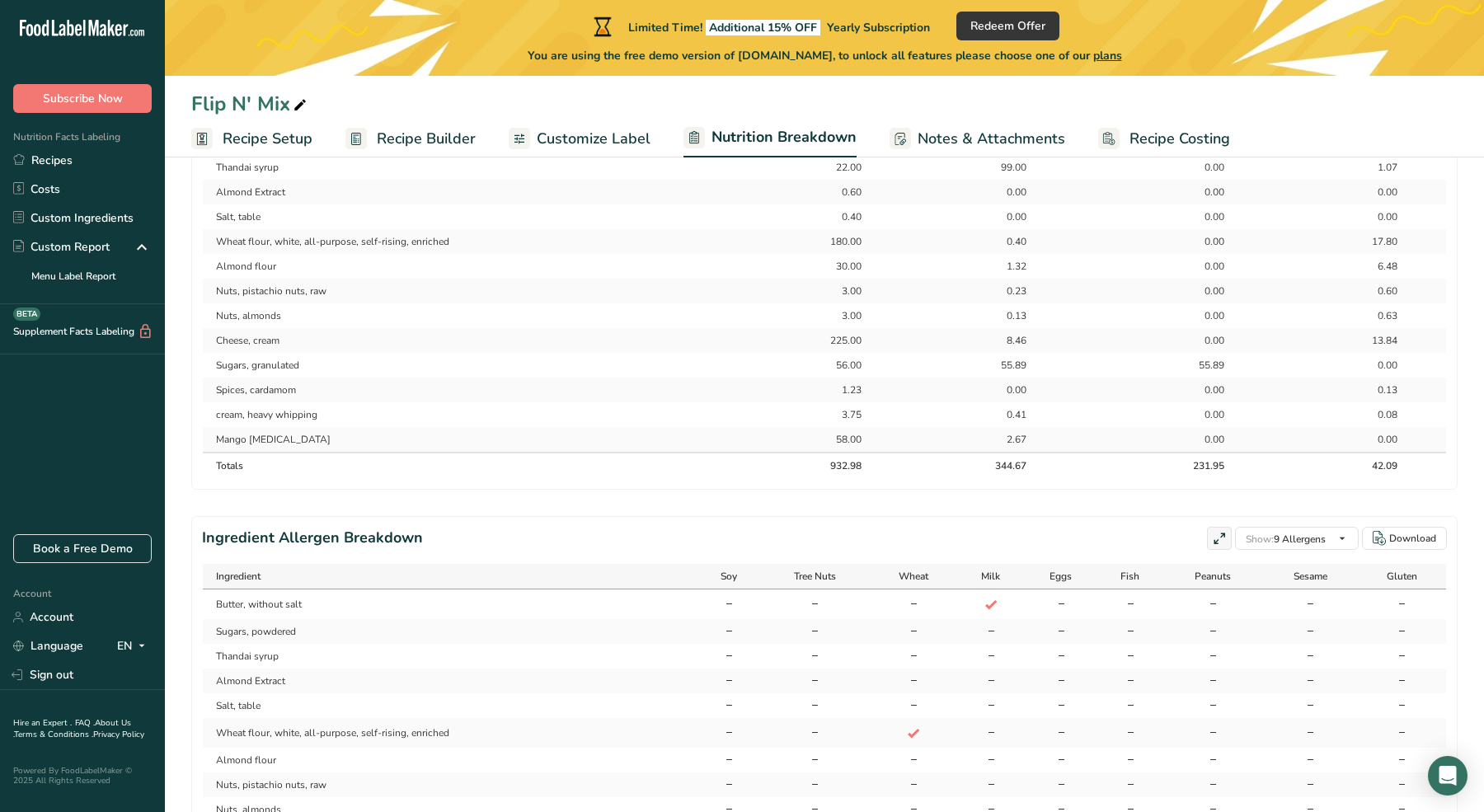 scroll, scrollTop: 546, scrollLeft: 0, axis: vertical 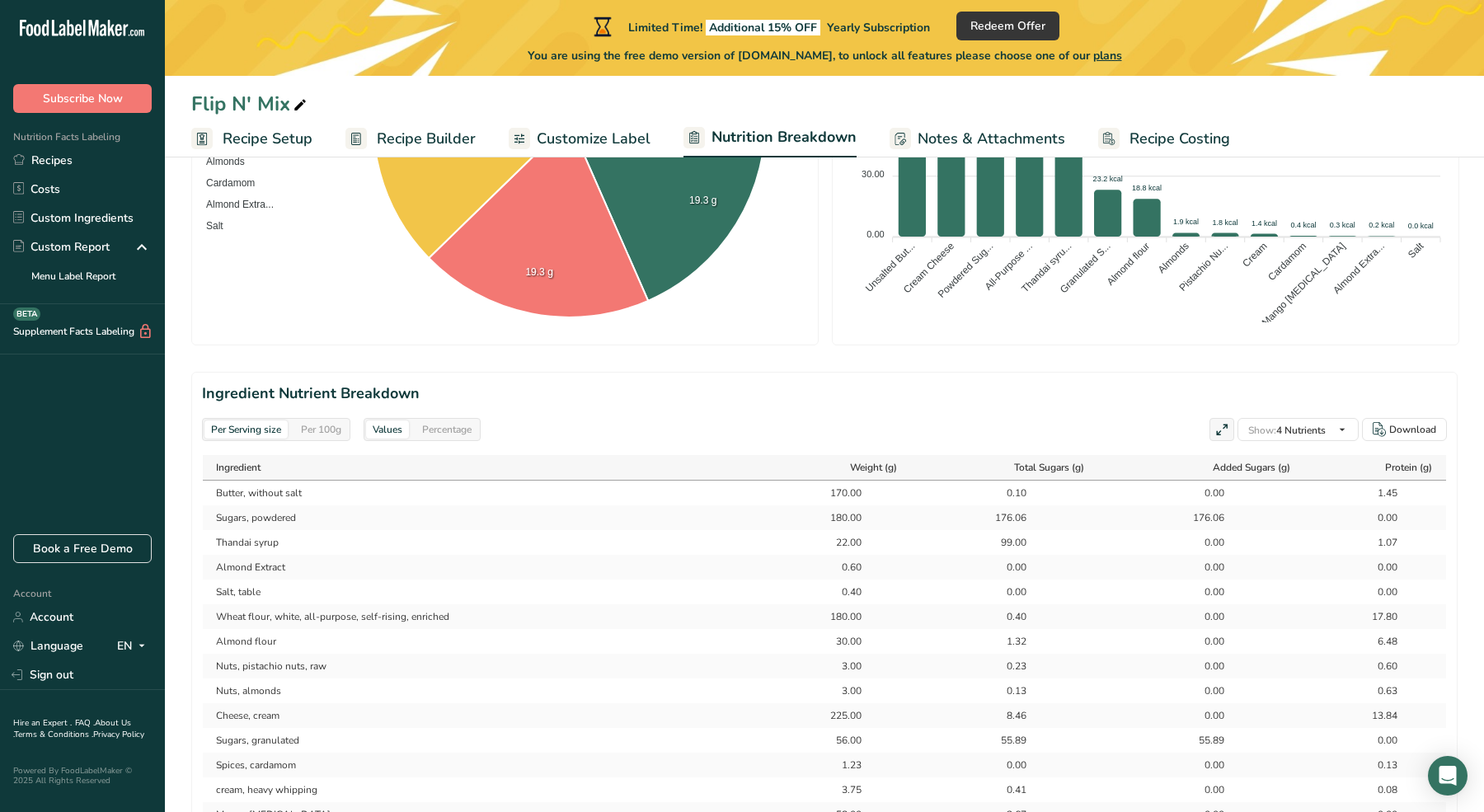 click on "Notes & Attachments" at bounding box center (991, 138) 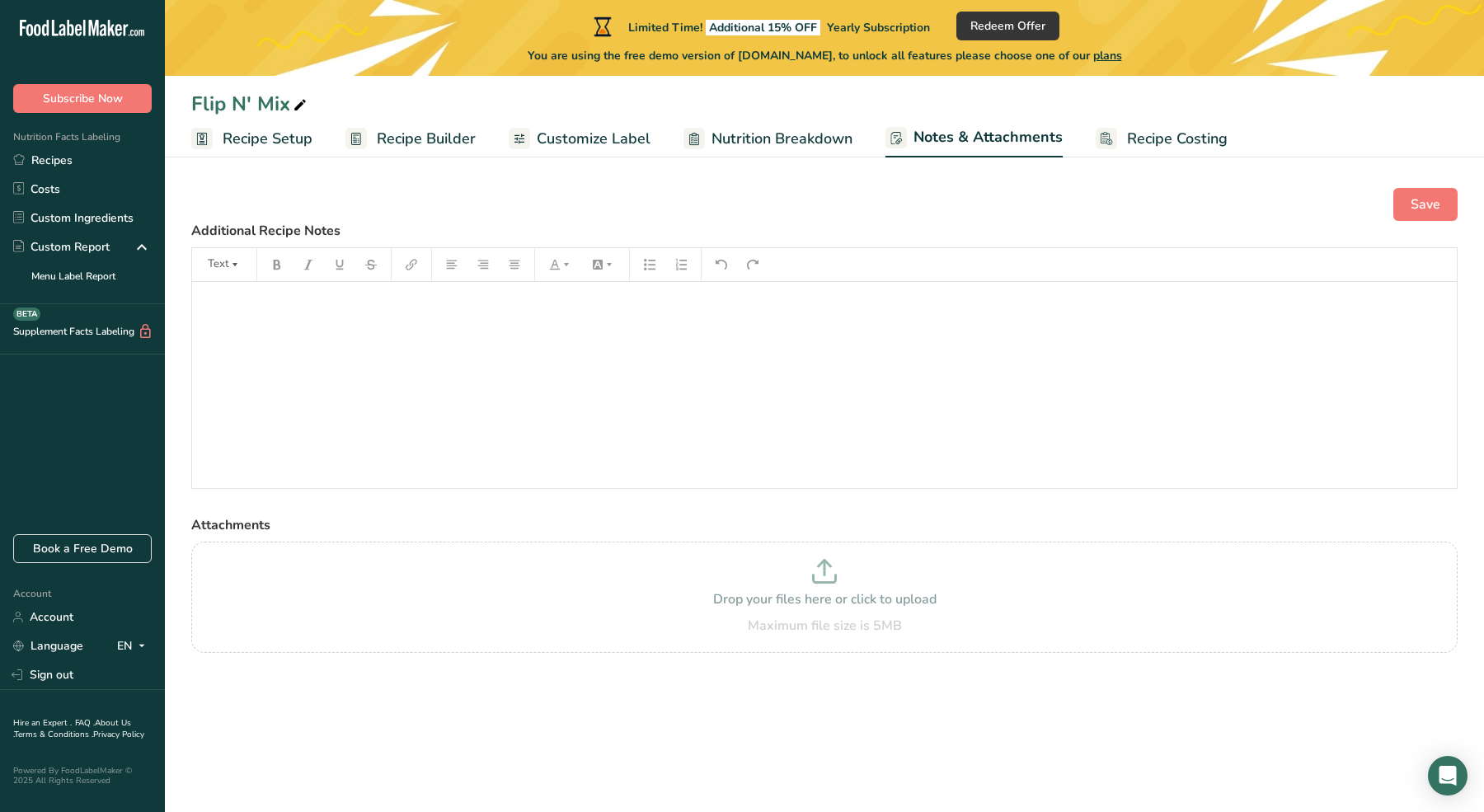scroll, scrollTop: 0, scrollLeft: 0, axis: both 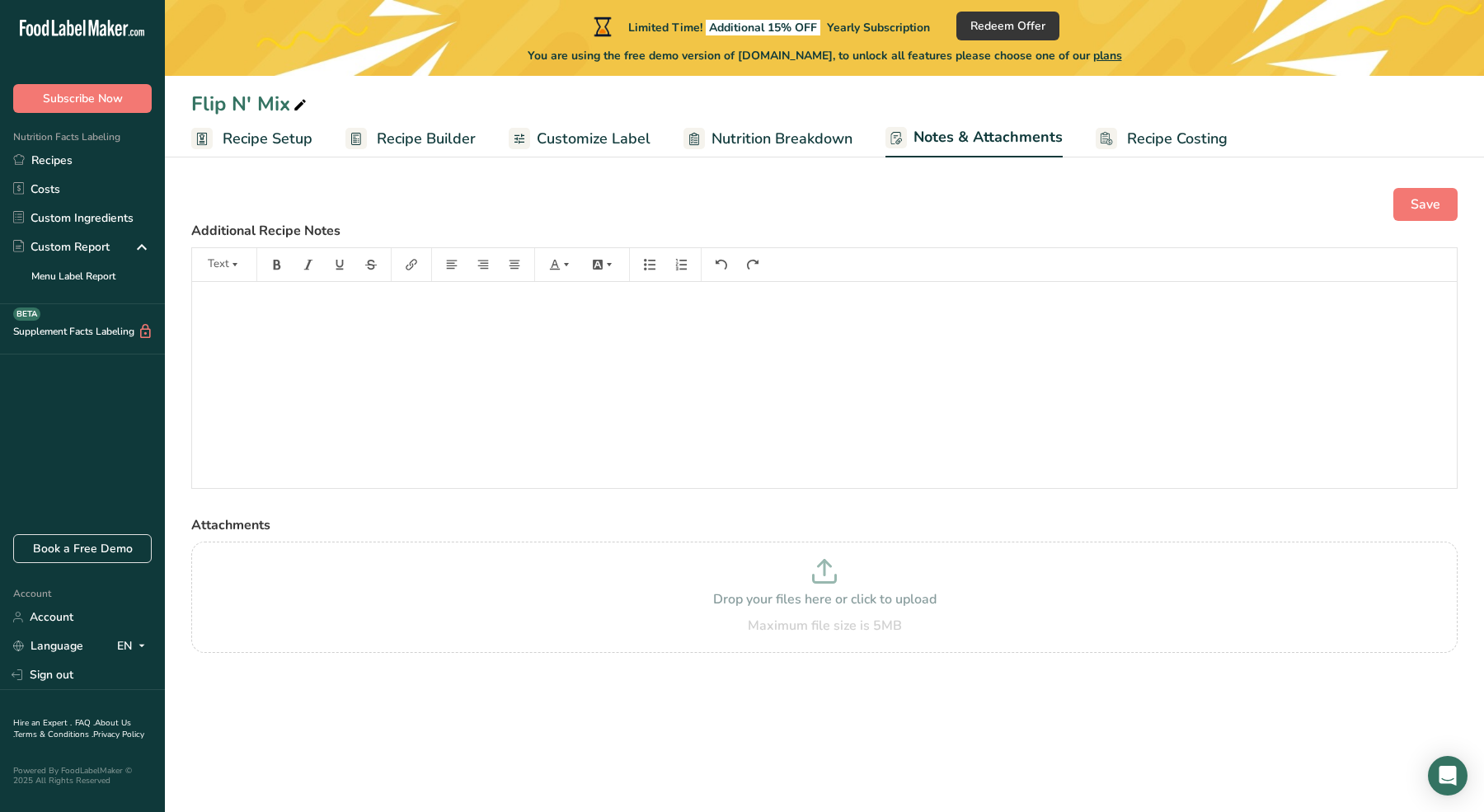 click on "Recipe Costing" at bounding box center (1162, 138) 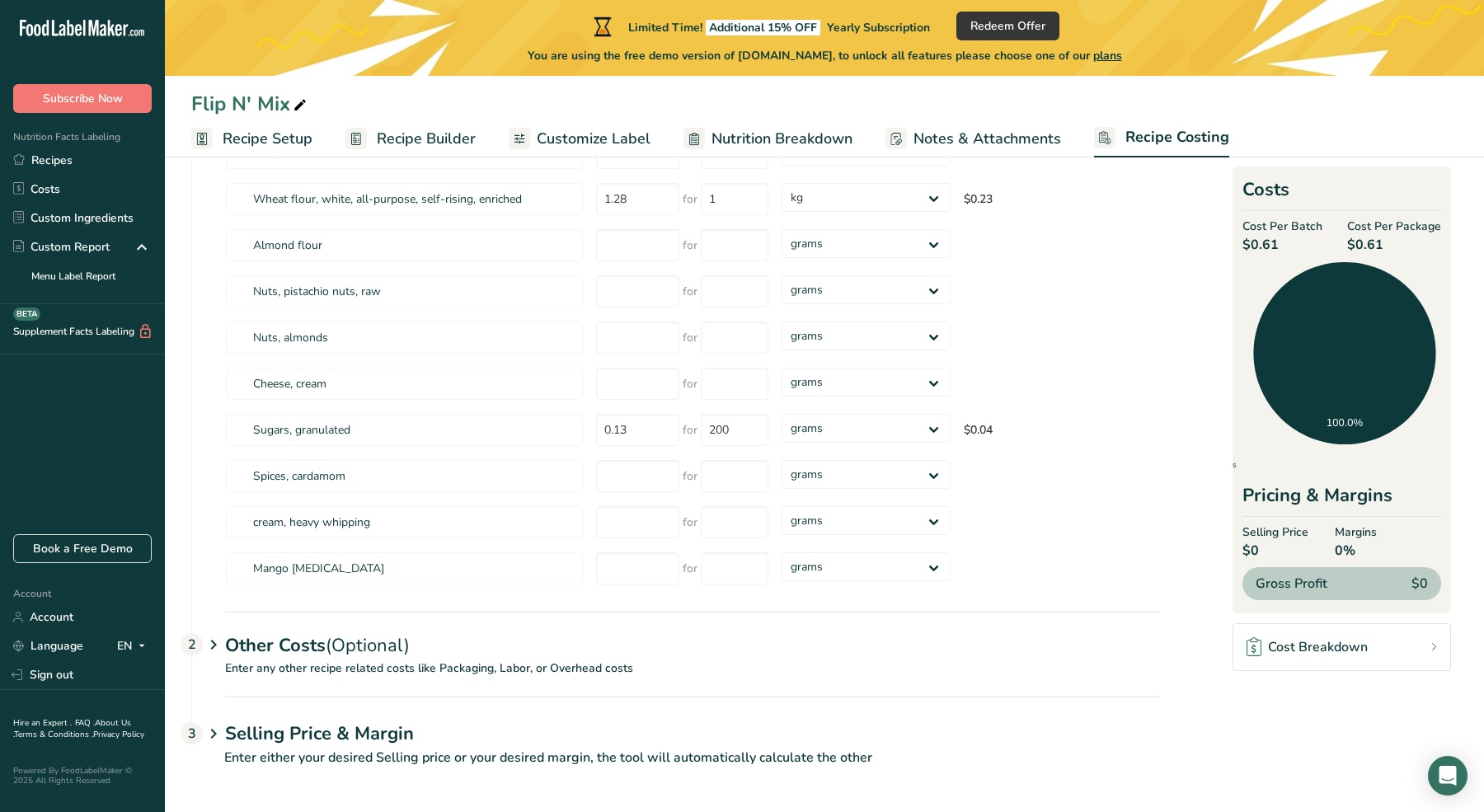 scroll, scrollTop: 0, scrollLeft: 0, axis: both 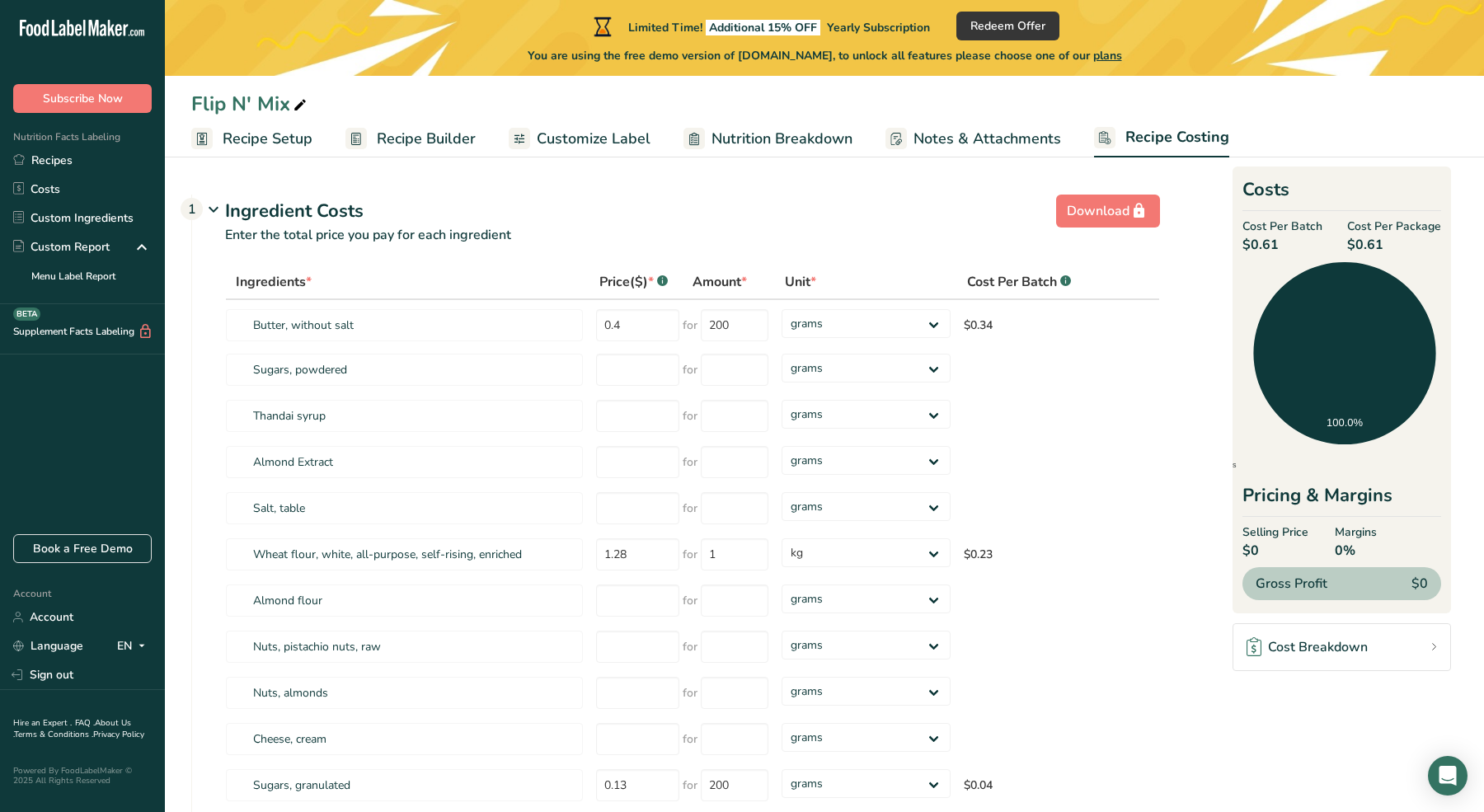 click on "Recipe Setup" at bounding box center (267, 138) 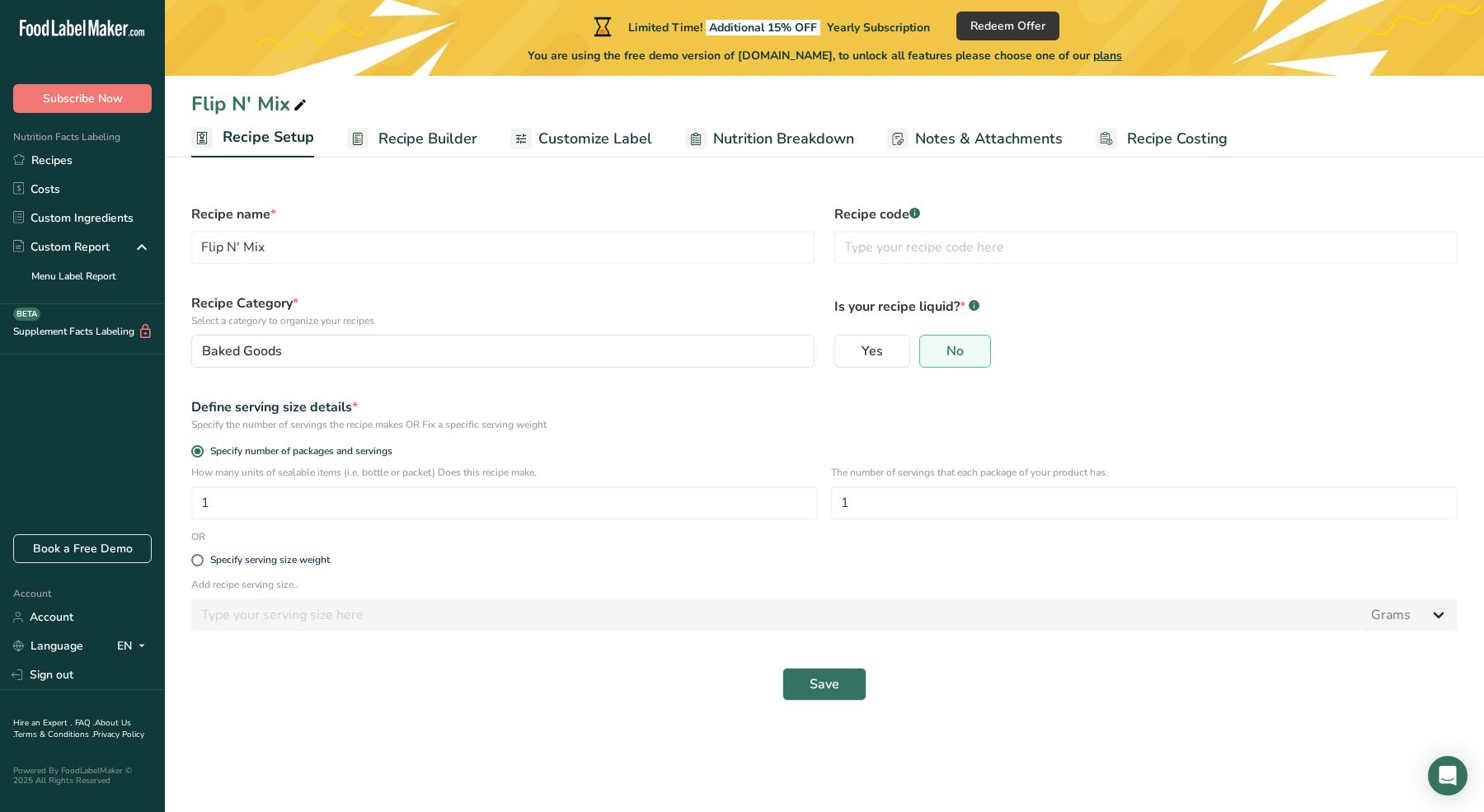 click on "Recipe Builder" at bounding box center (428, 138) 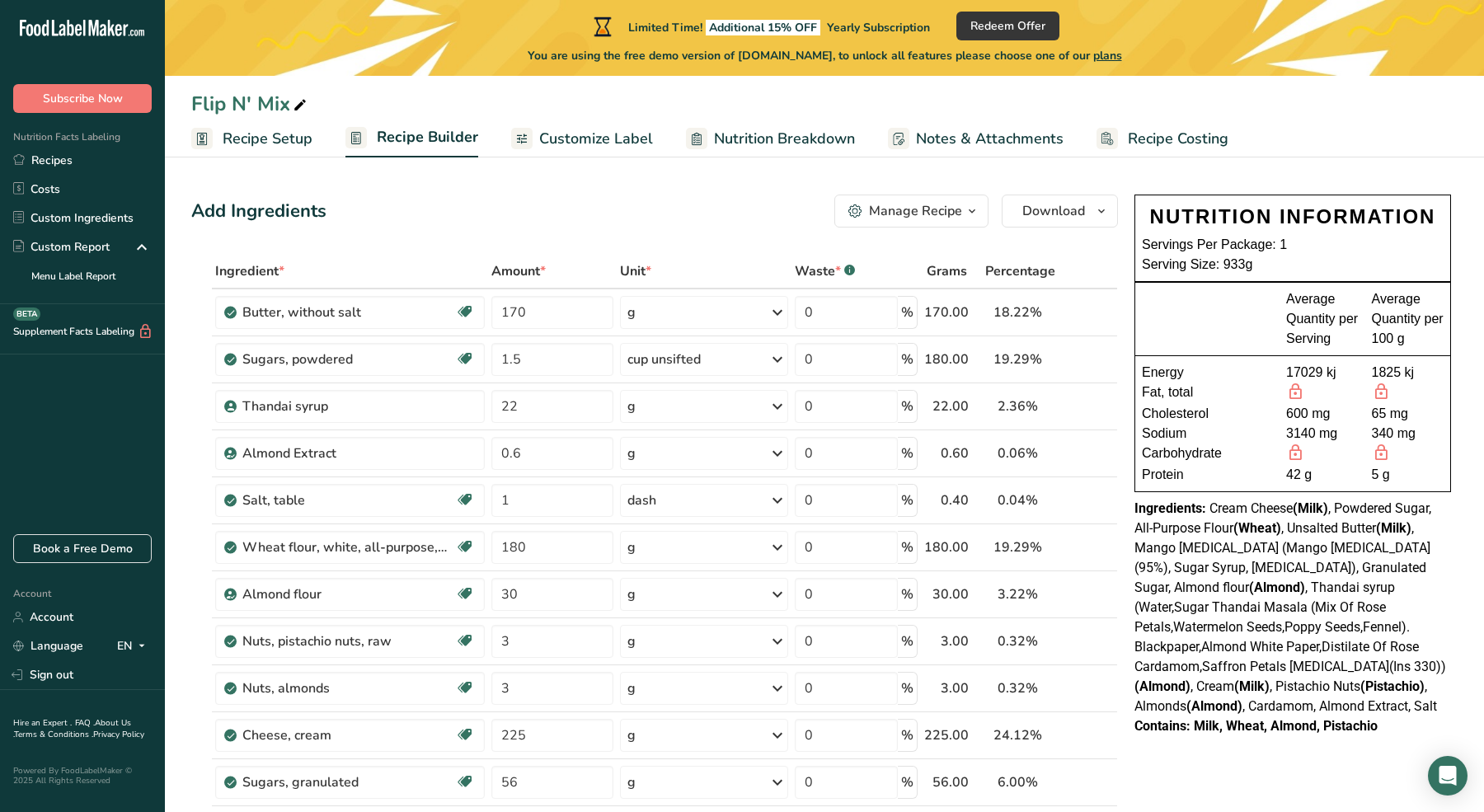 click at bounding box center (1214, 319) 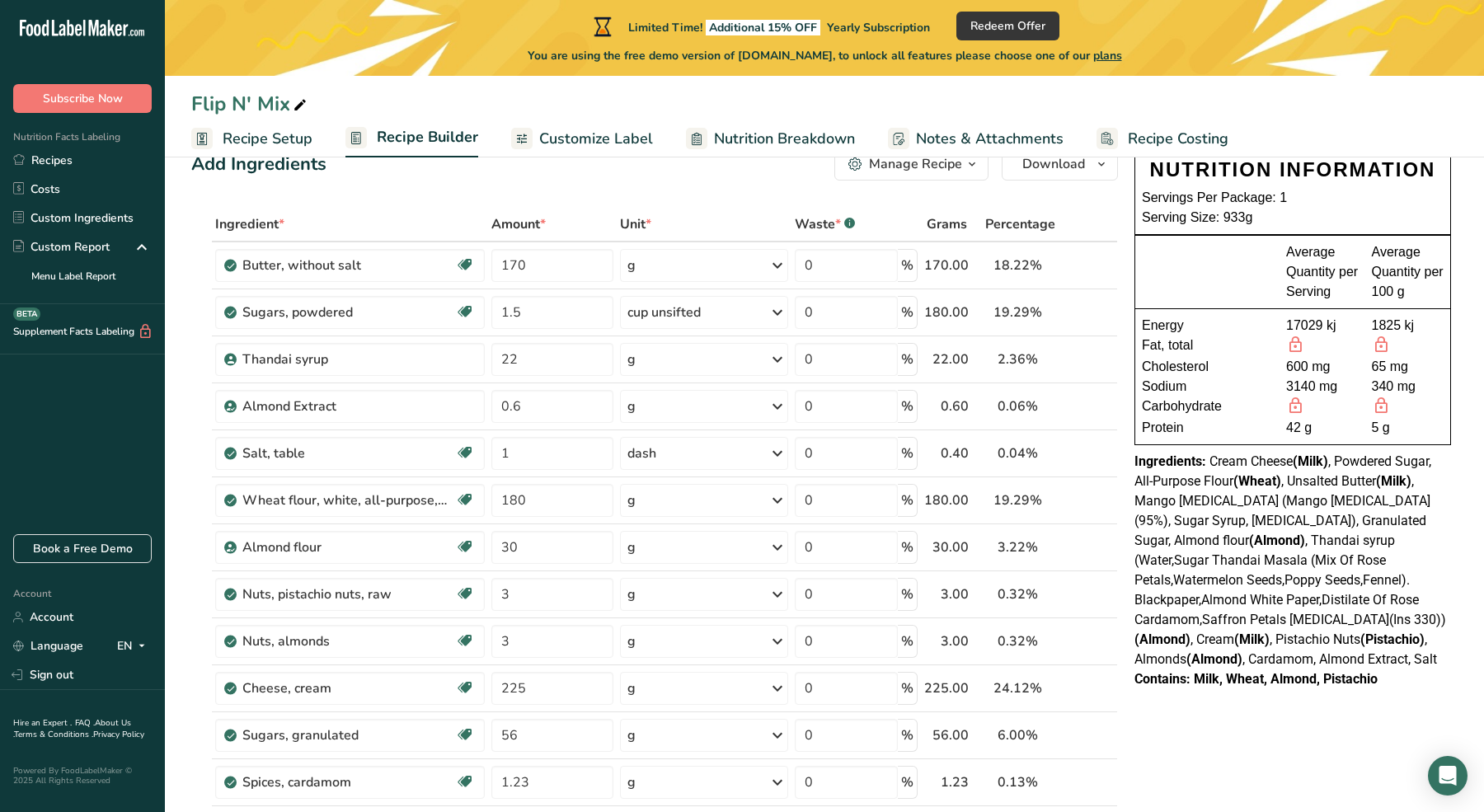 scroll, scrollTop: 48, scrollLeft: 0, axis: vertical 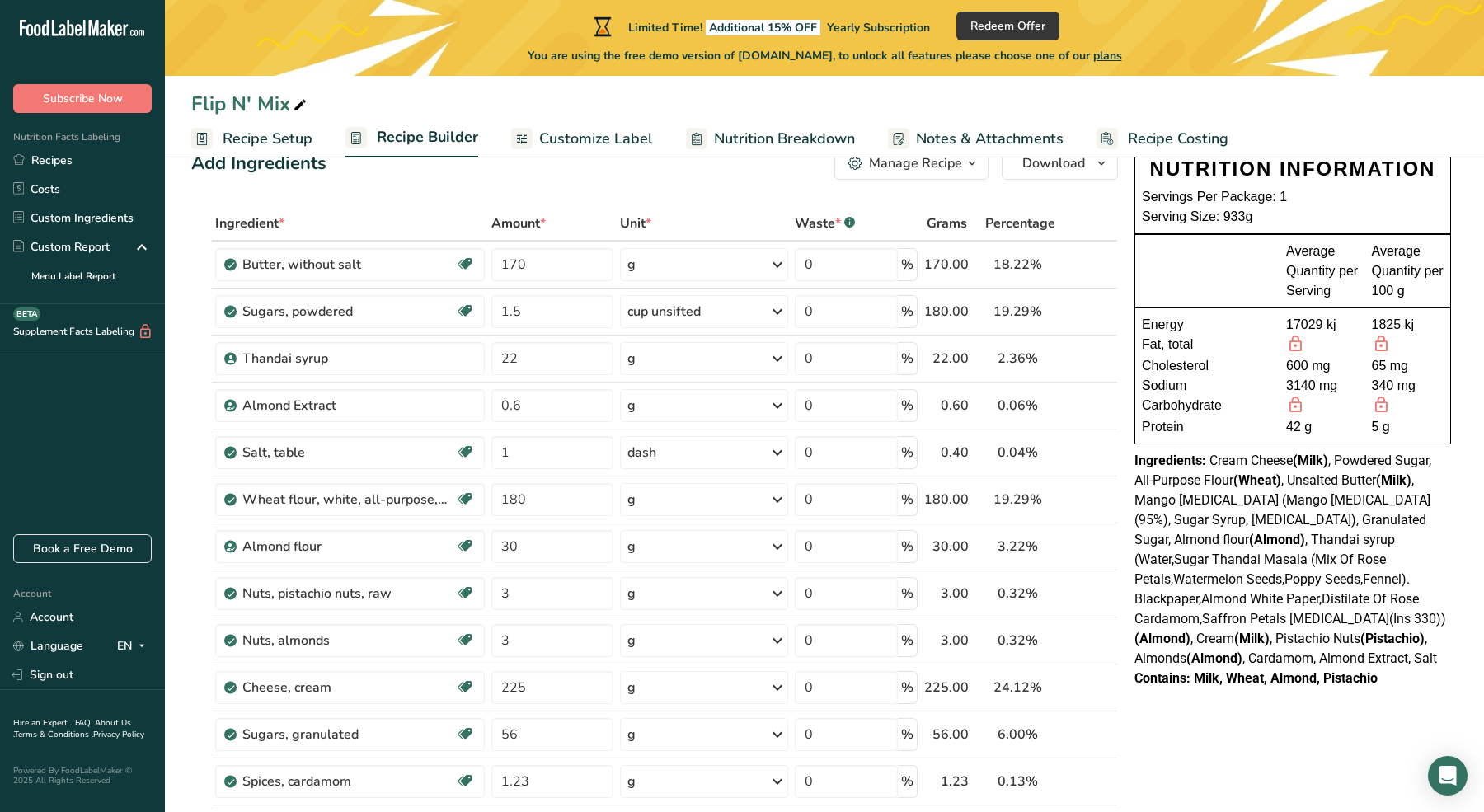 drag, startPoint x: 1434, startPoint y: 655, endPoint x: 1139, endPoint y: 460, distance: 353.62409 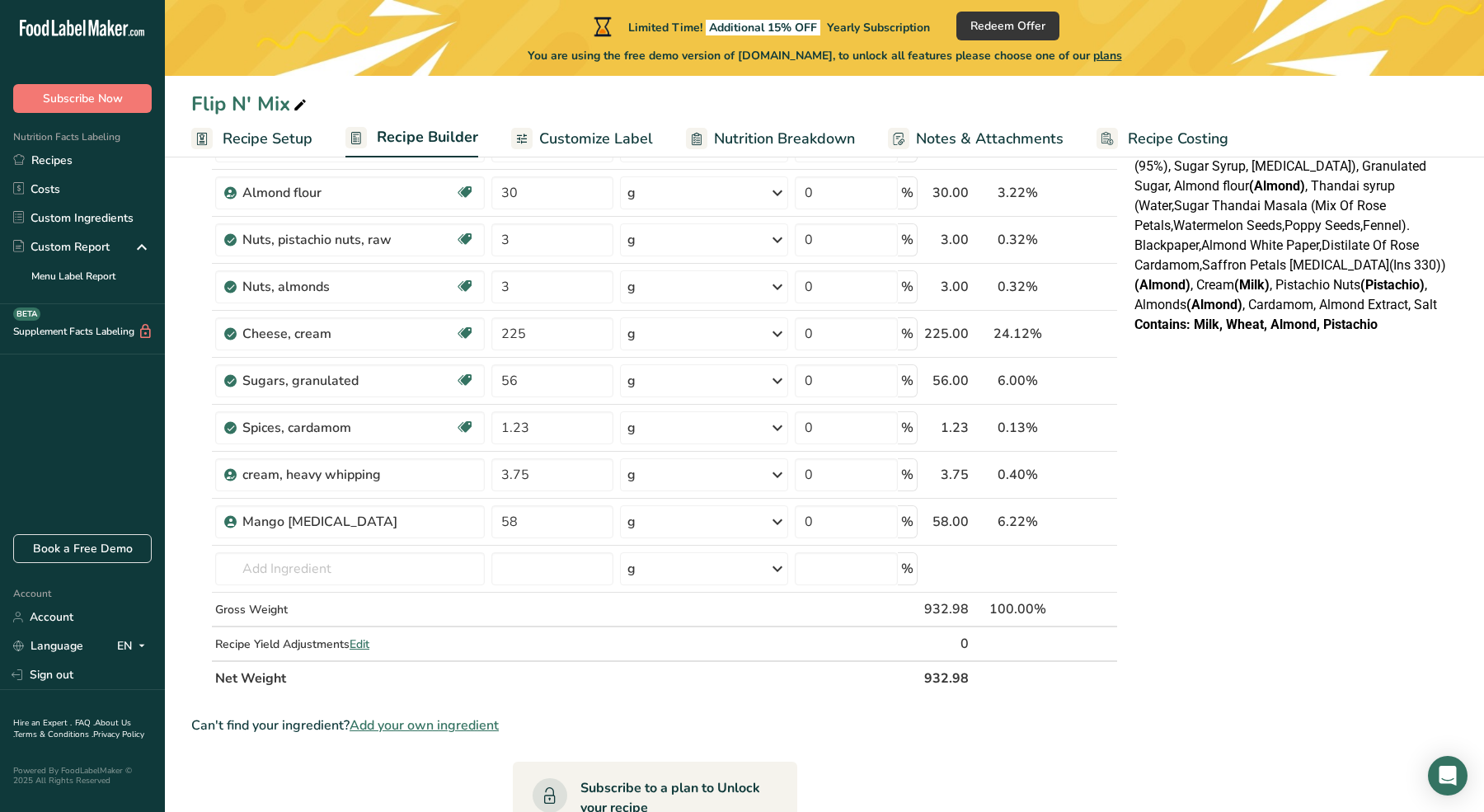 scroll, scrollTop: 489, scrollLeft: 0, axis: vertical 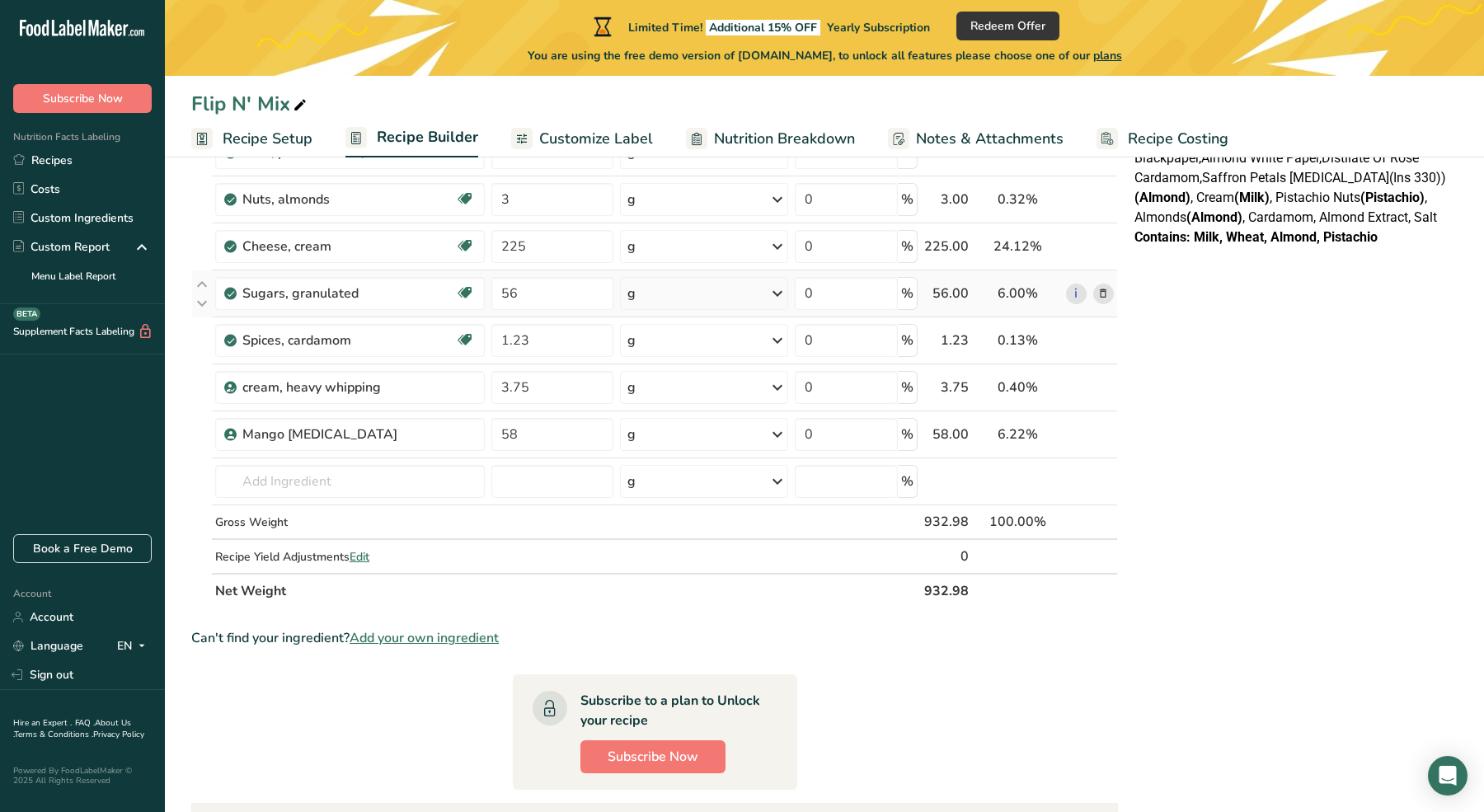 drag, startPoint x: 1158, startPoint y: 502, endPoint x: 558, endPoint y: 307, distance: 630.8922 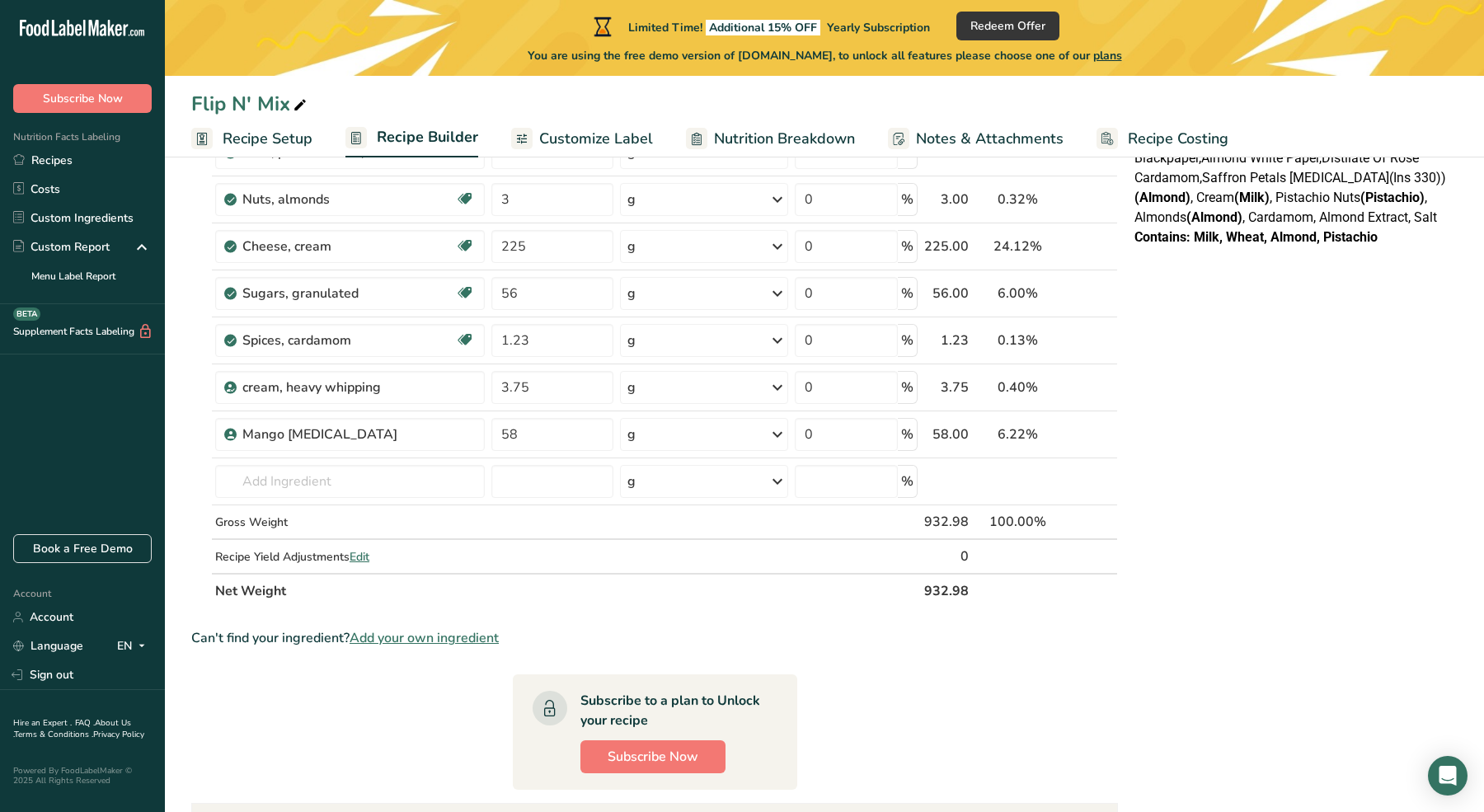 click on "NUTRITION INFORMATION
Servings Per Package: 1
Serving Size:
933g
Average Quantity per Serving
Average Quantity per 100
g
Energy
17029 kj
1825 kj
Fat, total
[MEDICAL_DATA]
600 mg
65 mg
Sodium
3140 mg
340 mg
Carbohydrate
Protein
42 g
5 g
Ingredients:    Cream Cheese  (Milk) , Powdered Sugar, All-Purpose Flour  (Wheat) , Unsalted Butter  (Milk) , Mango [MEDICAL_DATA] (Mango [MEDICAL_DATA] (95%), Sugar Syrup, [MEDICAL_DATA]), Granulated Sugar, Almond flour  (Almond) (Almond) , Cream  (Milk) , Pistachio Nuts  (Pistachio) , Almonds  (Almond)" at bounding box center [1293, 473] 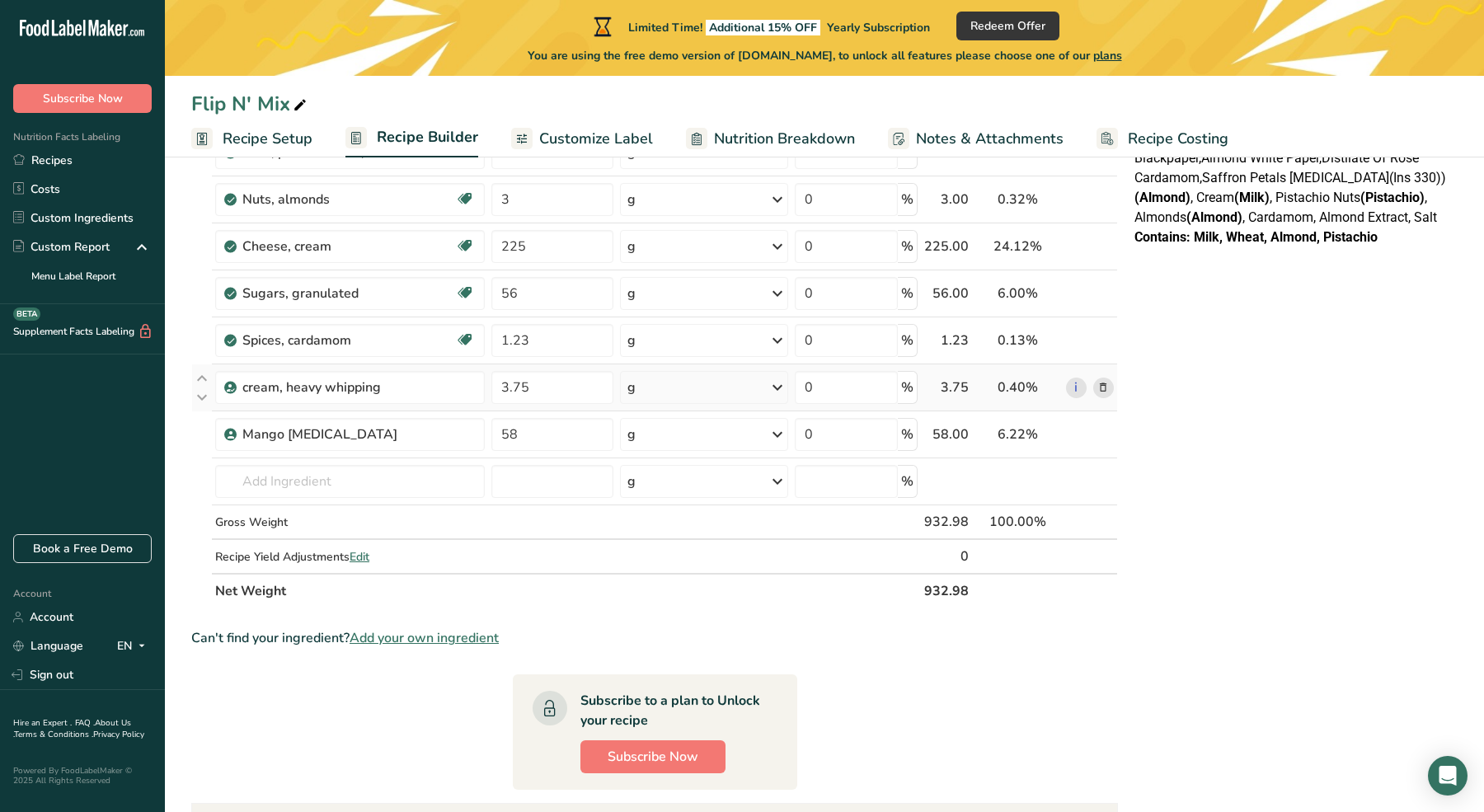 drag, startPoint x: 1149, startPoint y: 438, endPoint x: 994, endPoint y: 383, distance: 164.46884 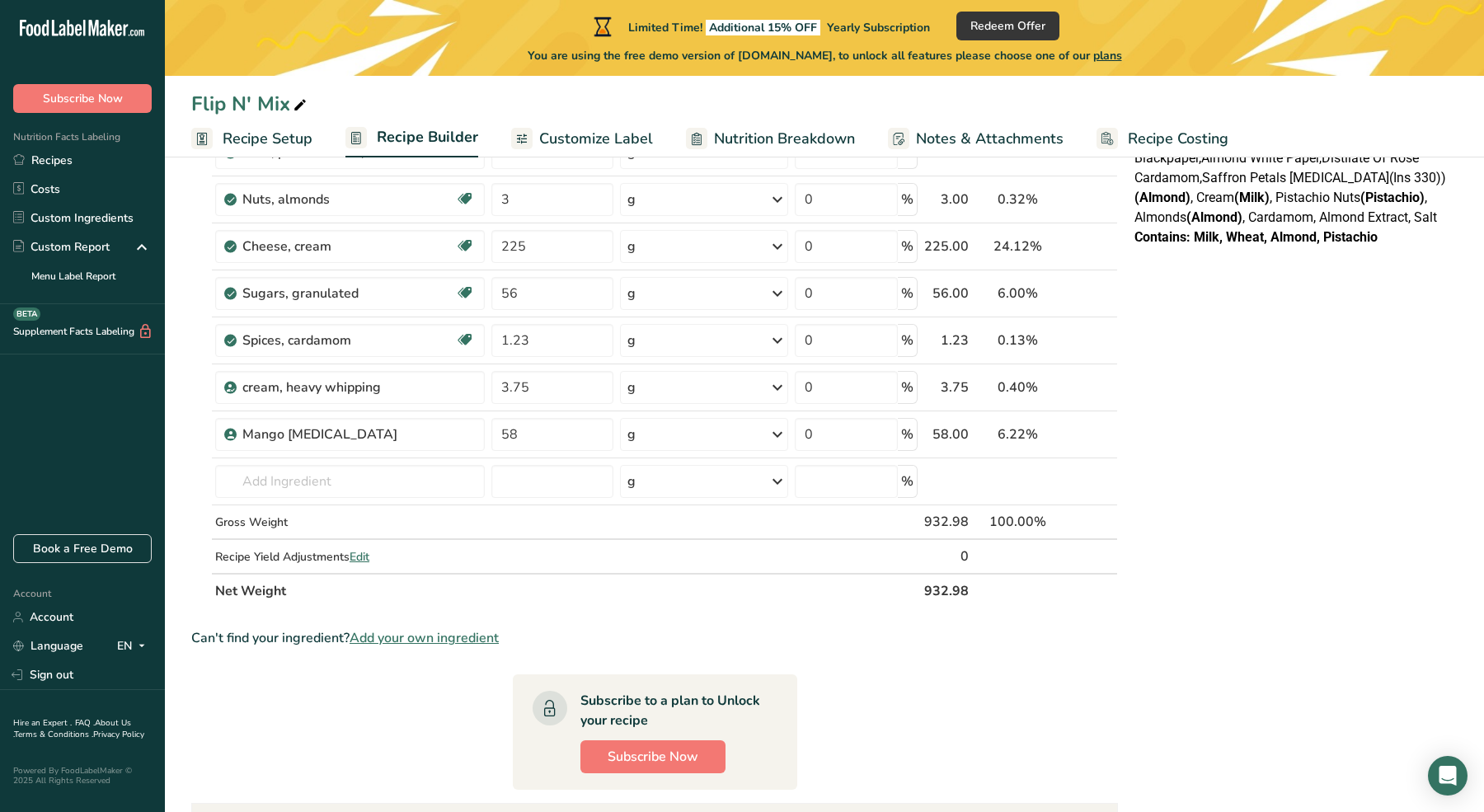 click on "NUTRITION INFORMATION
Servings Per Package: 1
Serving Size:
933g
Average Quantity per Serving
Average Quantity per 100
g
Energy
17029 kj
1825 kj
Fat, total
[MEDICAL_DATA]
600 mg
65 mg
Sodium
3140 mg
340 mg
Carbohydrate
Protein
42 g
5 g
Ingredients:    Cream Cheese  (Milk) , Powdered Sugar, All-Purpose Flour  (Wheat) , Unsalted Butter  (Milk) , Mango [MEDICAL_DATA] (Mango [MEDICAL_DATA] (95%), Sugar Syrup, [MEDICAL_DATA]), Granulated Sugar, Almond flour  (Almond) (Almond) , Cream  (Milk) , Pistachio Nuts  (Pistachio) , Almonds  (Almond)" at bounding box center [1293, 473] 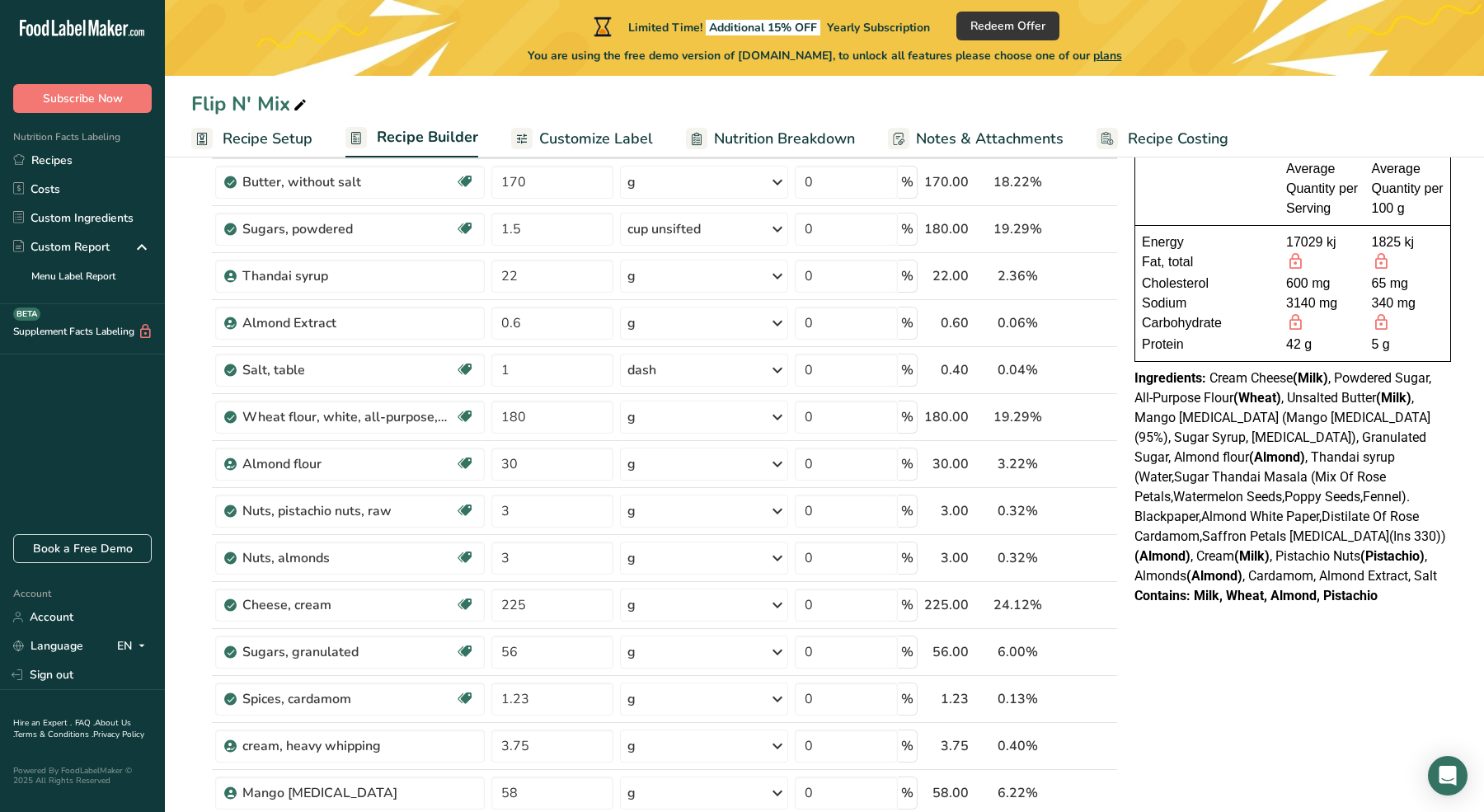 scroll, scrollTop: 134, scrollLeft: 0, axis: vertical 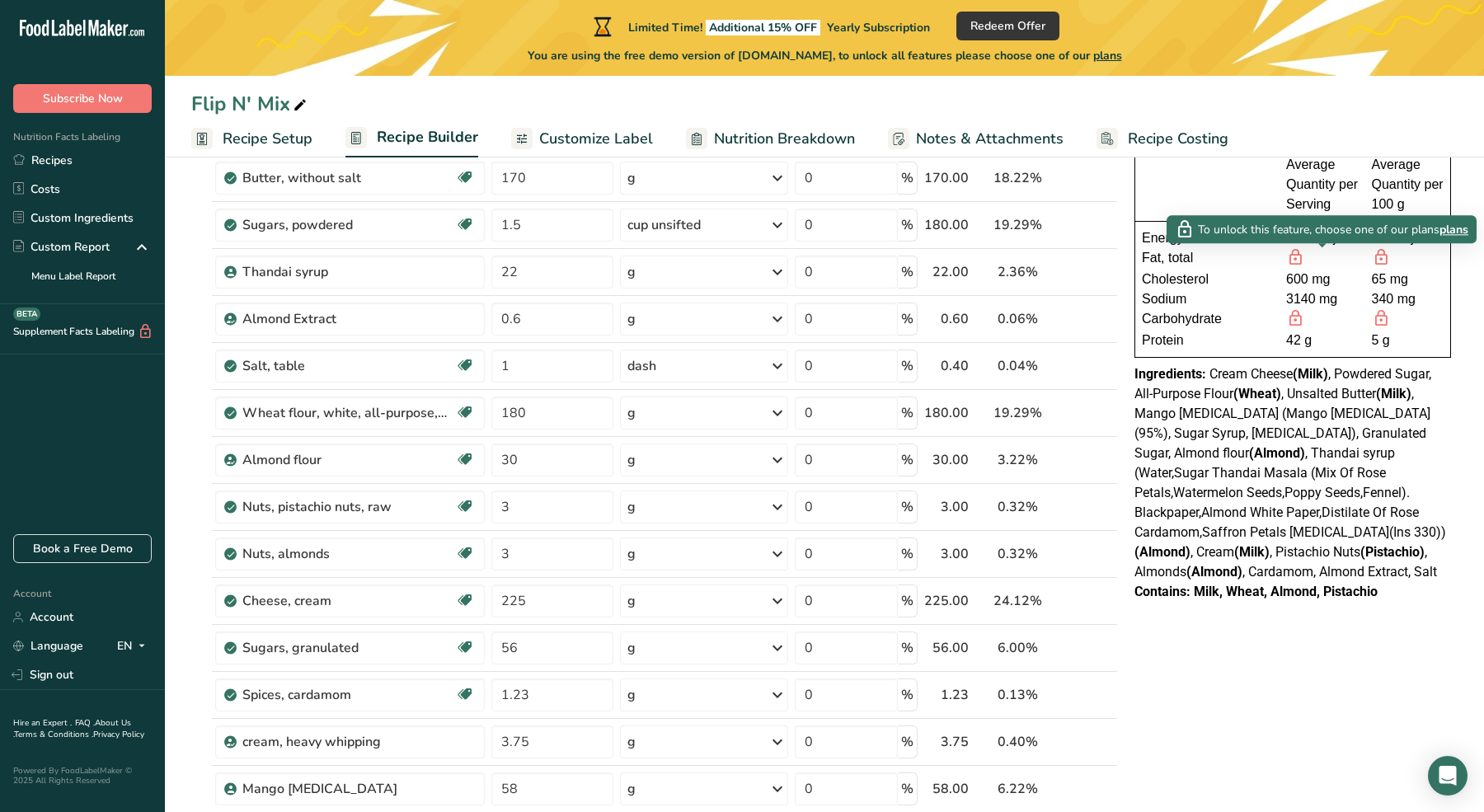 click at bounding box center [1295, 257] 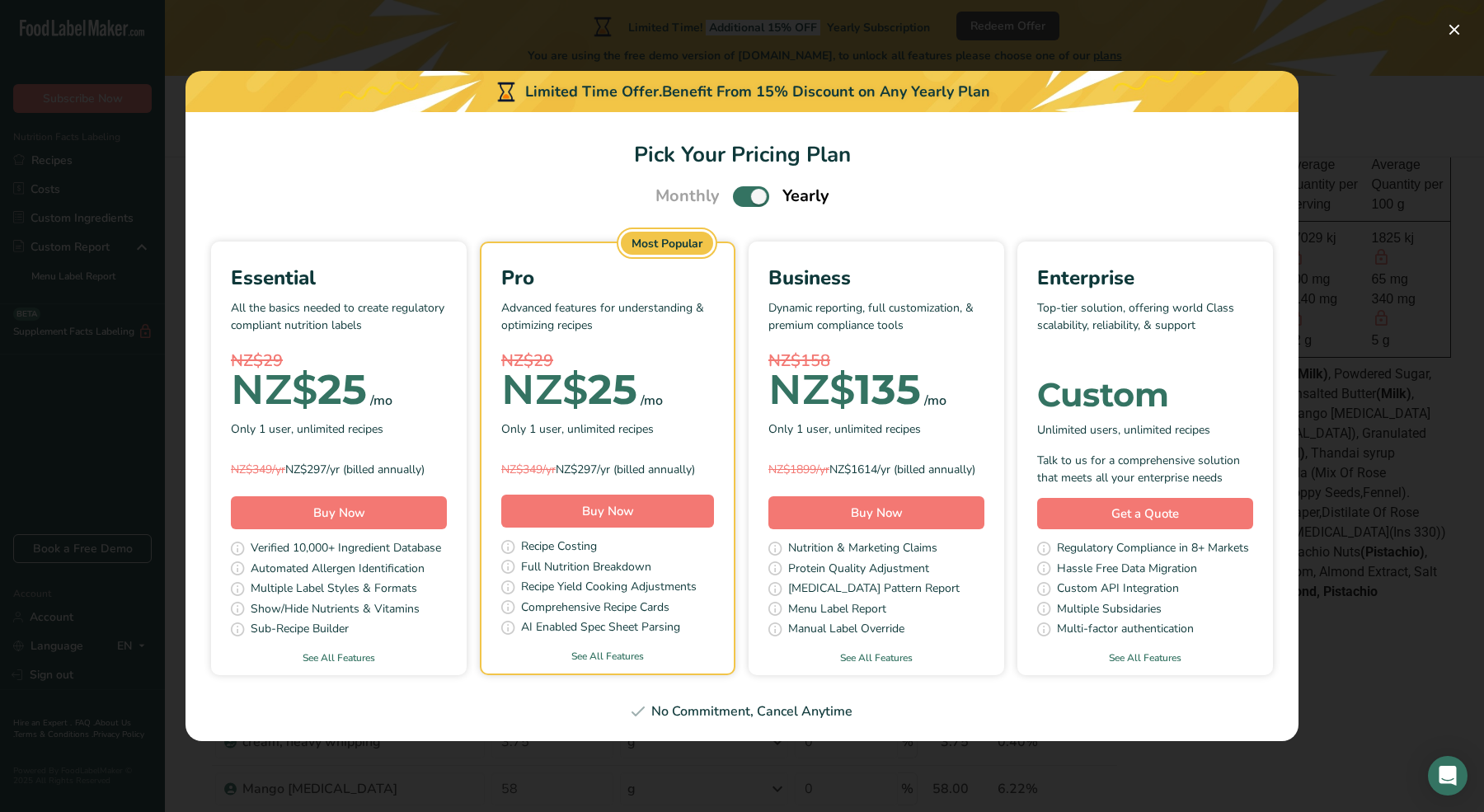 click at bounding box center (742, 406) 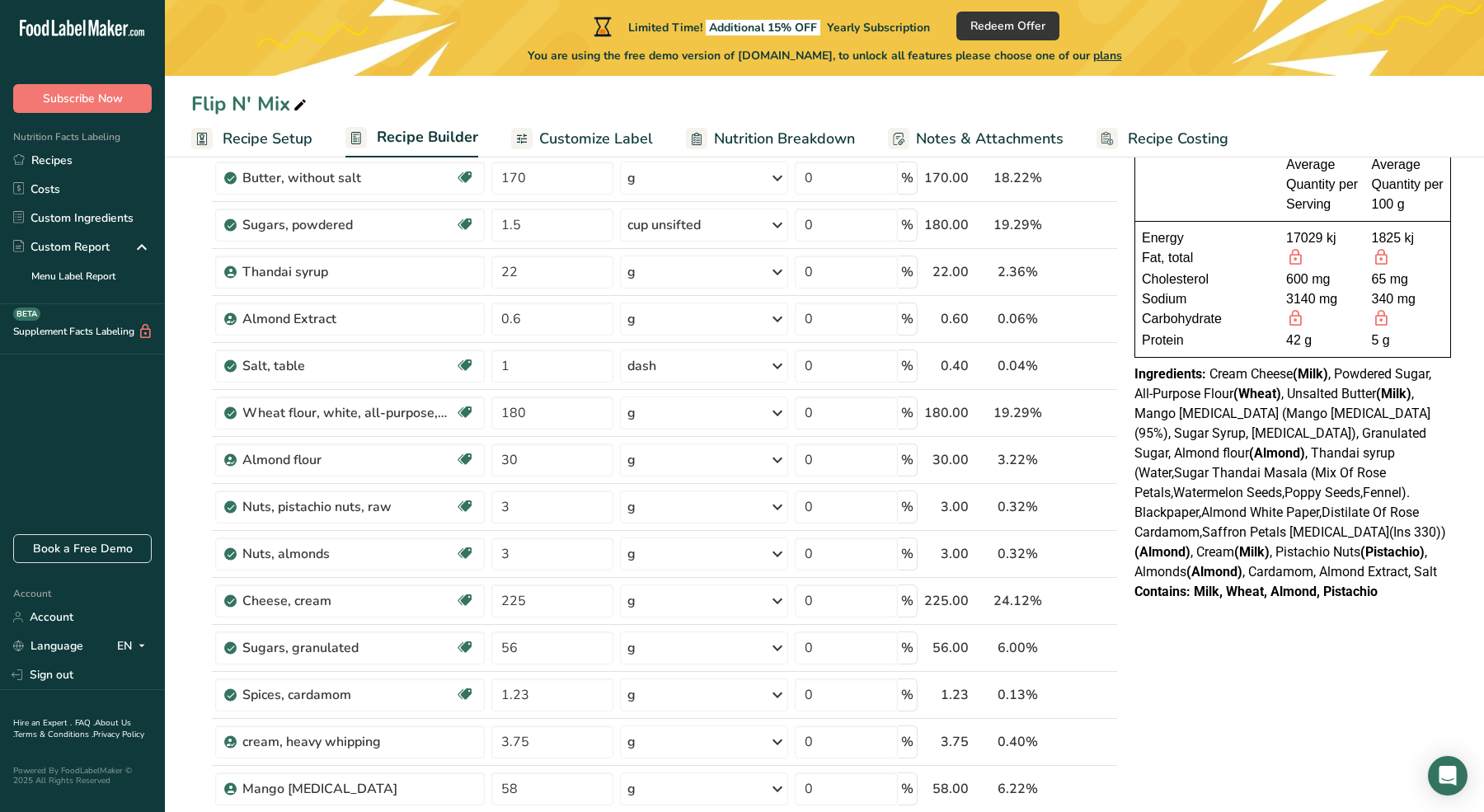 click on "Customize Label" at bounding box center (596, 138) 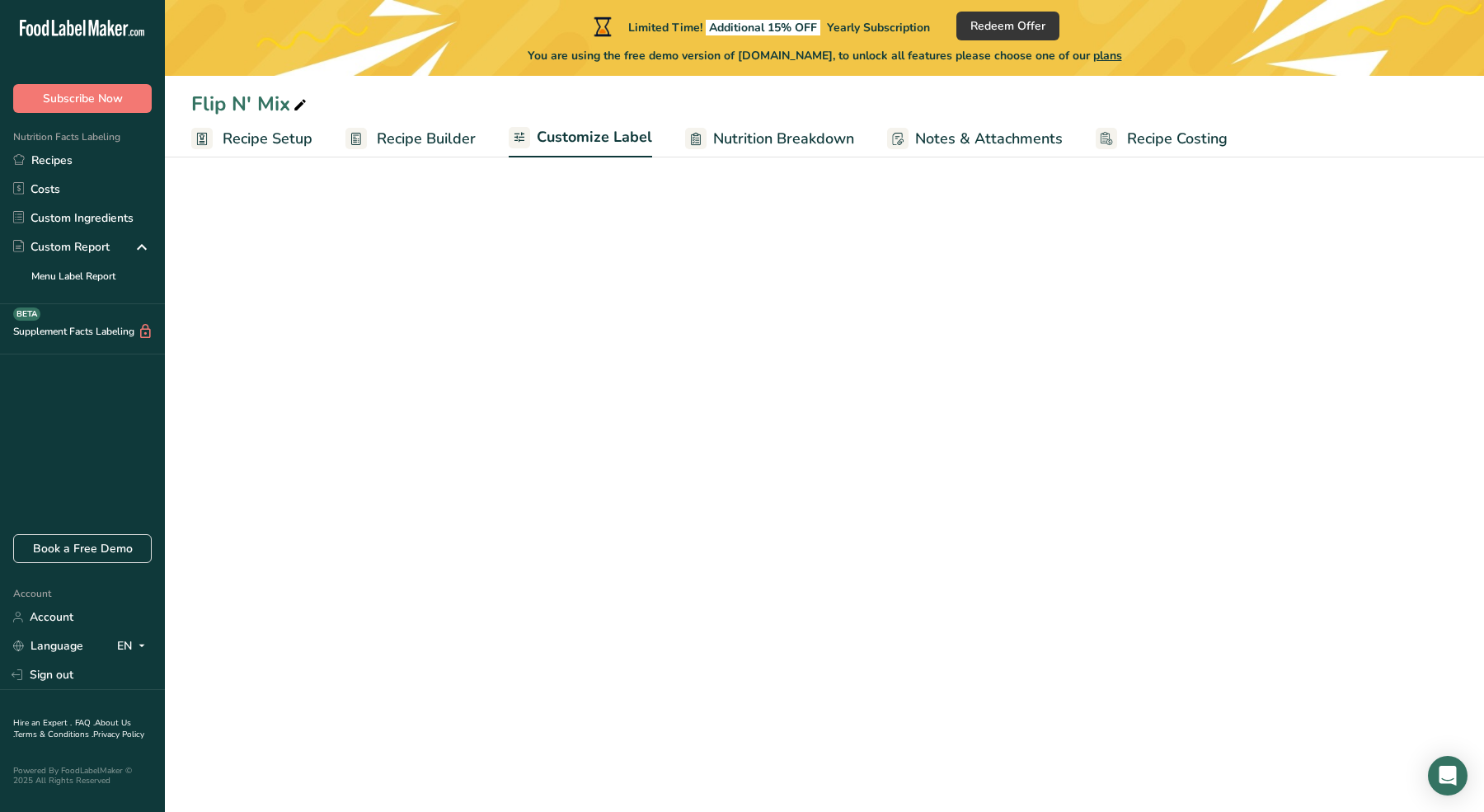 scroll, scrollTop: 47, scrollLeft: 0, axis: vertical 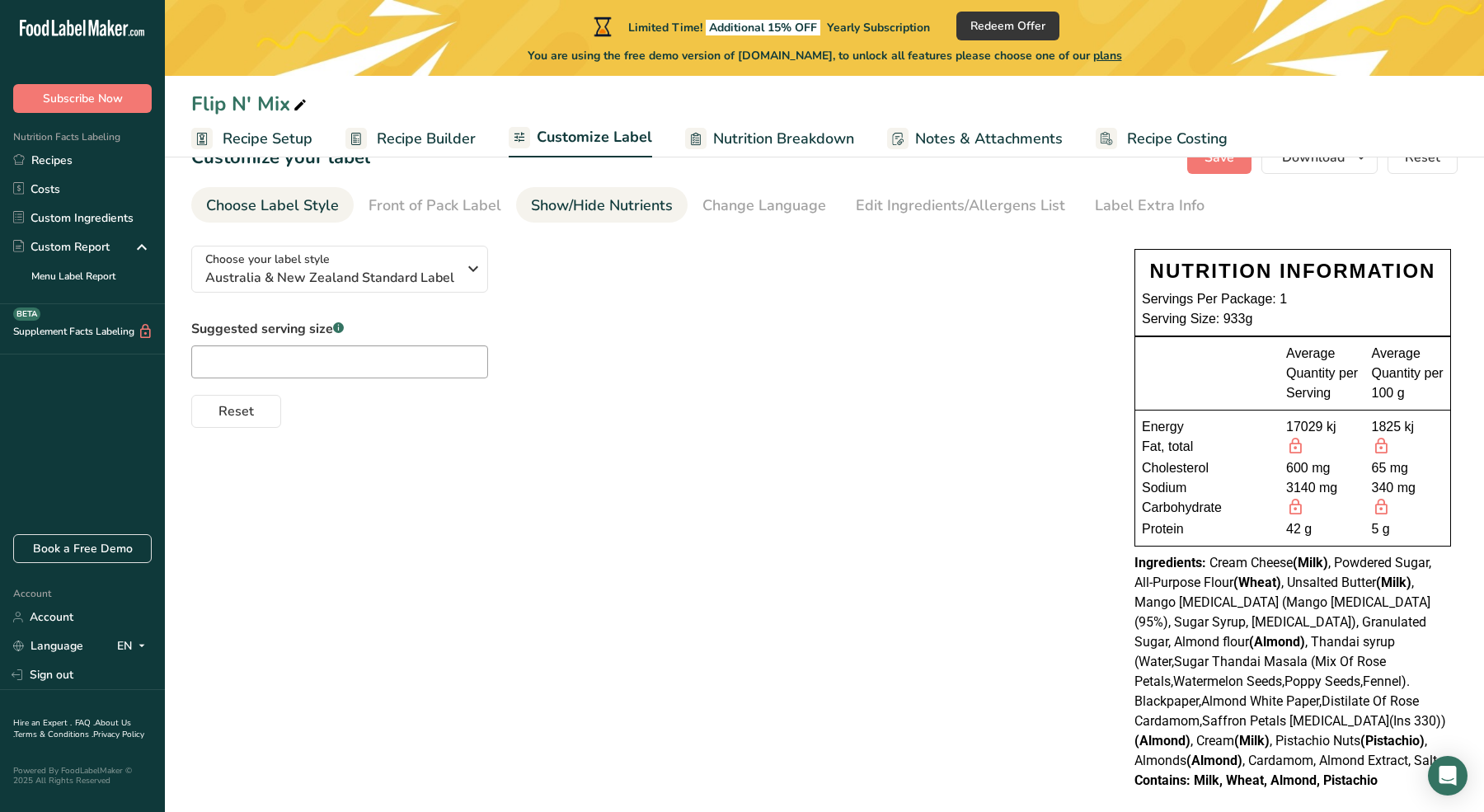 click on "Show/Hide Nutrients" at bounding box center (602, 205) 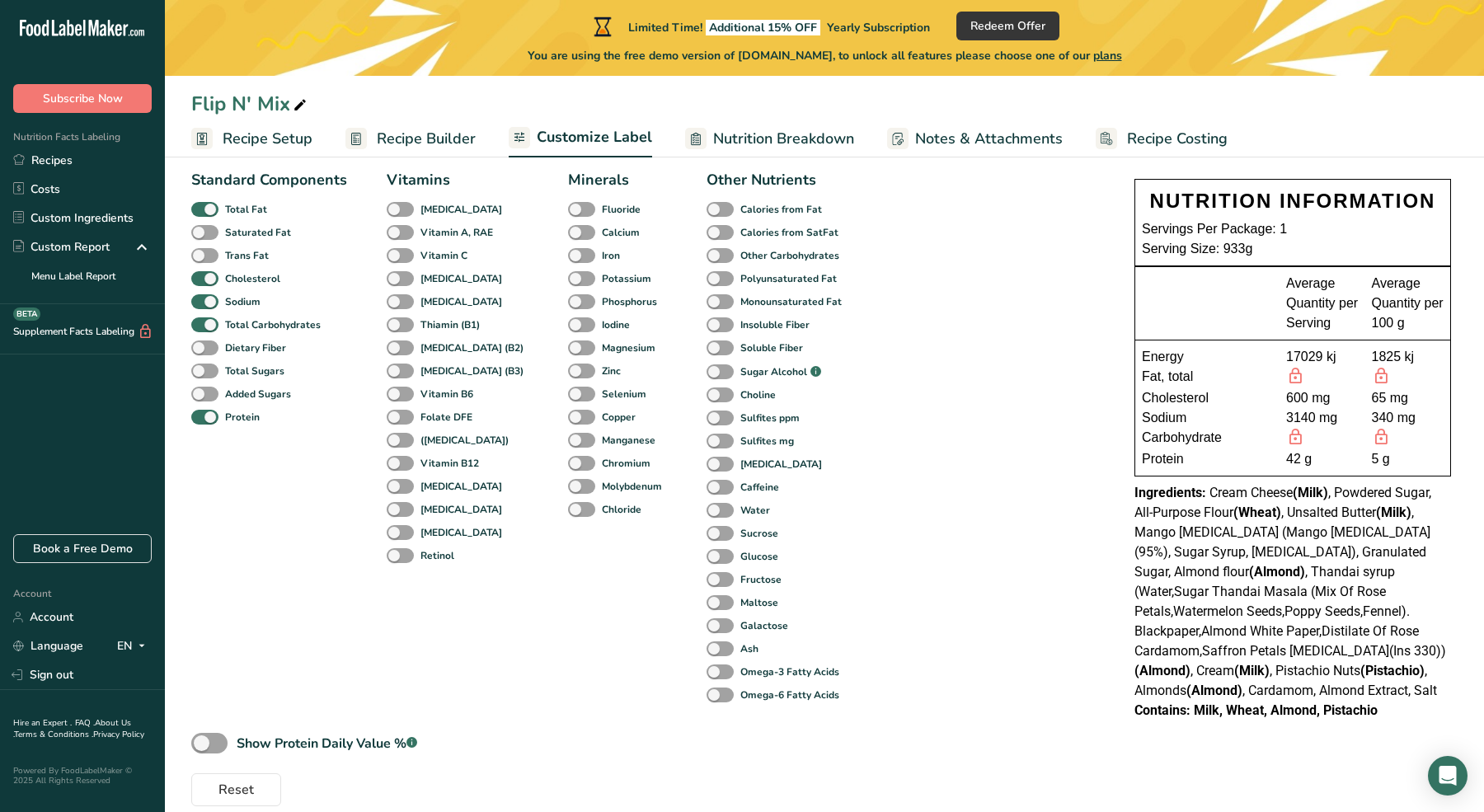 scroll, scrollTop: 114, scrollLeft: 0, axis: vertical 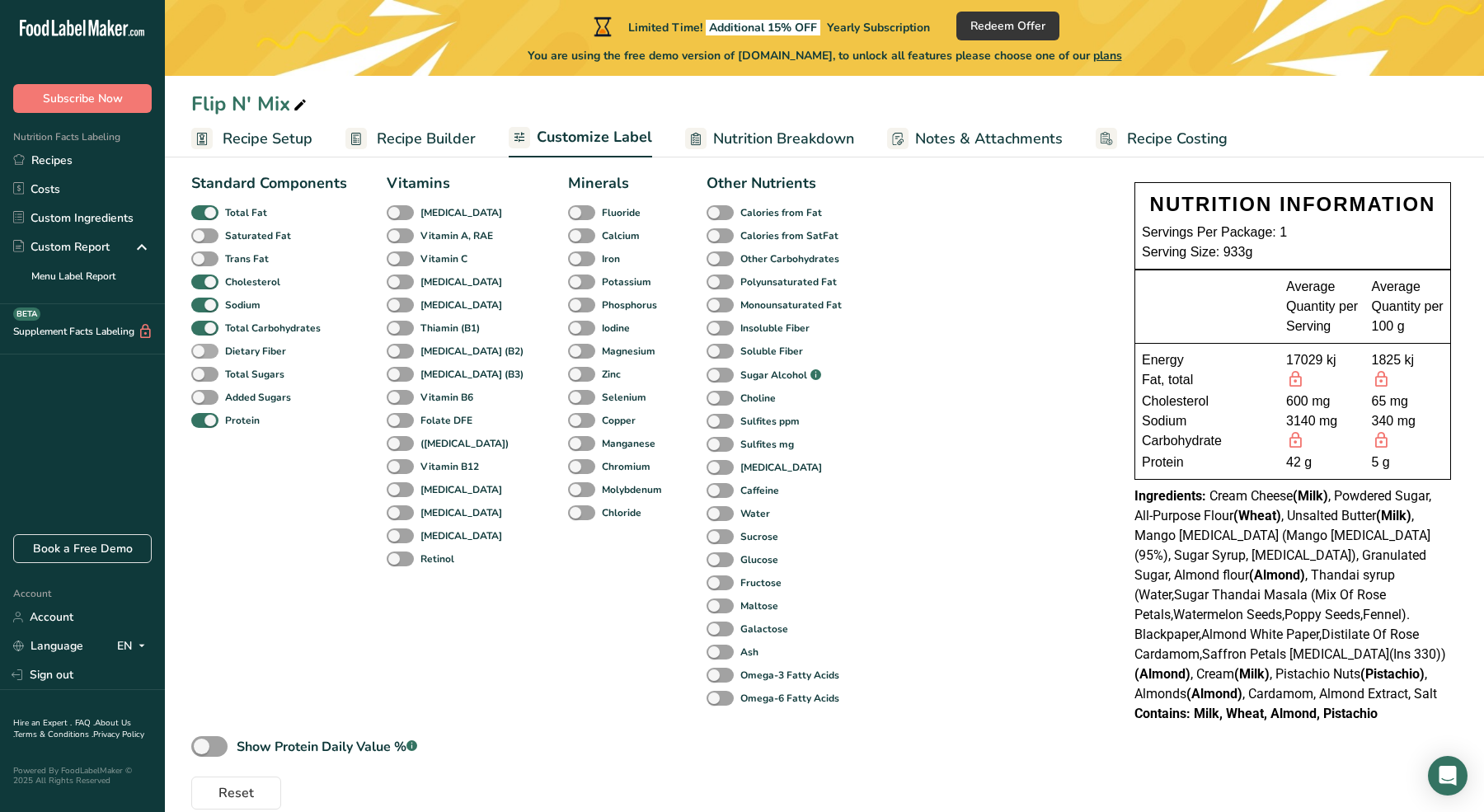 click at bounding box center [204, 351] 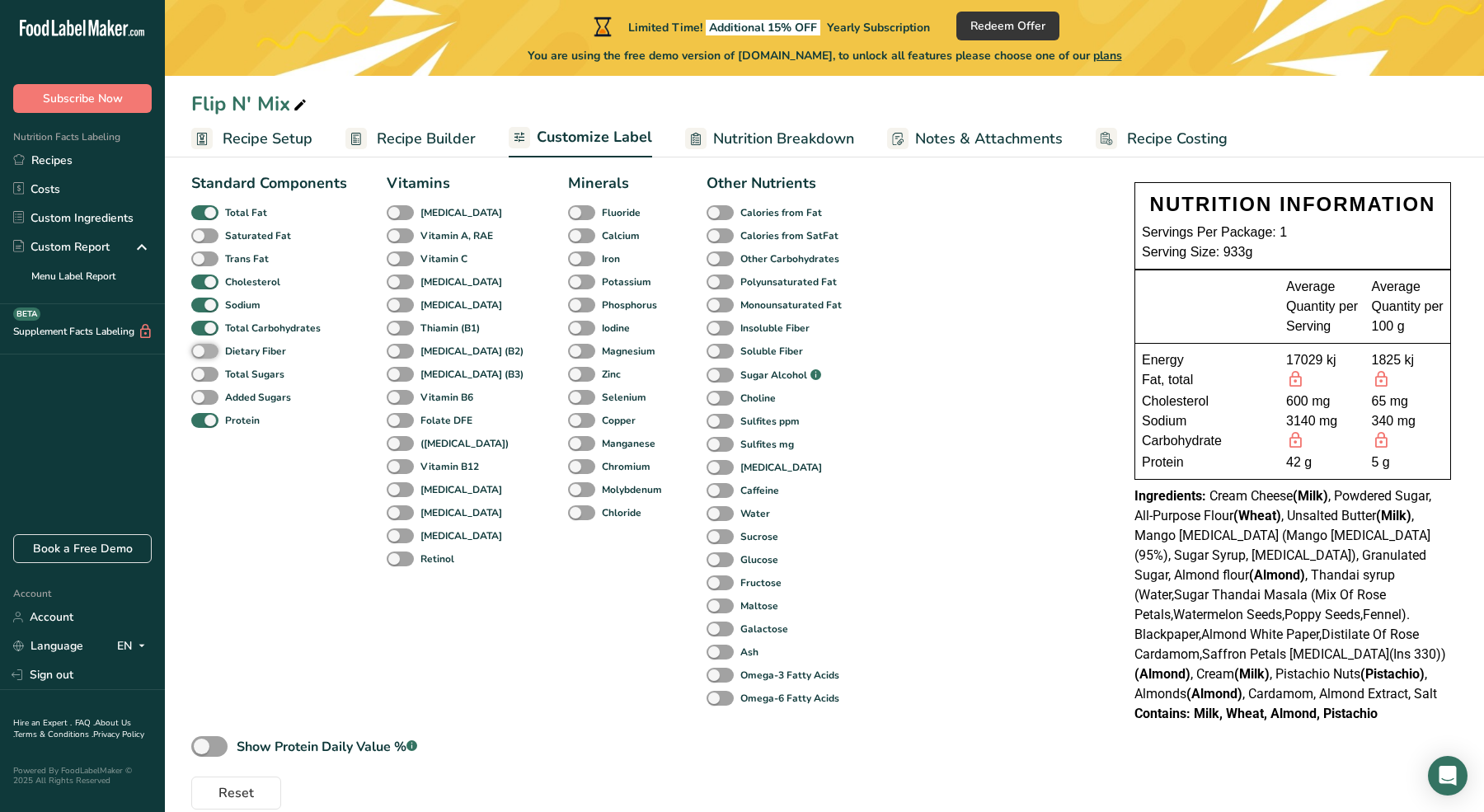click on "Dietary Fiber" at bounding box center [196, 350] 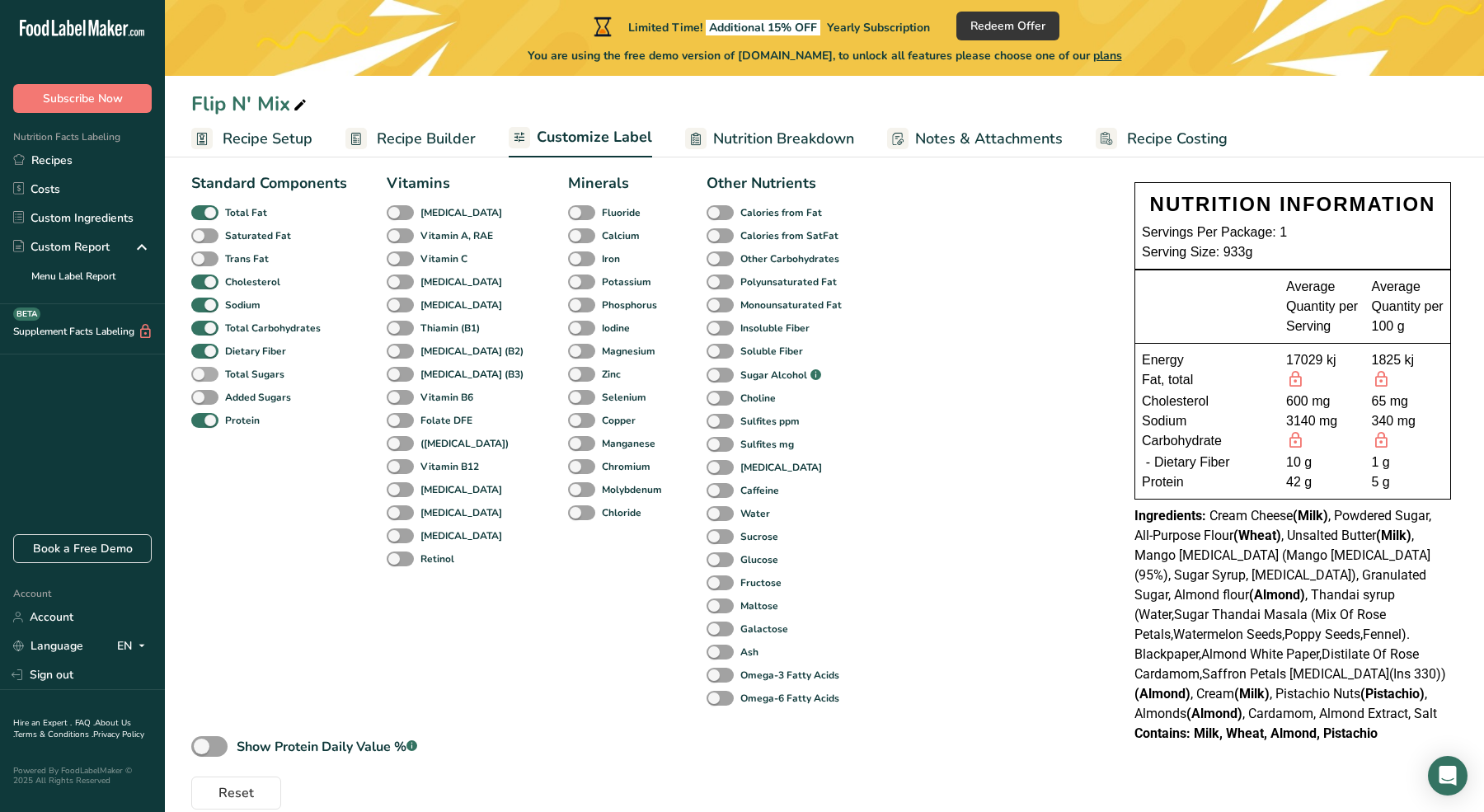 click at bounding box center [204, 374] 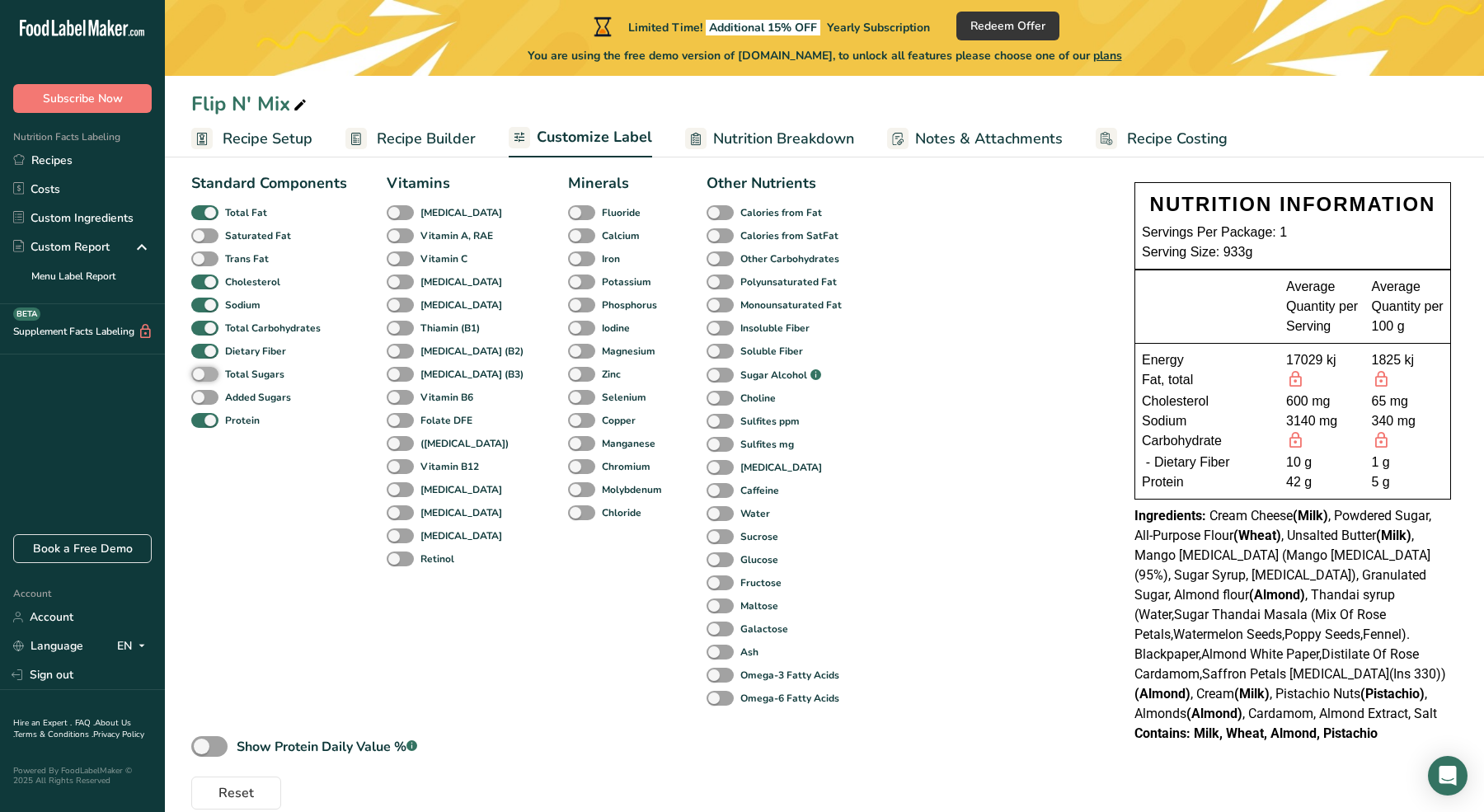 click on "Total Sugars" at bounding box center [196, 373] 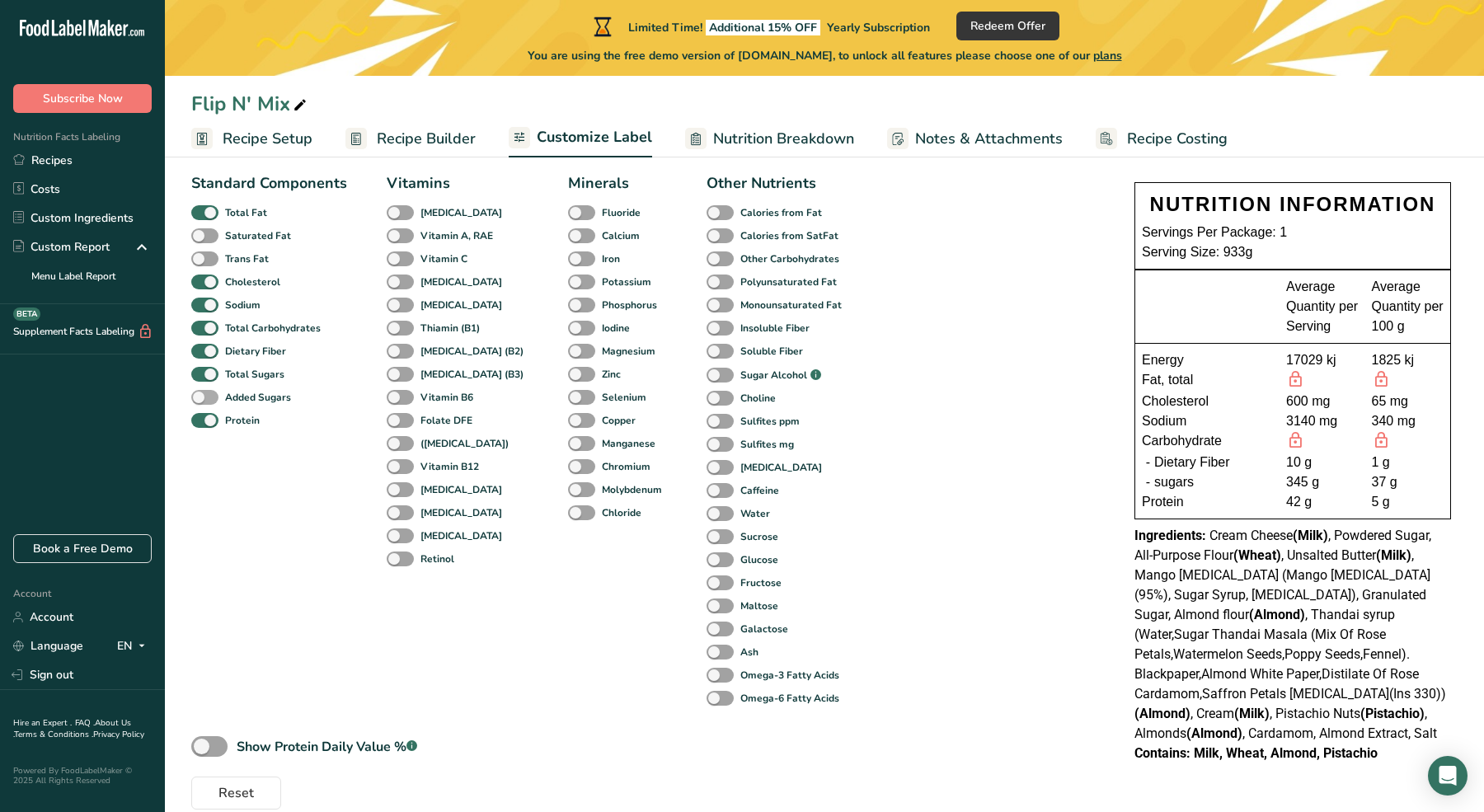 click at bounding box center (204, 397) 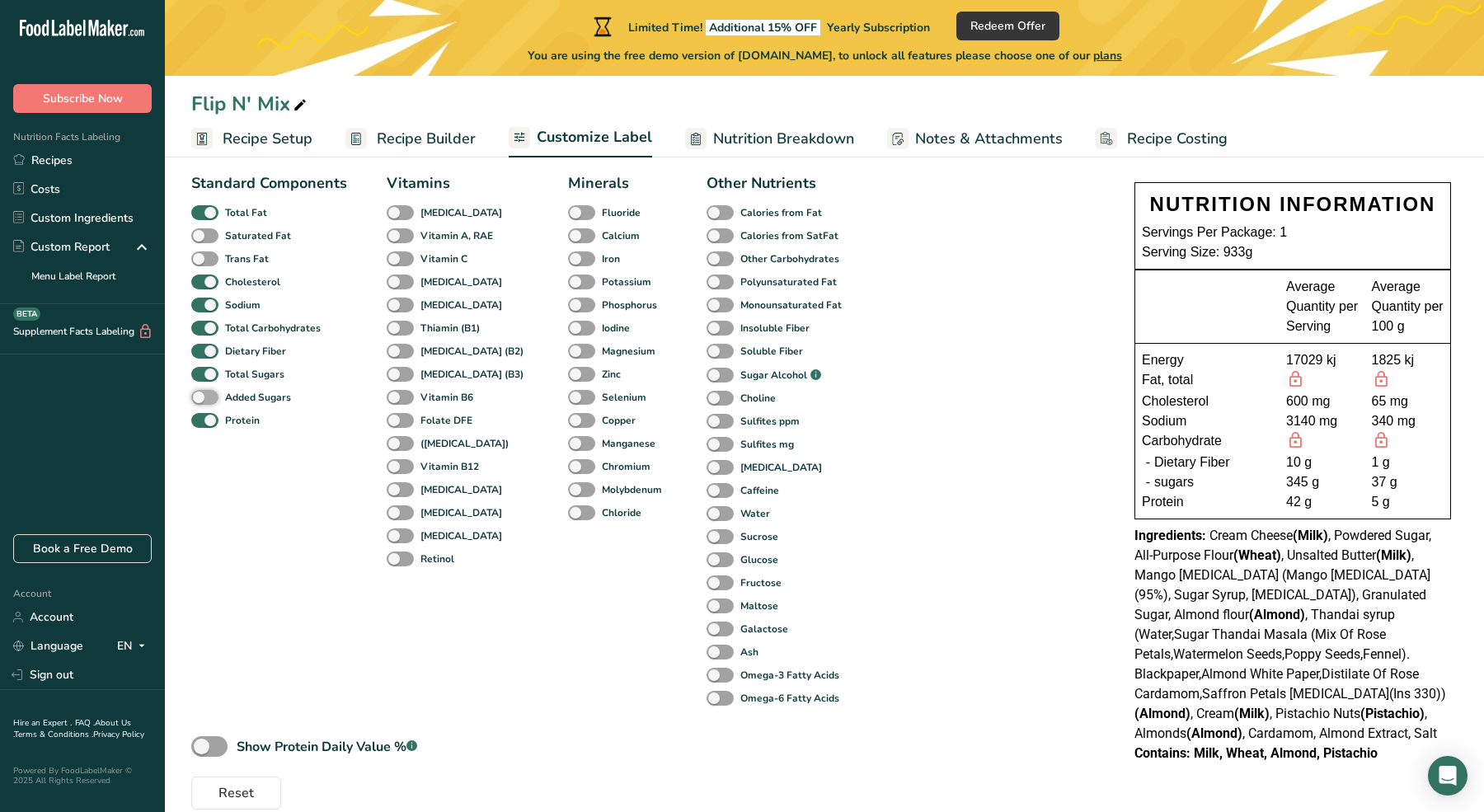 click on "Added Sugars" at bounding box center (196, 397) 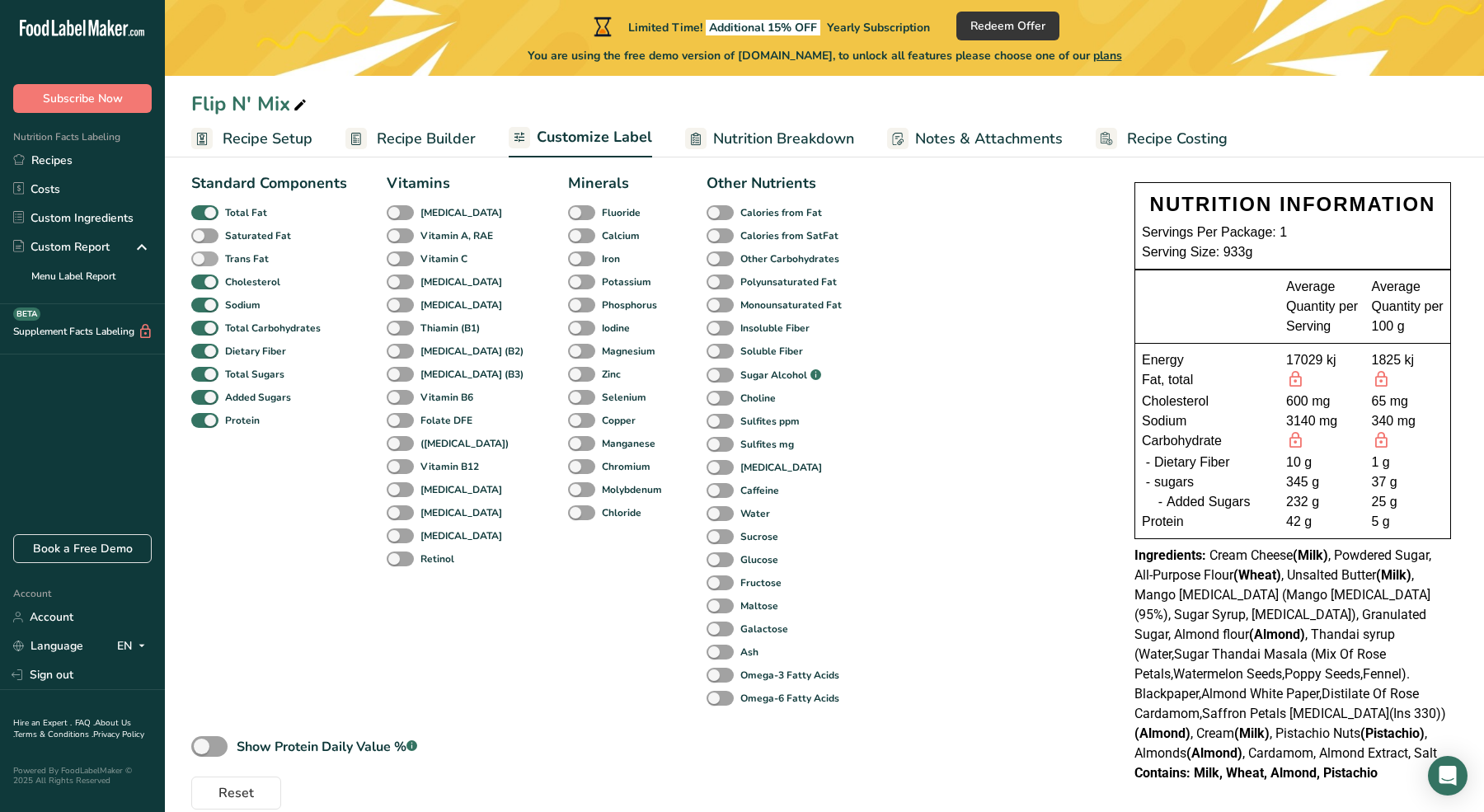 click at bounding box center (204, 259) 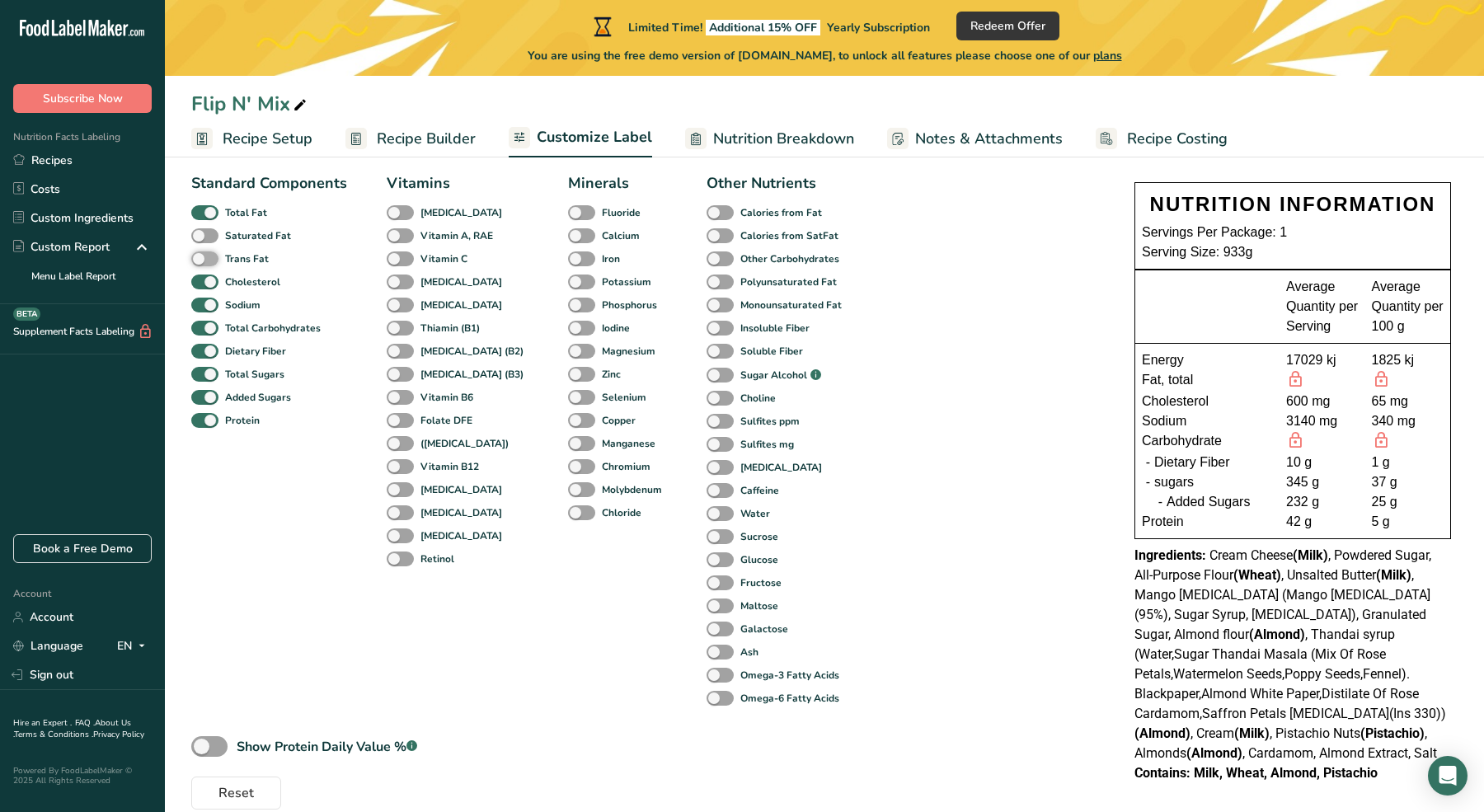 click on "Trans Fat" at bounding box center [196, 258] 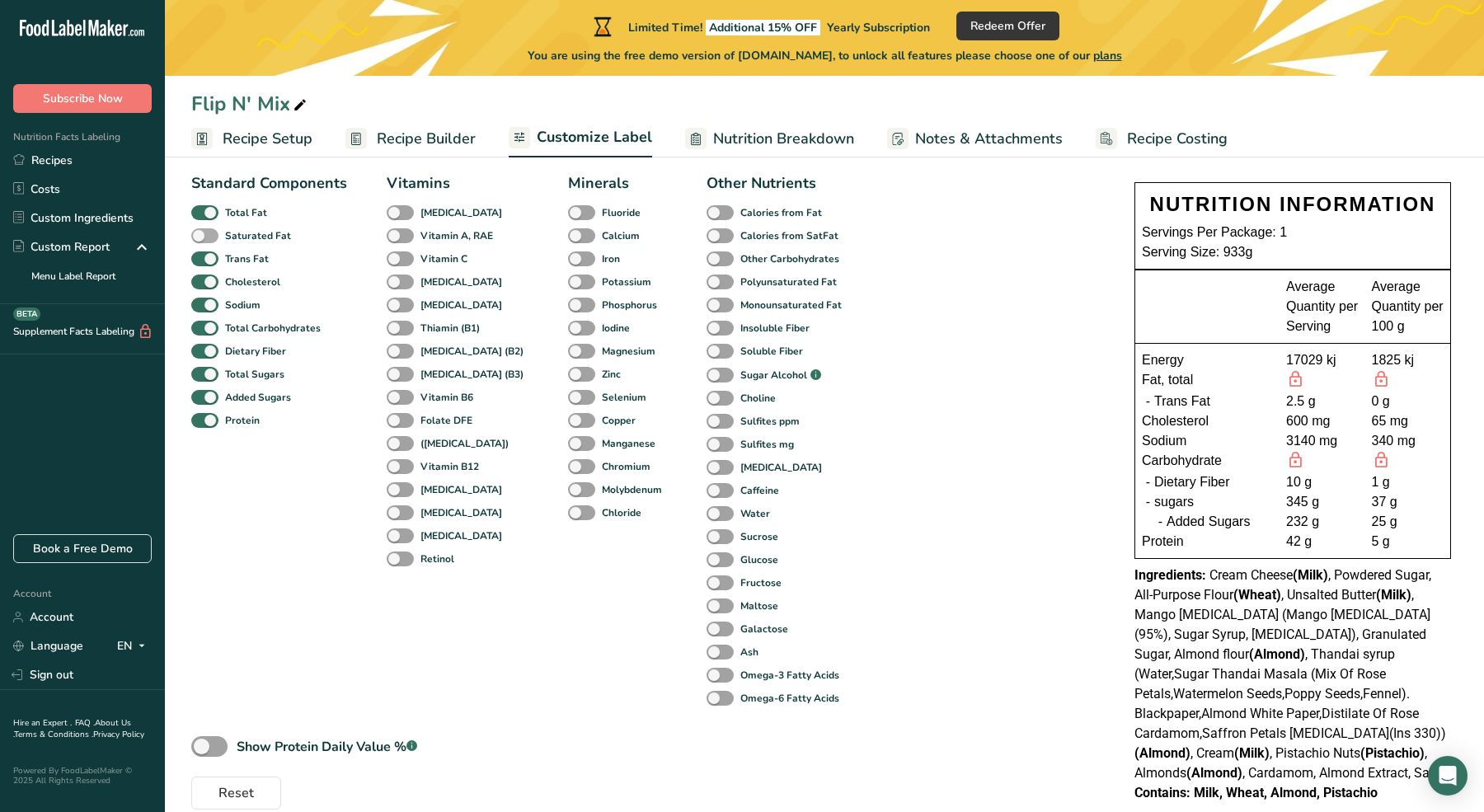 click at bounding box center [204, 236] 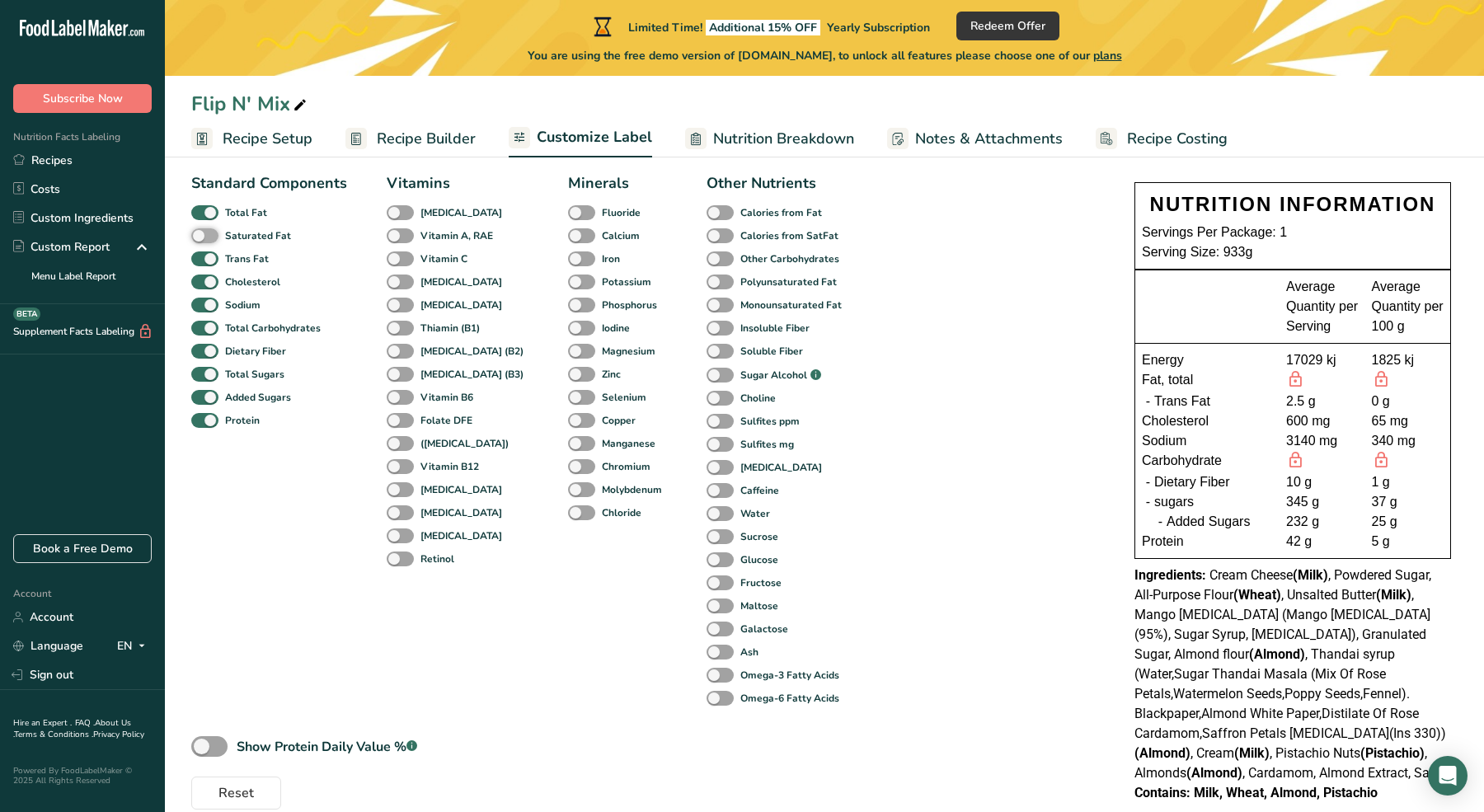 click on "Saturated Fat" at bounding box center (196, 235) 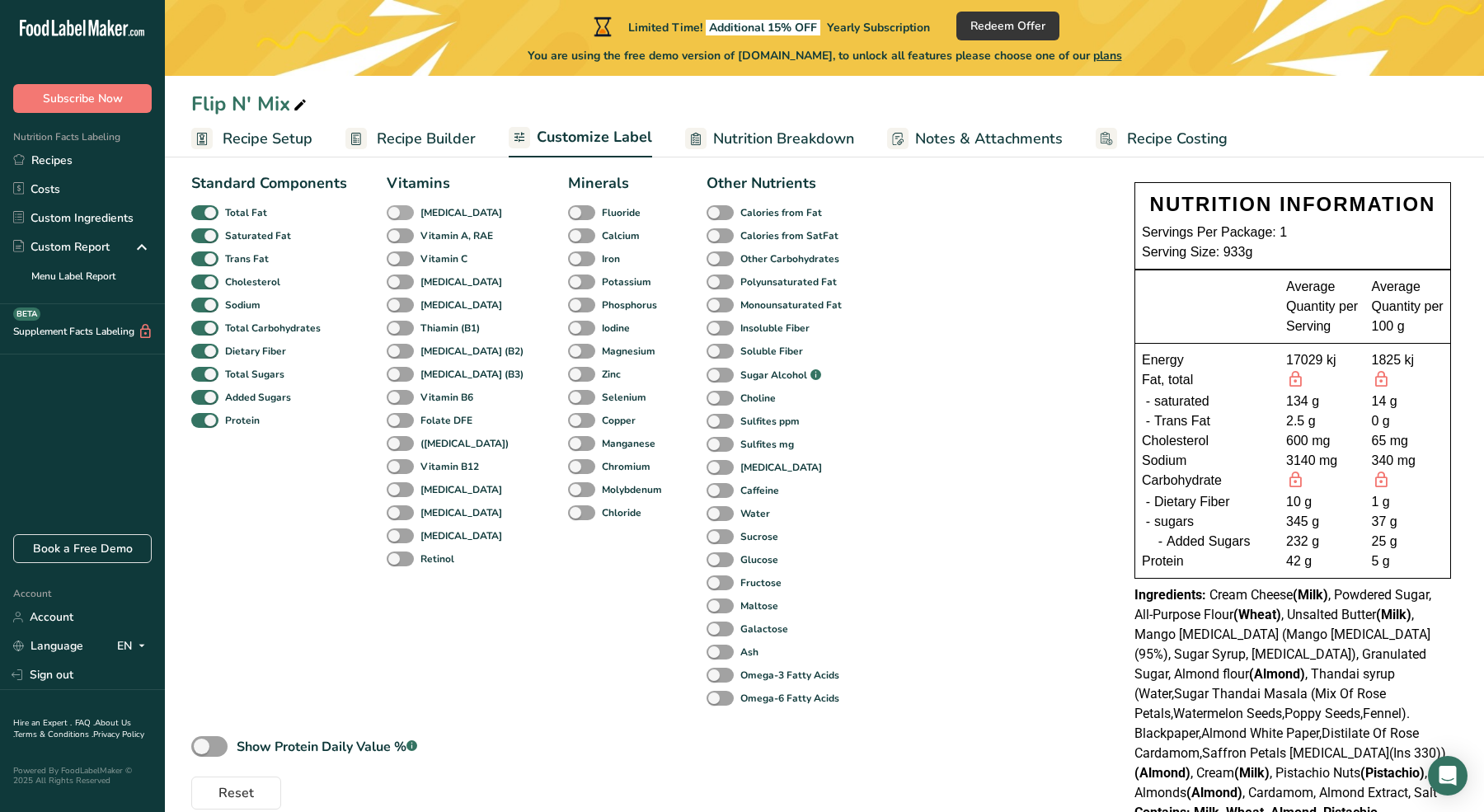 click at bounding box center [400, 213] 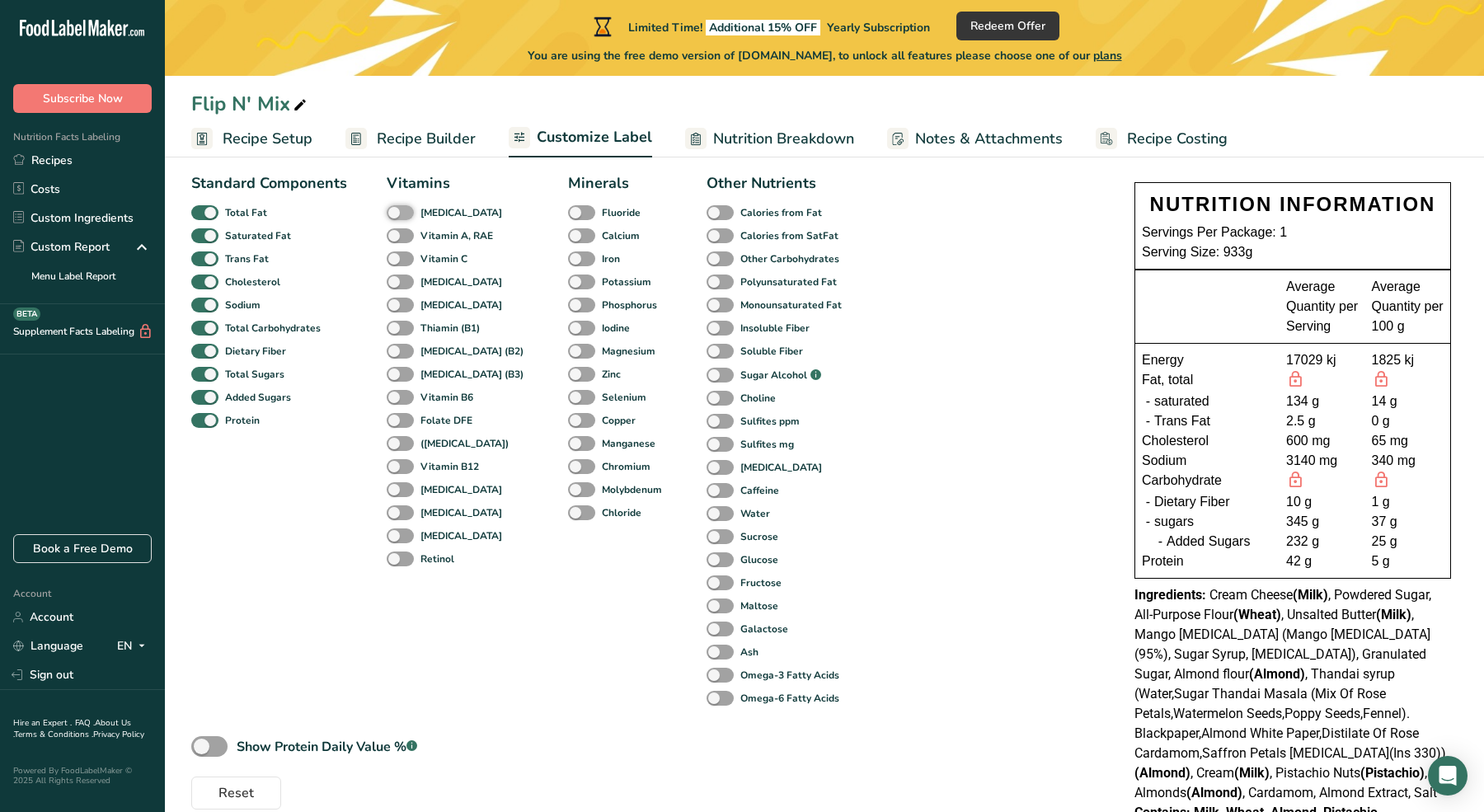 click on "[MEDICAL_DATA]" at bounding box center [392, 212] 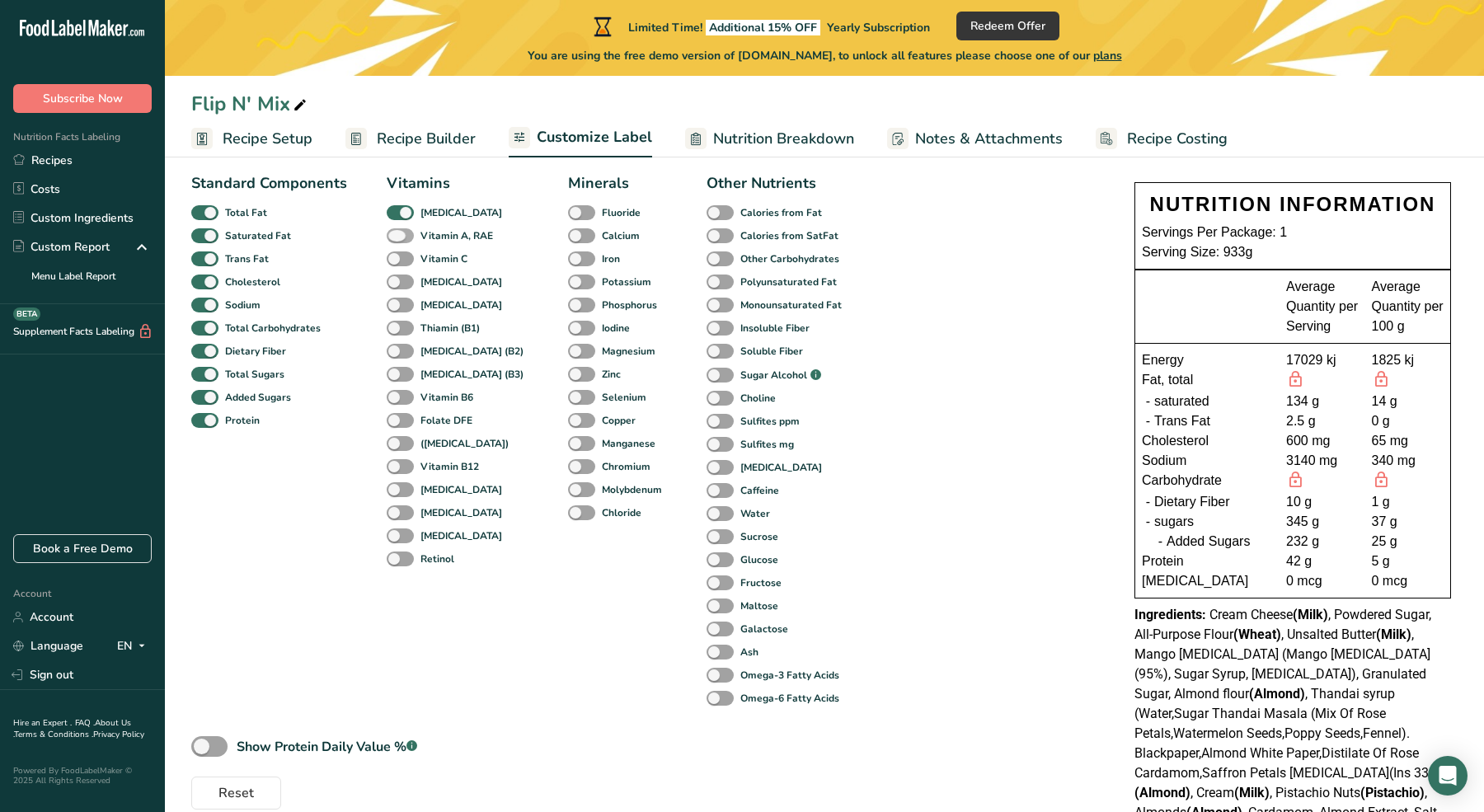 click at bounding box center [400, 236] 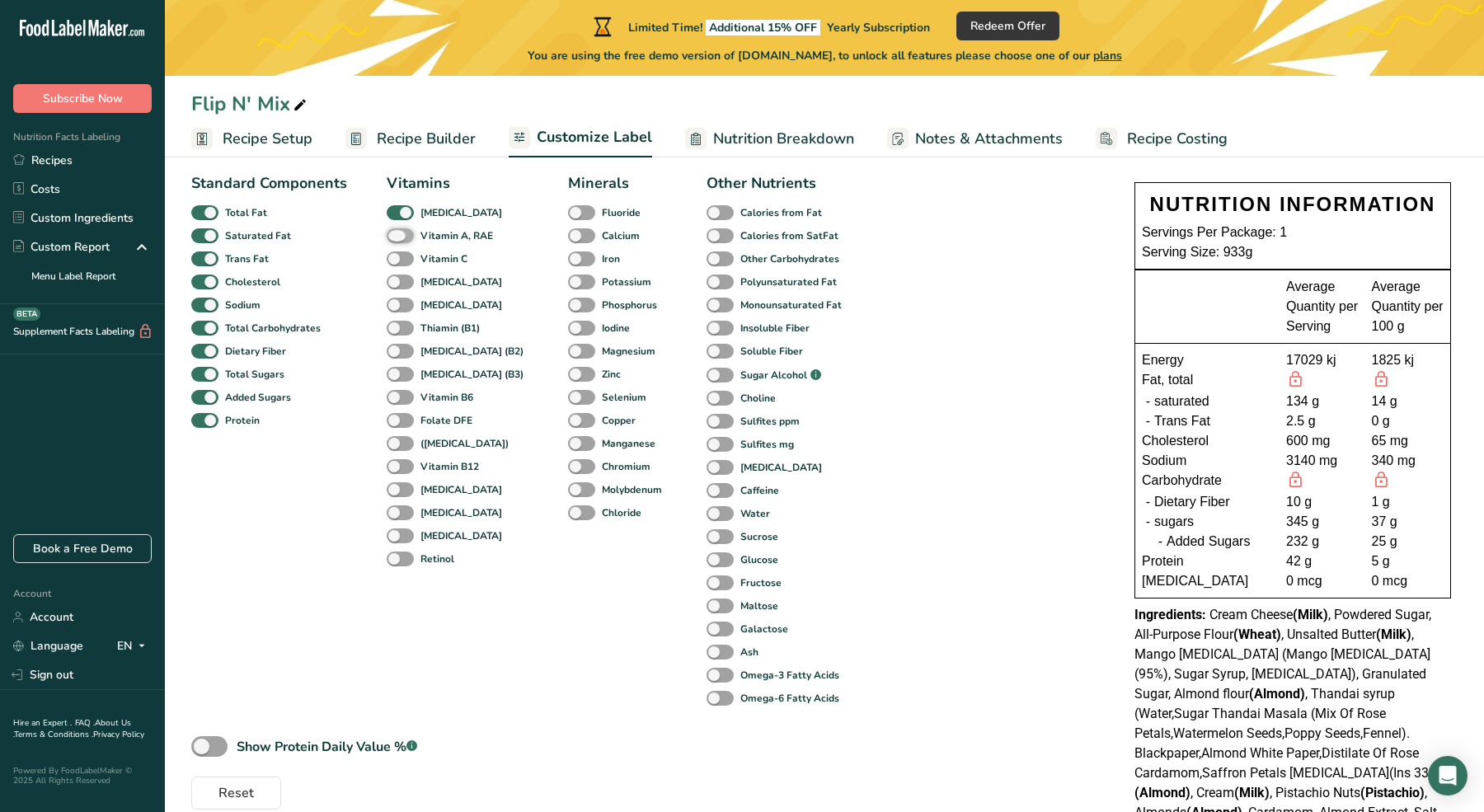 click on "Vitamin A, RAE" at bounding box center (392, 235) 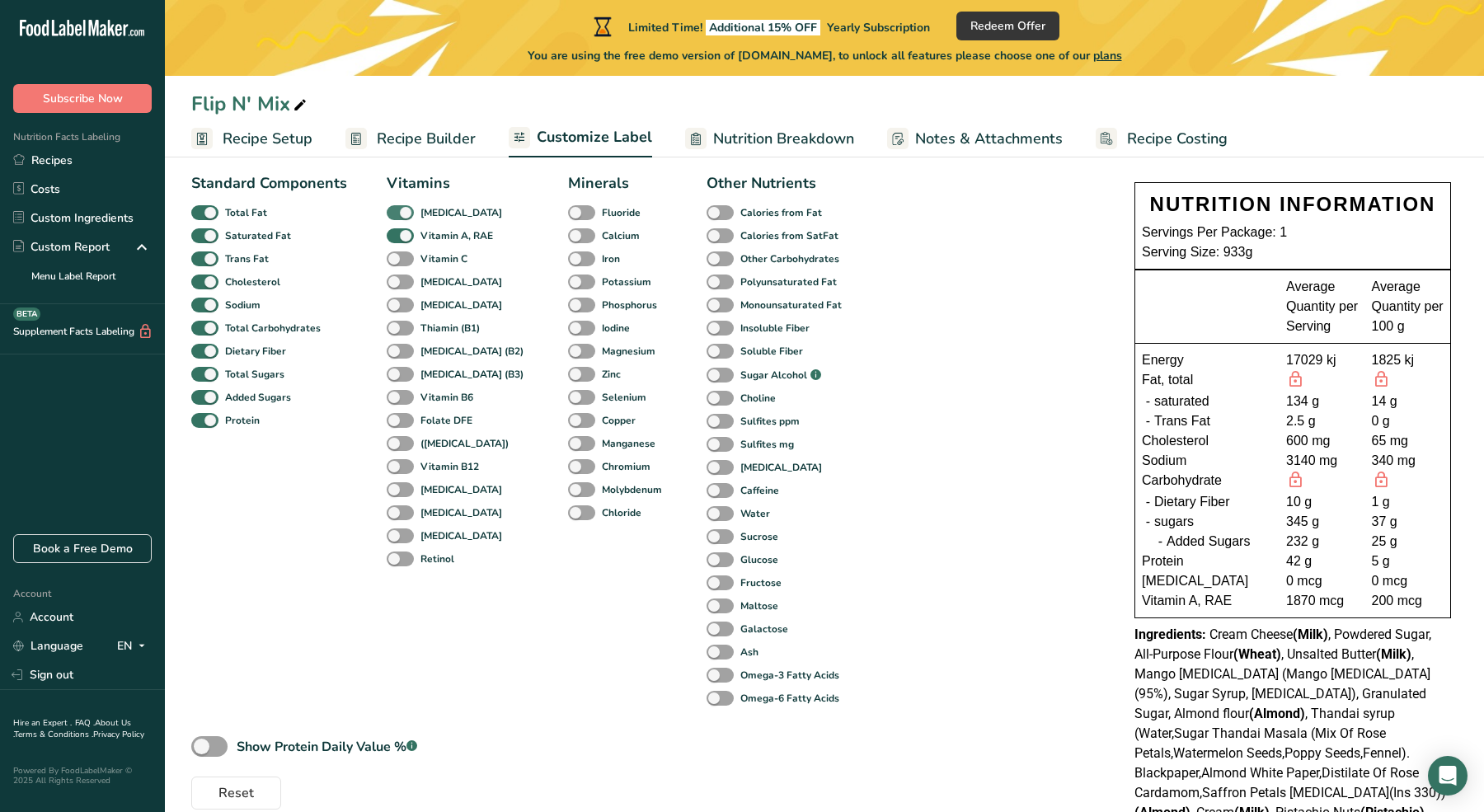 click at bounding box center (400, 213) 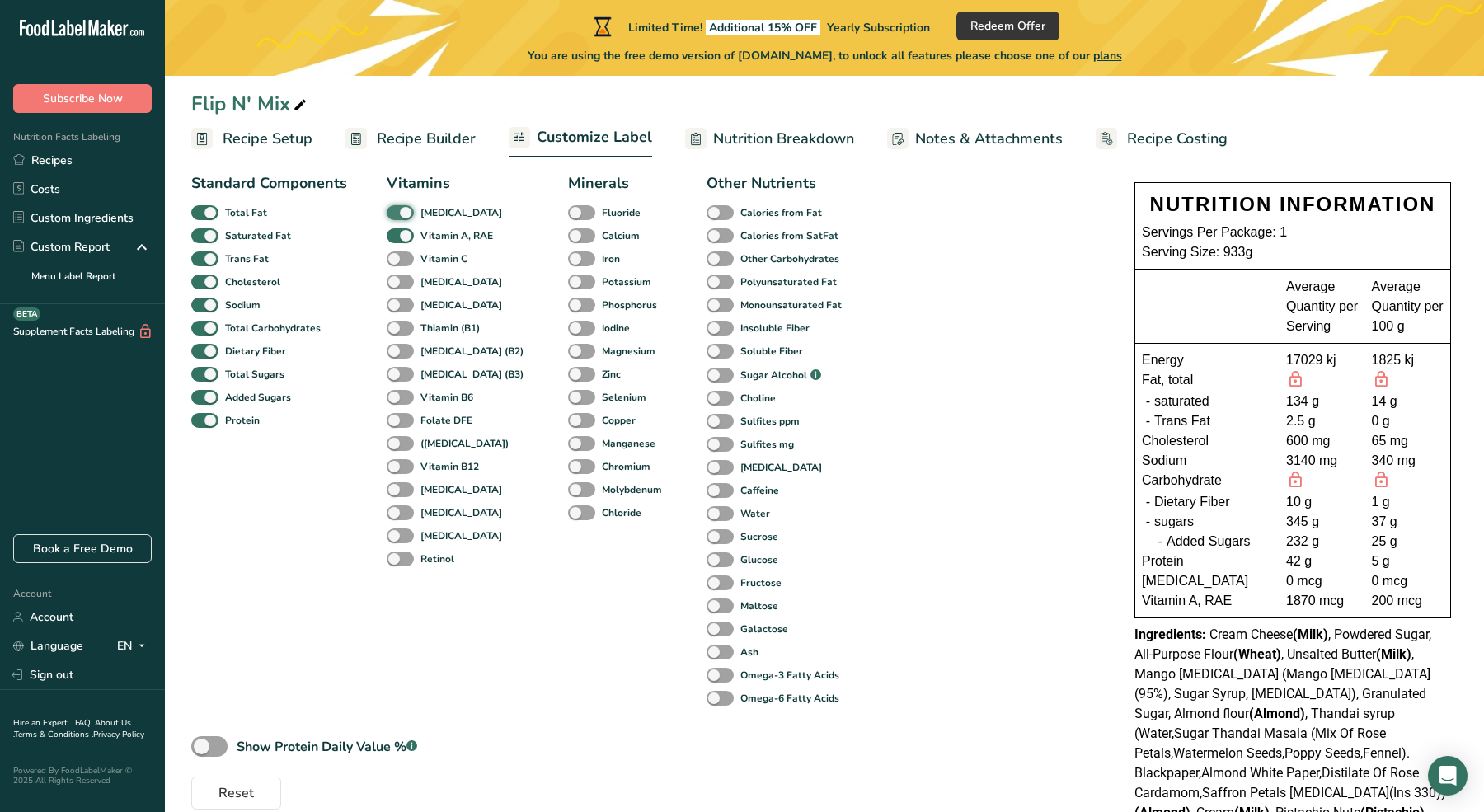 click on "[MEDICAL_DATA]" at bounding box center (392, 212) 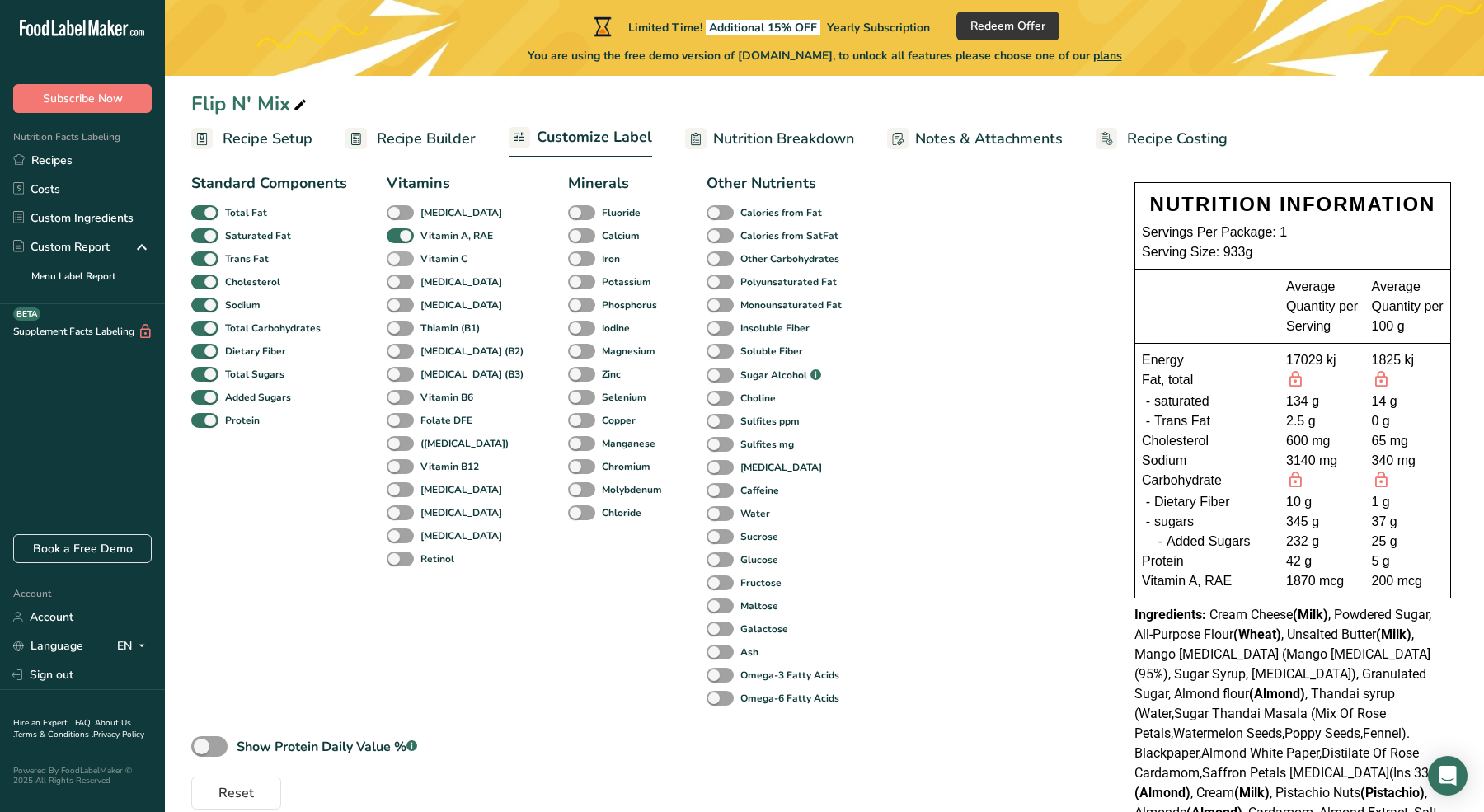 click at bounding box center [400, 259] 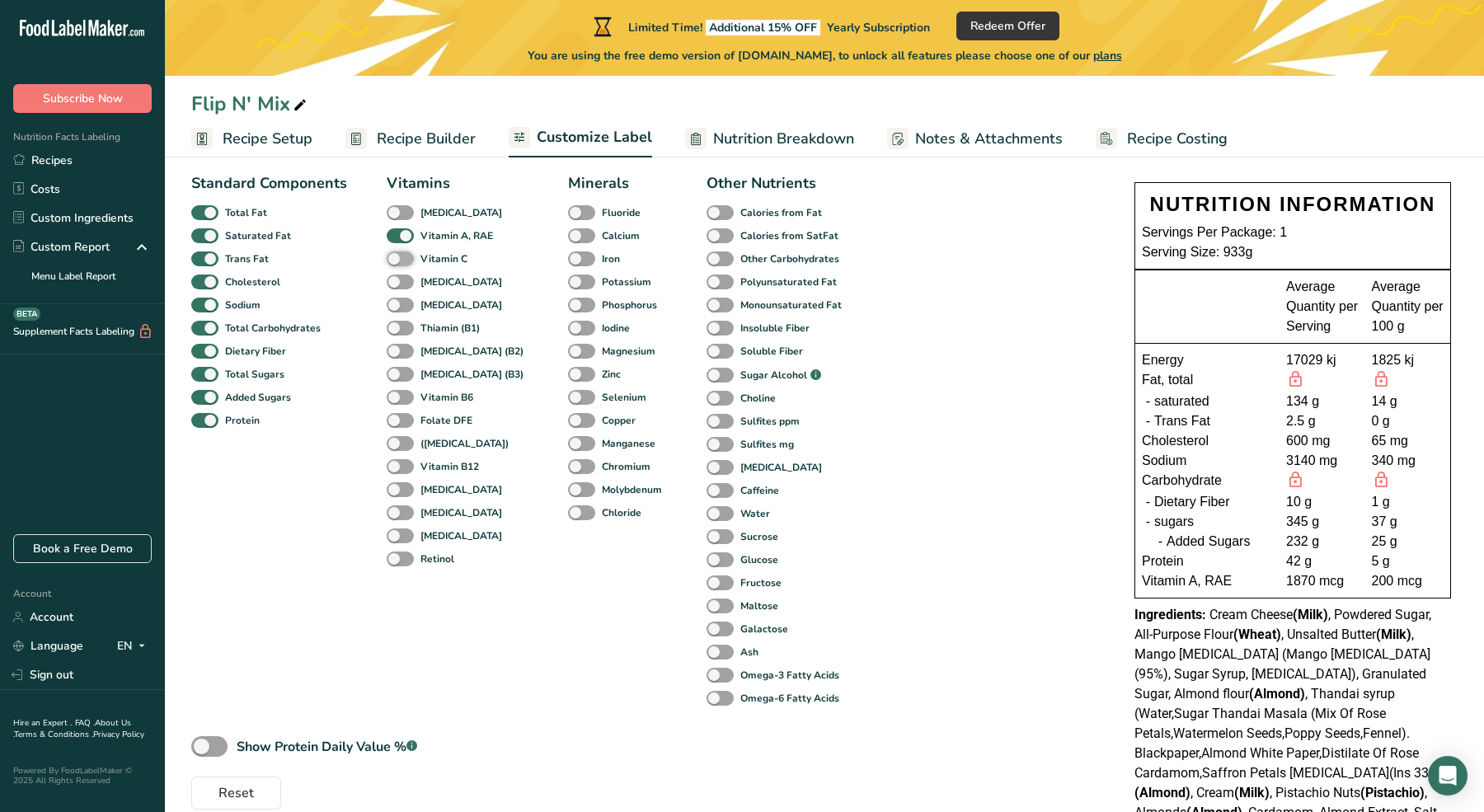 click on "Vitamin C" at bounding box center (392, 258) 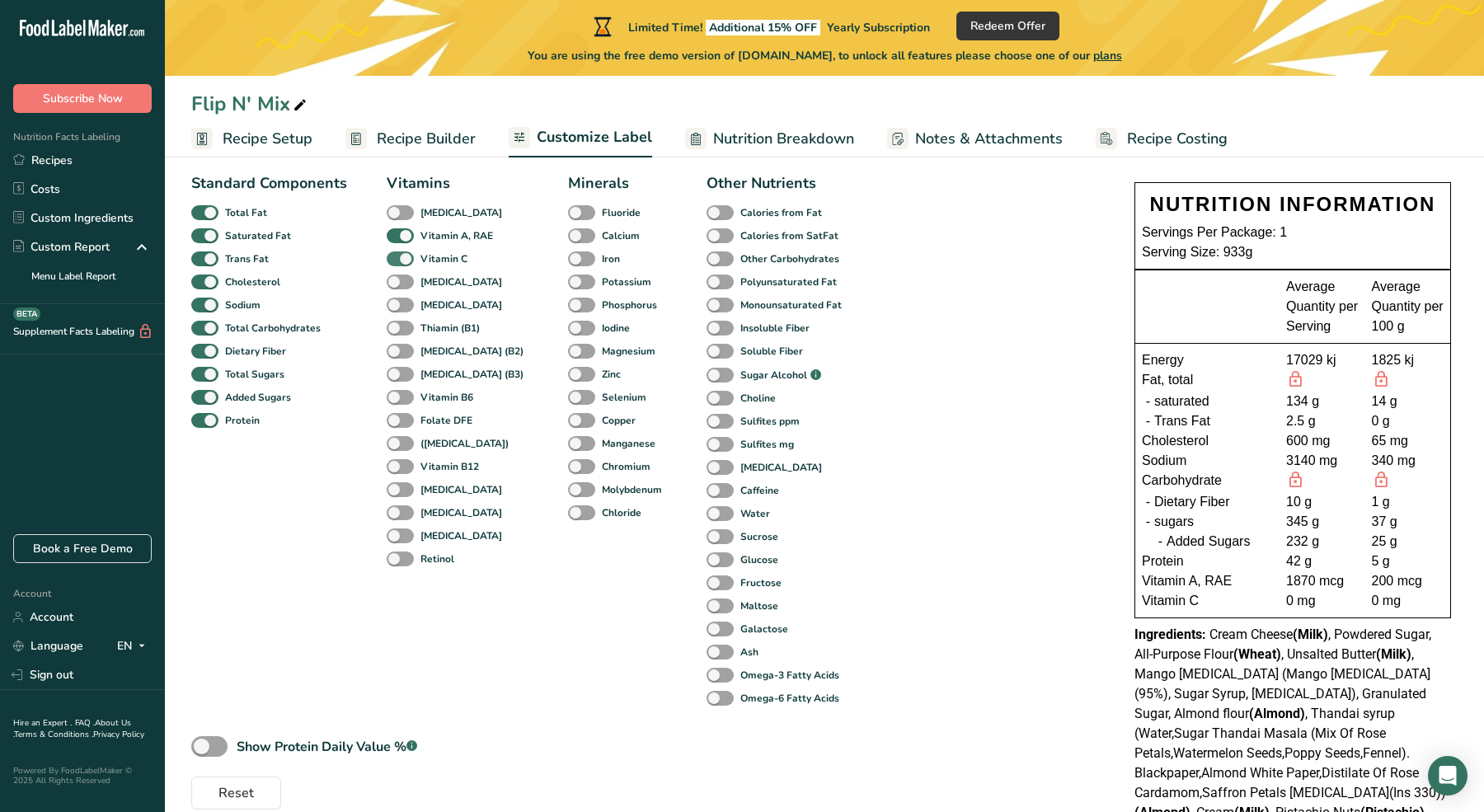 click at bounding box center (400, 259) 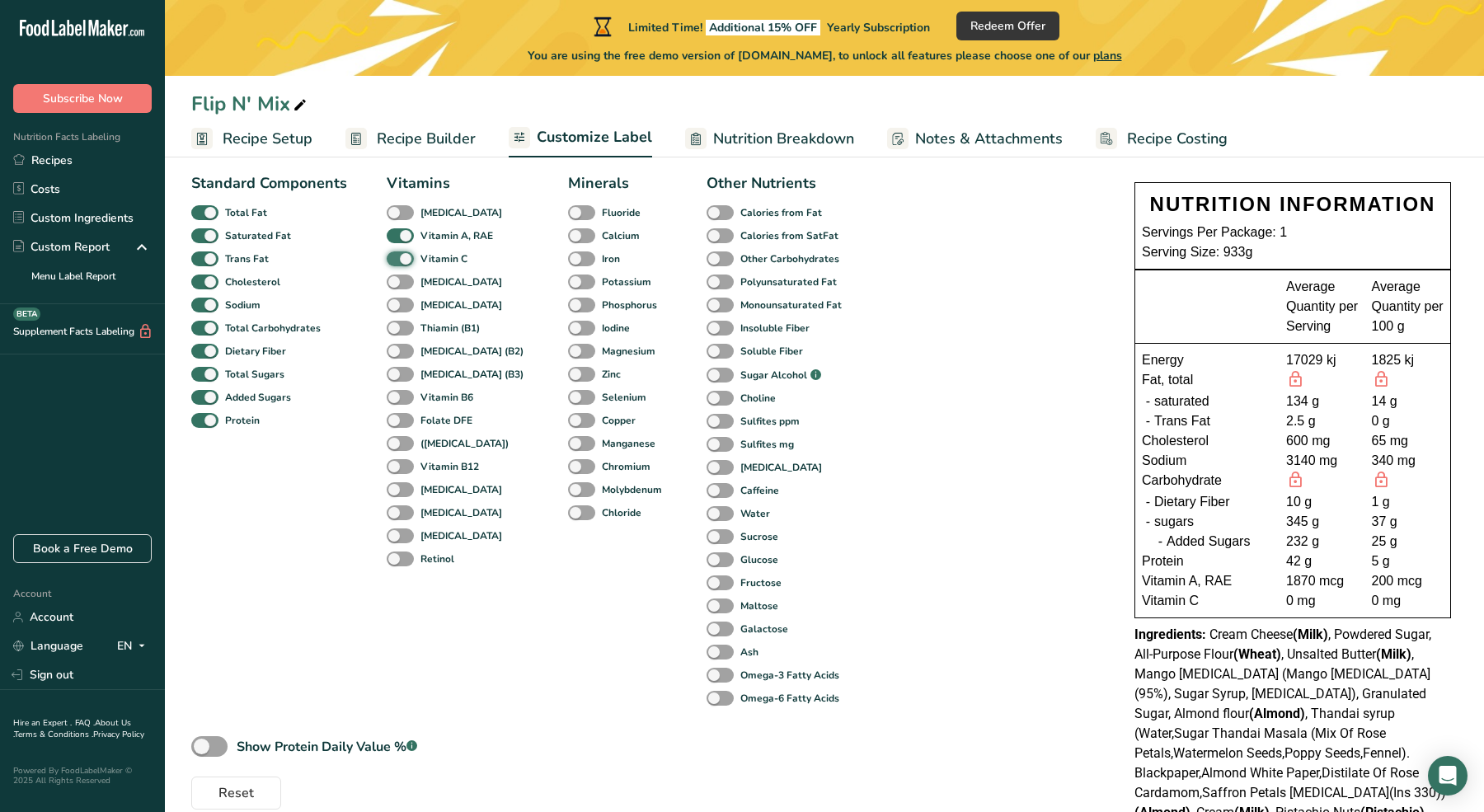 click on "Vitamin C" at bounding box center (392, 258) 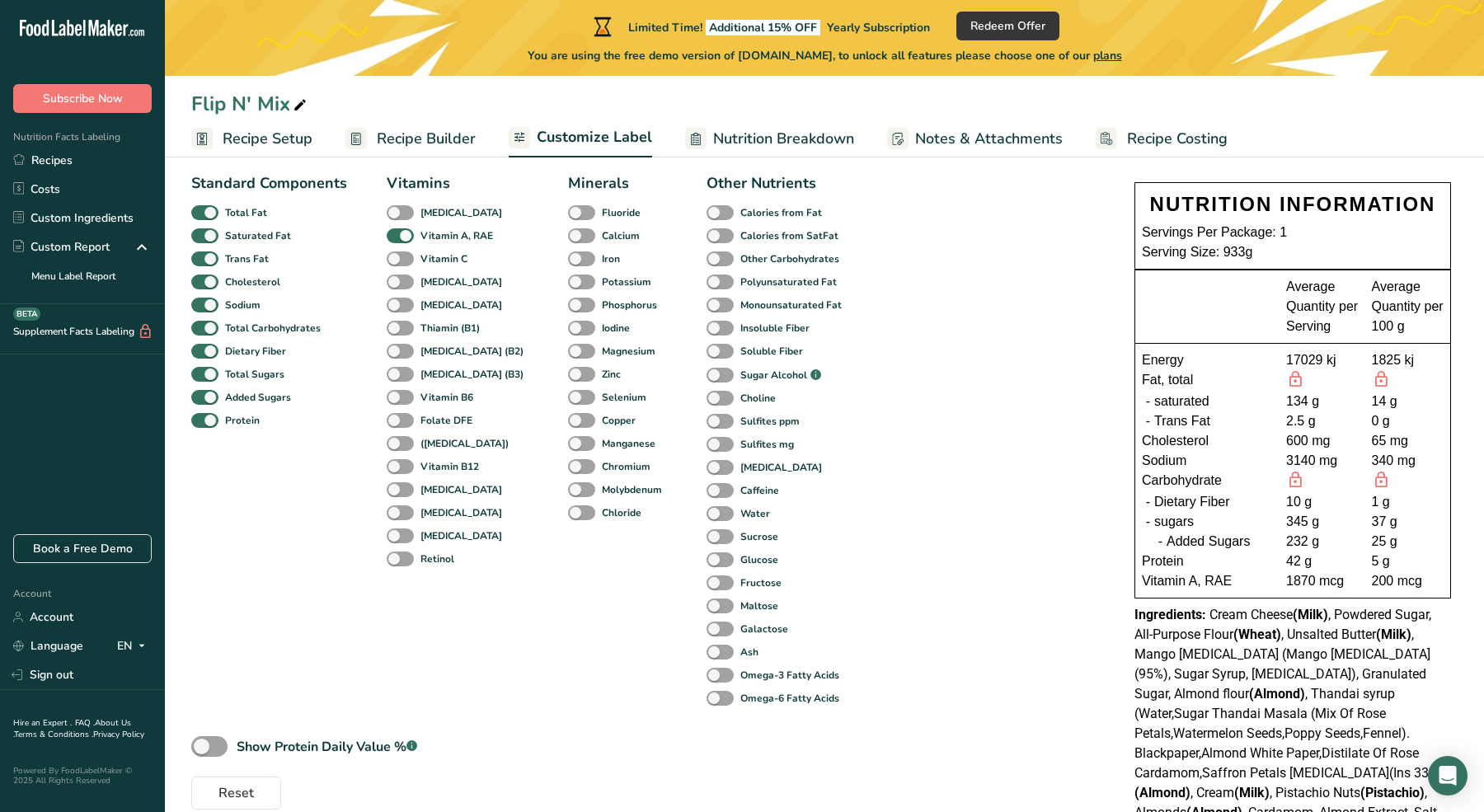 click on "[MEDICAL_DATA]" at bounding box center [404, 282] 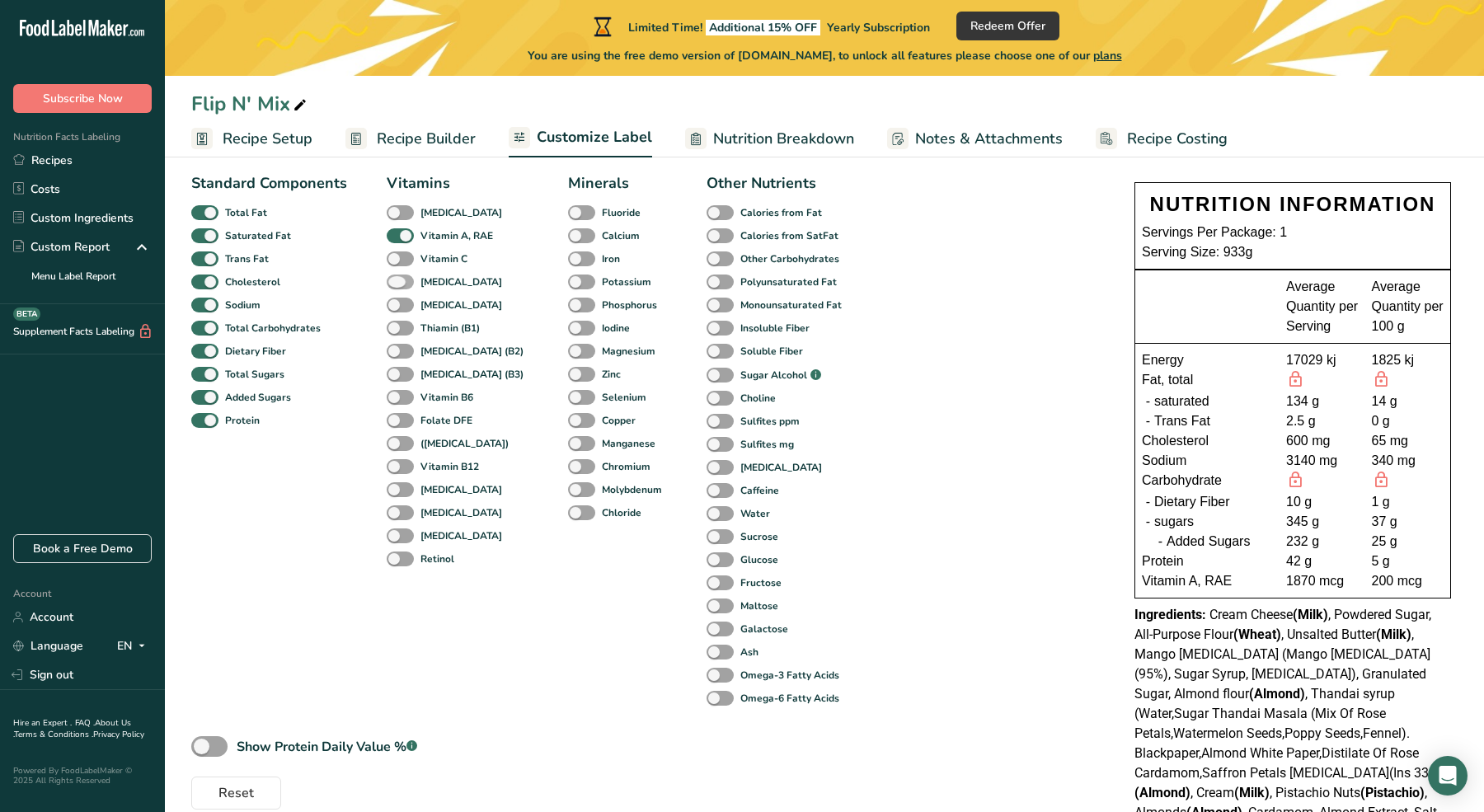 click on "[MEDICAL_DATA]" at bounding box center [444, 282] 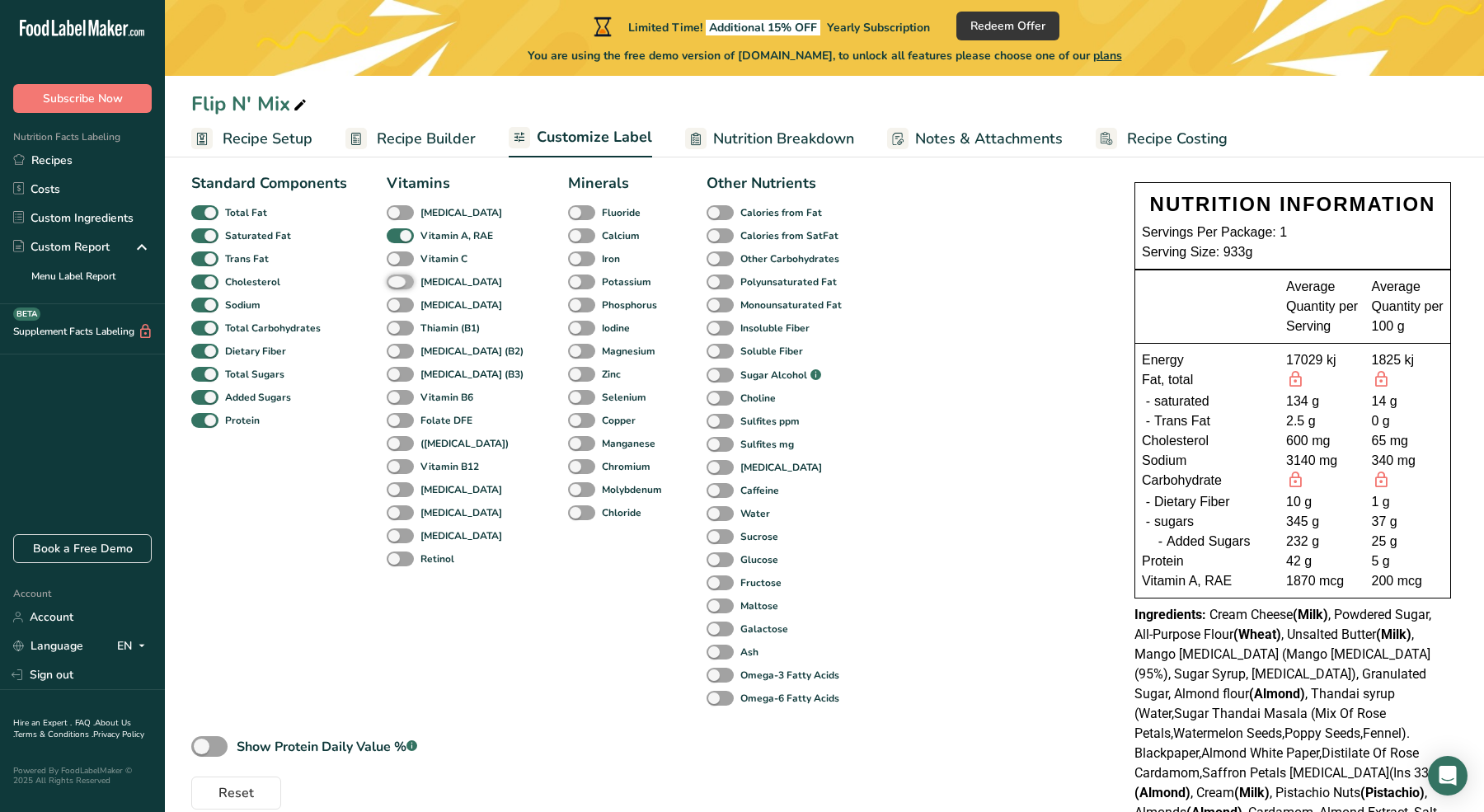 click on "[MEDICAL_DATA]" at bounding box center (392, 281) 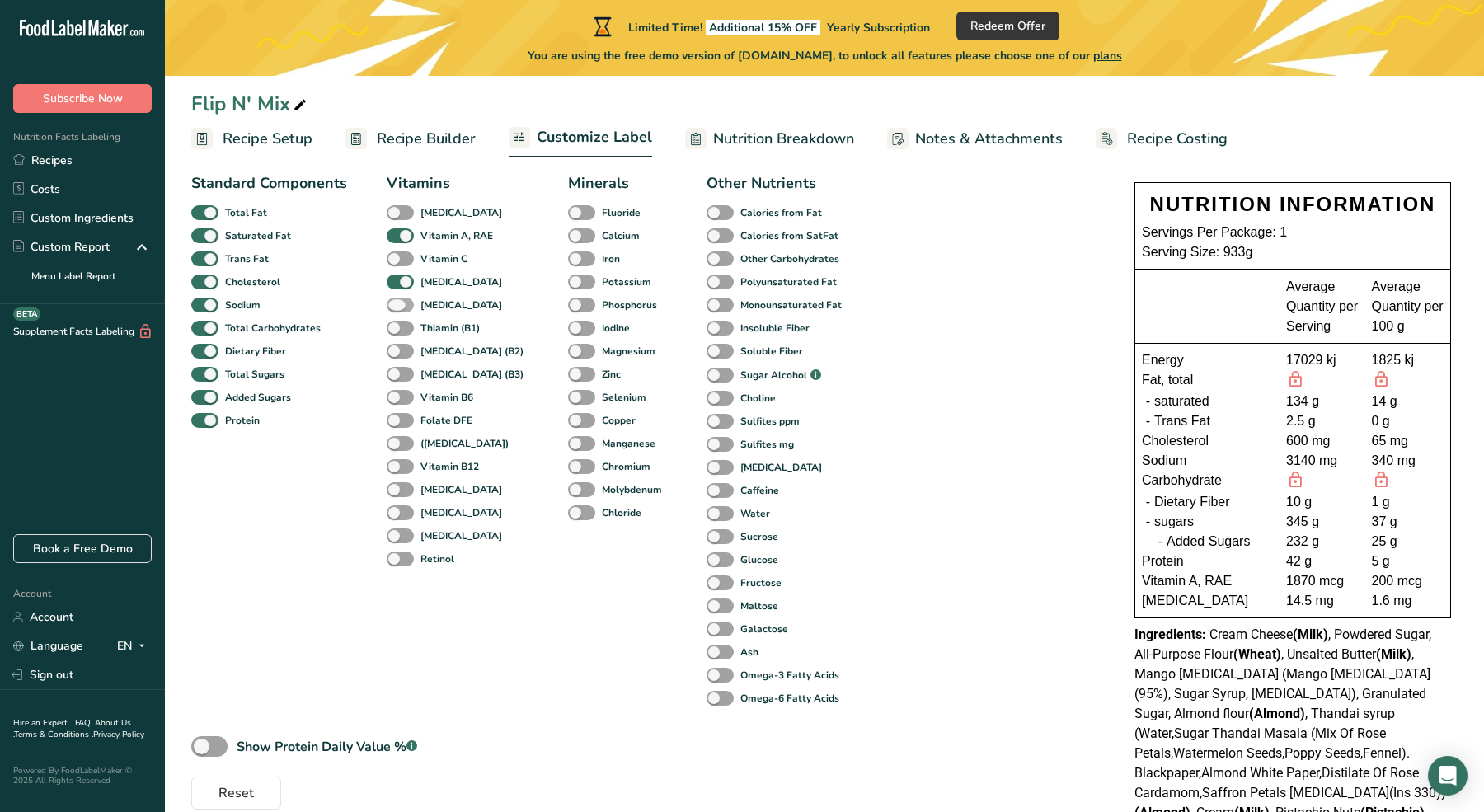 click at bounding box center (400, 305) 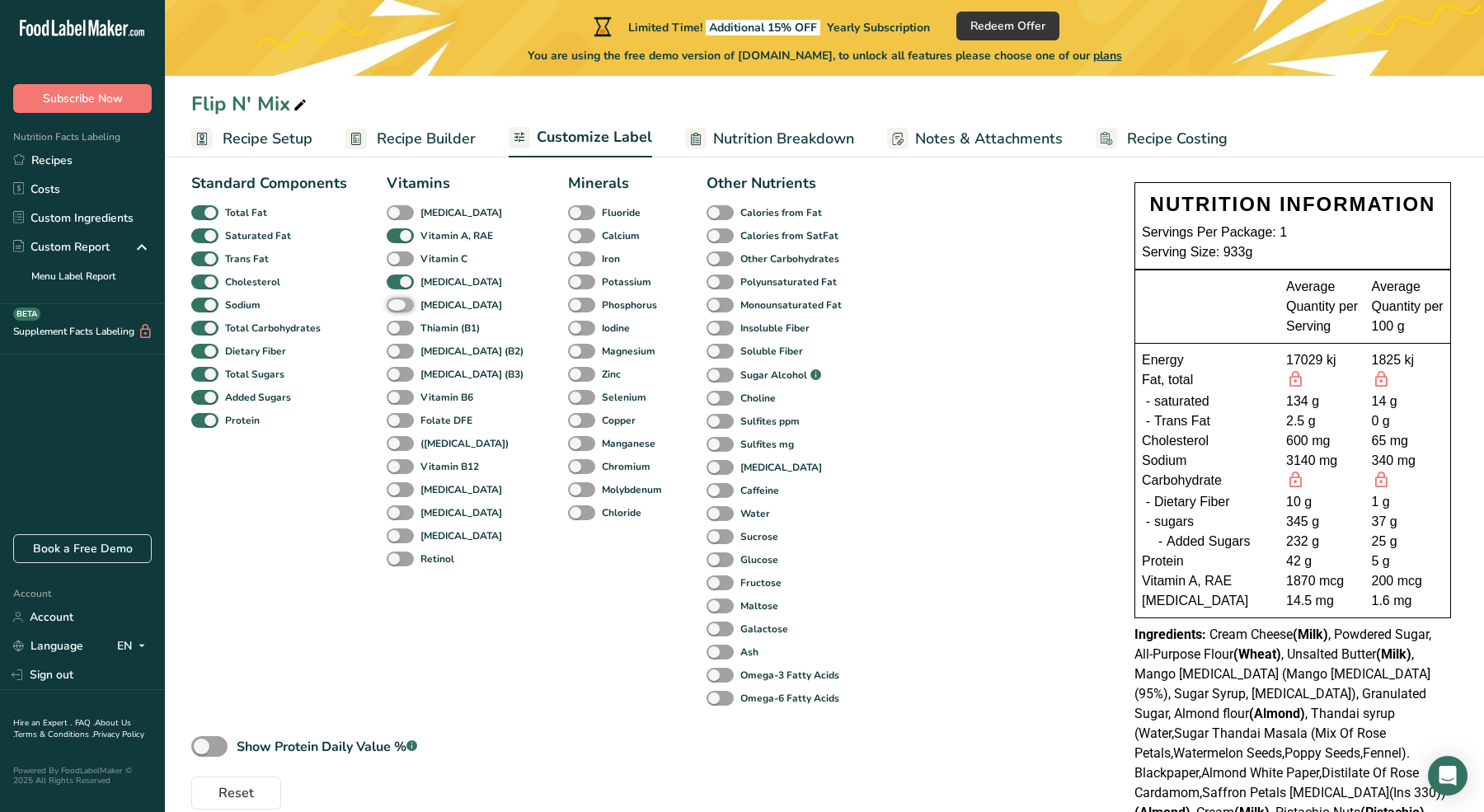 click on "[MEDICAL_DATA]" at bounding box center [392, 304] 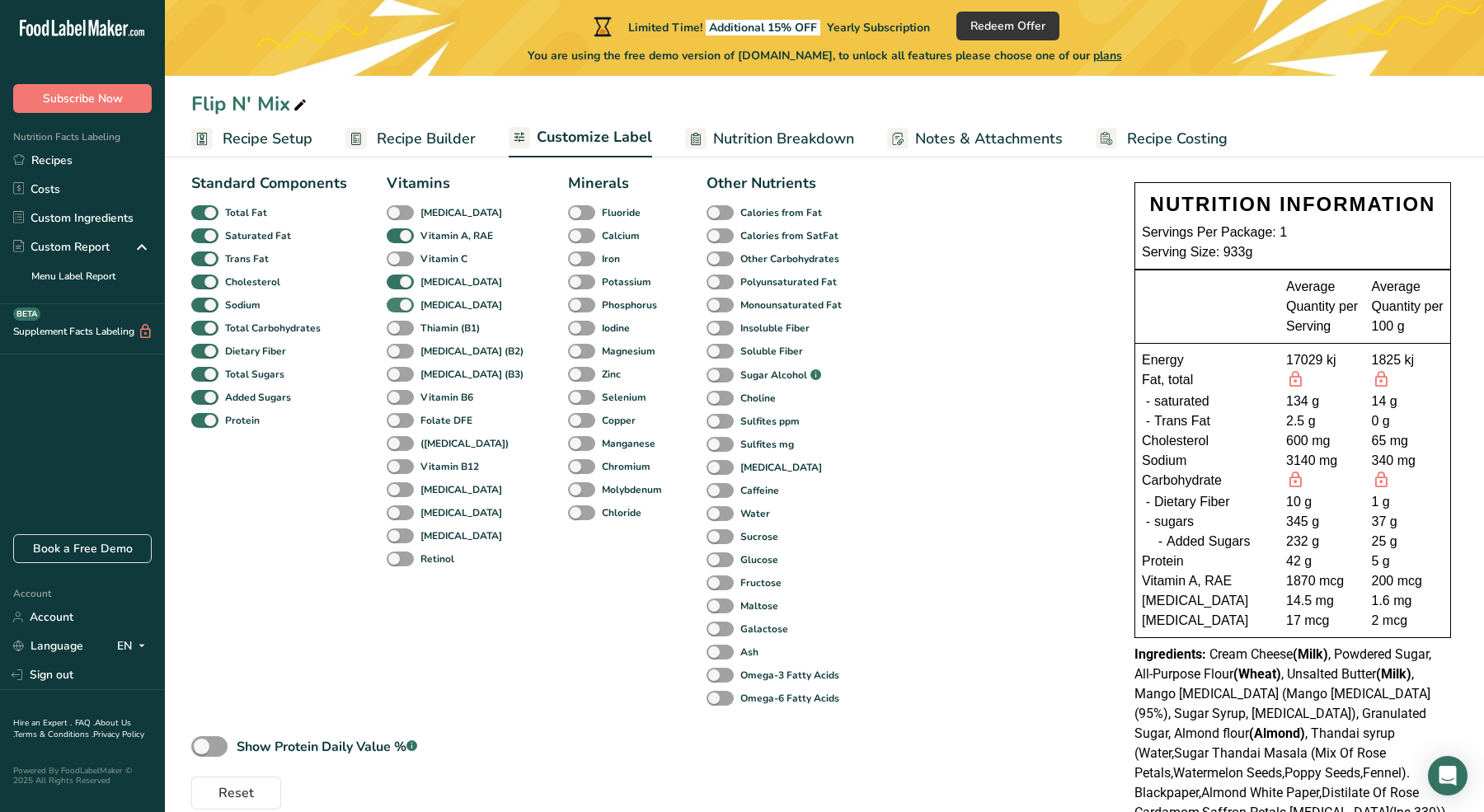 click at bounding box center [400, 305] 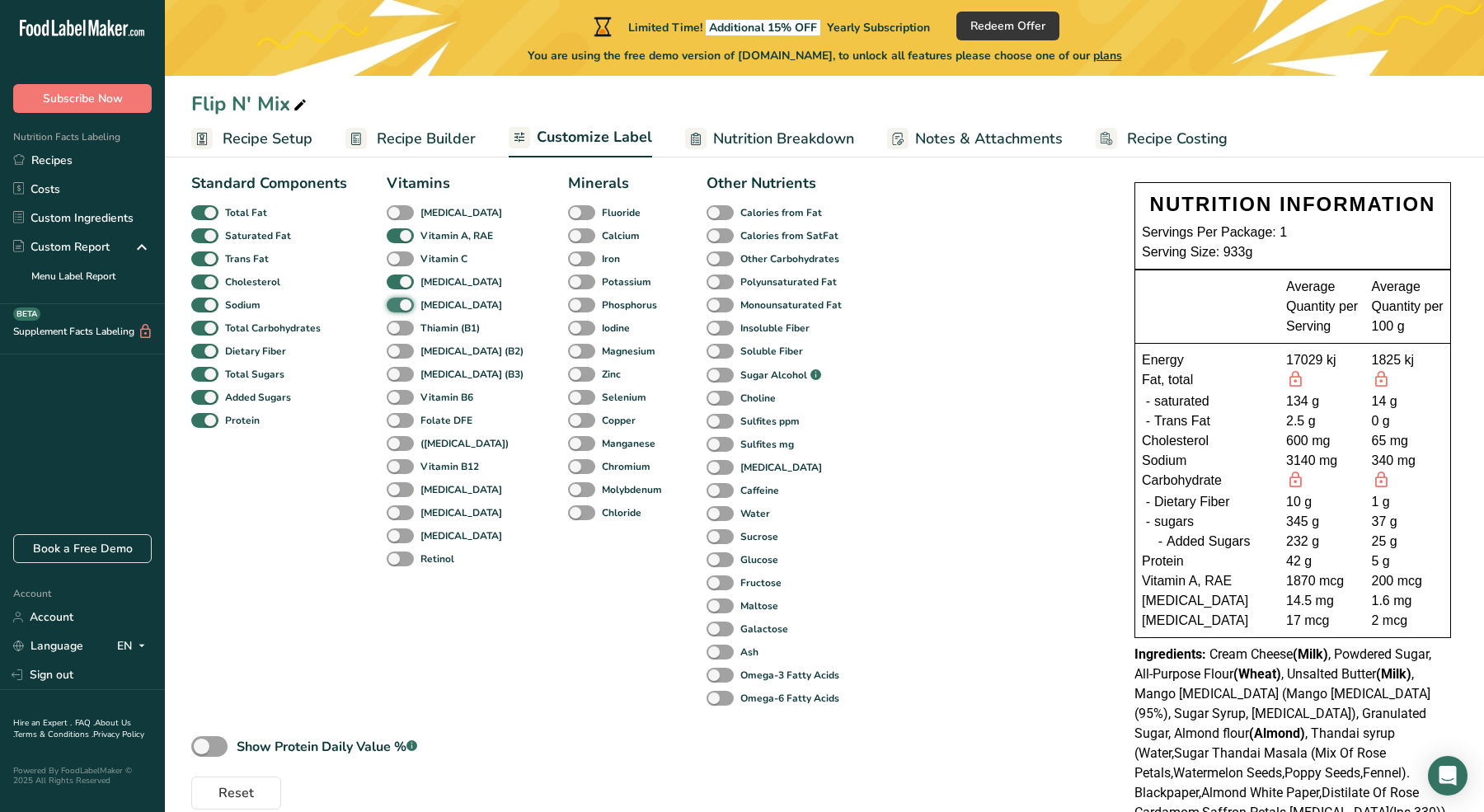 click on "[MEDICAL_DATA]" at bounding box center (392, 304) 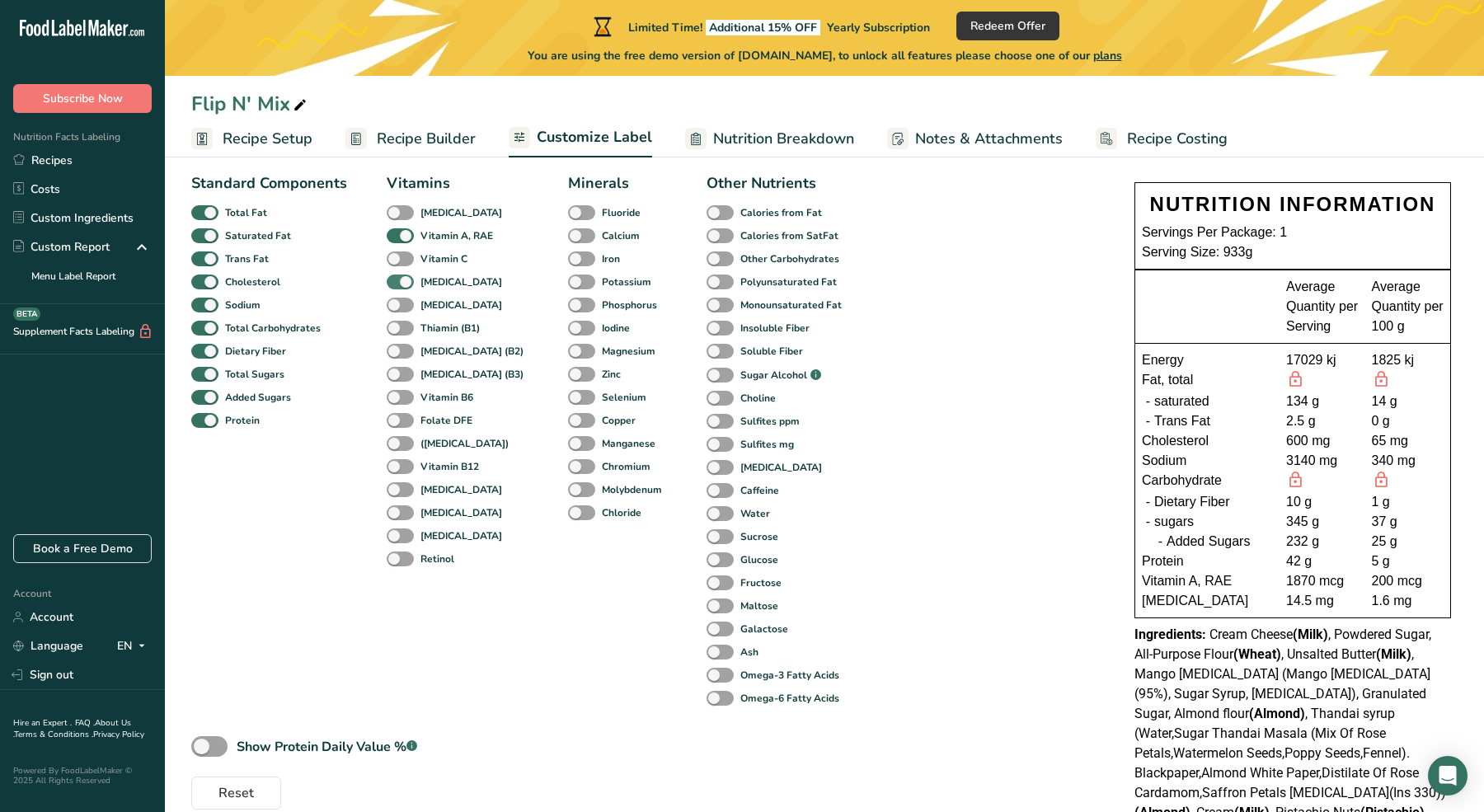 click at bounding box center (400, 282) 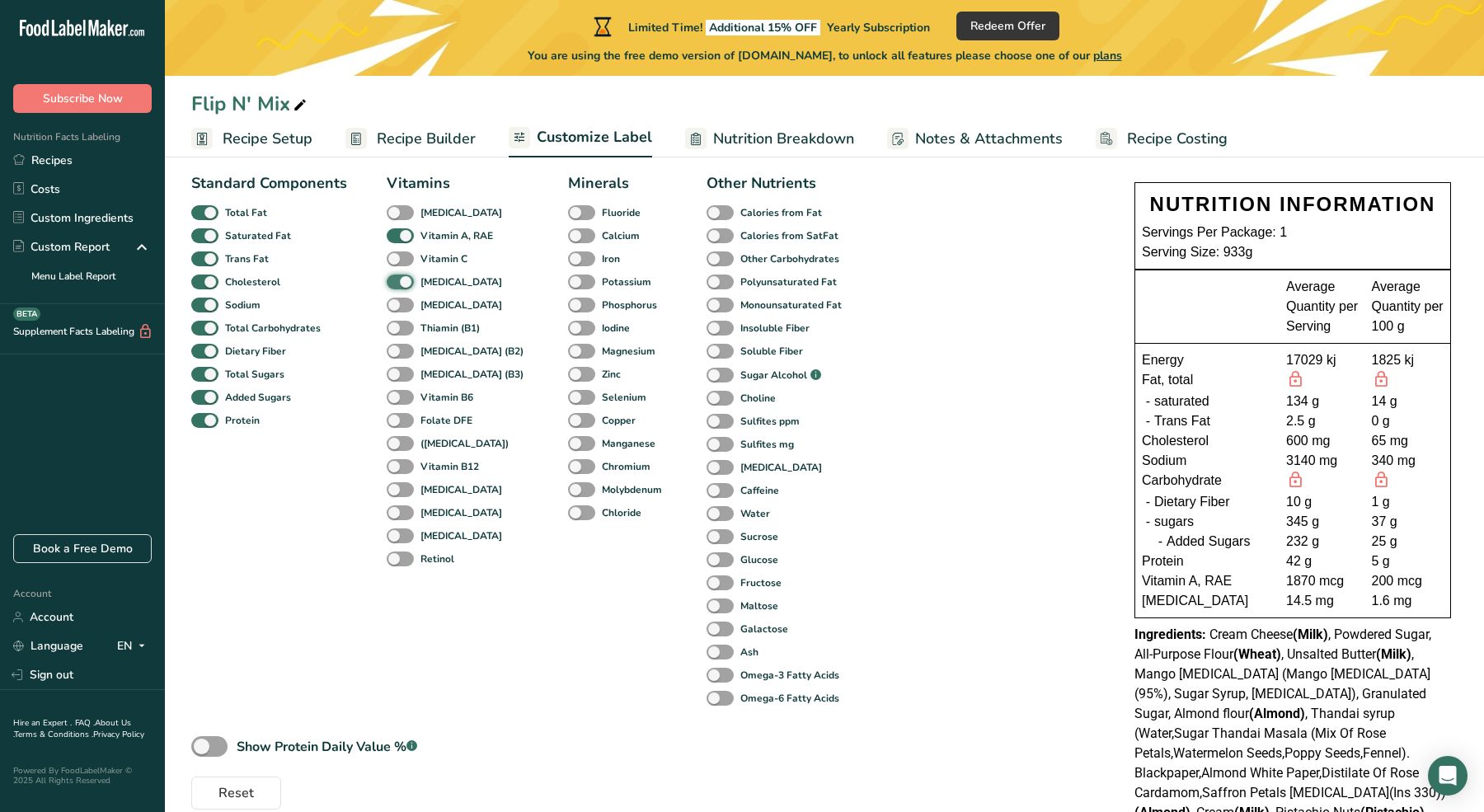 click on "[MEDICAL_DATA]" at bounding box center (392, 281) 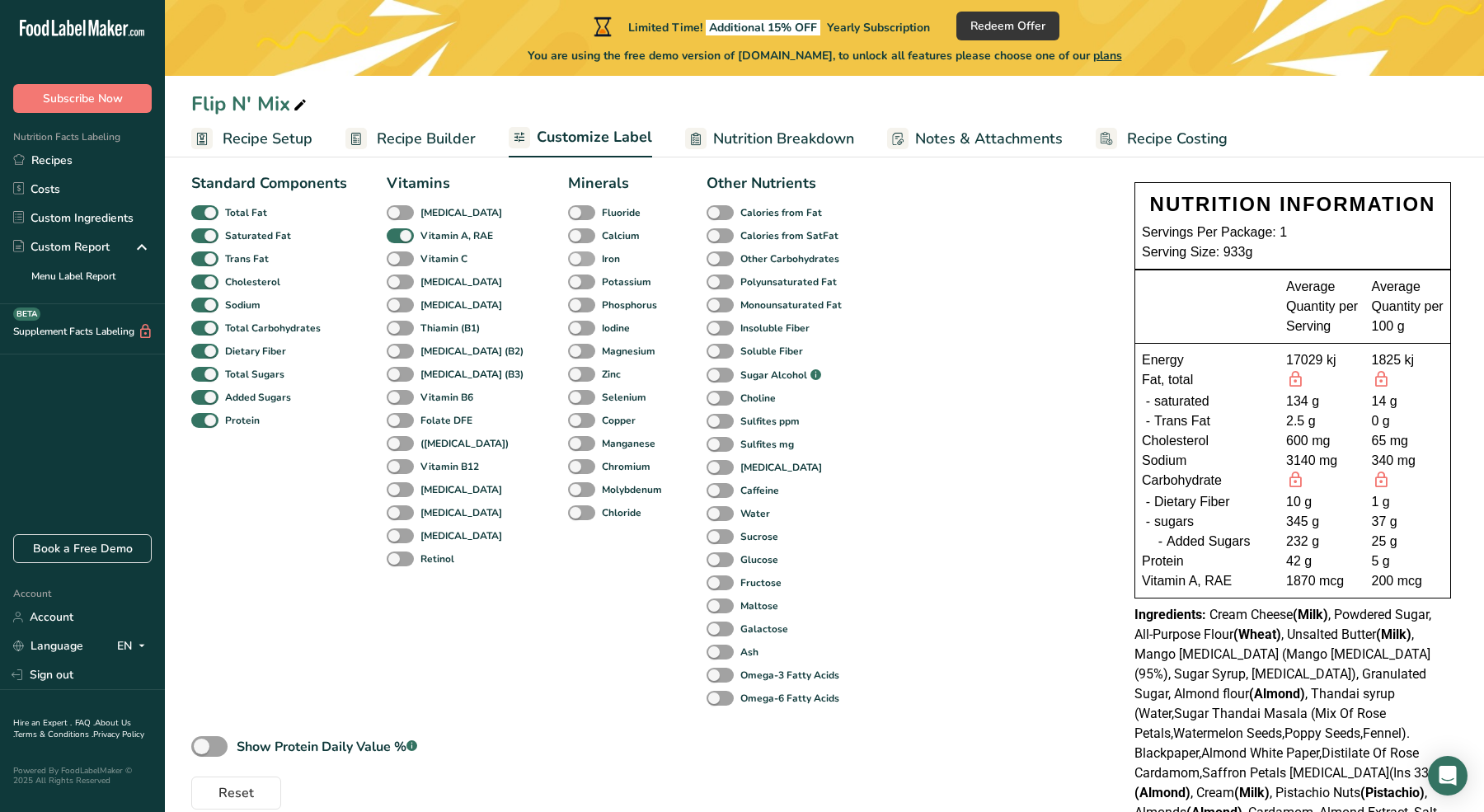 click at bounding box center [581, 259] 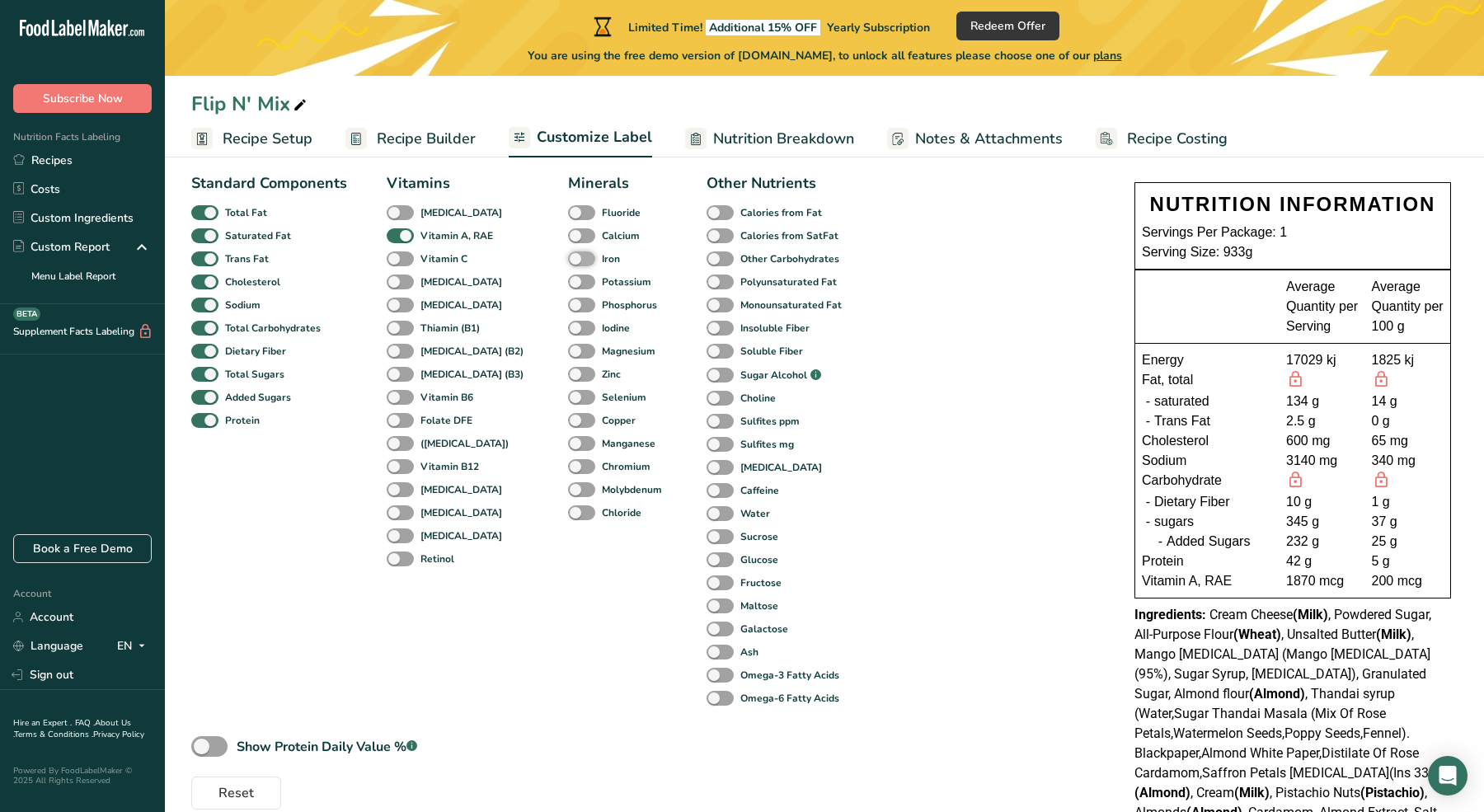 click on "Iron" at bounding box center (573, 258) 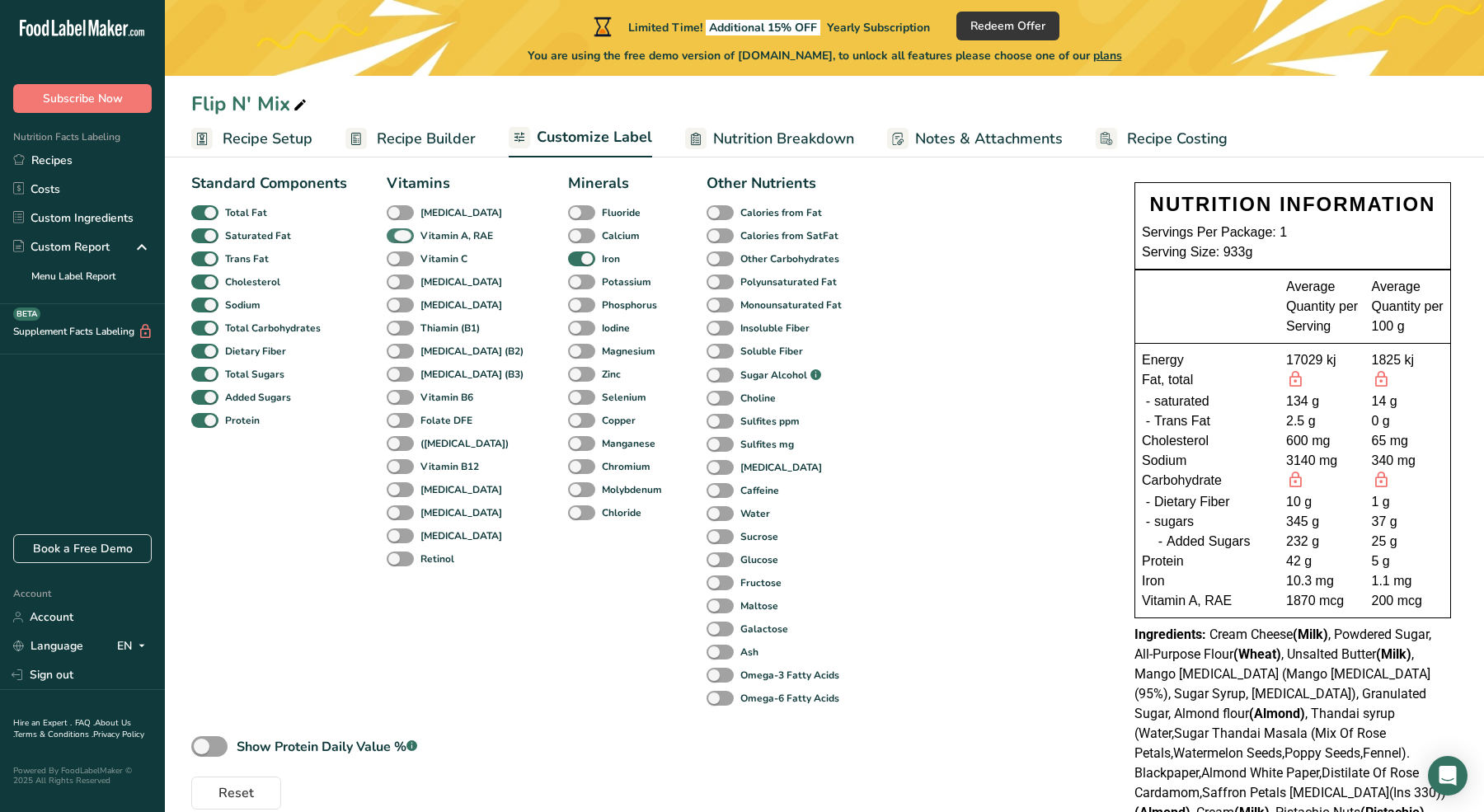 click at bounding box center (400, 236) 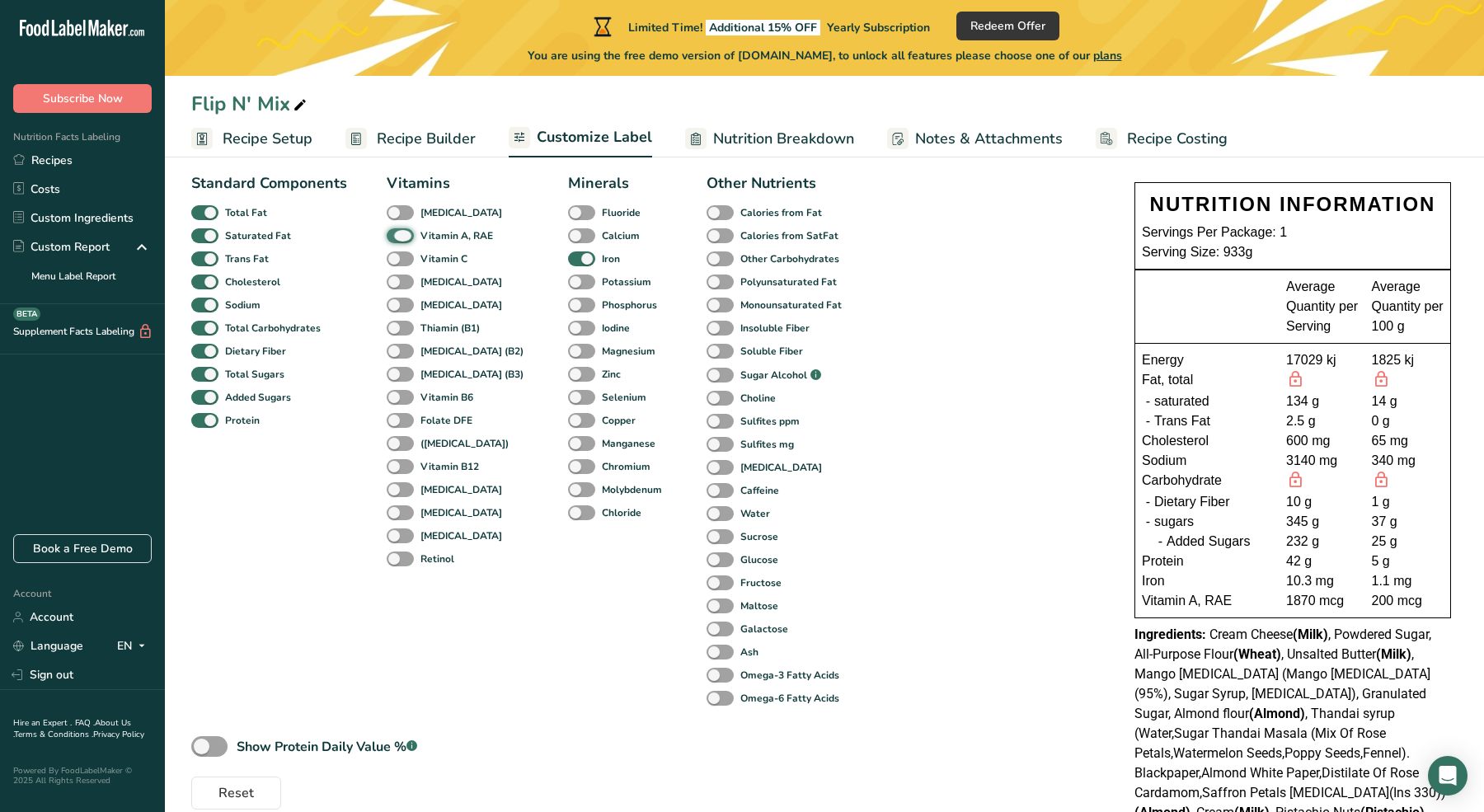 click on "Vitamin A, RAE" at bounding box center (392, 235) 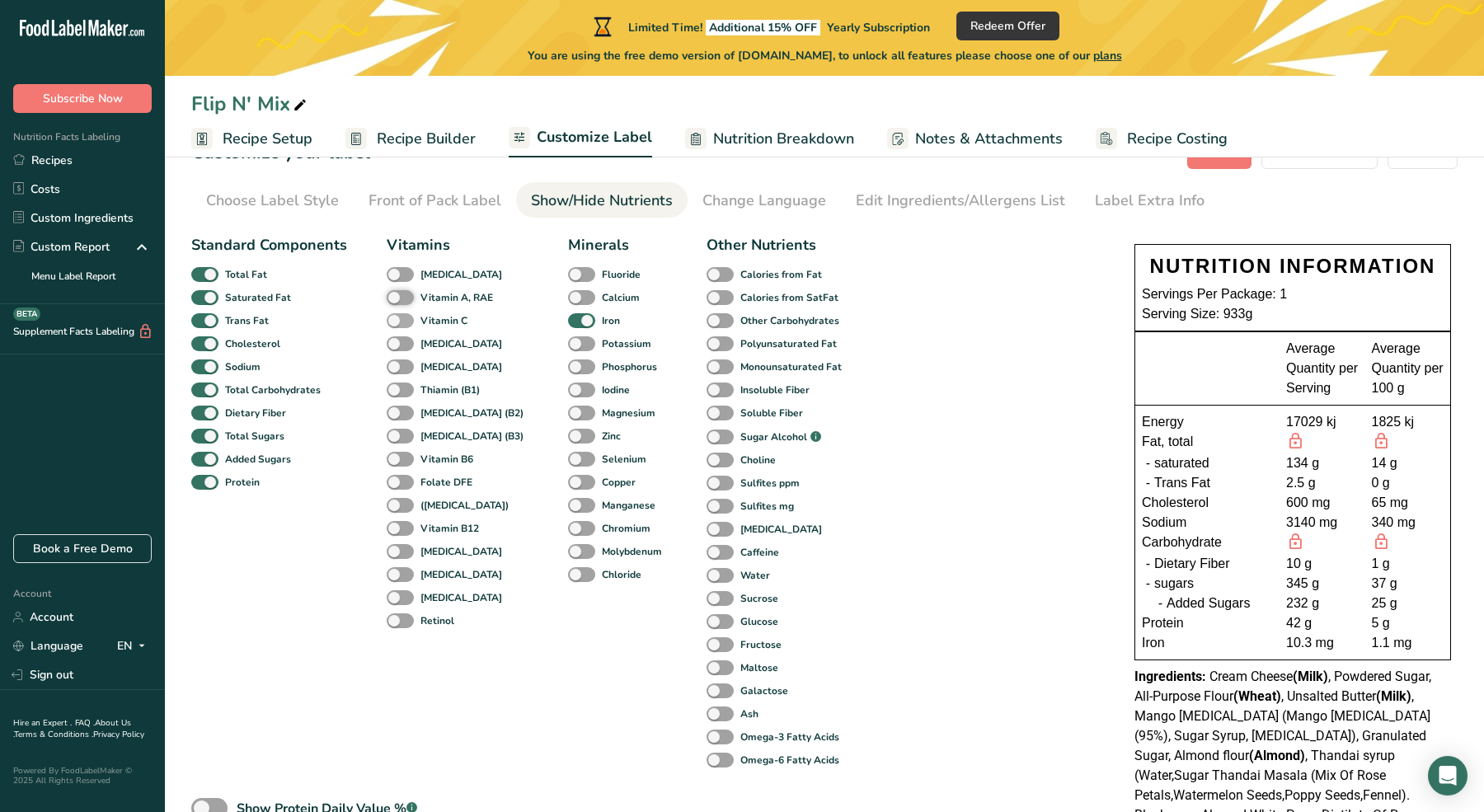 scroll, scrollTop: 48, scrollLeft: 0, axis: vertical 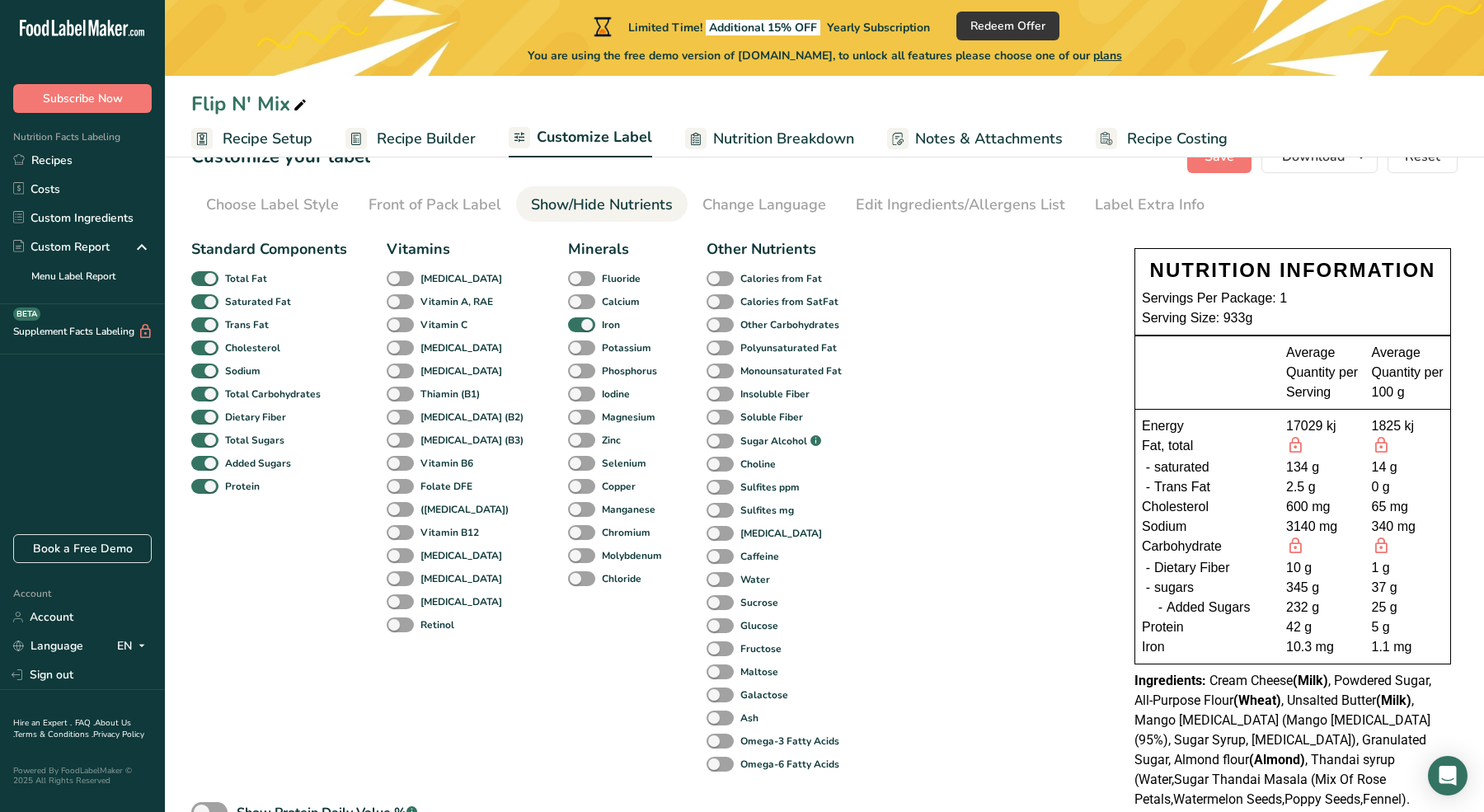 click on "Recipe Setup" at bounding box center (267, 138) 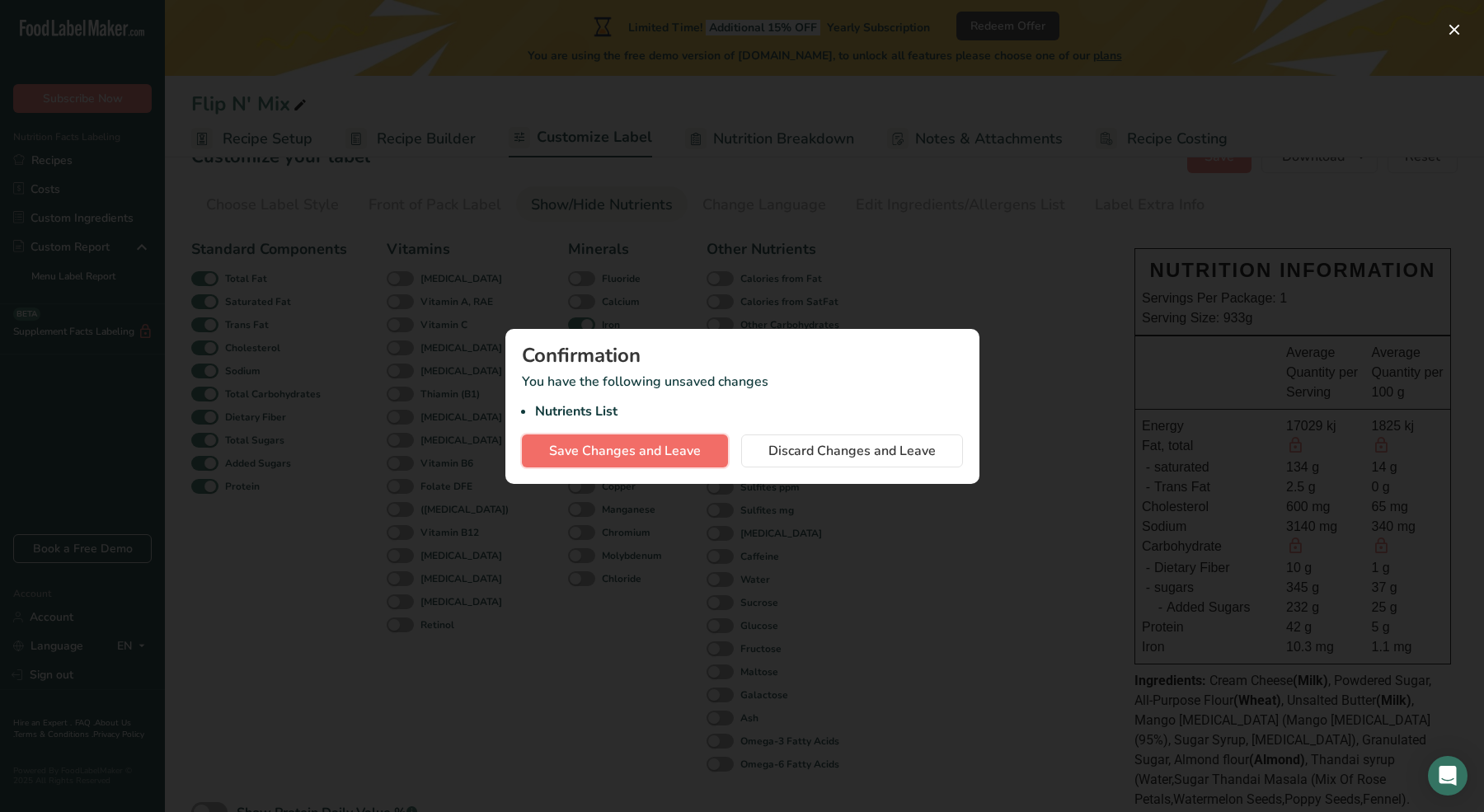 click on "Save Changes and Leave" at bounding box center (625, 451) 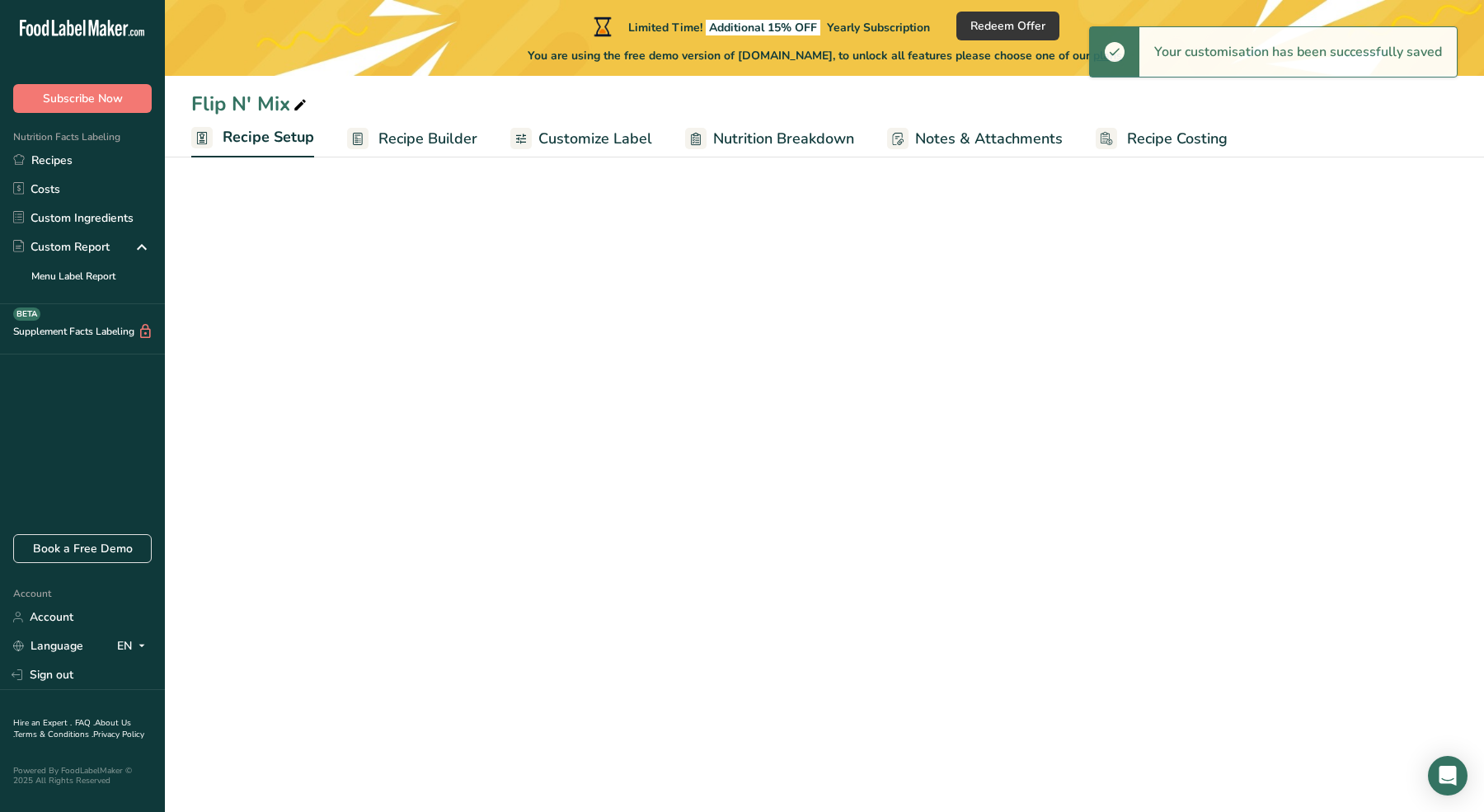 scroll, scrollTop: 0, scrollLeft: 0, axis: both 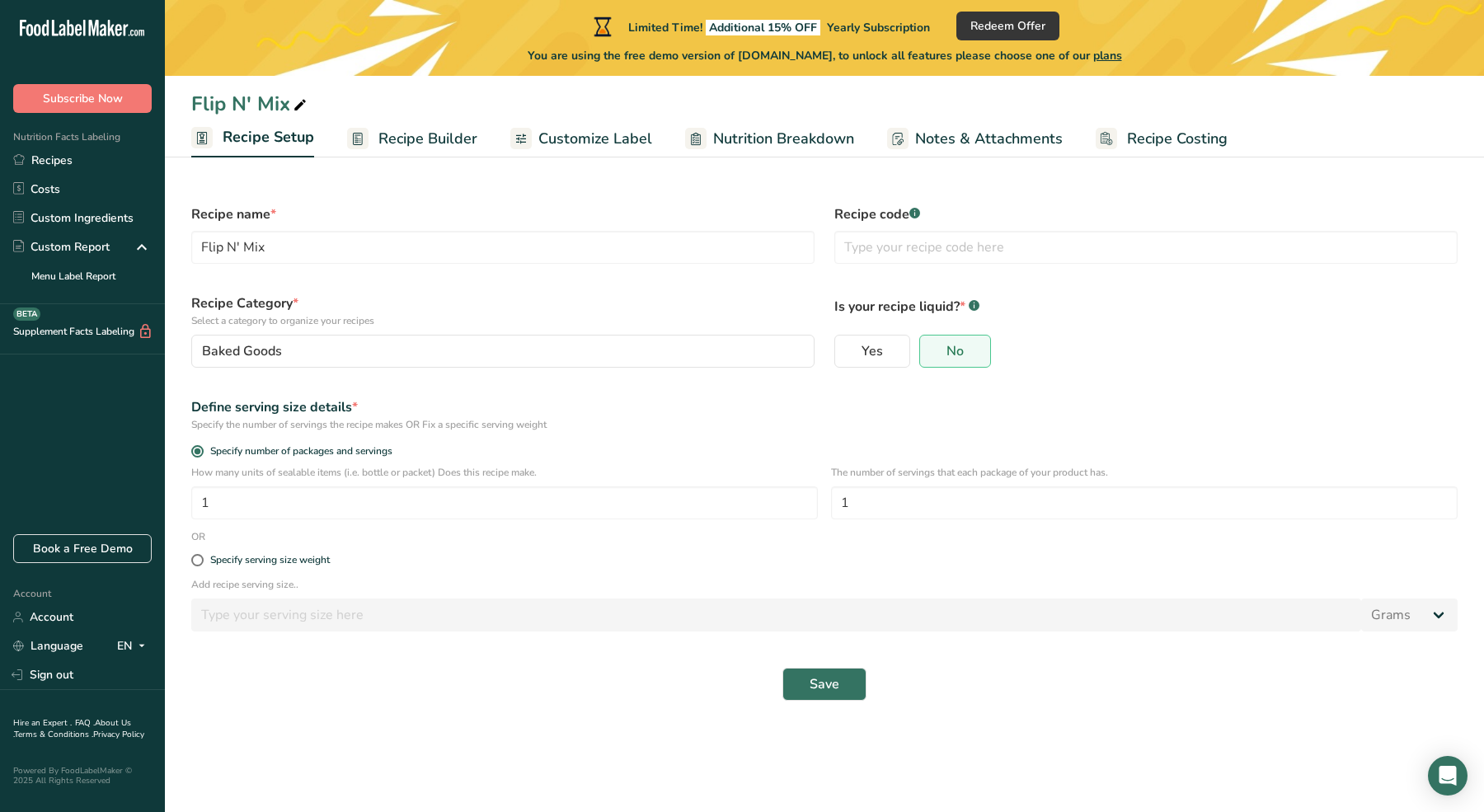 click on "Recipe Builder" at bounding box center (428, 138) 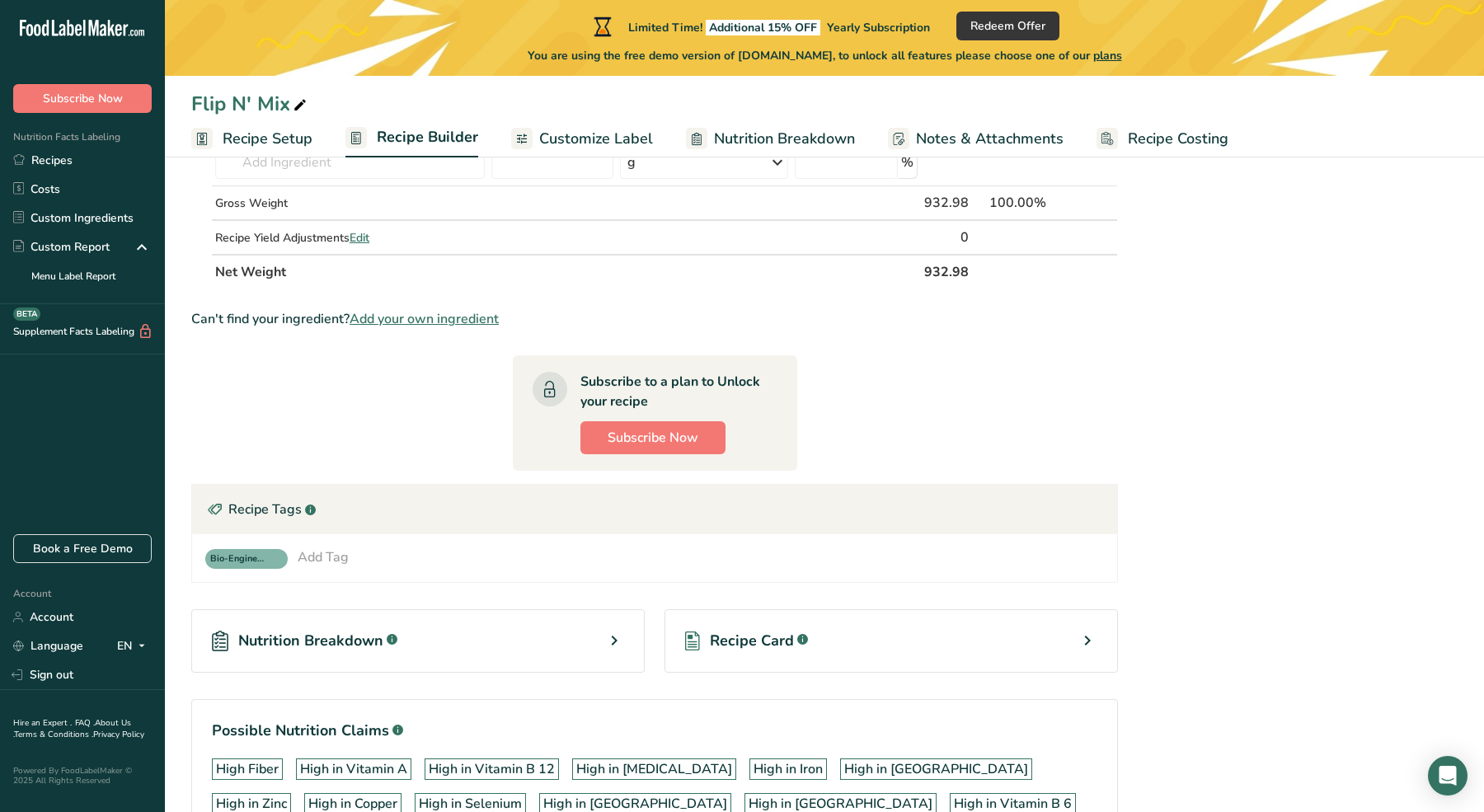 scroll, scrollTop: 907, scrollLeft: 0, axis: vertical 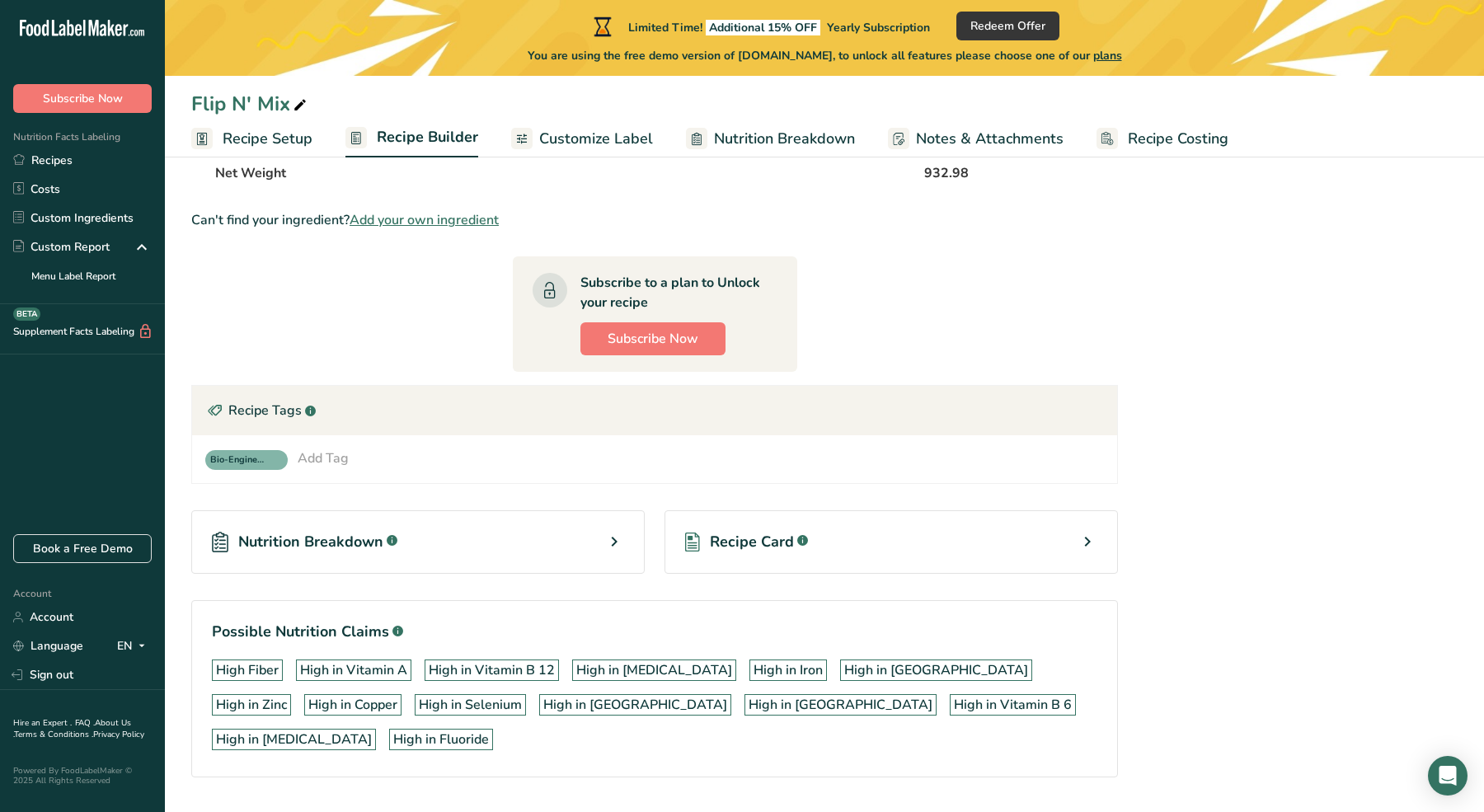 click on "Nutrition Breakdown" at bounding box center [311, 542] 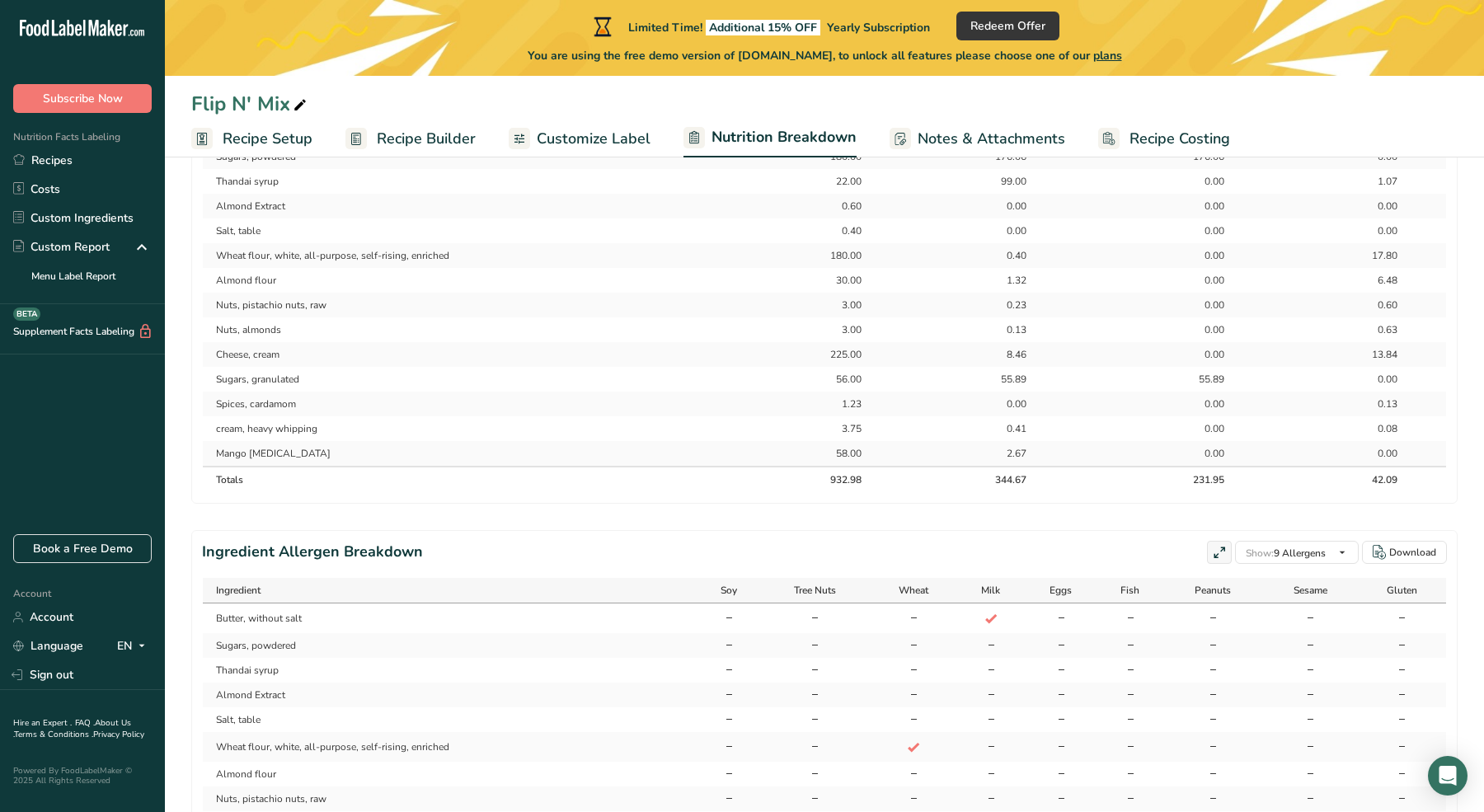scroll, scrollTop: 0, scrollLeft: 0, axis: both 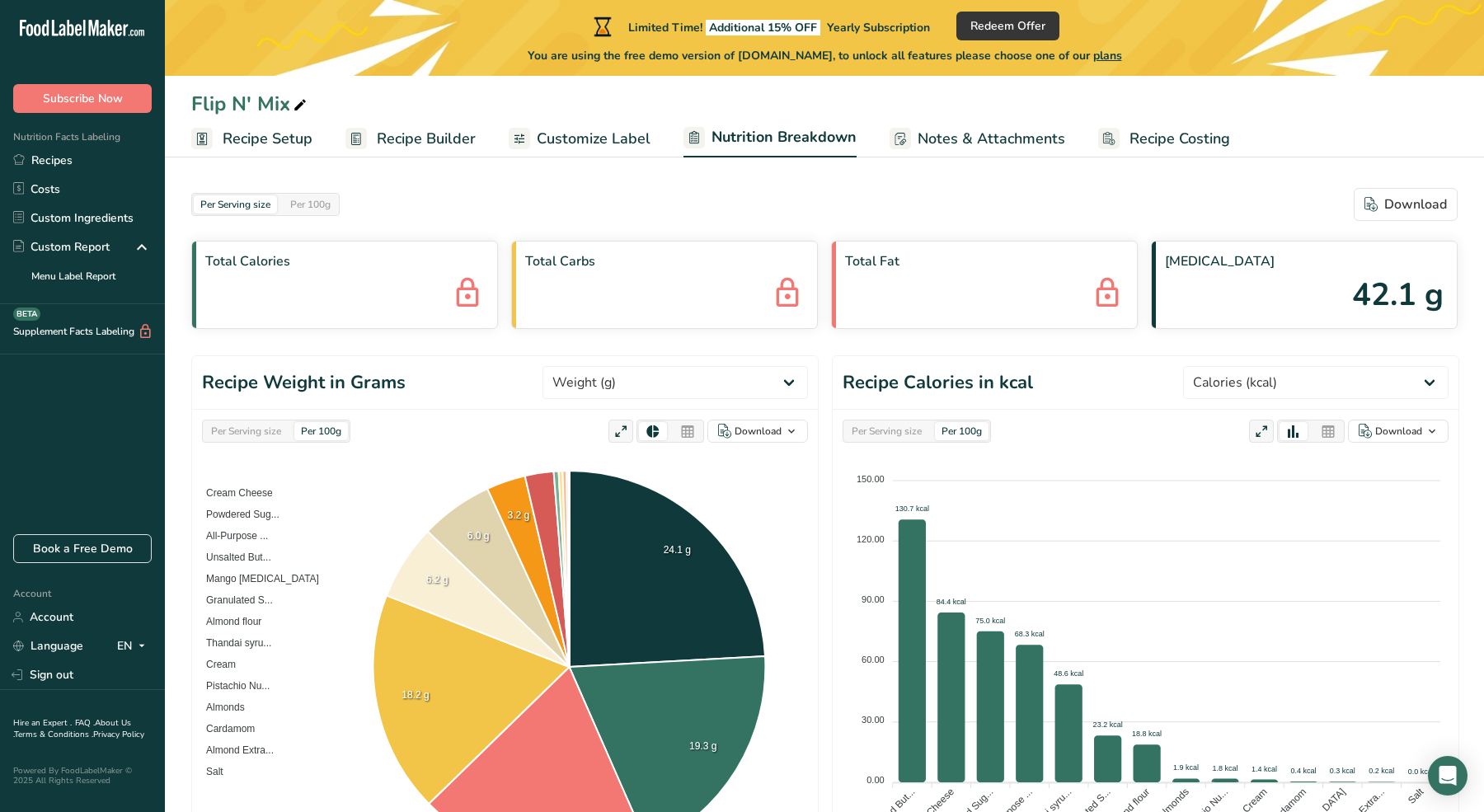 click on "Recipe Setup" at bounding box center [267, 138] 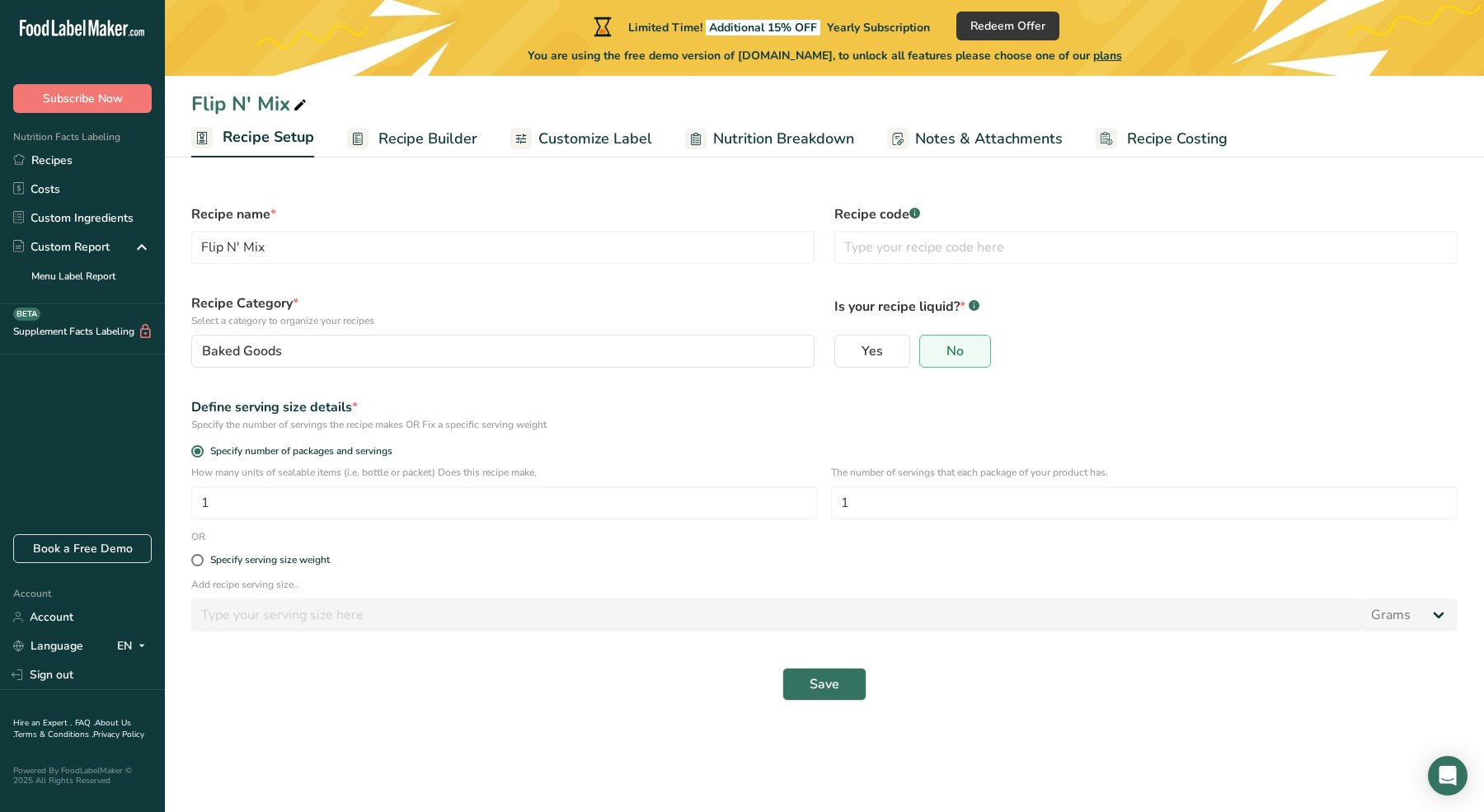 click on "Recipe Builder" at bounding box center (412, 138) 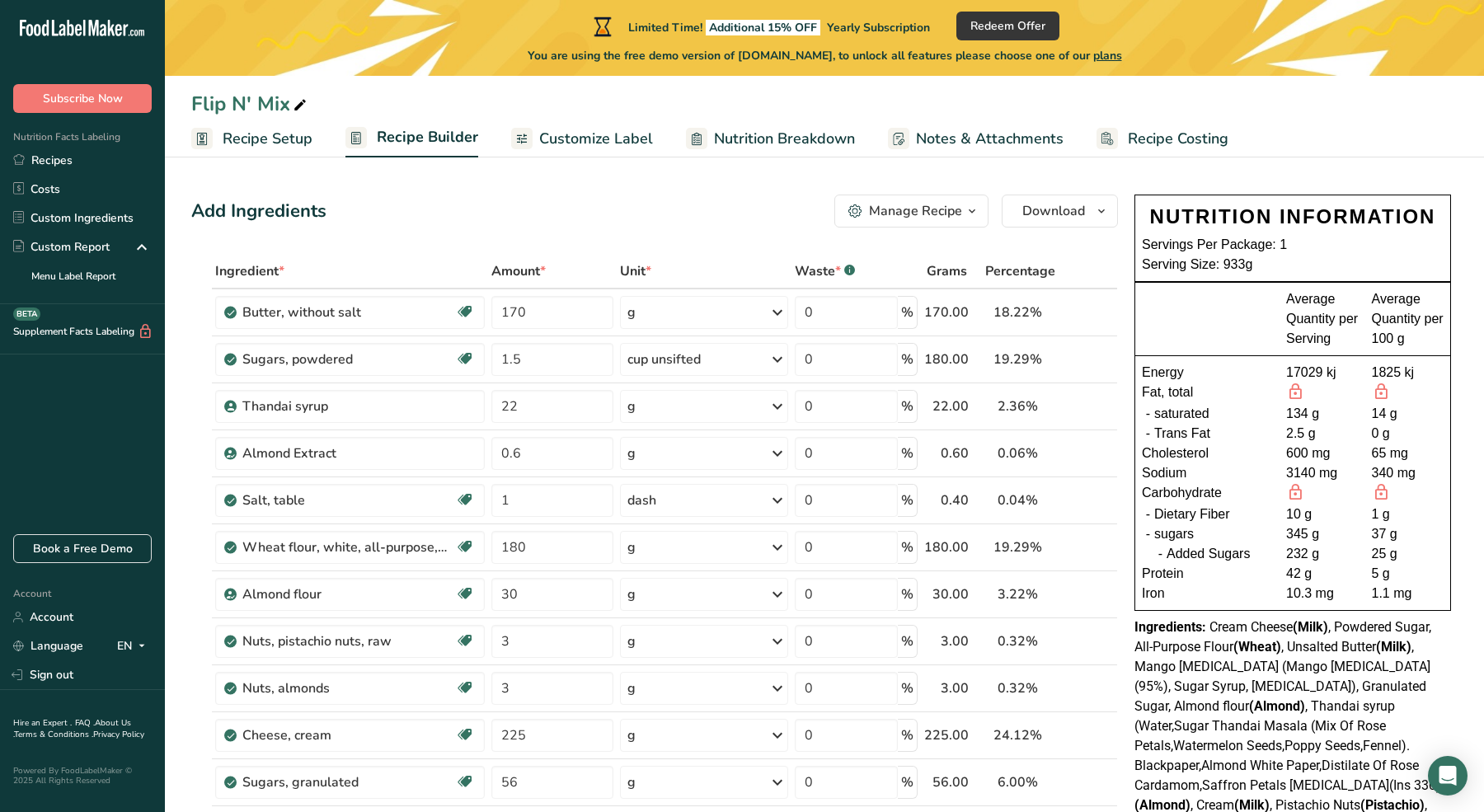 click on "Customize Label" at bounding box center (596, 138) 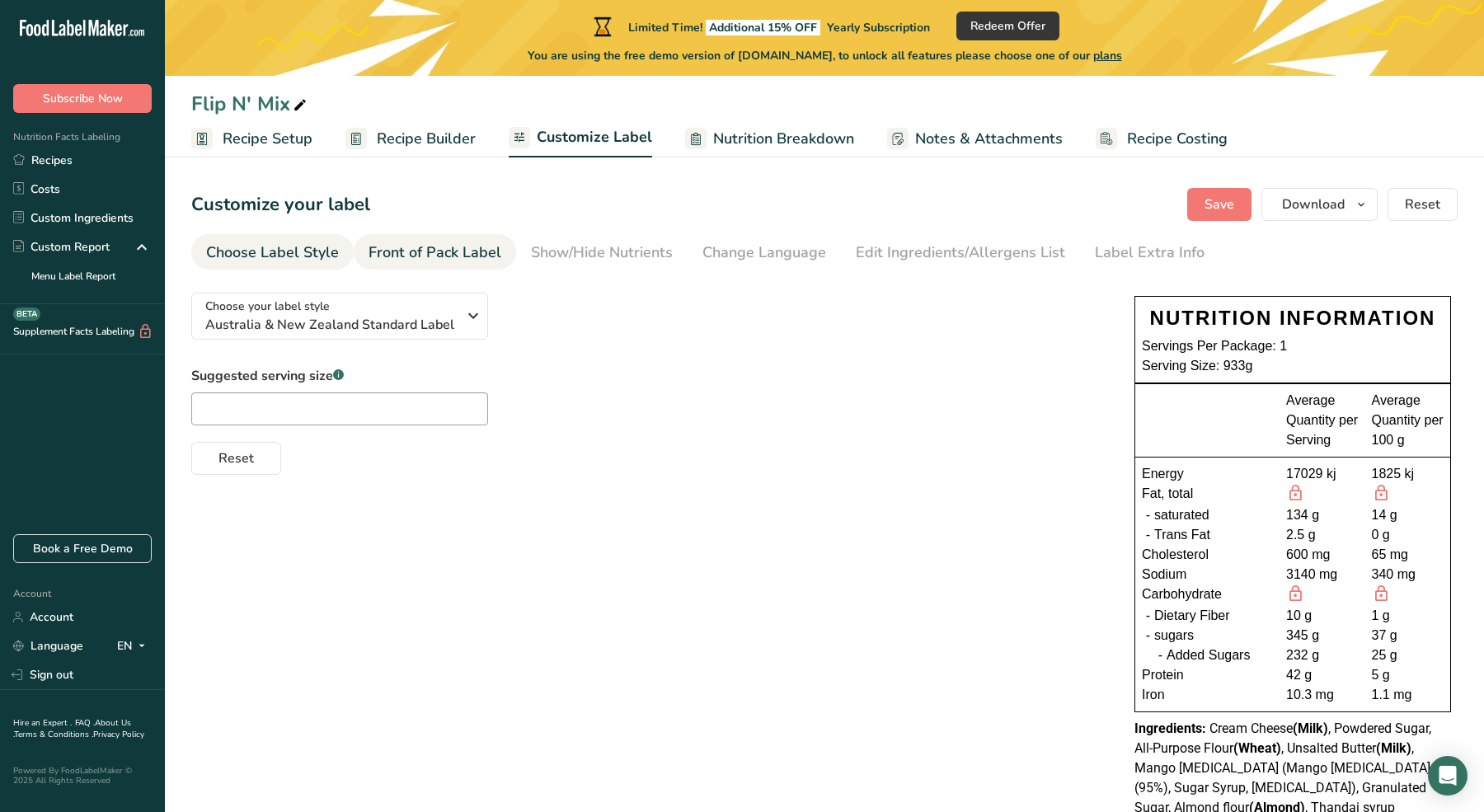 click on "Front of Pack Label" at bounding box center (434, 252) 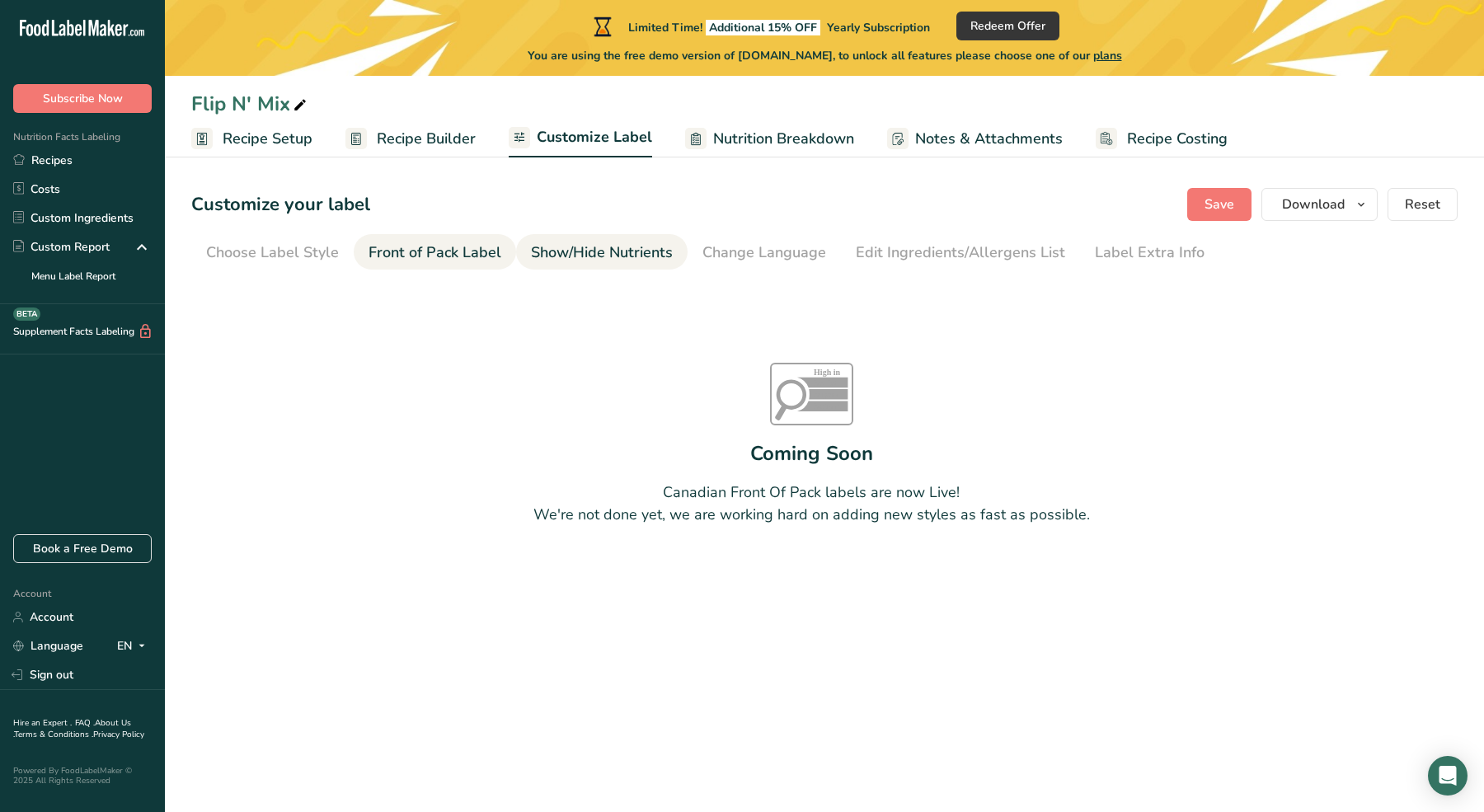 click on "Show/Hide Nutrients" at bounding box center (602, 252) 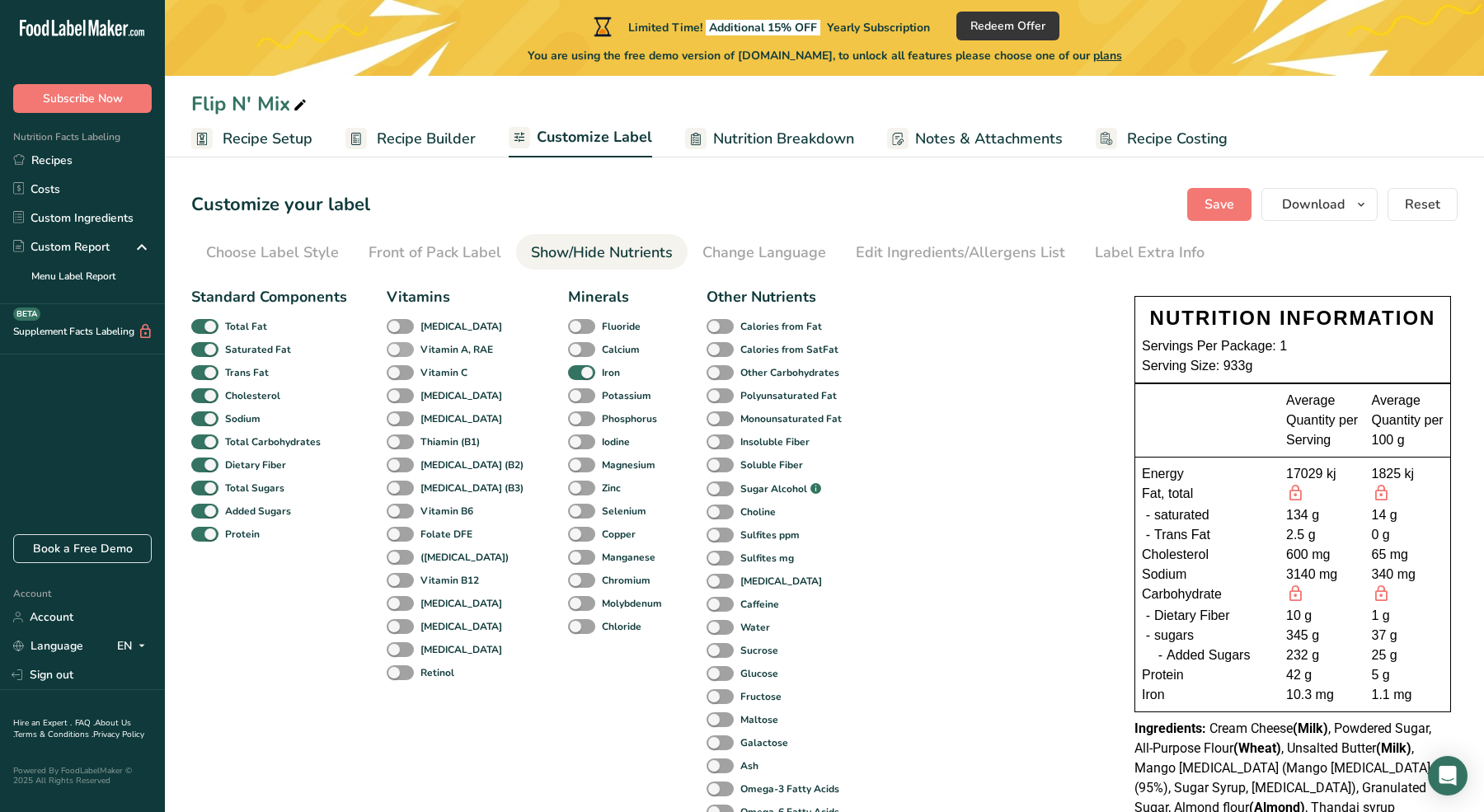 click at bounding box center [400, 350] 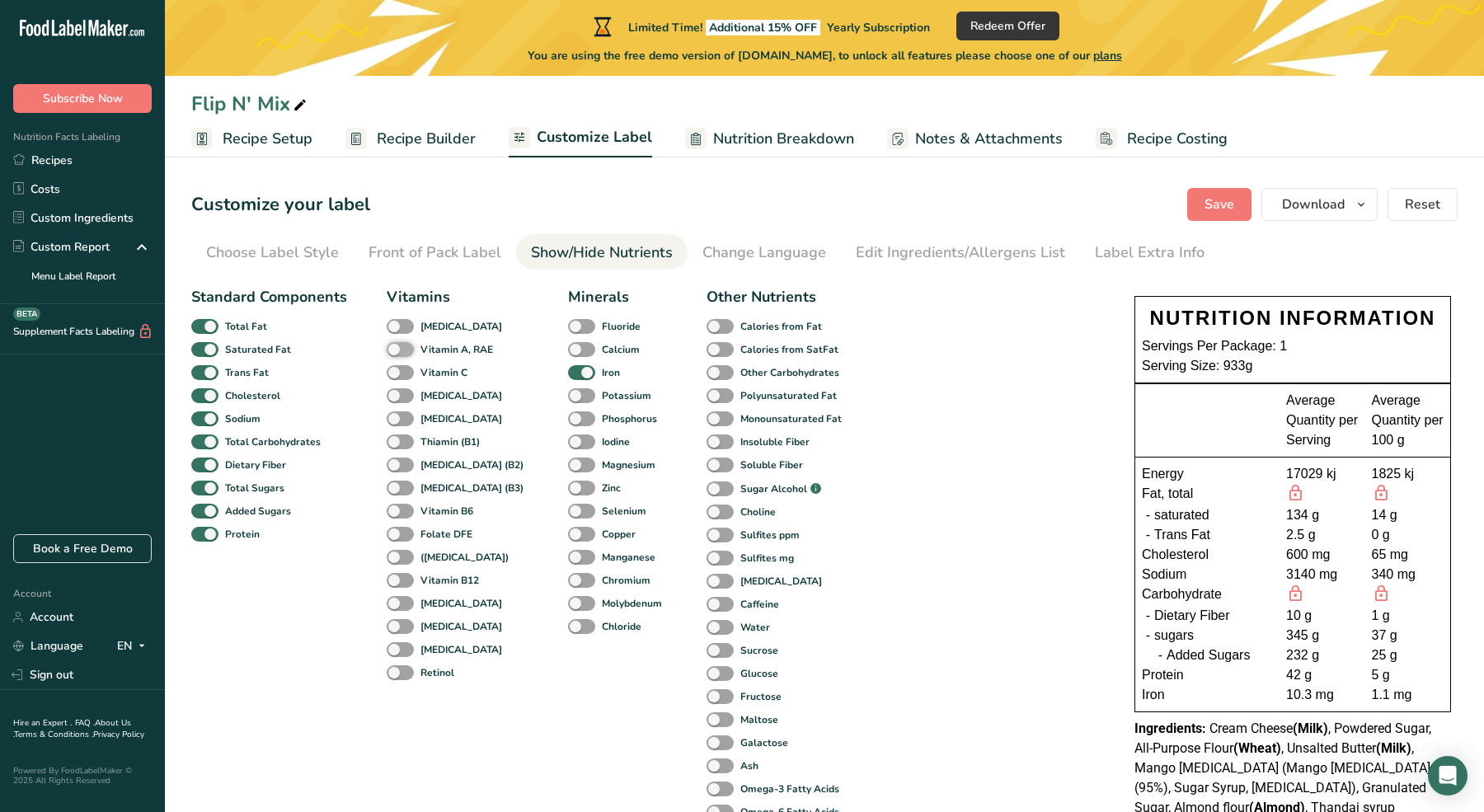 click on "Vitamin A, RAE" at bounding box center (392, 349) 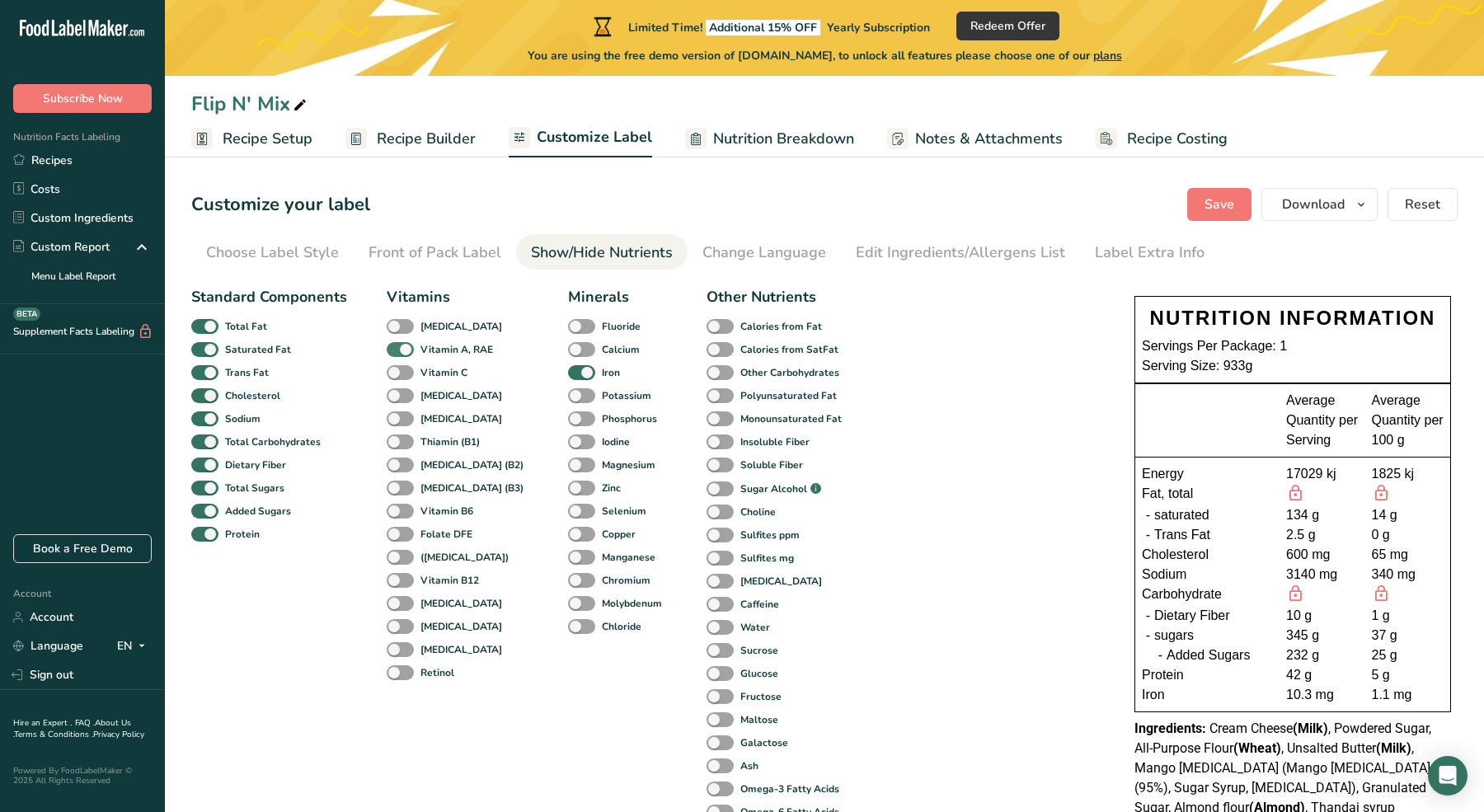 click at bounding box center [400, 350] 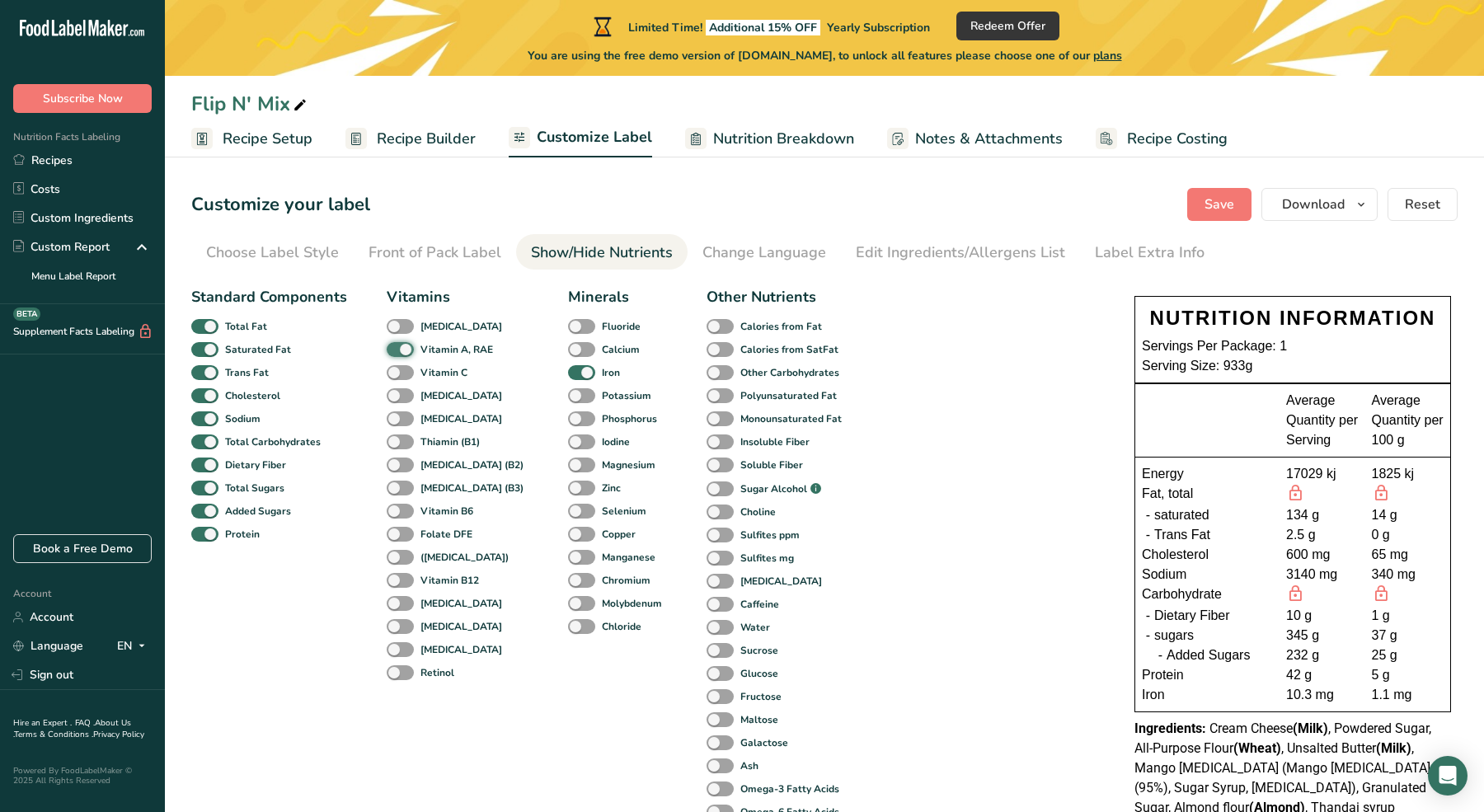click on "Vitamin A, RAE" at bounding box center [392, 349] 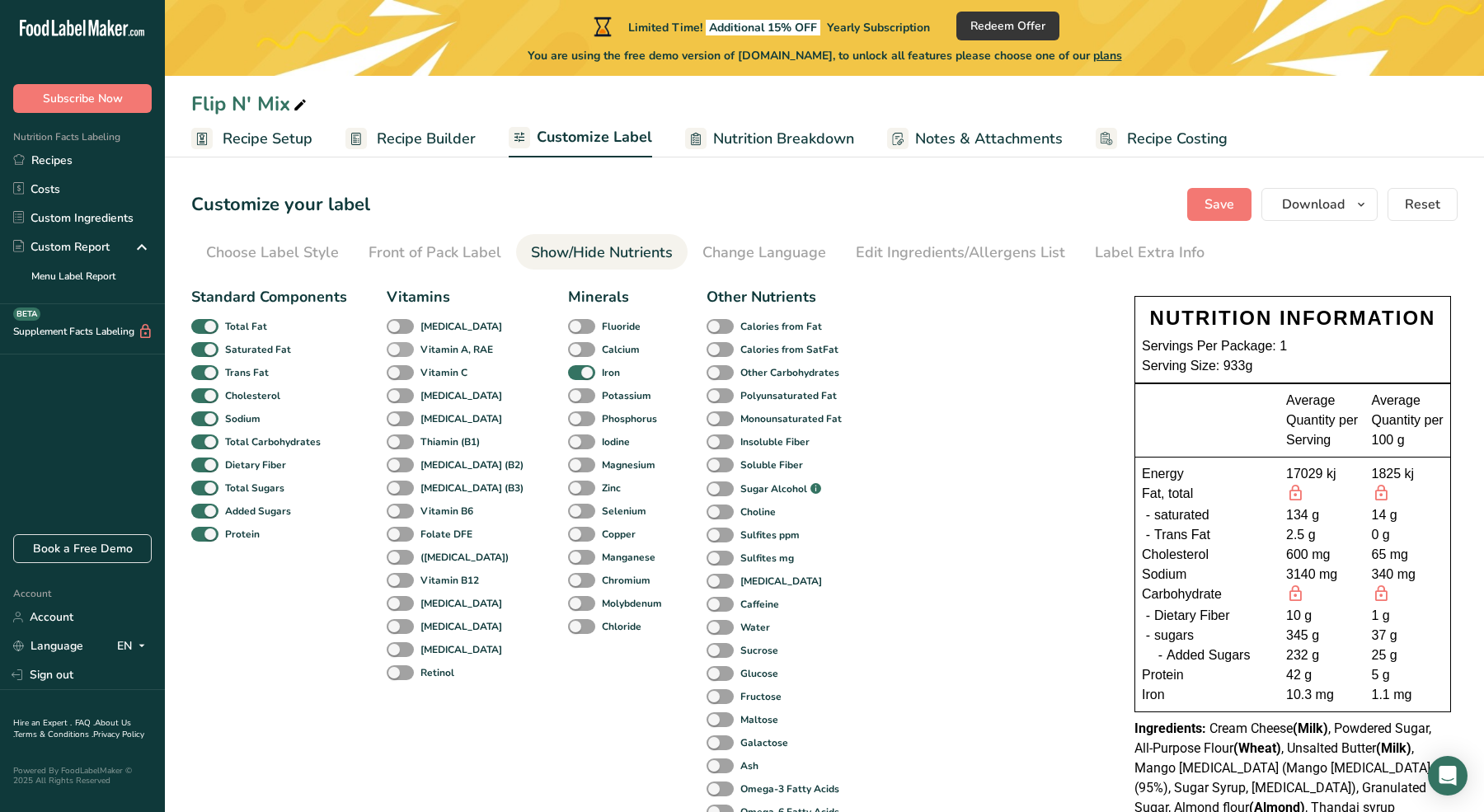 click at bounding box center [400, 350] 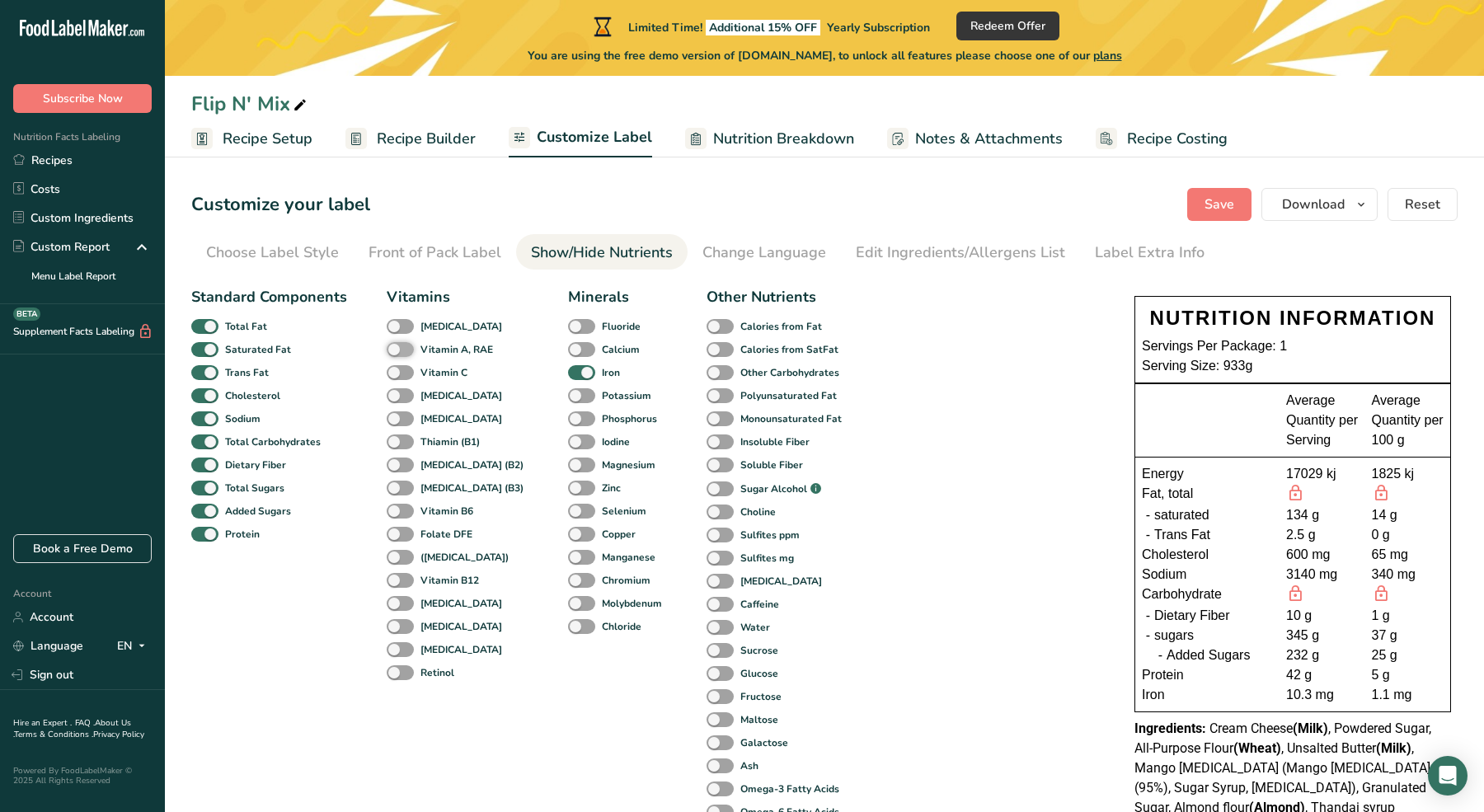 click on "Vitamin A, RAE" at bounding box center (392, 349) 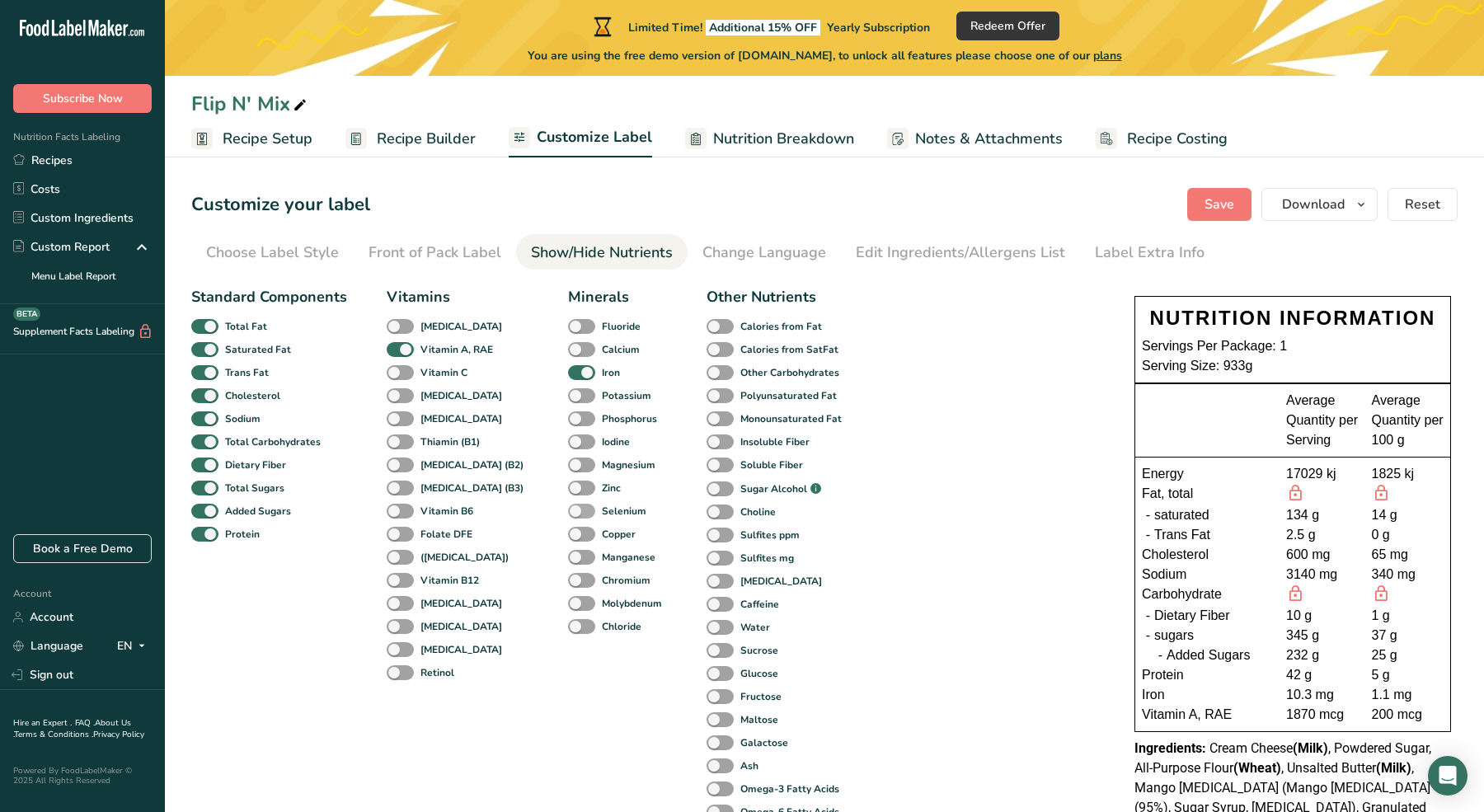 click at bounding box center (581, 511) 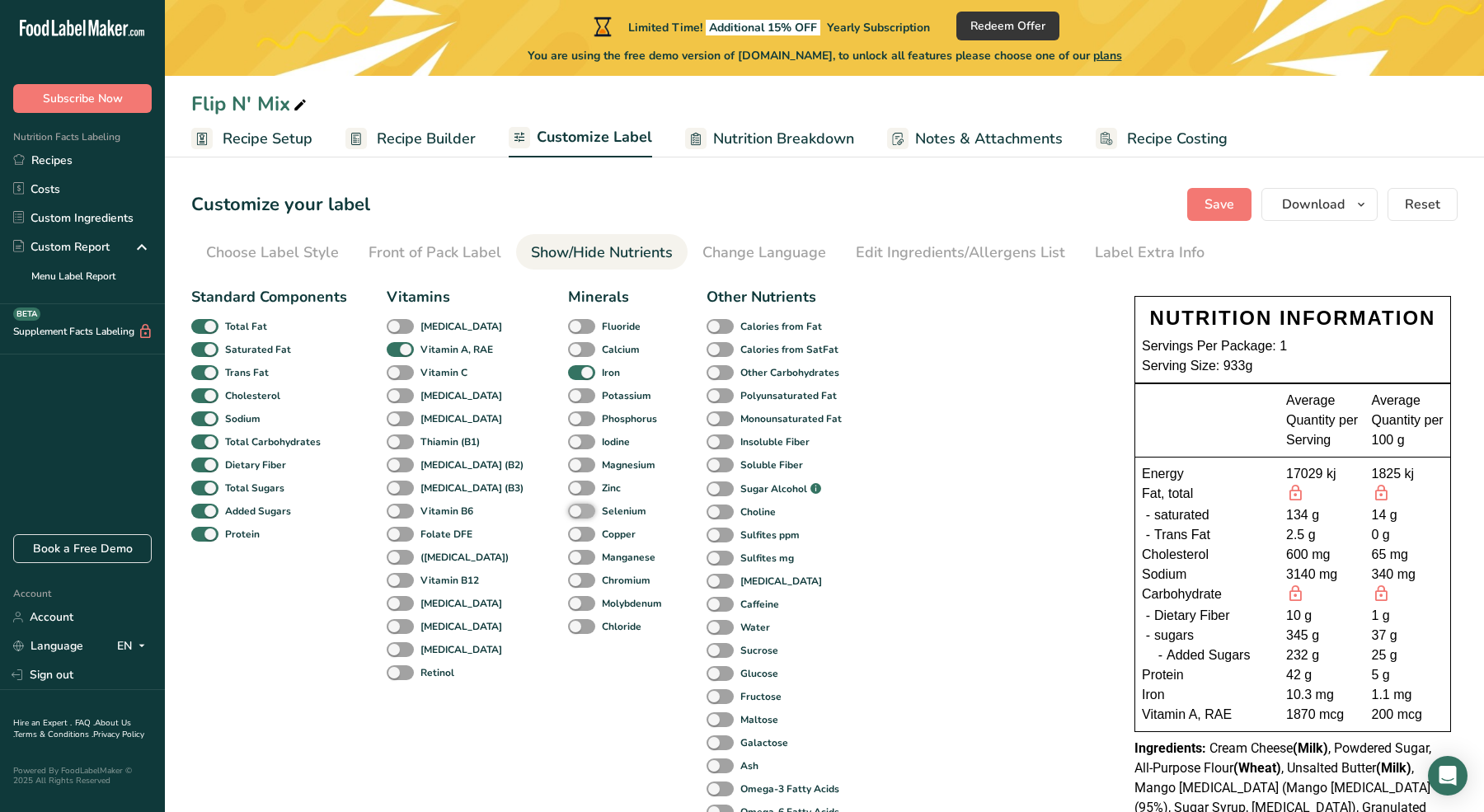click on "Selenium" at bounding box center (573, 510) 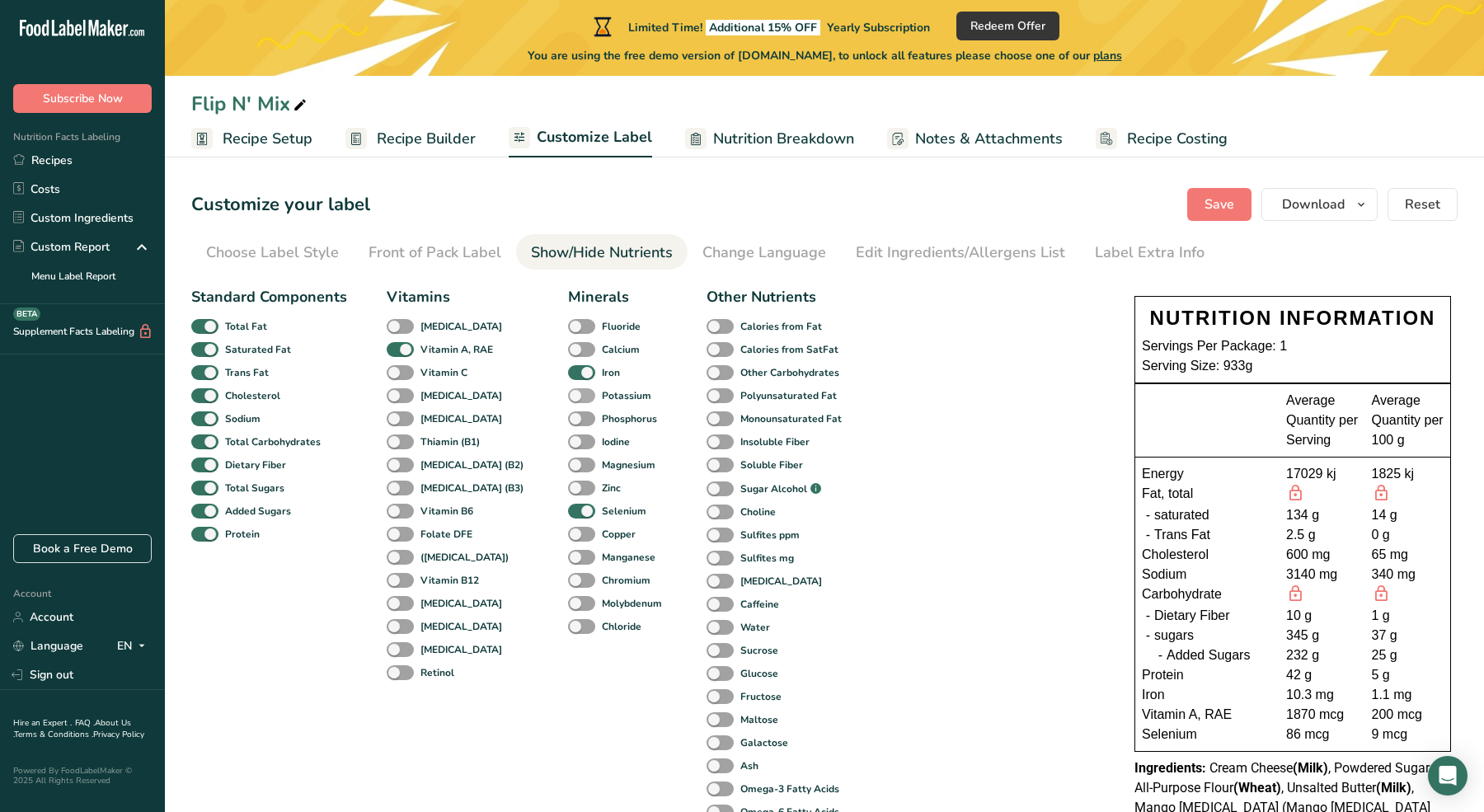 click at bounding box center [581, 396] 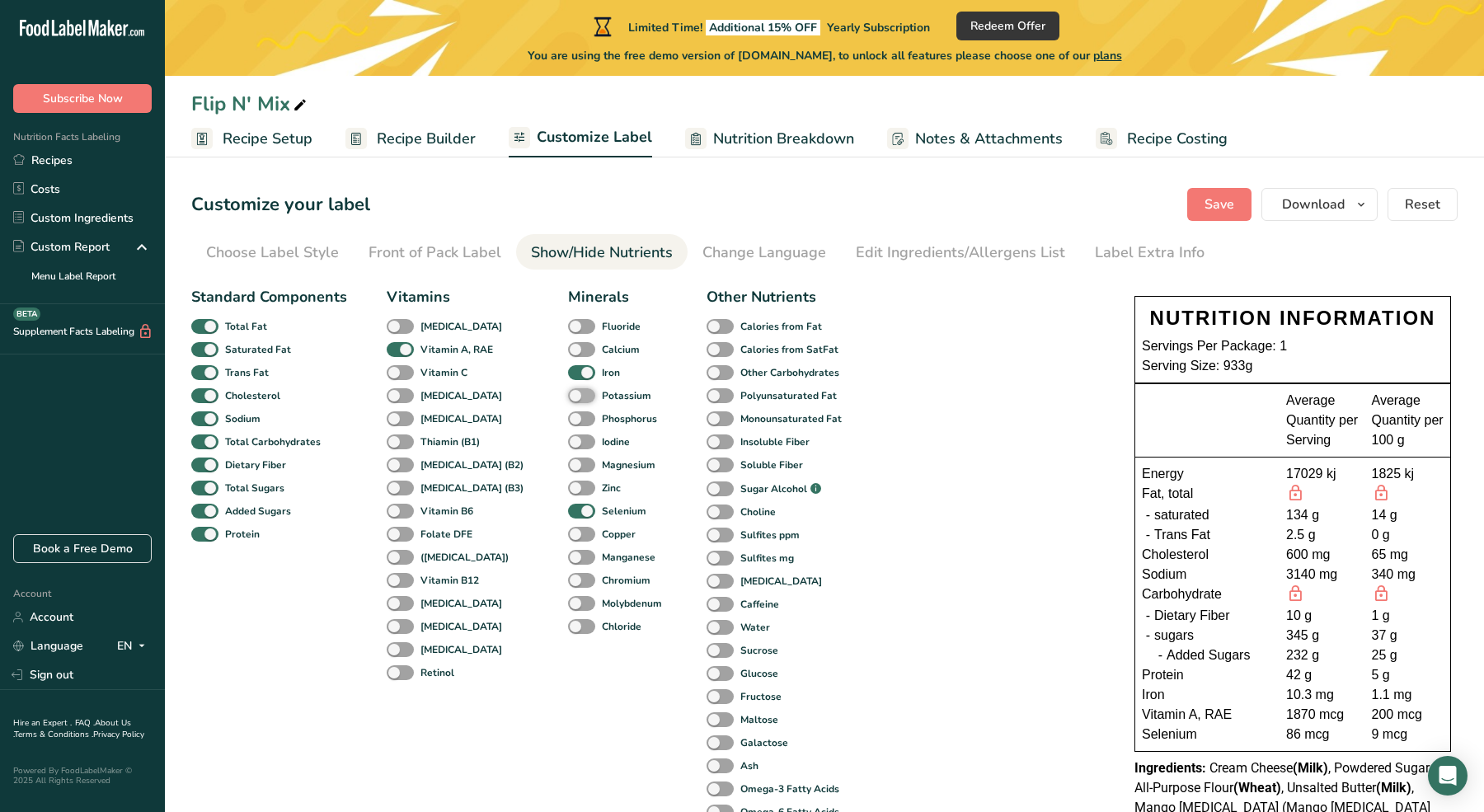 click on "Potassium" at bounding box center [573, 395] 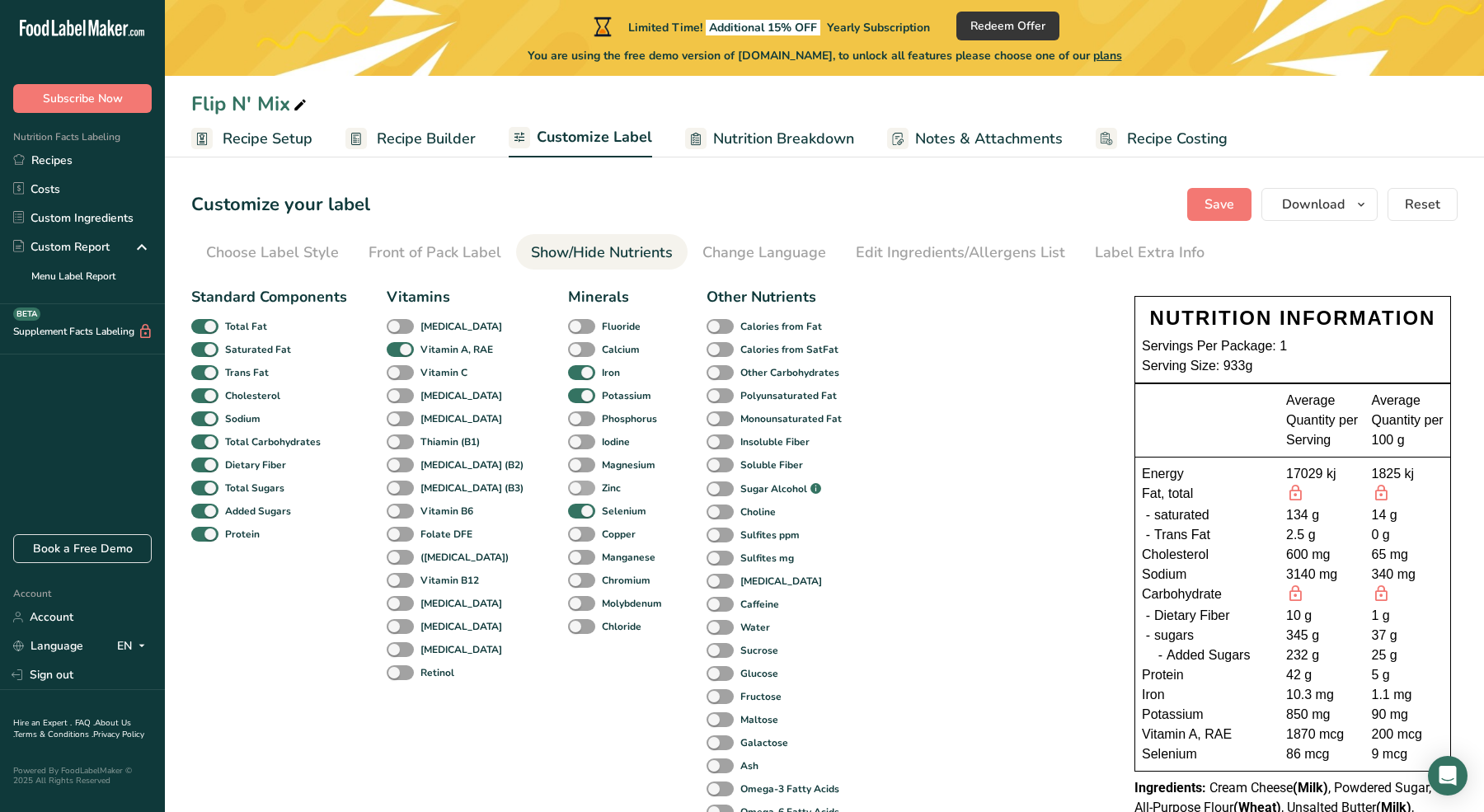 click at bounding box center (581, 488) 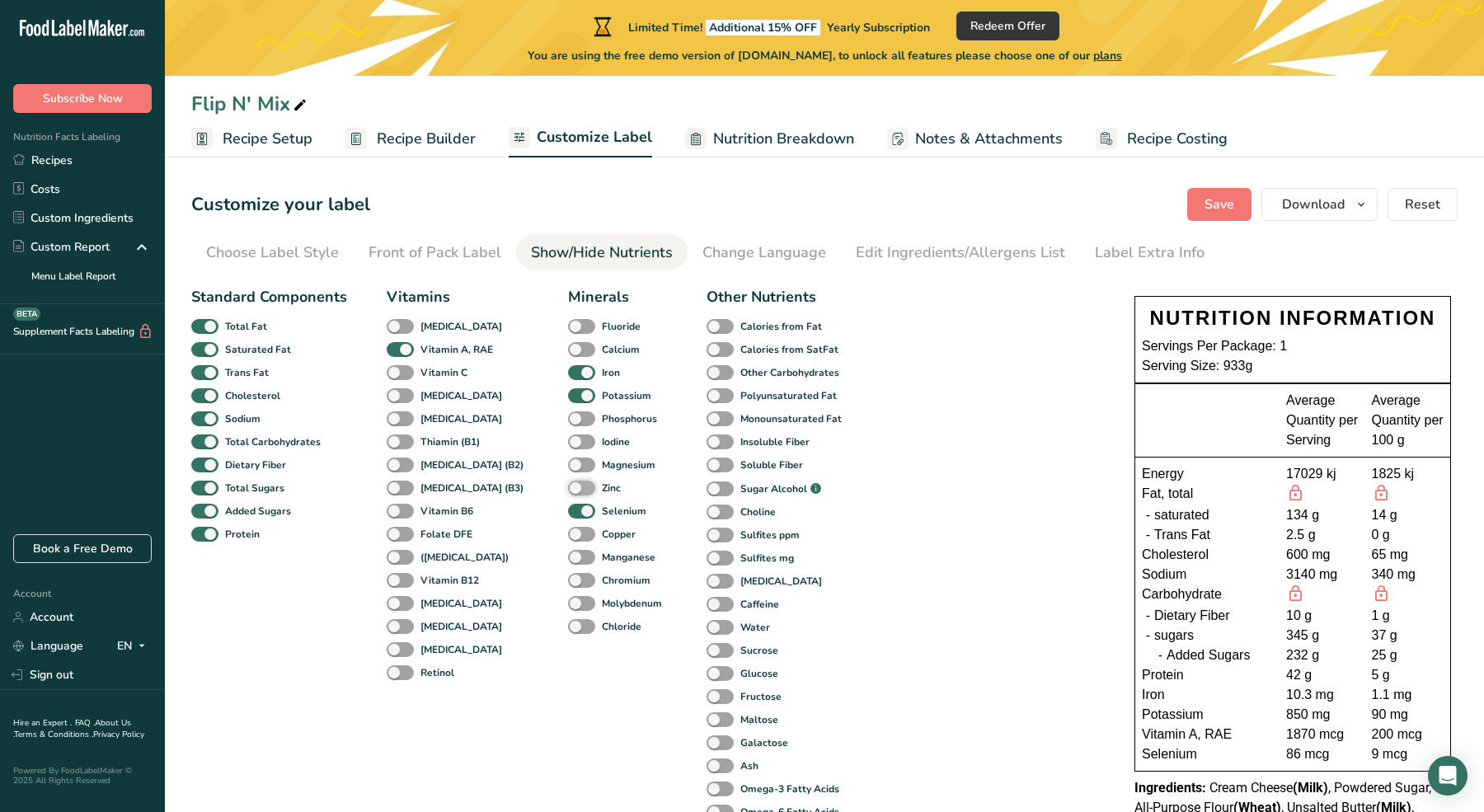 click on "Zinc" at bounding box center [573, 487] 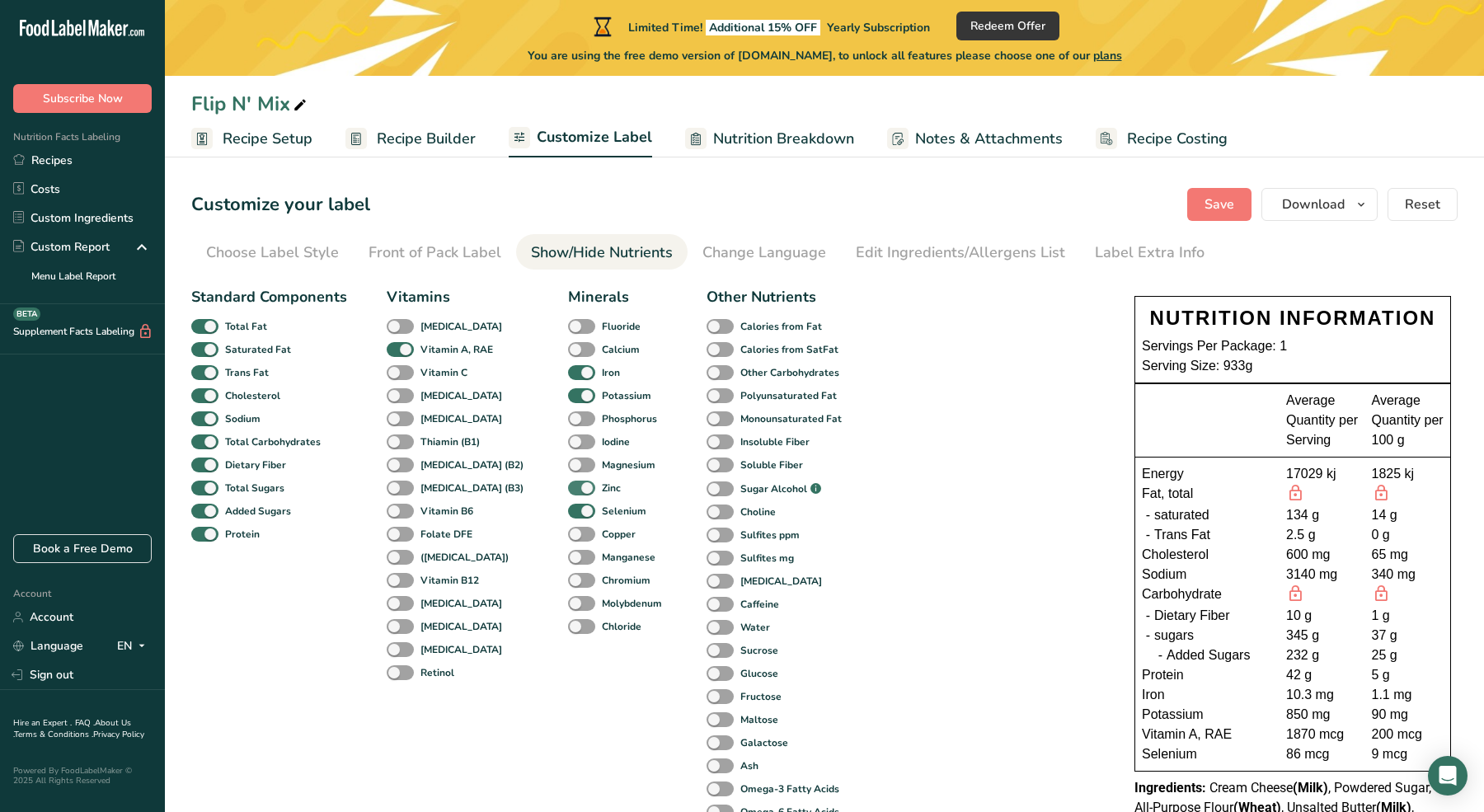 click at bounding box center (581, 488) 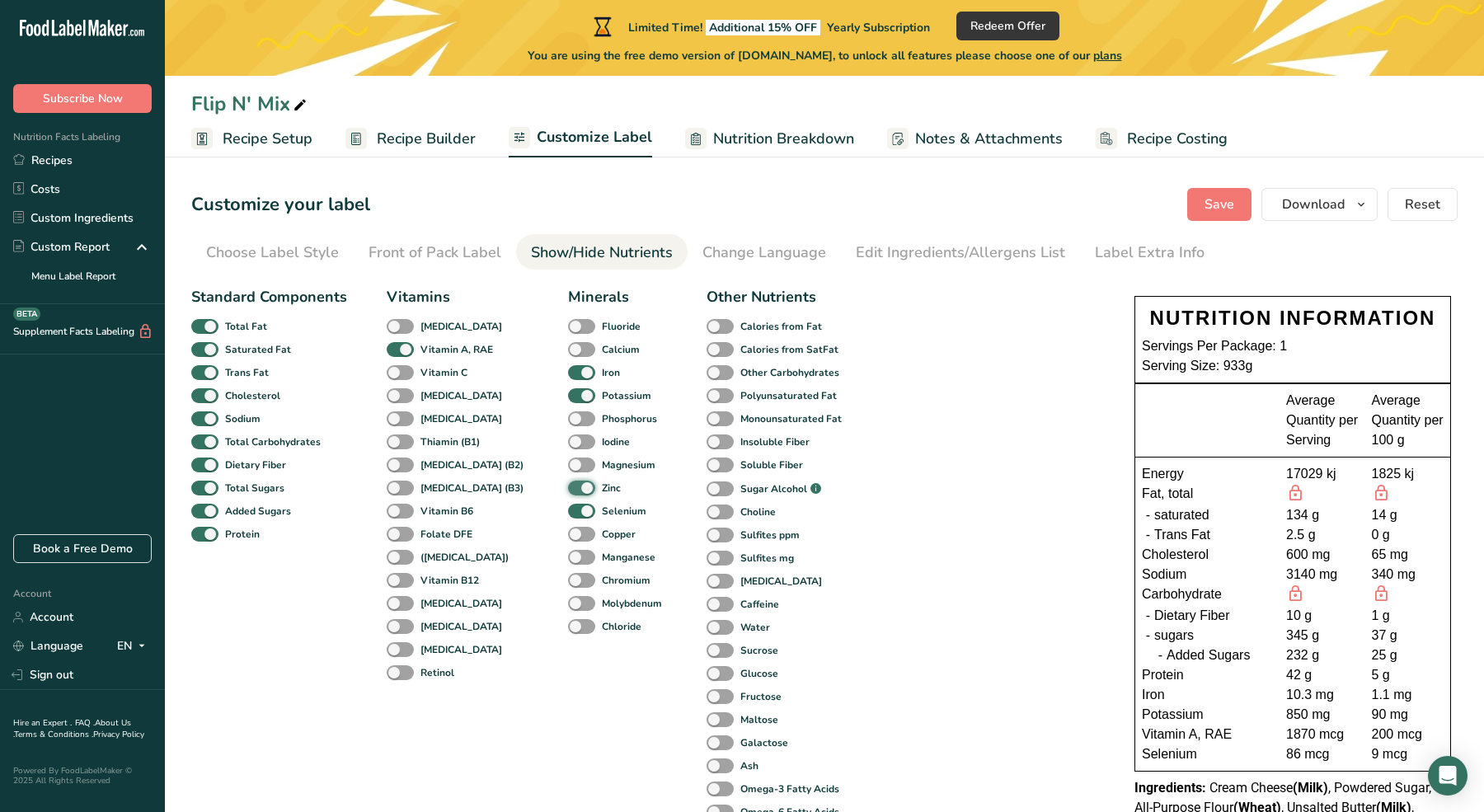 click on "Zinc" at bounding box center (573, 487) 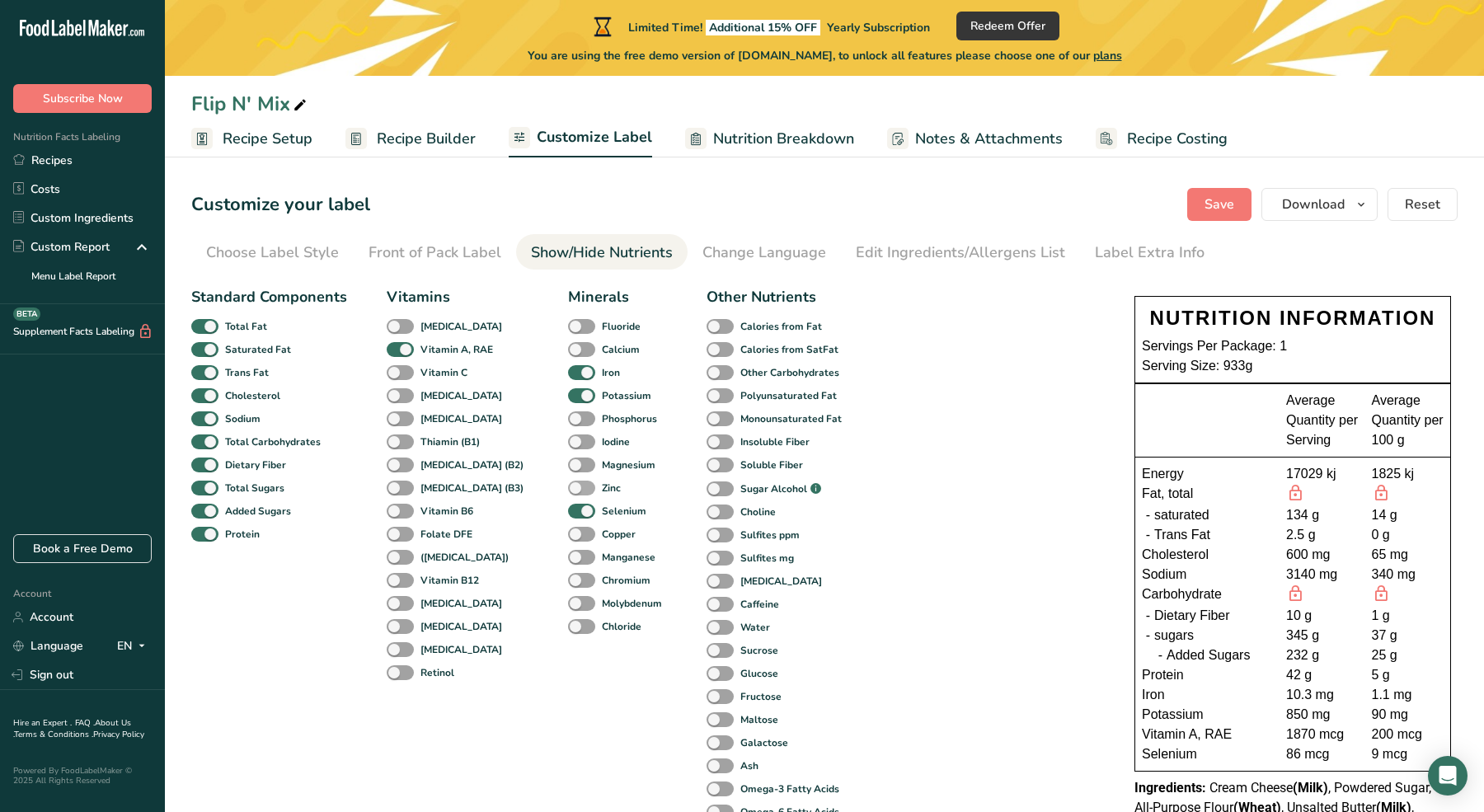 click at bounding box center (581, 488) 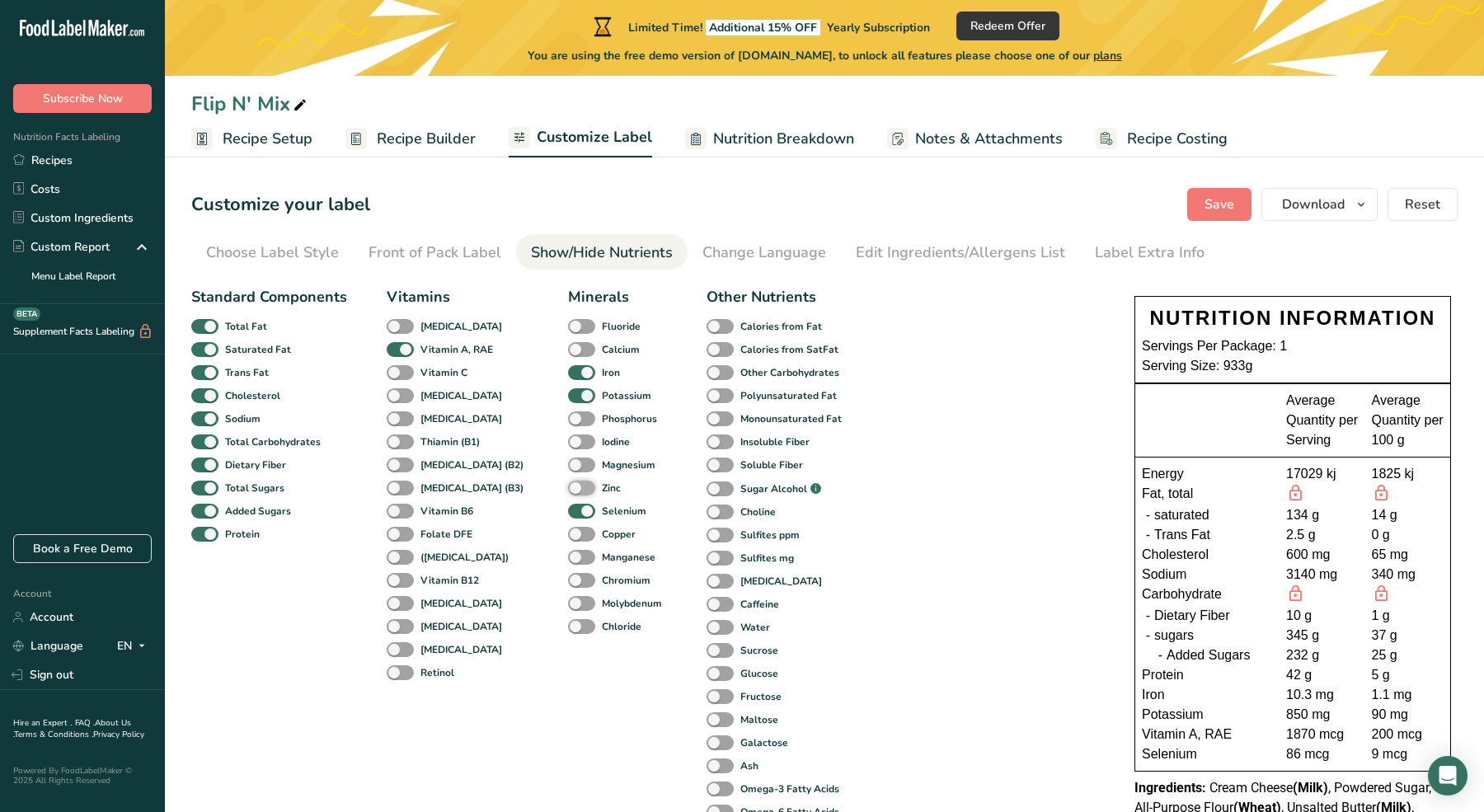 click on "Zinc" at bounding box center (573, 487) 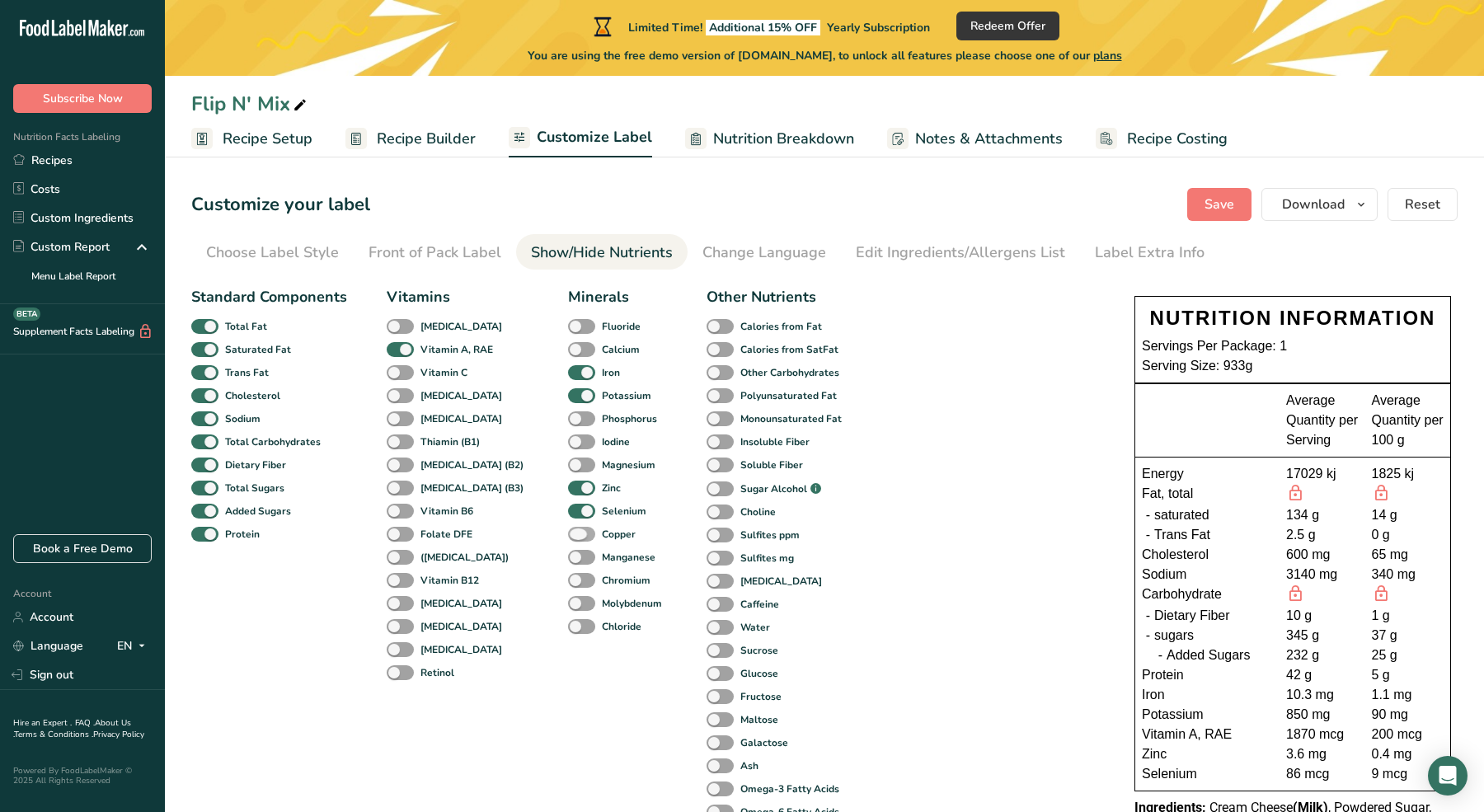 click at bounding box center (581, 534) 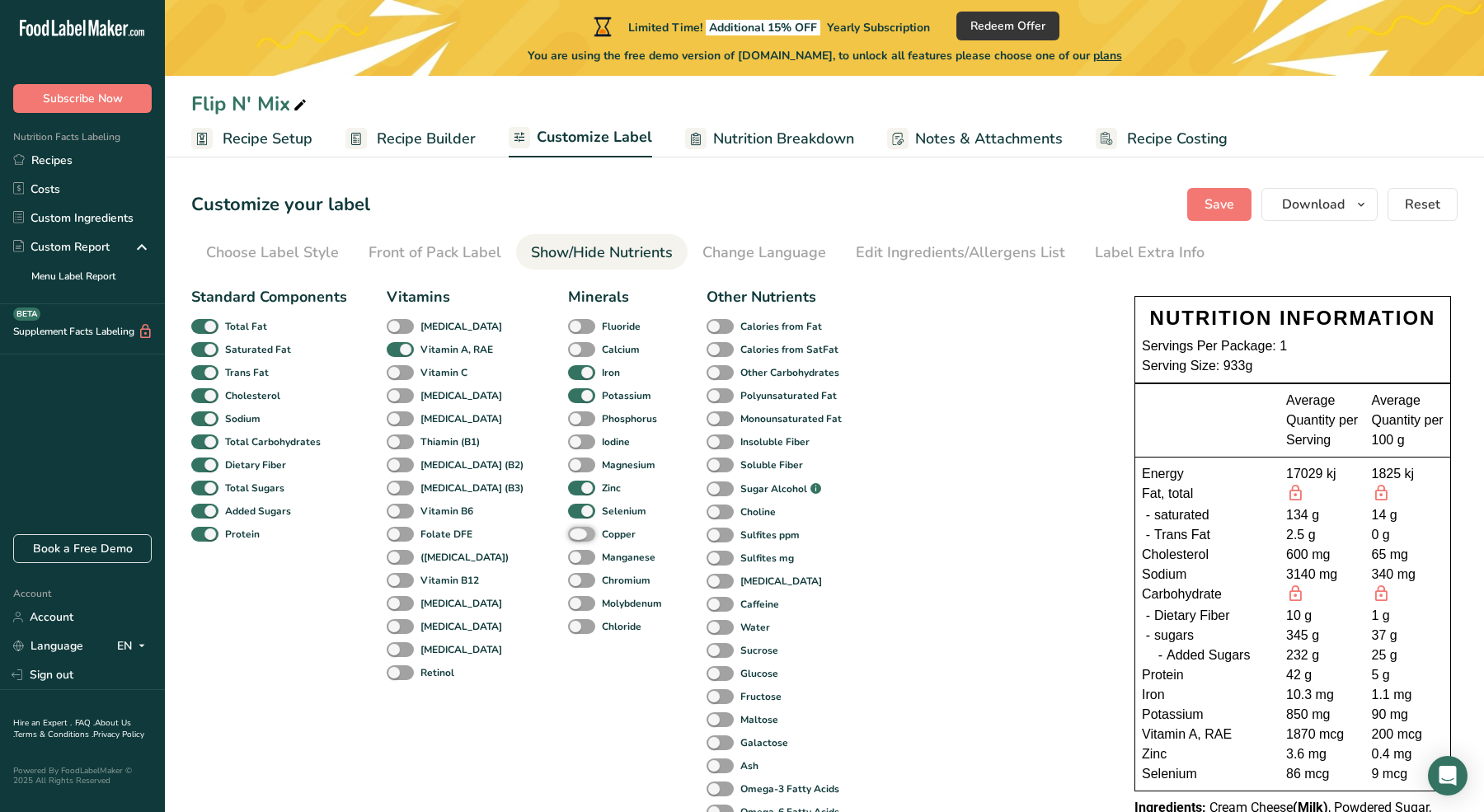 click on "Copper" at bounding box center (573, 533) 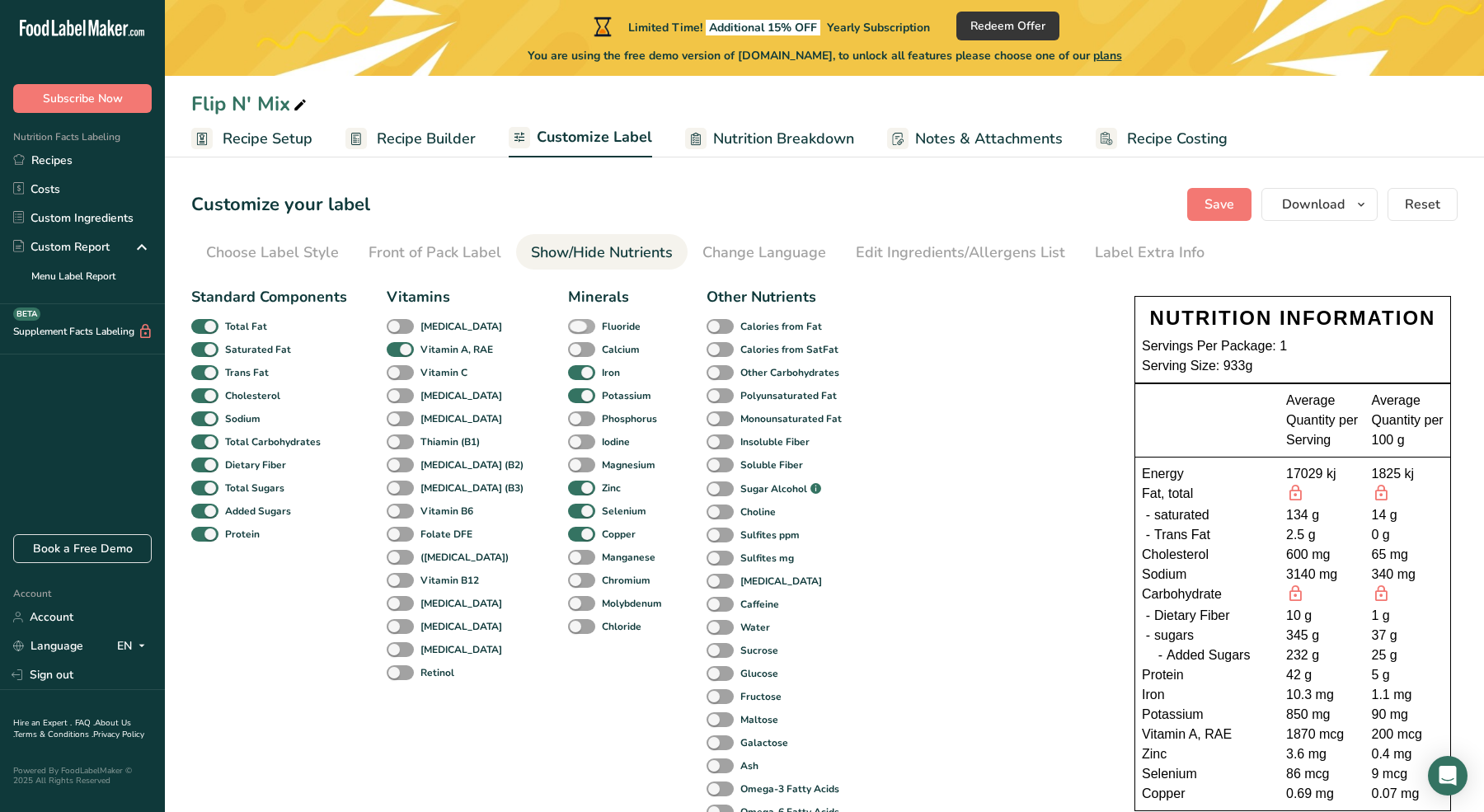 click at bounding box center [581, 326] 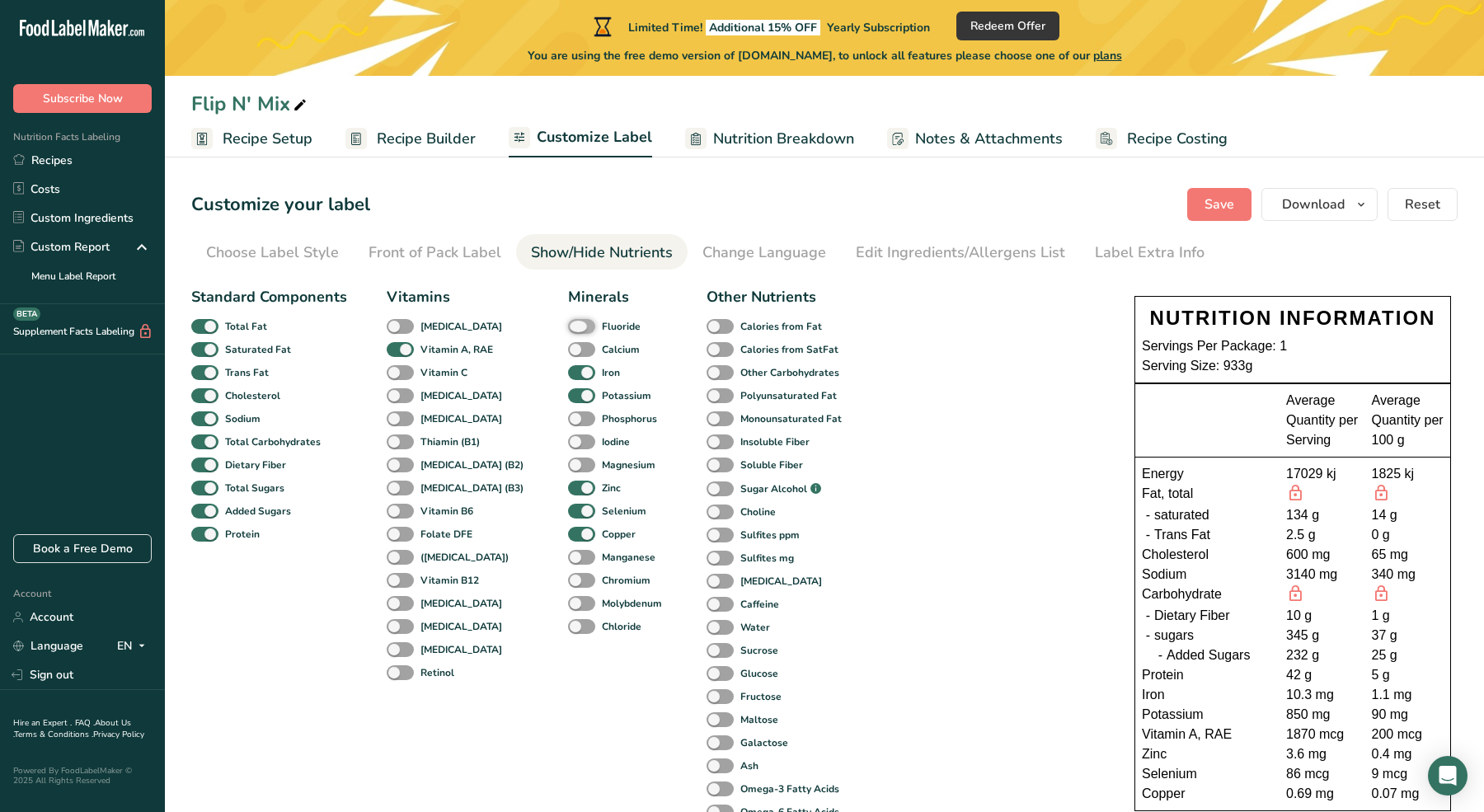 click on "Fluoride" at bounding box center [573, 326] 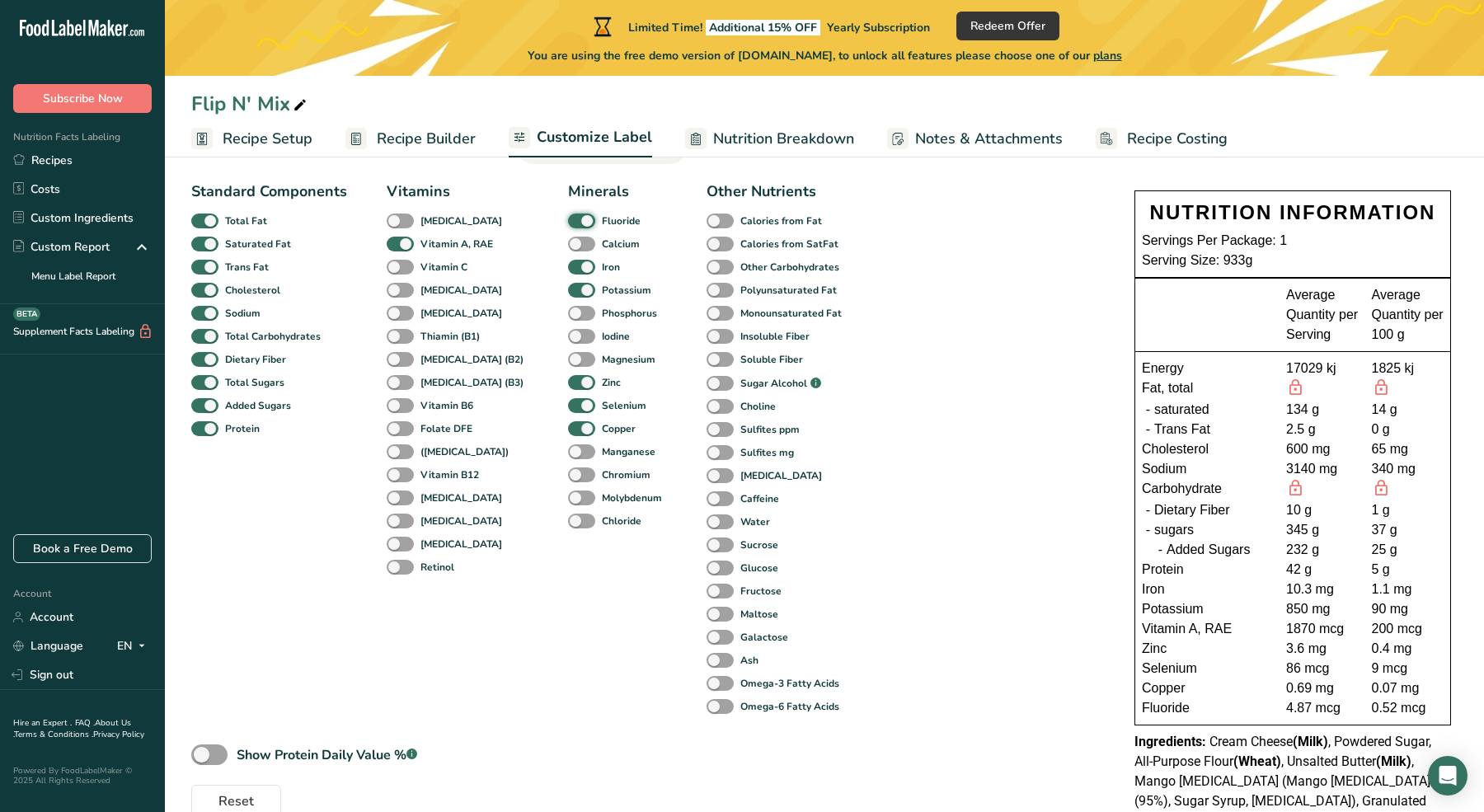 scroll, scrollTop: 96, scrollLeft: 0, axis: vertical 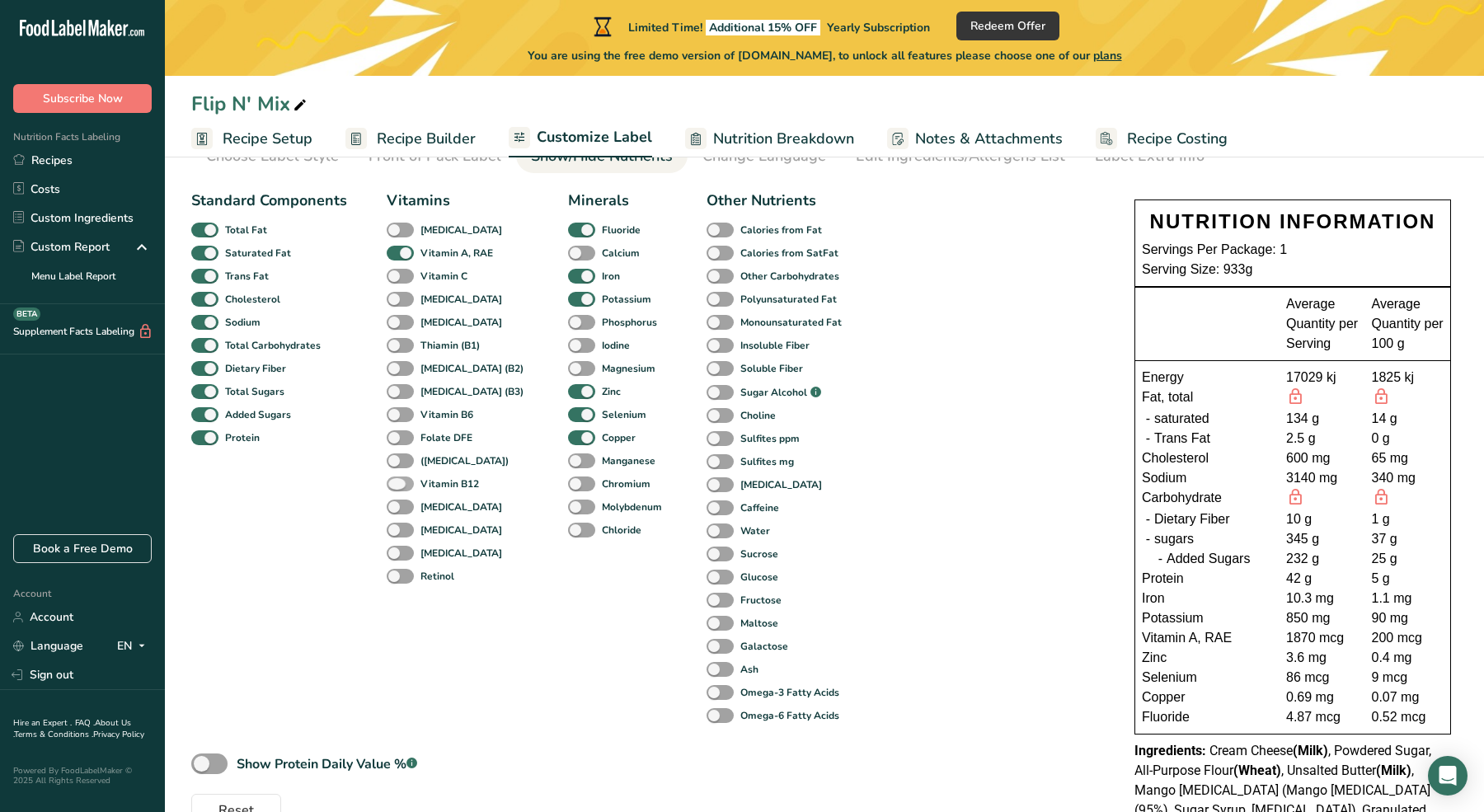 click at bounding box center (400, 484) 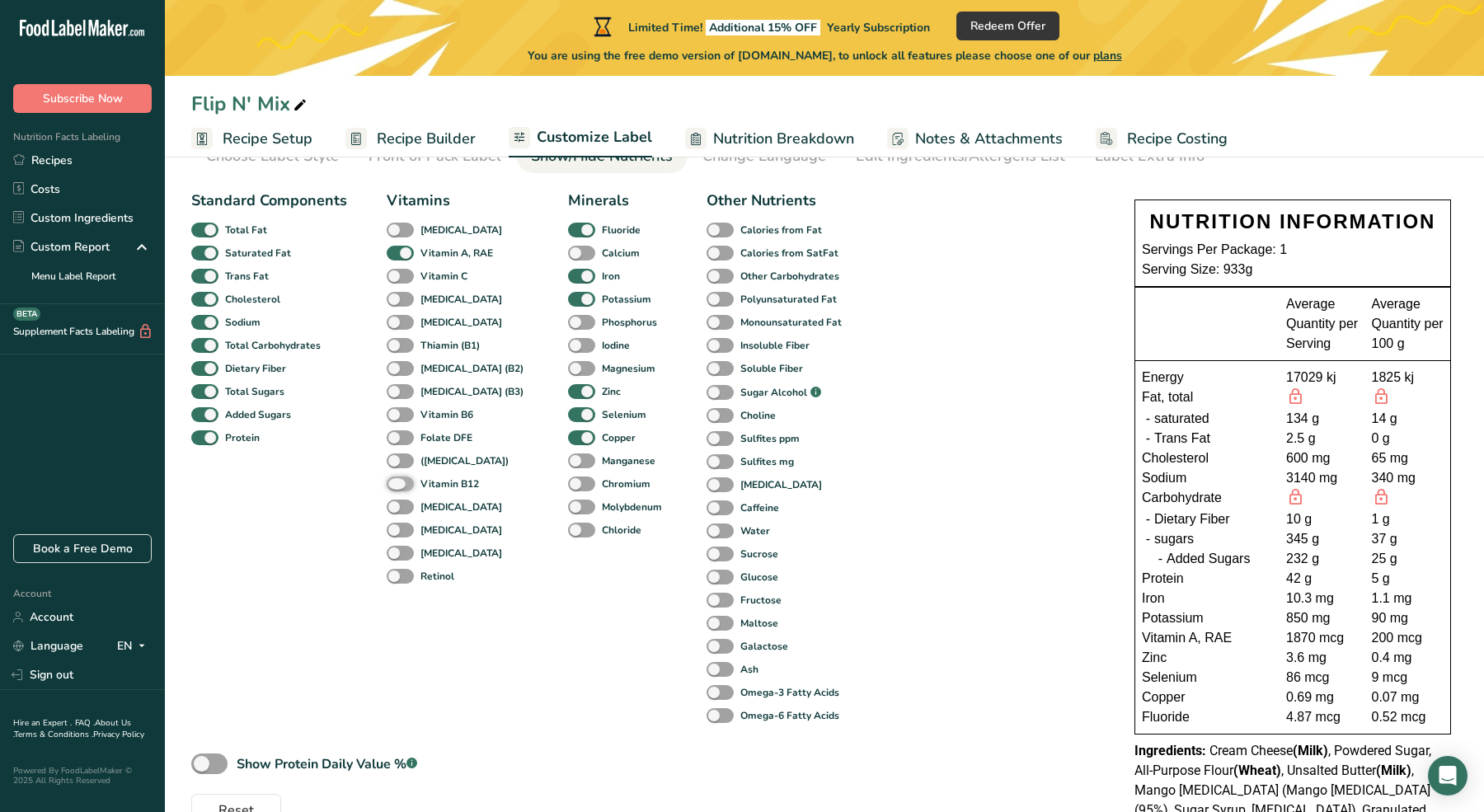 click on "Vitamin B12" at bounding box center [392, 483] 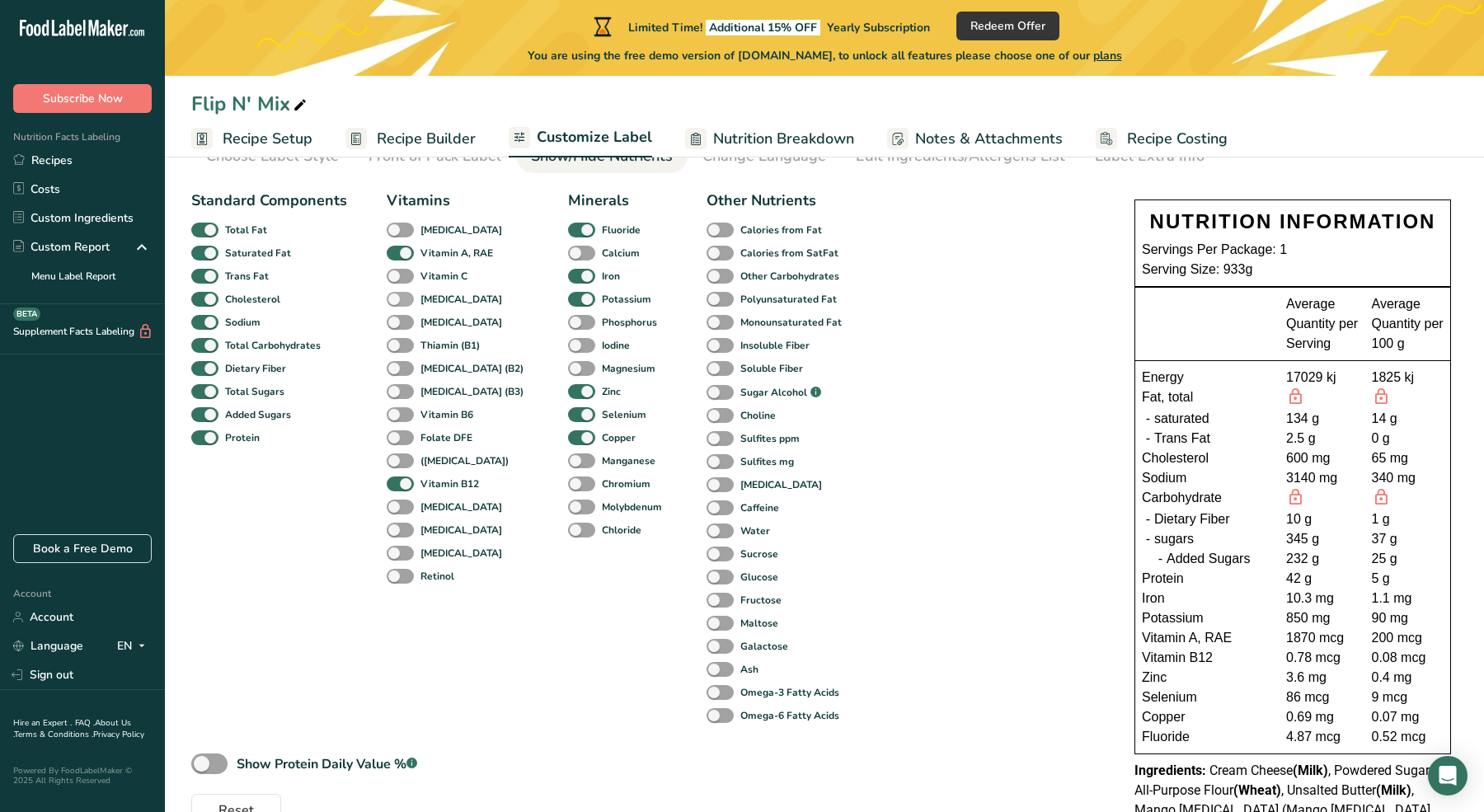click at bounding box center [400, 299] 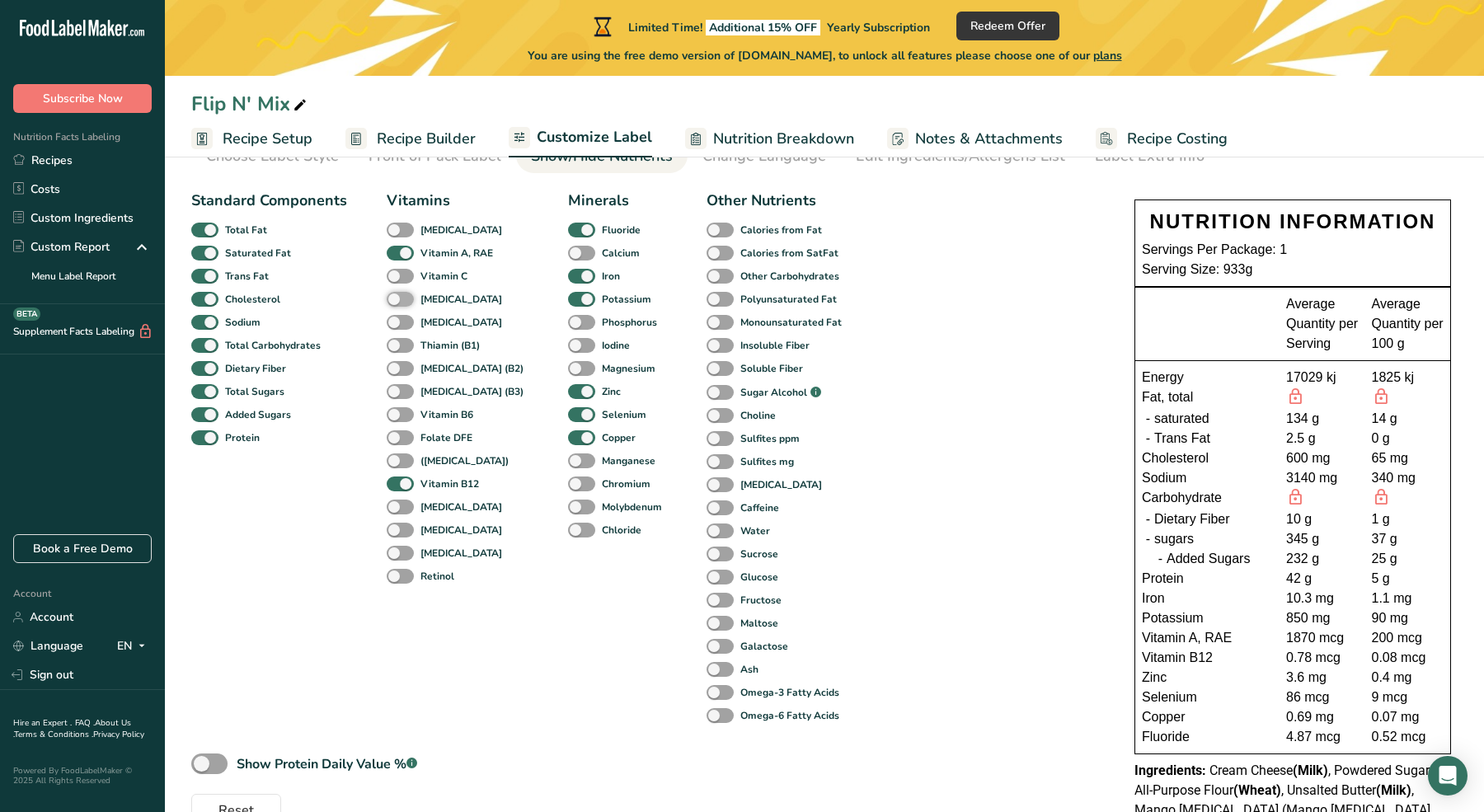 click on "[MEDICAL_DATA]" at bounding box center [392, 298] 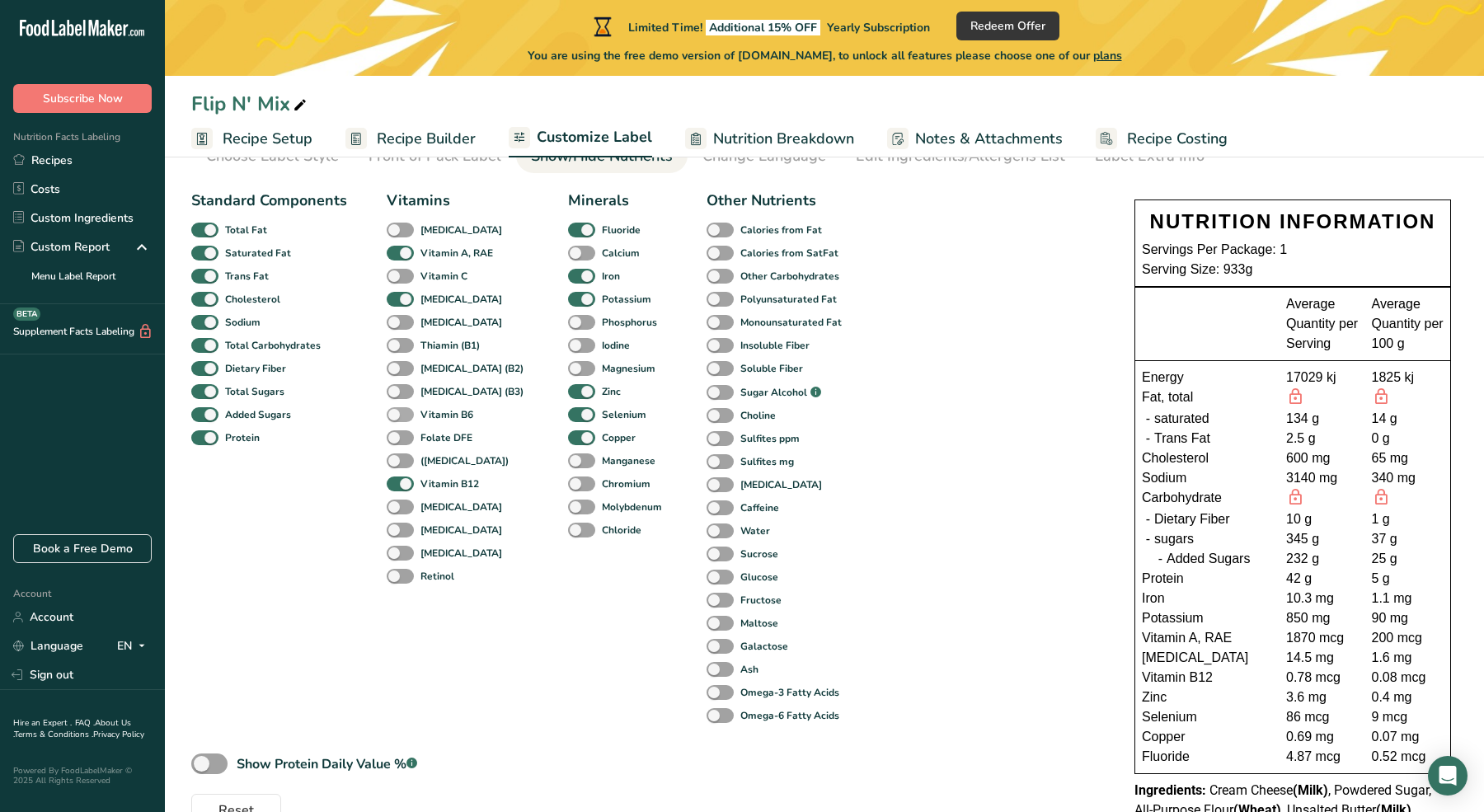 click at bounding box center (400, 415) 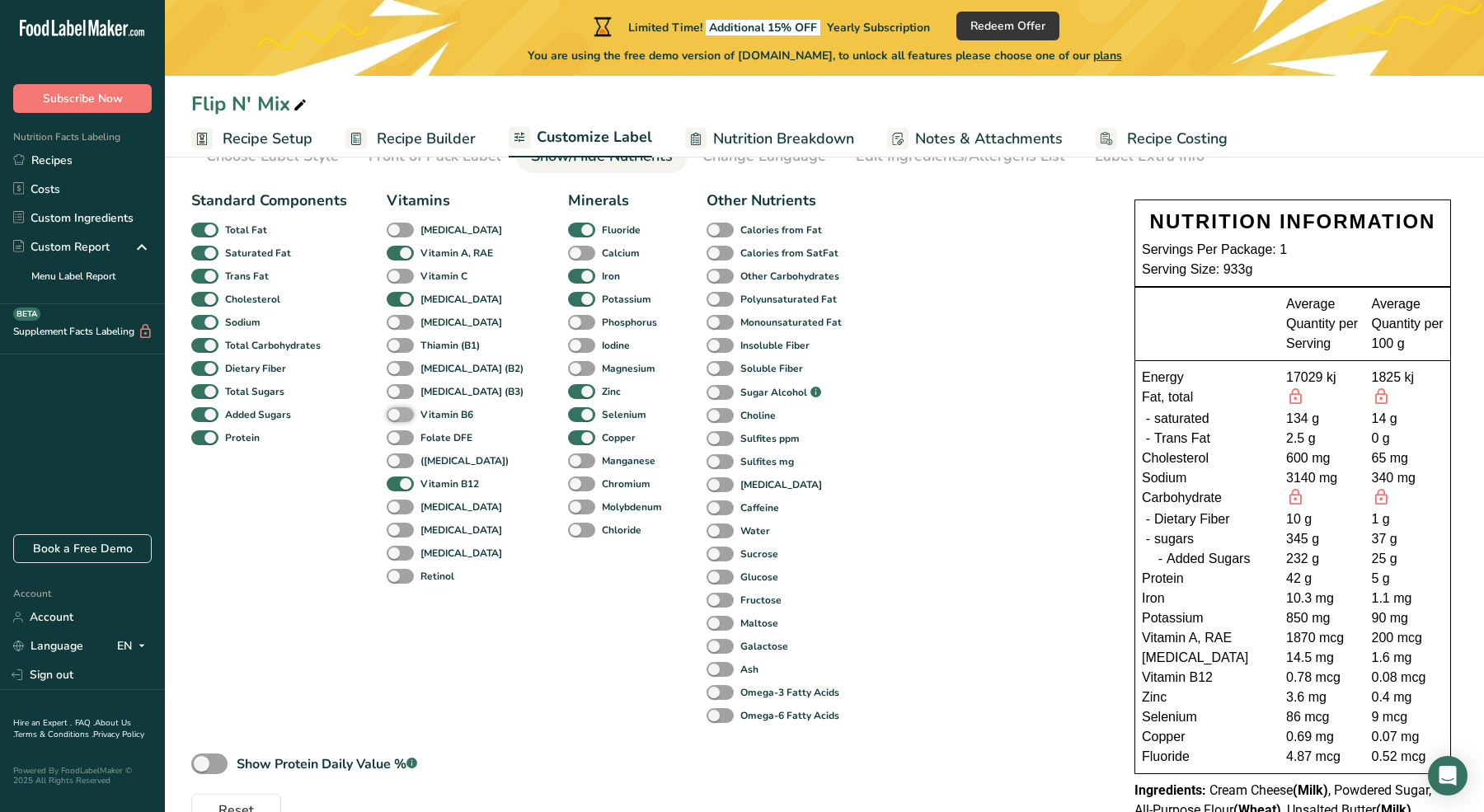 click on "Vitamin B6" at bounding box center (392, 414) 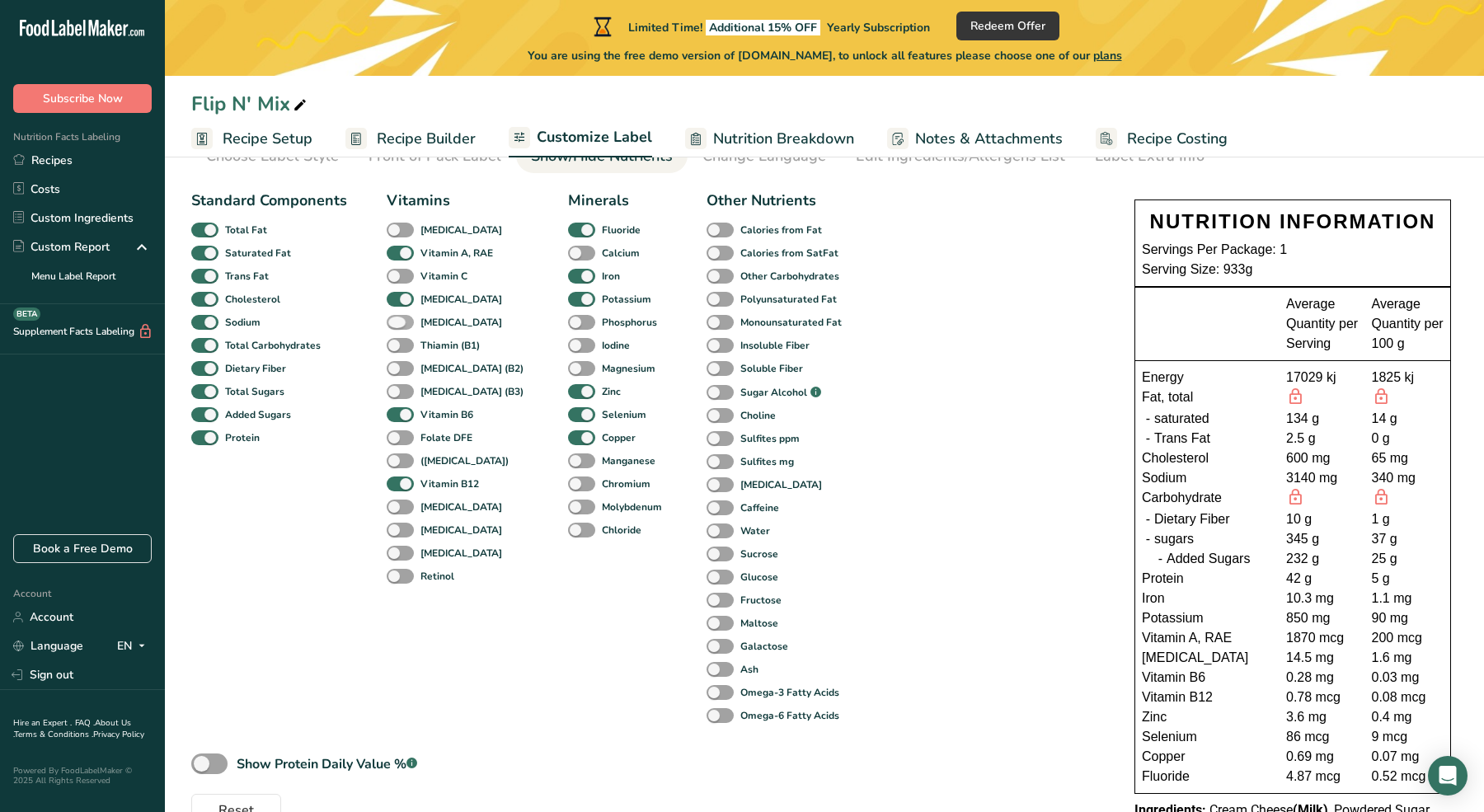 click at bounding box center [400, 322] 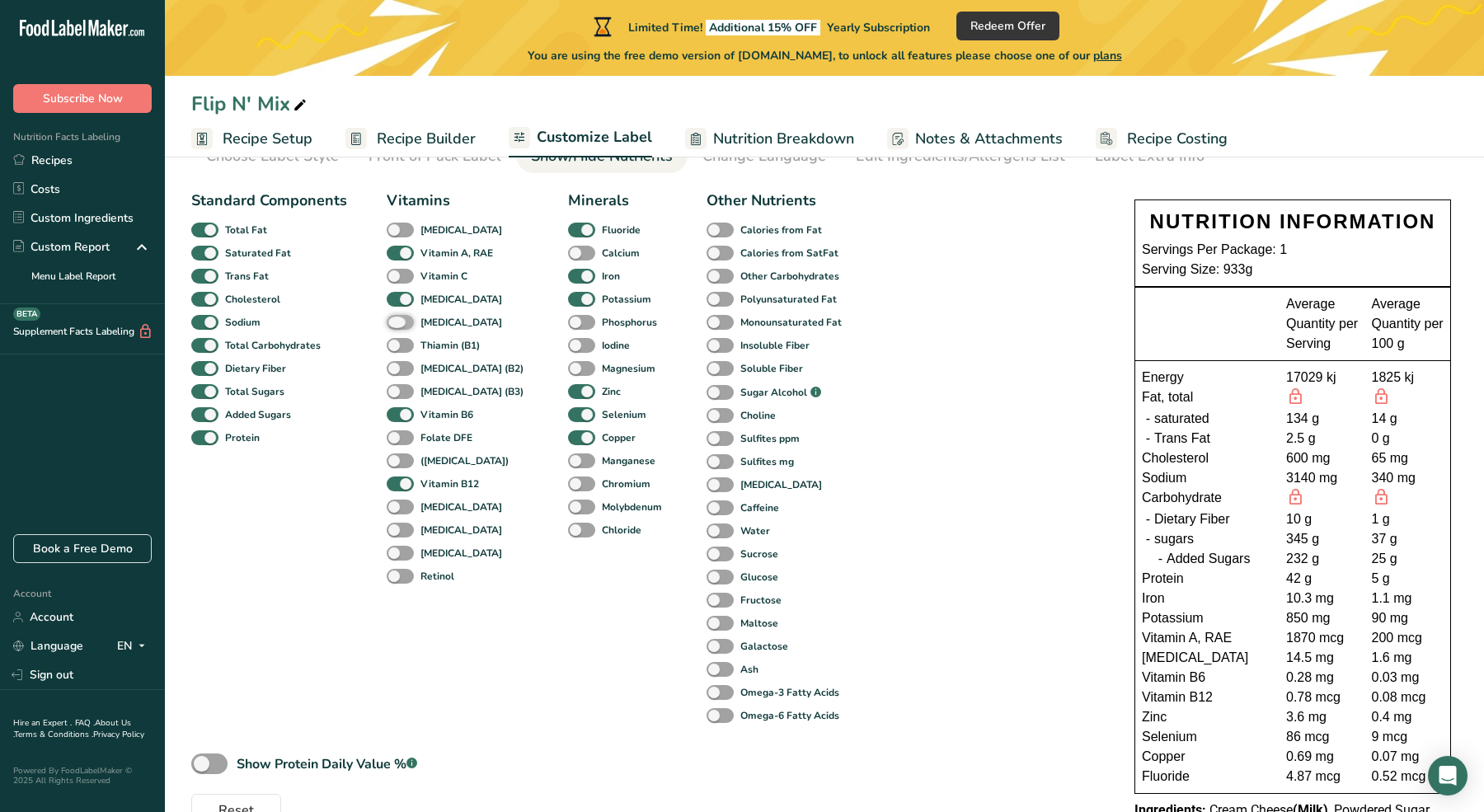 click on "[MEDICAL_DATA]" at bounding box center [392, 322] 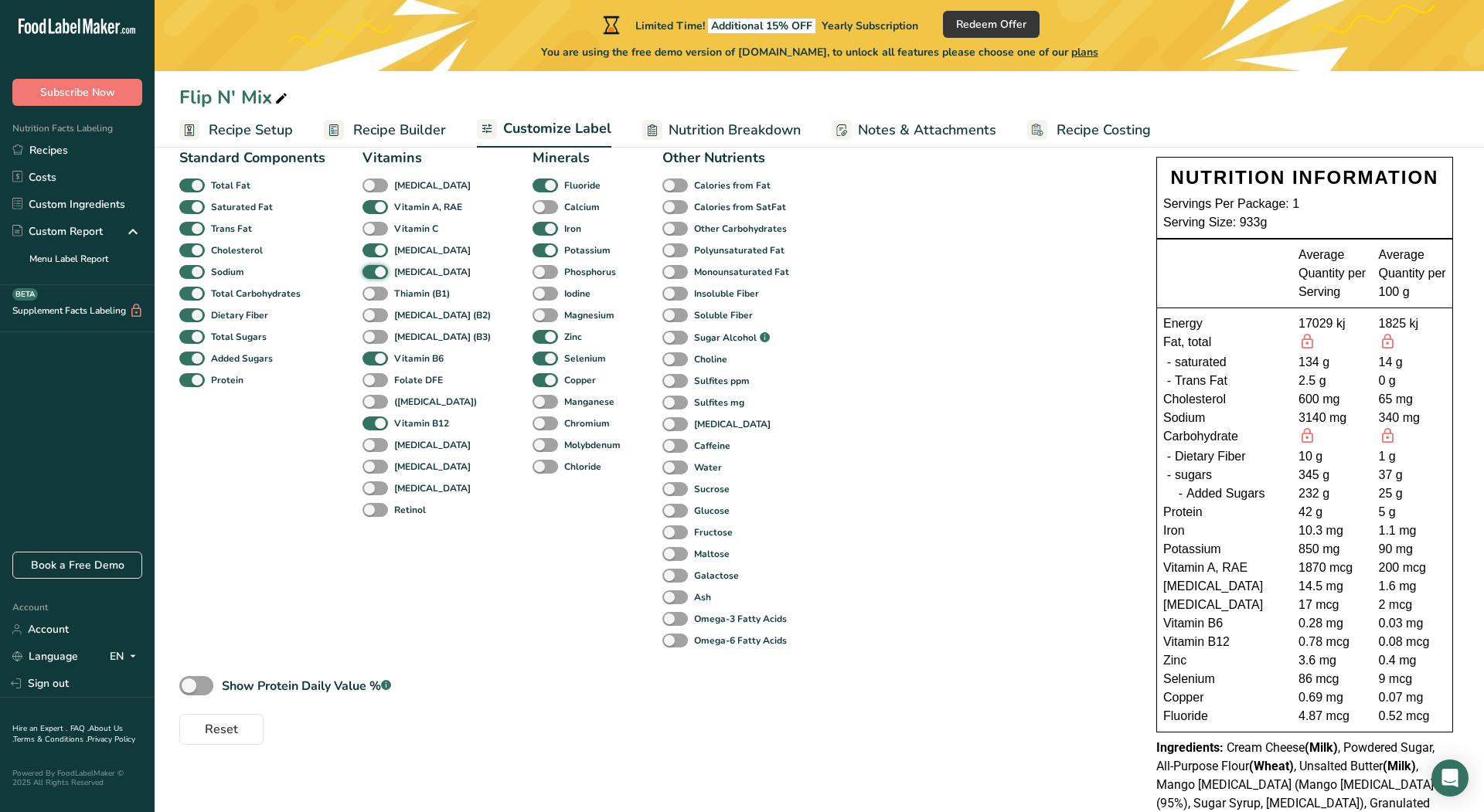 scroll, scrollTop: 119, scrollLeft: 0, axis: vertical 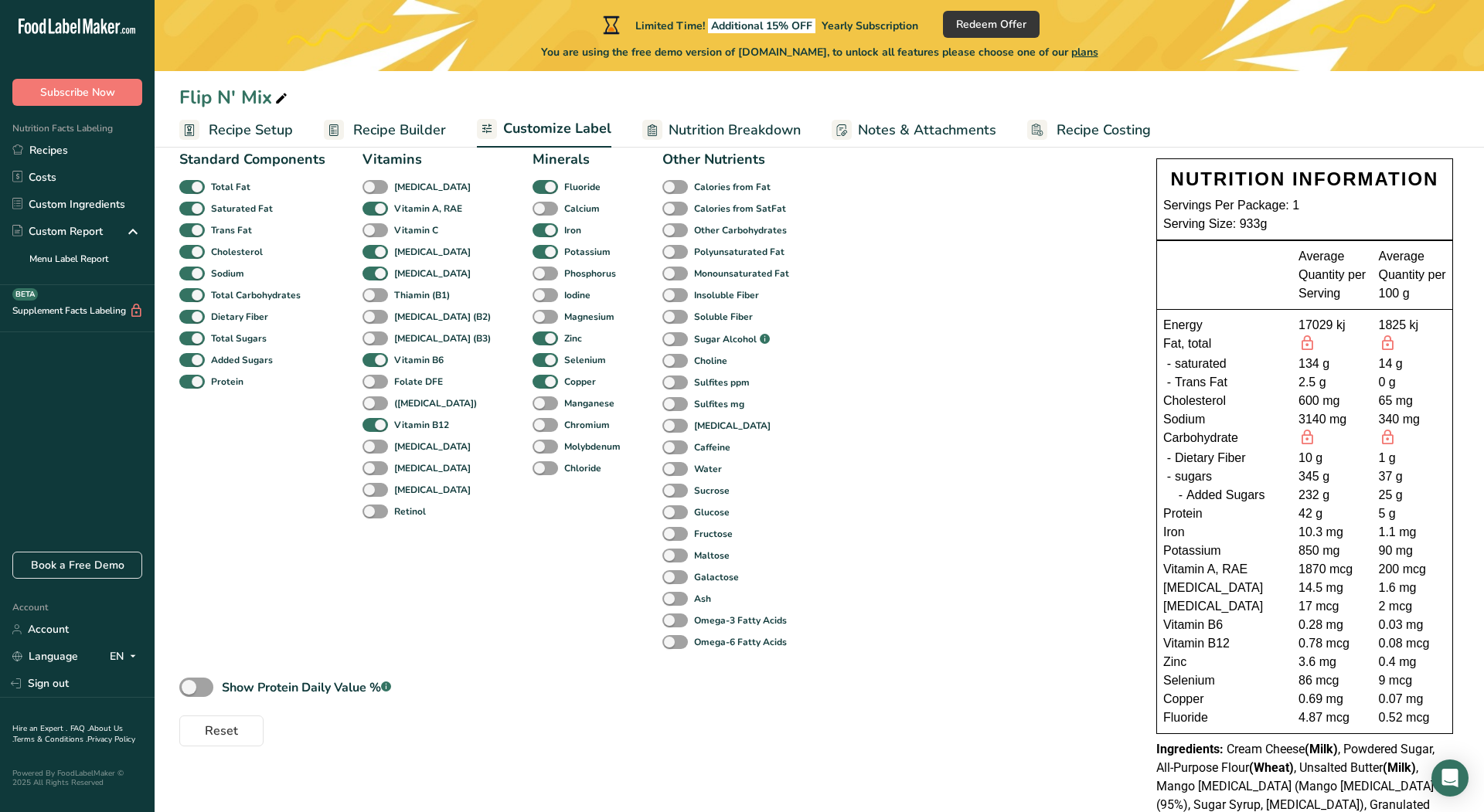 click on "Recipe Builder" at bounding box center (400, 130) 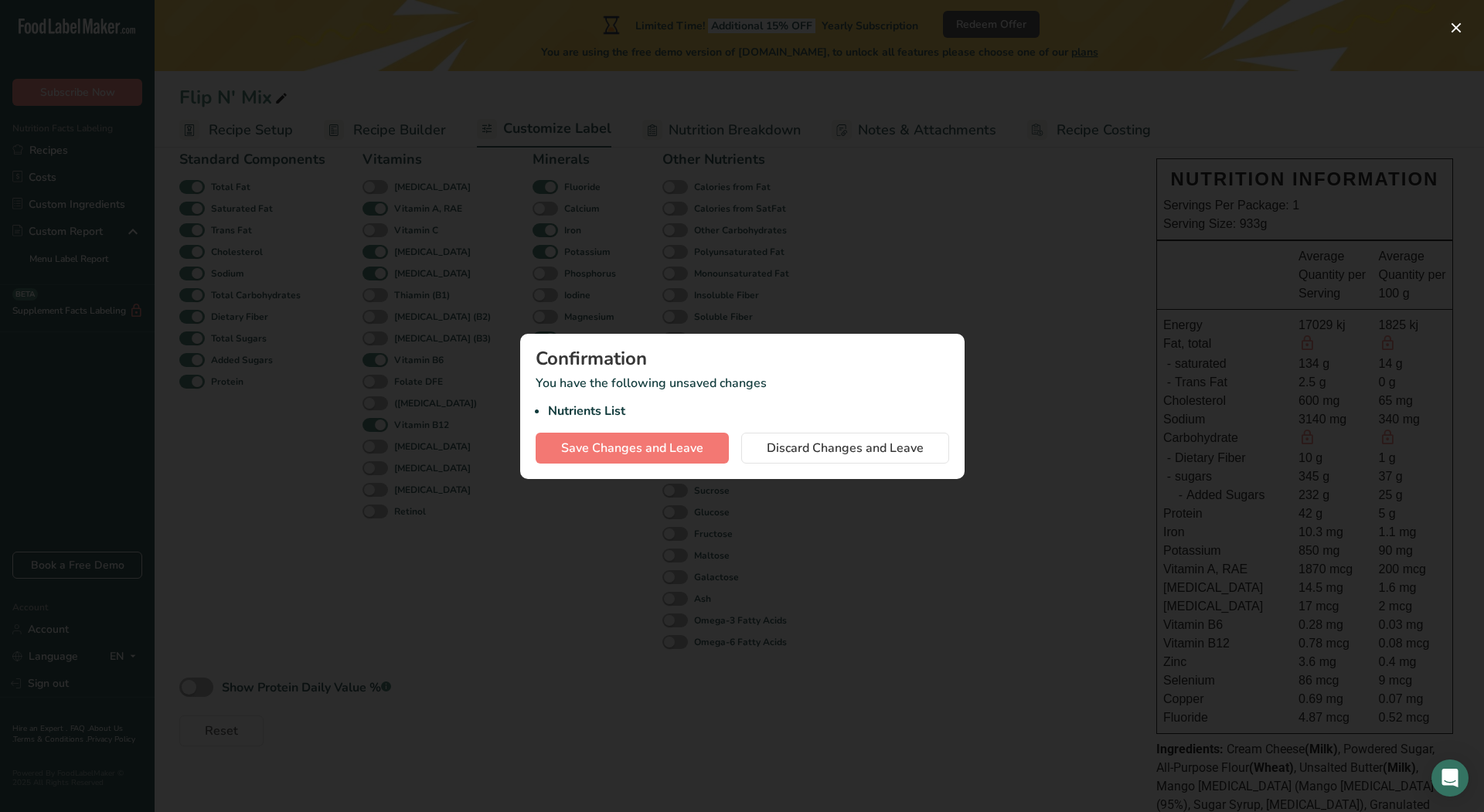 click at bounding box center [742, 406] 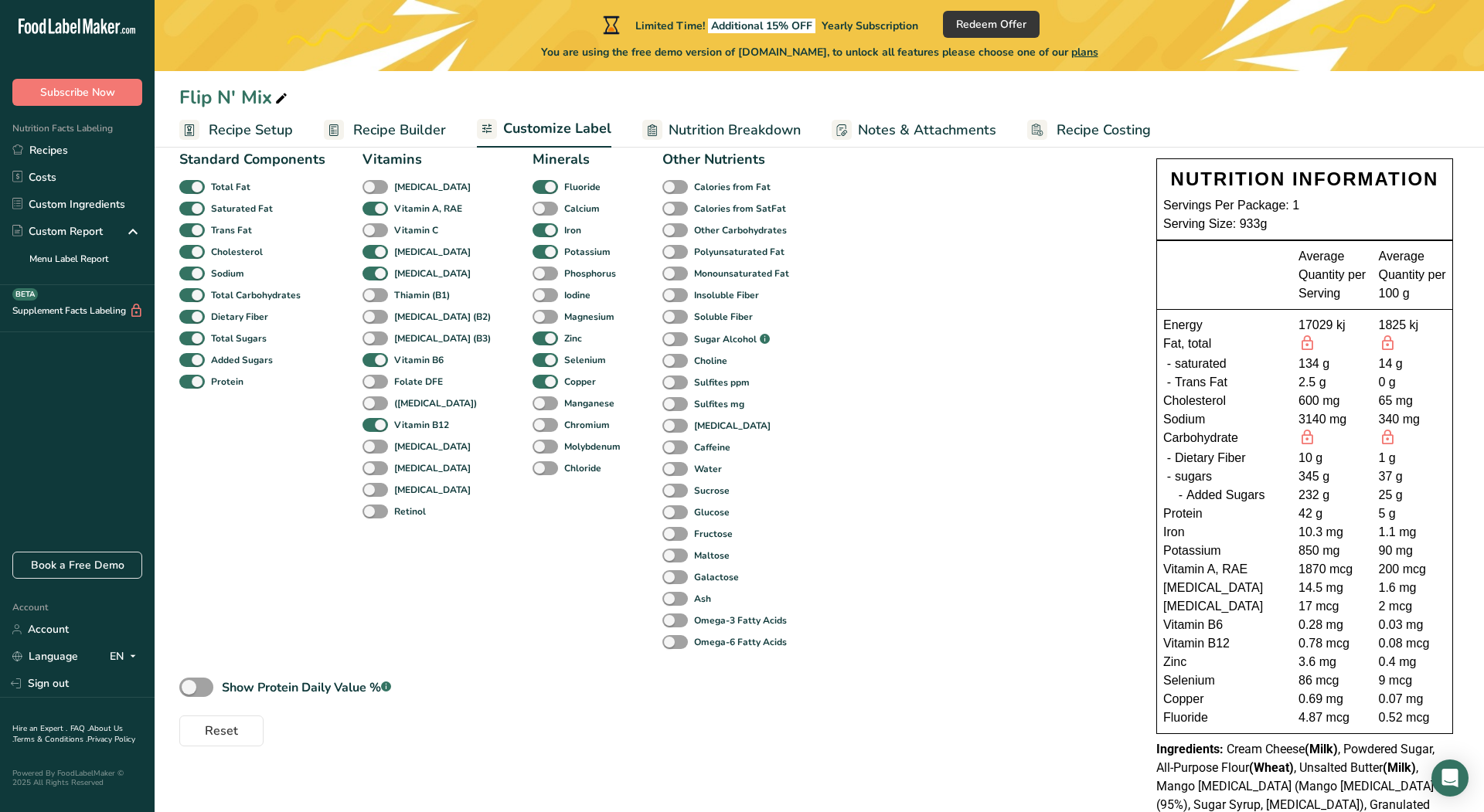 click on "Recipe Setup" at bounding box center [250, 130] 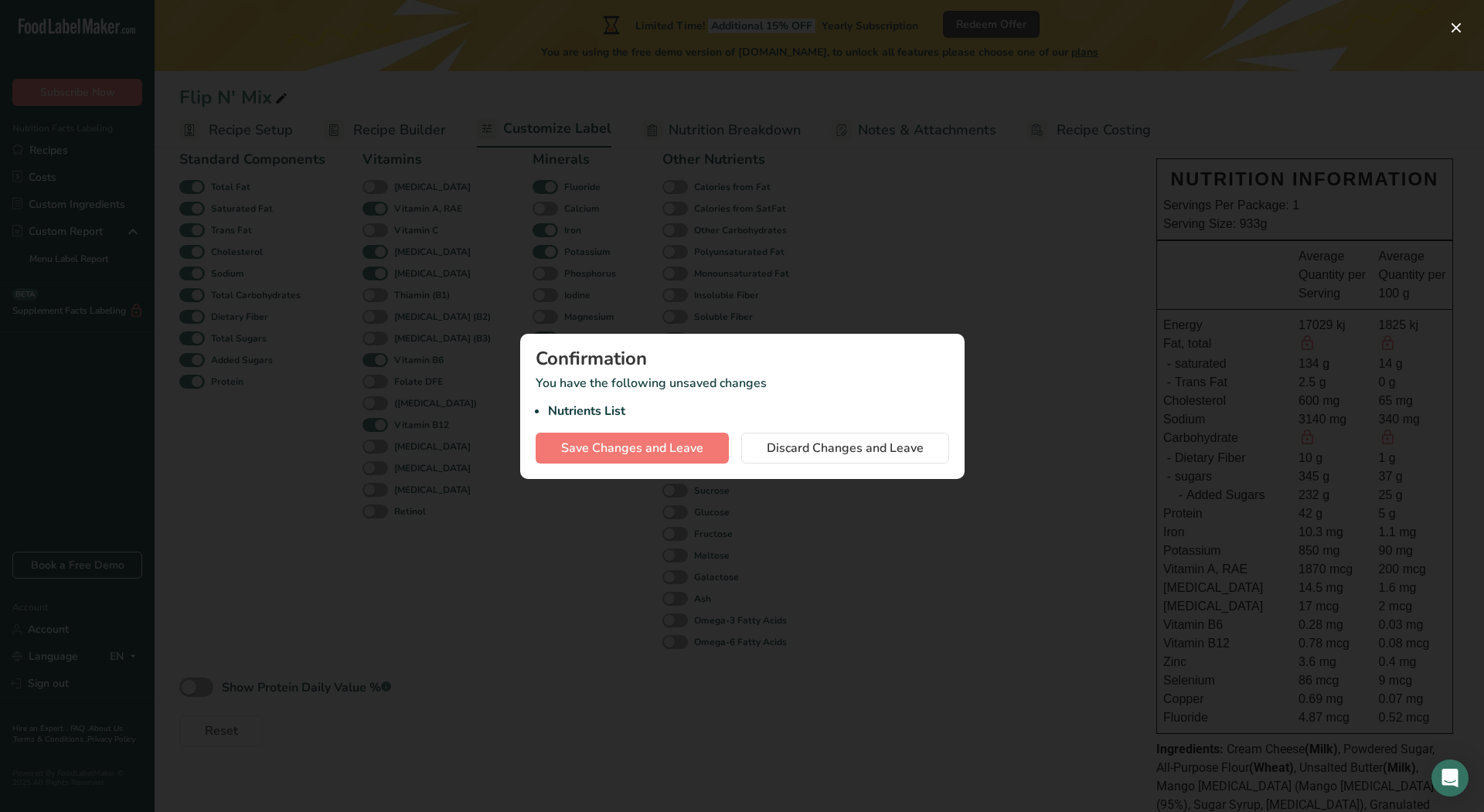 click at bounding box center [742, 406] 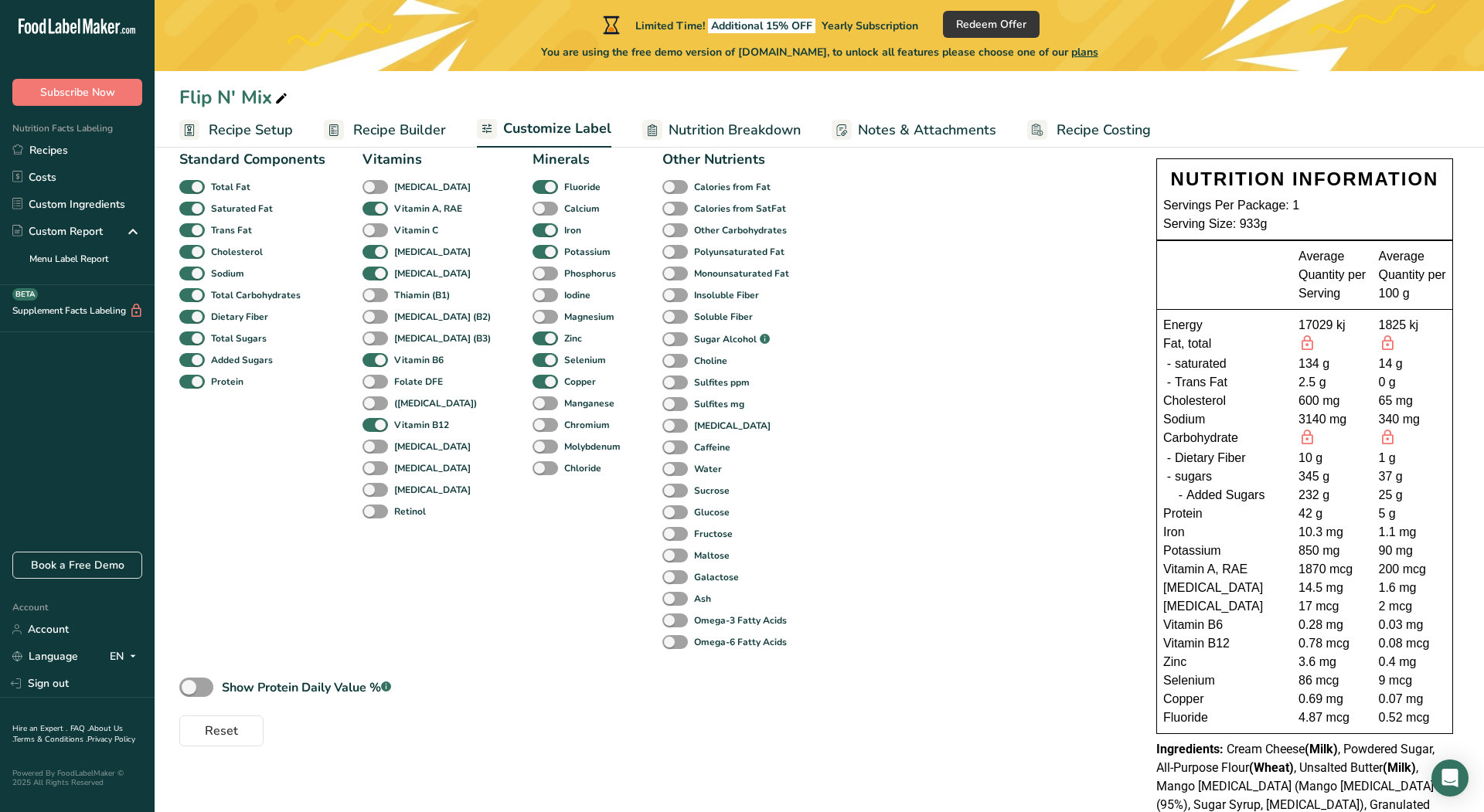 click on "Nutrition Breakdown" at bounding box center [734, 130] 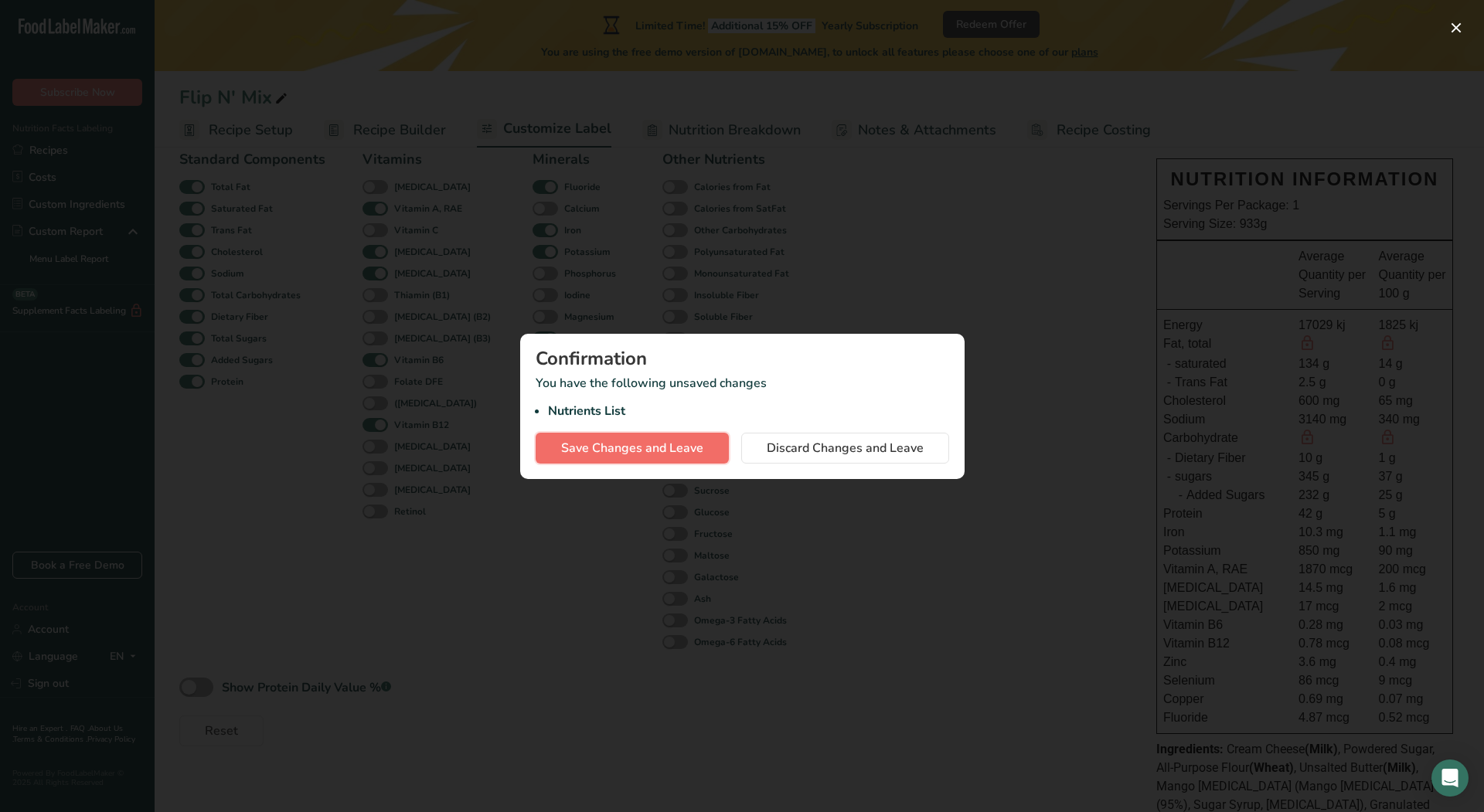 click on "Save Changes and Leave" at bounding box center [632, 448] 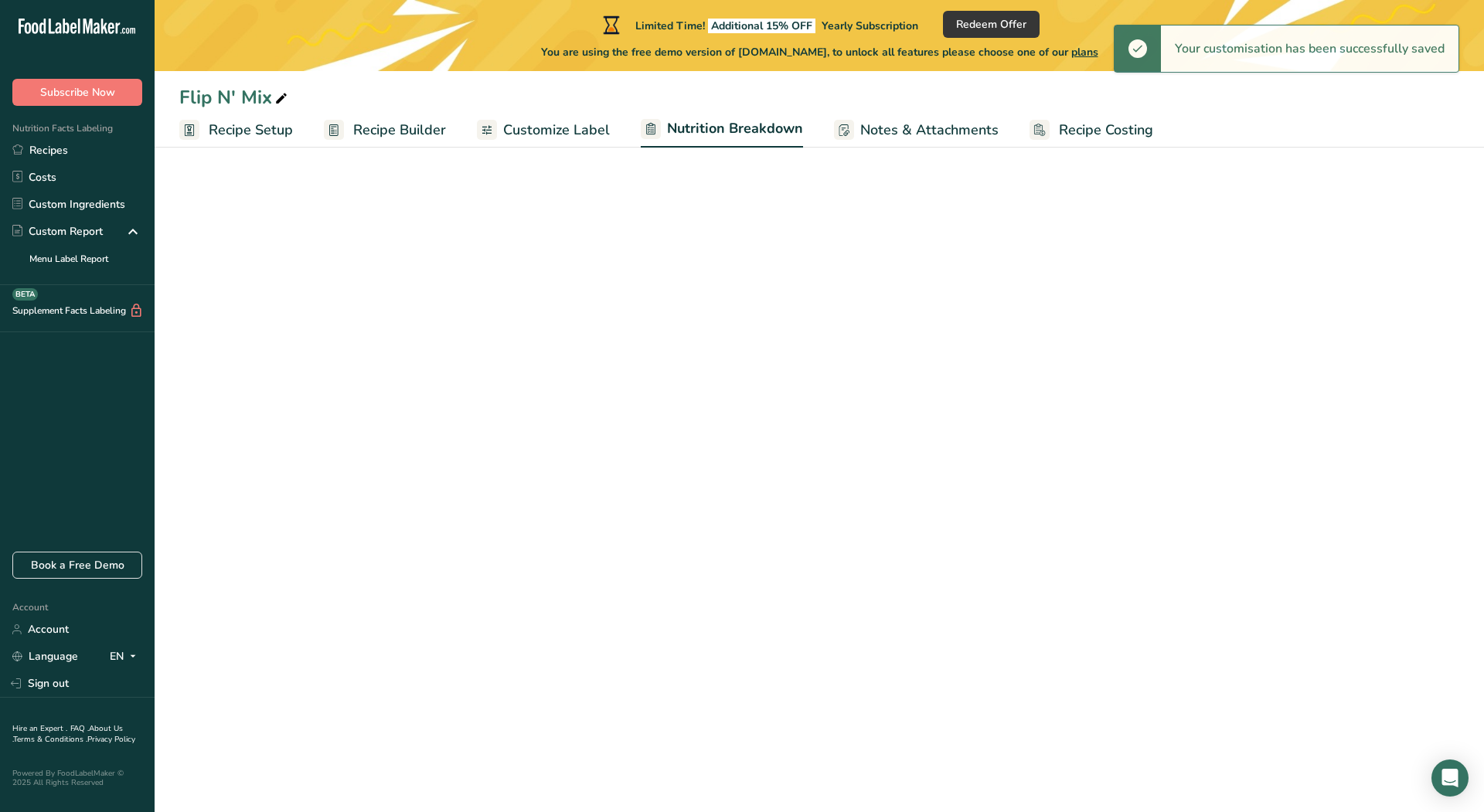 scroll, scrollTop: 0, scrollLeft: 0, axis: both 